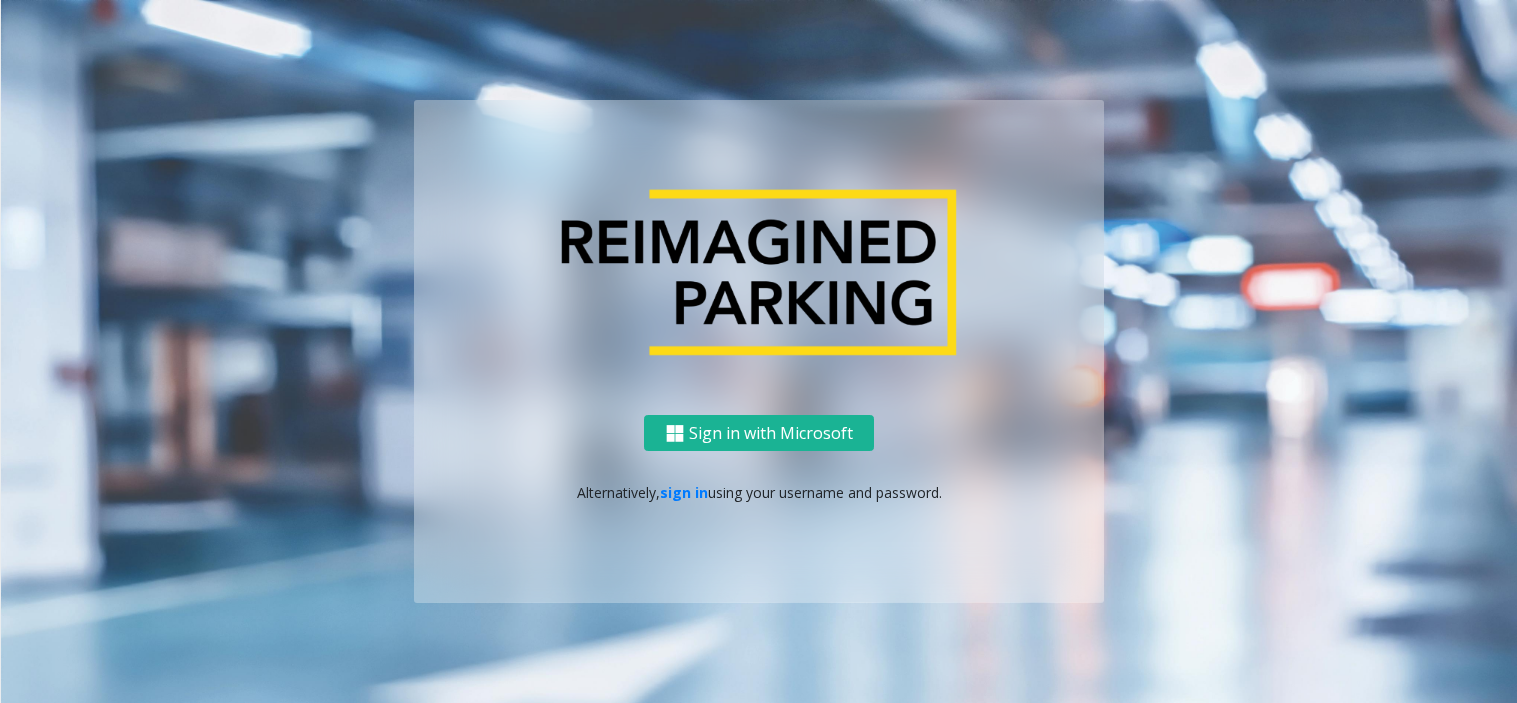 scroll, scrollTop: 0, scrollLeft: 0, axis: both 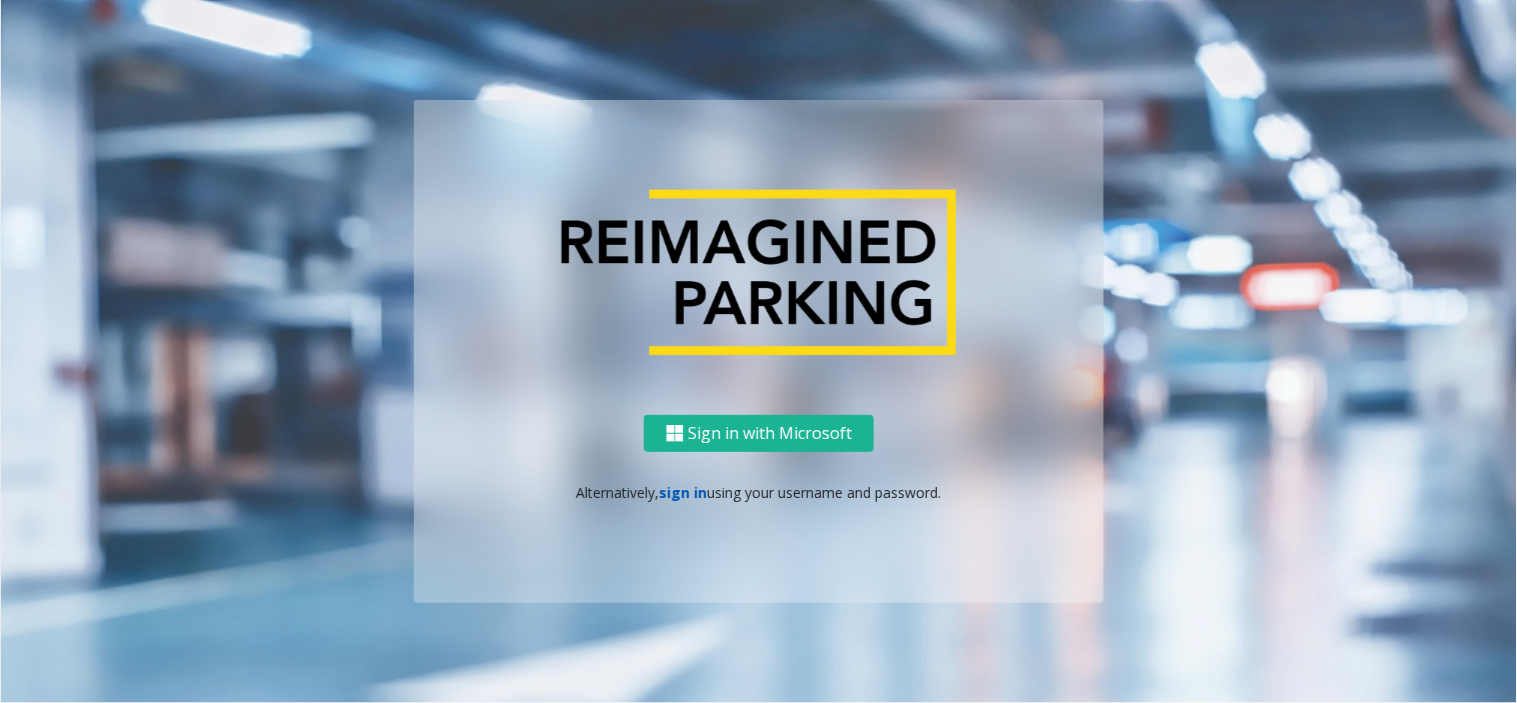 click on "sign in" 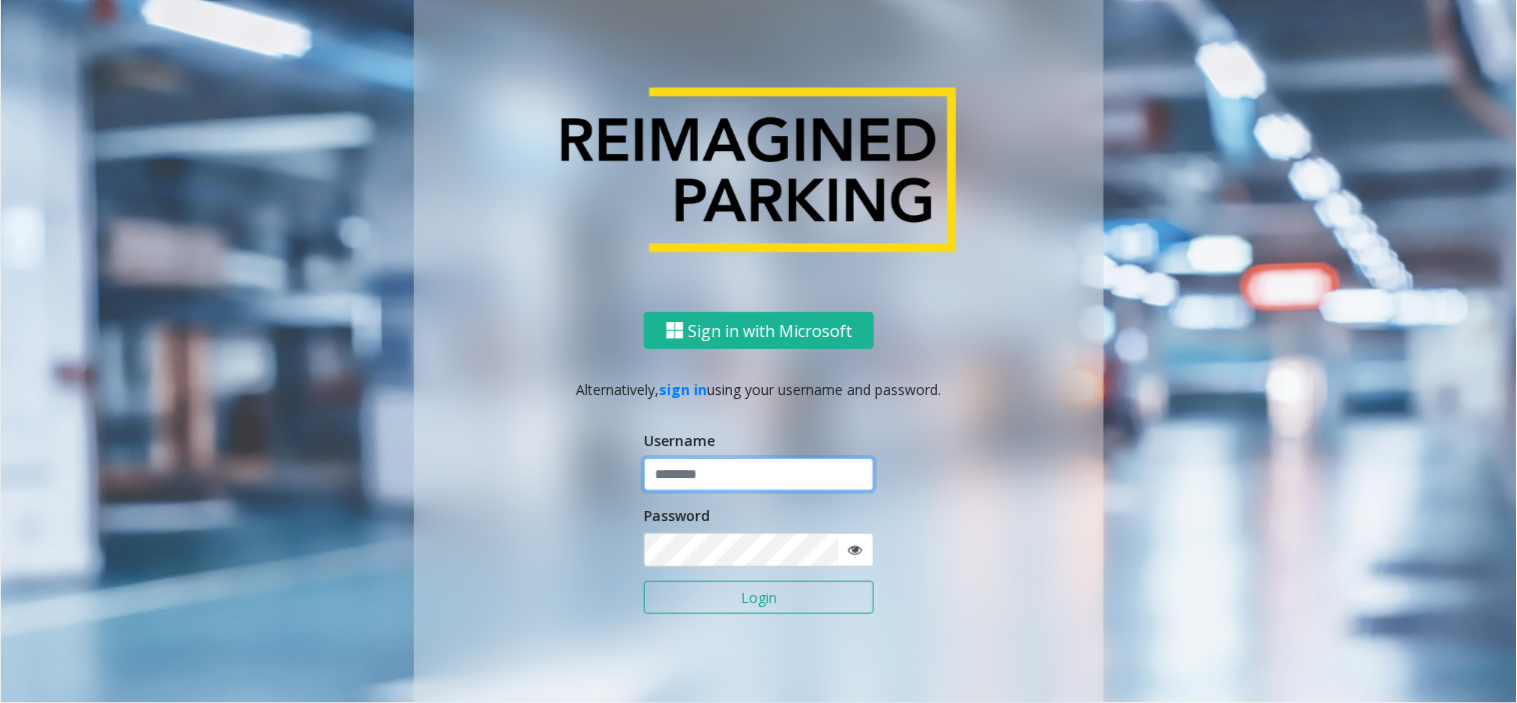 click 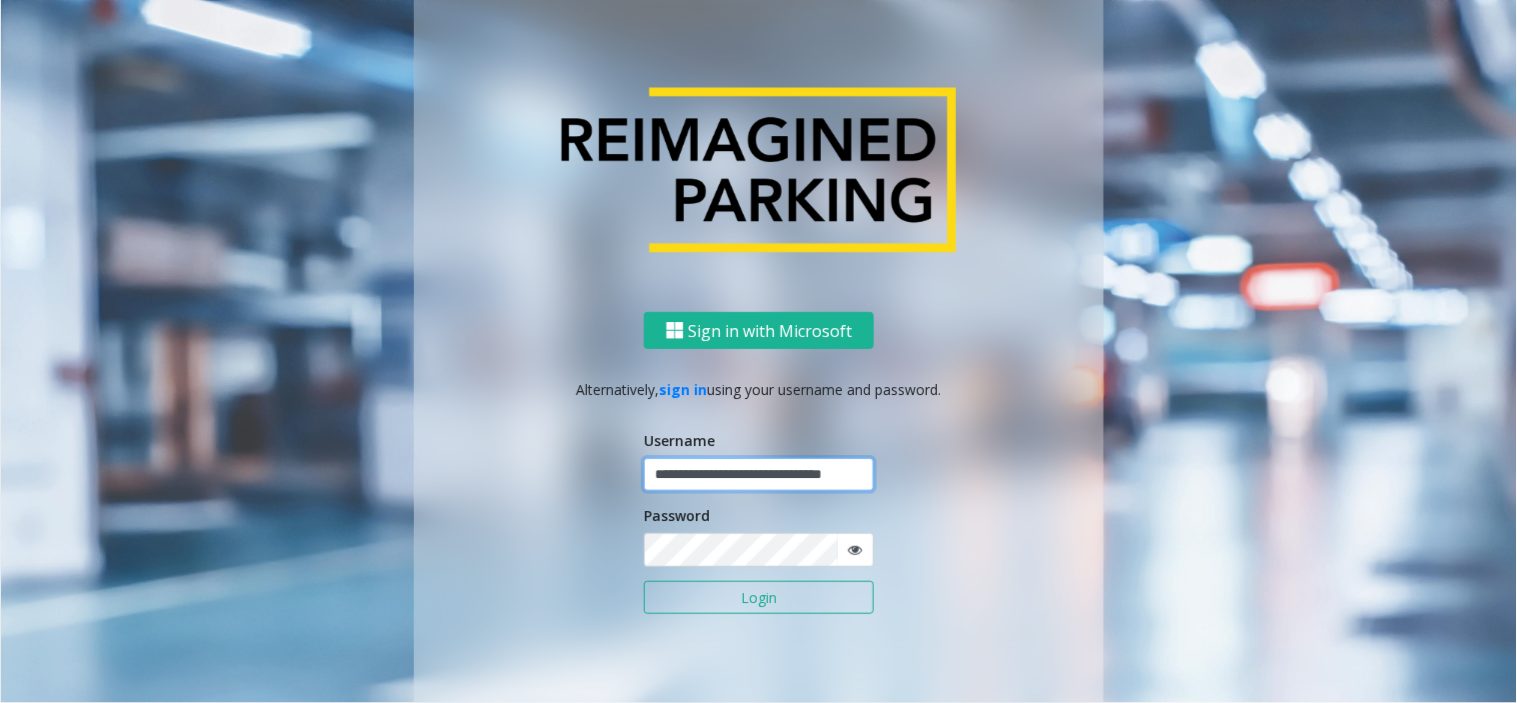 scroll, scrollTop: 0, scrollLeft: 32, axis: horizontal 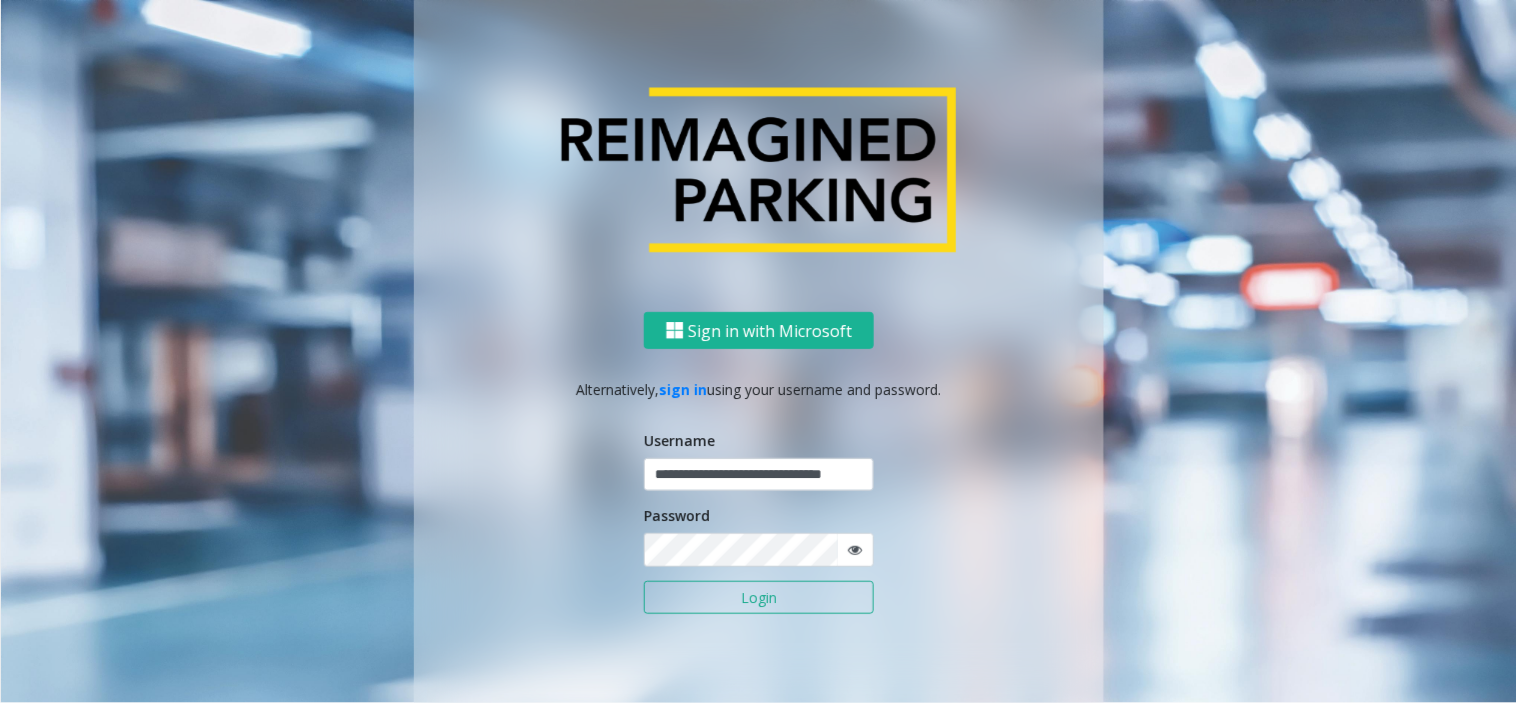 click on "**********" 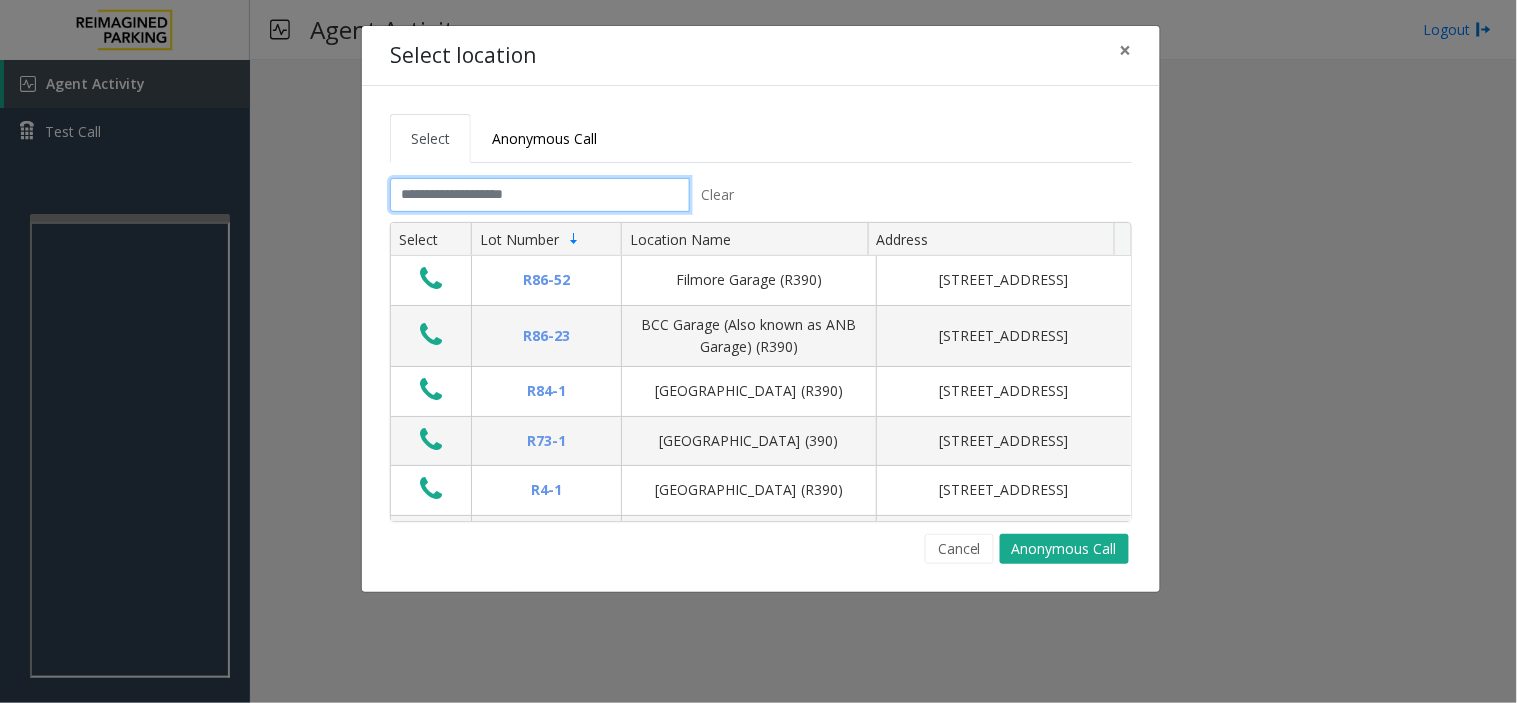 click 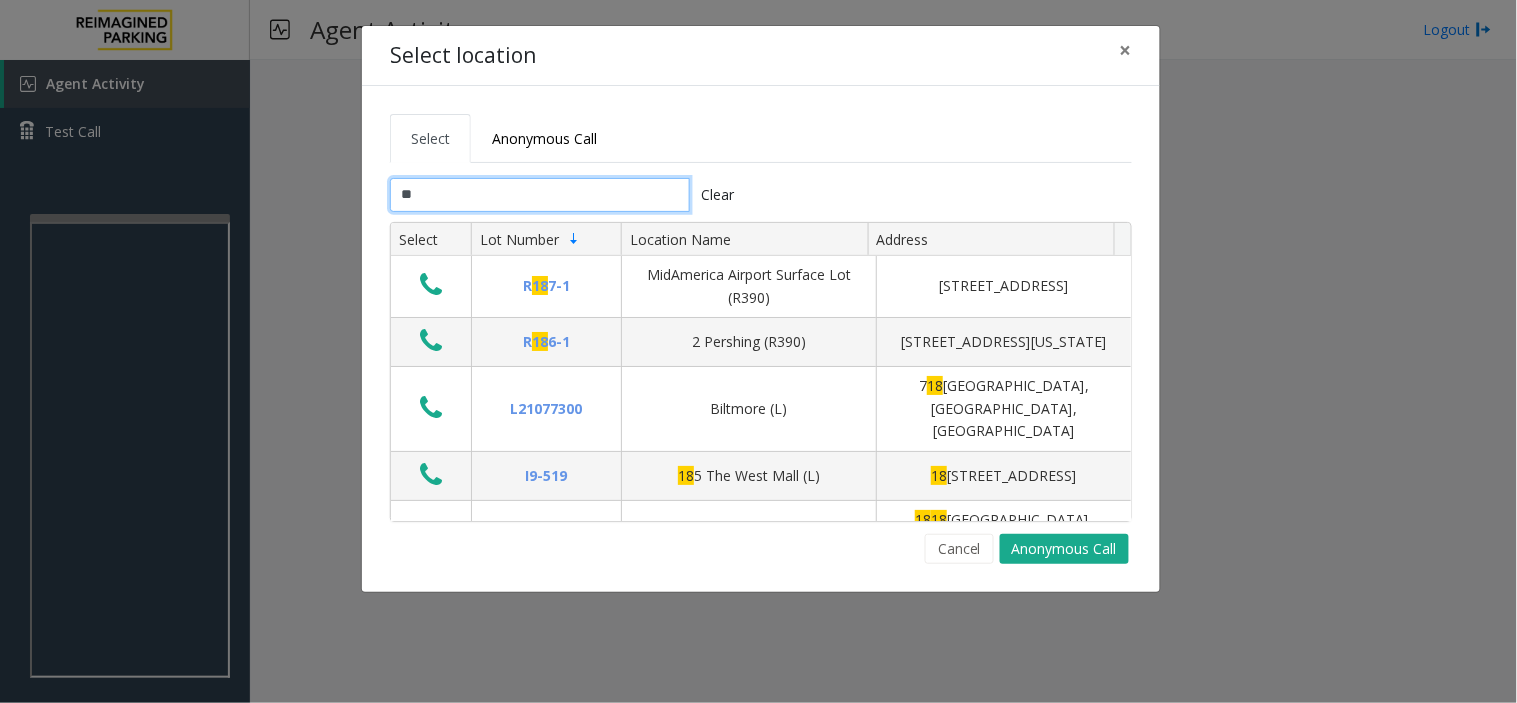 type on "*" 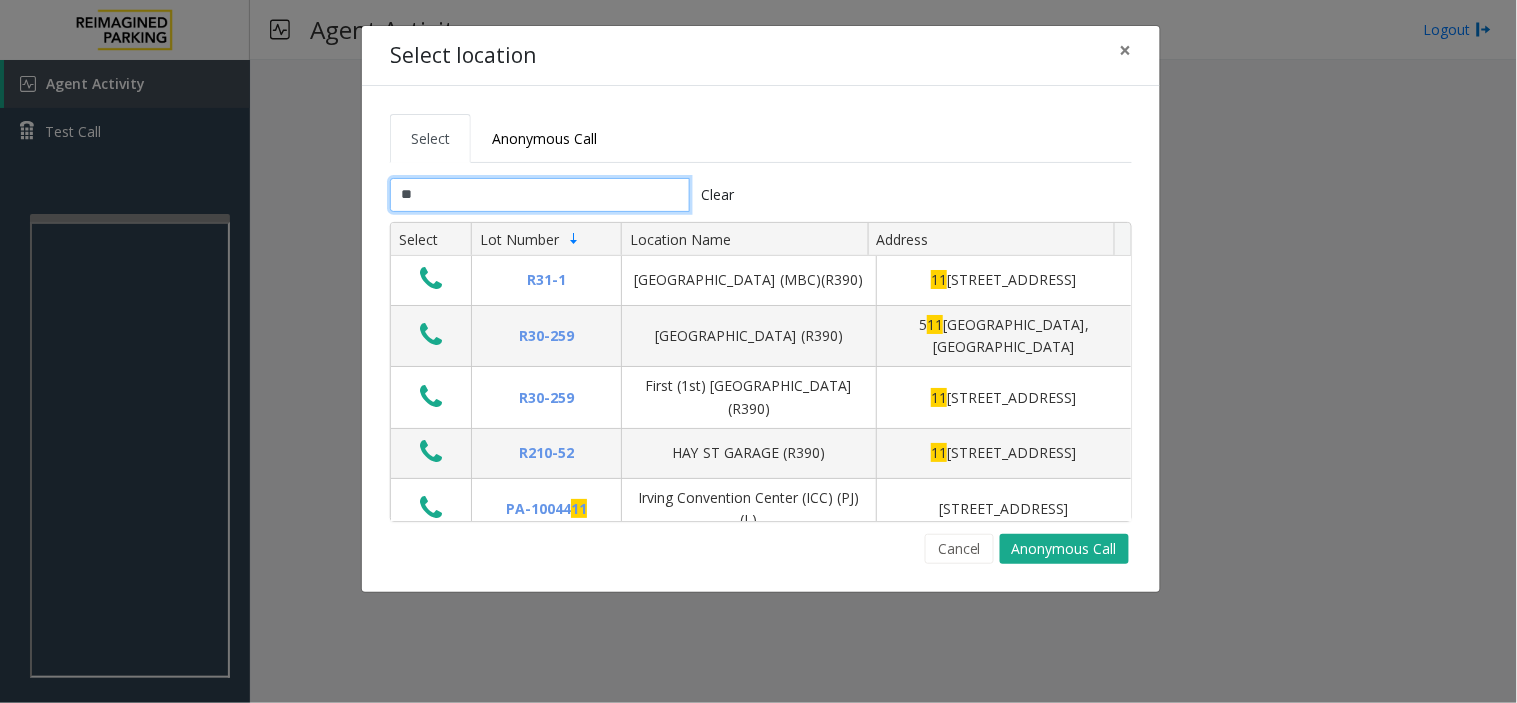 type on "***" 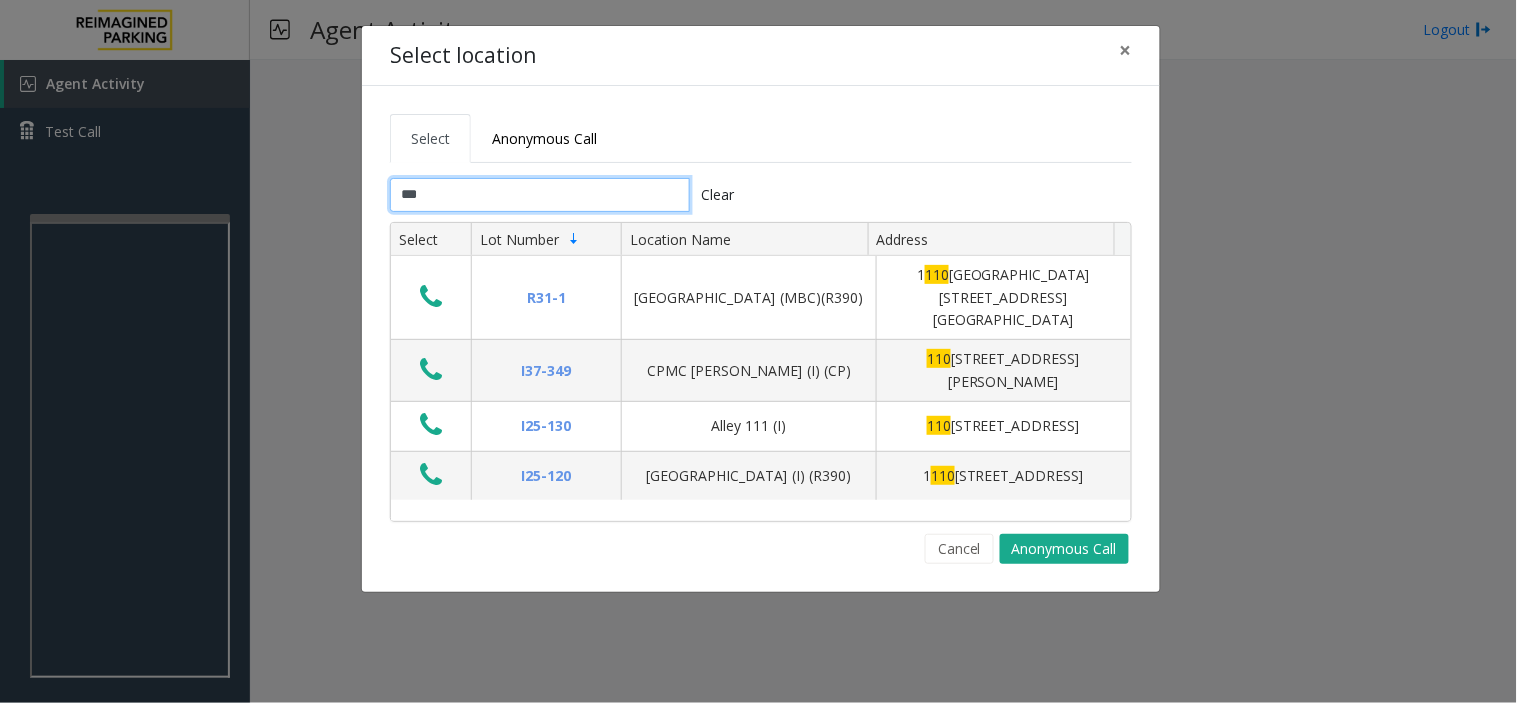click on "***" 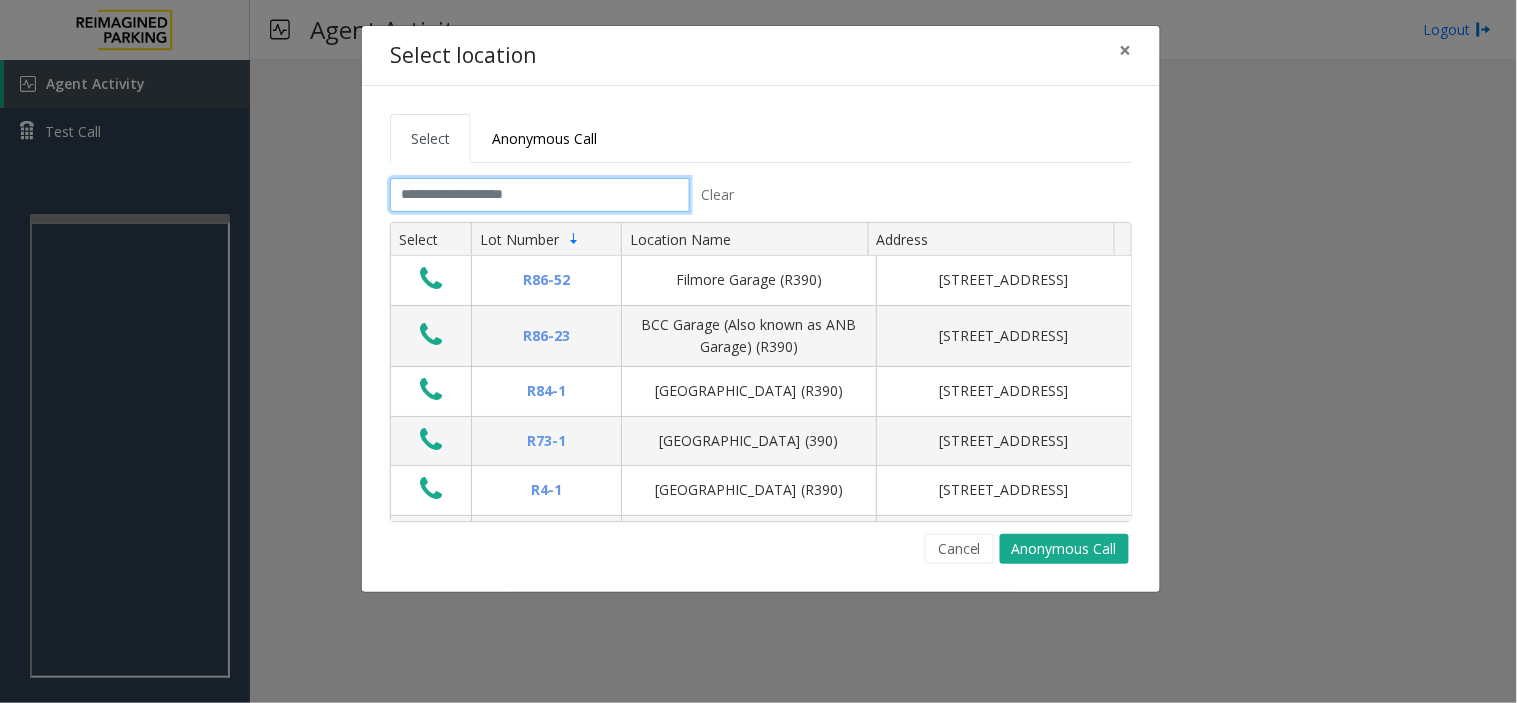 click 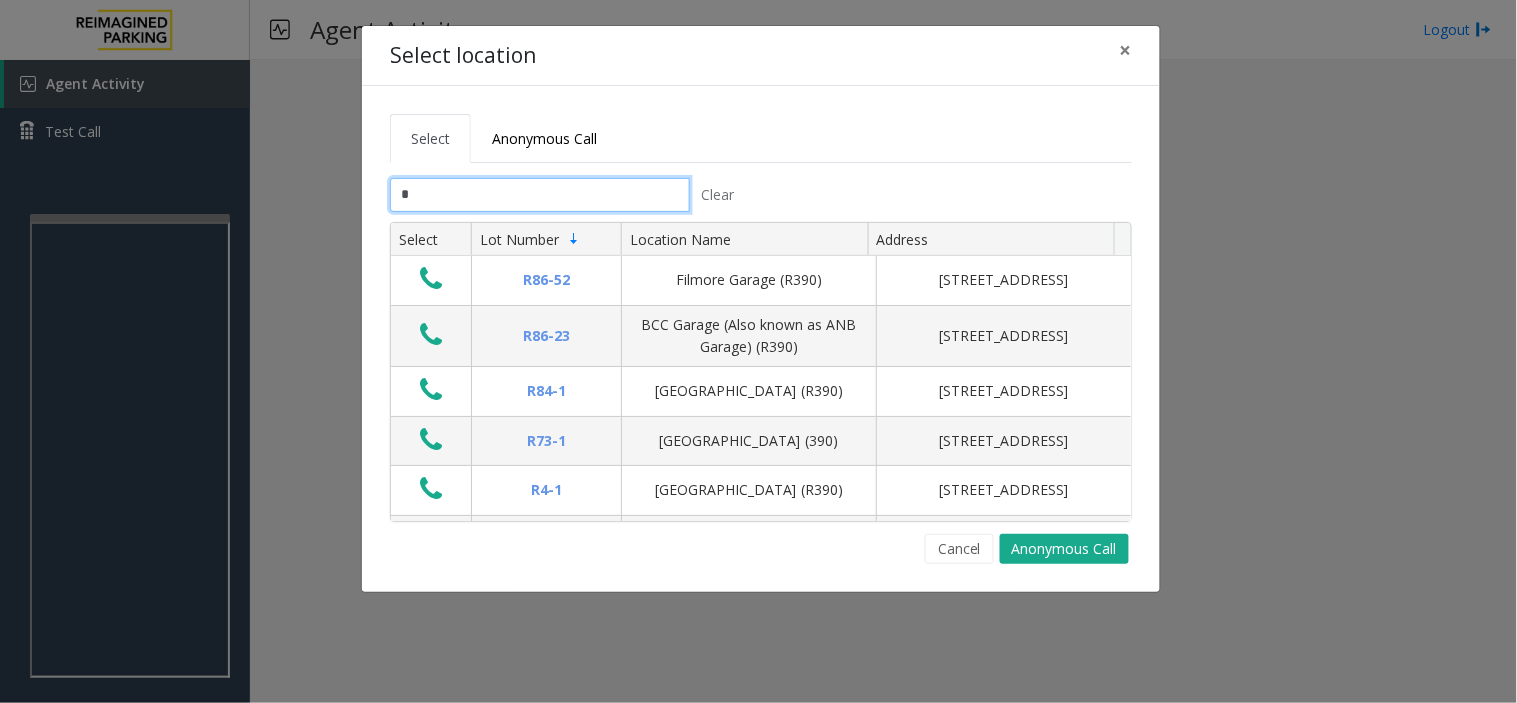 type on "**" 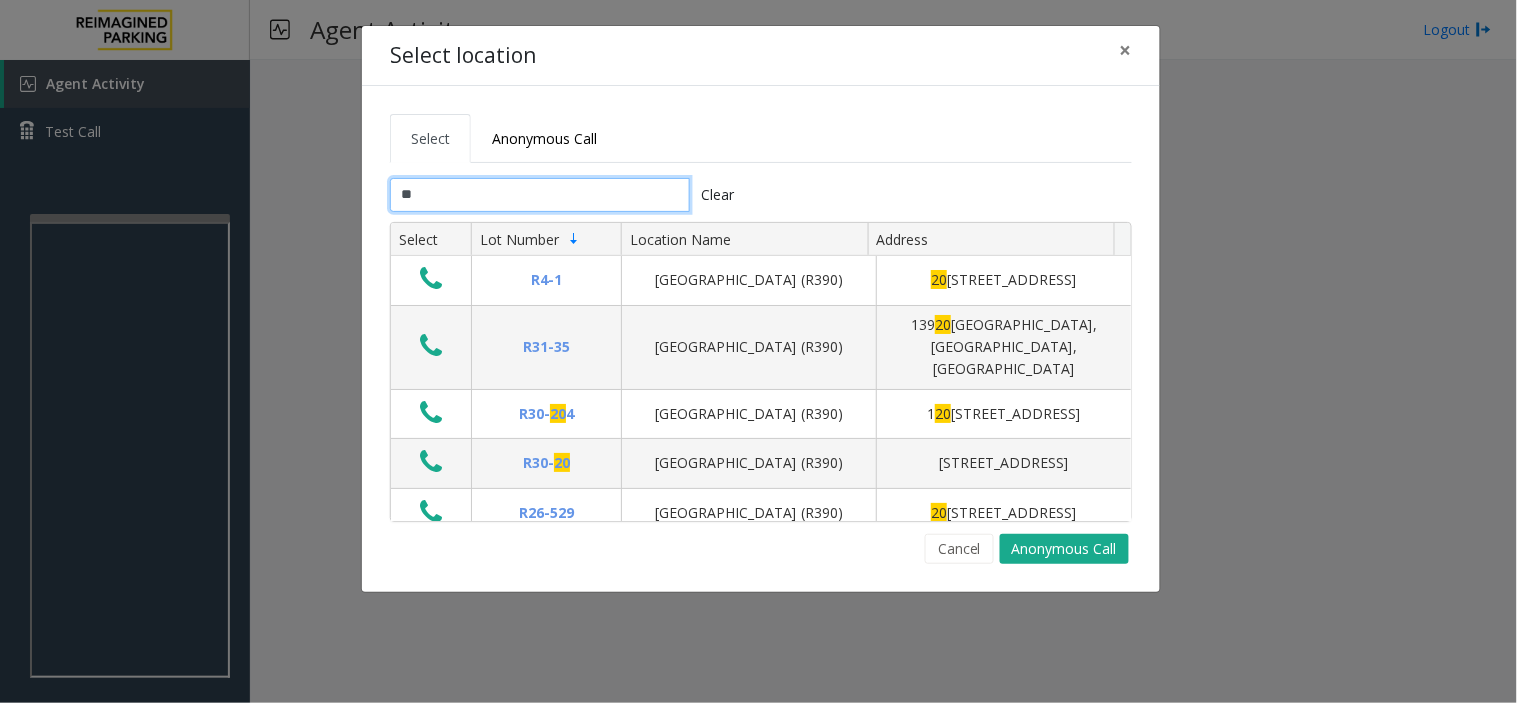 click on "**" 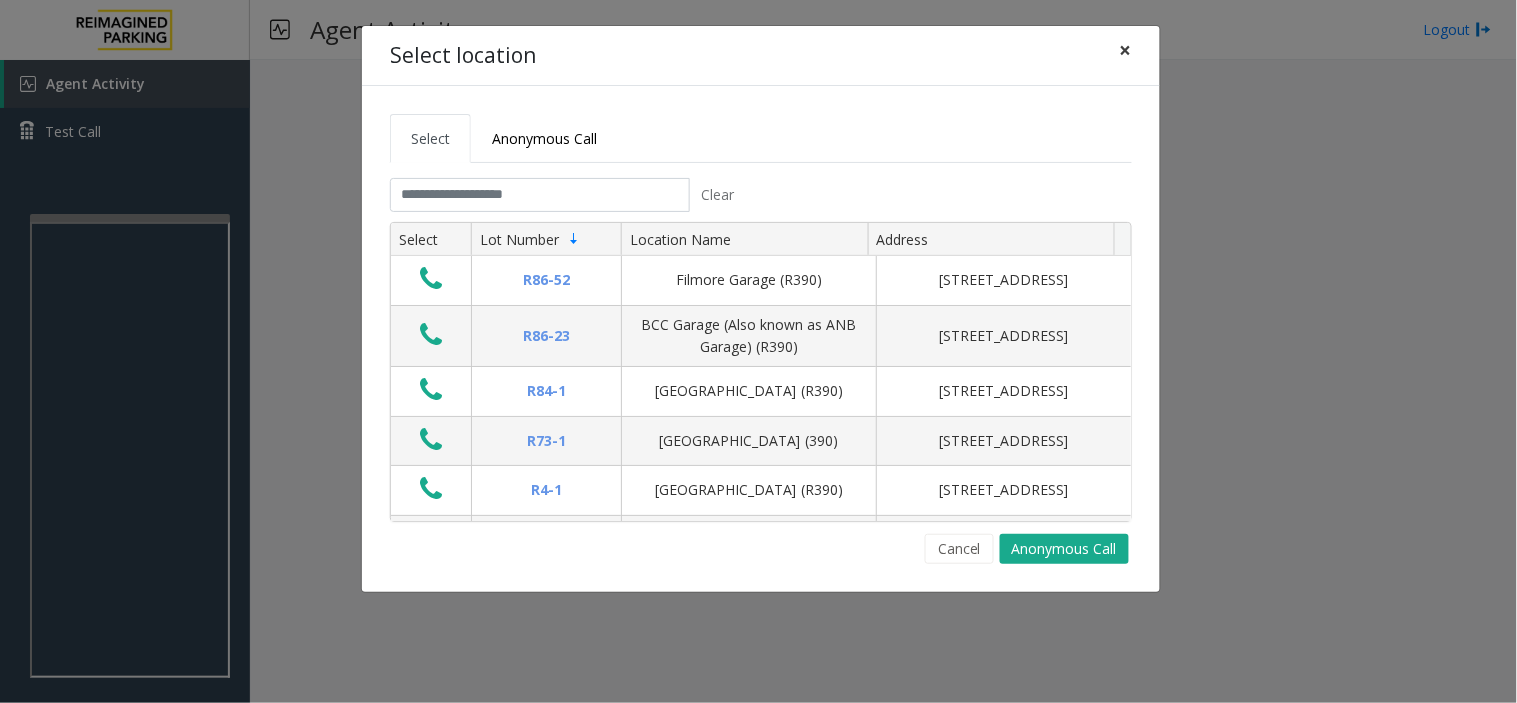 click on "×" 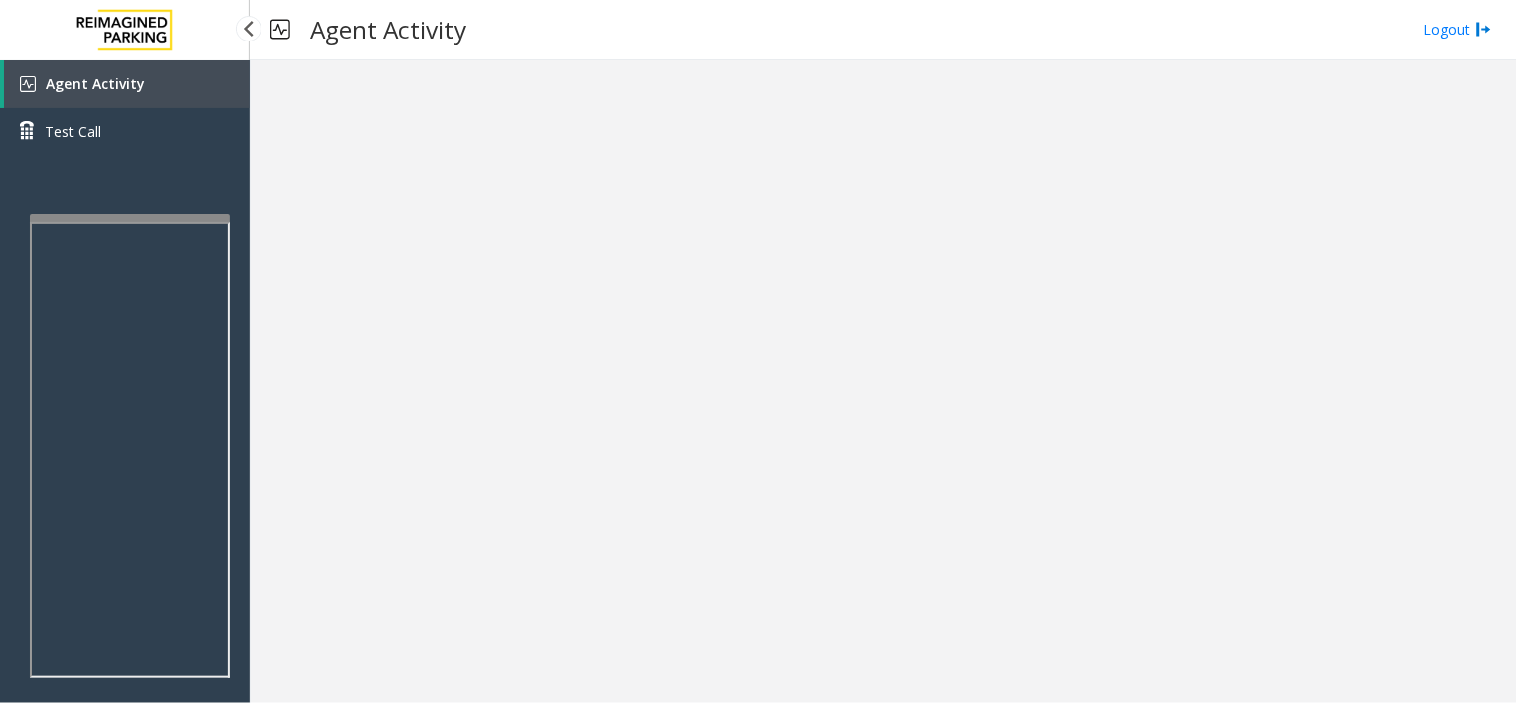 click on "Agent Activity" at bounding box center [127, 84] 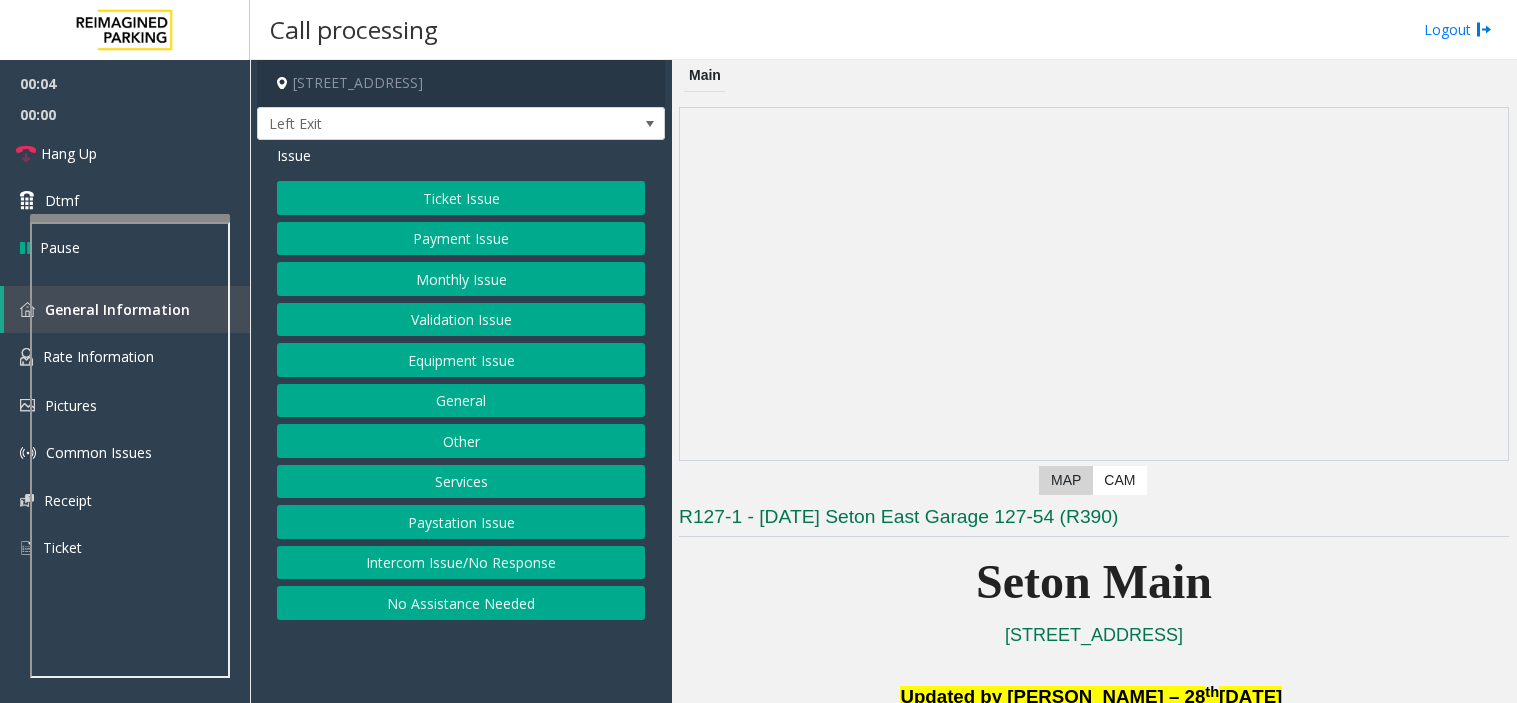 scroll, scrollTop: 0, scrollLeft: 0, axis: both 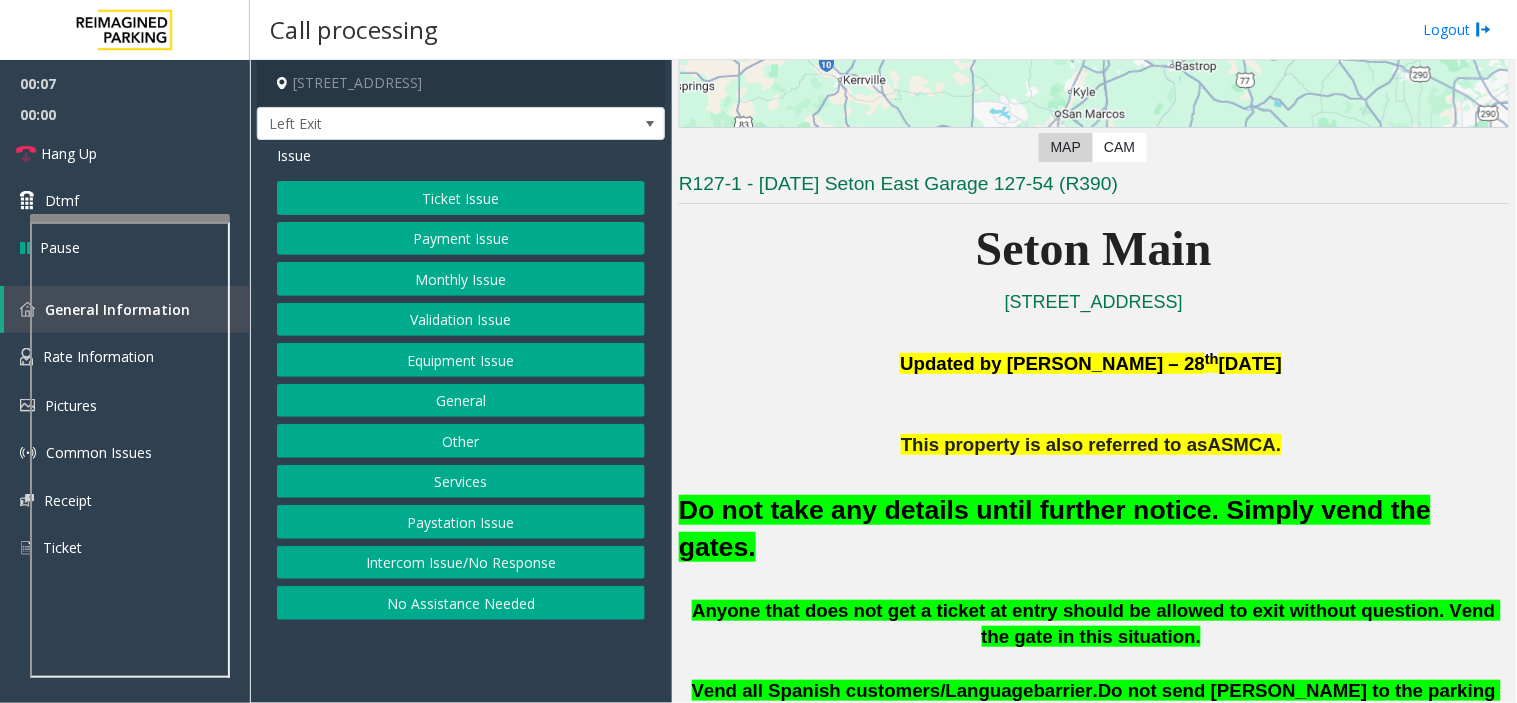 click on "Intercom Issue/No Response" 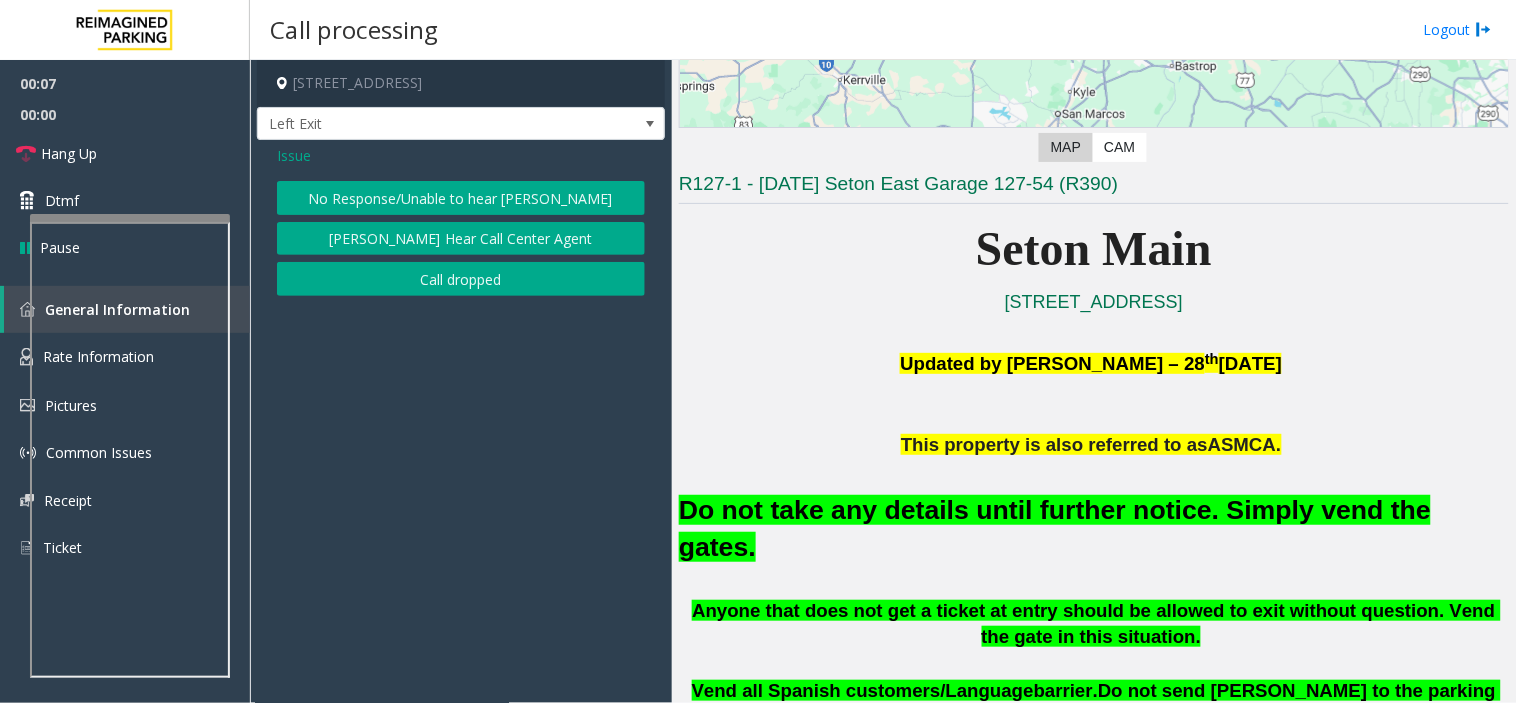 click on "No Response/Unable to hear [PERSON_NAME]" 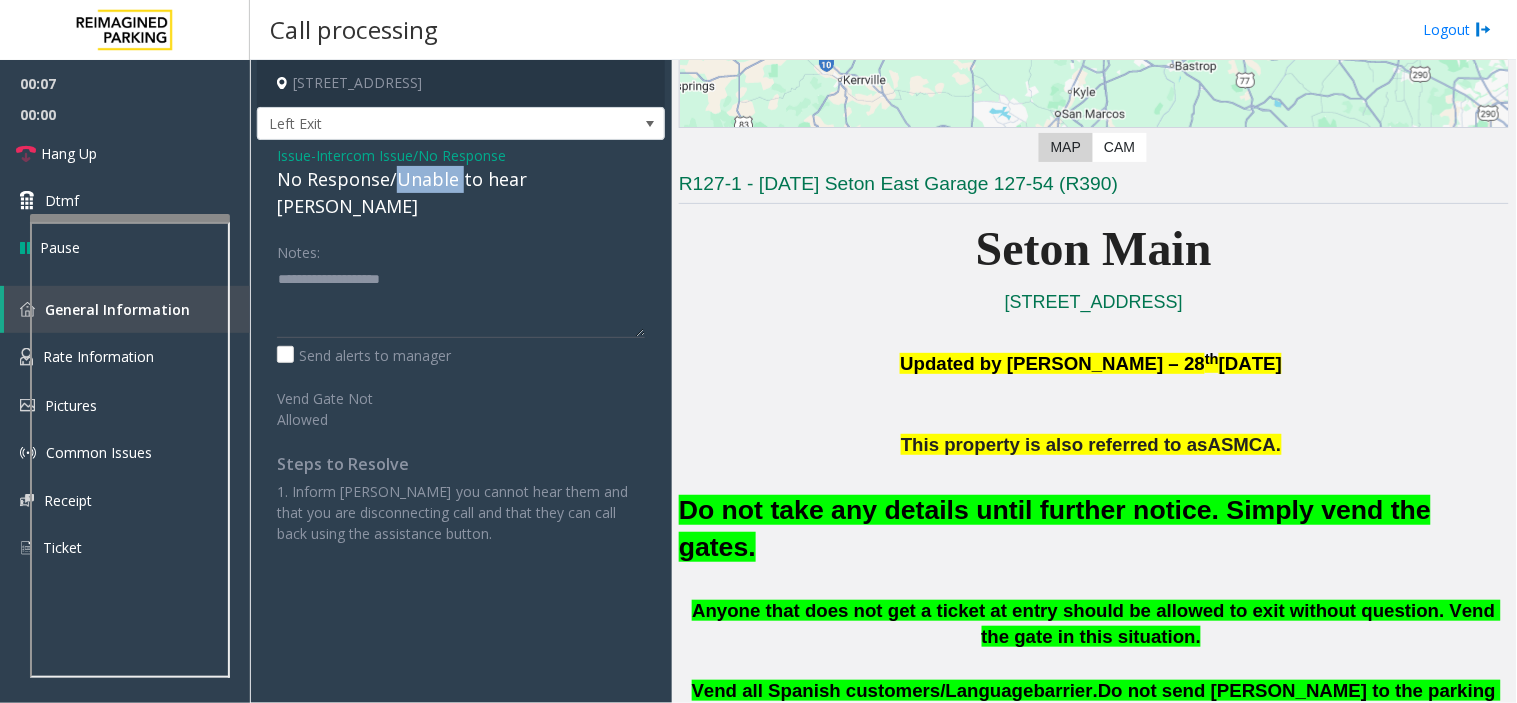 click on "No Response/Unable to hear [PERSON_NAME]" 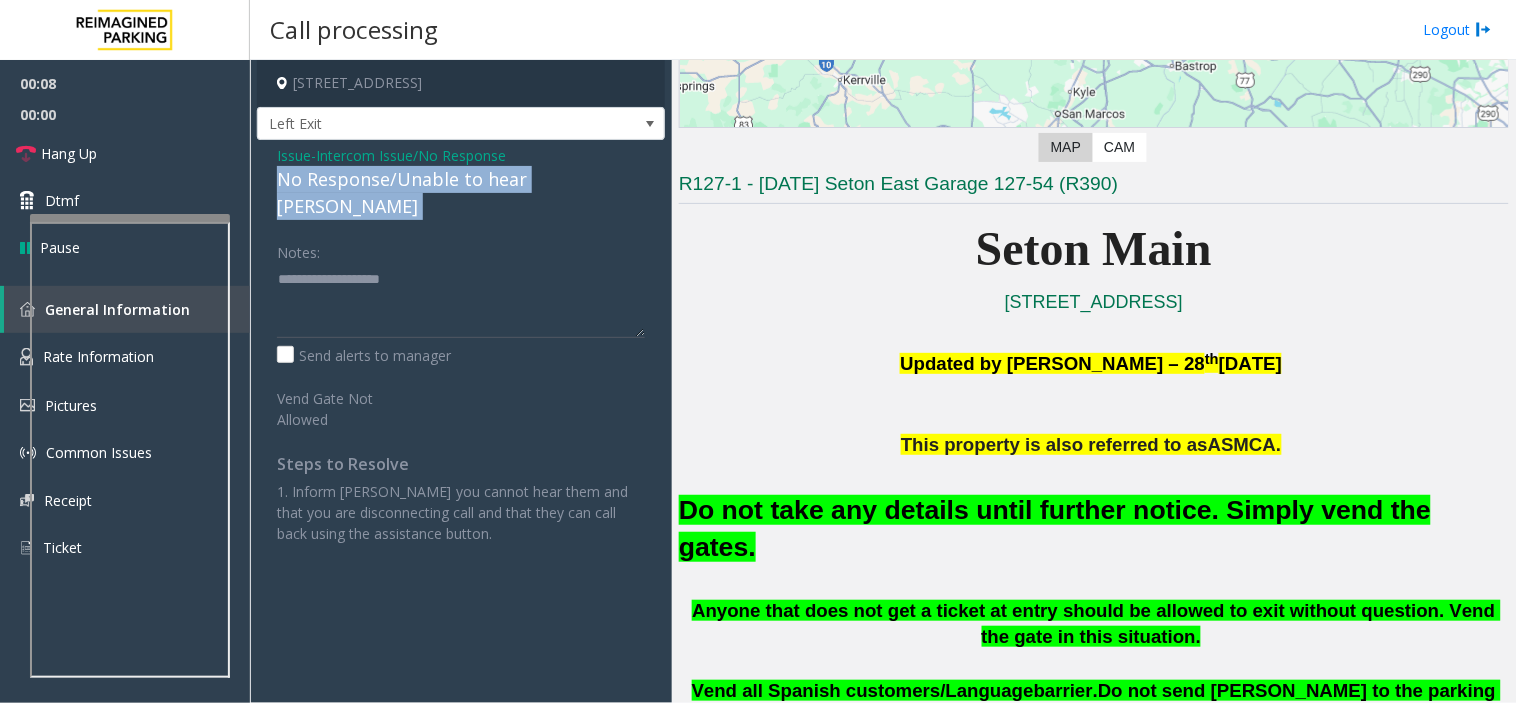 click on "No Response/Unable to hear [PERSON_NAME]" 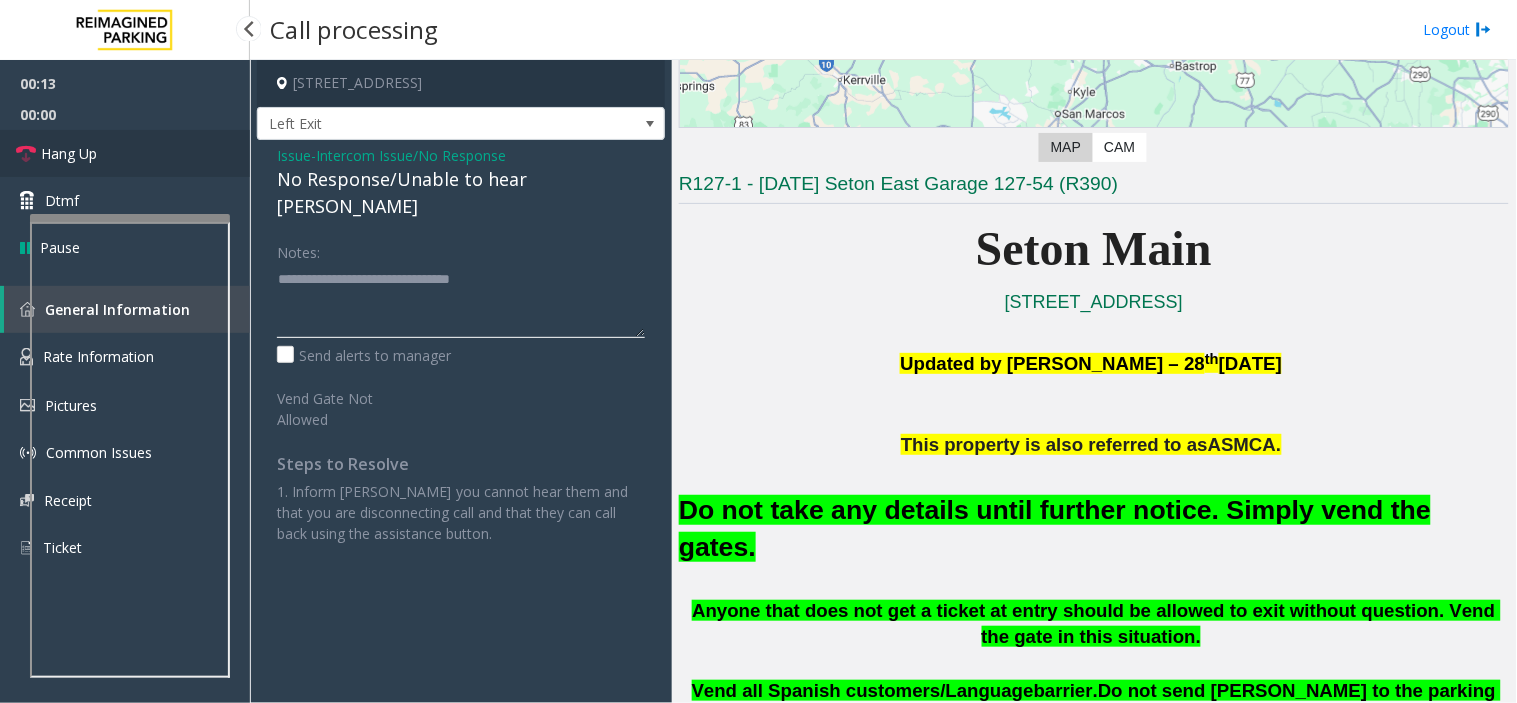 type on "**********" 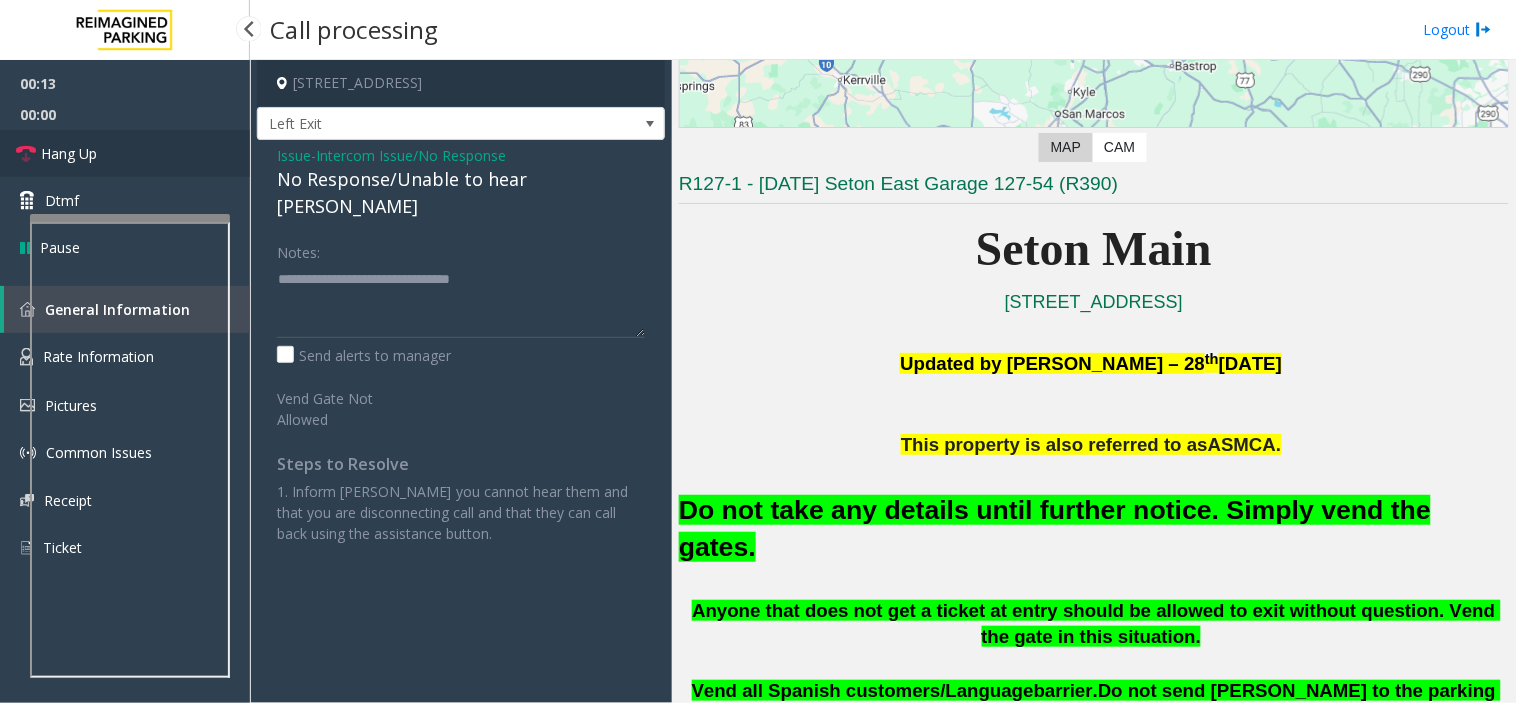 click on "Hang Up" at bounding box center (125, 153) 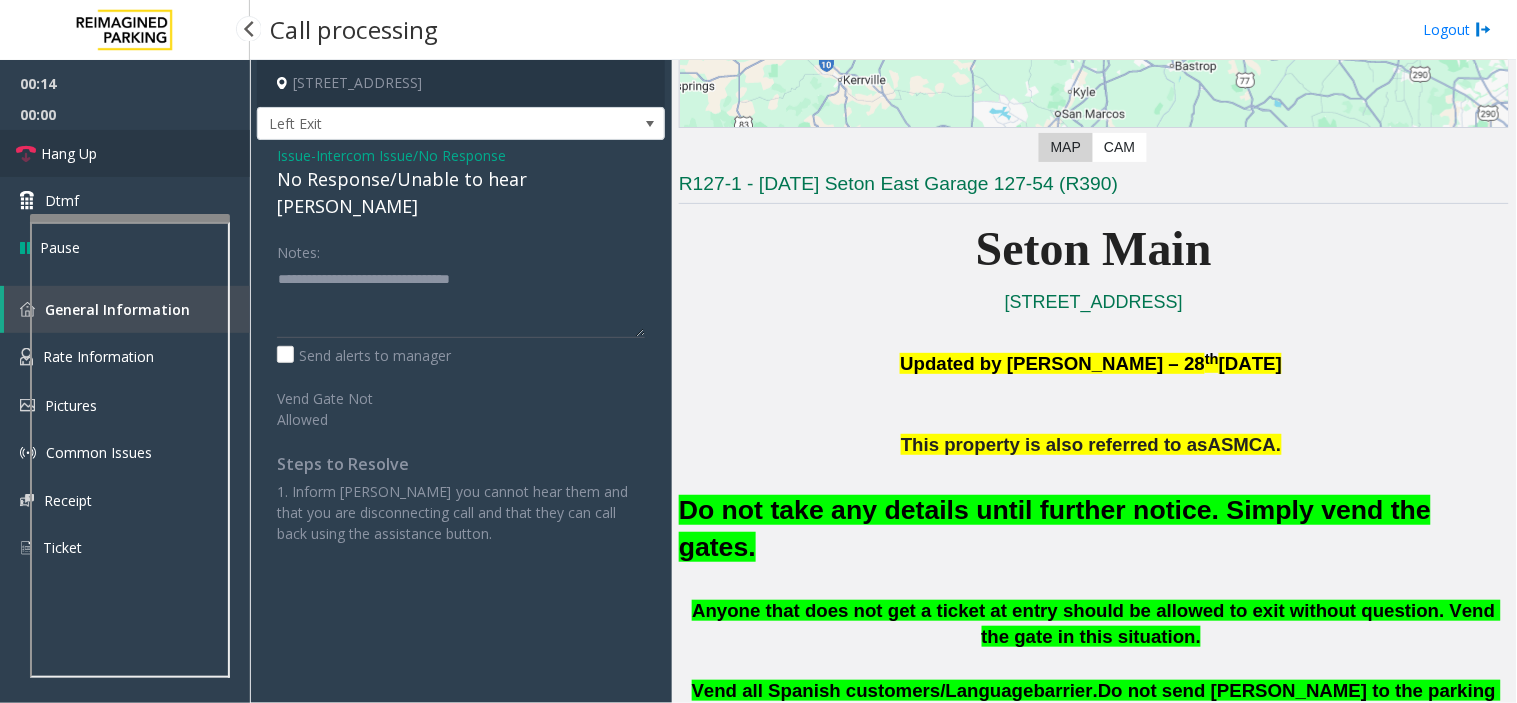 click on "Hang Up" at bounding box center (125, 153) 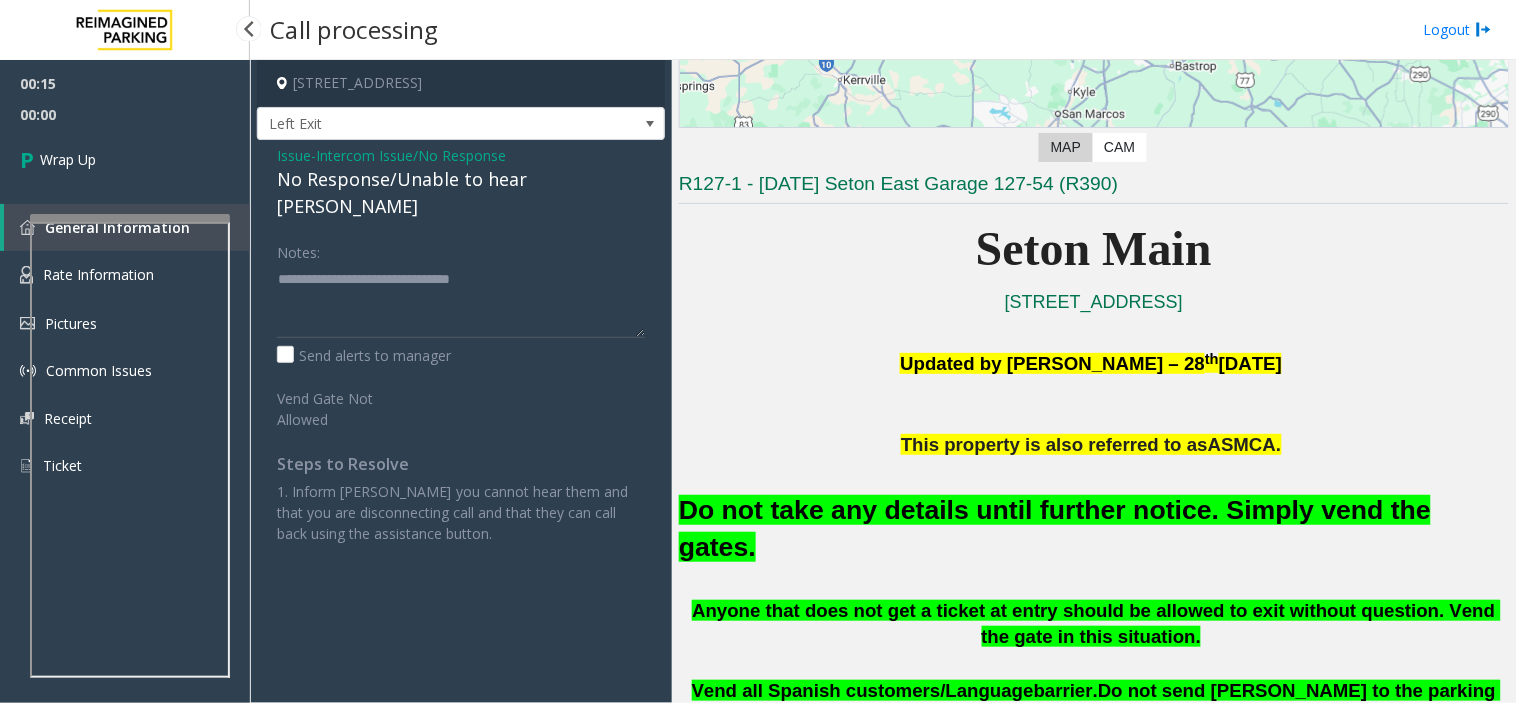 click on "Wrap Up" at bounding box center [125, 159] 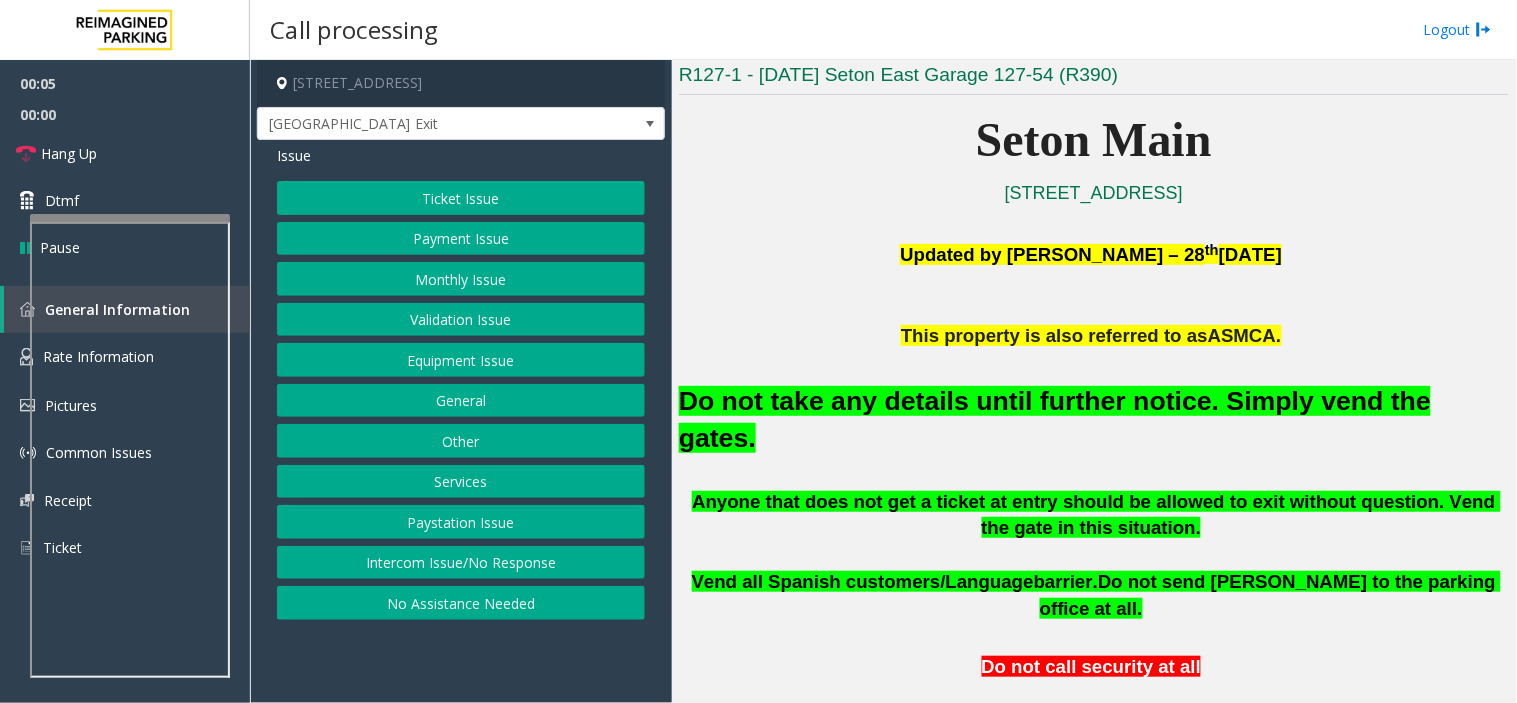 scroll, scrollTop: 444, scrollLeft: 0, axis: vertical 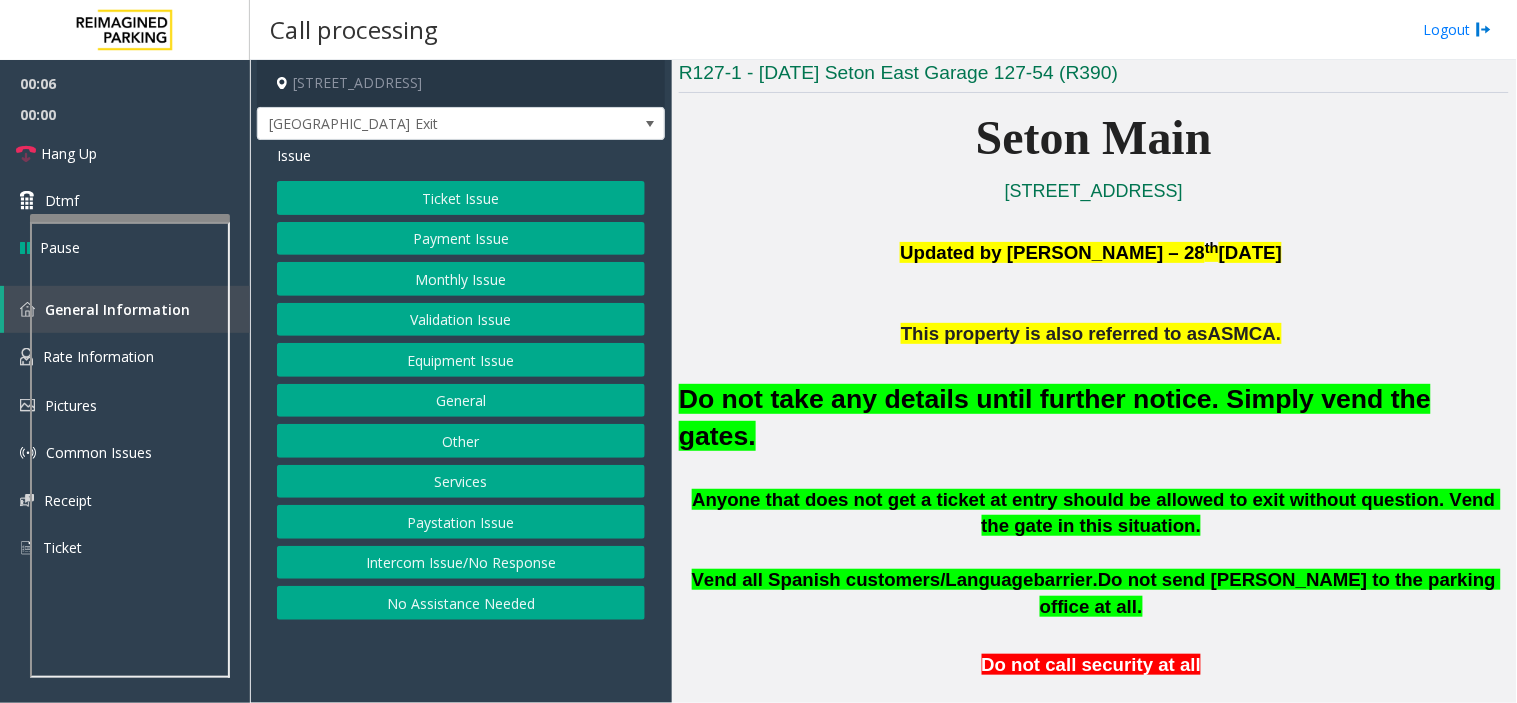 click on "Do not take any details until further notice. Simply vend the gates." 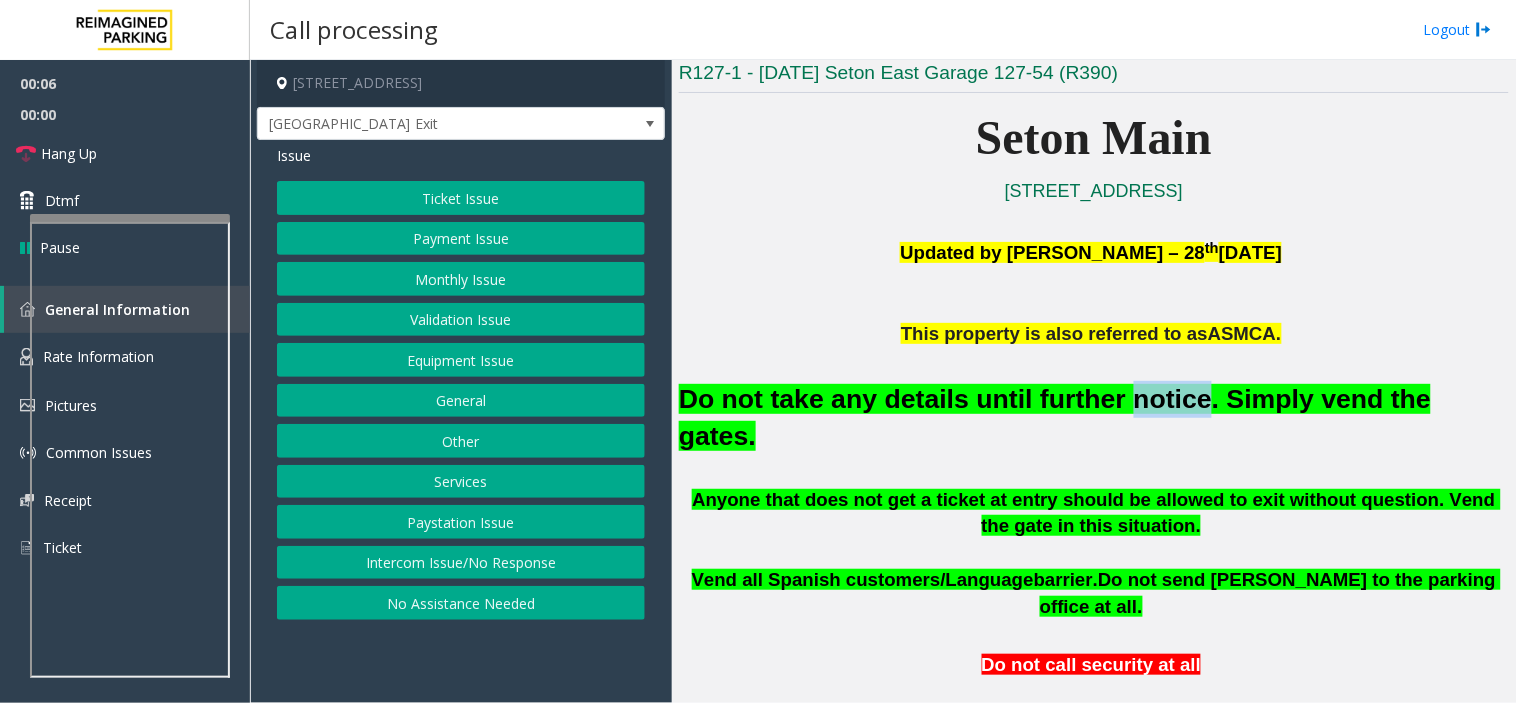 click on "Do not take any details until further notice. Simply vend the gates." 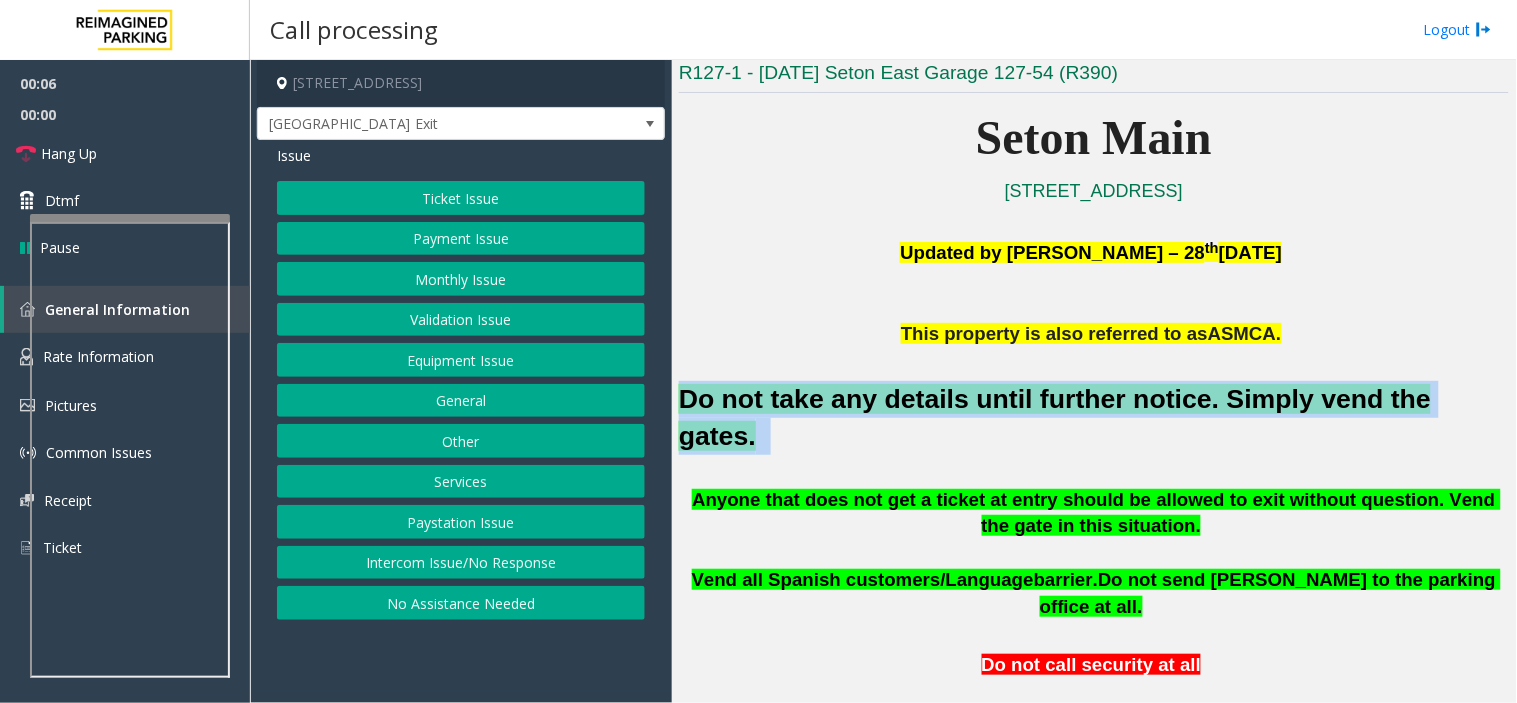click on "Do not take any details until further notice. Simply vend the gates." 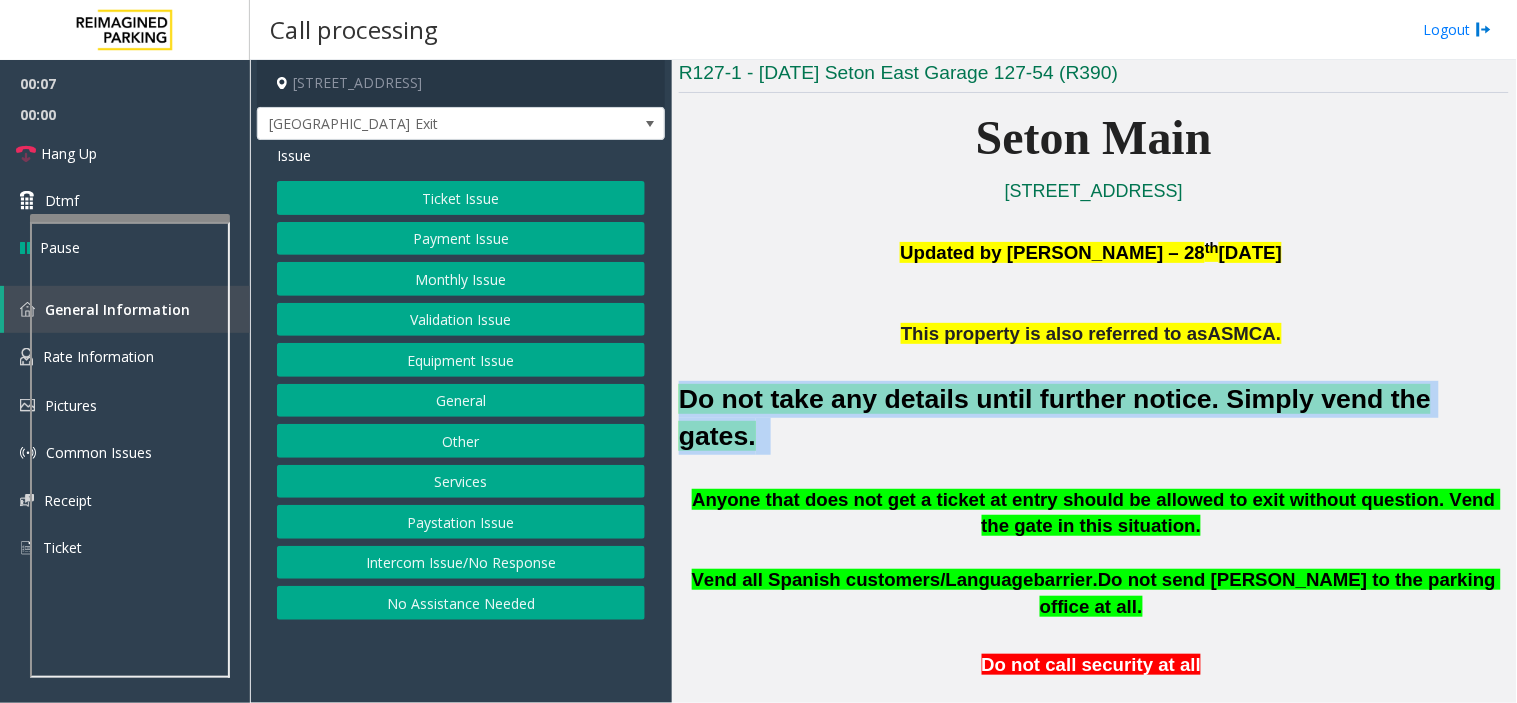 copy on "Do not take any details until further notice. Simply vend the gates." 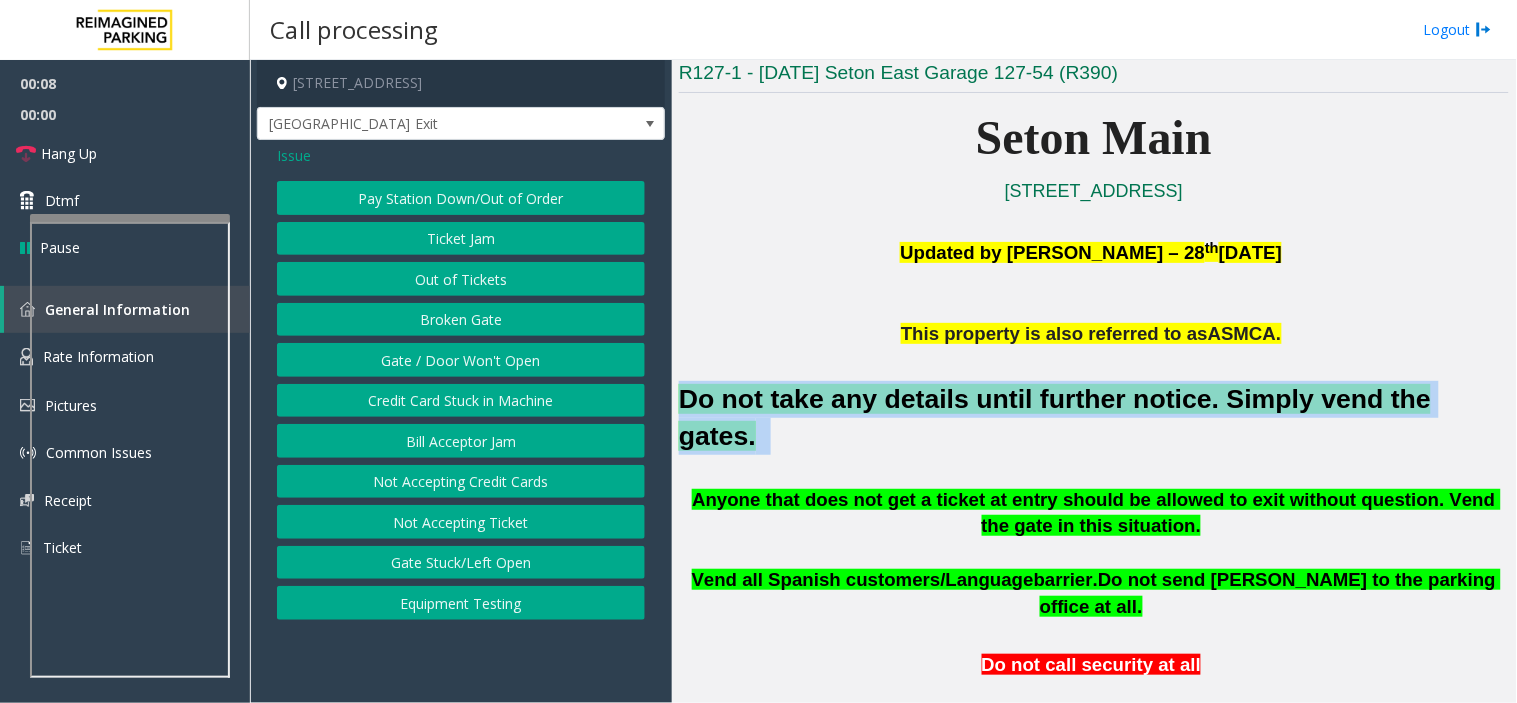 click on "Pay Station Down/Out of Order" 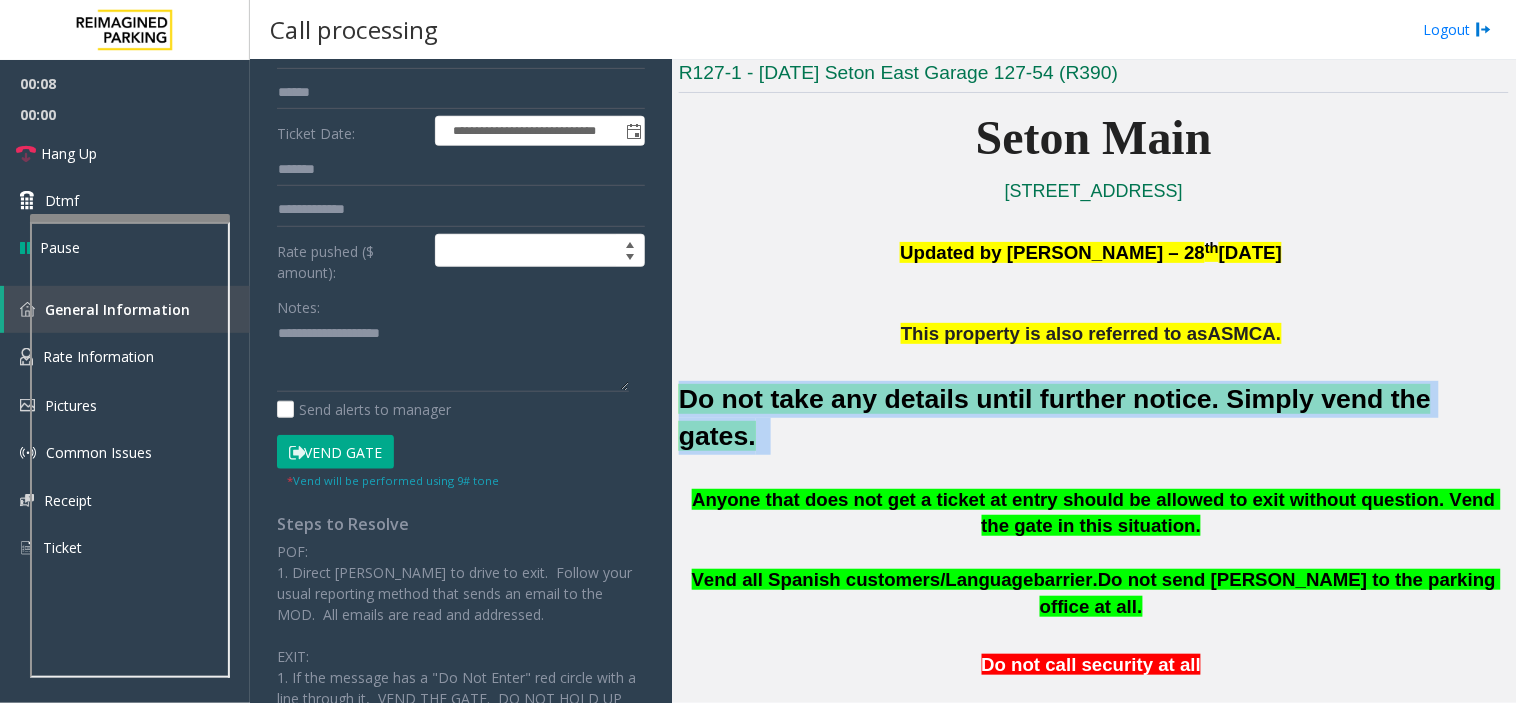 scroll, scrollTop: 444, scrollLeft: 0, axis: vertical 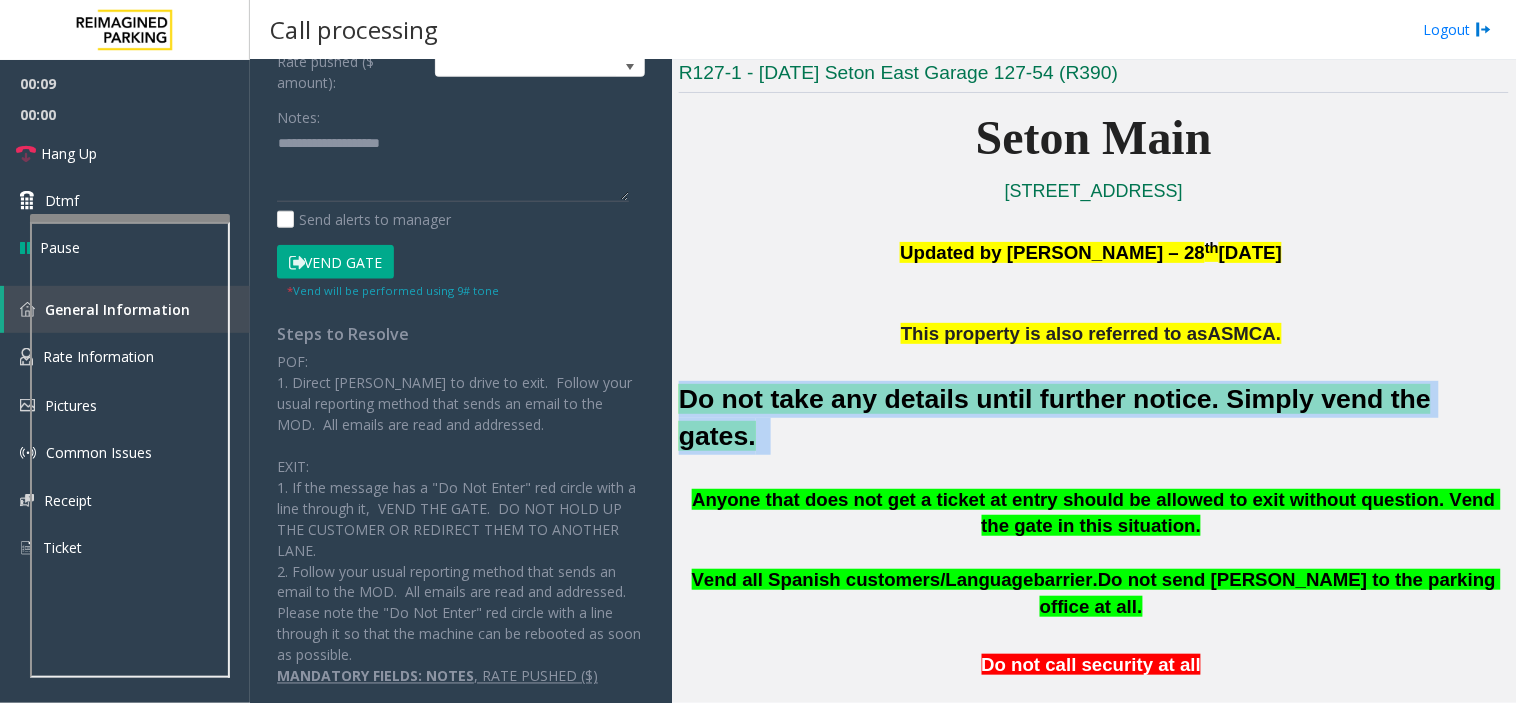 click on "Vend Gate" 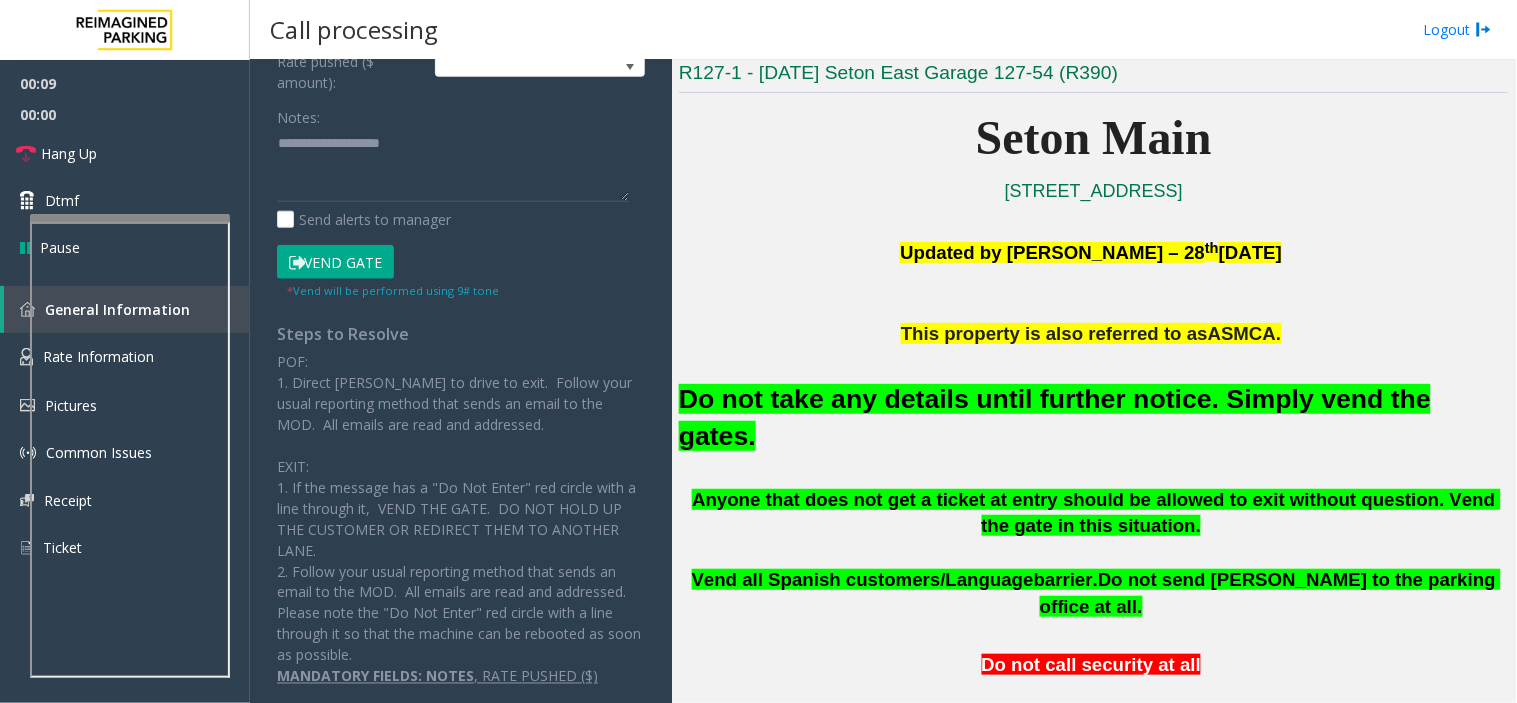 click on "Notes:" 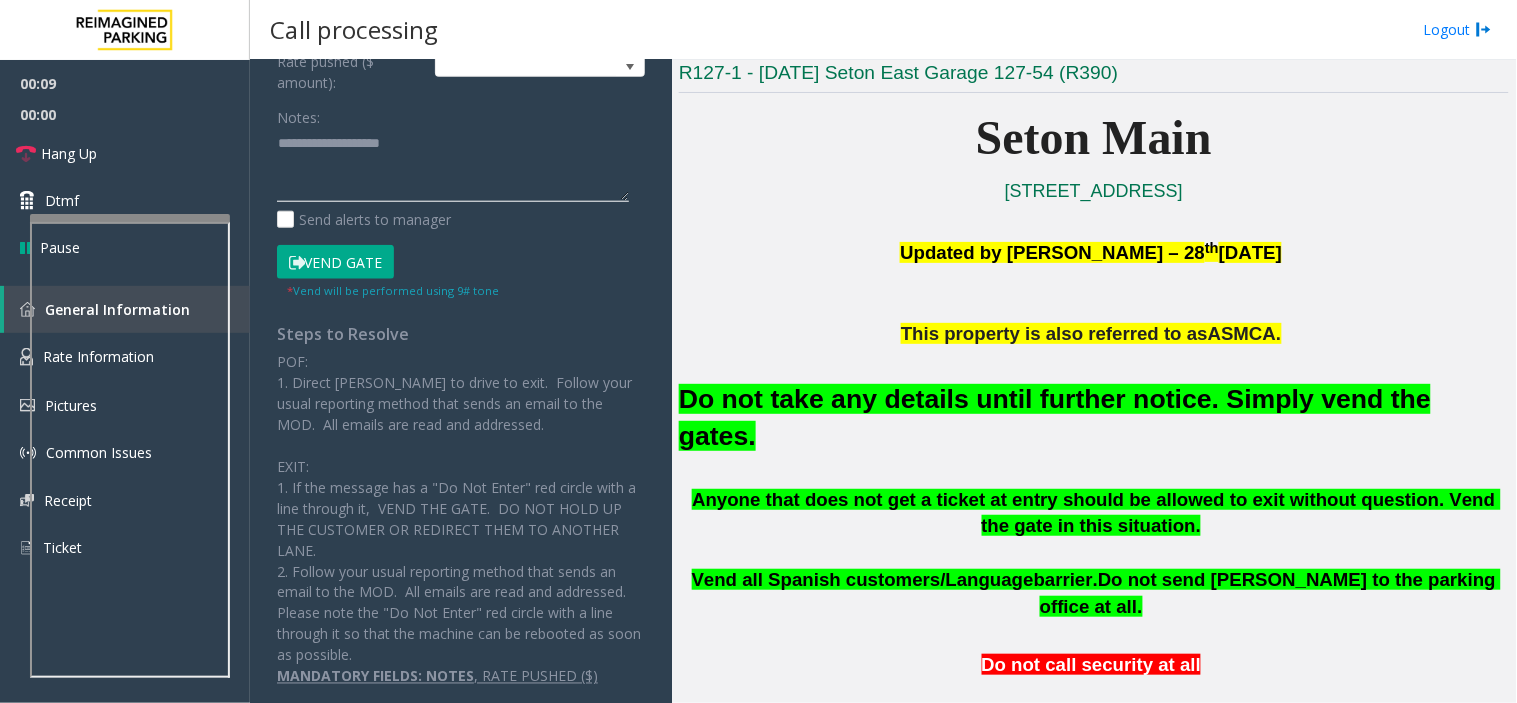 click 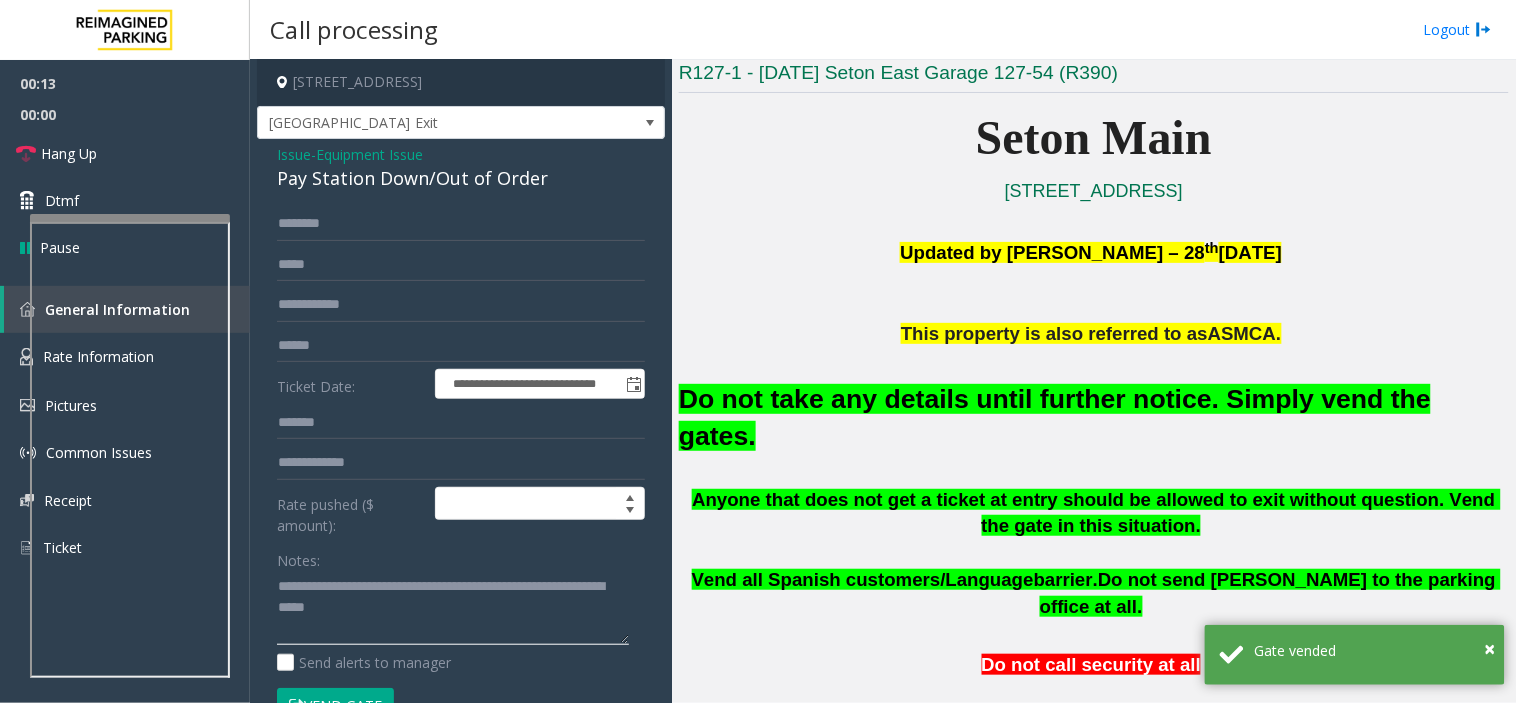 scroll, scrollTop: 0, scrollLeft: 0, axis: both 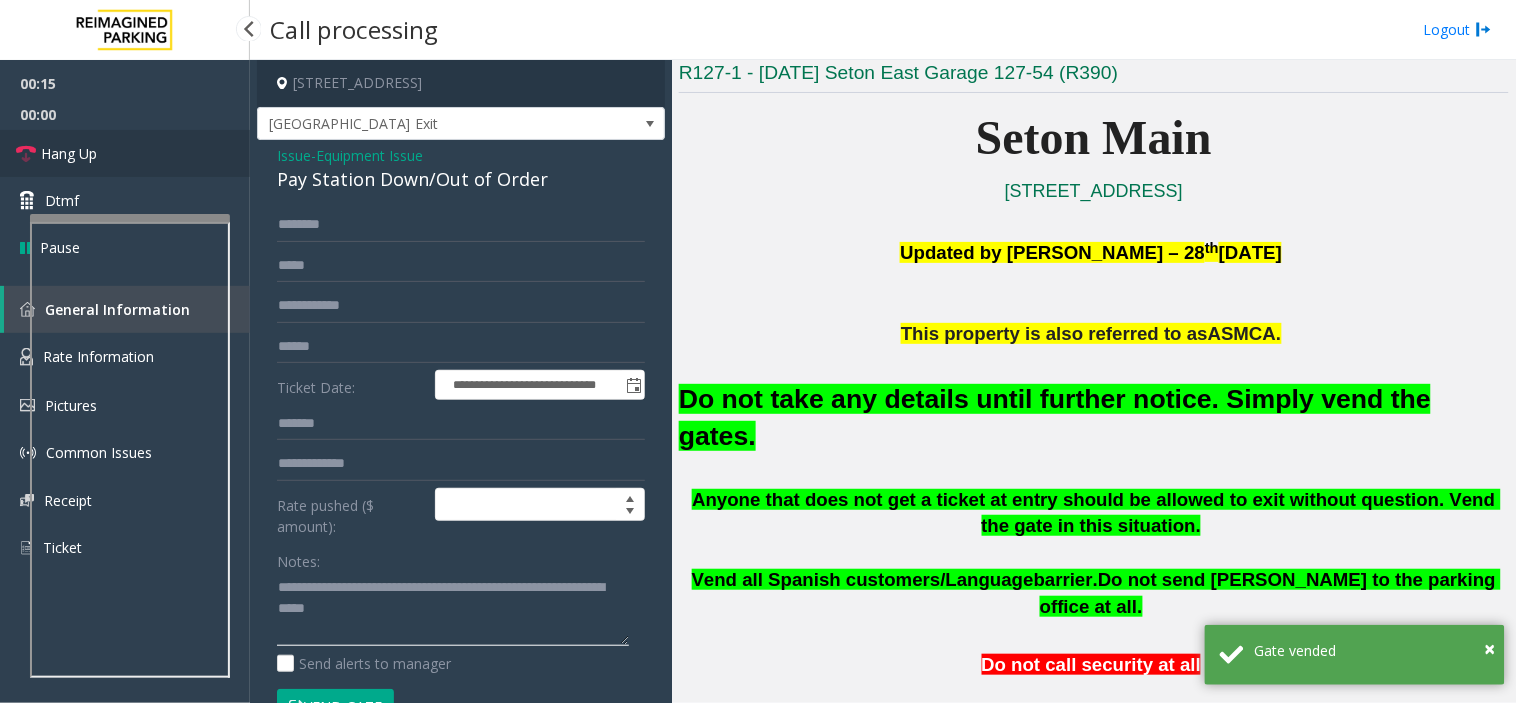 type on "**********" 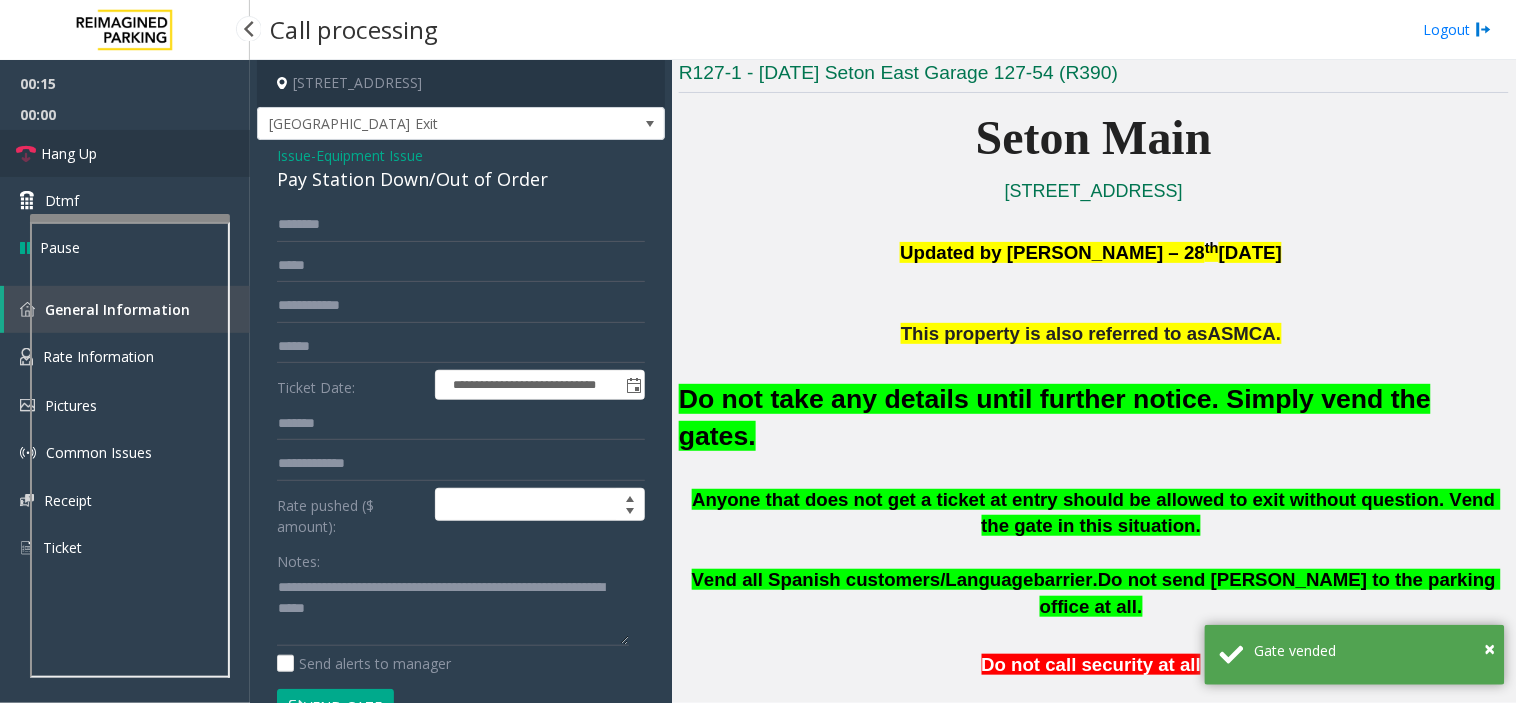 click on "Hang Up" at bounding box center (125, 153) 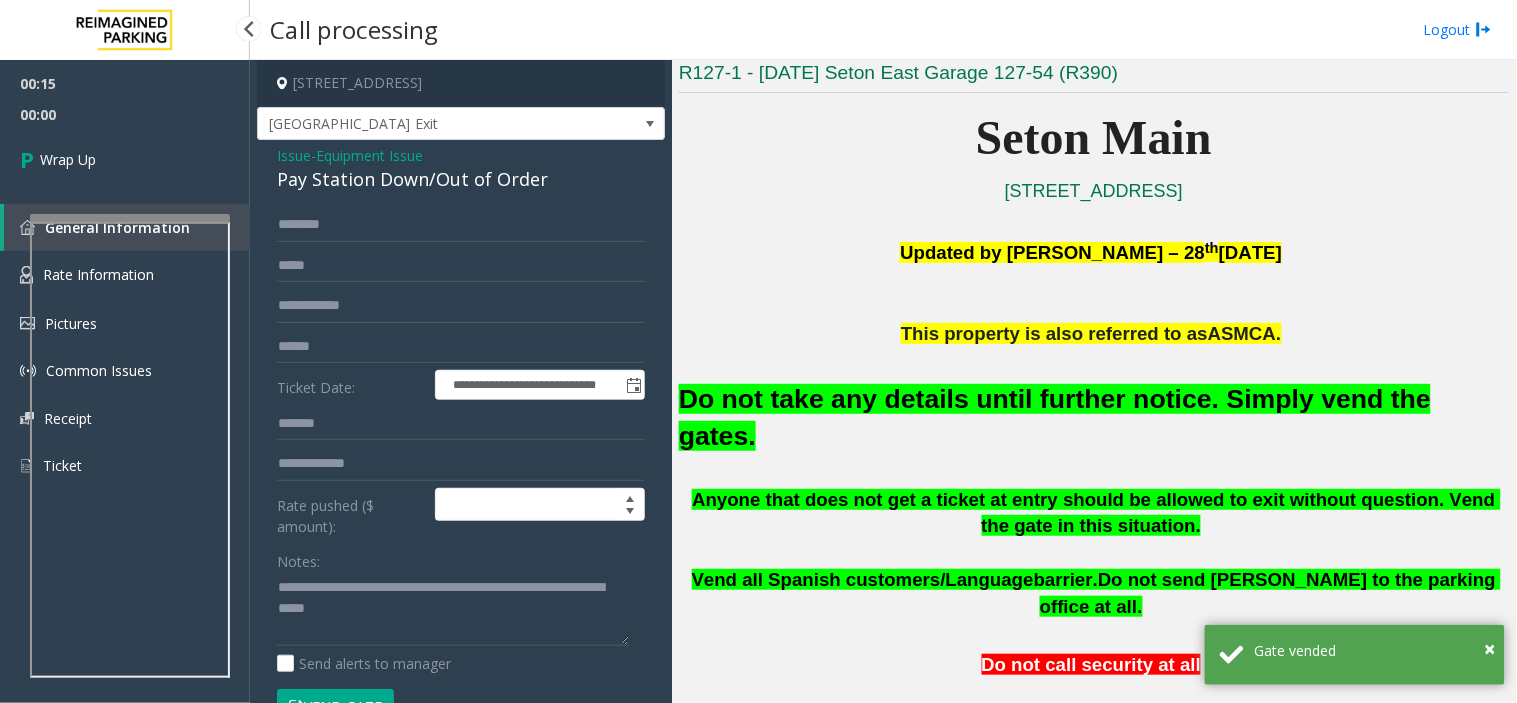 click on "Wrap Up" at bounding box center (125, 159) 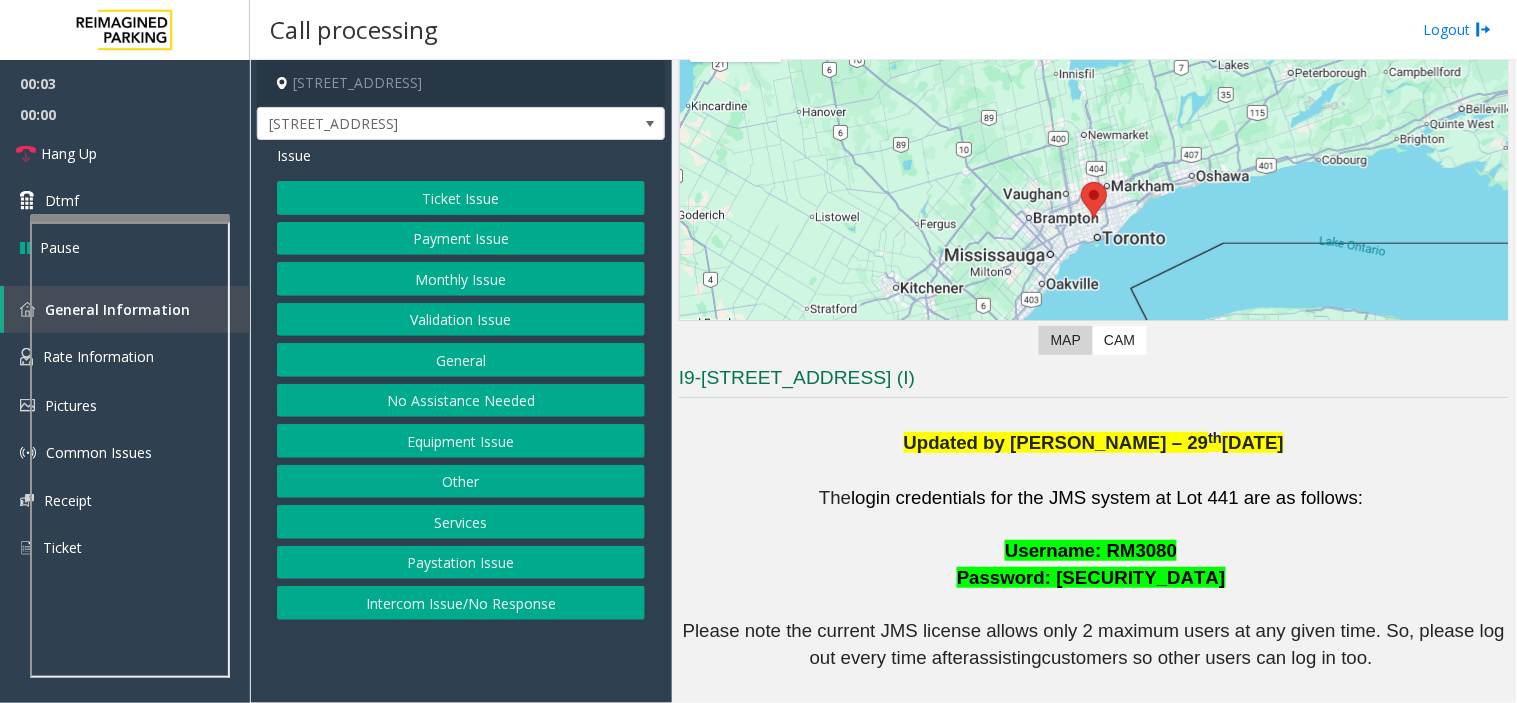 scroll, scrollTop: 333, scrollLeft: 0, axis: vertical 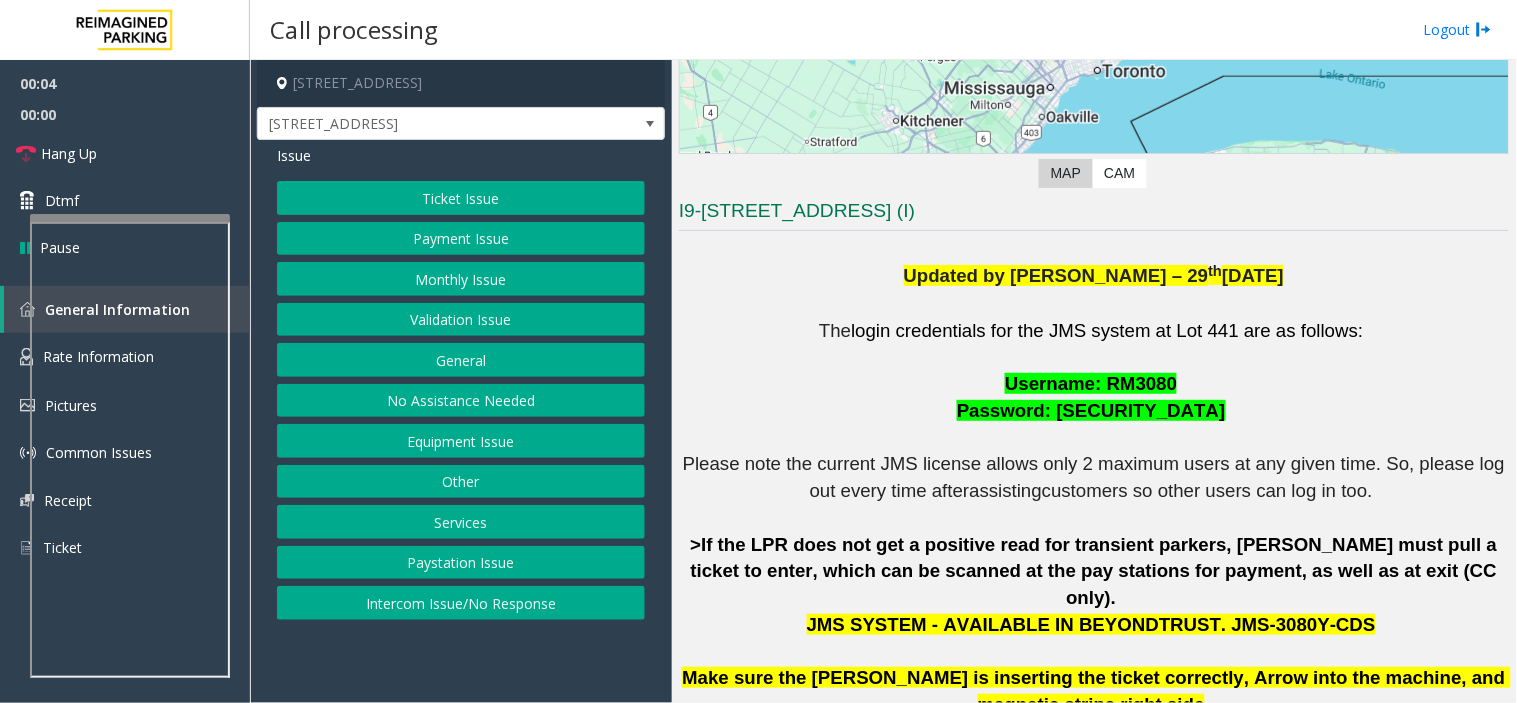 click 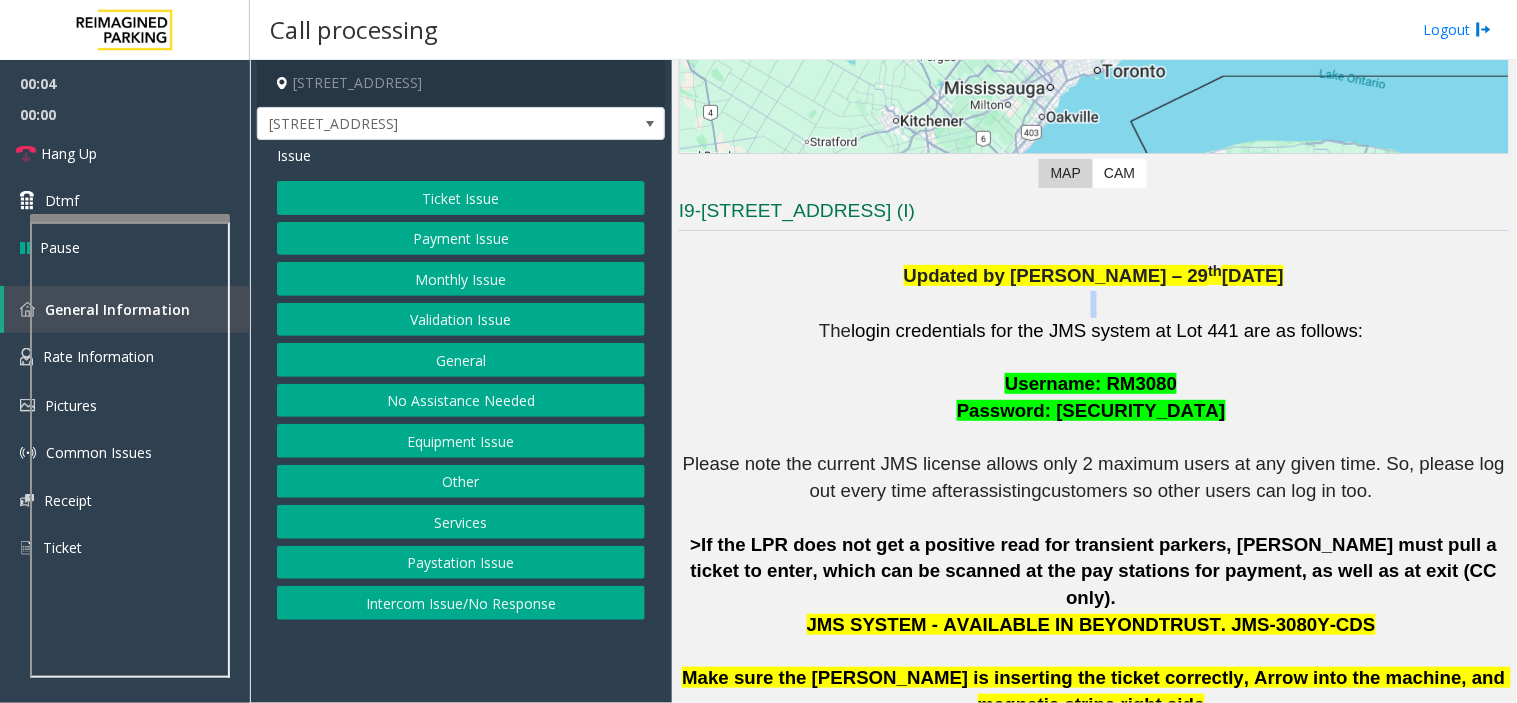 click 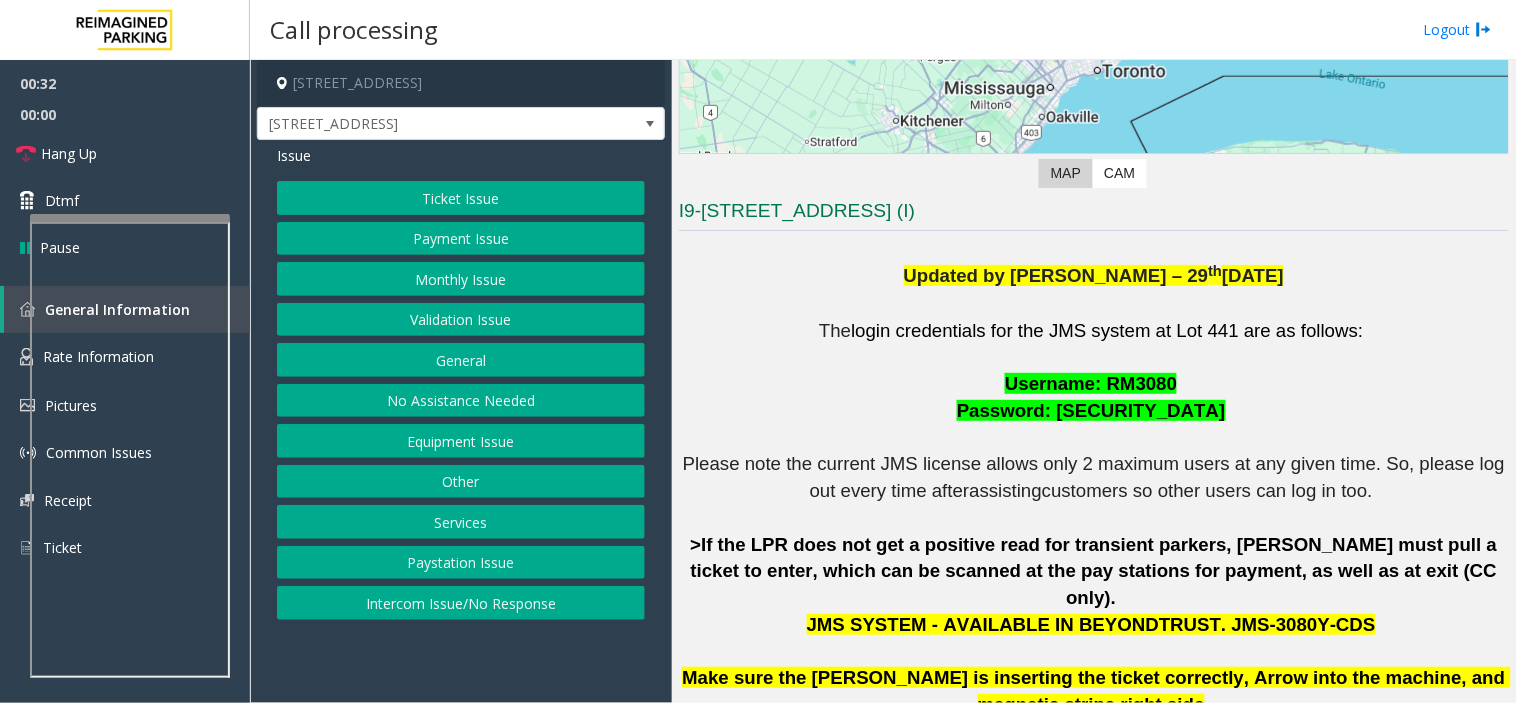 click on "Ticket Issue   Payment Issue   Monthly Issue   Validation Issue   General   No Assistance Needed   Equipment Issue   Other   Services   Paystation Issue   Intercom Issue/No Response" 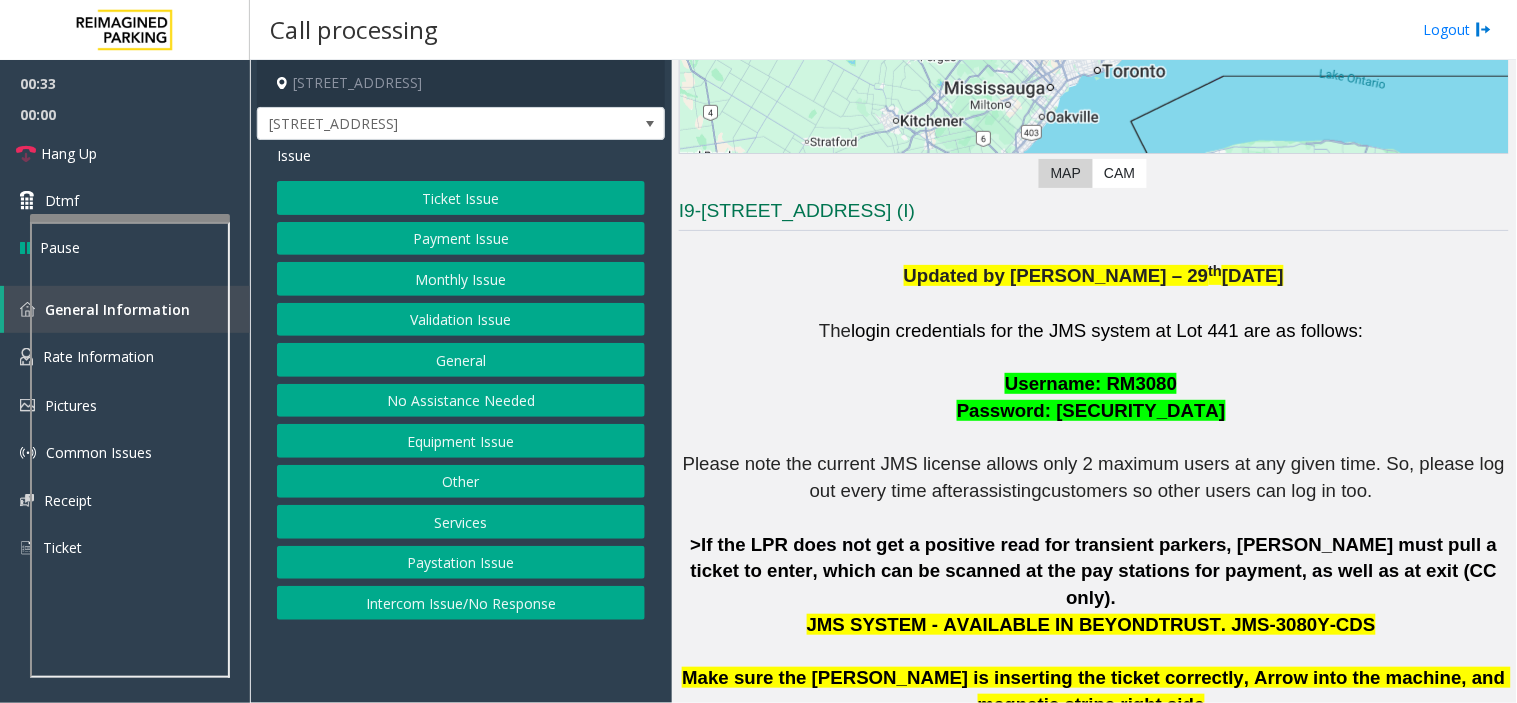 click on "Payment Issue" 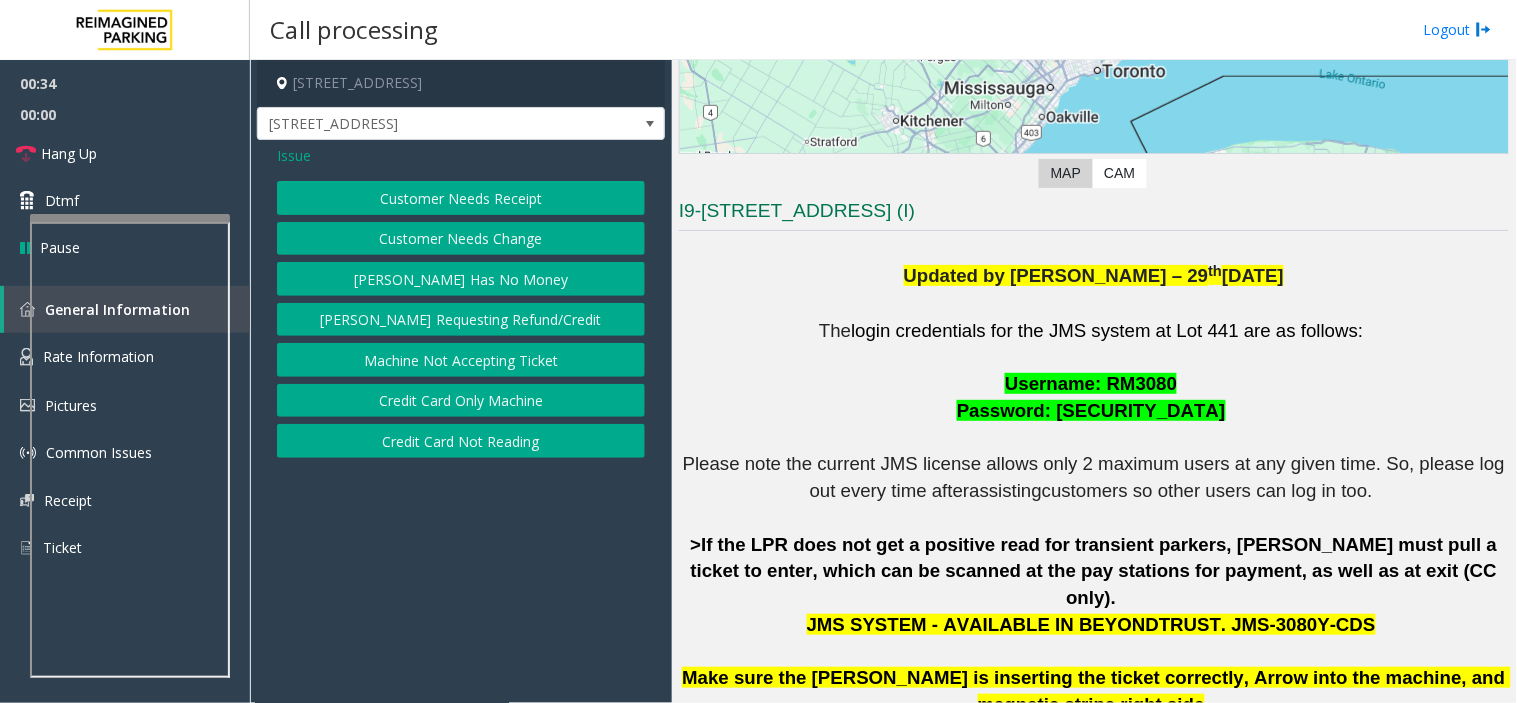 click on "Issue" 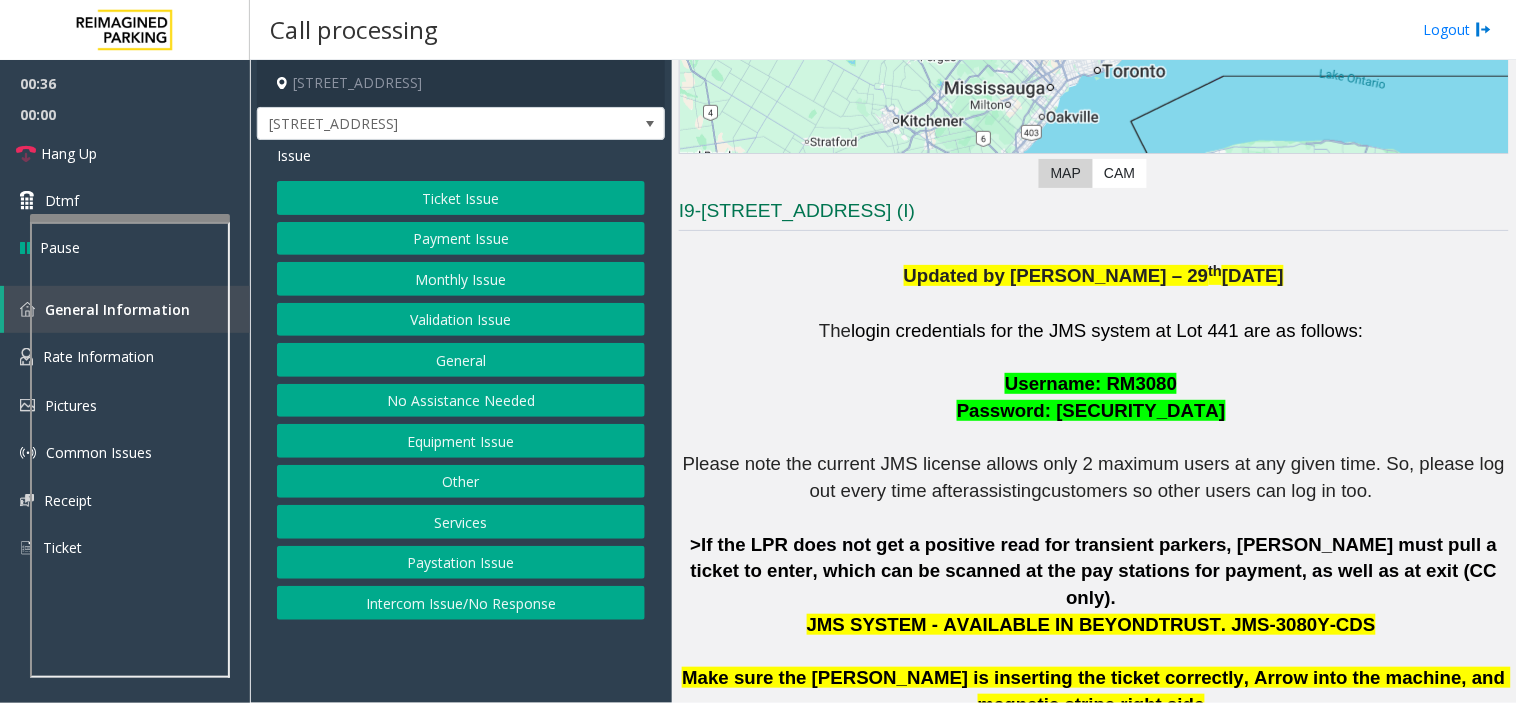 click on "Equipment Issue" 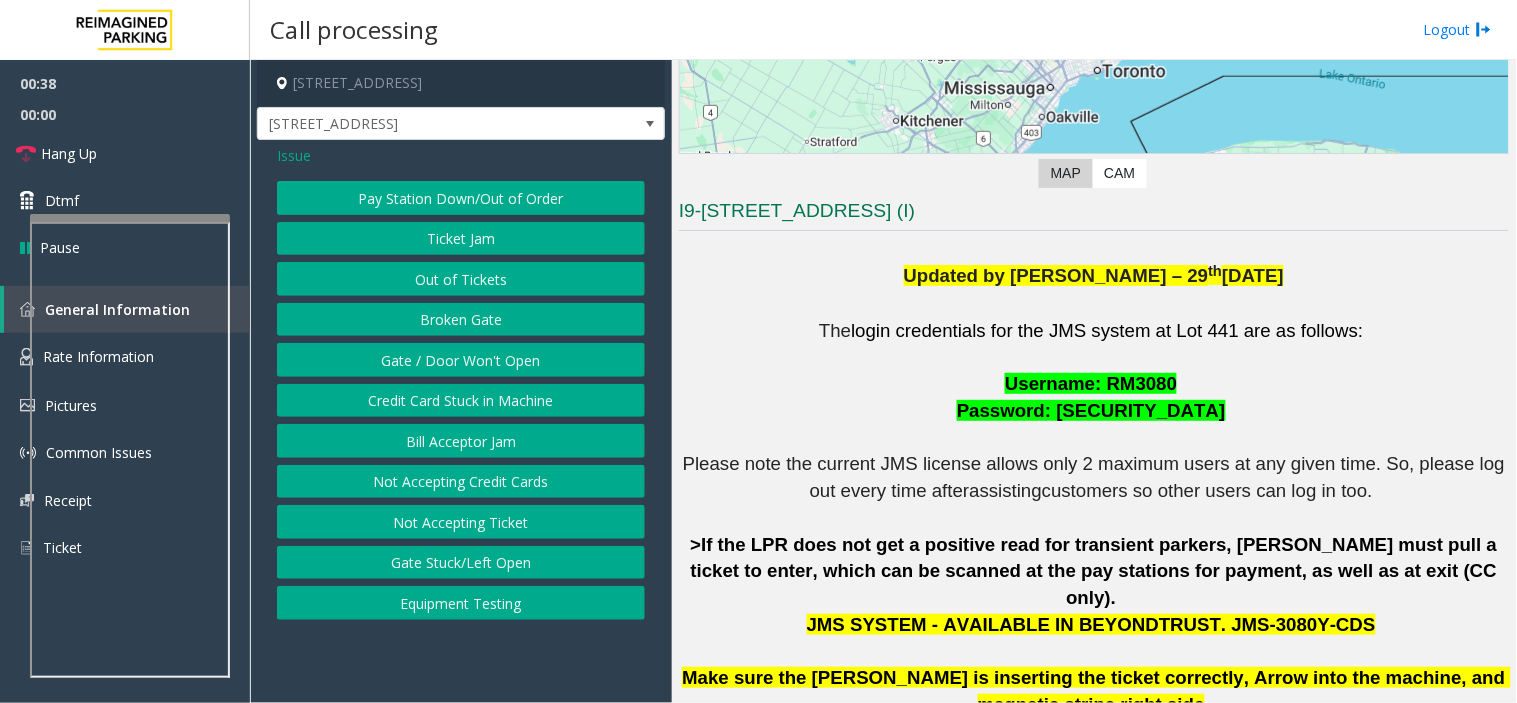 click on "Credit Card Stuck in Machine" 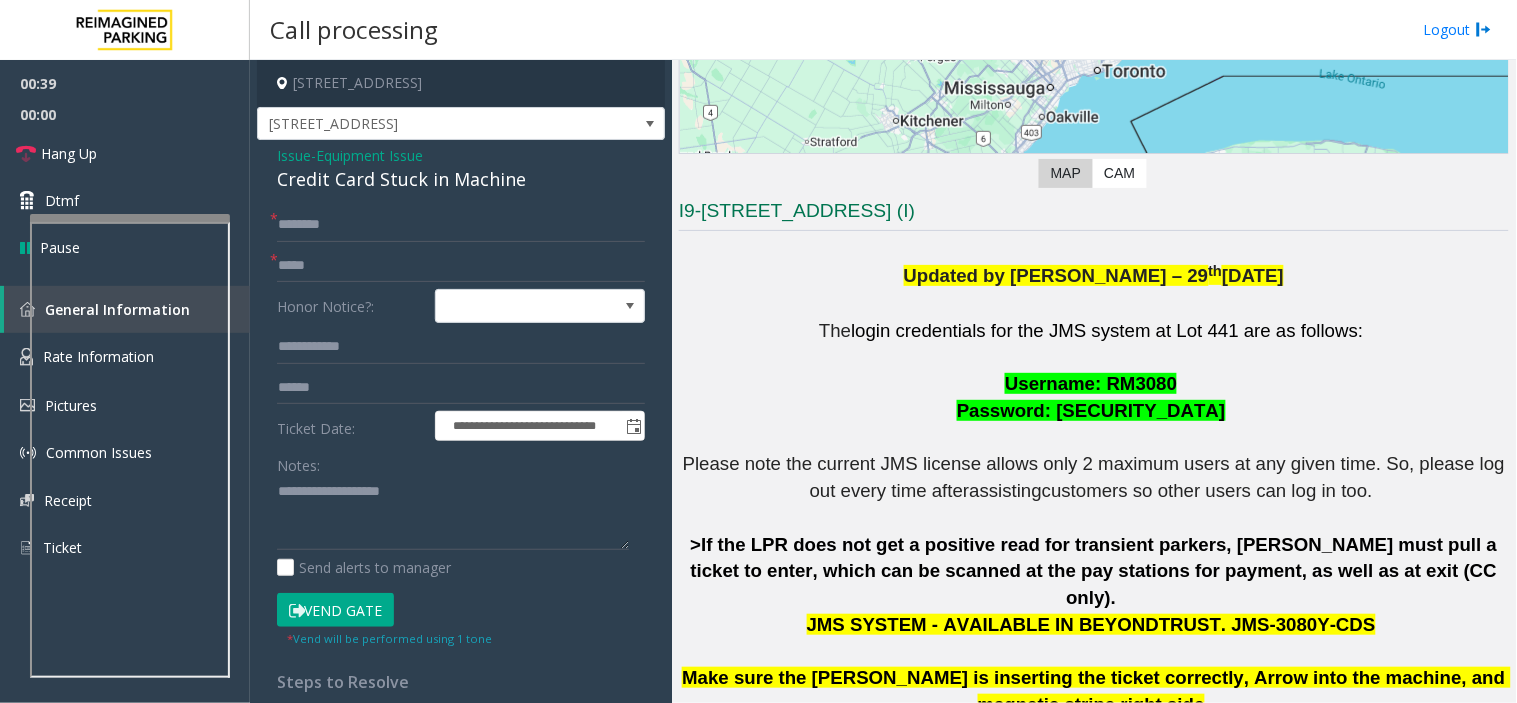 click on "Credit Card Stuck in Machine" 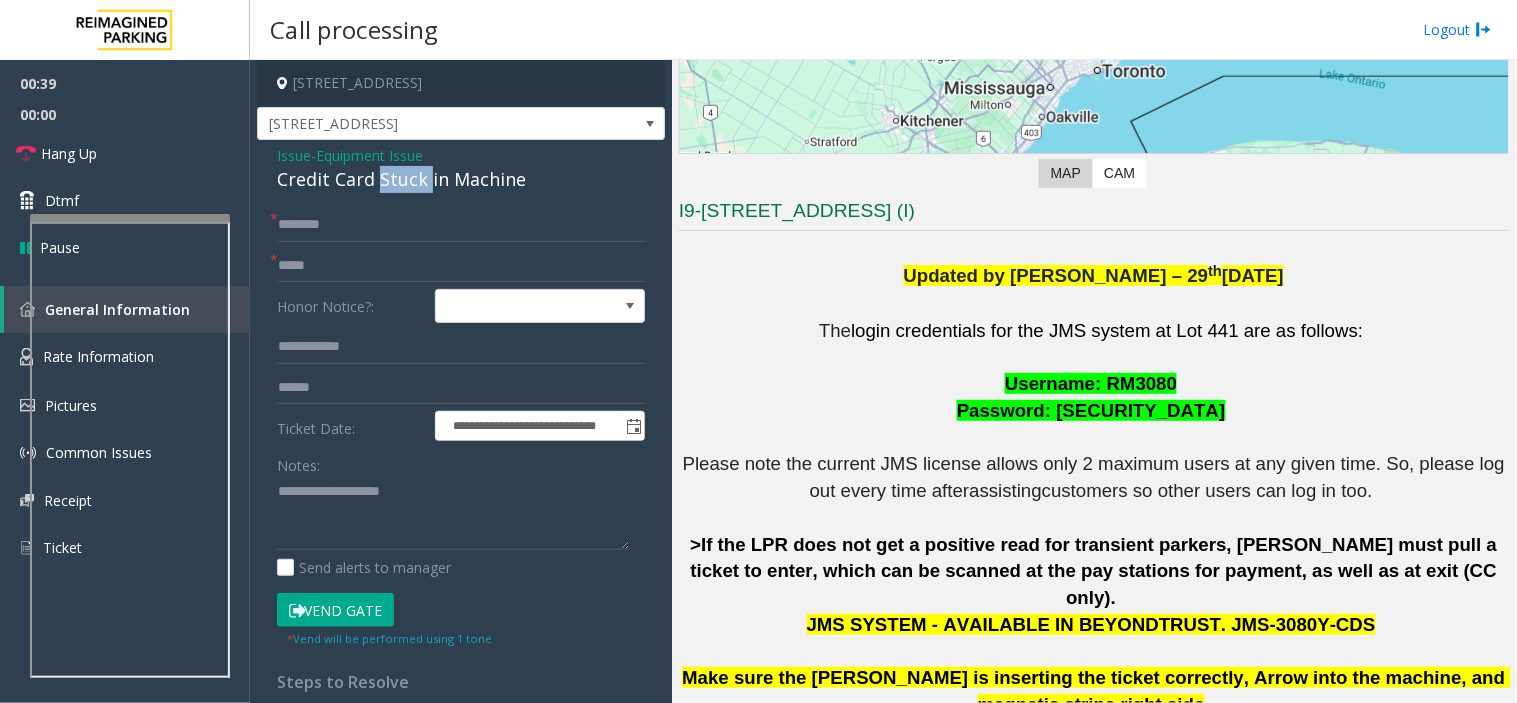 click on "Credit Card Stuck in Machine" 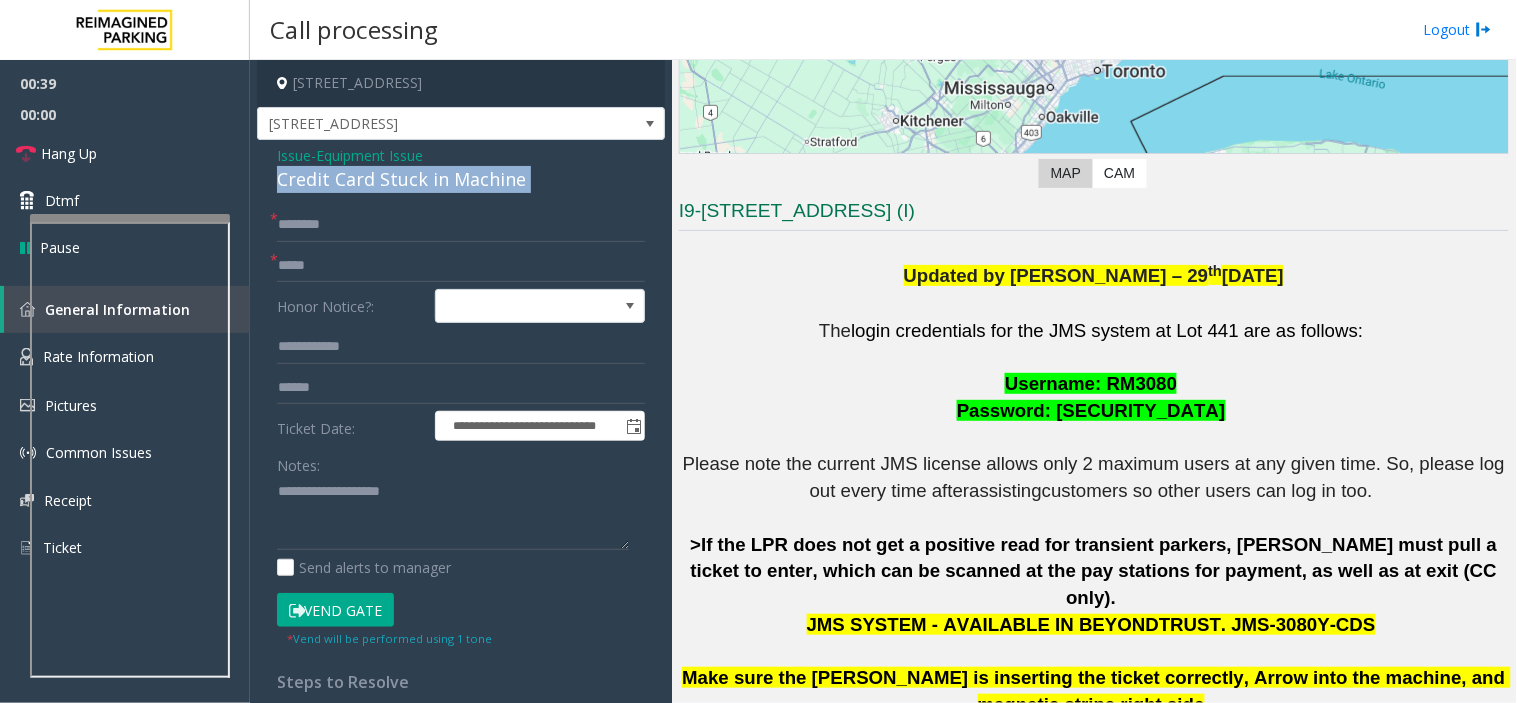 copy on "Credit Card Stuck in Machine" 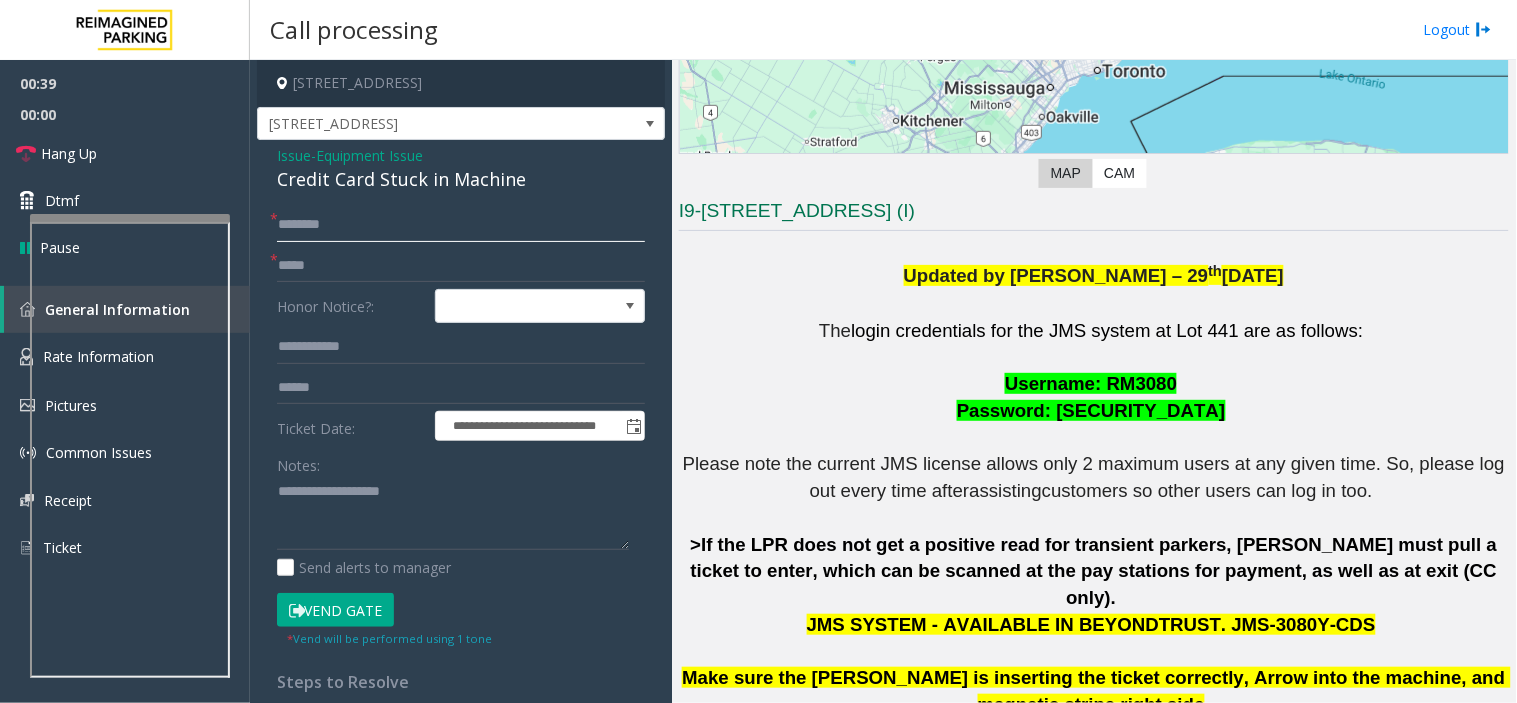 click 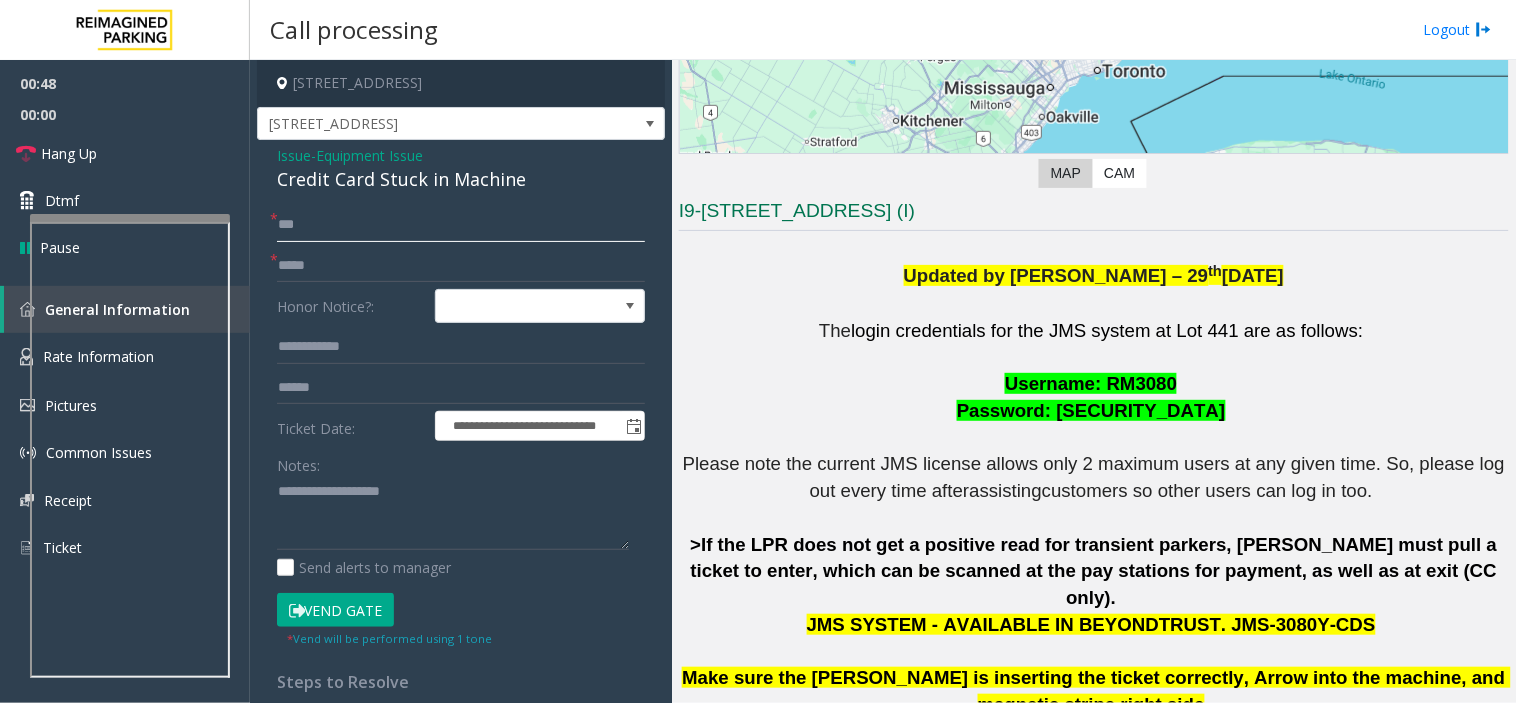 type on "***" 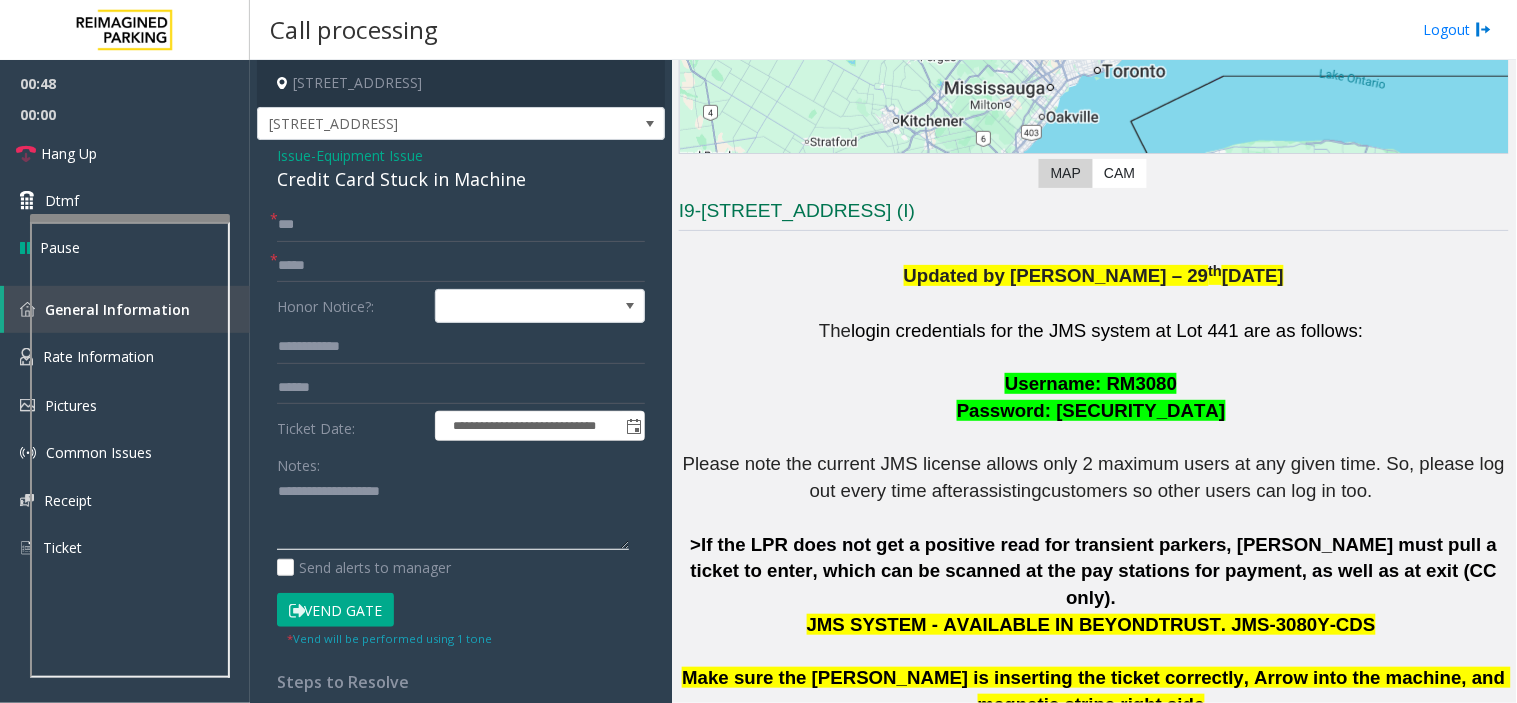 click 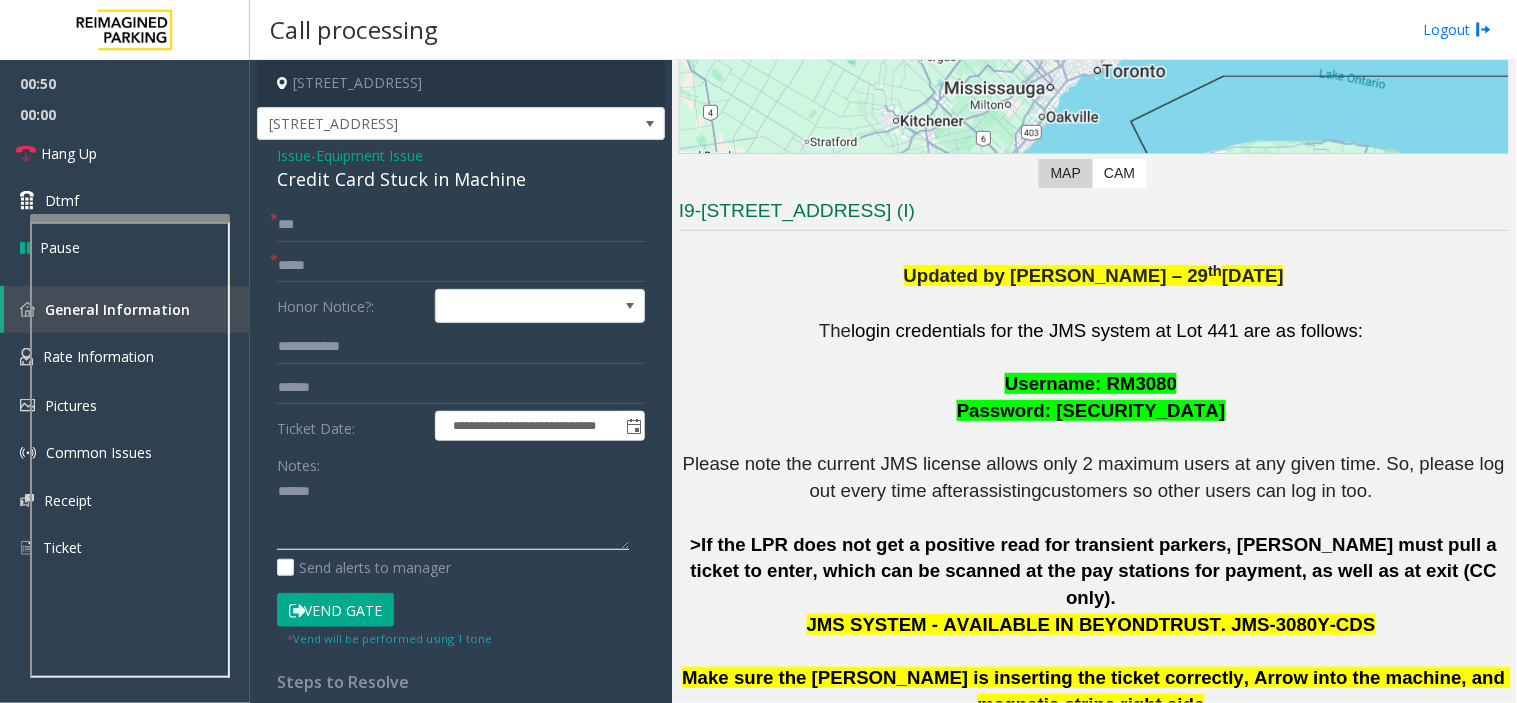 paste on "**********" 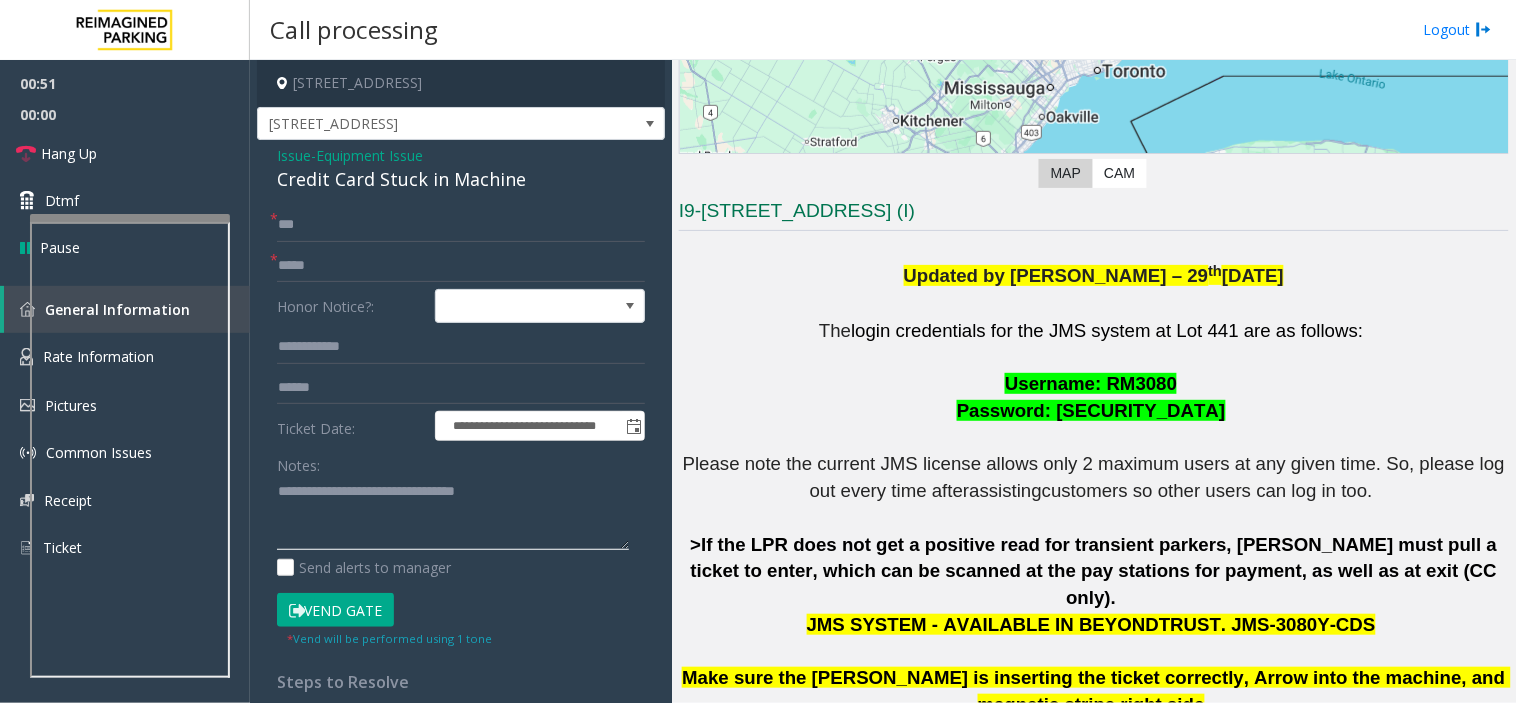 type on "**********" 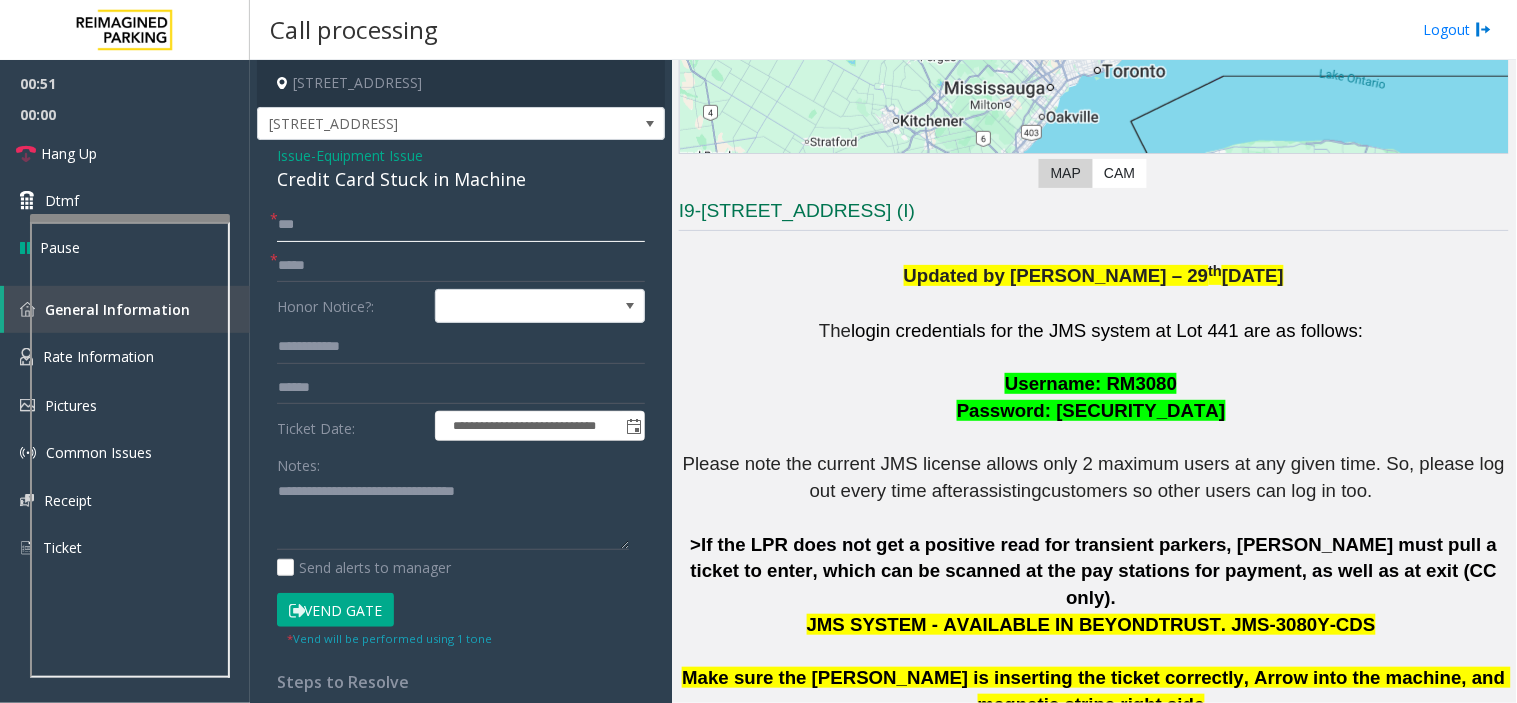 click on "***" 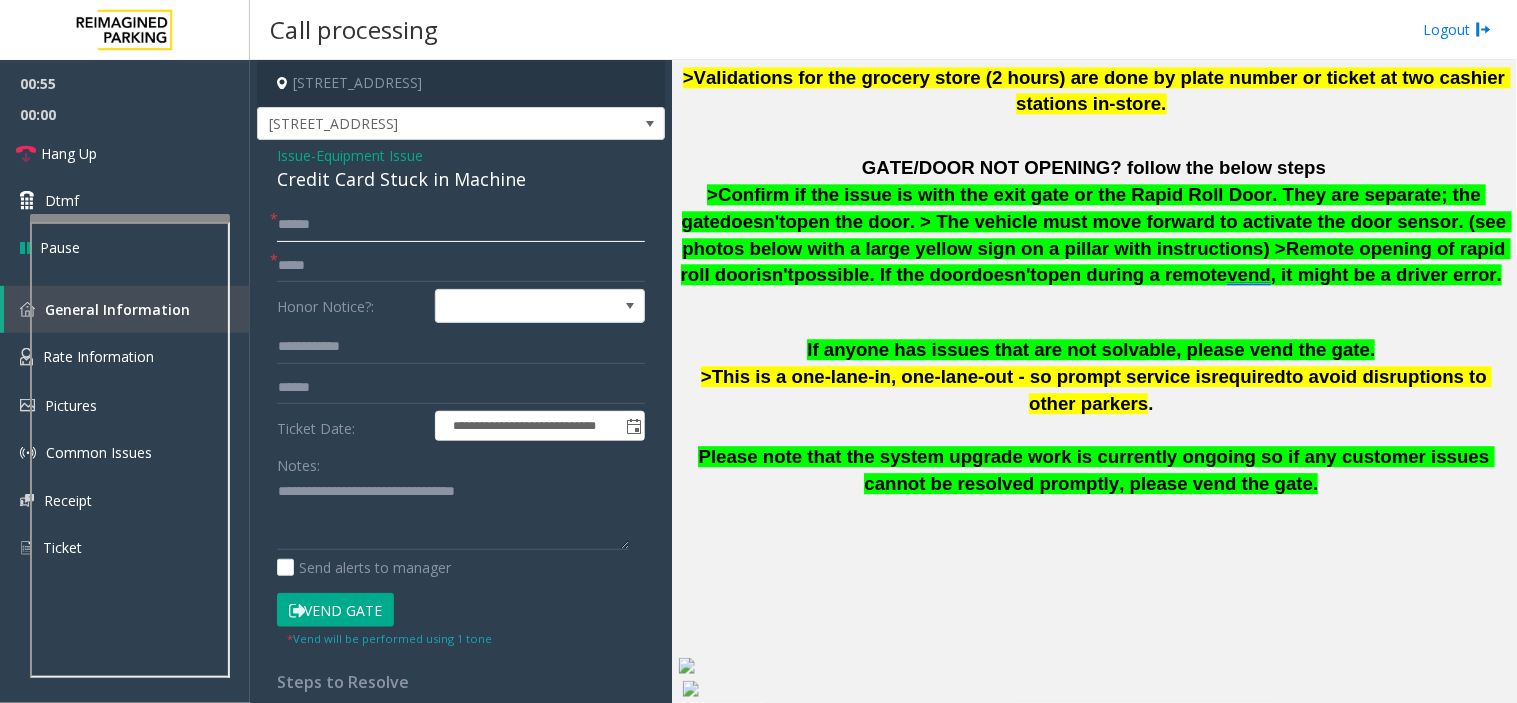 scroll, scrollTop: 1346, scrollLeft: 0, axis: vertical 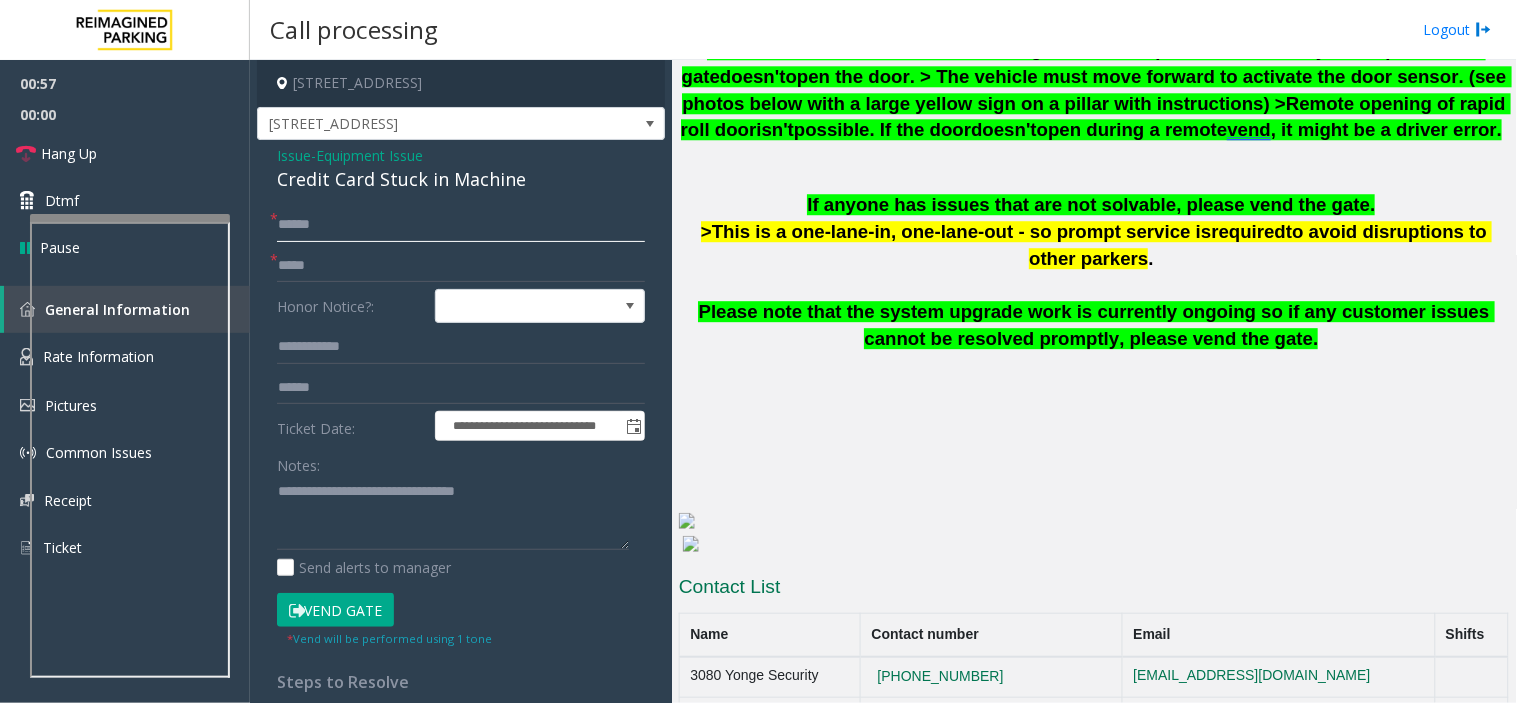 type on "*****" 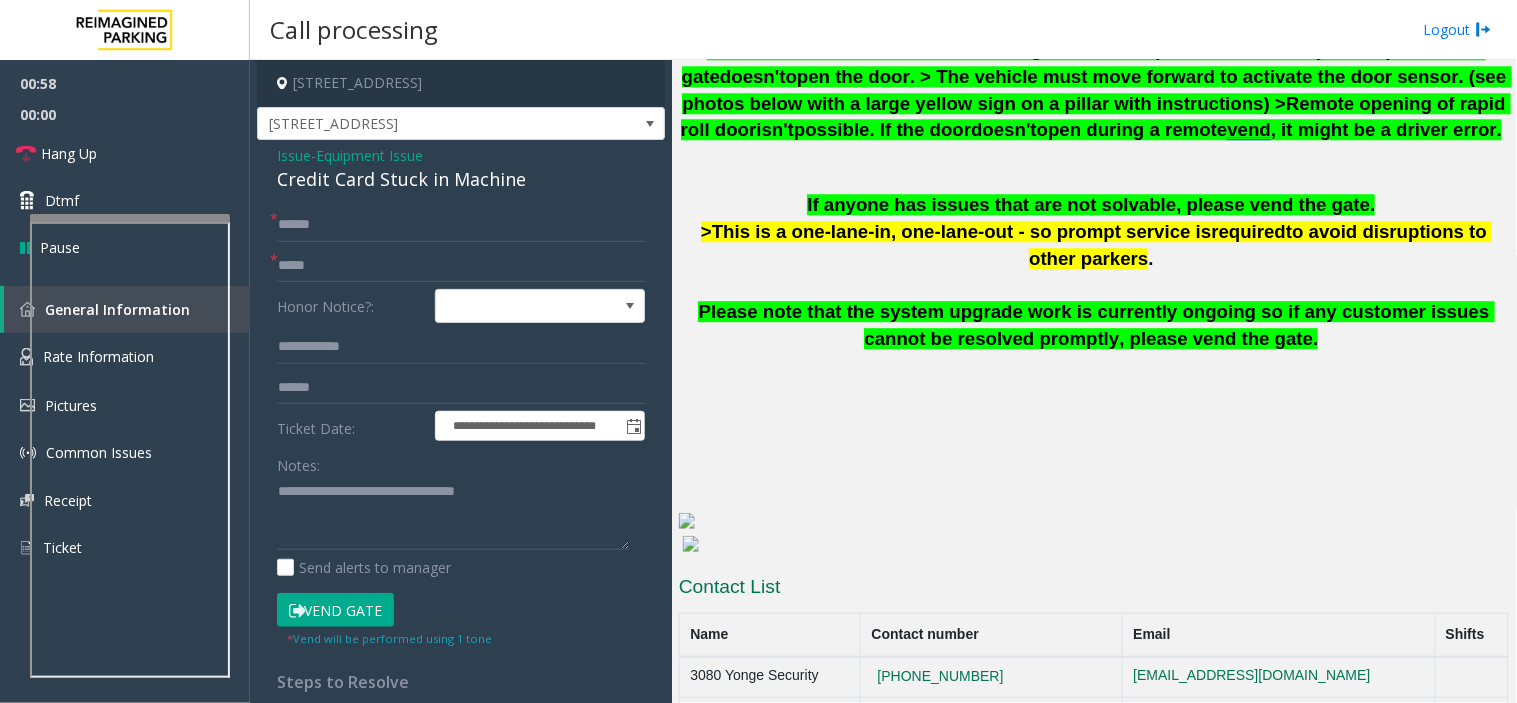drag, startPoint x: 1172, startPoint y: 653, endPoint x: 1004, endPoint y: 664, distance: 168.35974 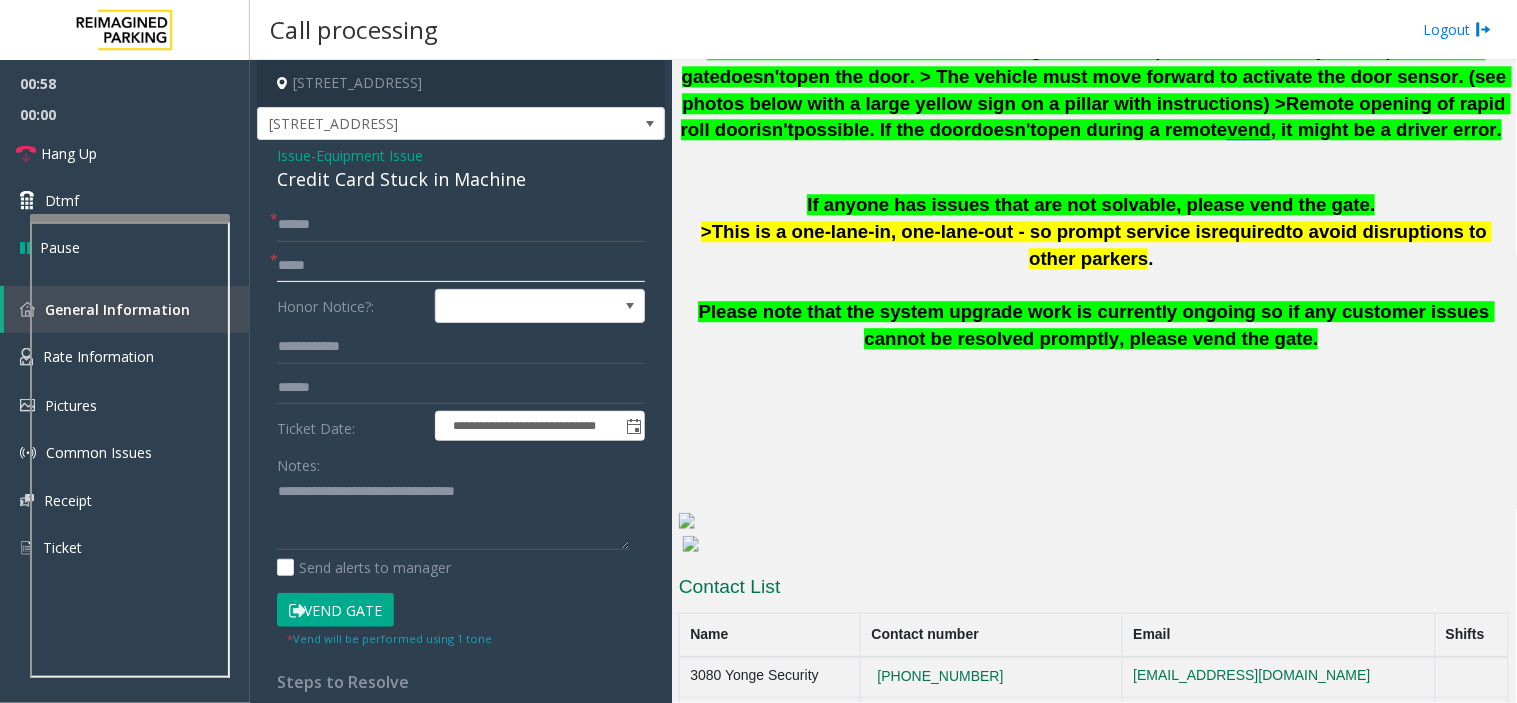 click 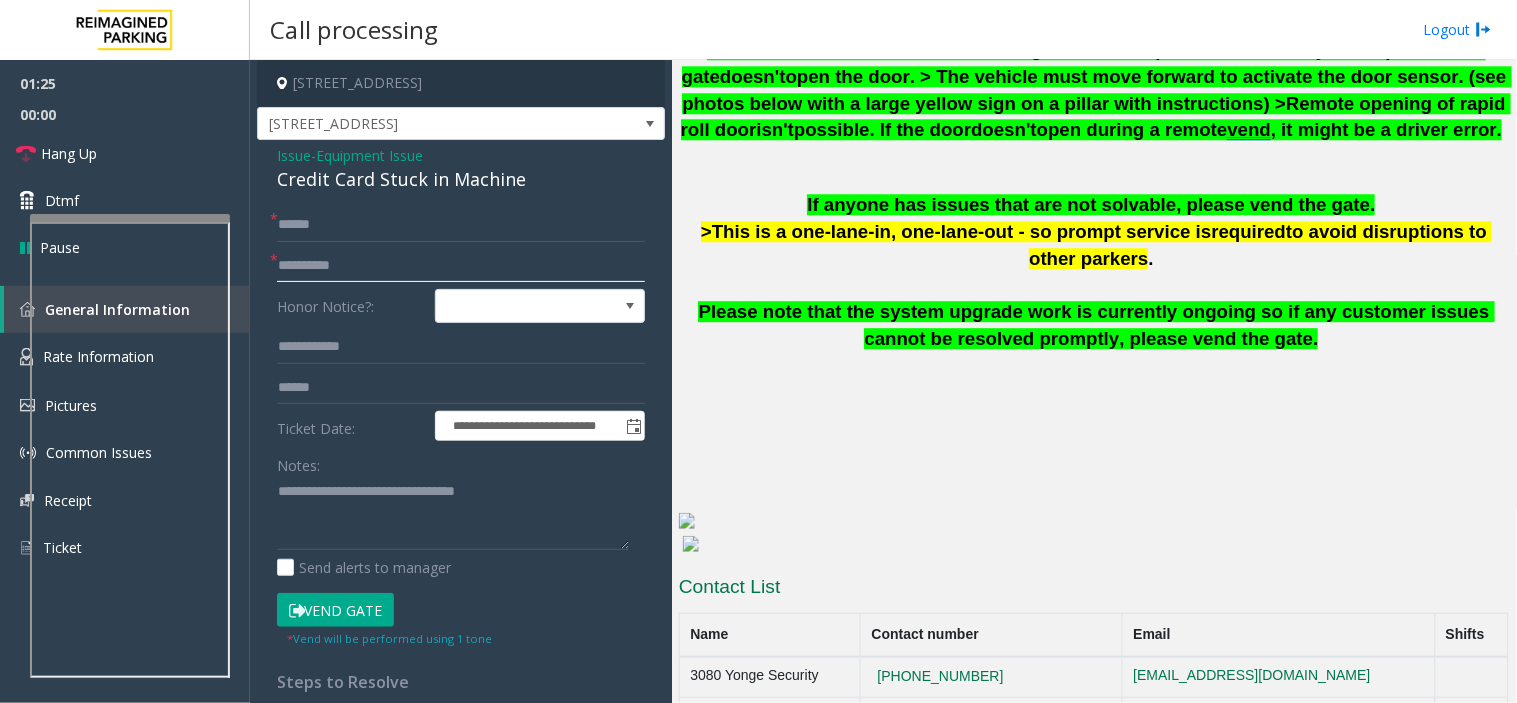 type on "**********" 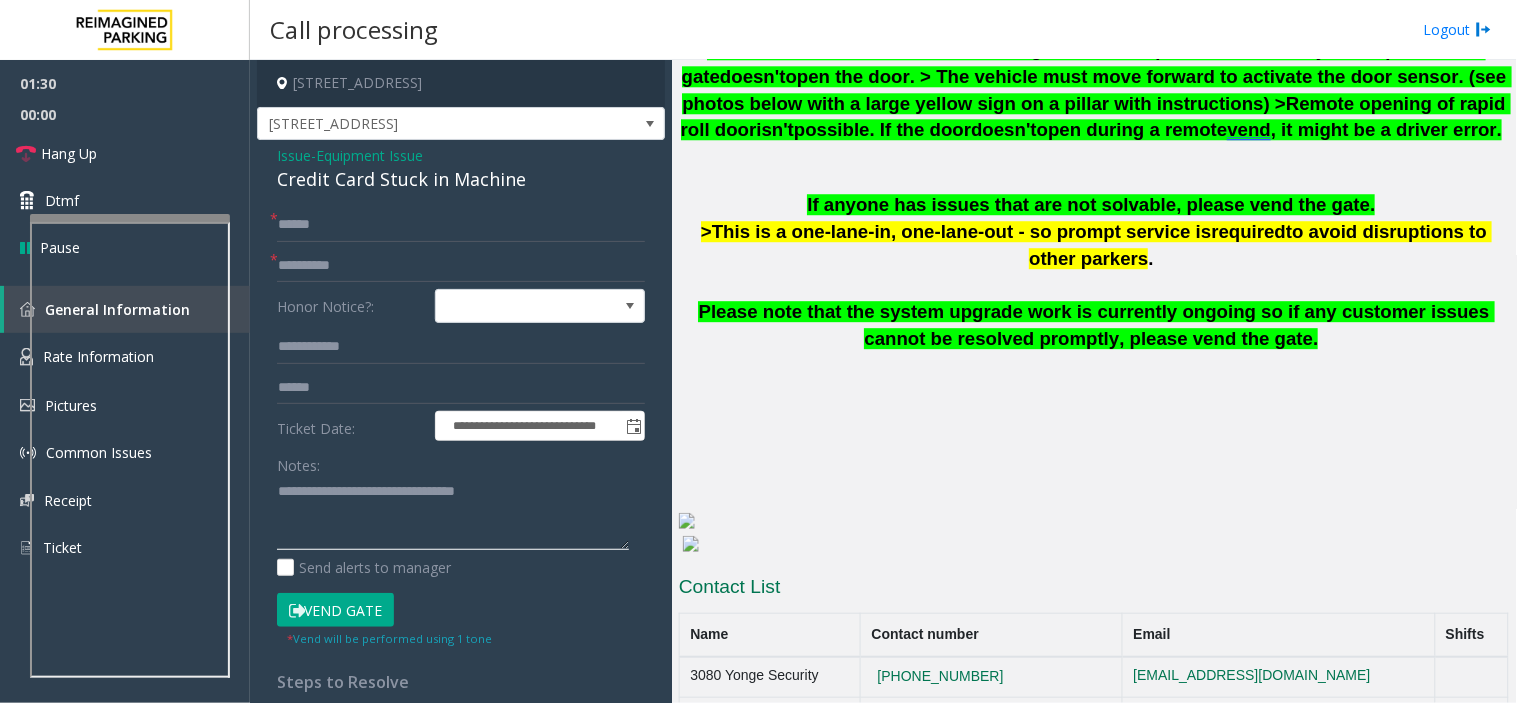 click 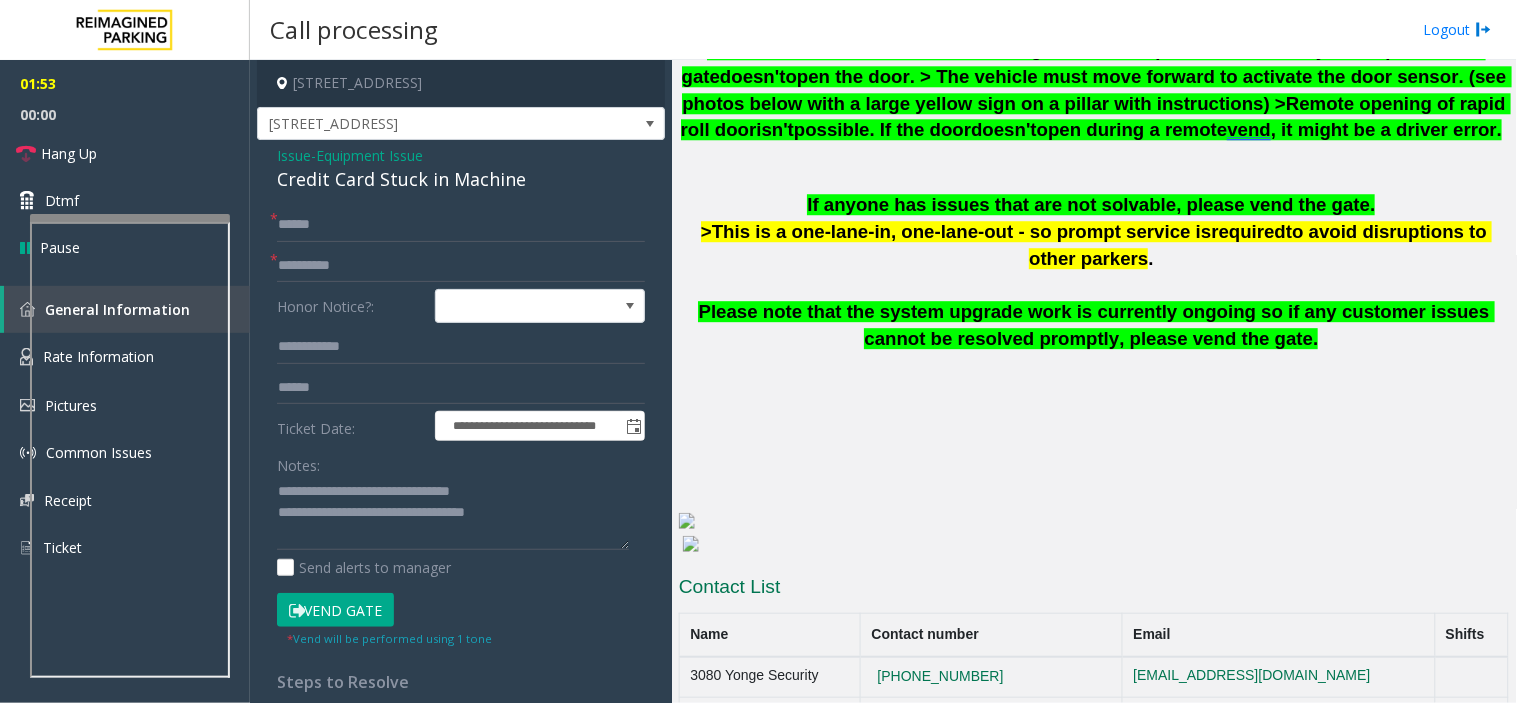 drag, startPoint x: 892, startPoint y: 666, endPoint x: 994, endPoint y: 668, distance: 102.01961 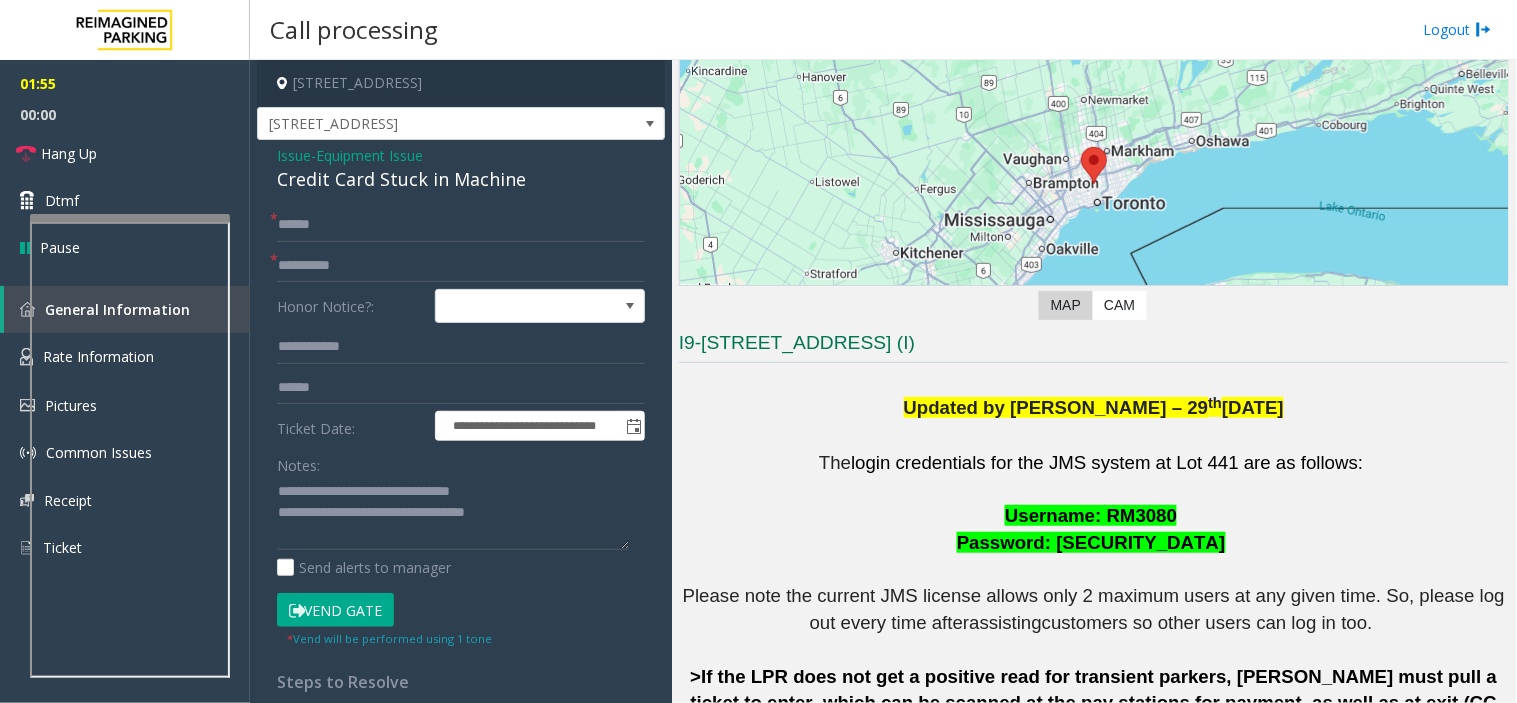 scroll, scrollTop: 0, scrollLeft: 0, axis: both 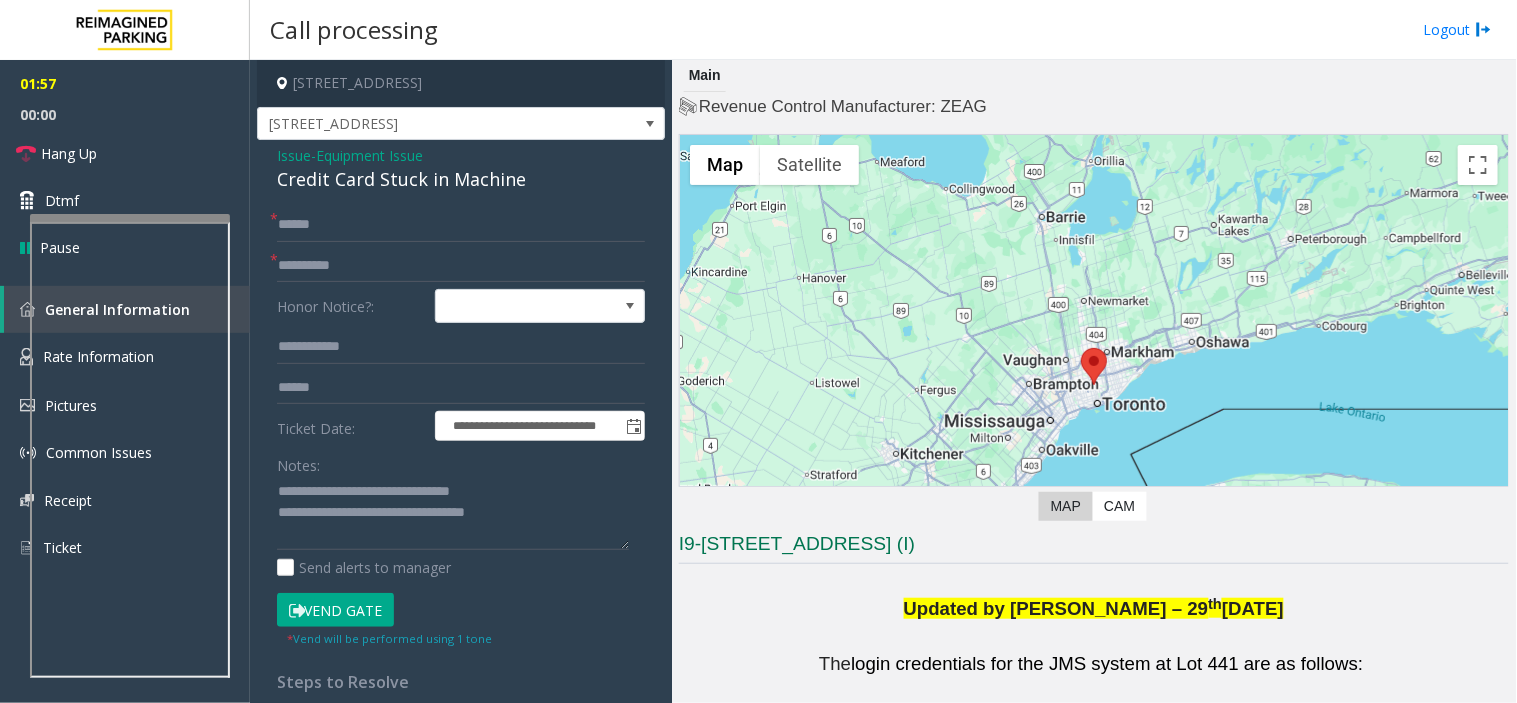 click on "I9-[STREET_ADDRESS] (I)" 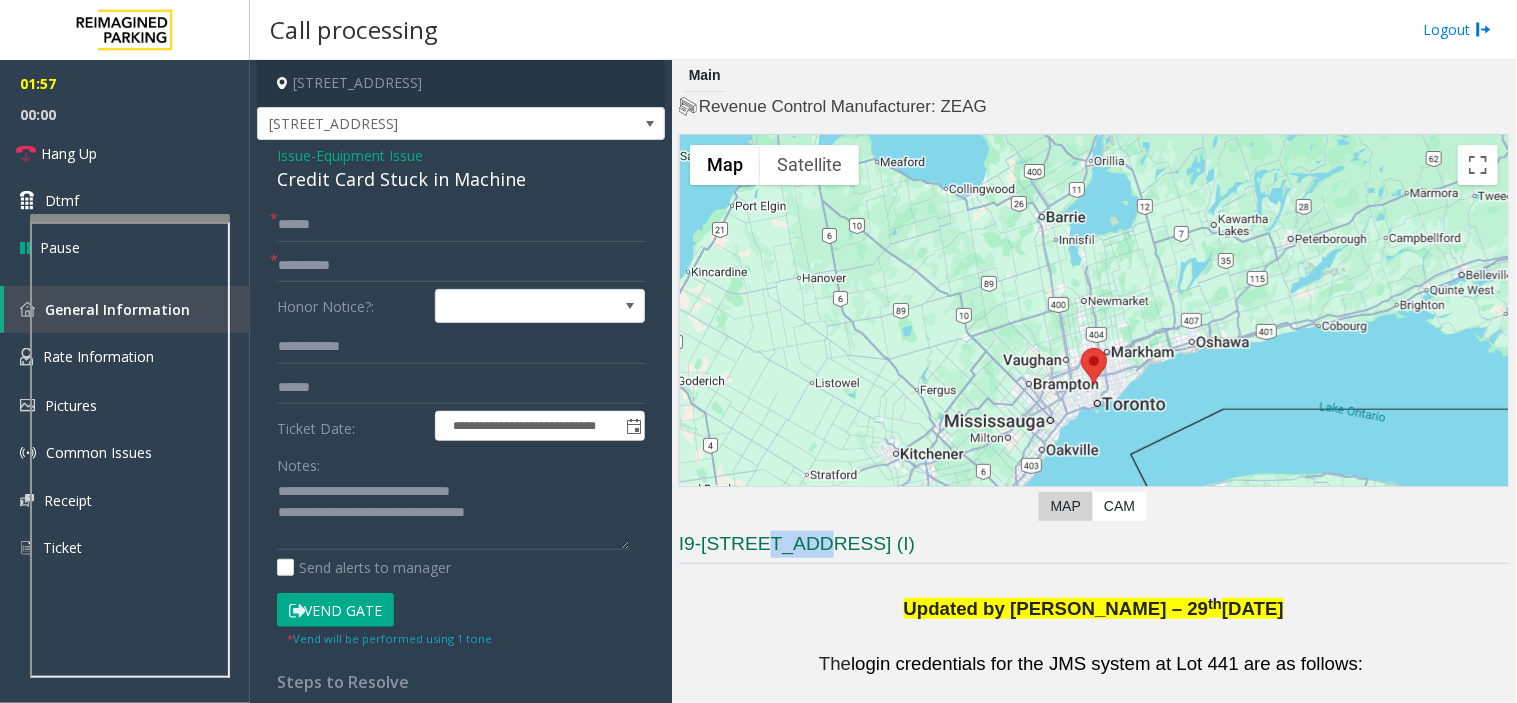 click on "I9-[STREET_ADDRESS] (I)" 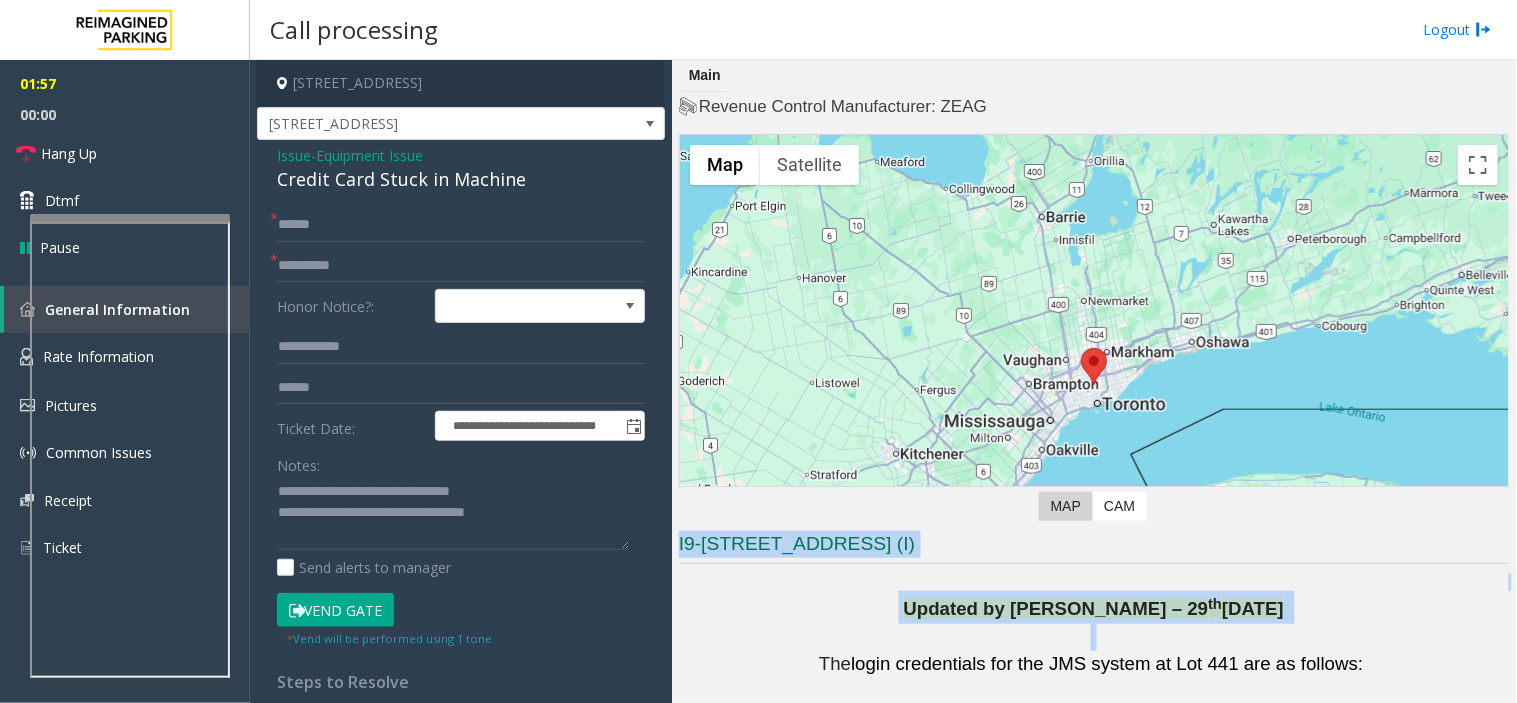 drag, startPoint x: 783, startPoint y: 542, endPoint x: 965, endPoint y: 632, distance: 203.03694 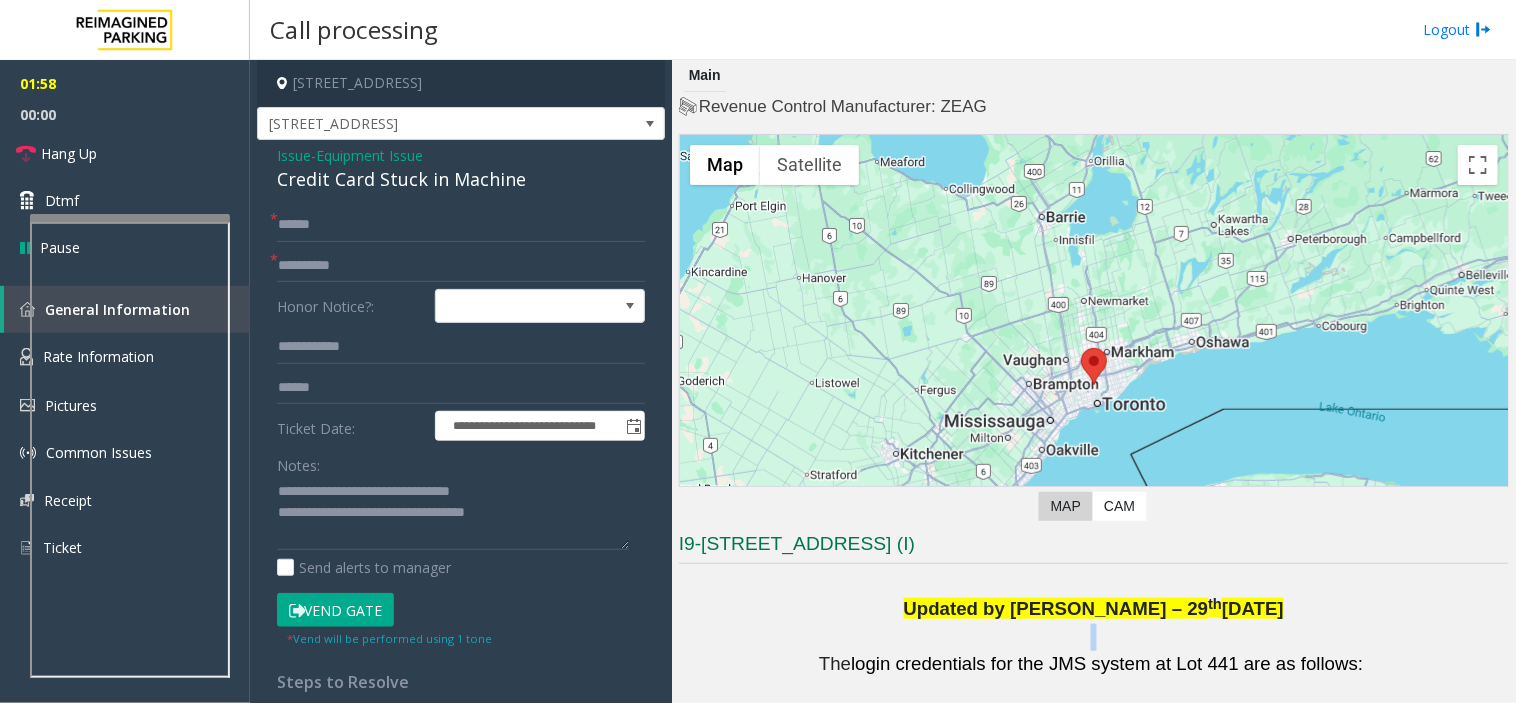 click 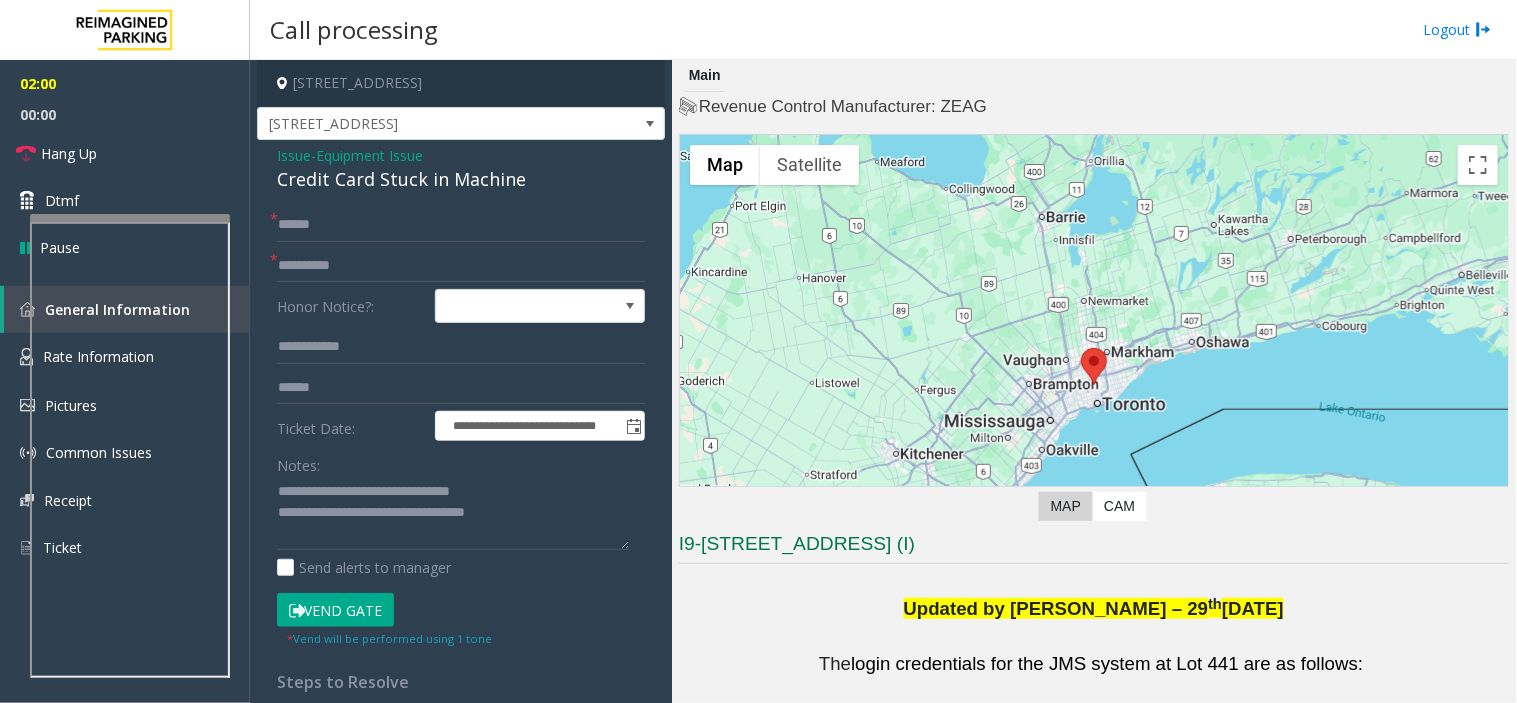 click on "I9-[STREET_ADDRESS] (I)" 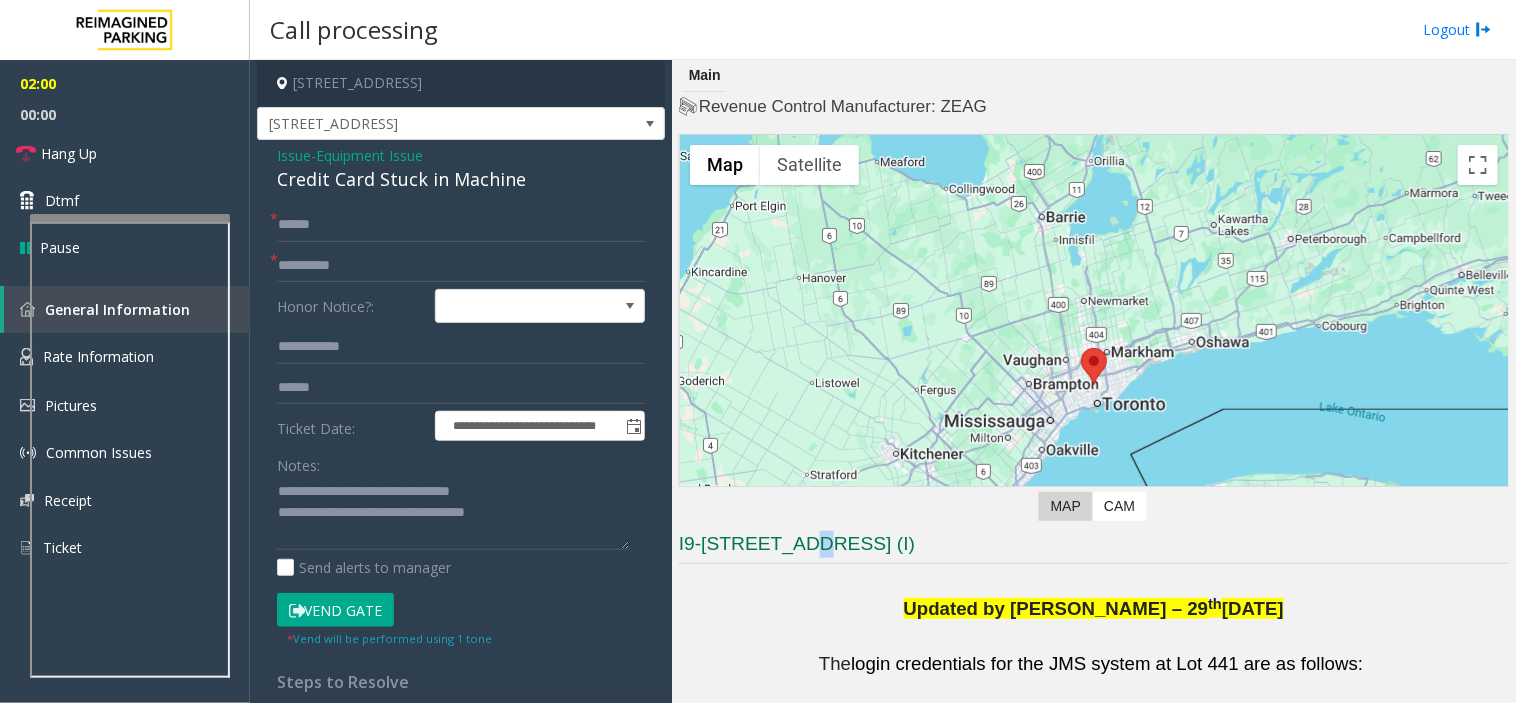 click on "I9-[STREET_ADDRESS] (I)" 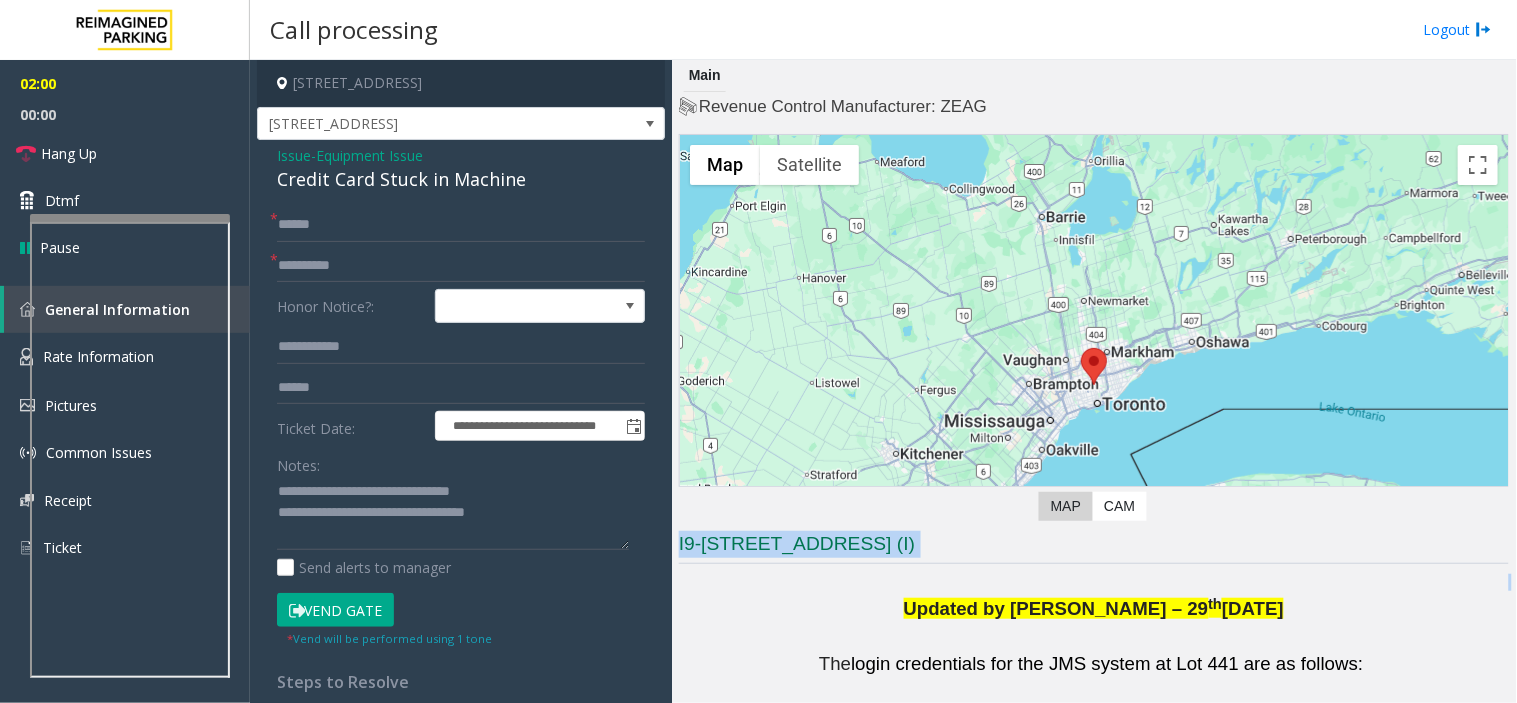 click on "I9-[STREET_ADDRESS] (I)" 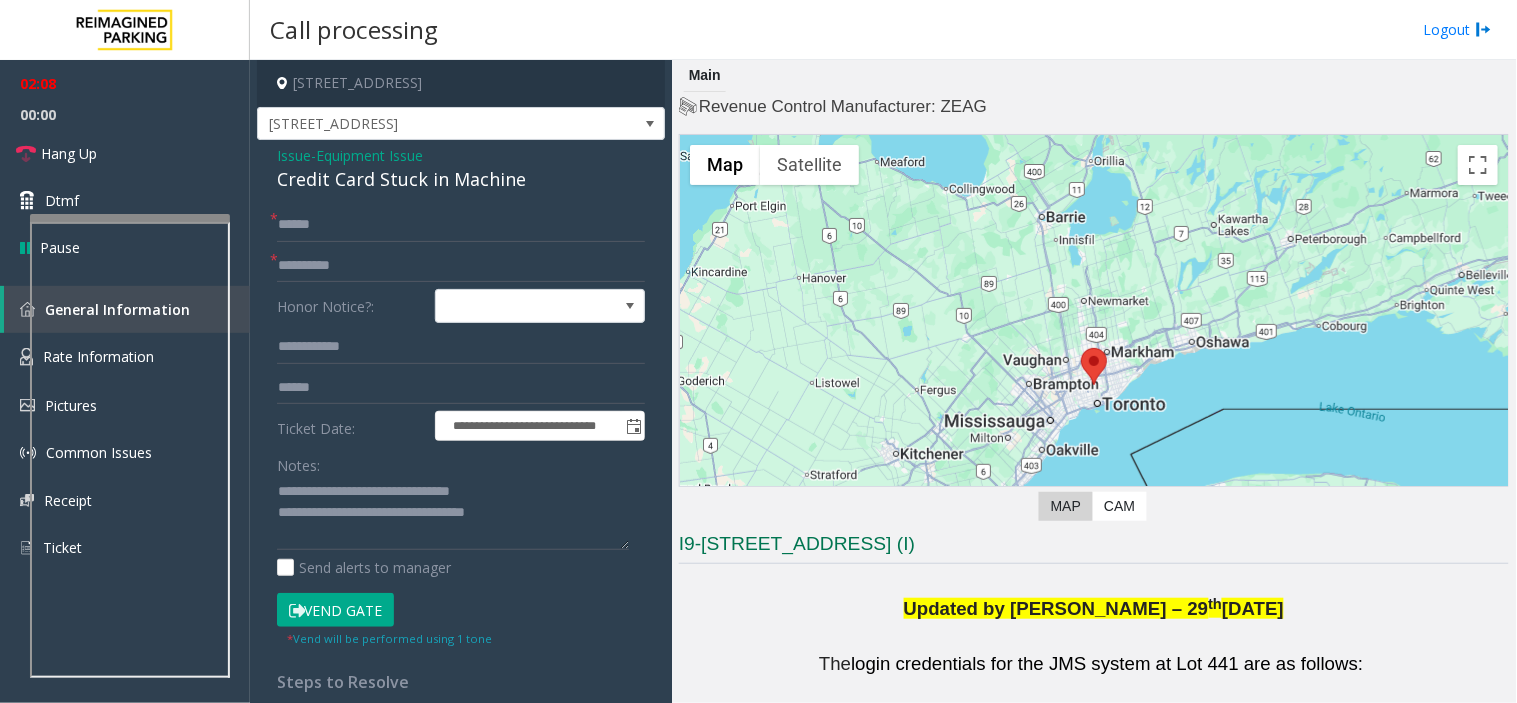 click on "Credit Card Stuck in Machine" 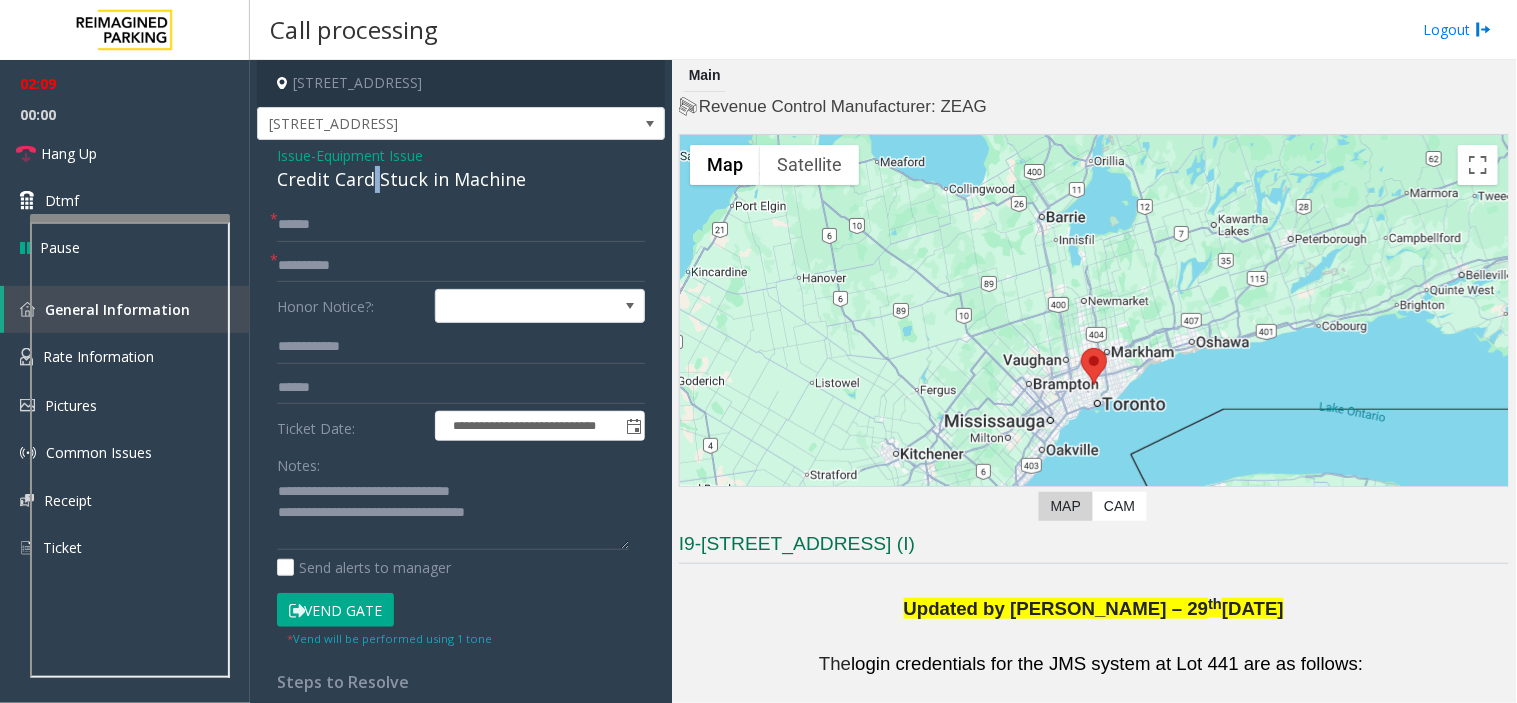 click on "Credit Card Stuck in Machine" 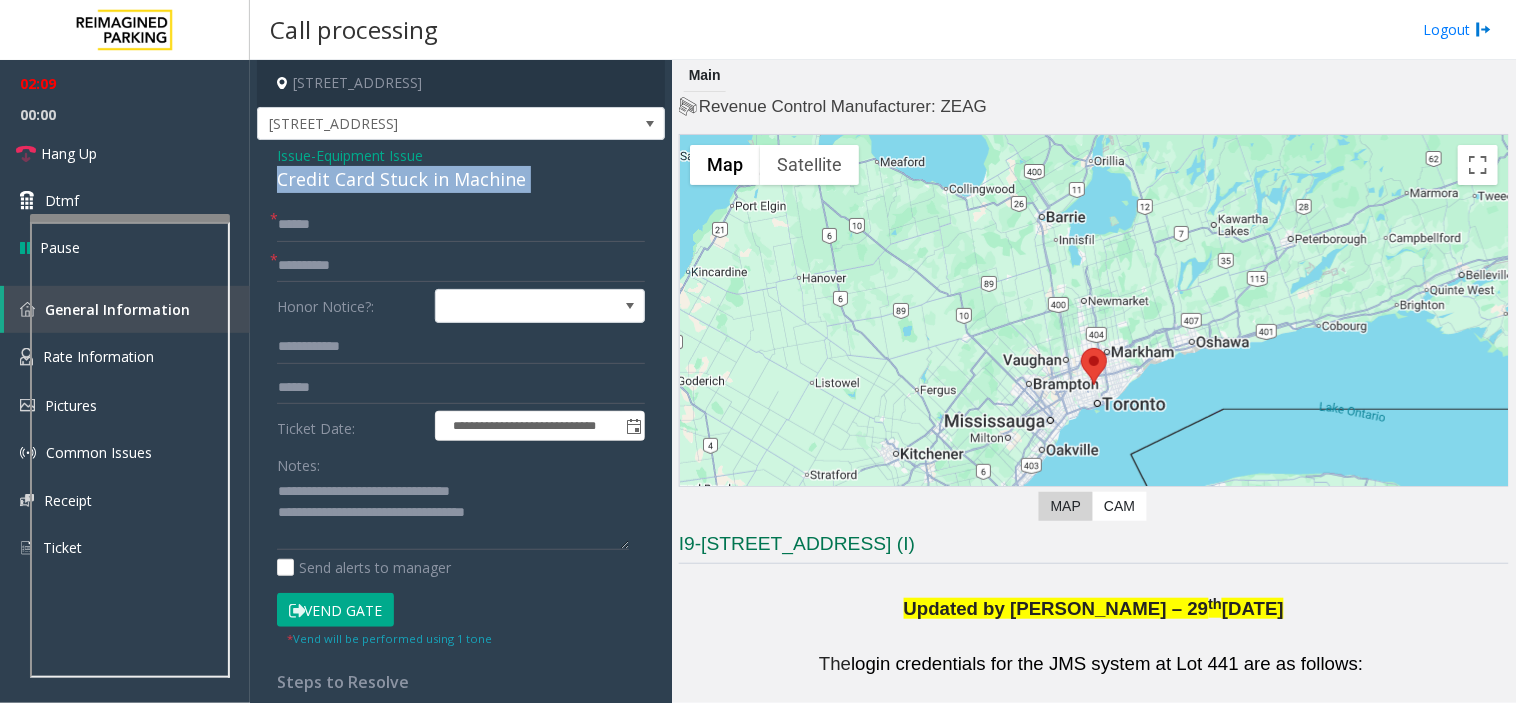 click on "Credit Card Stuck in Machine" 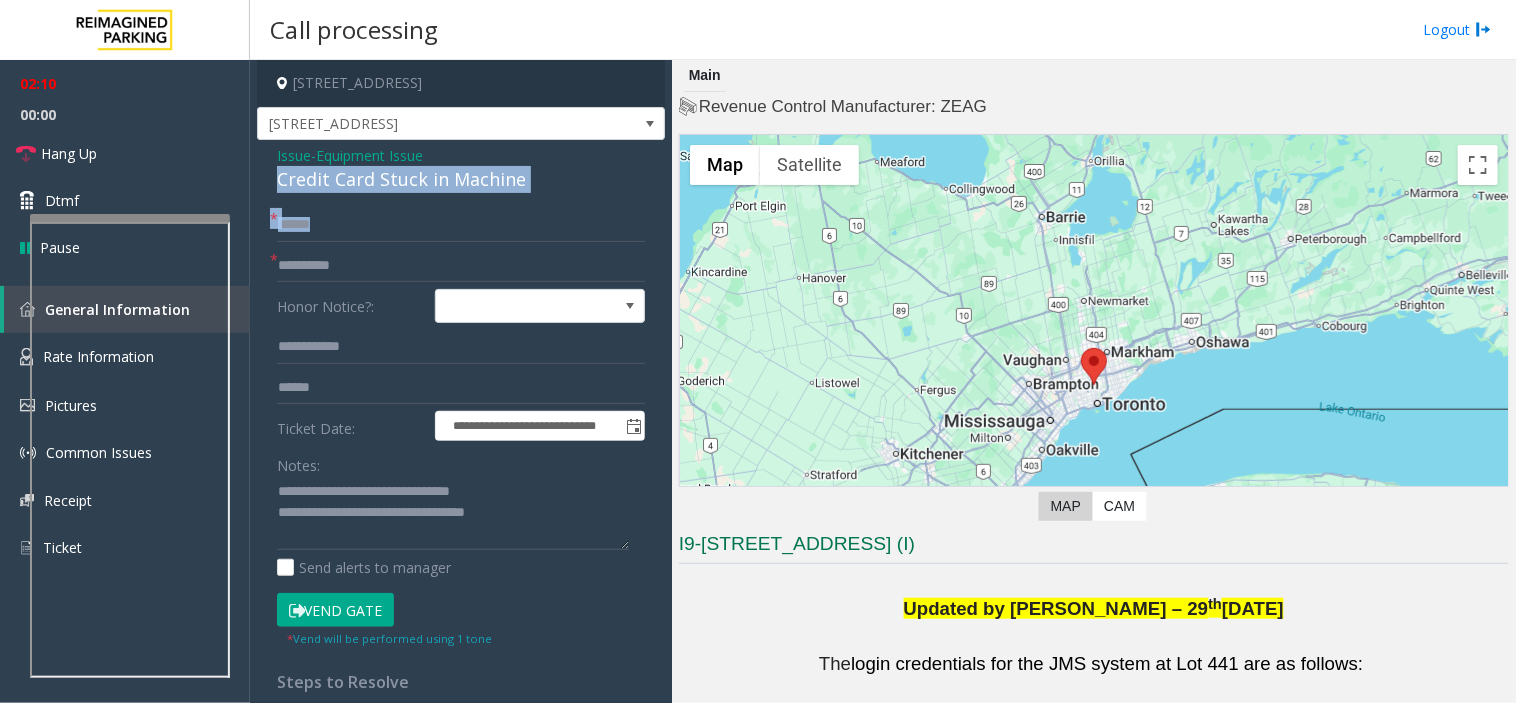 drag, startPoint x: 372, startPoint y: 186, endPoint x: 428, endPoint y: 277, distance: 106.850365 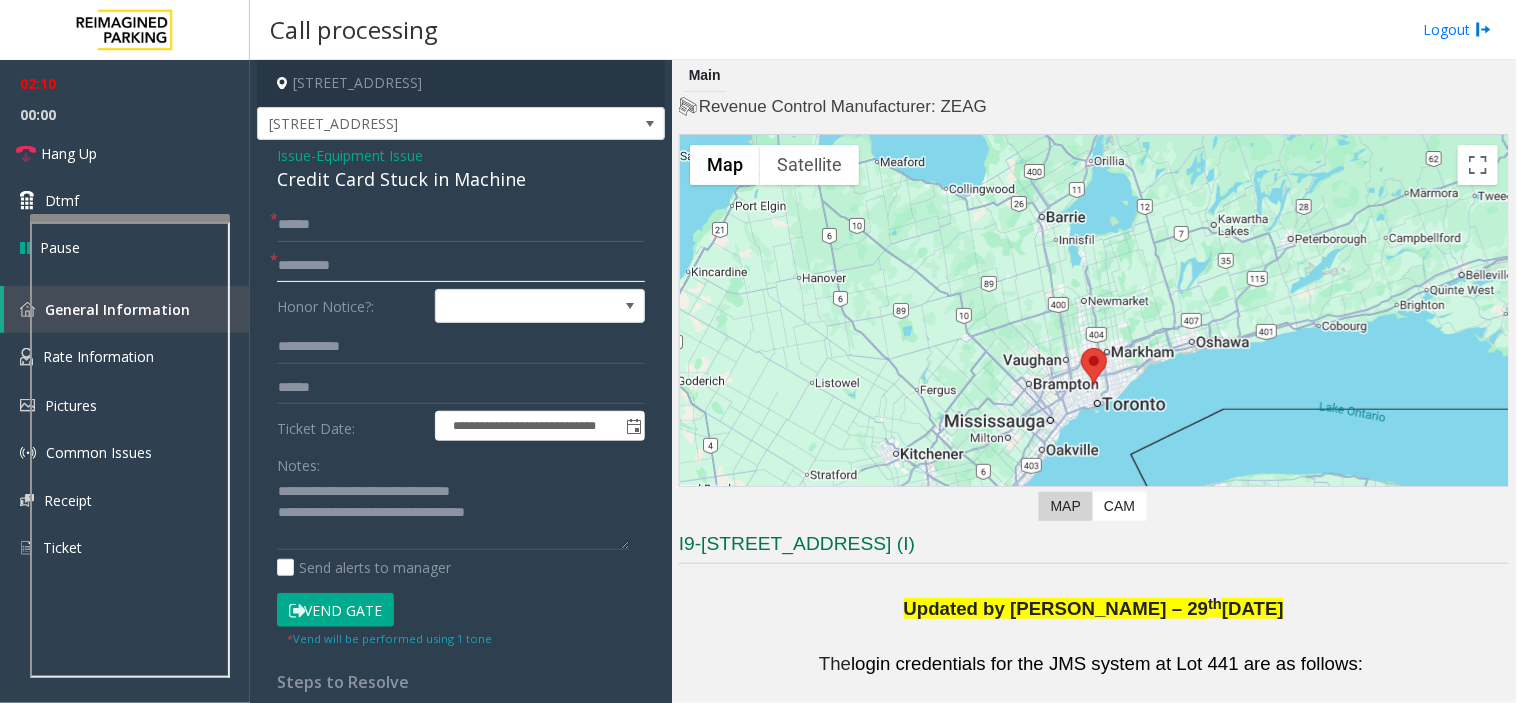 click on "**********" 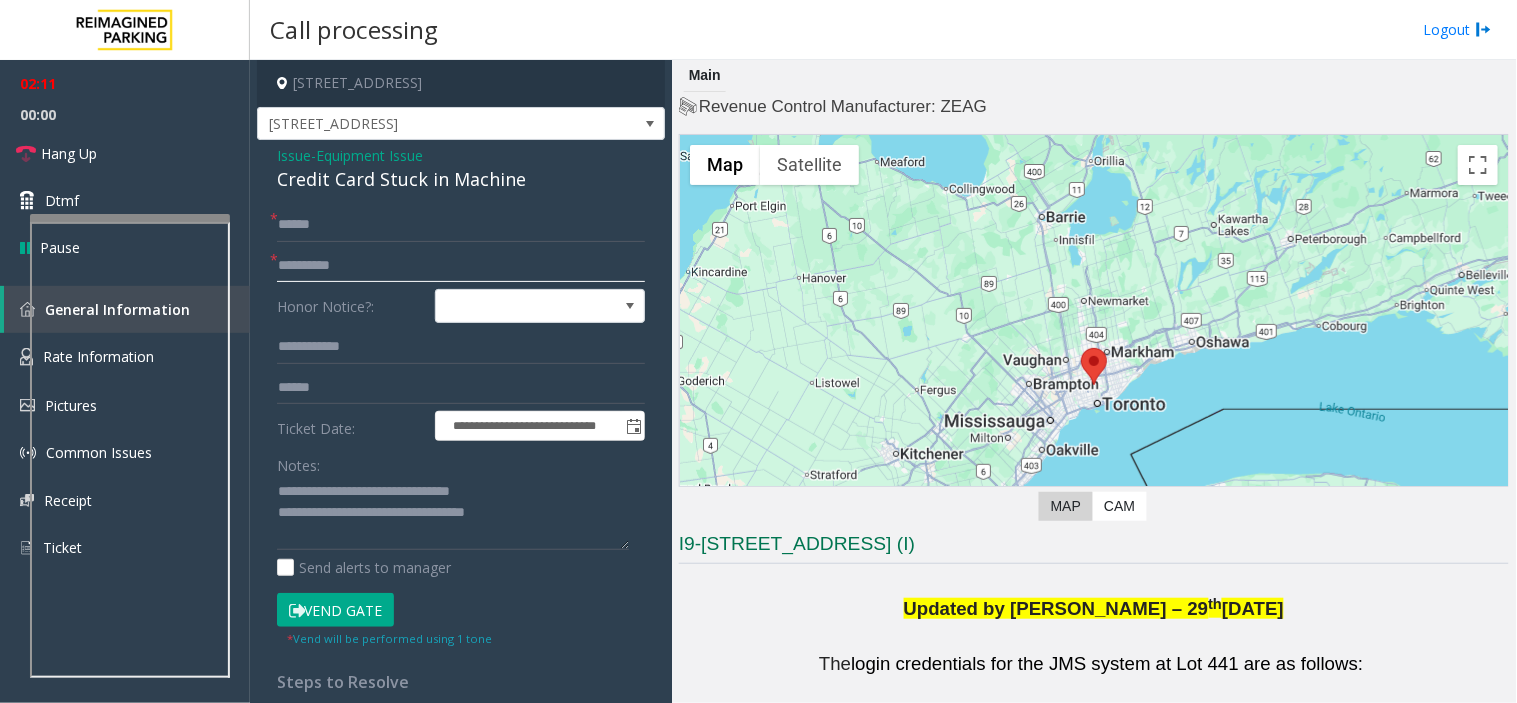 click on "**********" 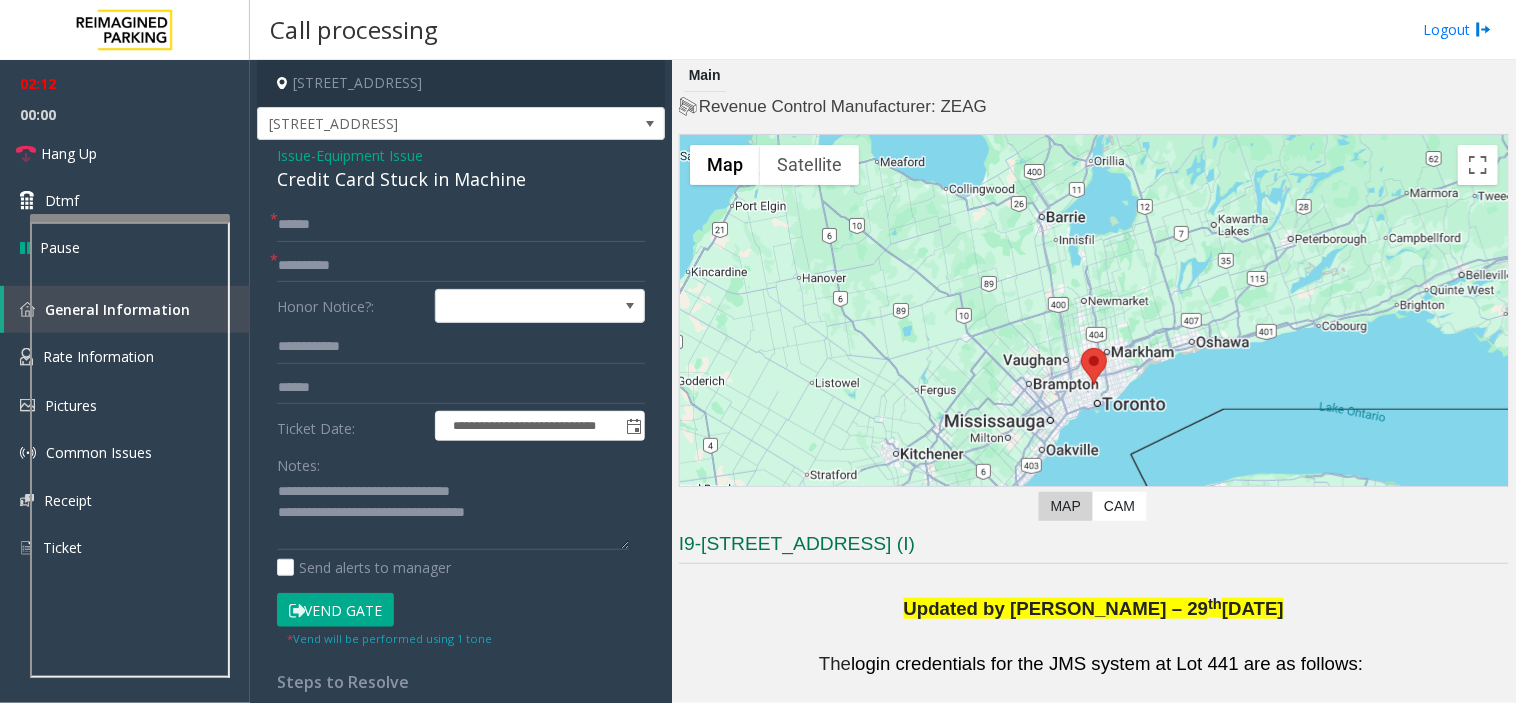 click on "Credit Card Stuck in Machine" 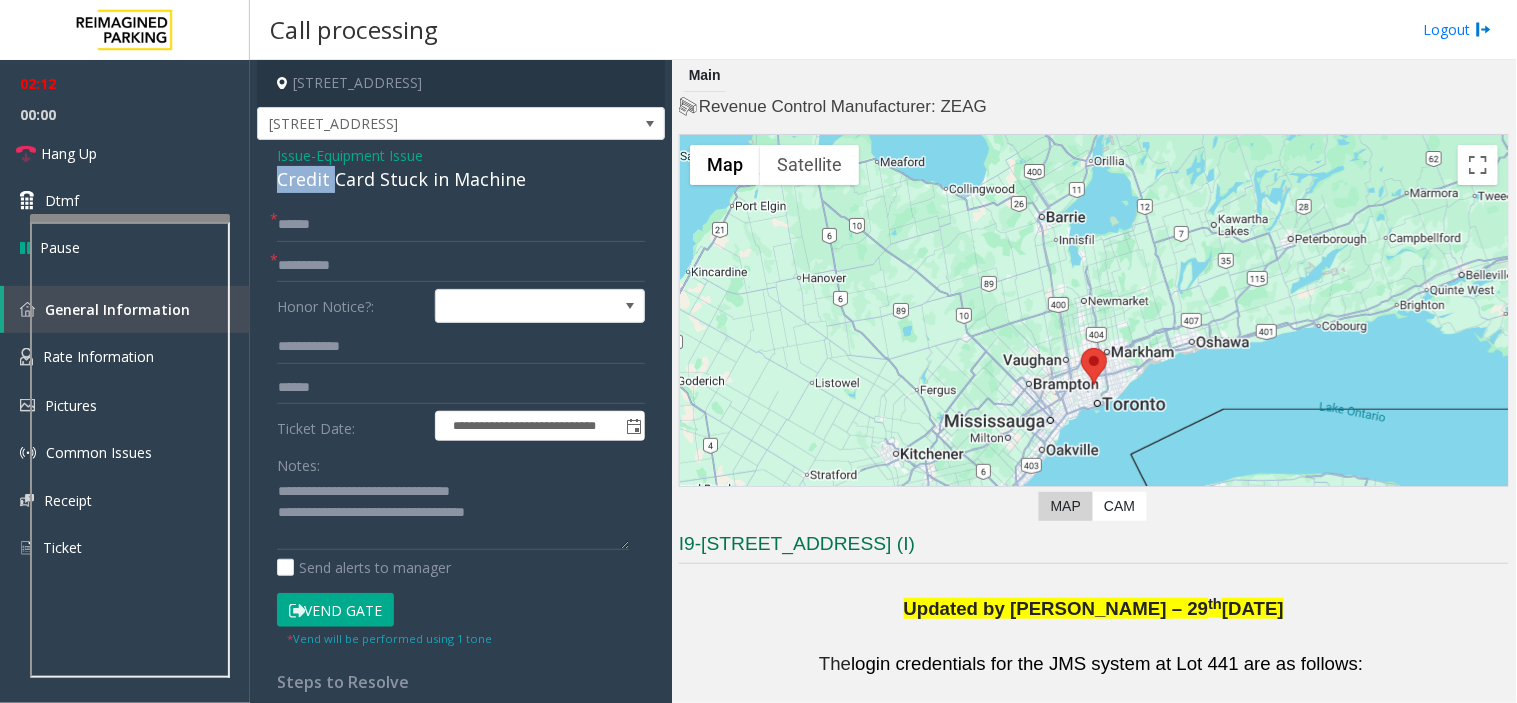 click on "Credit Card Stuck in Machine" 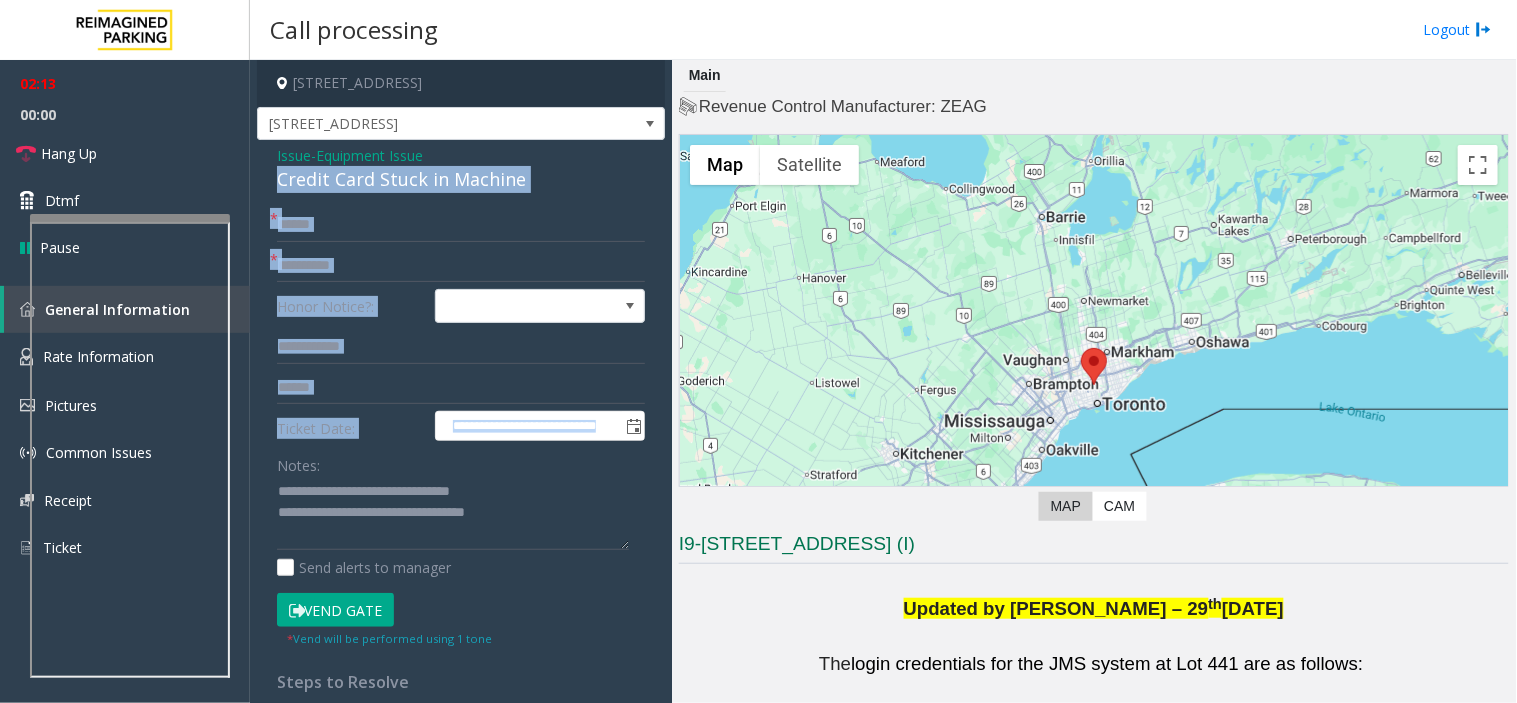 drag, startPoint x: 293, startPoint y: 184, endPoint x: 472, endPoint y: 536, distance: 394.8987 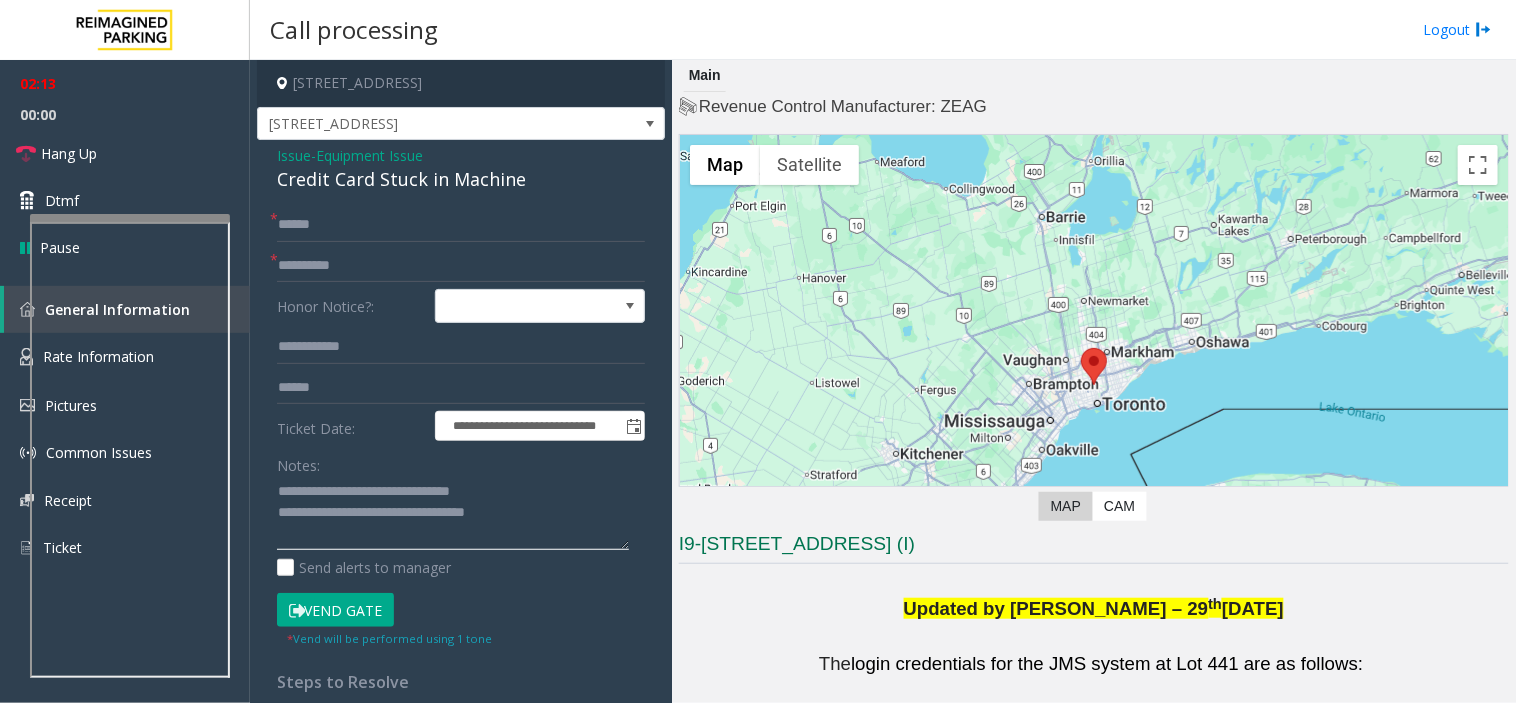 click 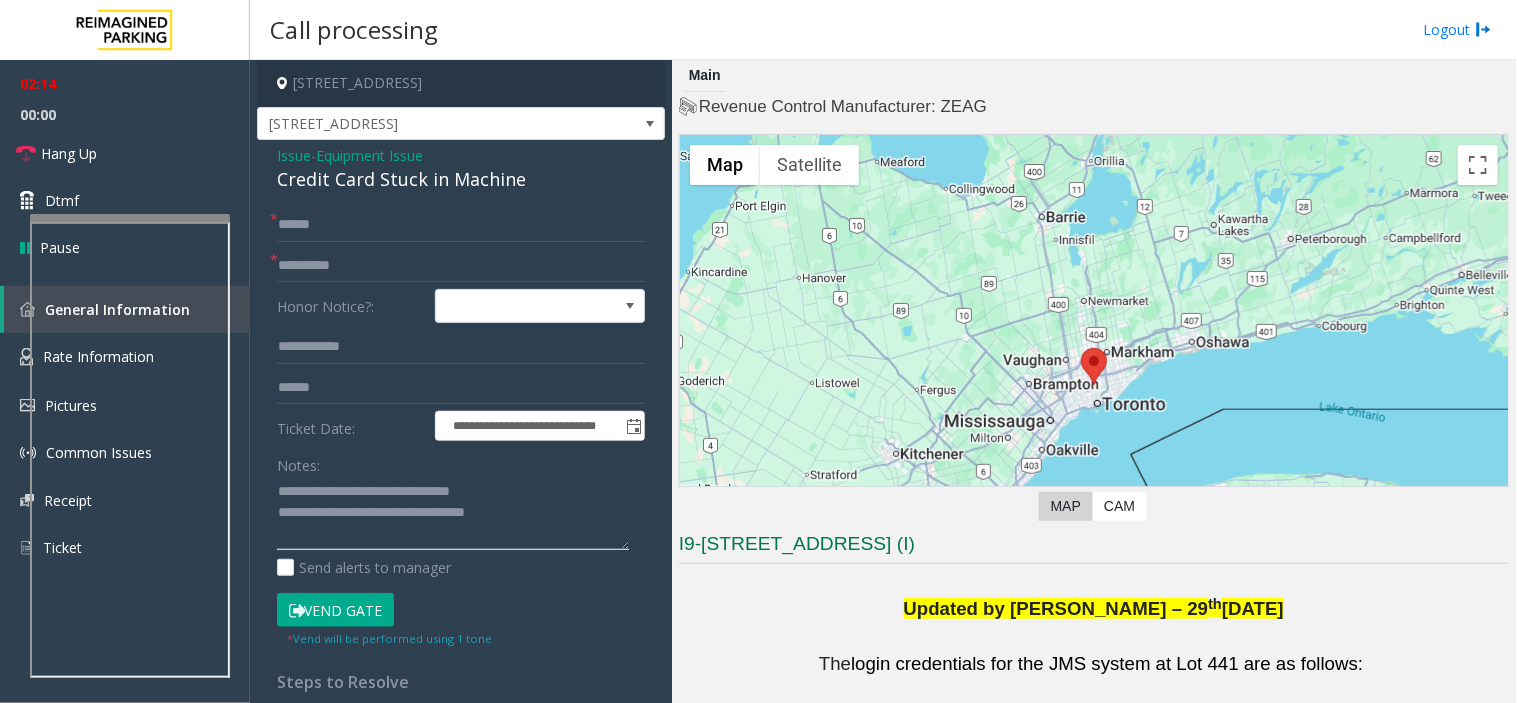 click 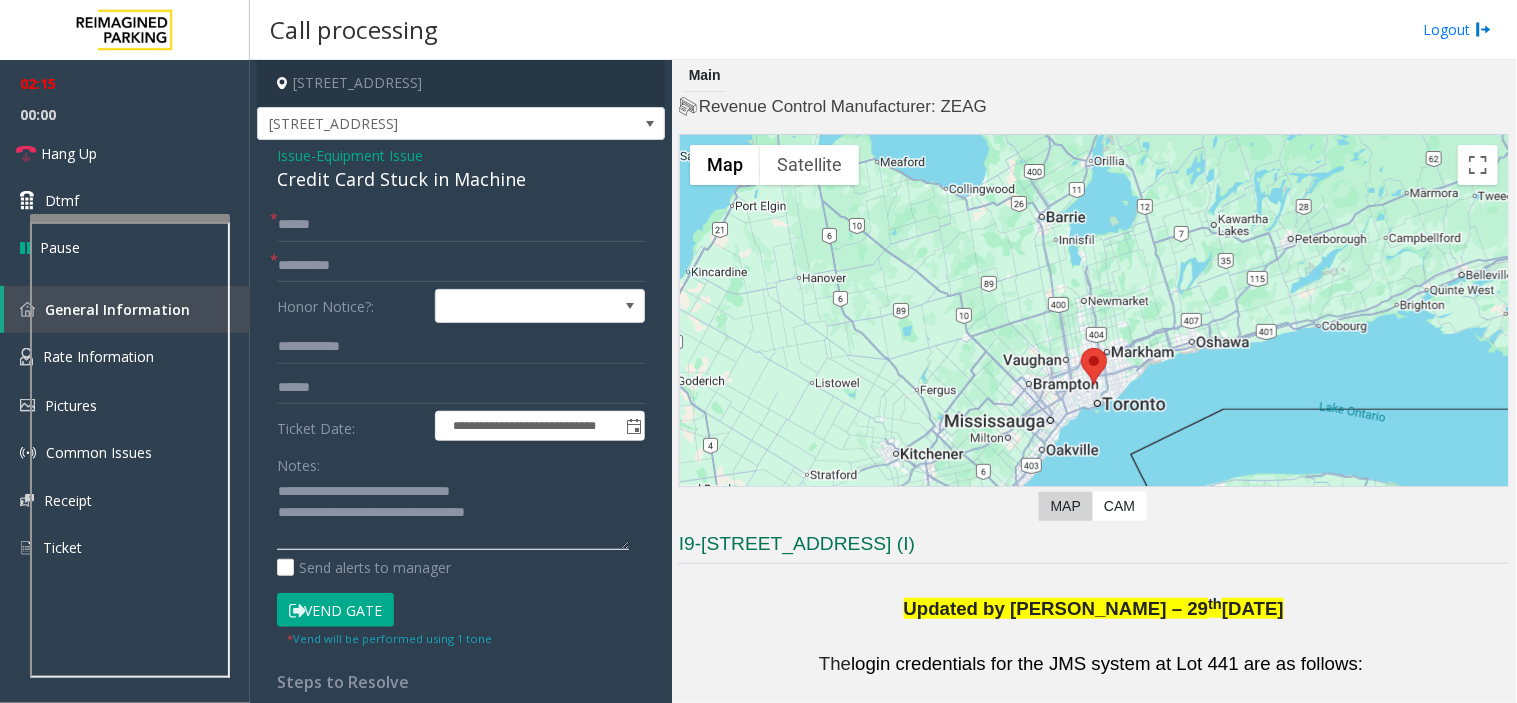 click 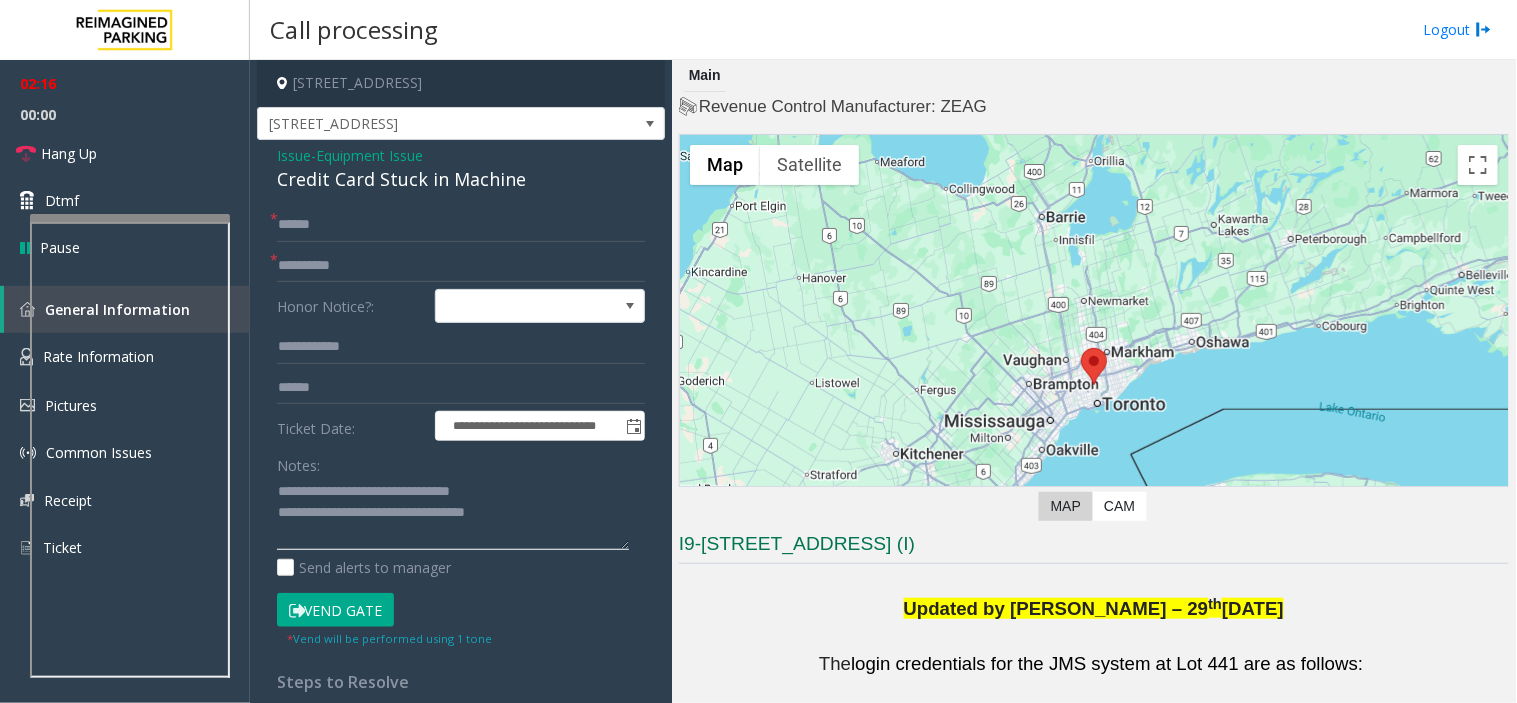 click 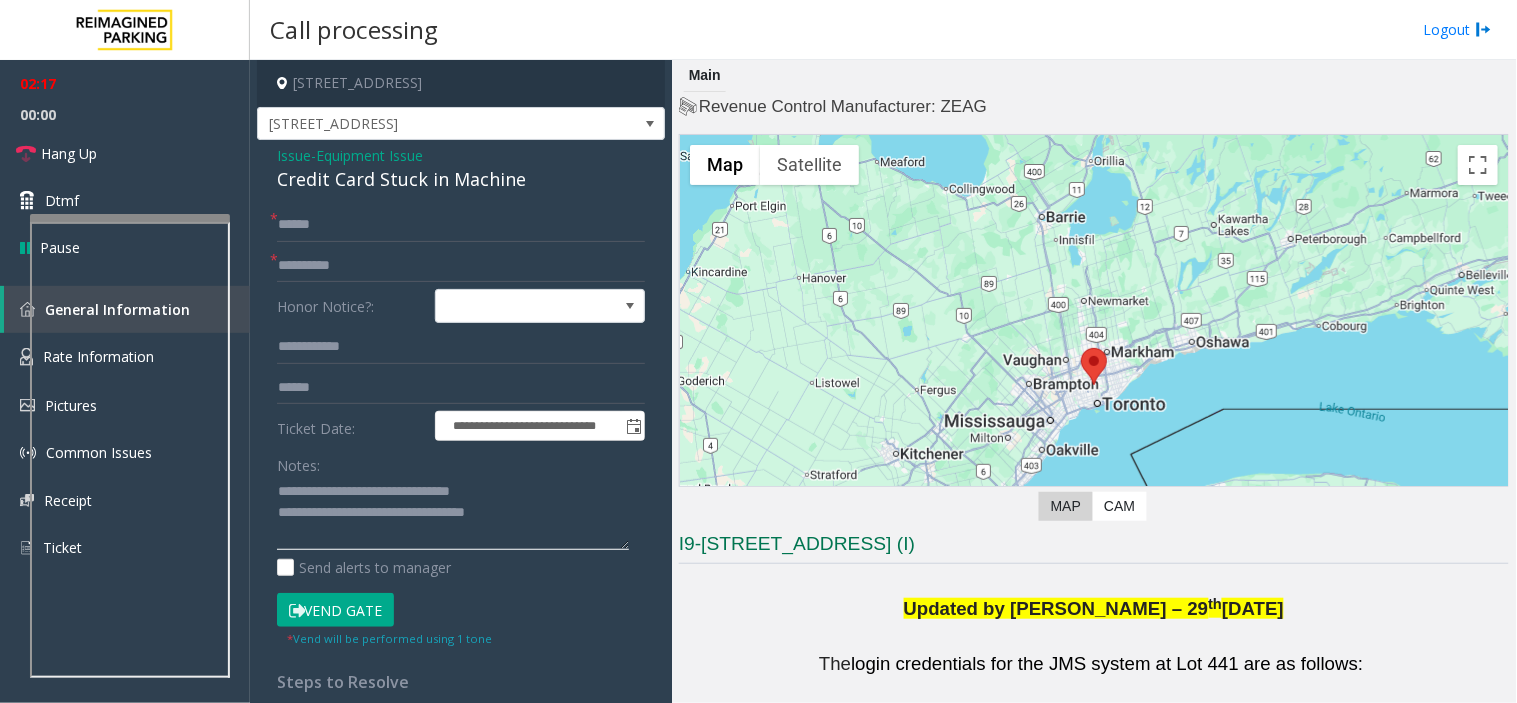 drag, startPoint x: 433, startPoint y: 517, endPoint x: 385, endPoint y: 490, distance: 55.072678 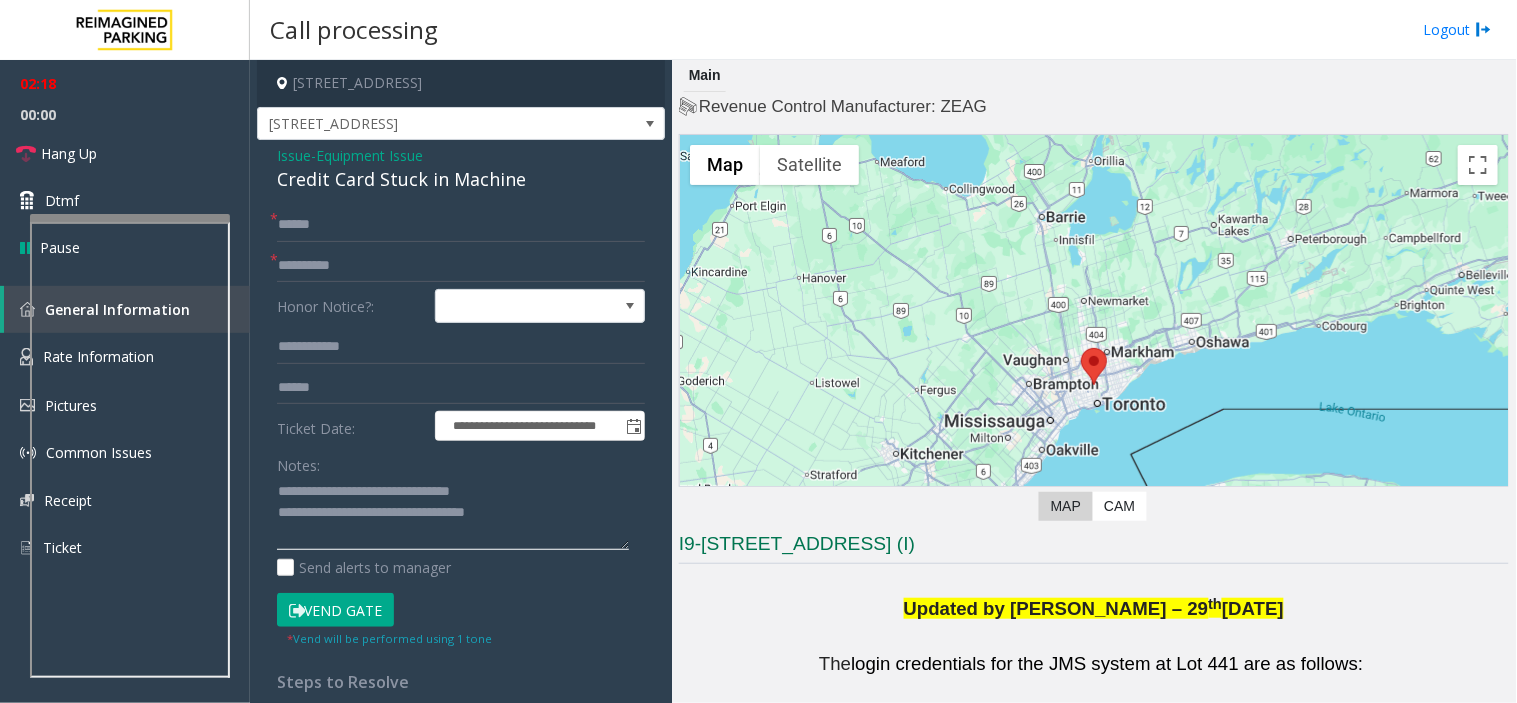 drag, startPoint x: 385, startPoint y: 490, endPoint x: 461, endPoint y: 523, distance: 82.85529 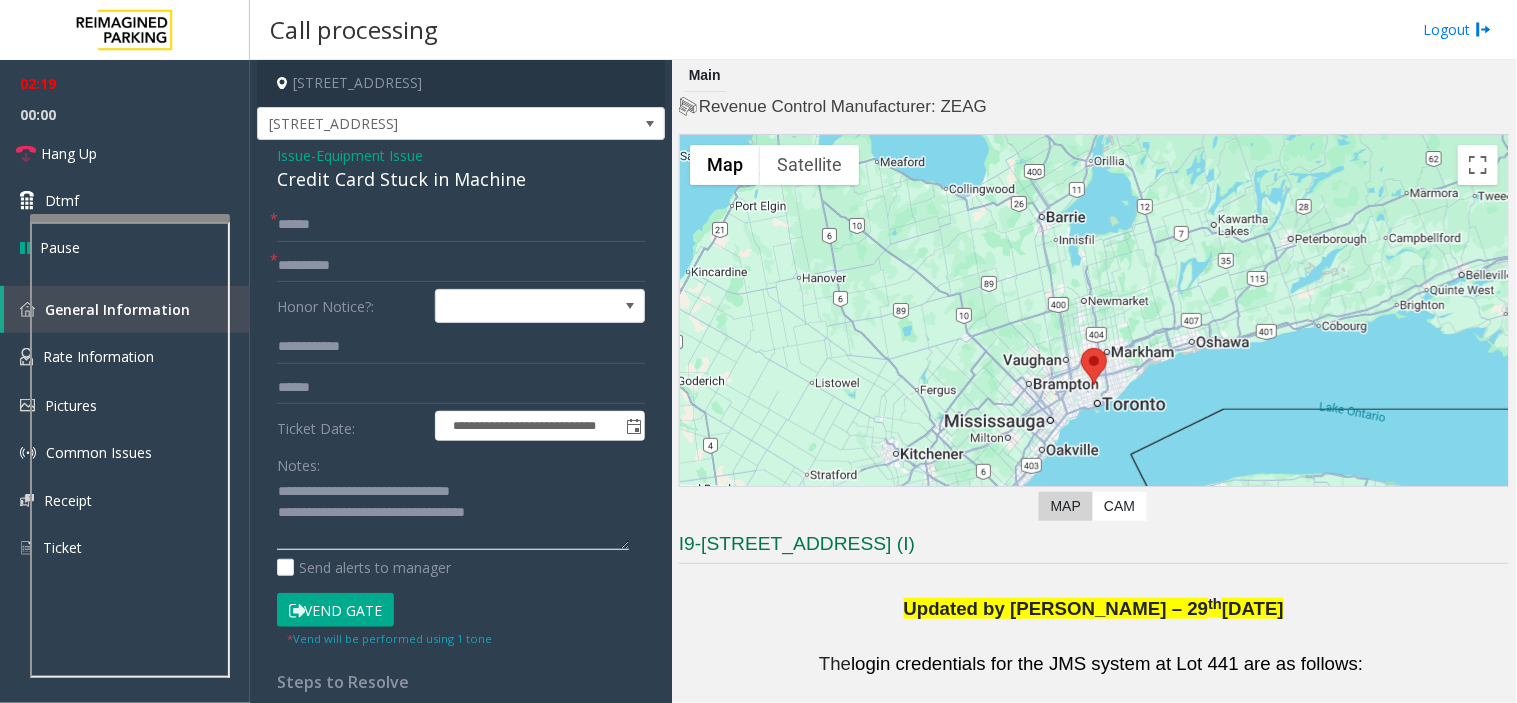 drag, startPoint x: 461, startPoint y: 523, endPoint x: 386, endPoint y: 473, distance: 90.13878 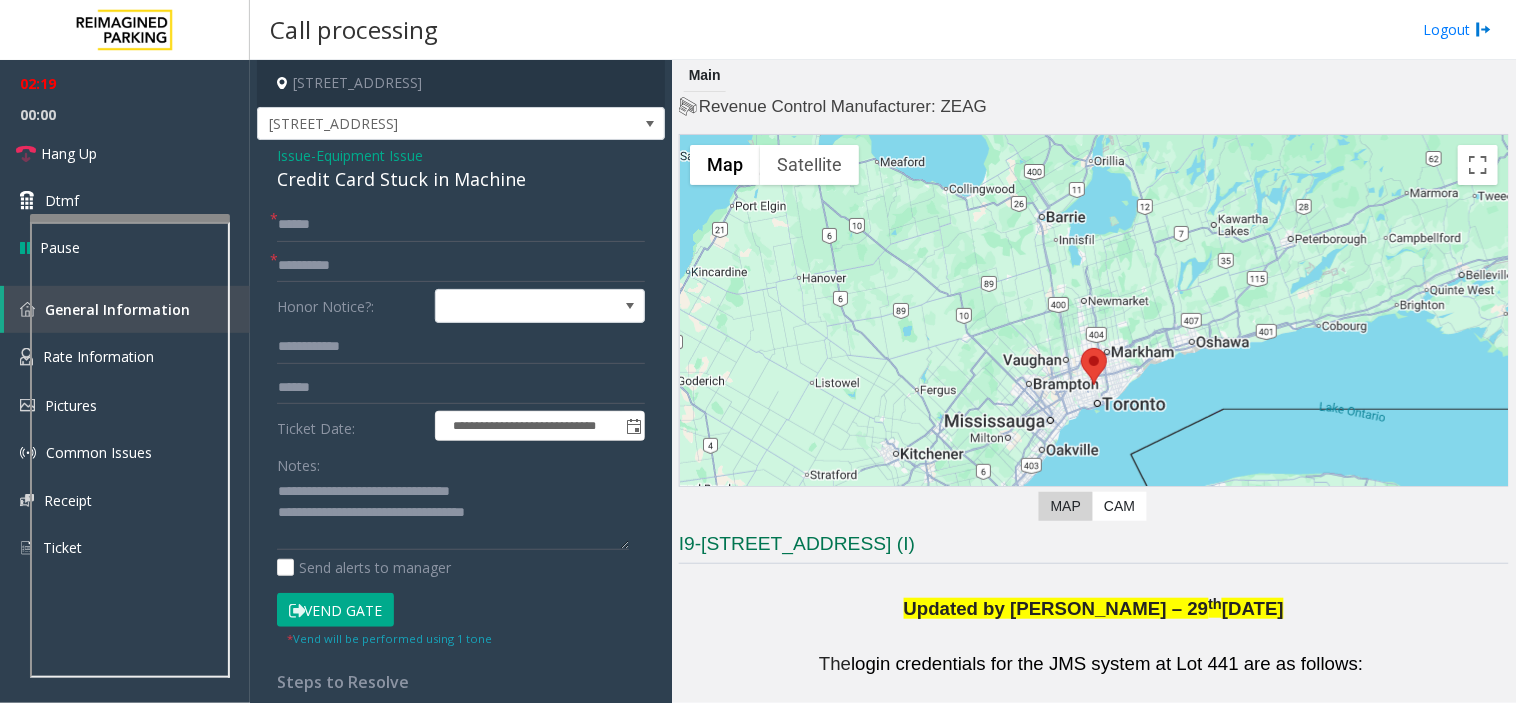 click on "Notes:" 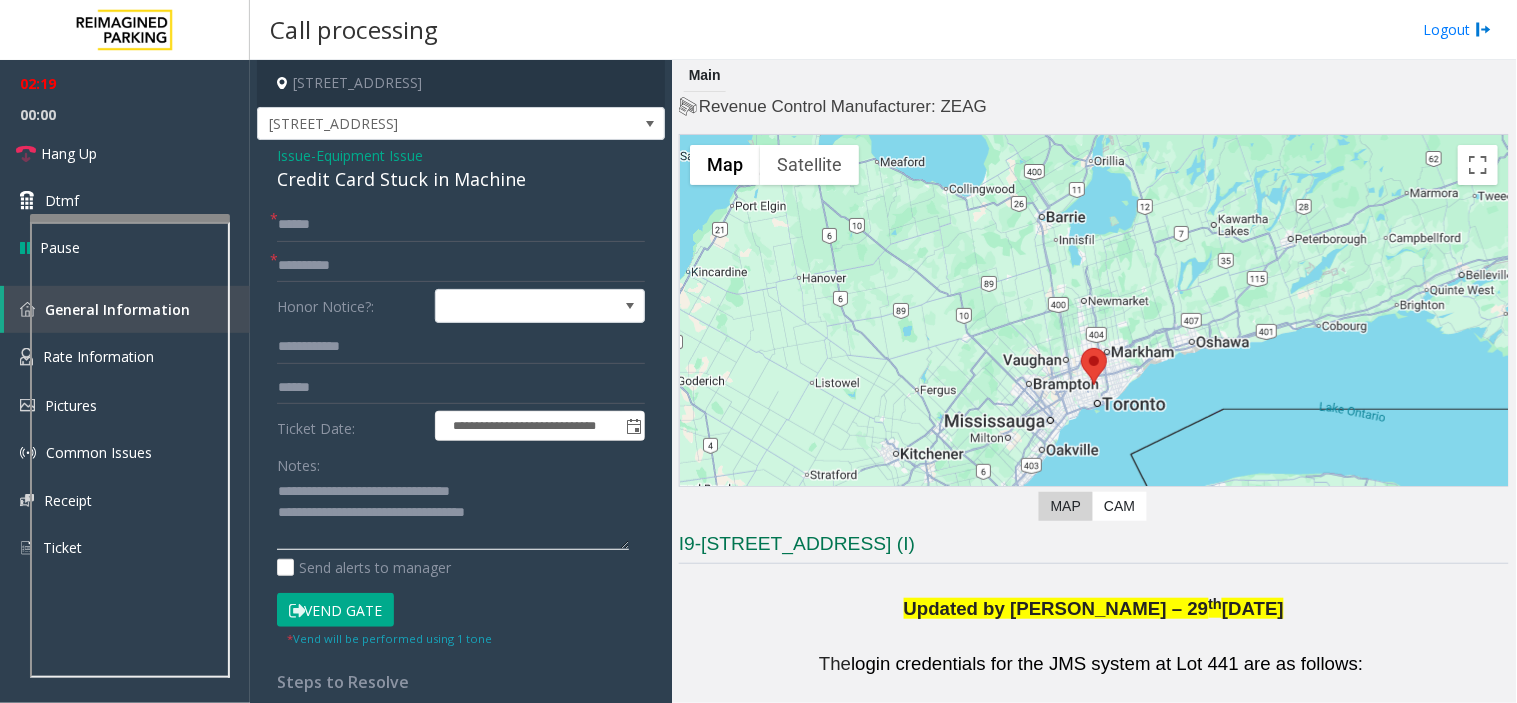 click 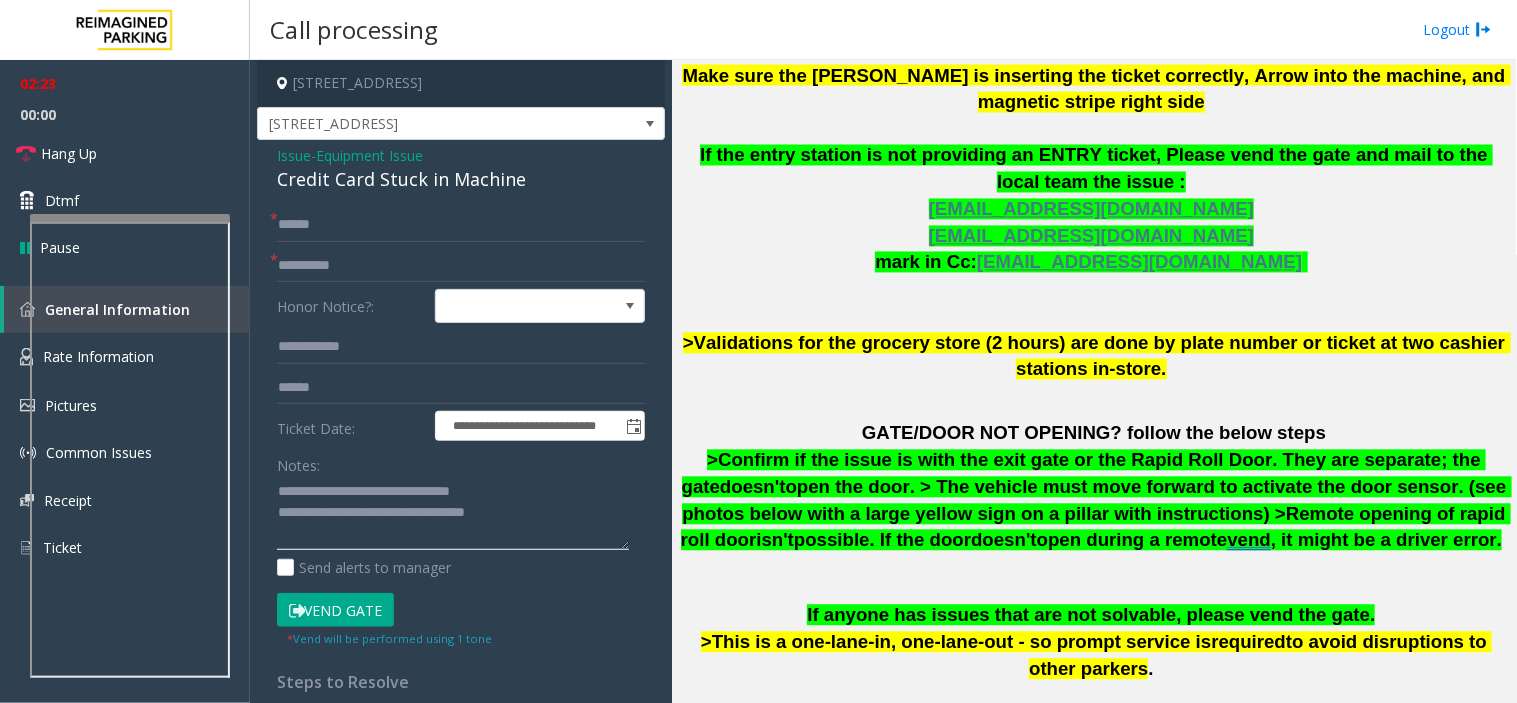 scroll, scrollTop: 902, scrollLeft: 0, axis: vertical 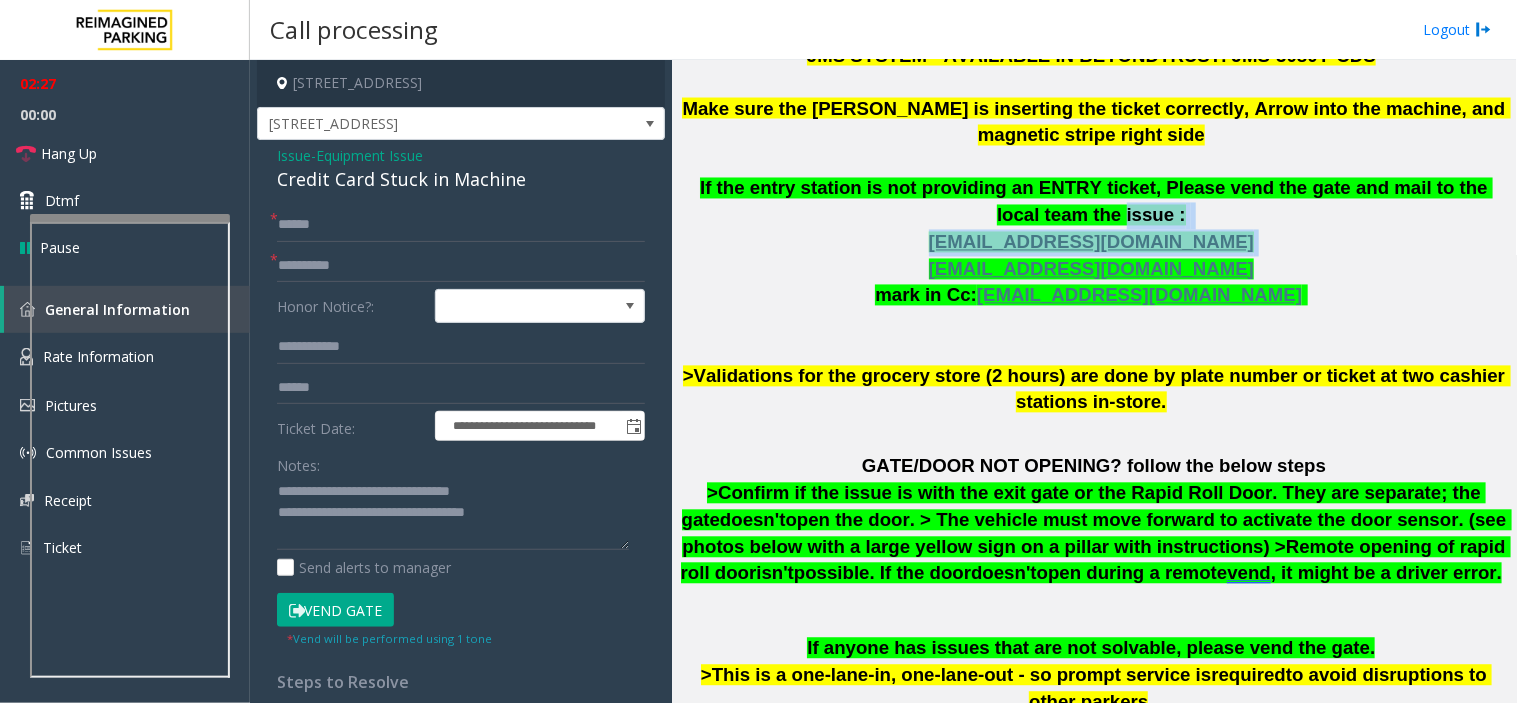 drag, startPoint x: 1302, startPoint y: 223, endPoint x: 874, endPoint y: 203, distance: 428.46704 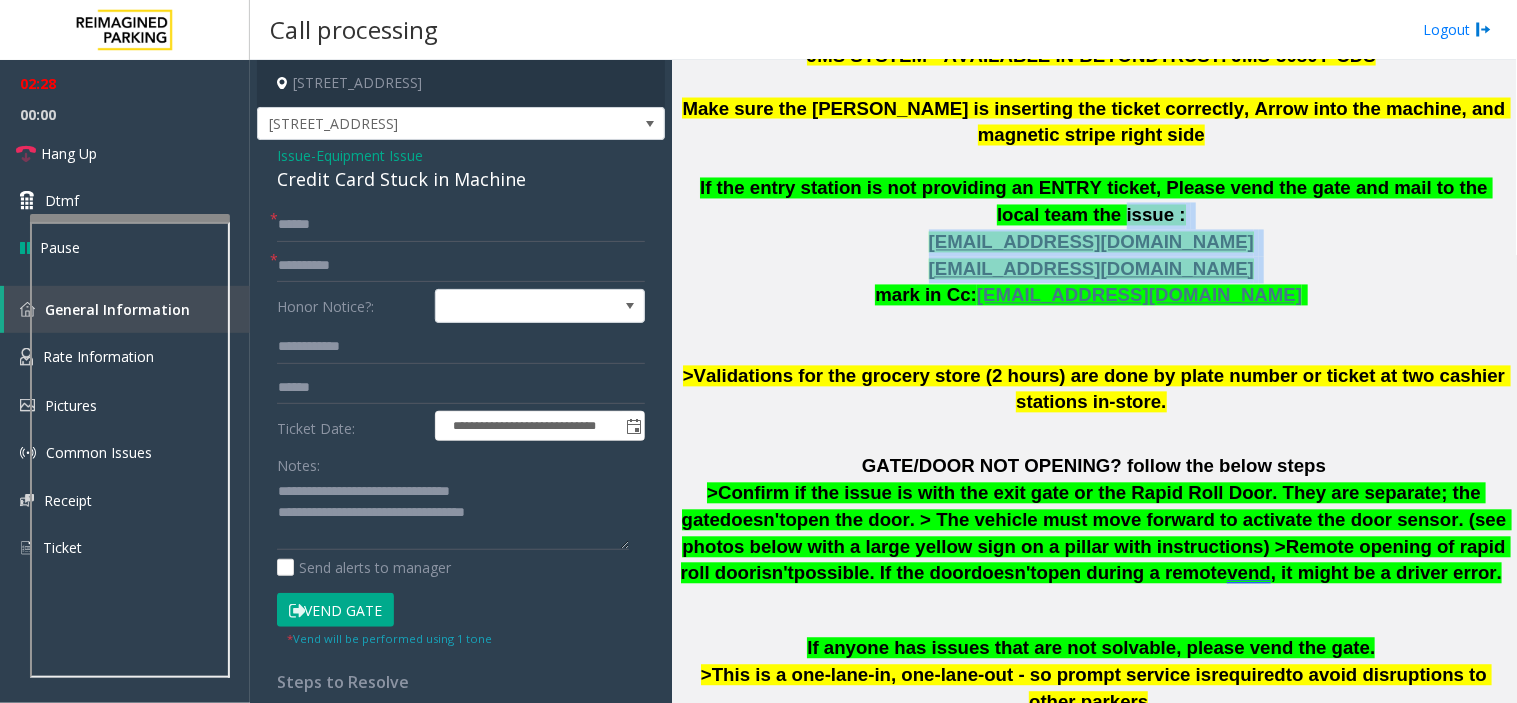 drag, startPoint x: 874, startPoint y: 203, endPoint x: 1348, endPoint y: 244, distance: 475.7699 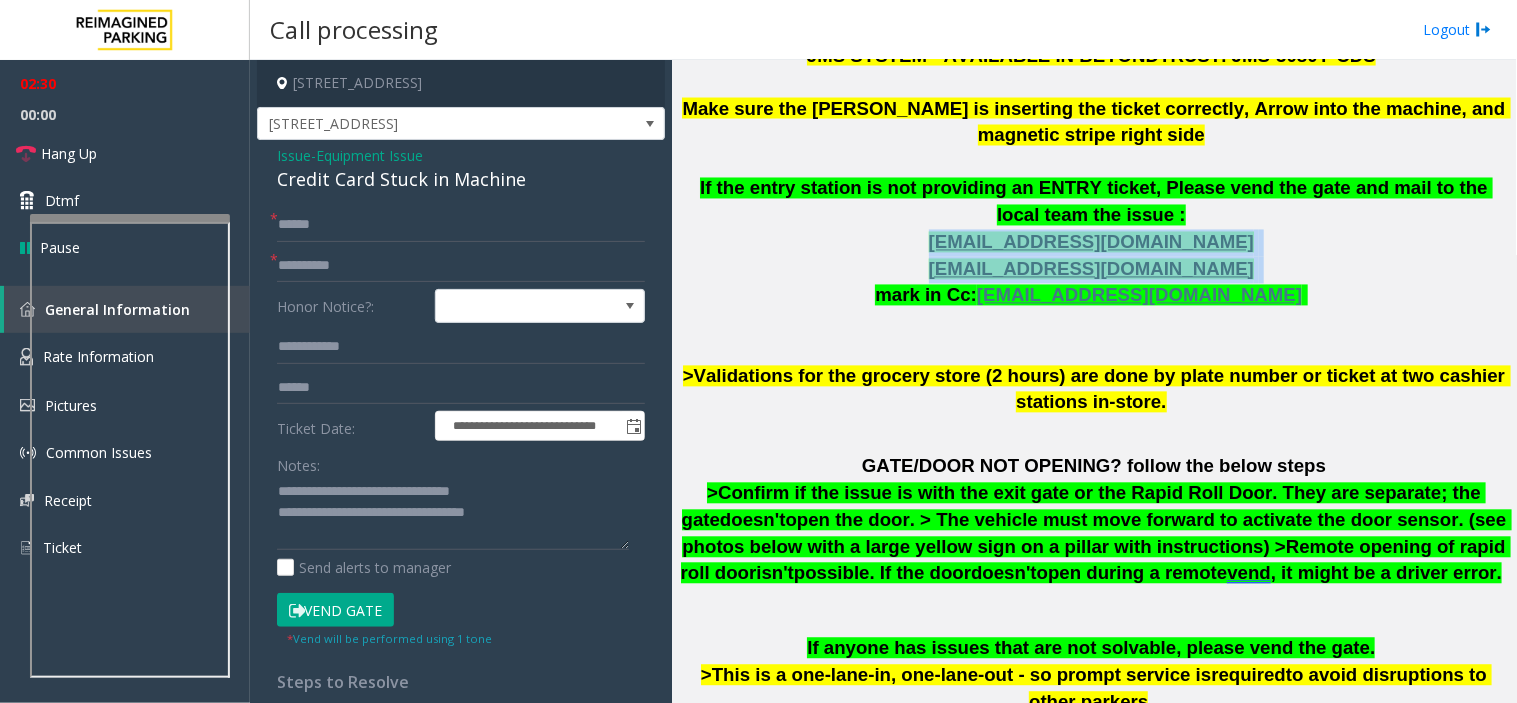 drag, startPoint x: 1348, startPoint y: 244, endPoint x: 894, endPoint y: 215, distance: 454.92526 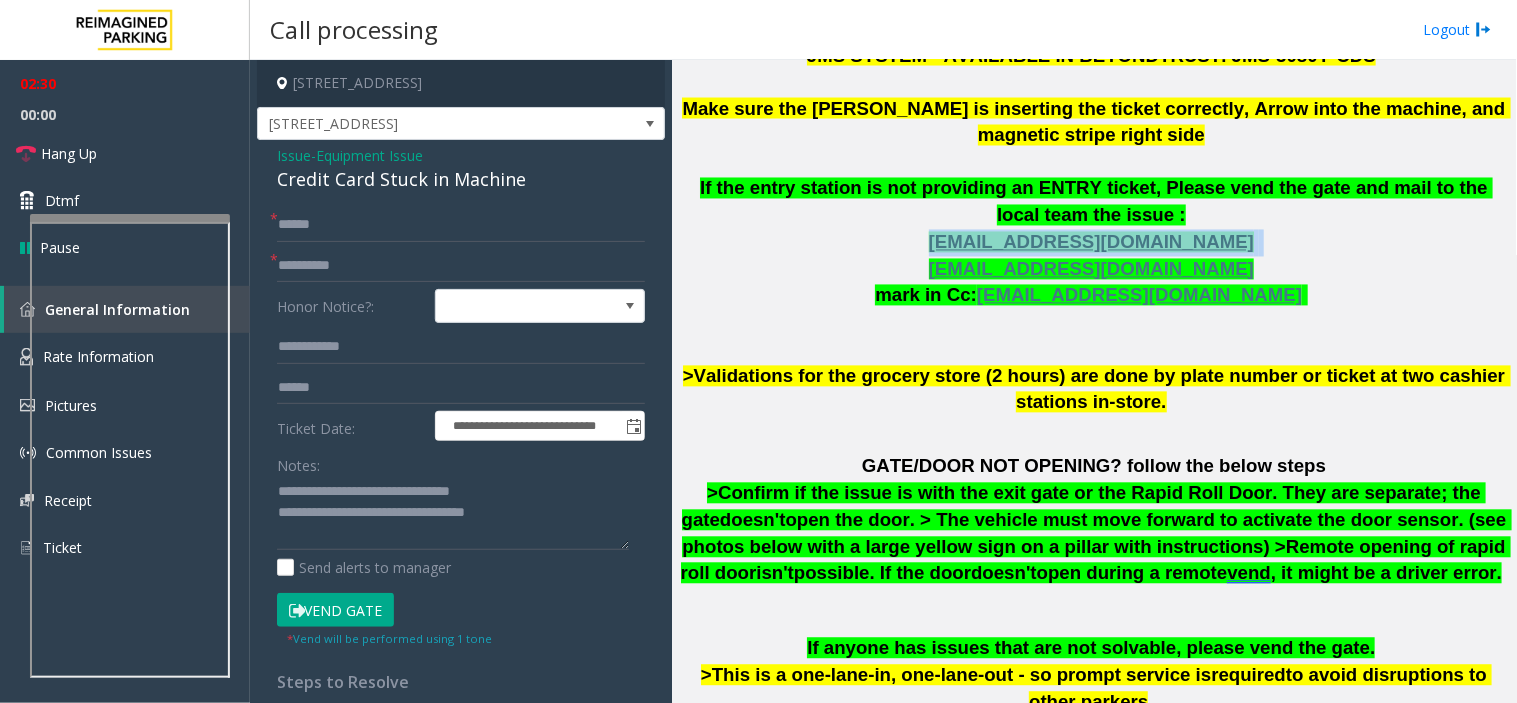 drag, startPoint x: 894, startPoint y: 215, endPoint x: 1260, endPoint y: 230, distance: 366.30725 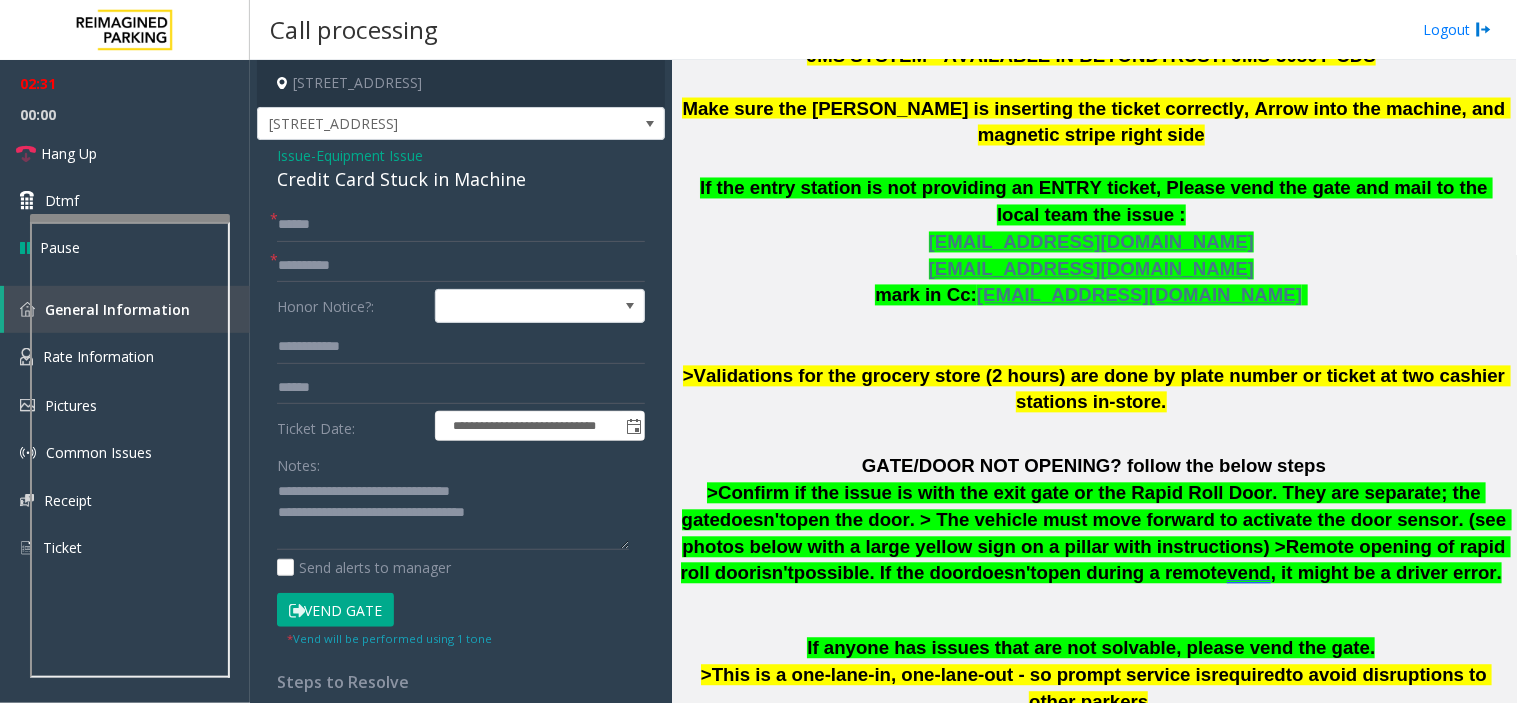 click on "The  login credentials for the JMS system at Lot 441 are as follows:       Username: RM3080   Password: [SECURITY_DATA]     Please note the current JMS license allows only 2 maximum users at any given time. So, please log out every time after  assisting  customers so other users can log in too.     >If the LPR does not get a positive read for transient parkers, [PERSON_NAME] must pull a ticket to enter, which can be scanned at the pay stations for payment, as well as at exit (CC only).   JMS SYSTEM - AVAILABLE IN BEYONDTRUST. JMS-3080Y-CDS      Make sure the [PERSON_NAME] is inserting the ticket correctly, Arrow into the machine, and magnetic stripe right side     If the entry station is not providing an ENTRY ticket, Please vend the gate and mail to the local team the issue :    [EMAIL_ADDRESS][DOMAIN_NAME]   [DOMAIN_NAME][EMAIL_ADDRESS][DOMAIN_NAME]   mark in Cc:  [EMAIL_ADDRESS][DOMAIN_NAME]         >Validations for the grocery store (2 hours) are done by plate number or ticket at two cashier stations in-store." 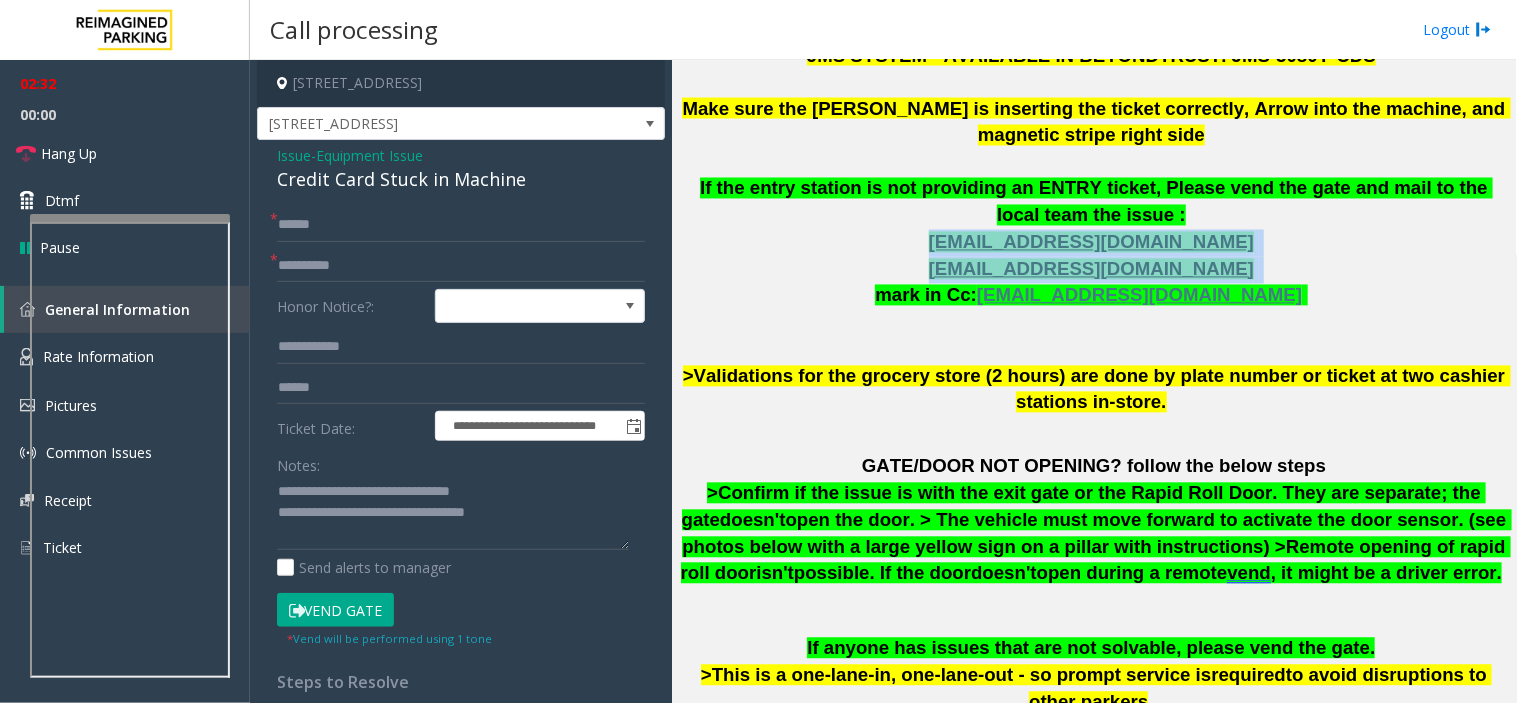 drag, startPoint x: 1264, startPoint y: 236, endPoint x: 932, endPoint y: 215, distance: 332.66348 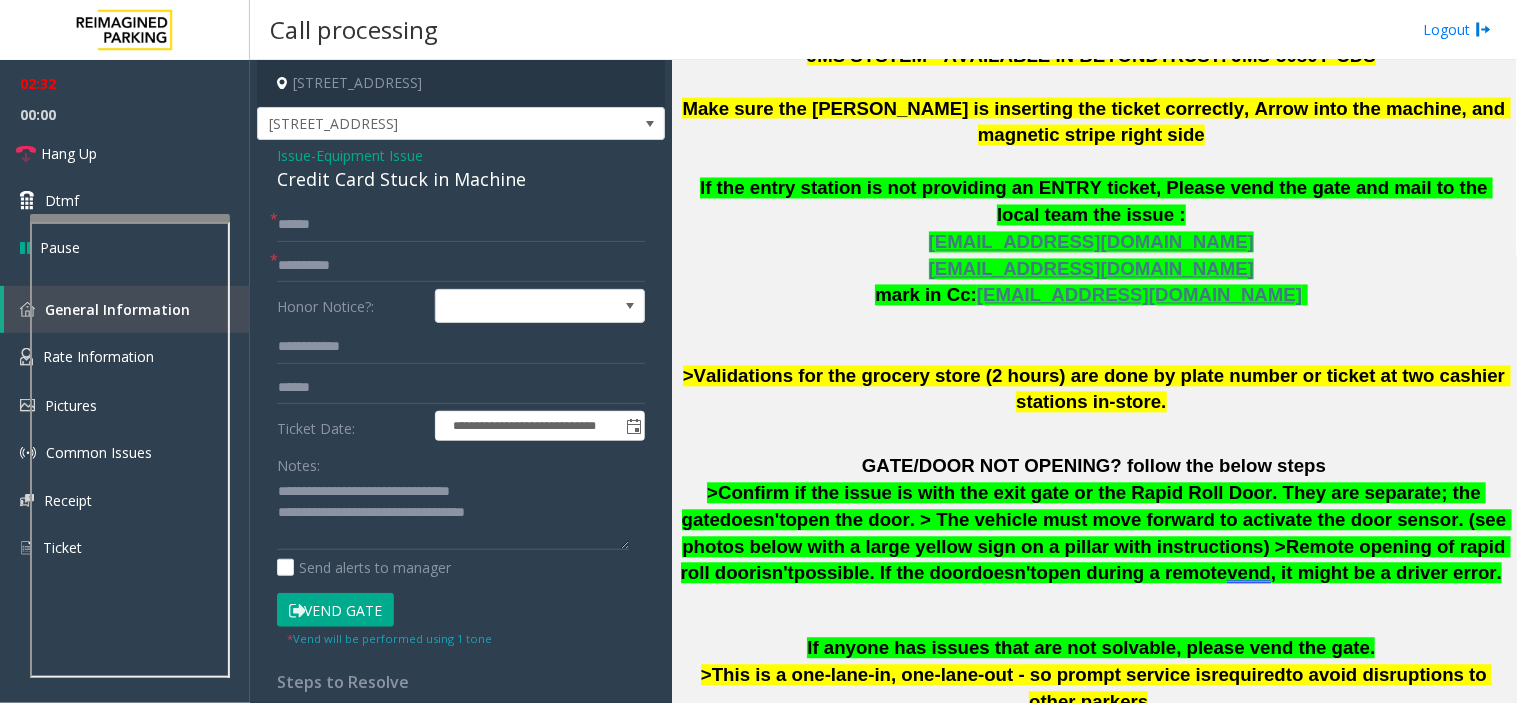 click on "The  login credentials for the JMS system at Lot 441 are as follows:       Username: RM3080   Password: [SECURITY_DATA]     Please note the current JMS license allows only 2 maximum users at any given time. So, please log out every time after  assisting  customers so other users can log in too.     >If the LPR does not get a positive read for transient parkers, [PERSON_NAME] must pull a ticket to enter, which can be scanned at the pay stations for payment, as well as at exit (CC only).   JMS SYSTEM - AVAILABLE IN BEYONDTRUST. JMS-3080Y-CDS      Make sure the [PERSON_NAME] is inserting the ticket correctly, Arrow into the machine, and magnetic stripe right side     If the entry station is not providing an ENTRY ticket, Please vend the gate and mail to the local team the issue :    [EMAIL_ADDRESS][DOMAIN_NAME]   [DOMAIN_NAME][EMAIL_ADDRESS][DOMAIN_NAME]   mark in Cc:  [EMAIL_ADDRESS][DOMAIN_NAME]         >Validations for the grocery store (2 hours) are done by plate number or ticket at two cashier stations in-store." 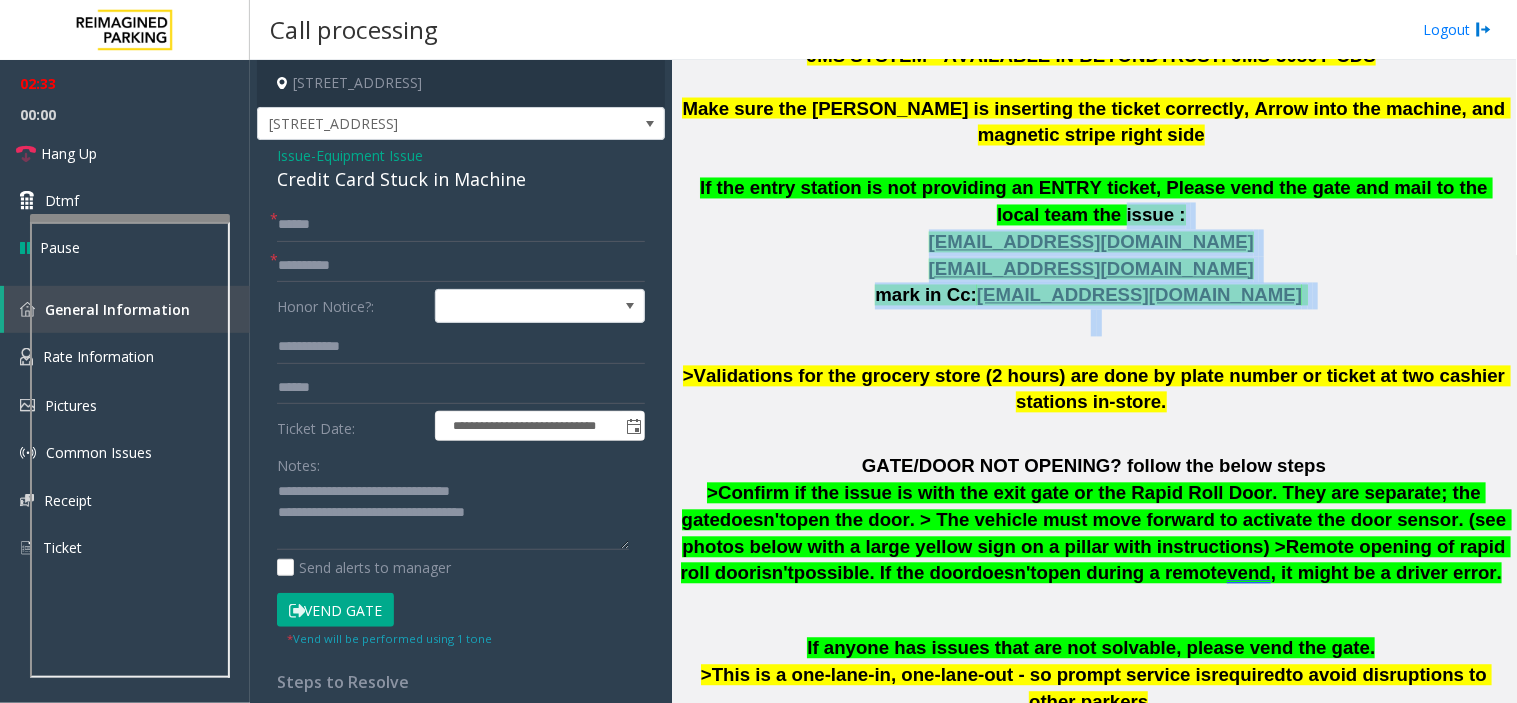 drag, startPoint x: 858, startPoint y: 188, endPoint x: 1327, endPoint y: 295, distance: 481.05093 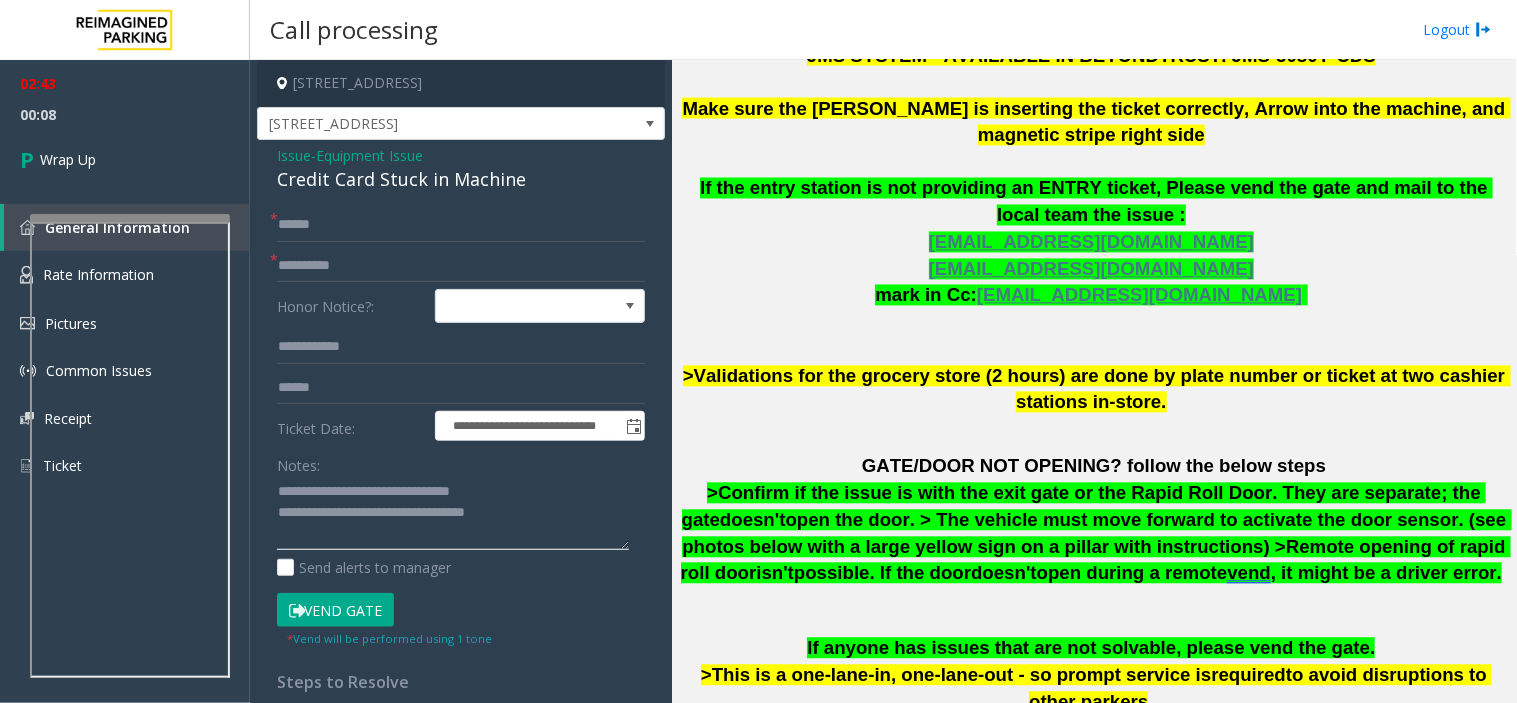 click 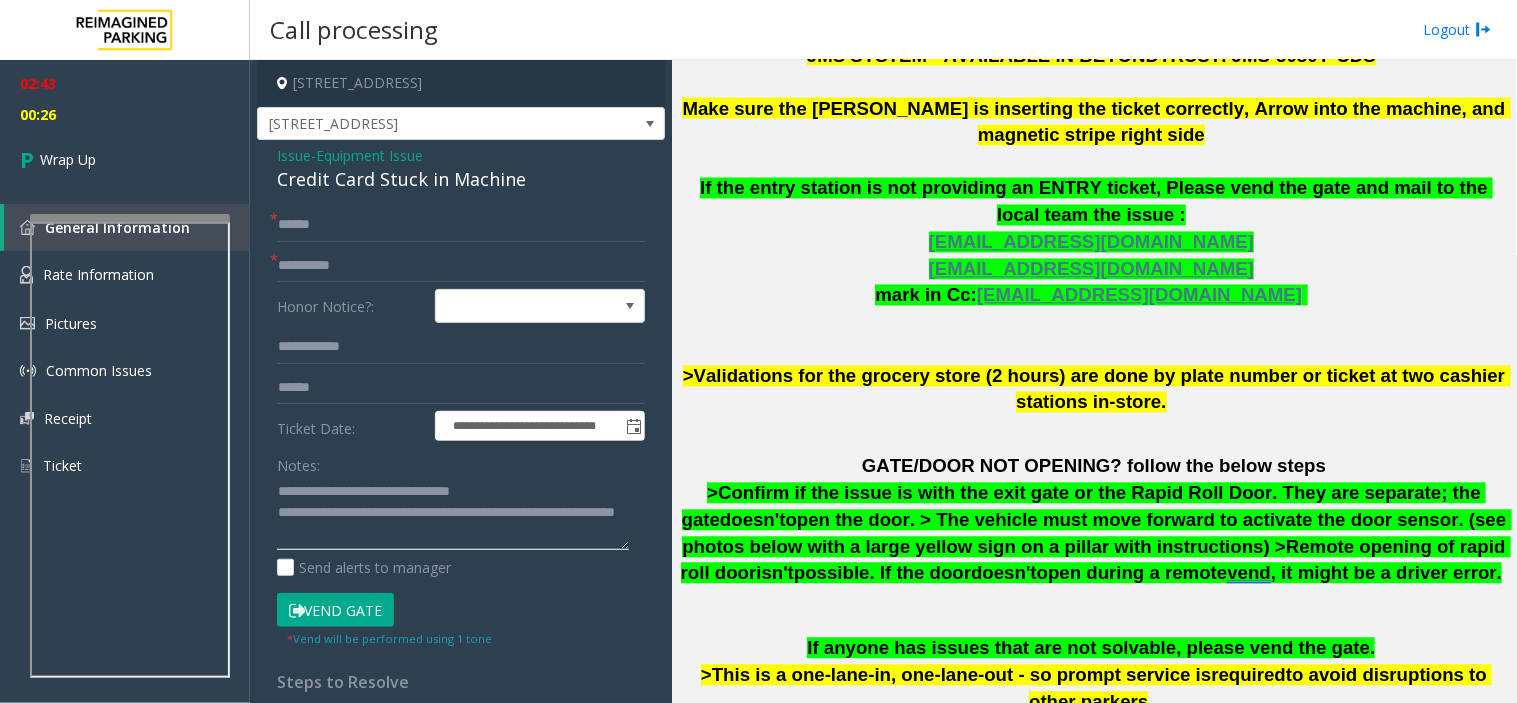 click 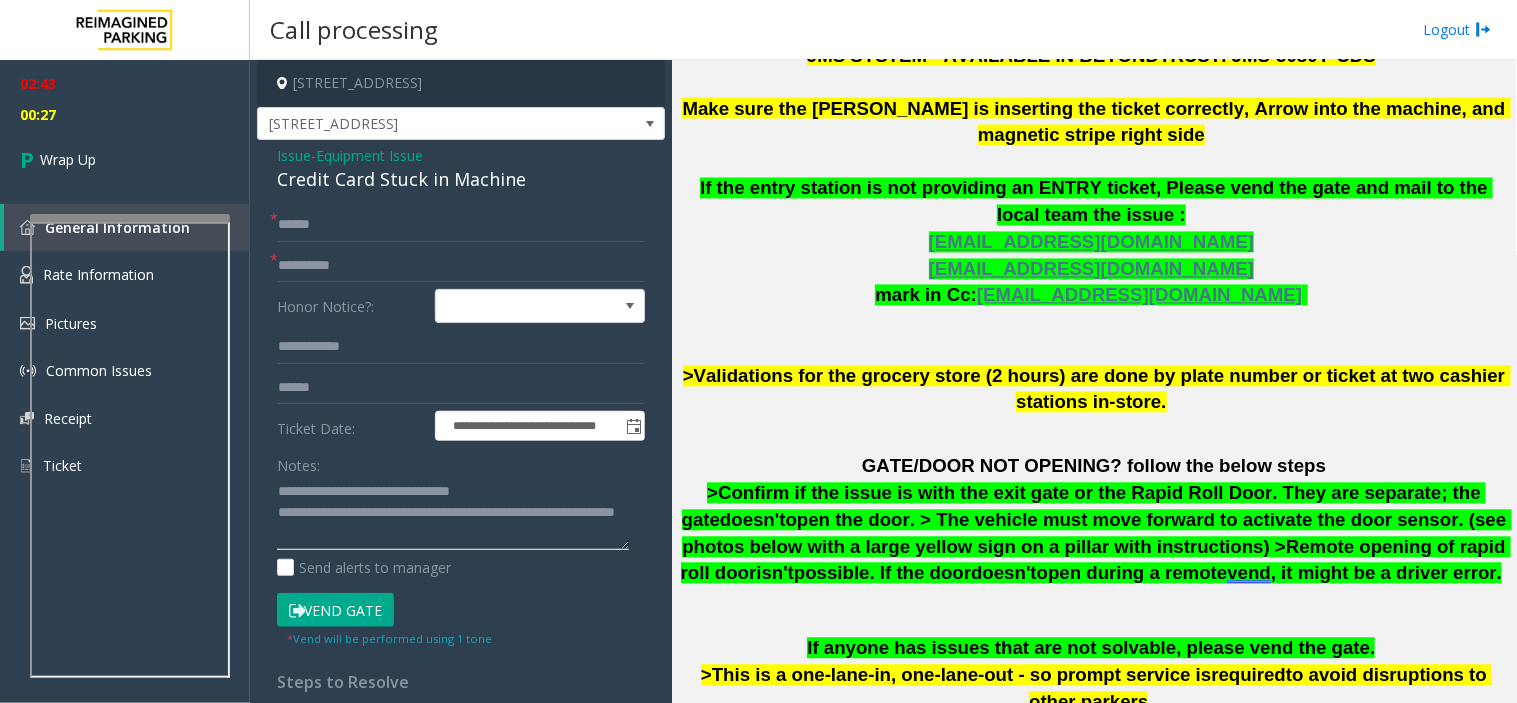 click 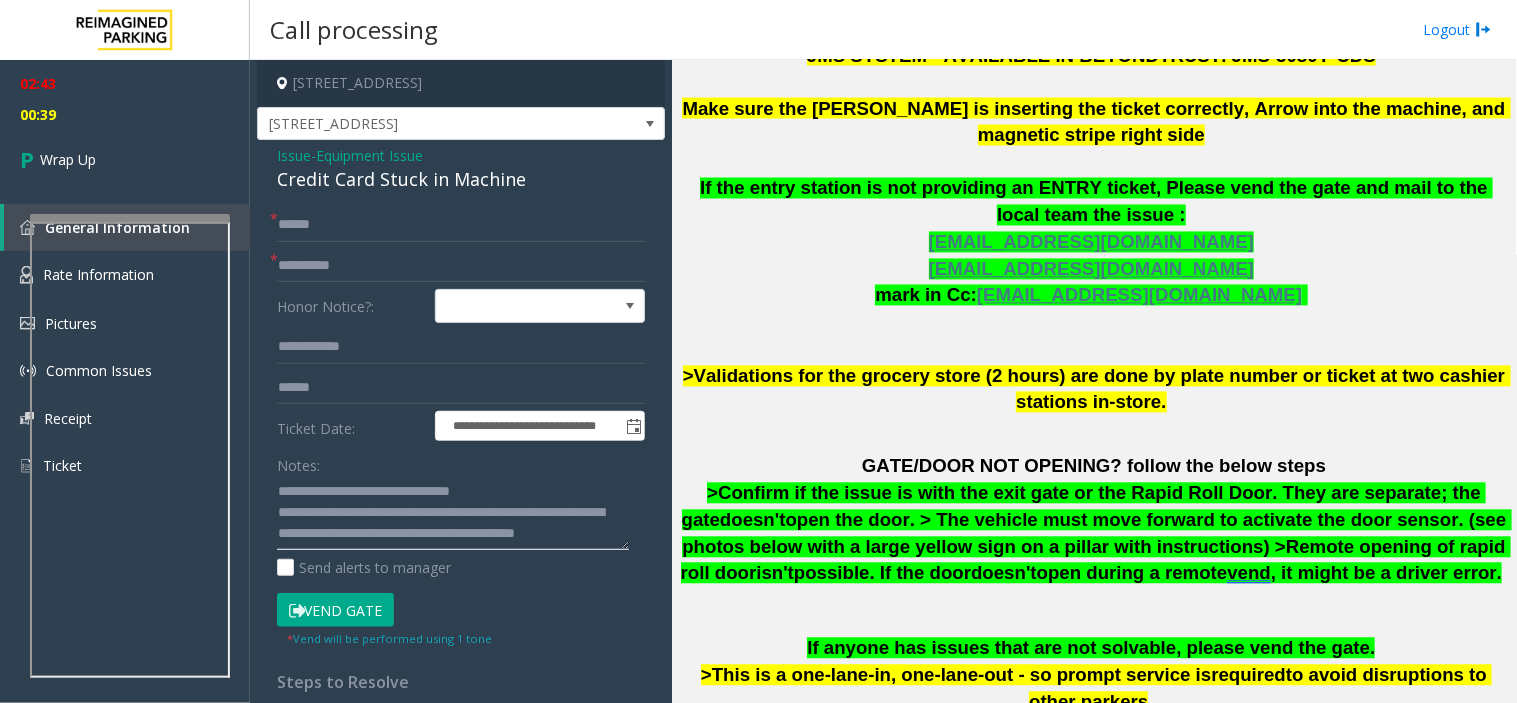 scroll, scrollTop: 13, scrollLeft: 0, axis: vertical 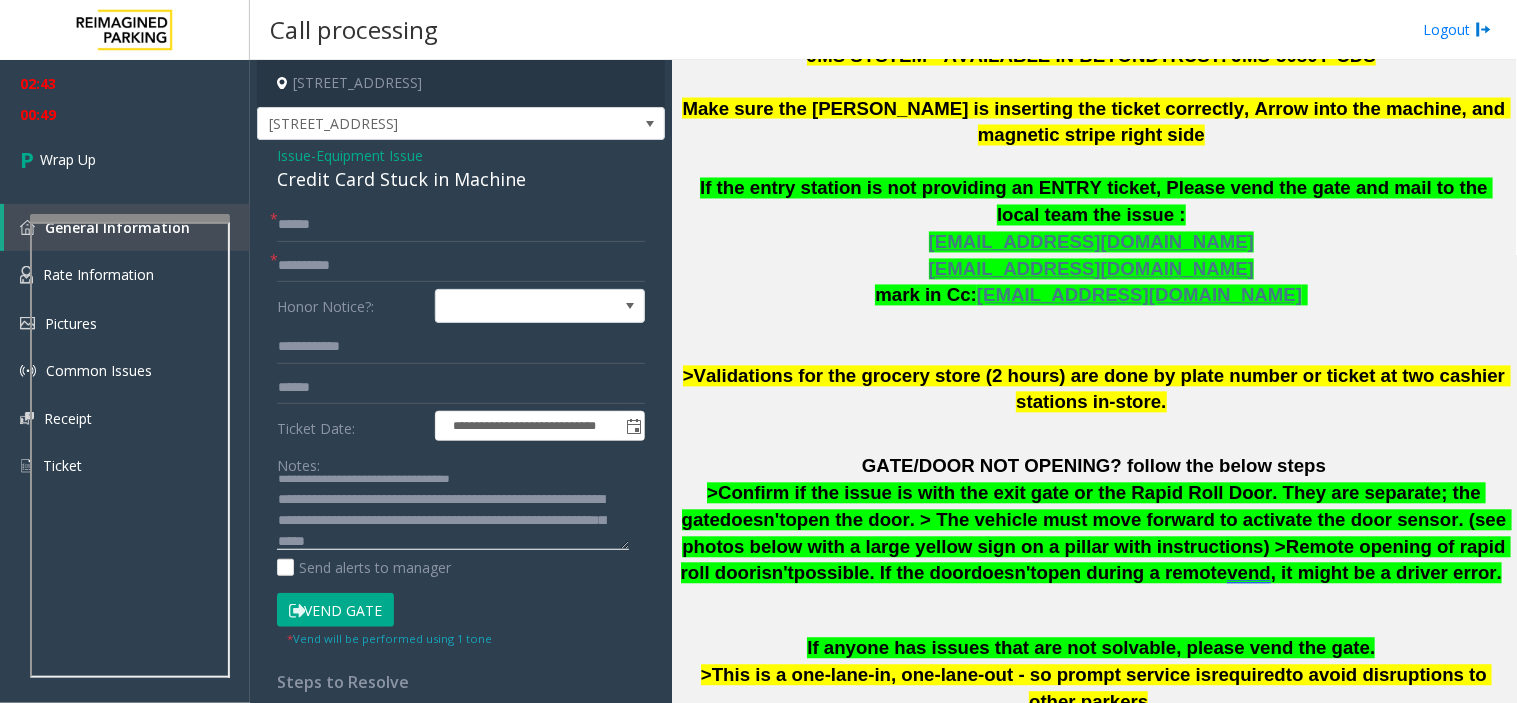 drag, startPoint x: 418, startPoint y: 541, endPoint x: 403, endPoint y: 543, distance: 15.132746 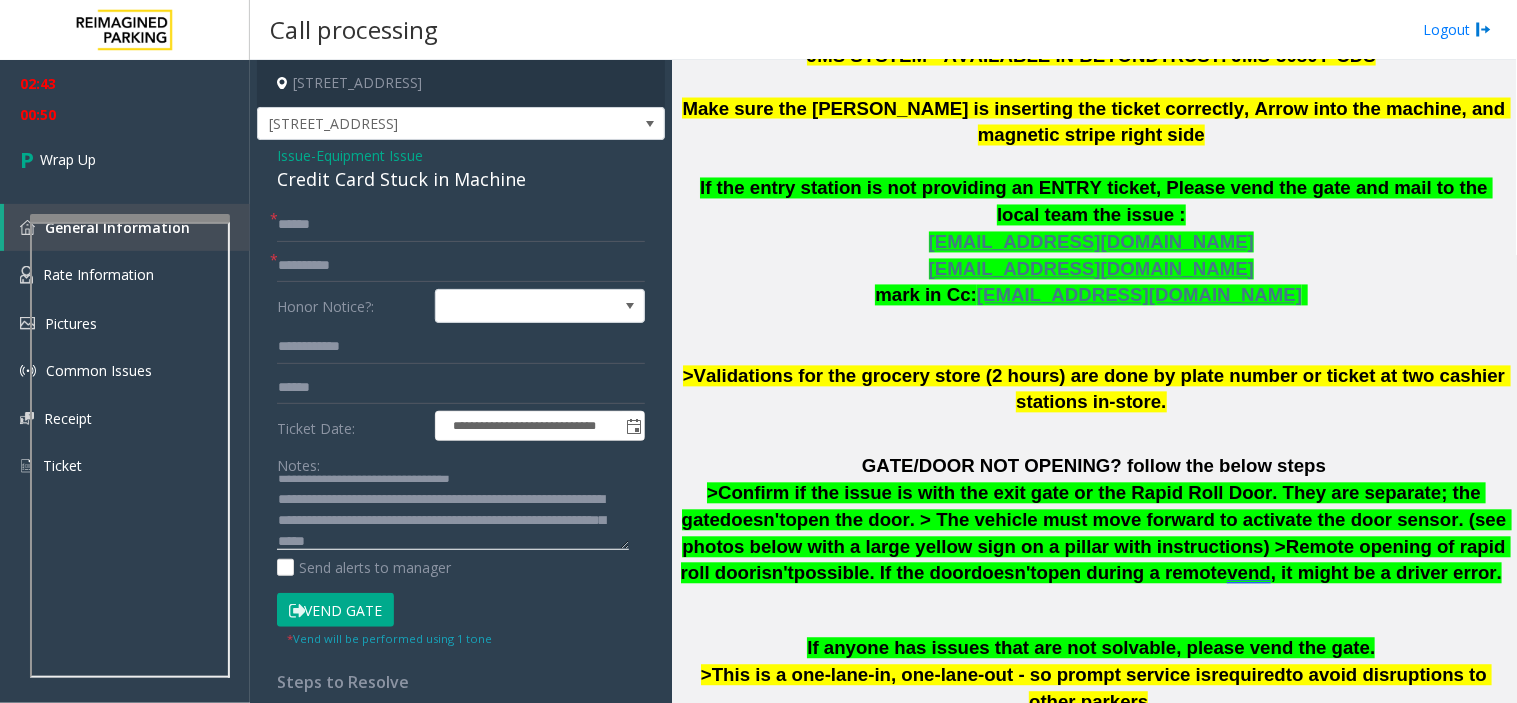 click 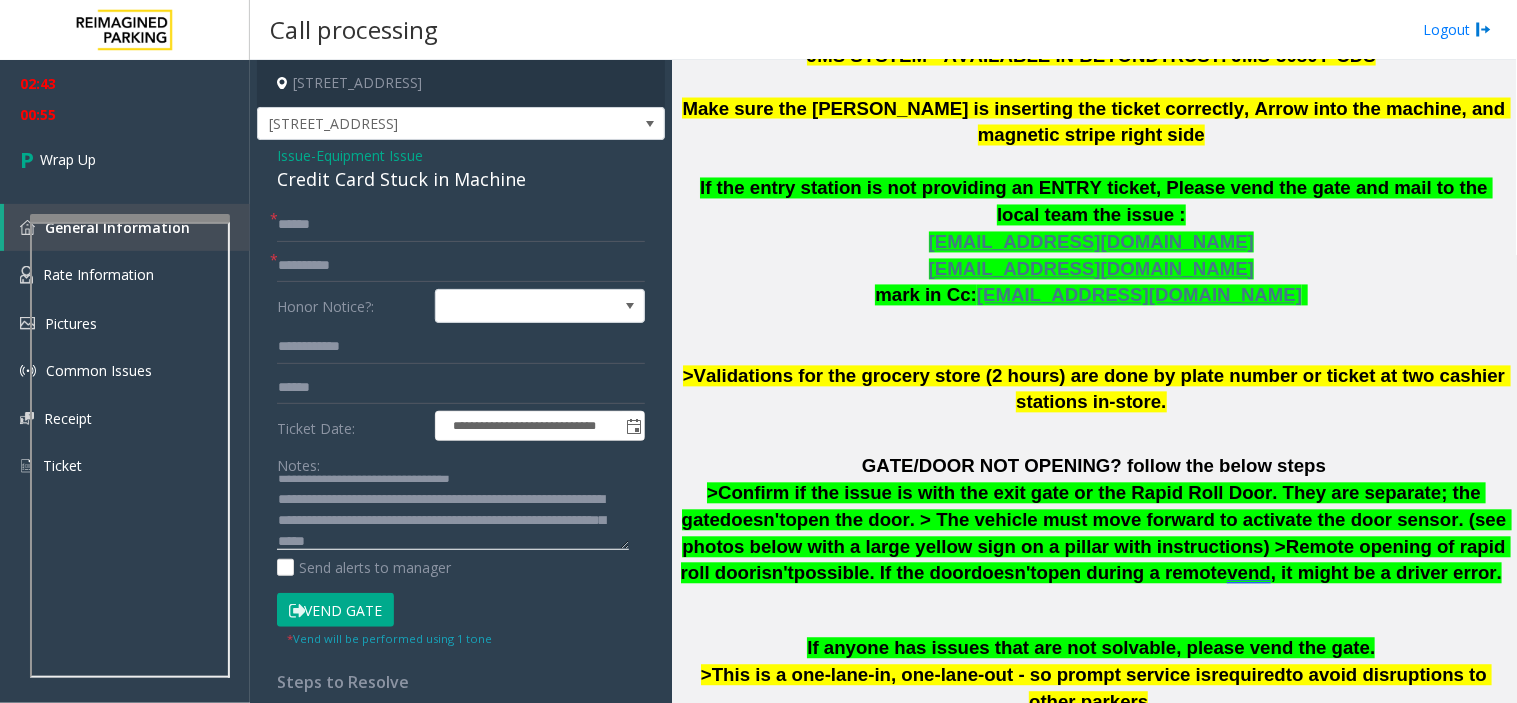drag, startPoint x: 601, startPoint y: 540, endPoint x: 575, endPoint y: 534, distance: 26.683329 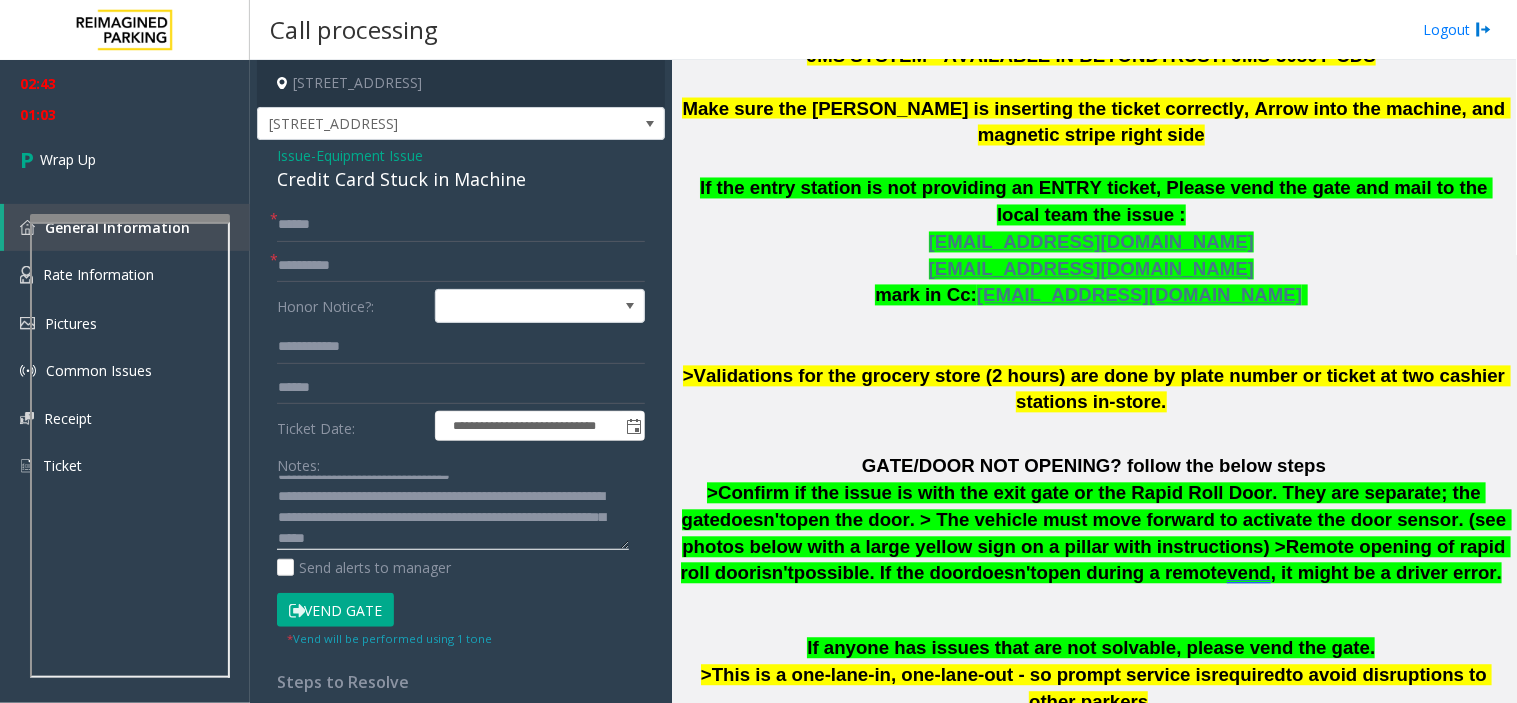 scroll, scrollTop: 21, scrollLeft: 0, axis: vertical 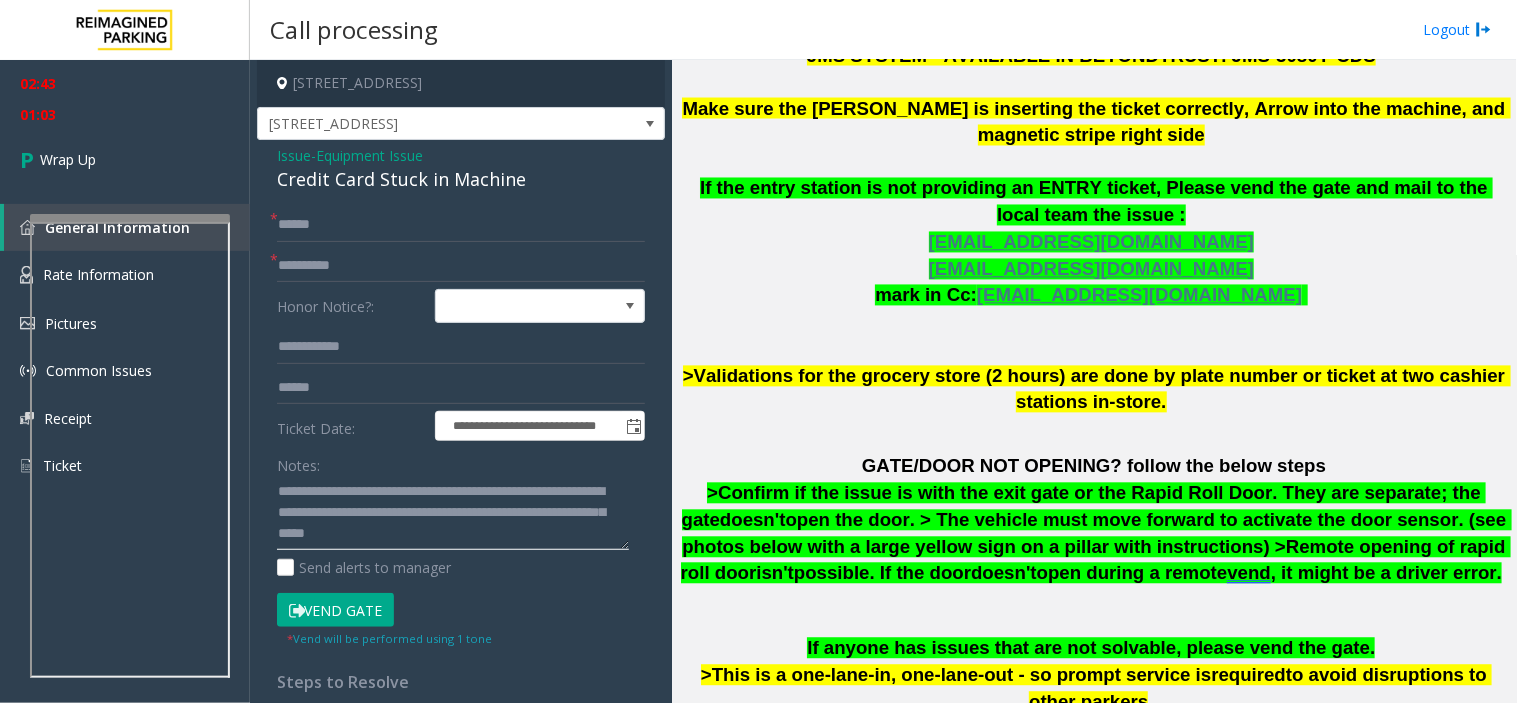 click 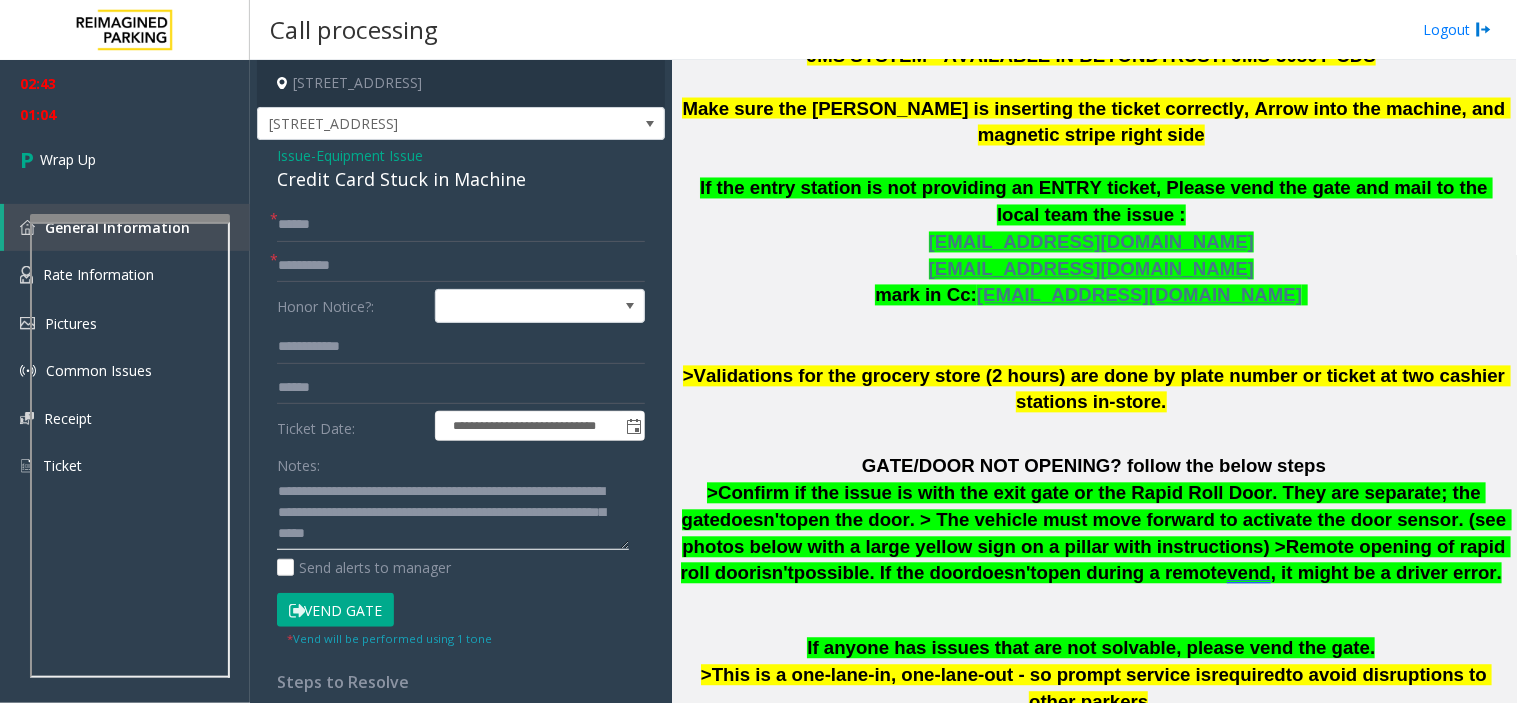 click 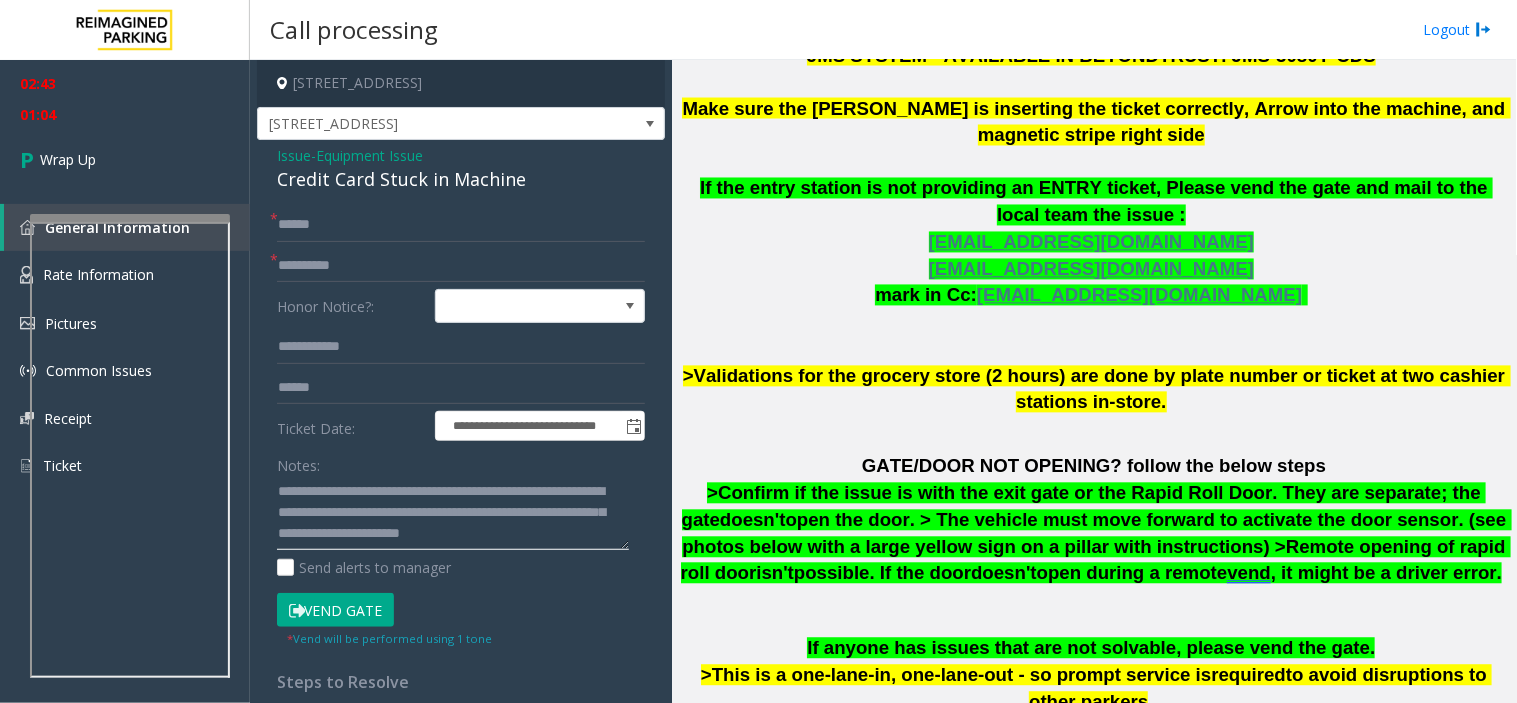scroll, scrollTop: 0, scrollLeft: 0, axis: both 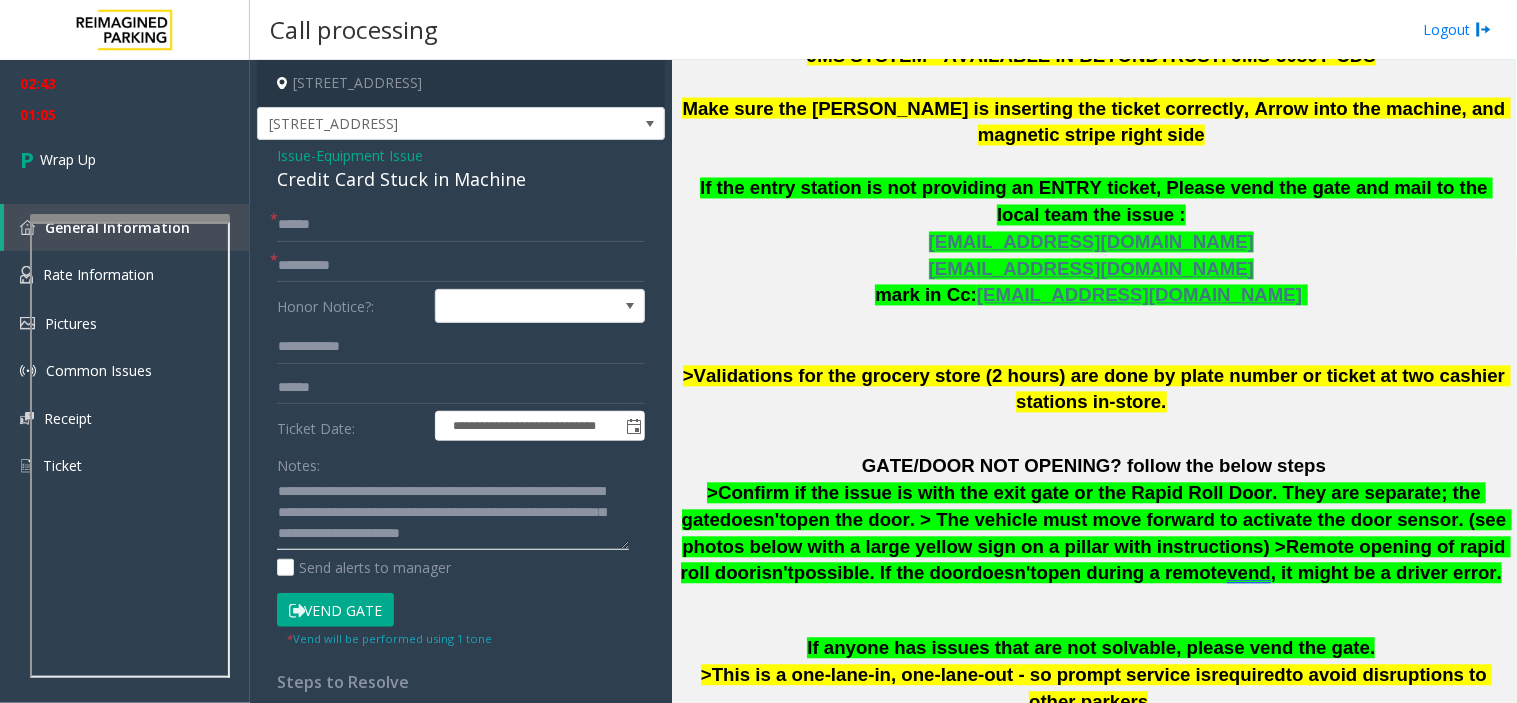 click 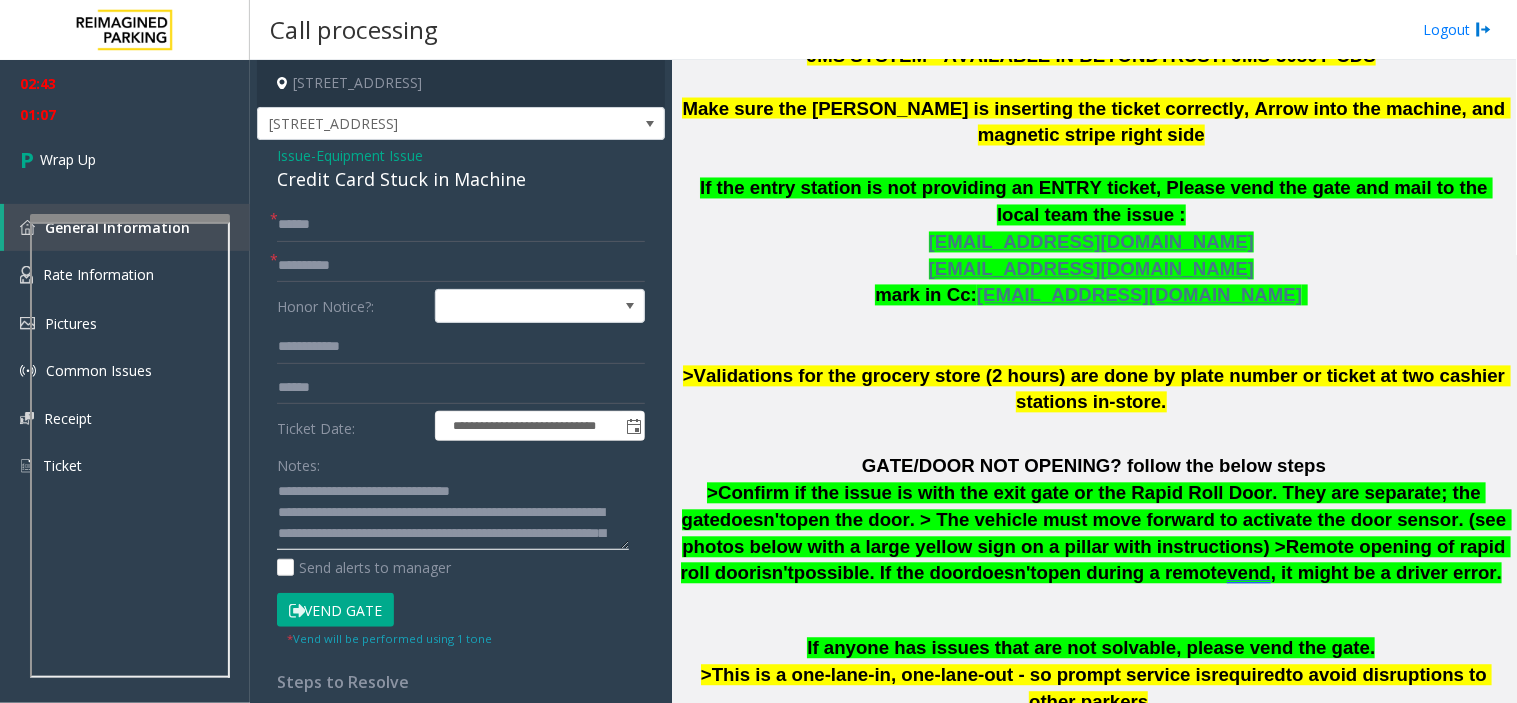 click 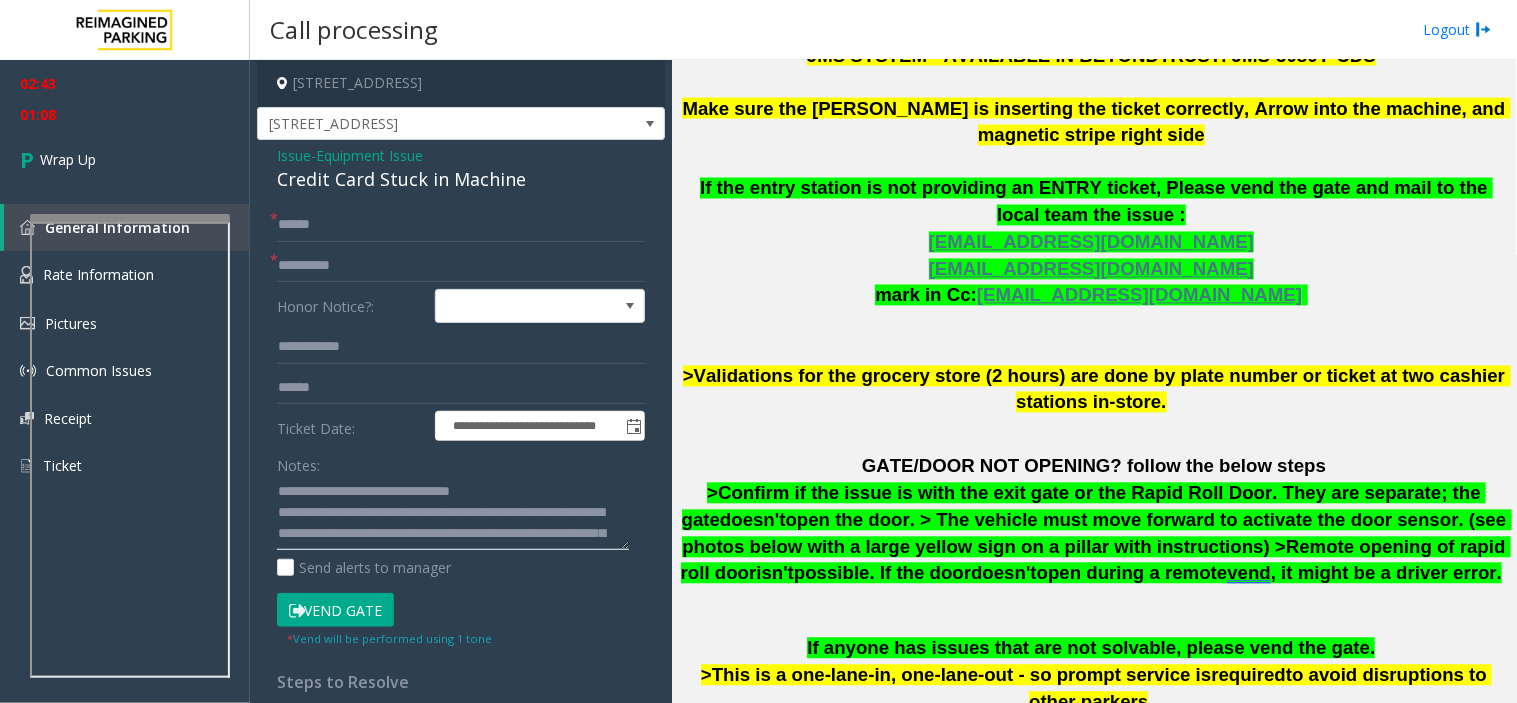 scroll, scrollTop: 21, scrollLeft: 0, axis: vertical 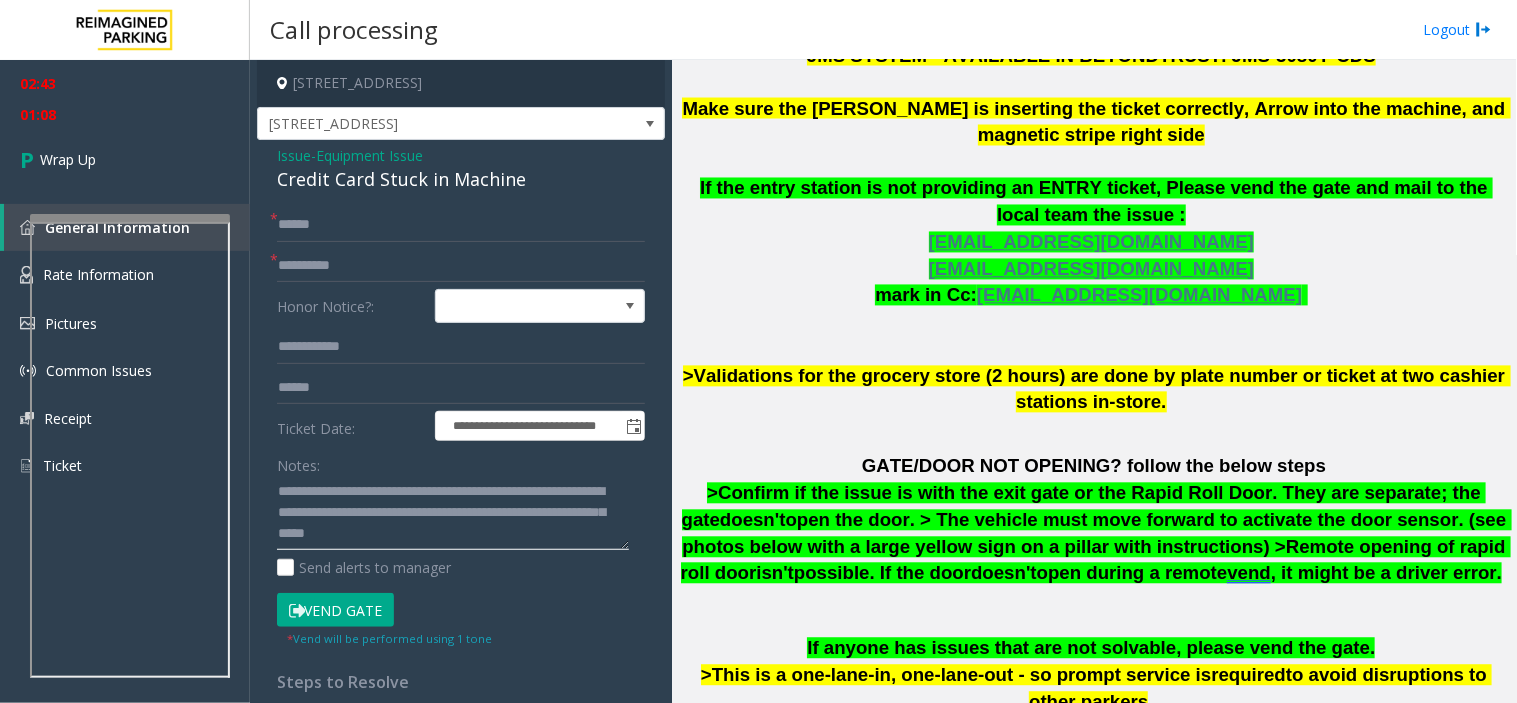 drag, startPoint x: 307, startPoint y: 512, endPoint x: 570, endPoint y: 530, distance: 263.61526 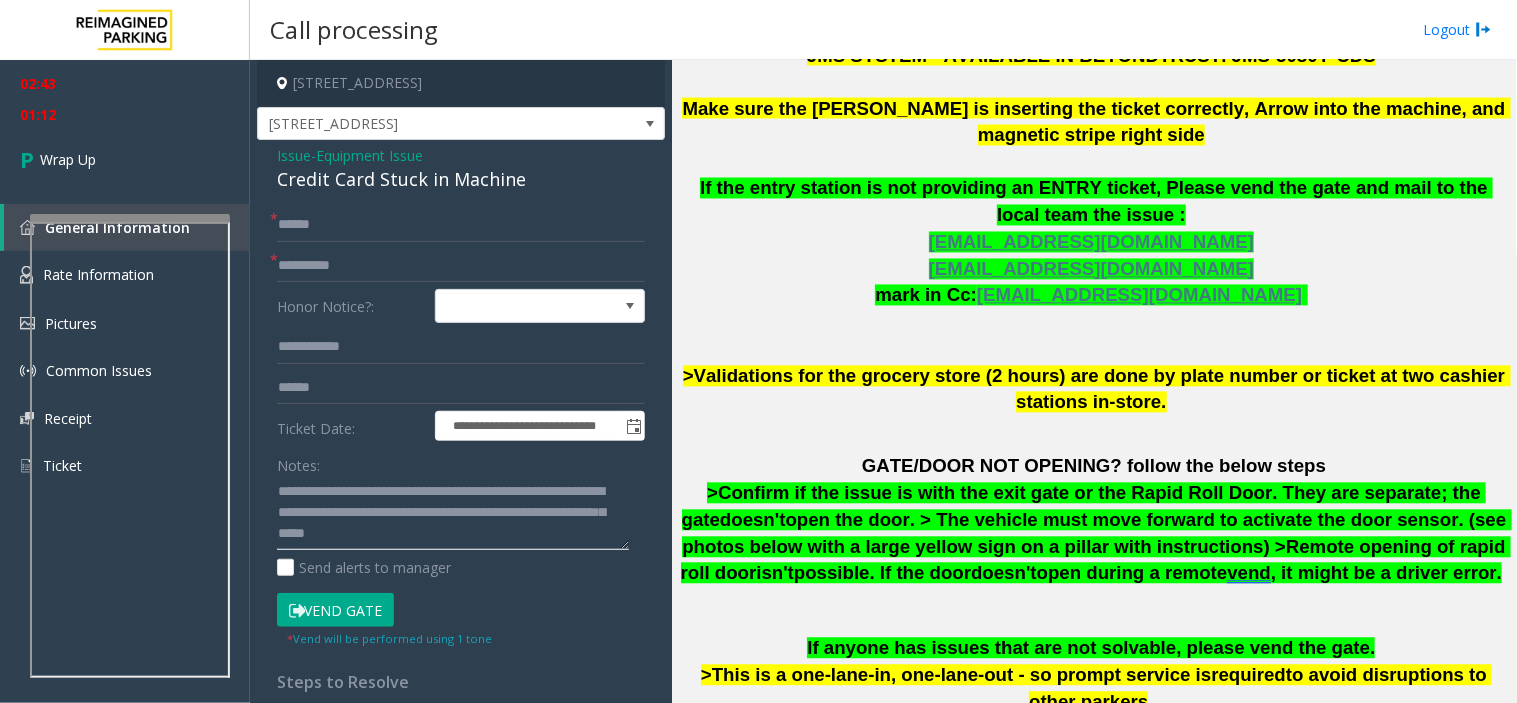 click 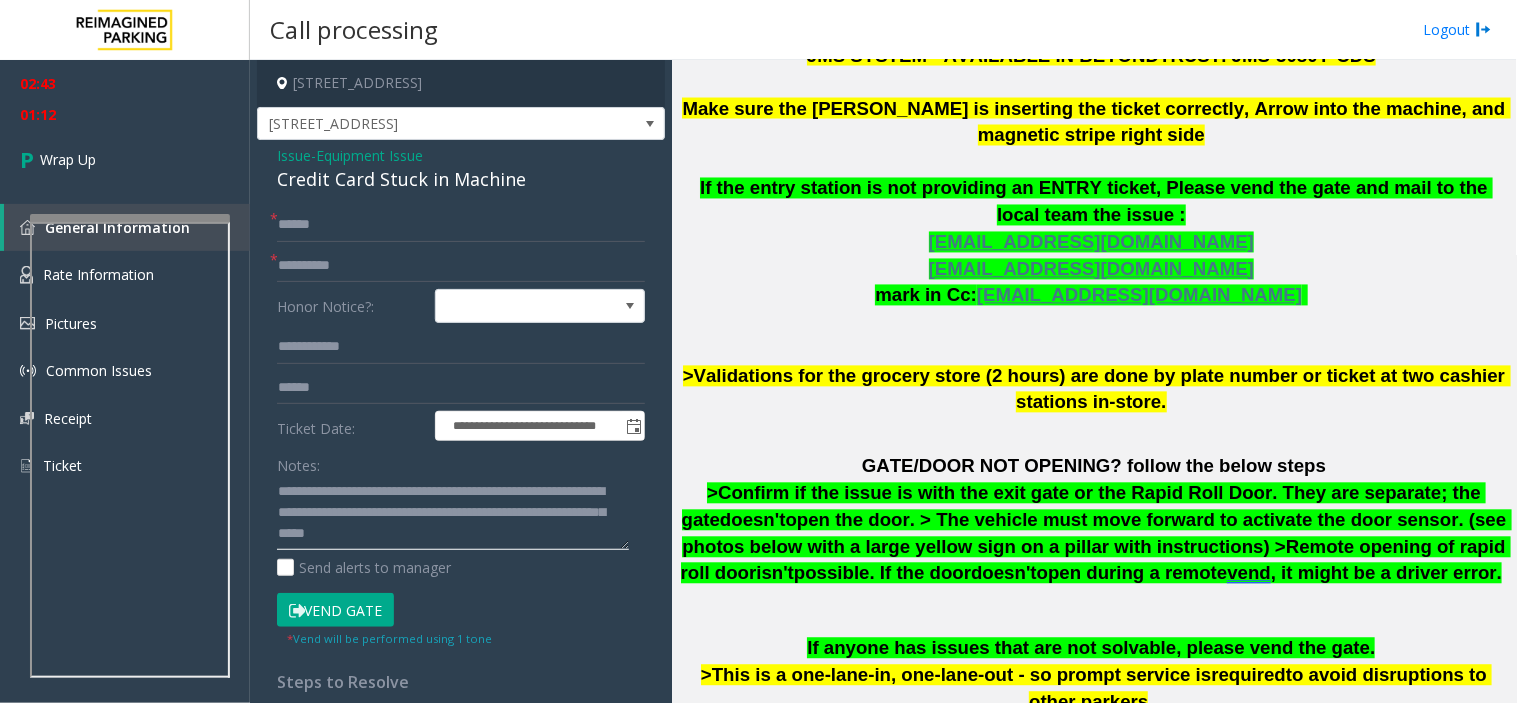 click 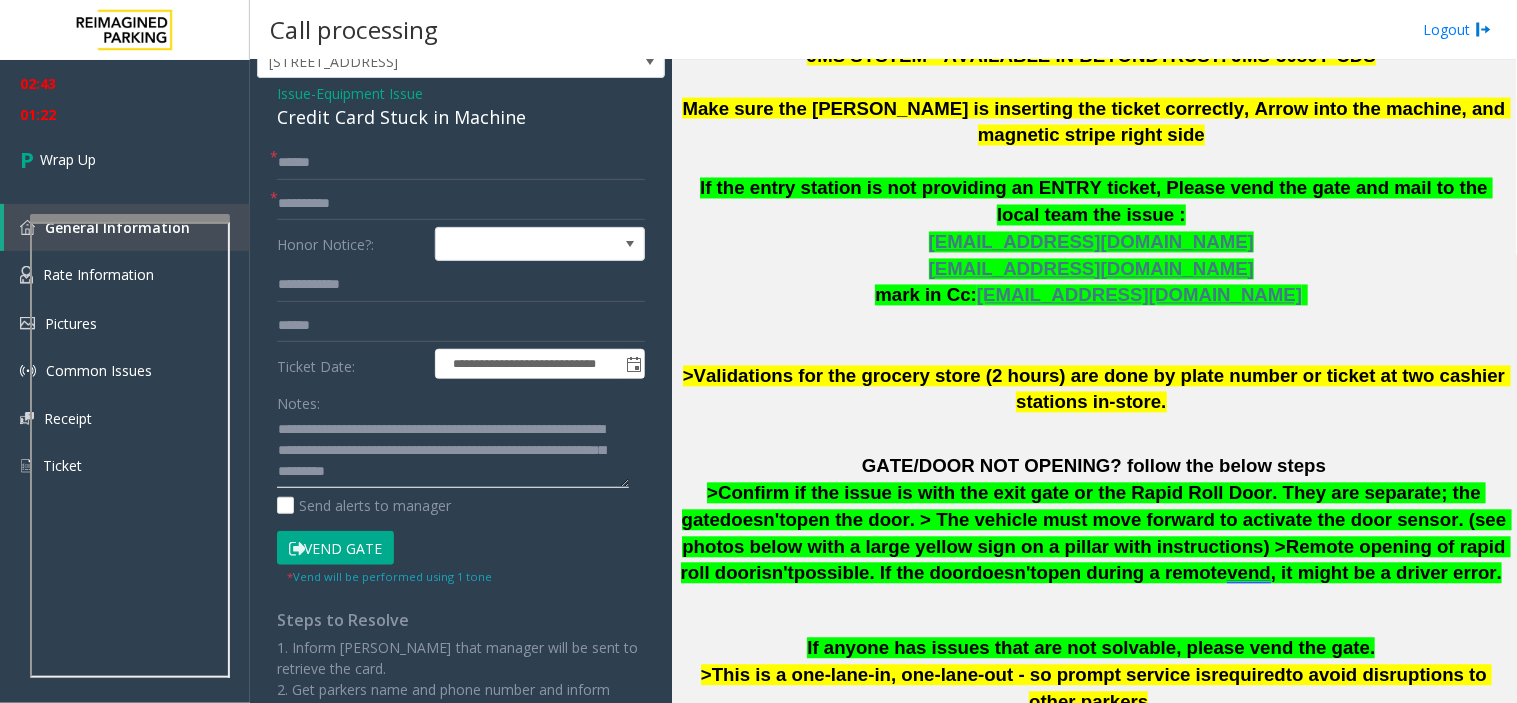 scroll, scrollTop: 111, scrollLeft: 0, axis: vertical 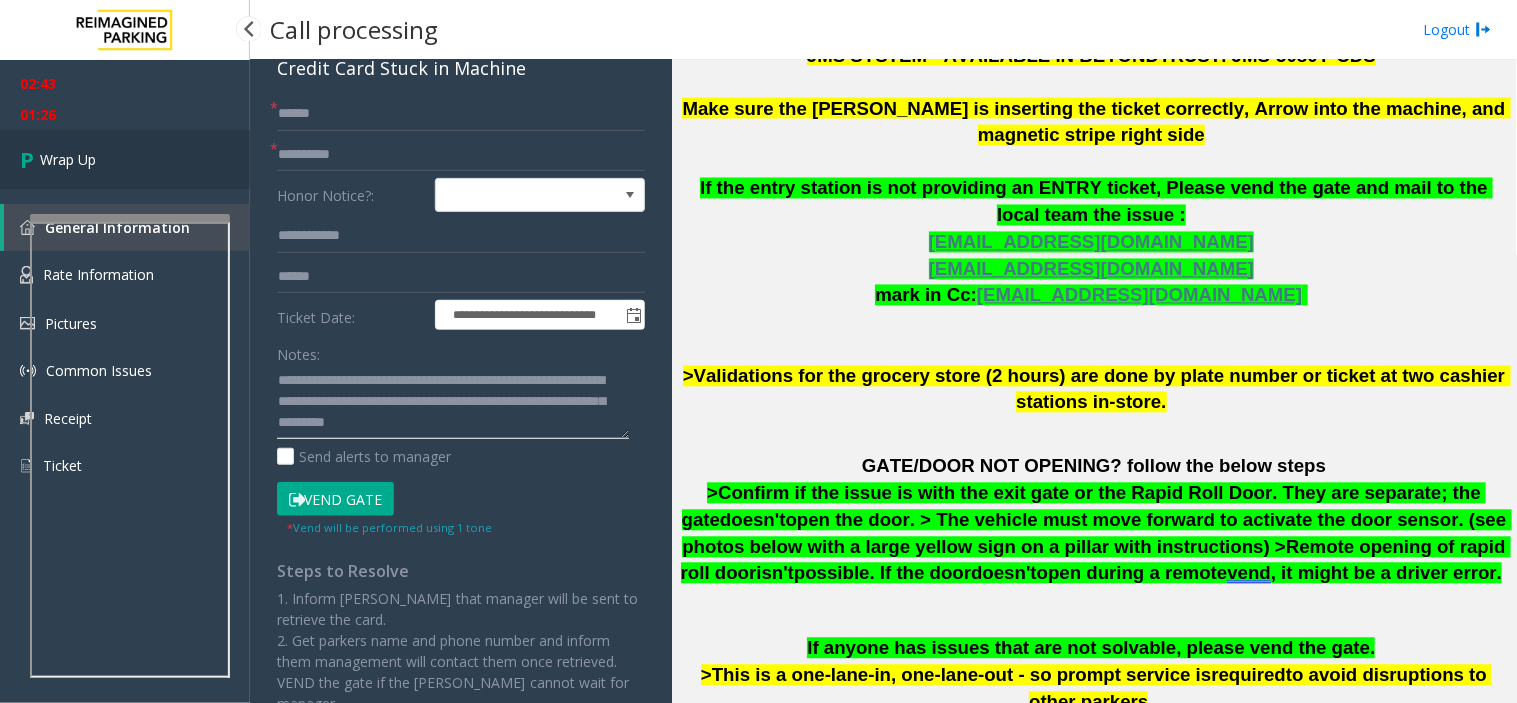 type on "**********" 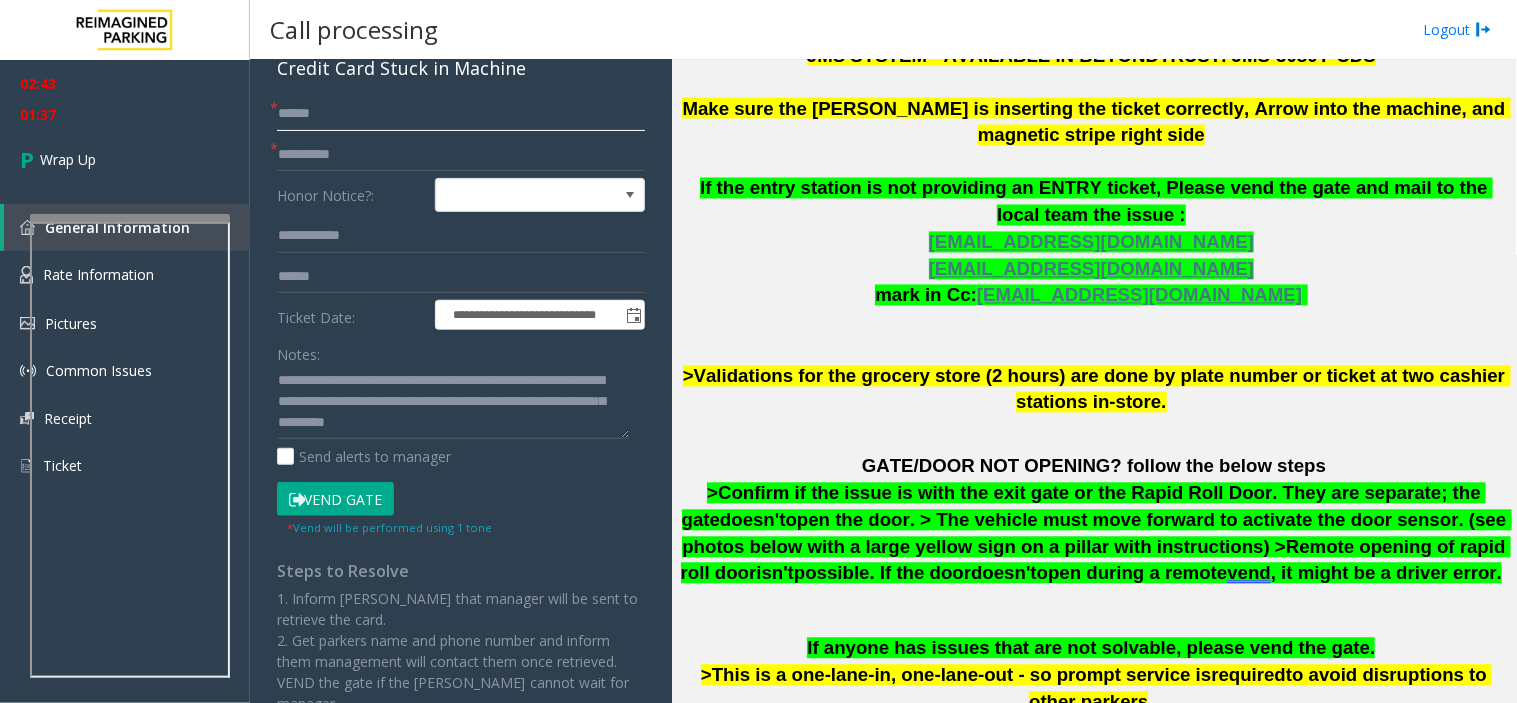 click on "*****" 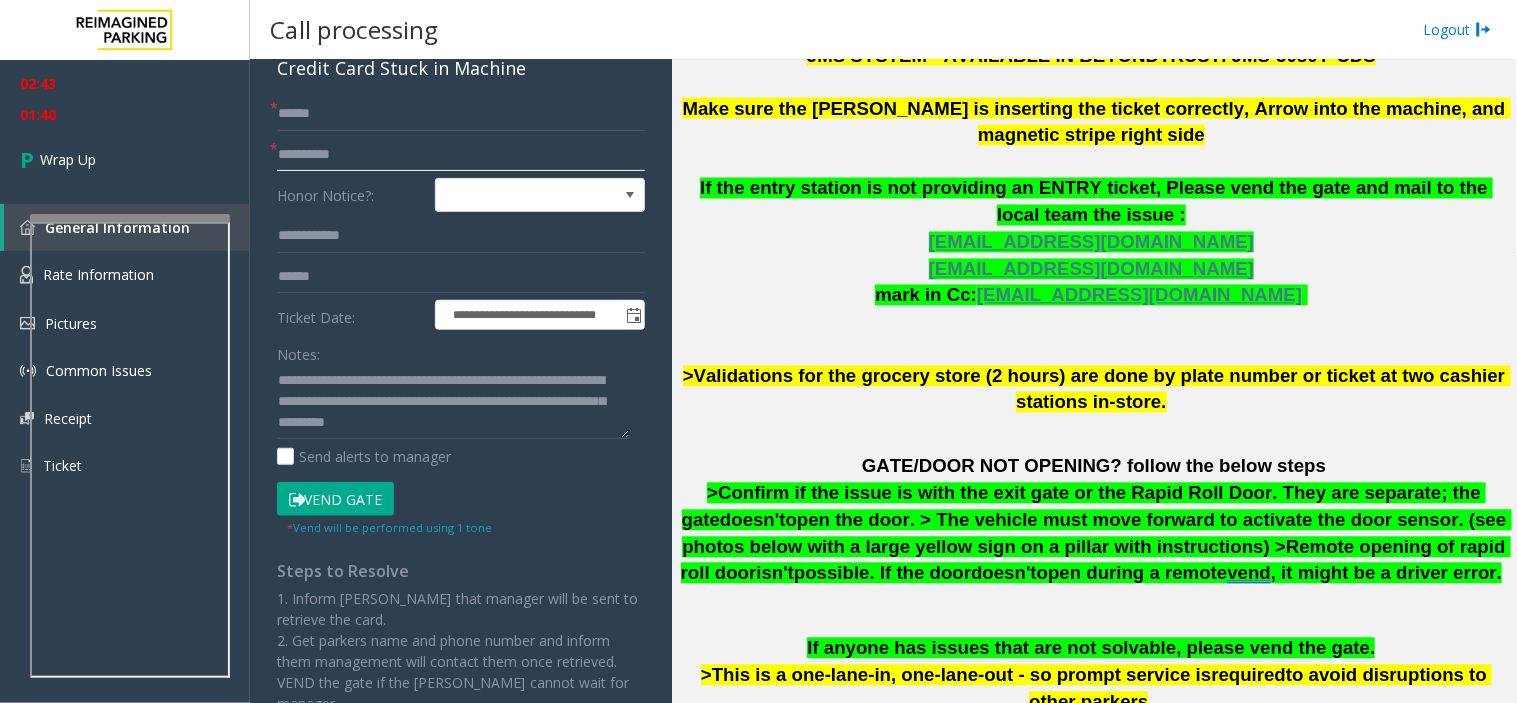 click on "**********" 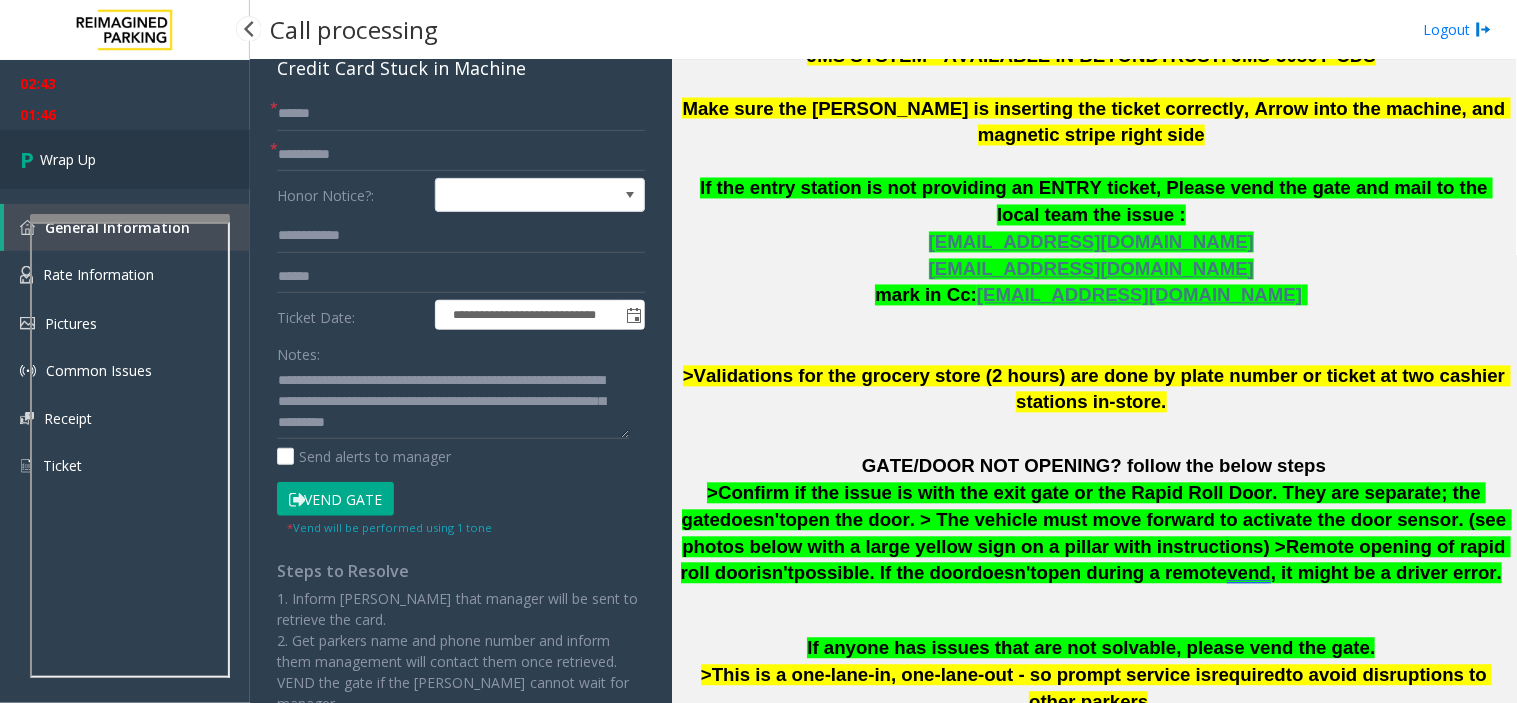 click on "Wrap Up" at bounding box center [125, 159] 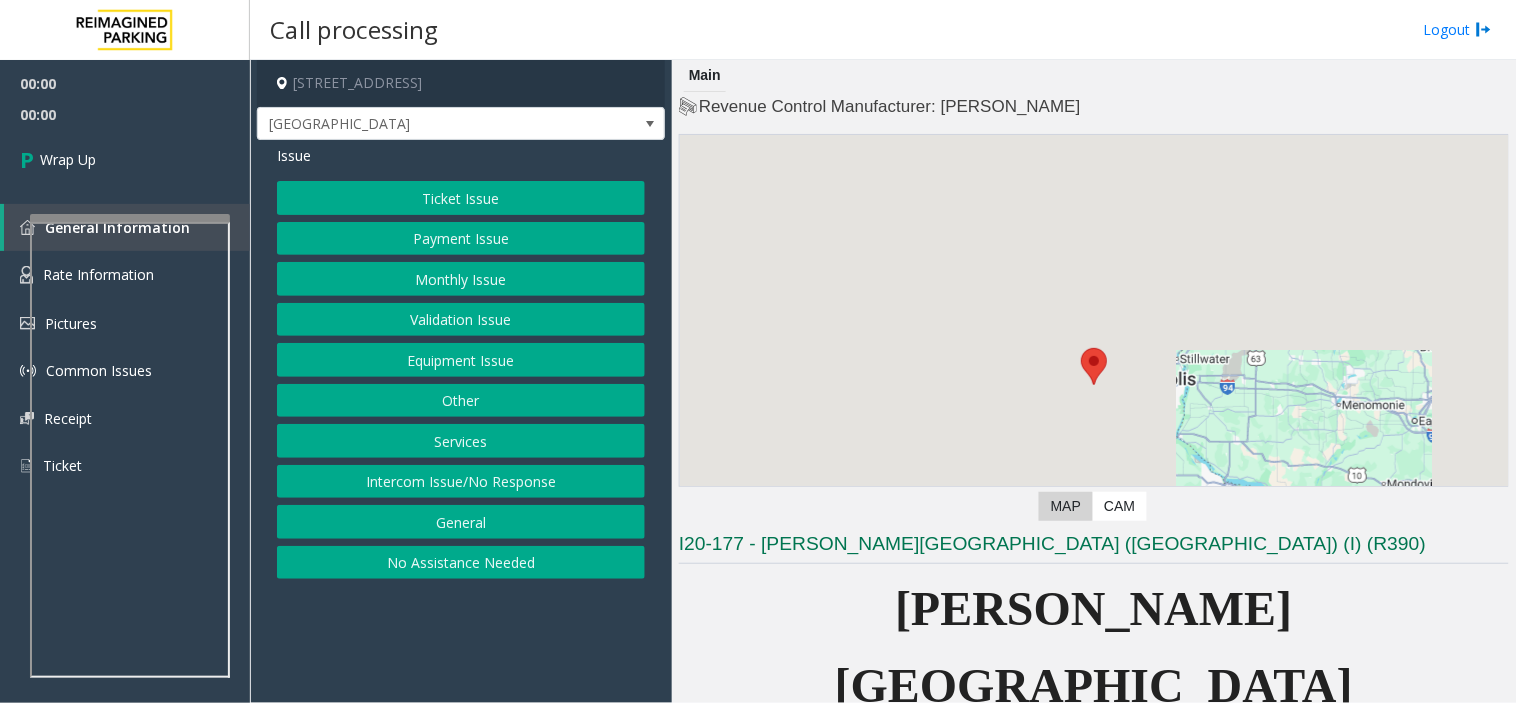 click on "Intercom Issue/No Response" 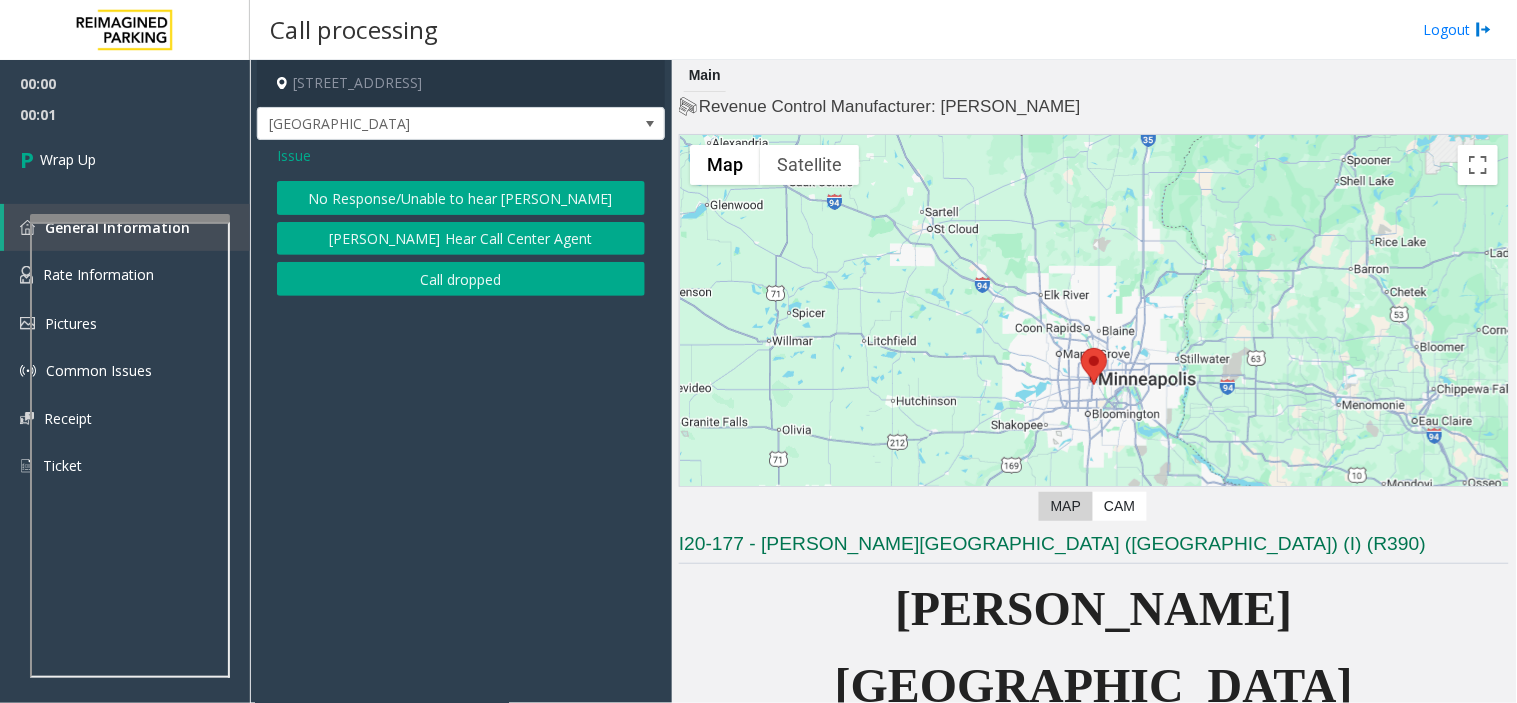 click on "Call dropped" 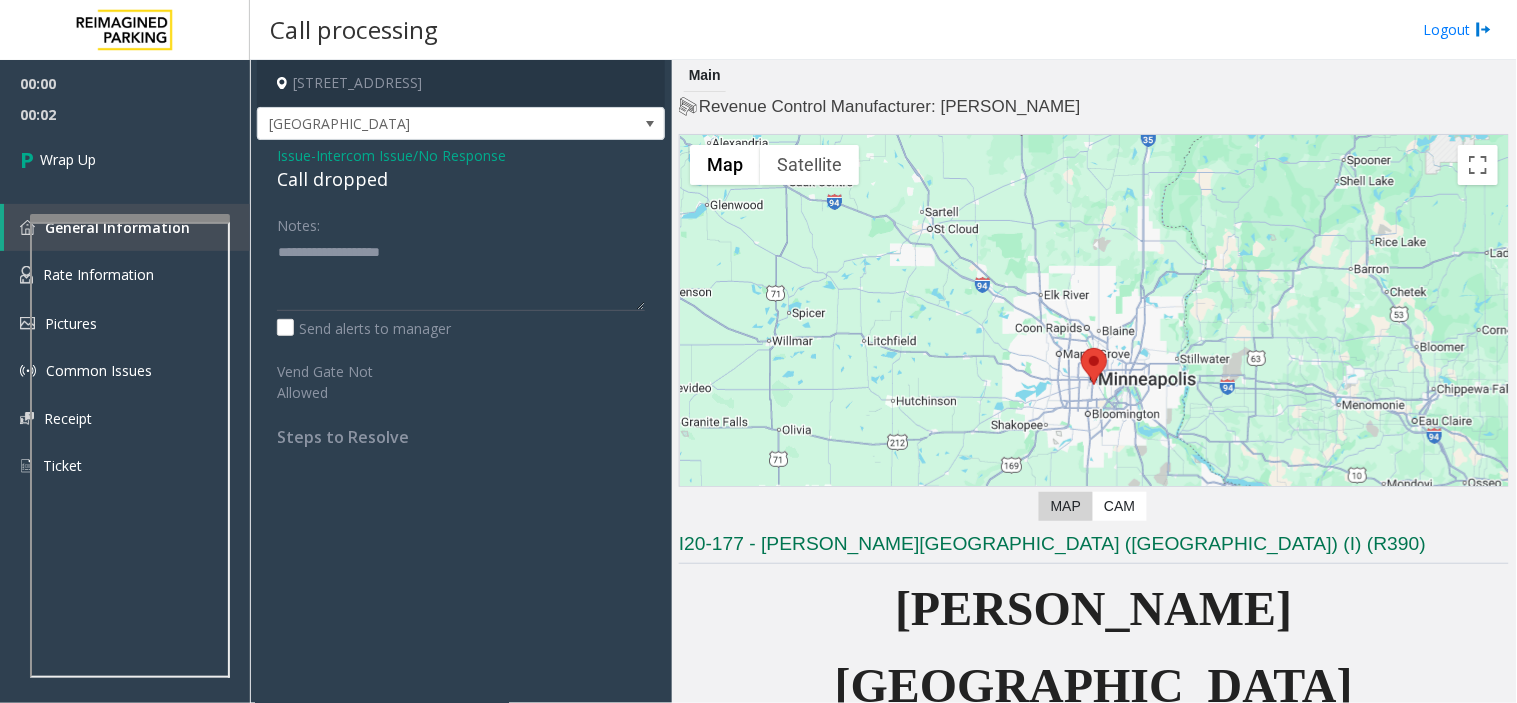 click on "Intercom Issue/No Response" 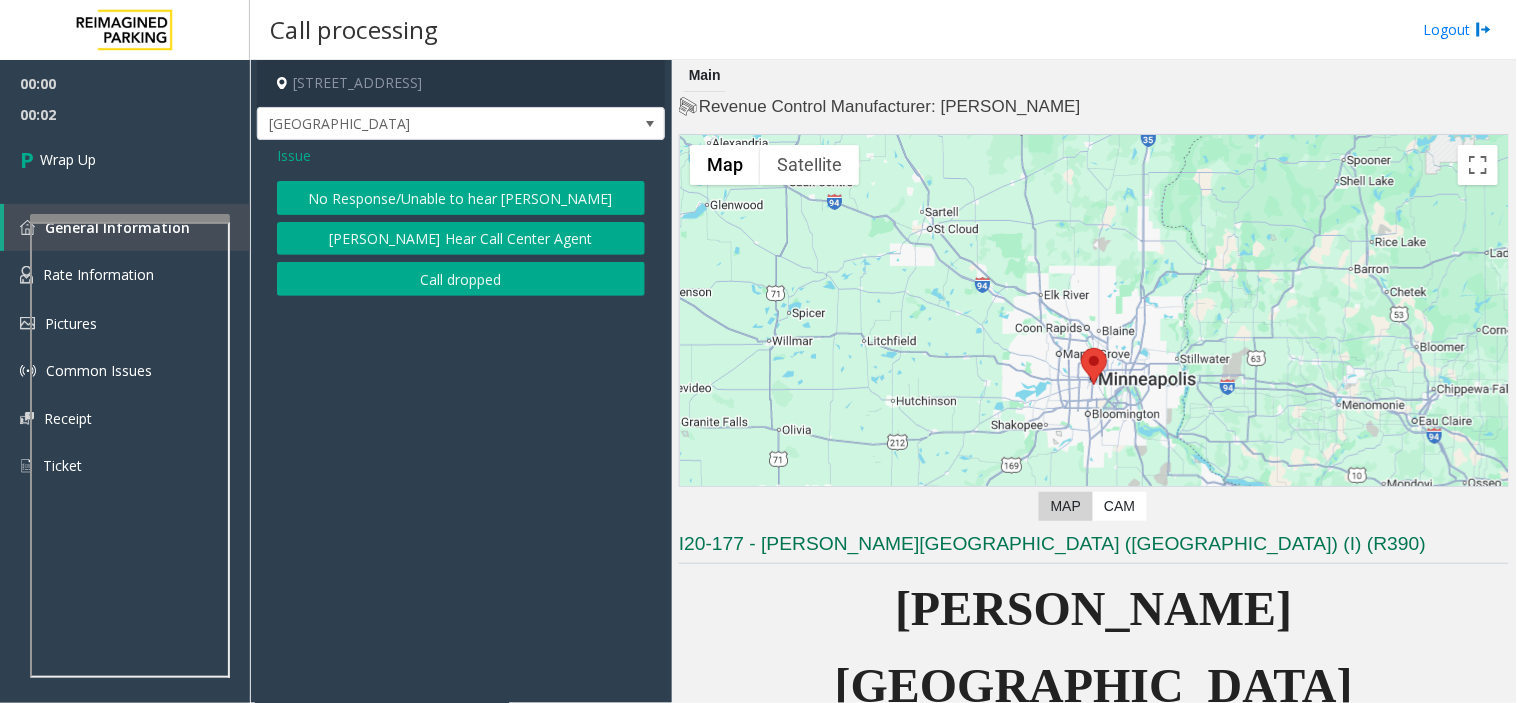 click on "Issue" 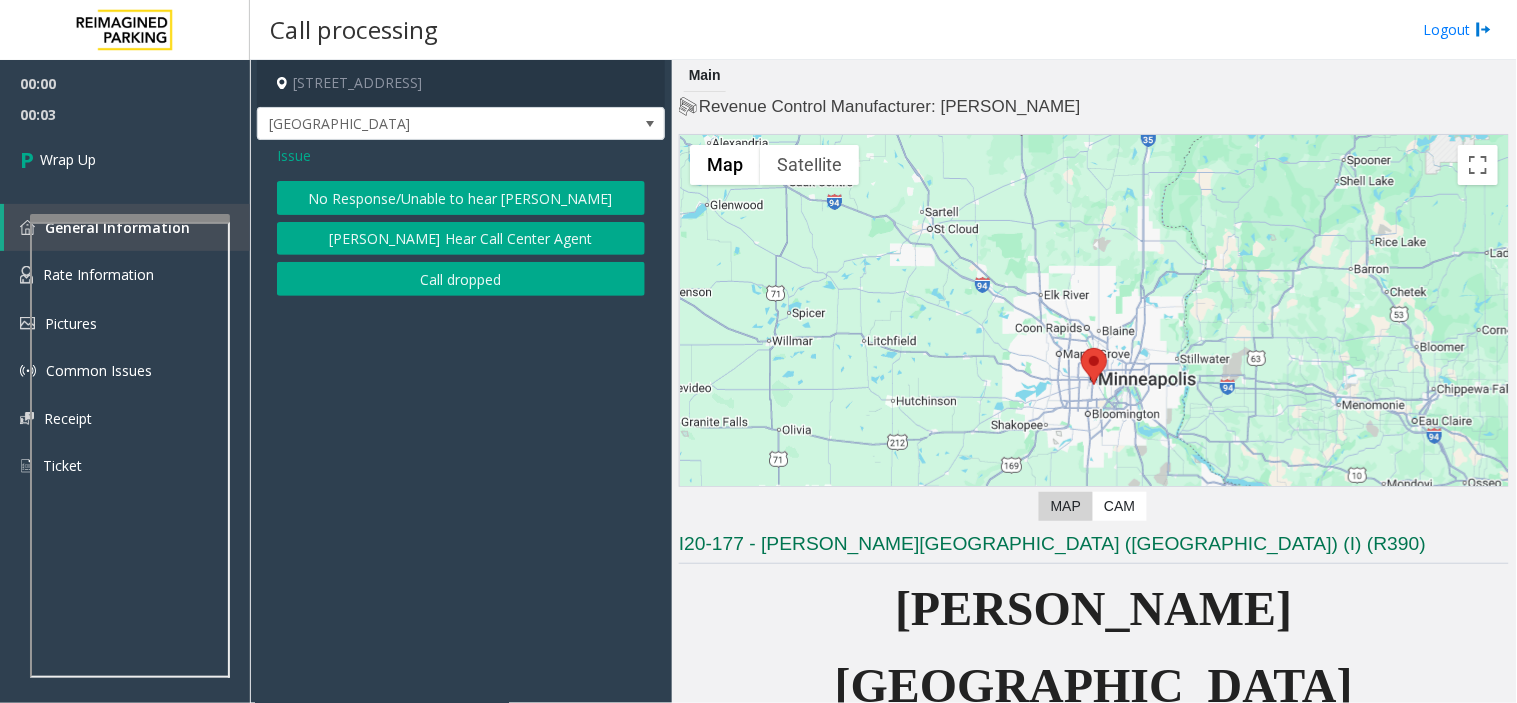 click on "Call dropped" 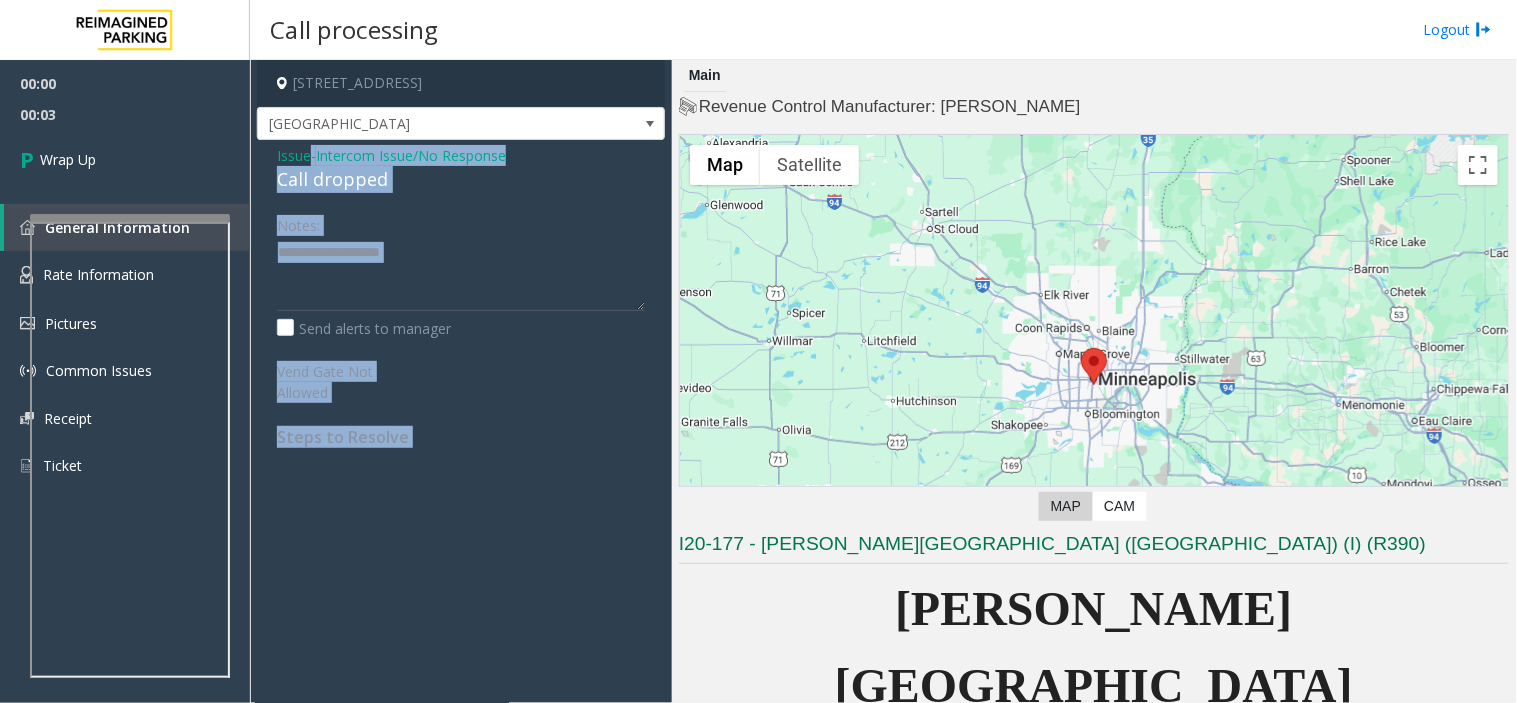 click on "Call dropped" 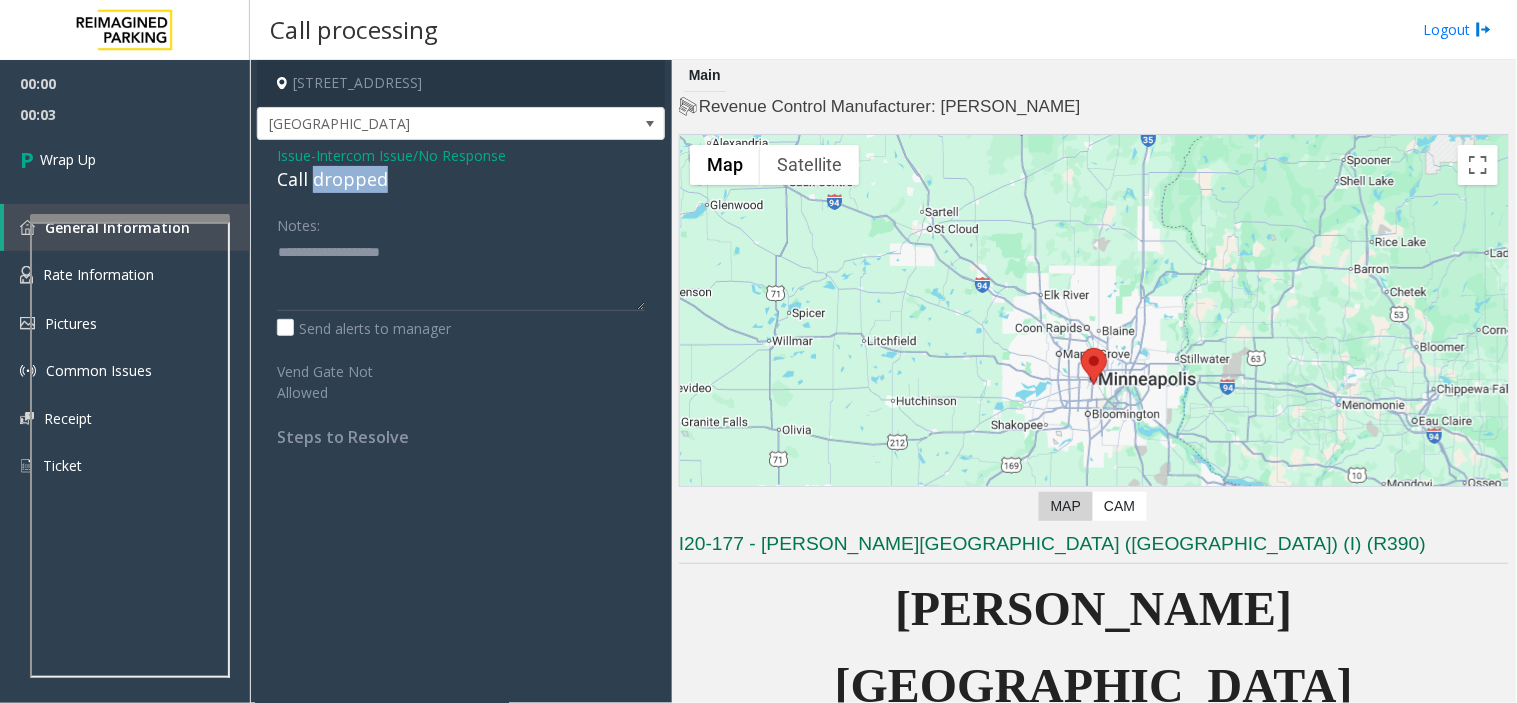 click on "Call dropped" 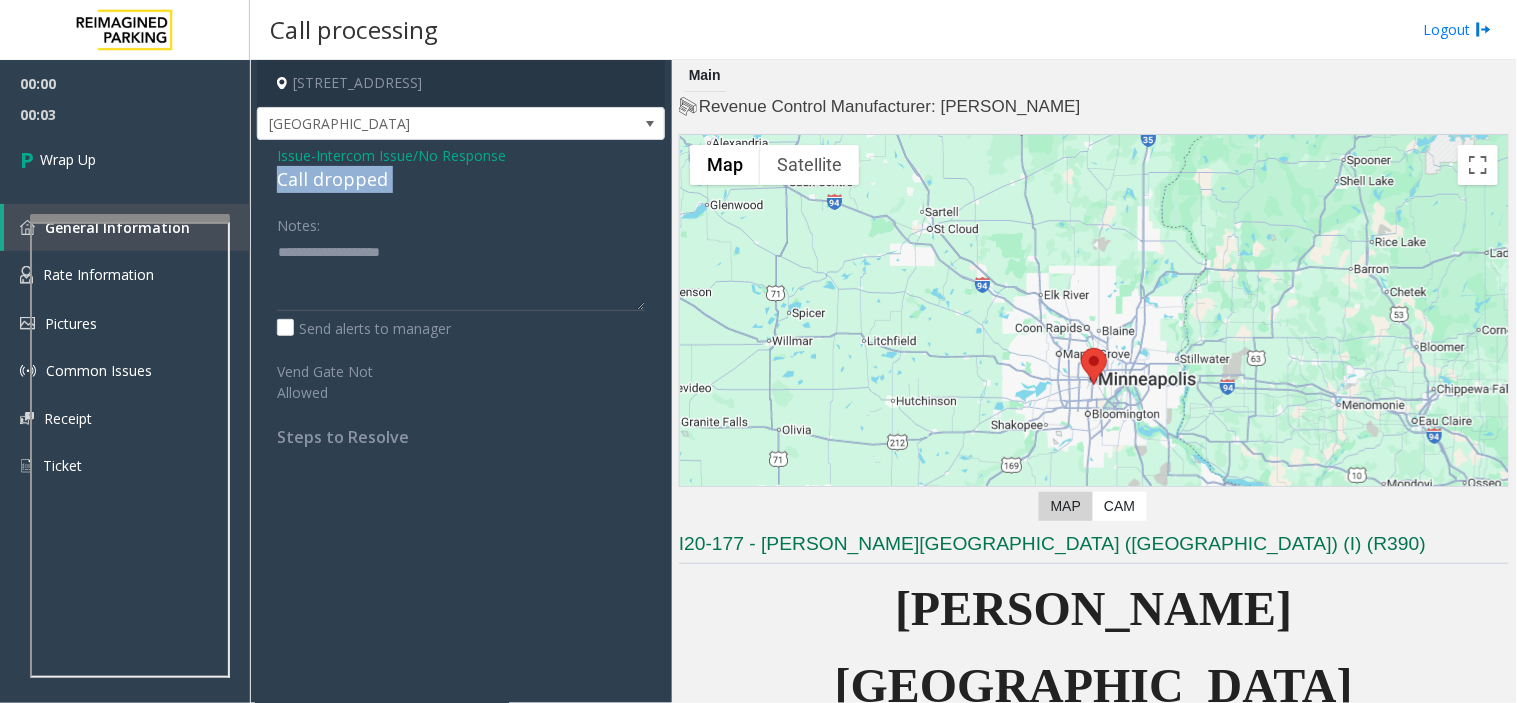 click on "Call dropped" 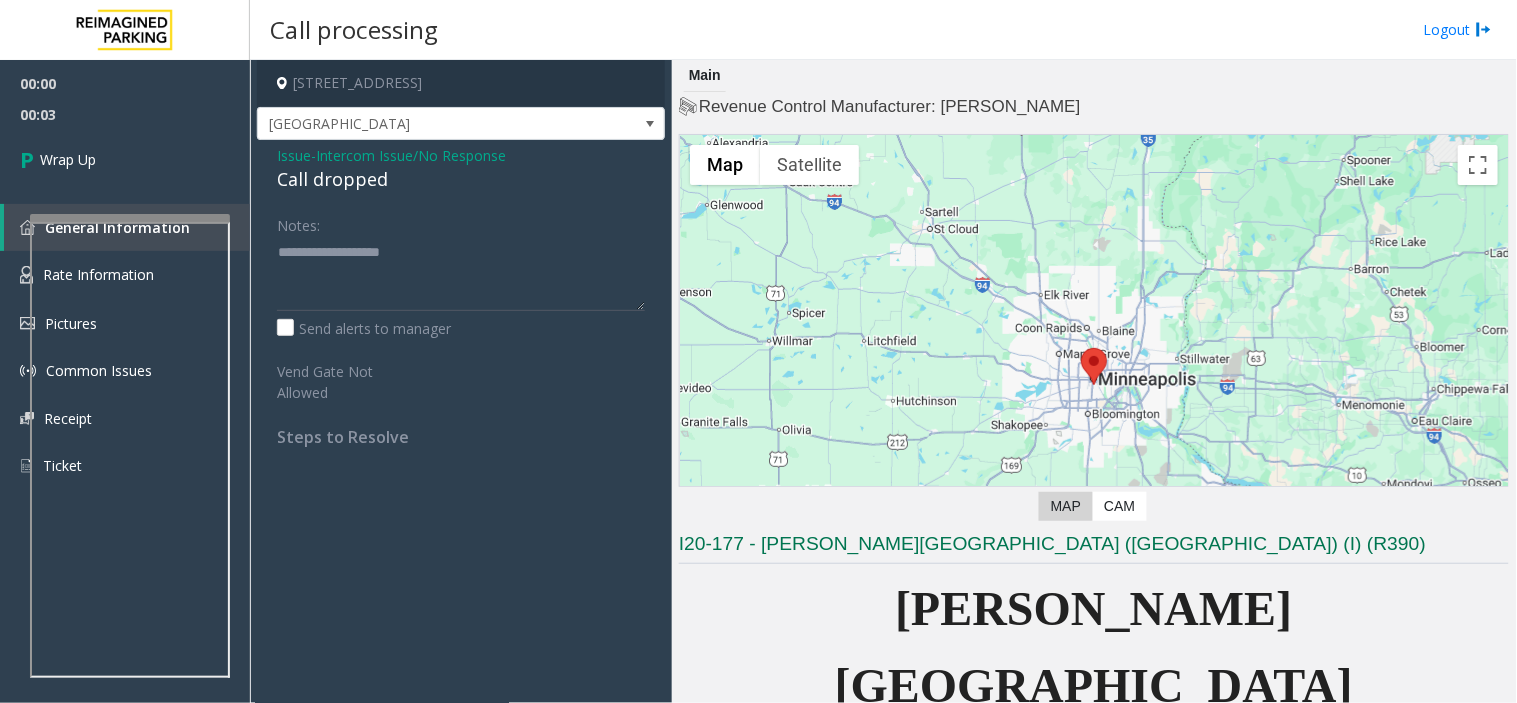 click on "Notes:                      Send alerts to manager  Vend Gate Not Allowed" 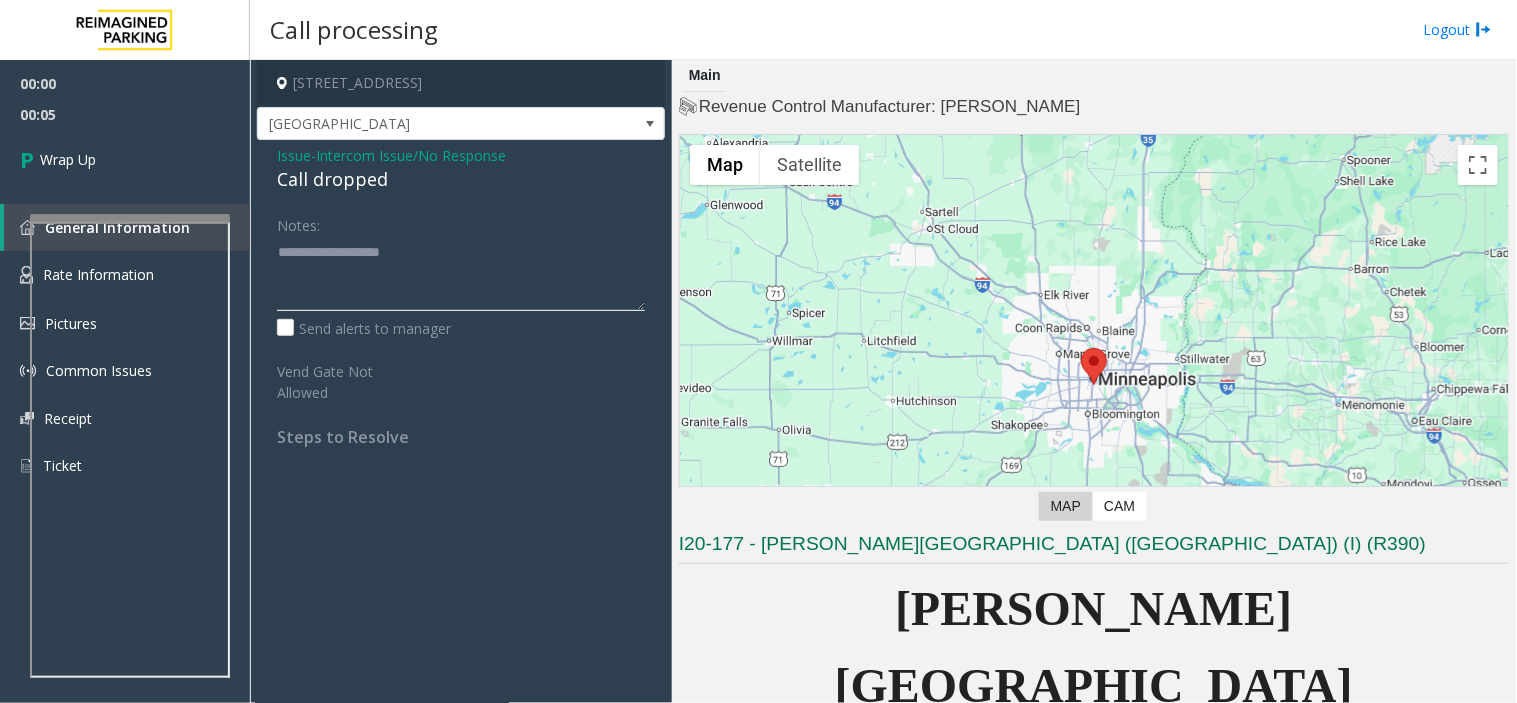 click 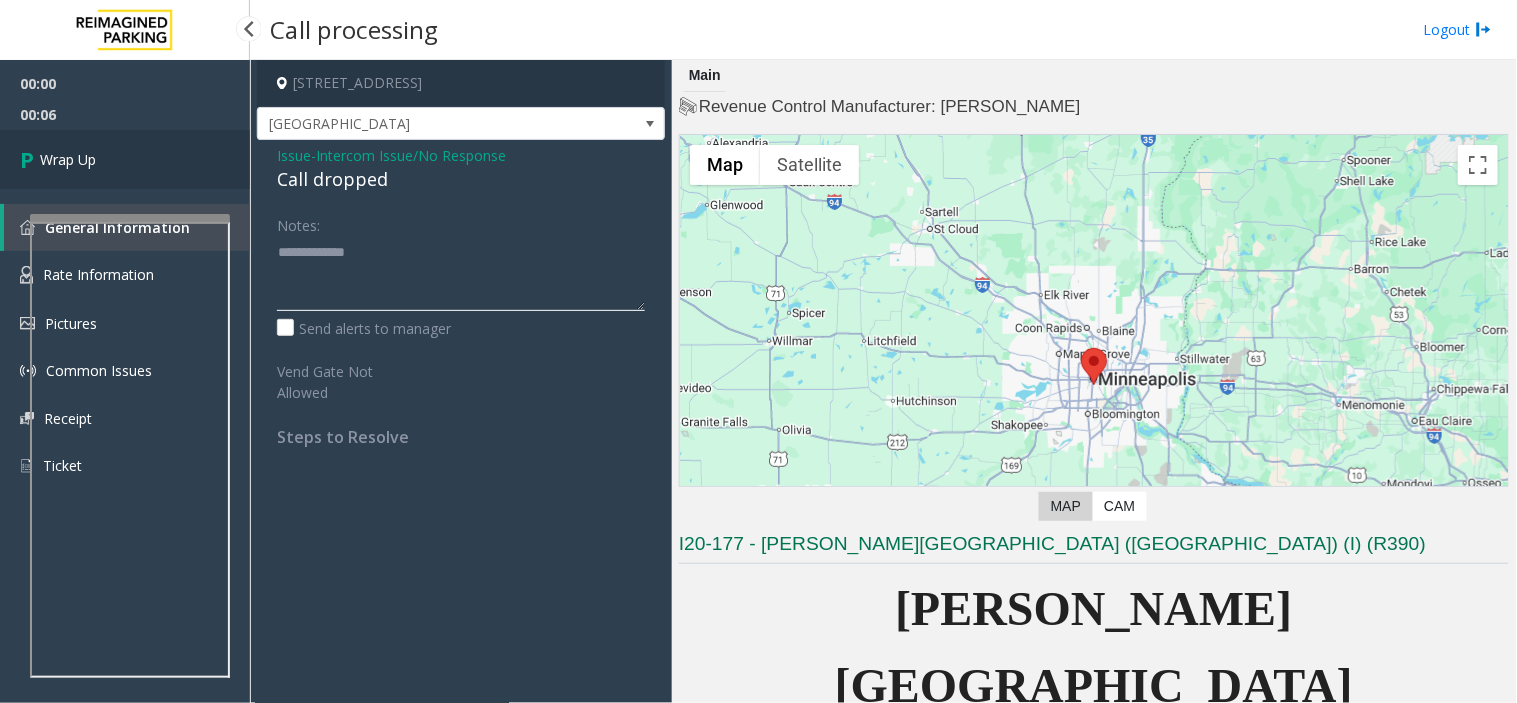 type on "**********" 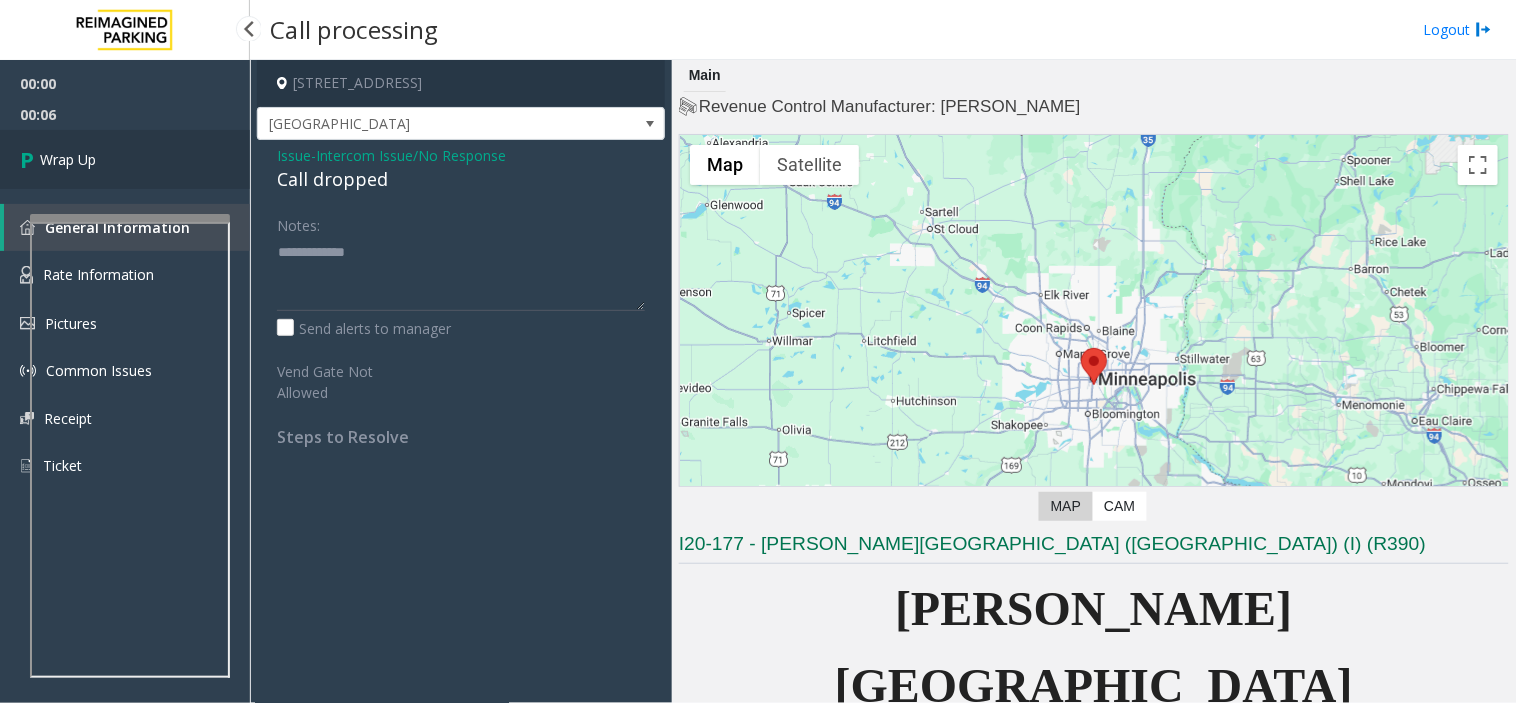 click on "Wrap Up" at bounding box center [125, 159] 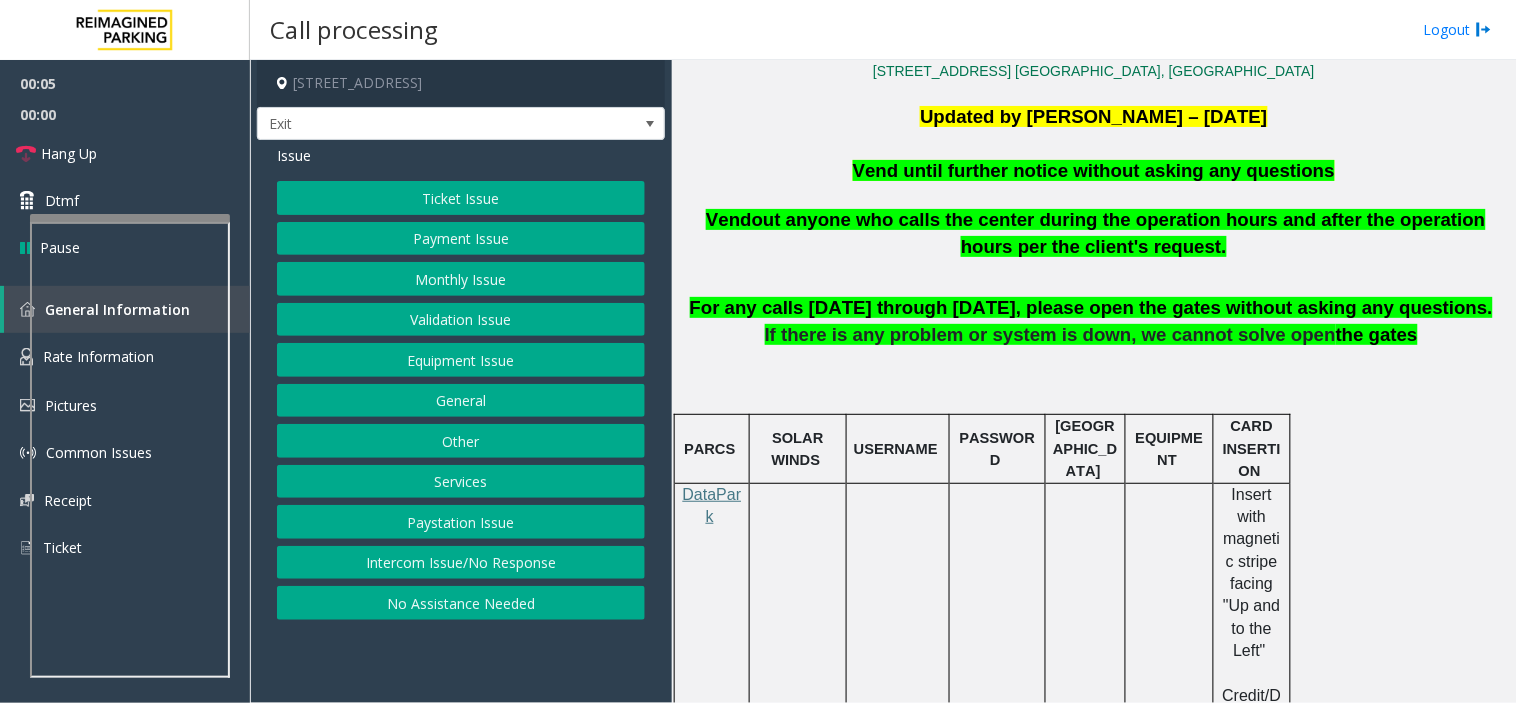 scroll, scrollTop: 666, scrollLeft: 0, axis: vertical 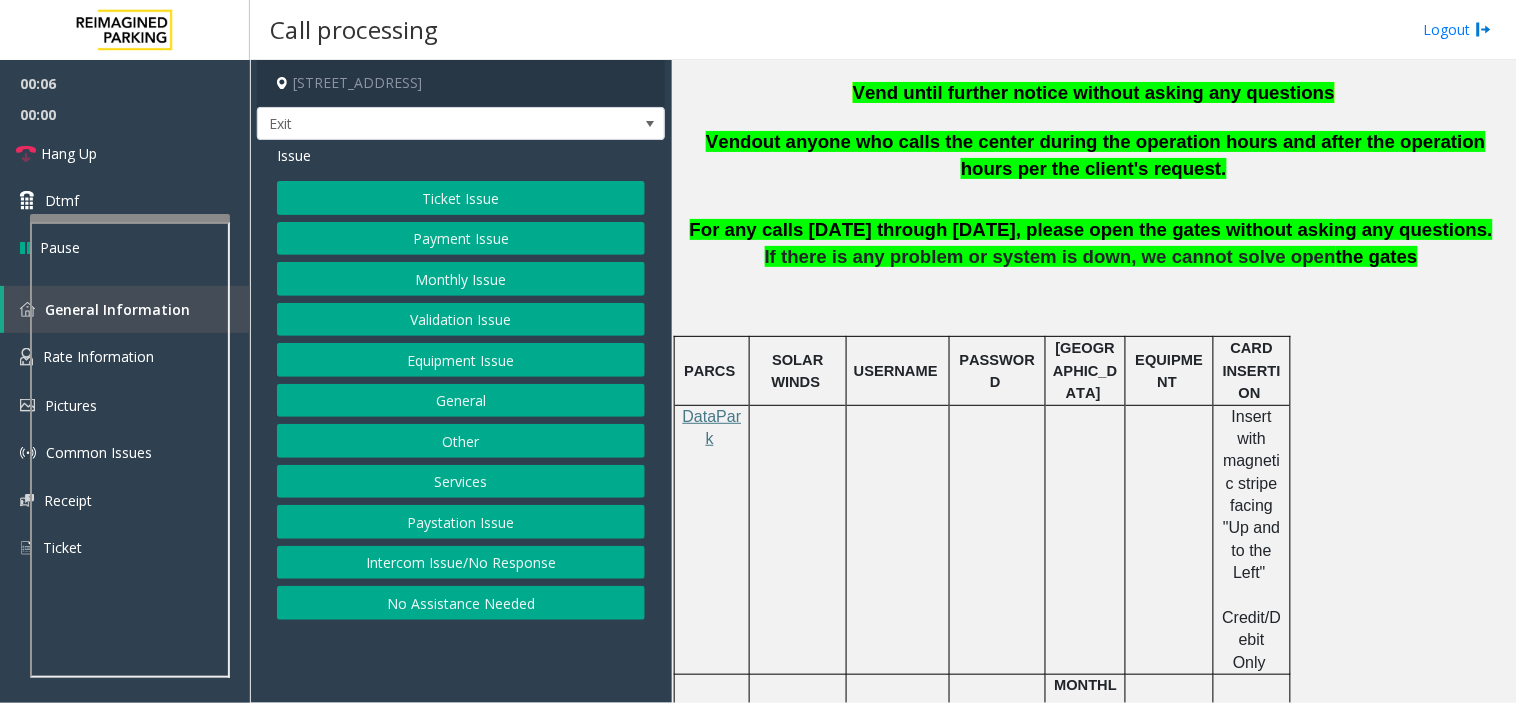 click on "Vend  out anyone who calls the center during the operation hours and after the operation hours per the client's request." 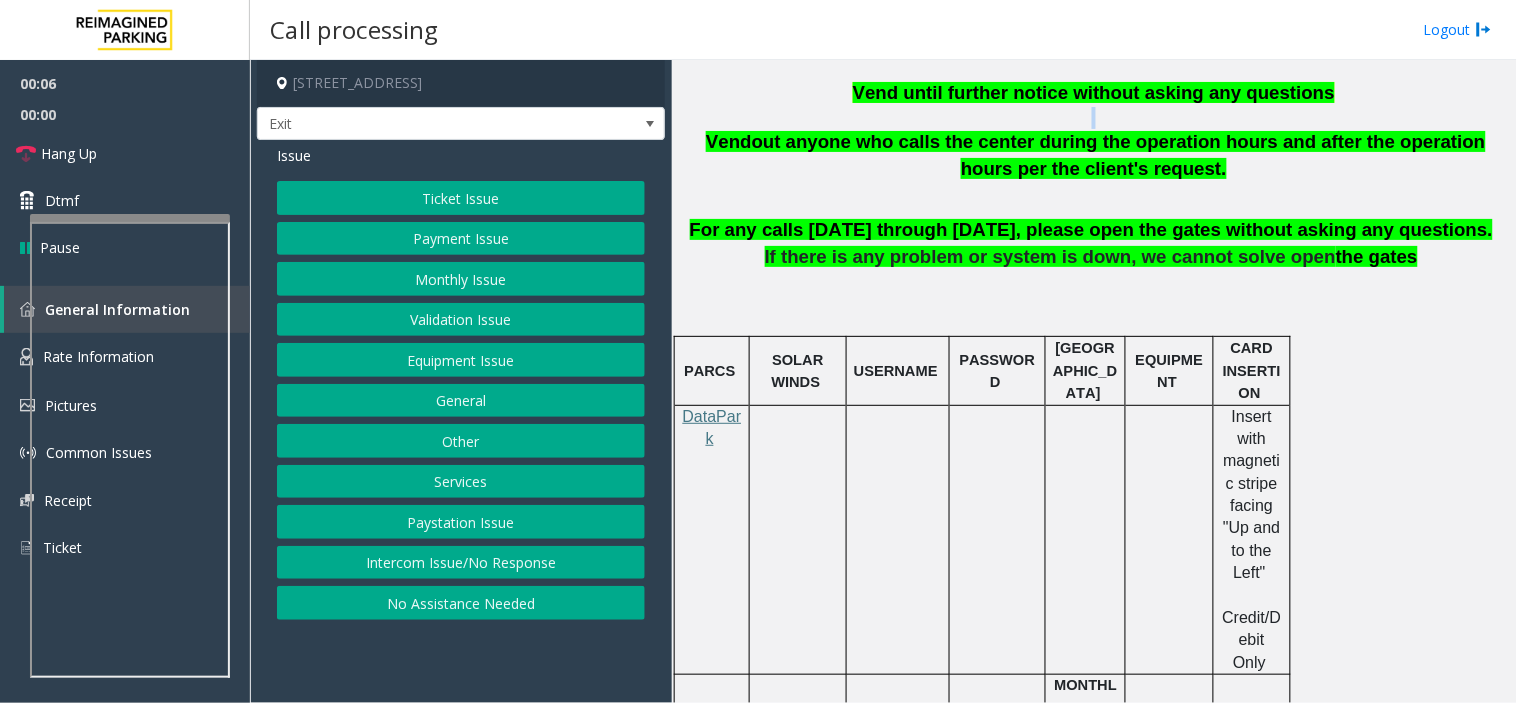 click on "Vend  out anyone who calls the center during the operation hours and after the operation hours per the client's request." 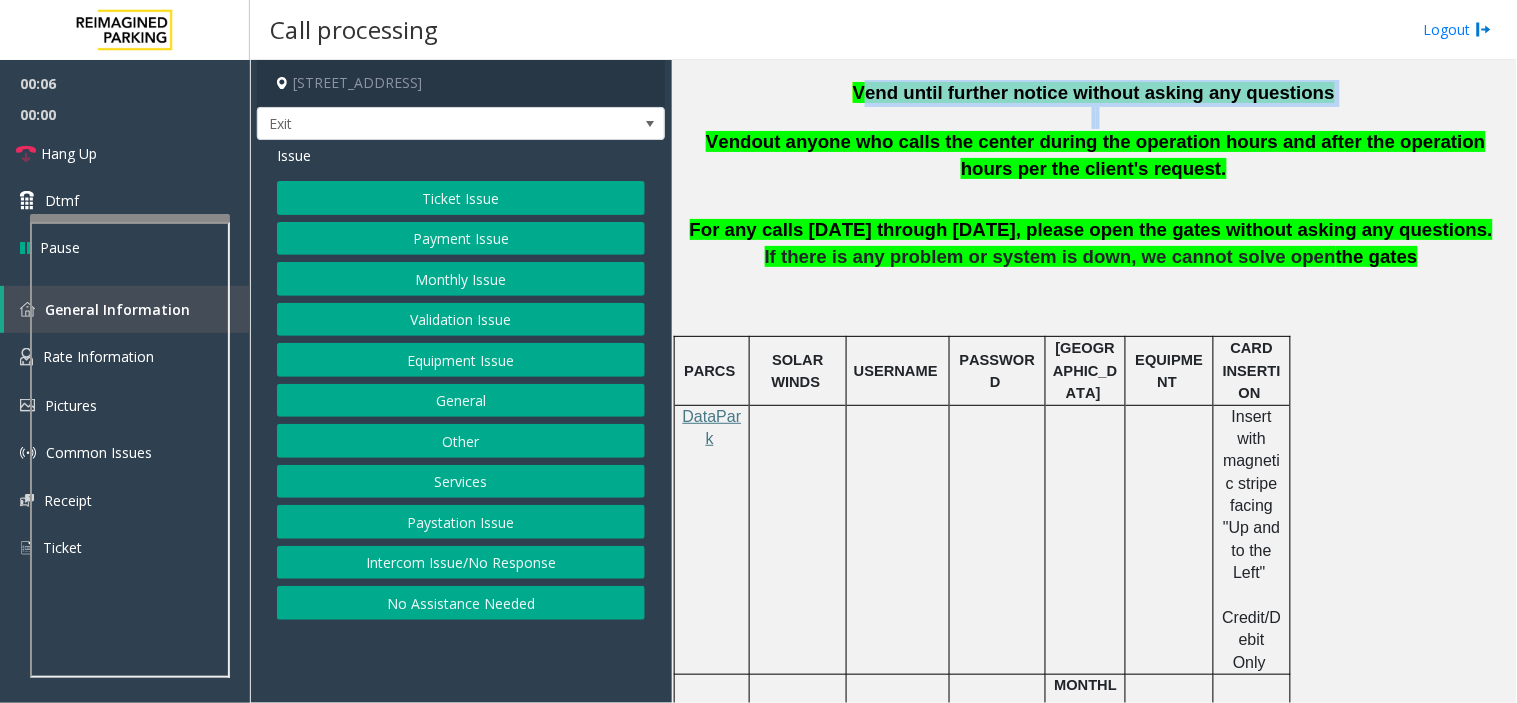drag, startPoint x: 950, startPoint y: 105, endPoint x: 944, endPoint y: 90, distance: 16.155495 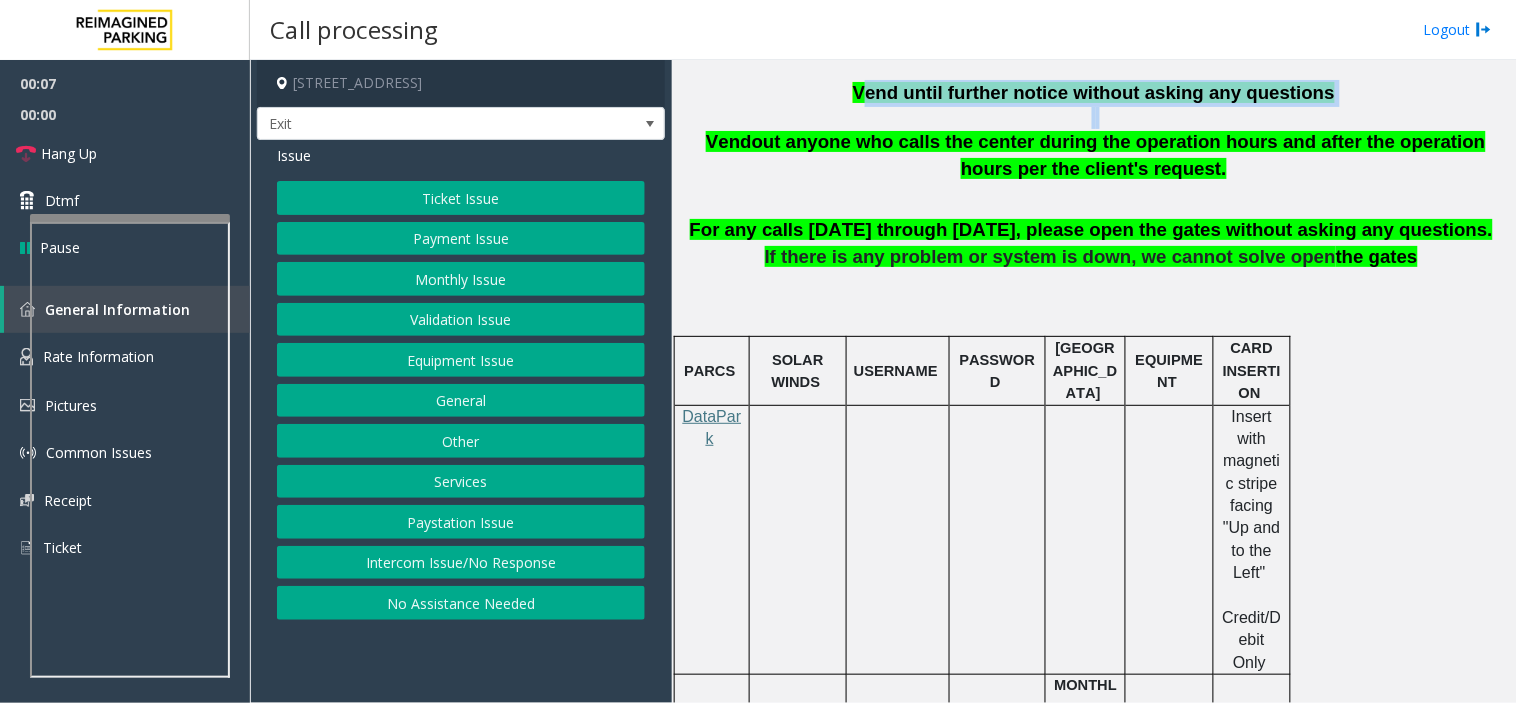click on "Equipment Issue" 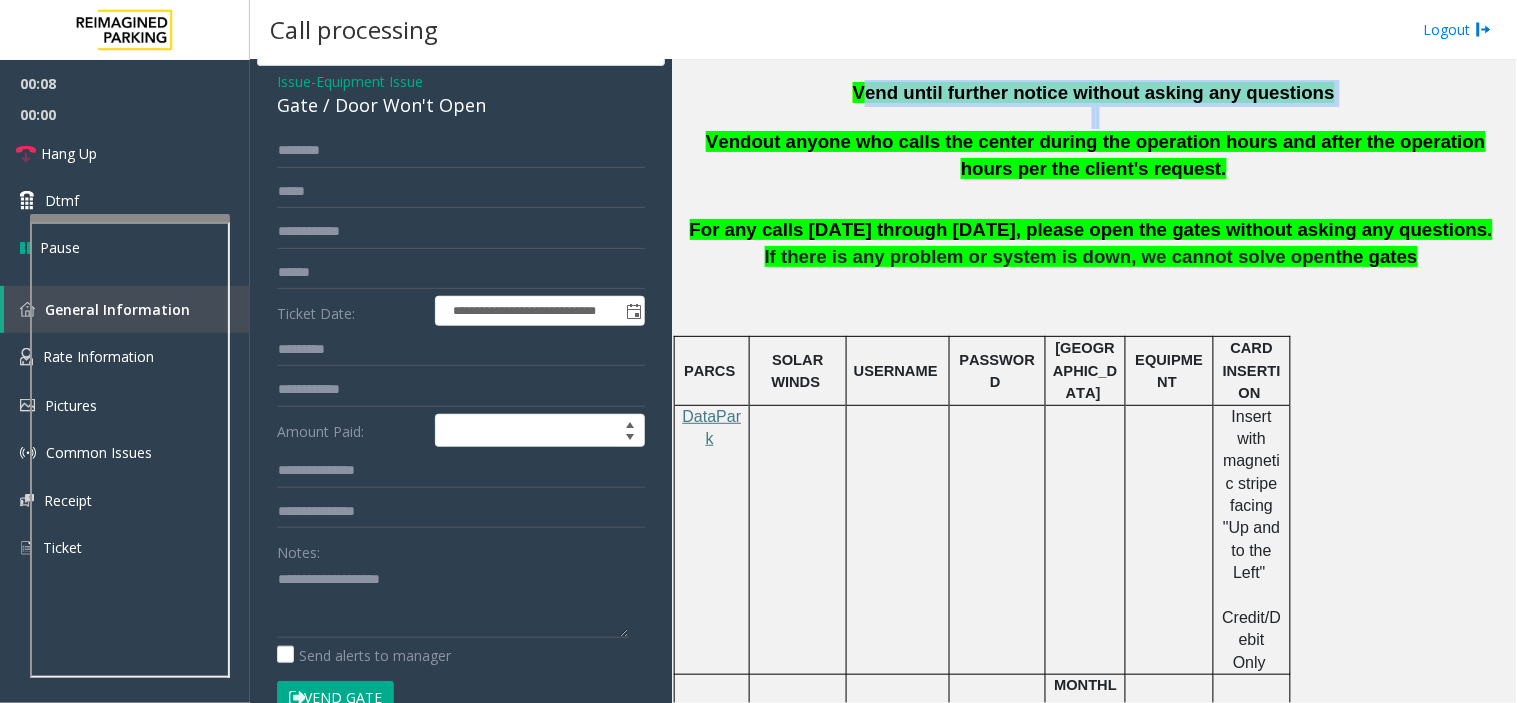 scroll, scrollTop: 222, scrollLeft: 0, axis: vertical 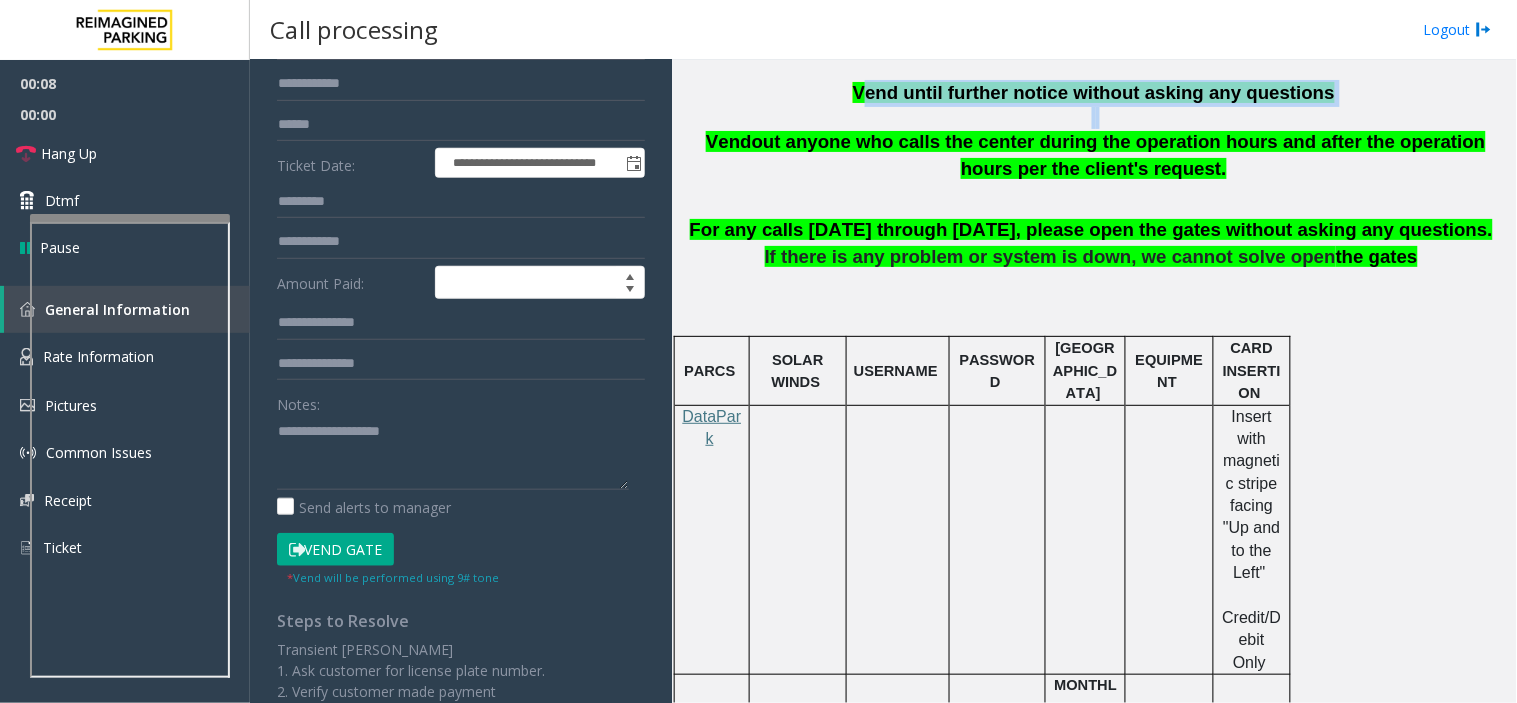 click on "Vend Gate" 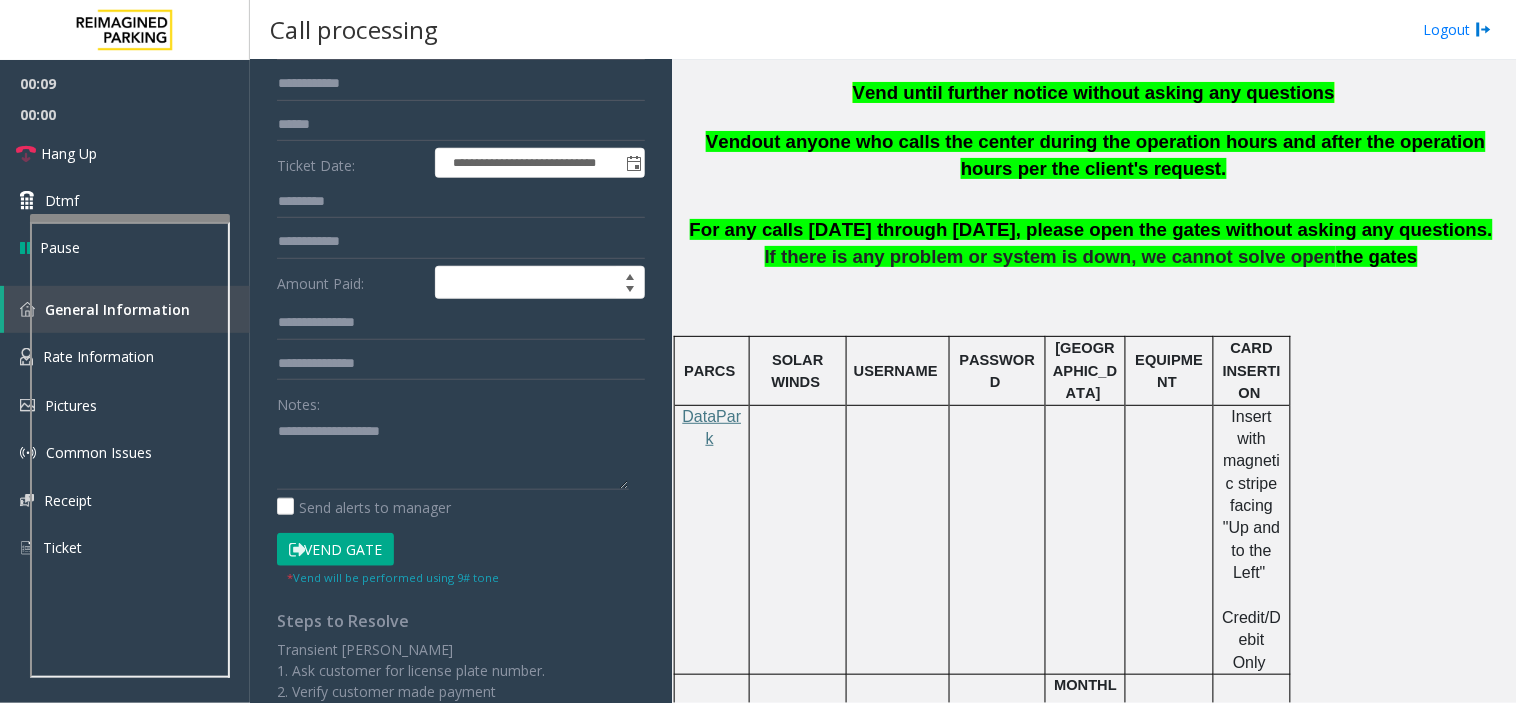 click on "Notes:" 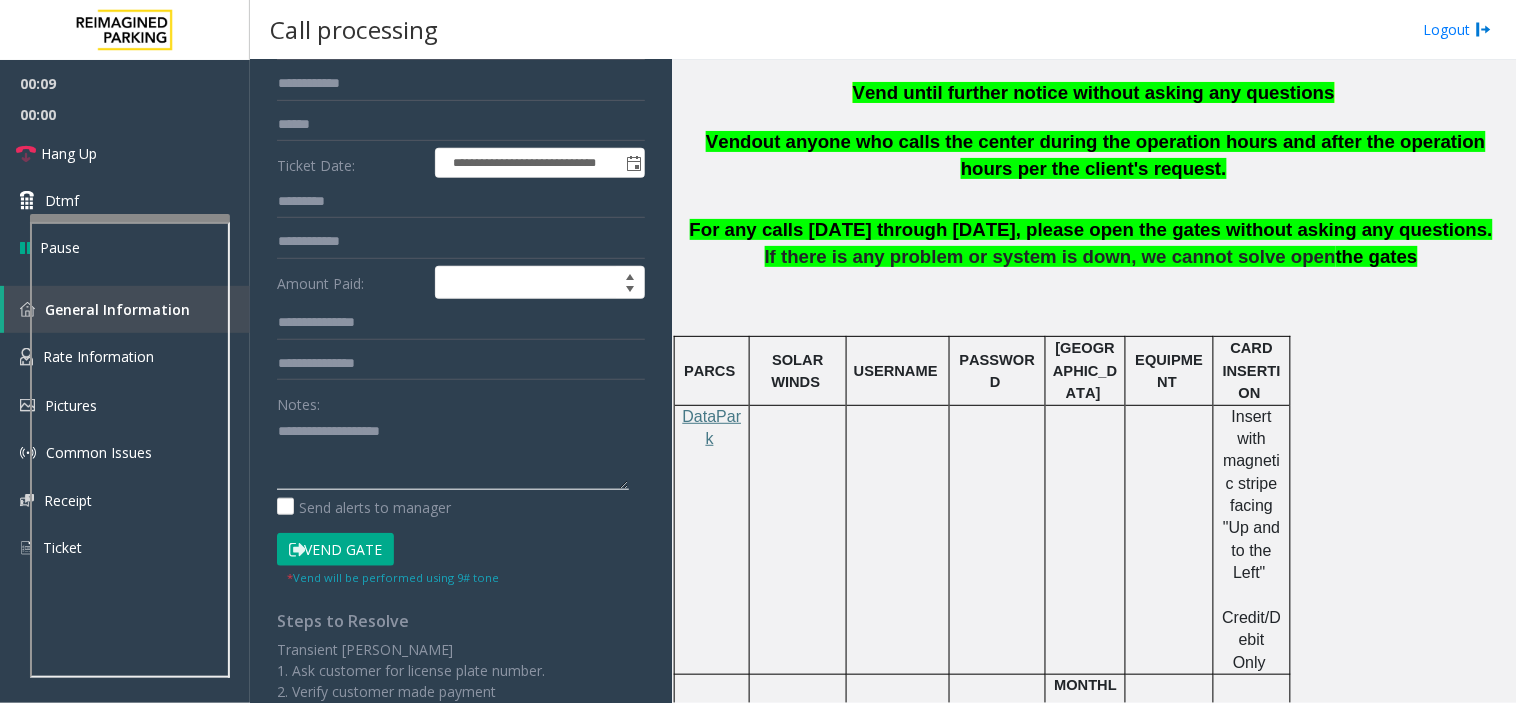 paste on "**********" 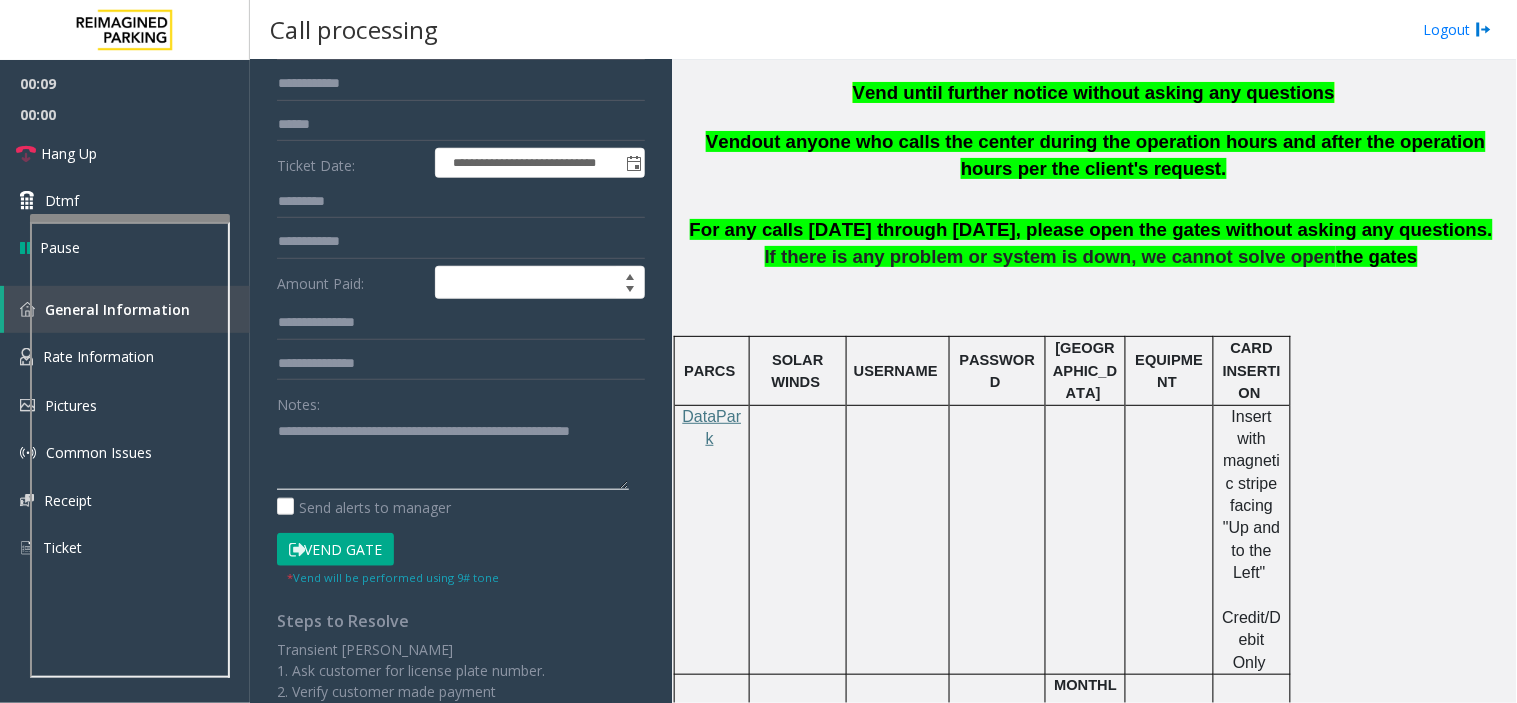 click 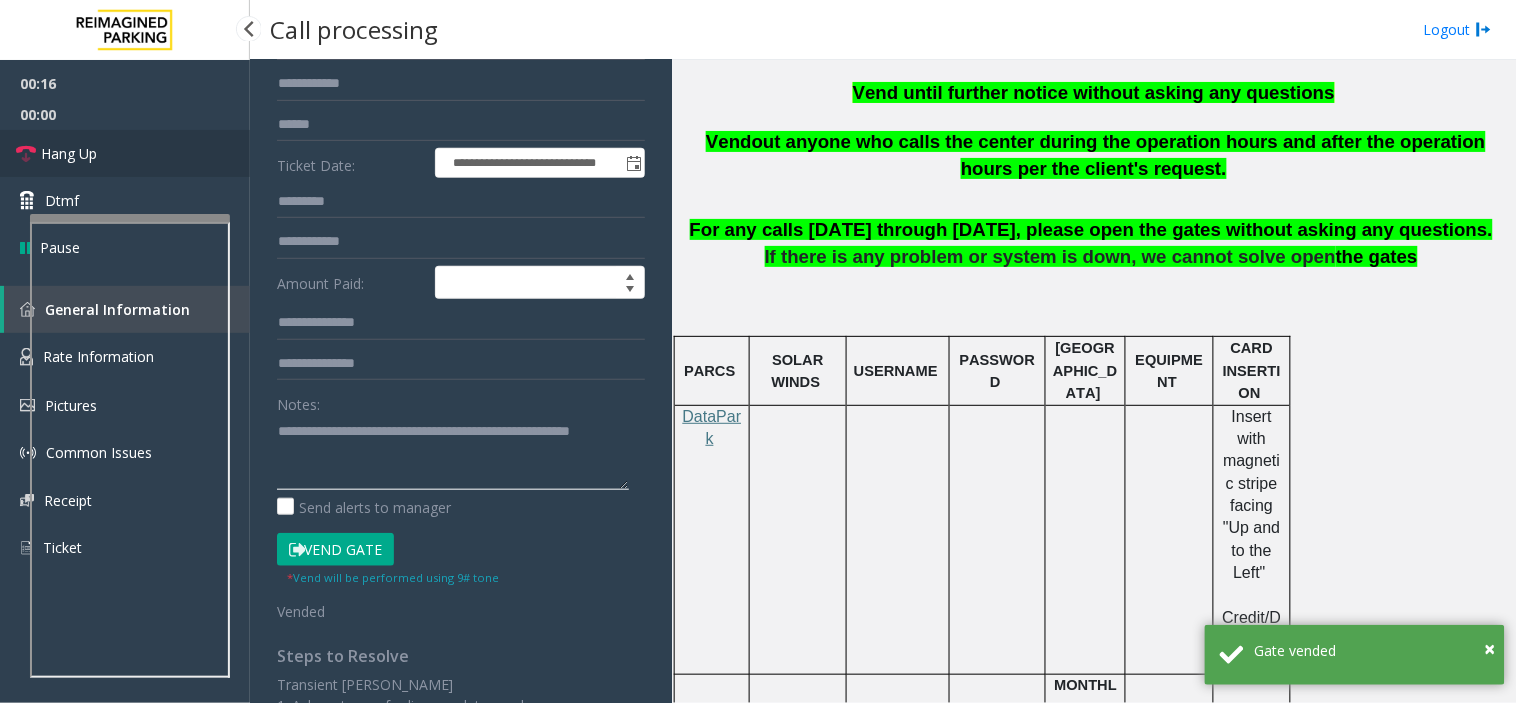 type on "**********" 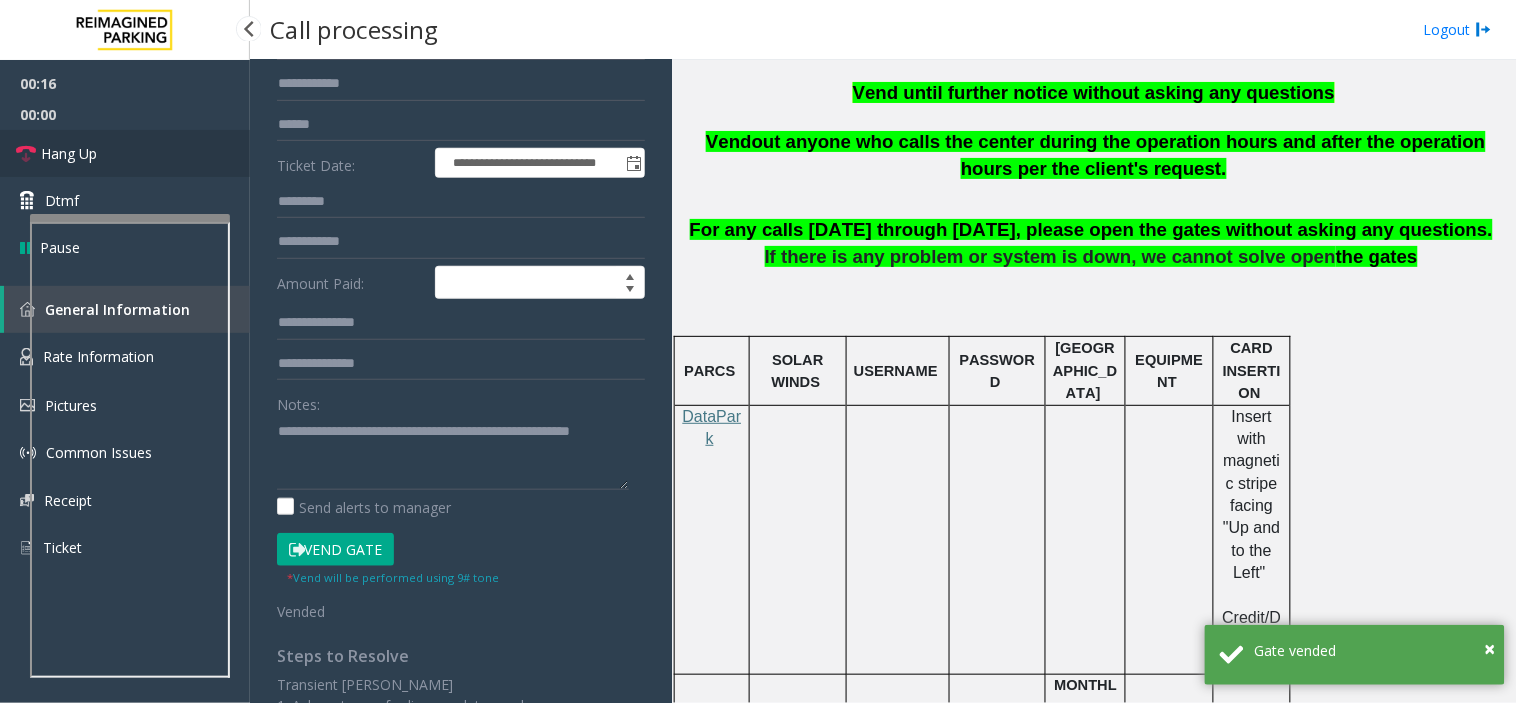 click on "Hang Up" at bounding box center [125, 153] 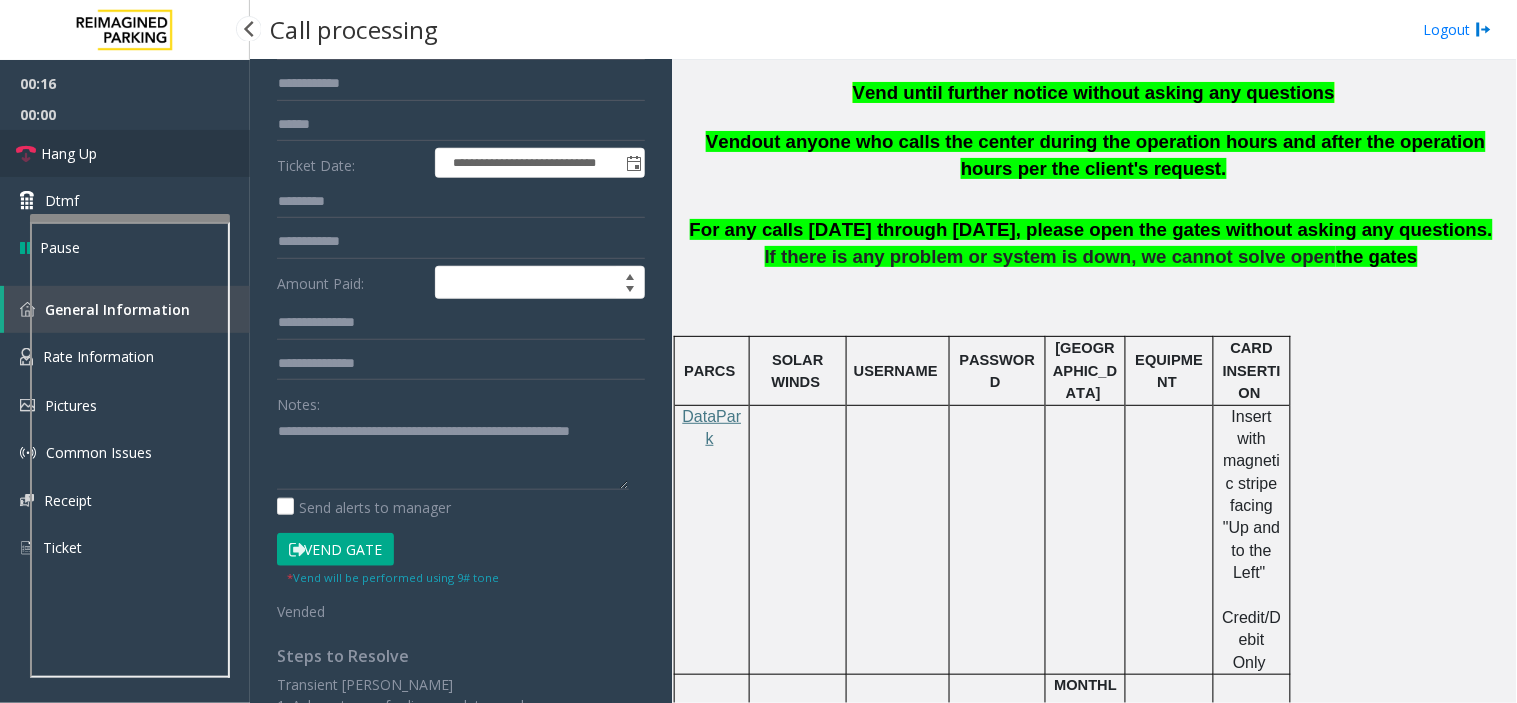 click on "Hang Up" at bounding box center (125, 153) 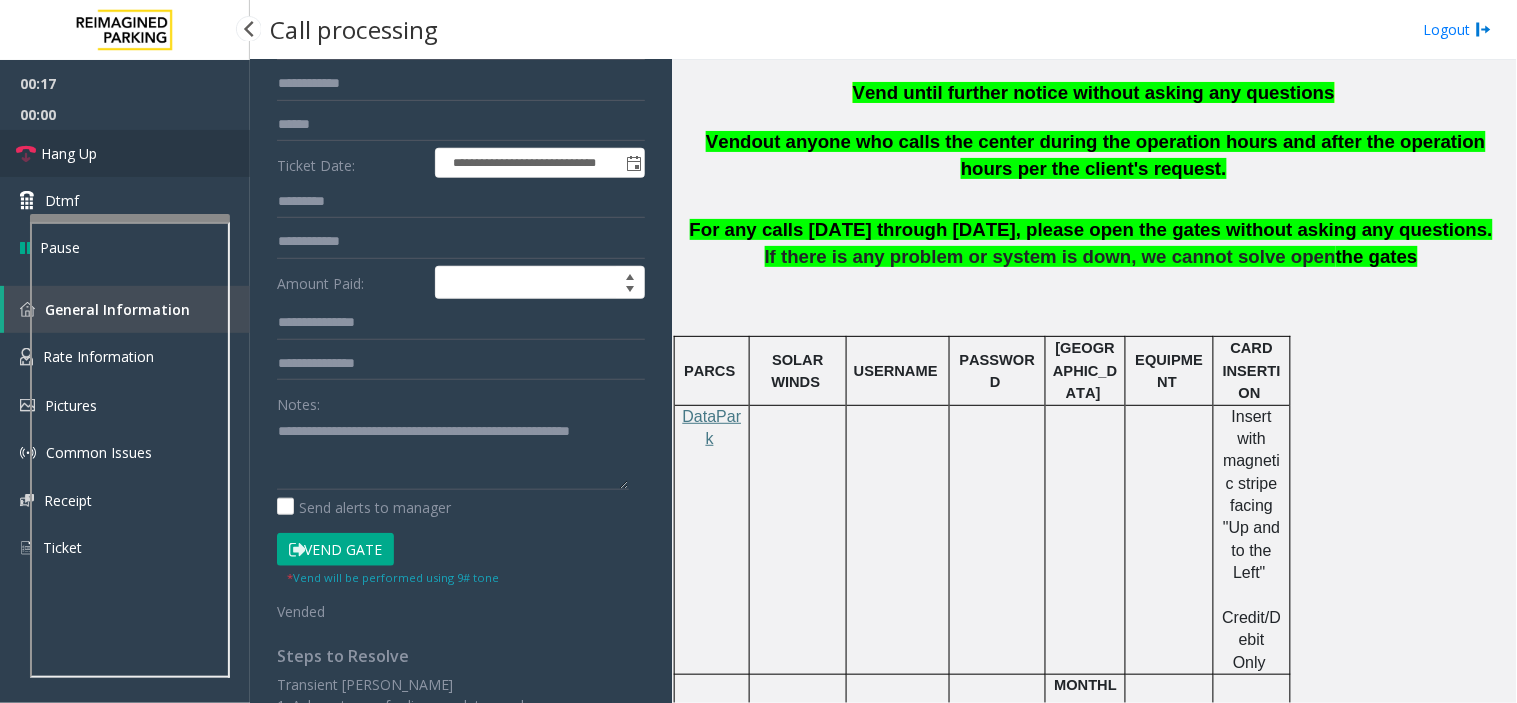 click on "Hang Up" at bounding box center (125, 153) 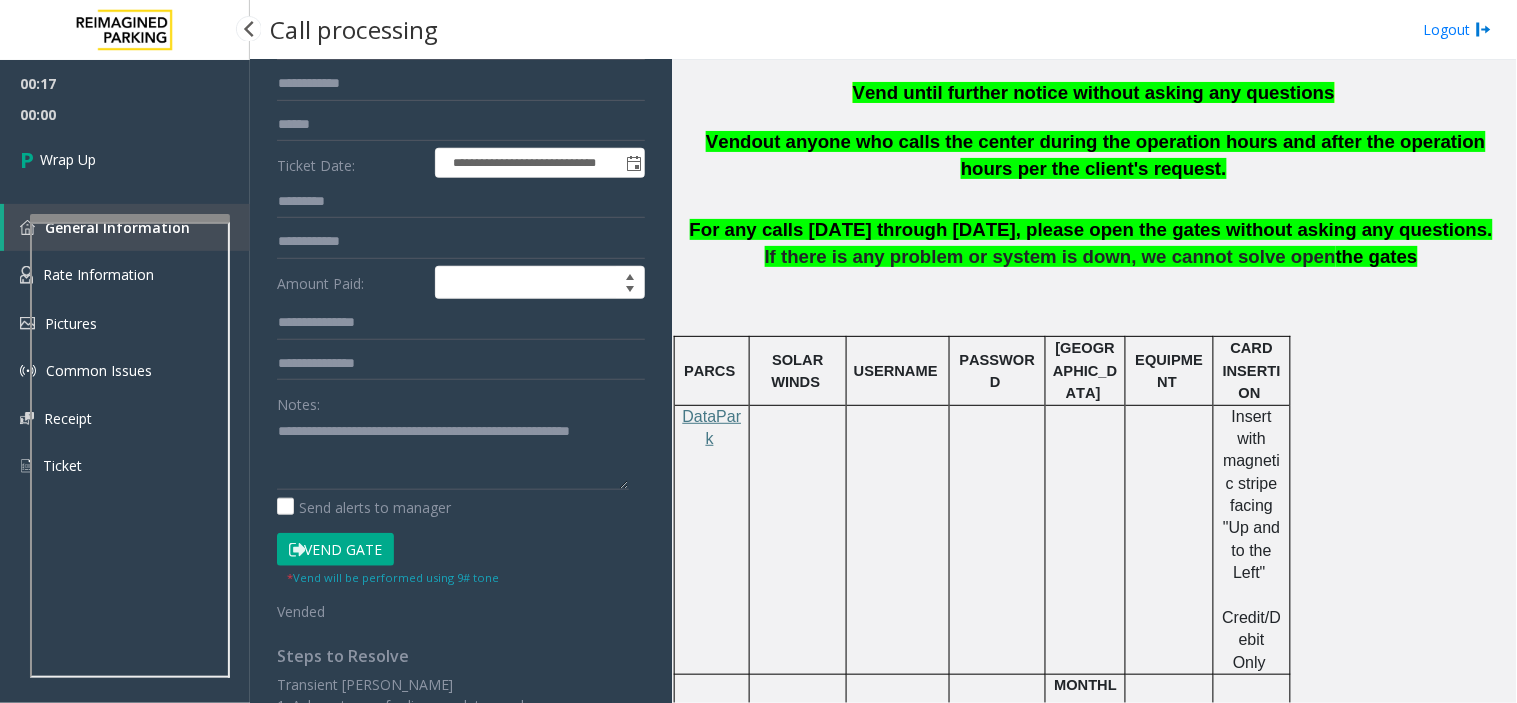click on "Wrap Up" at bounding box center [125, 159] 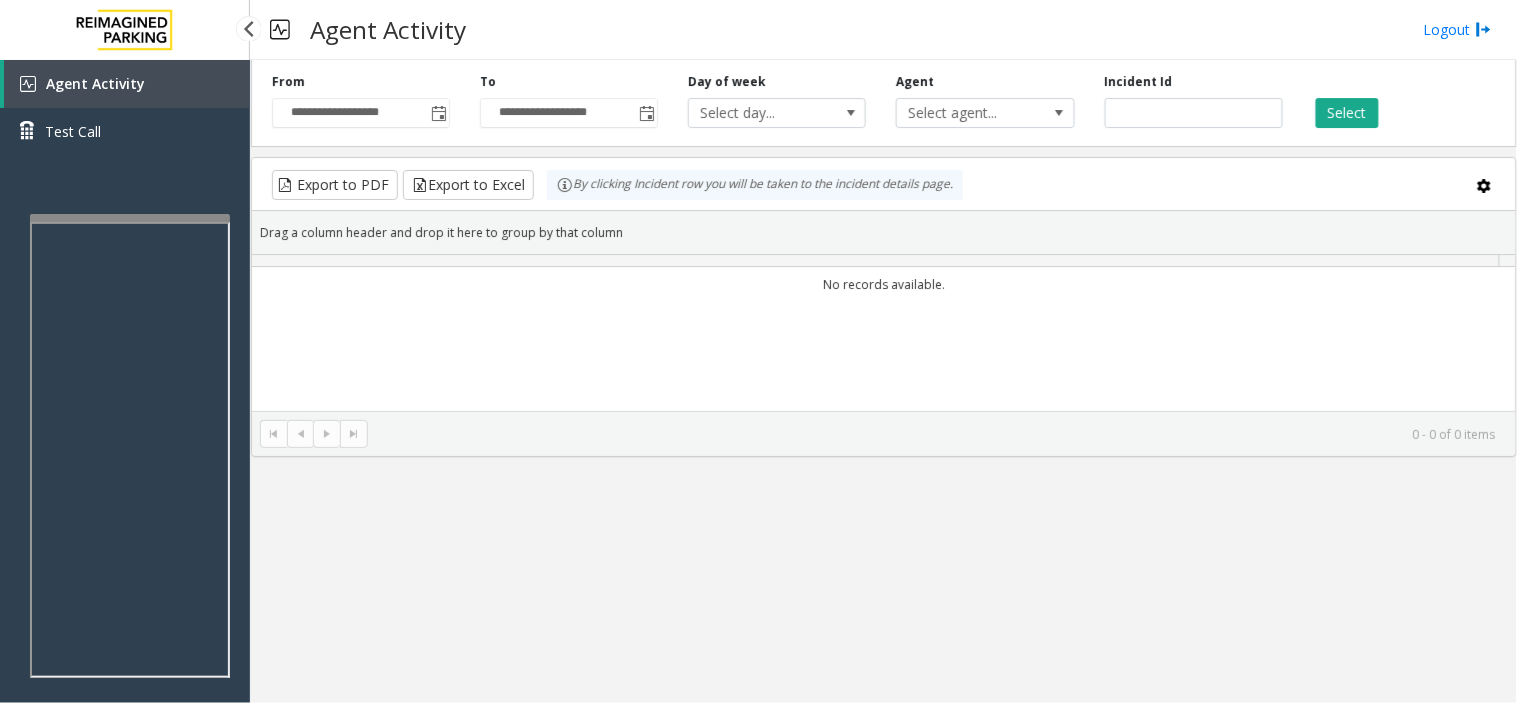 click on "Agent Activity Test Call" at bounding box center (125, 115) 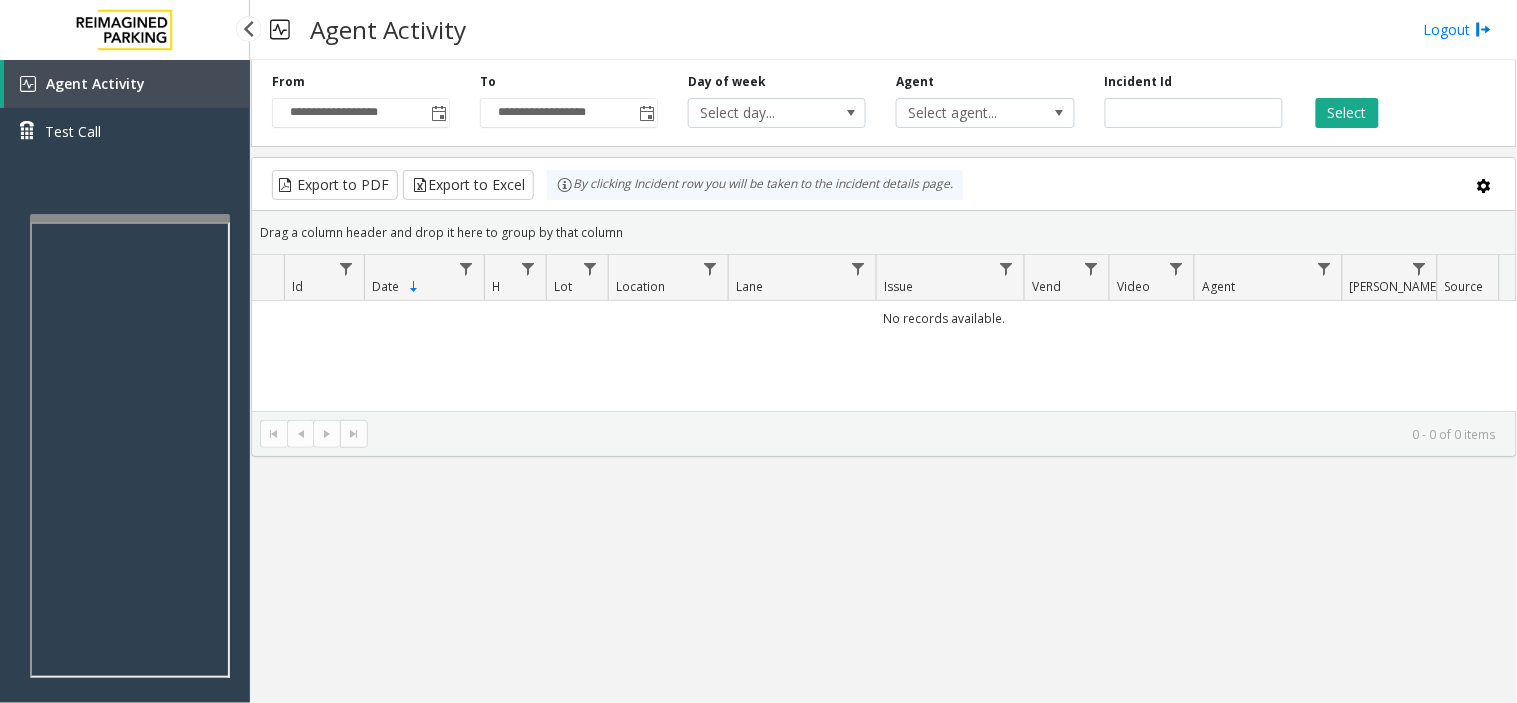 click on "Agent Activity" at bounding box center (127, 84) 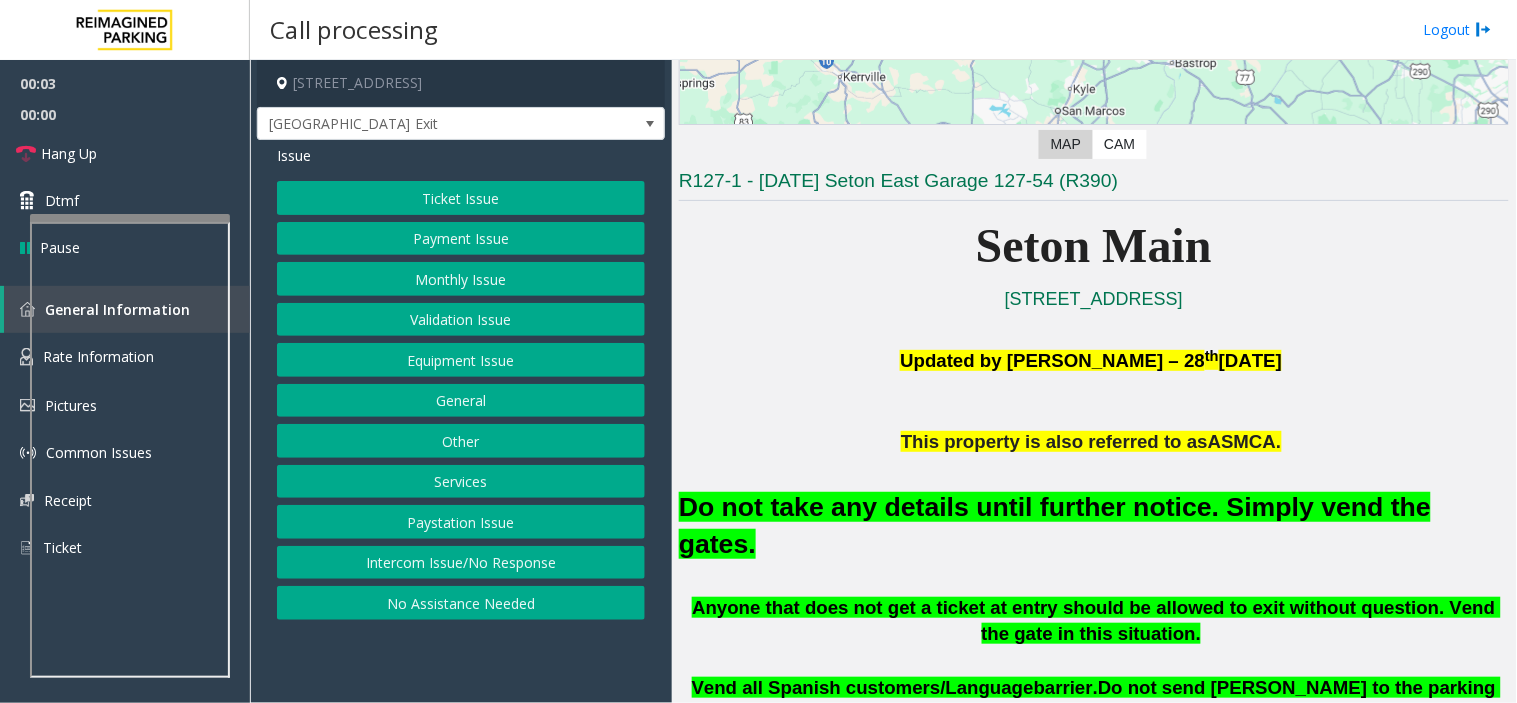 scroll, scrollTop: 444, scrollLeft: 0, axis: vertical 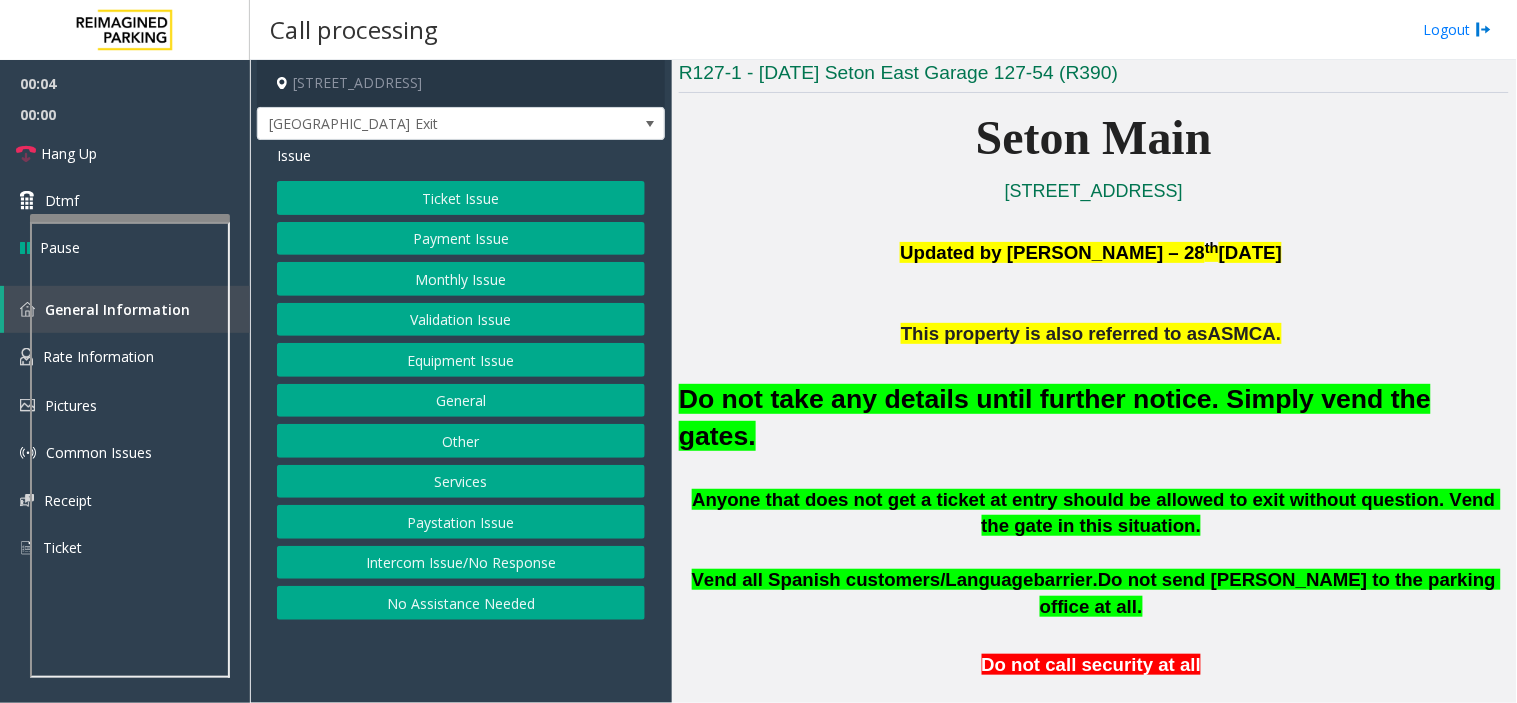 click on "Do not take any details until further notice. Simply vend the gates." 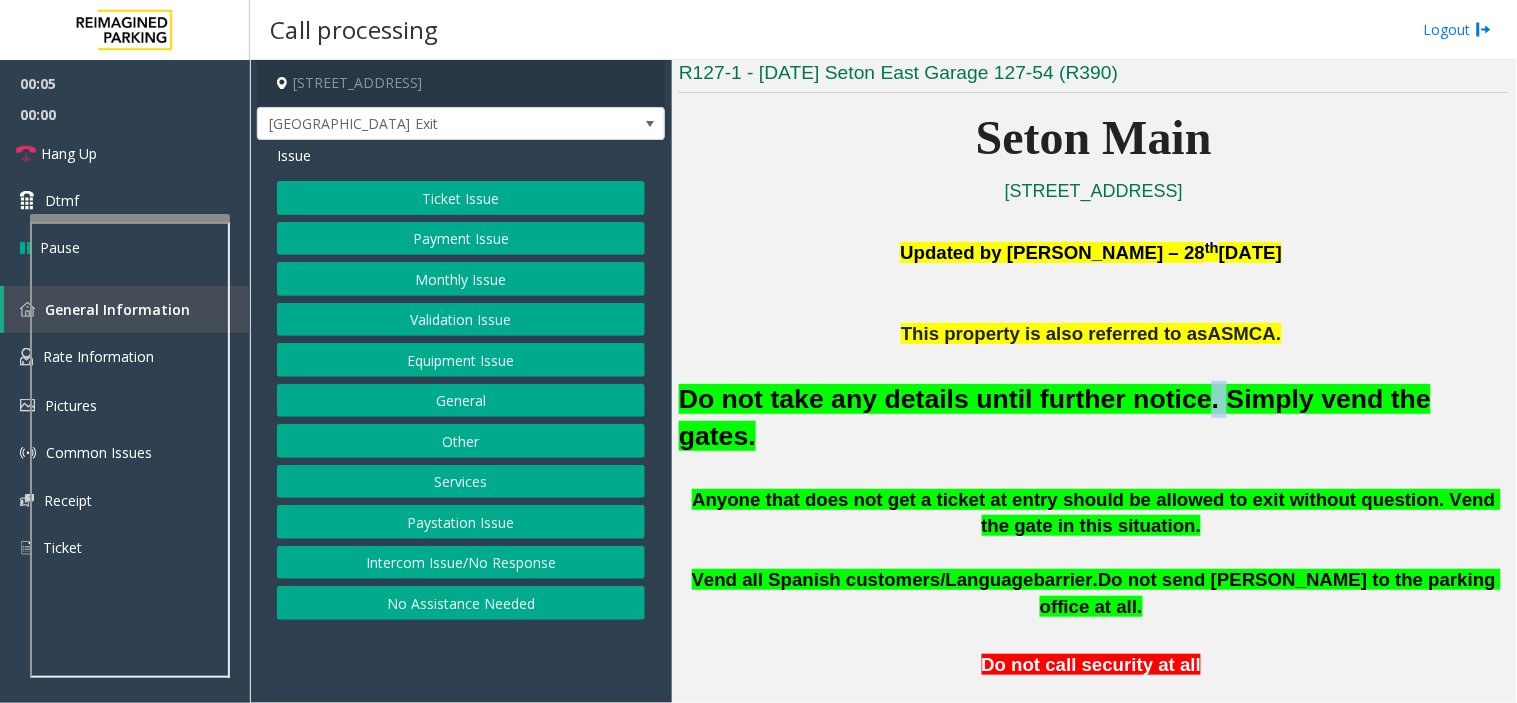click on "Do not take any details until further notice. Simply vend the gates." 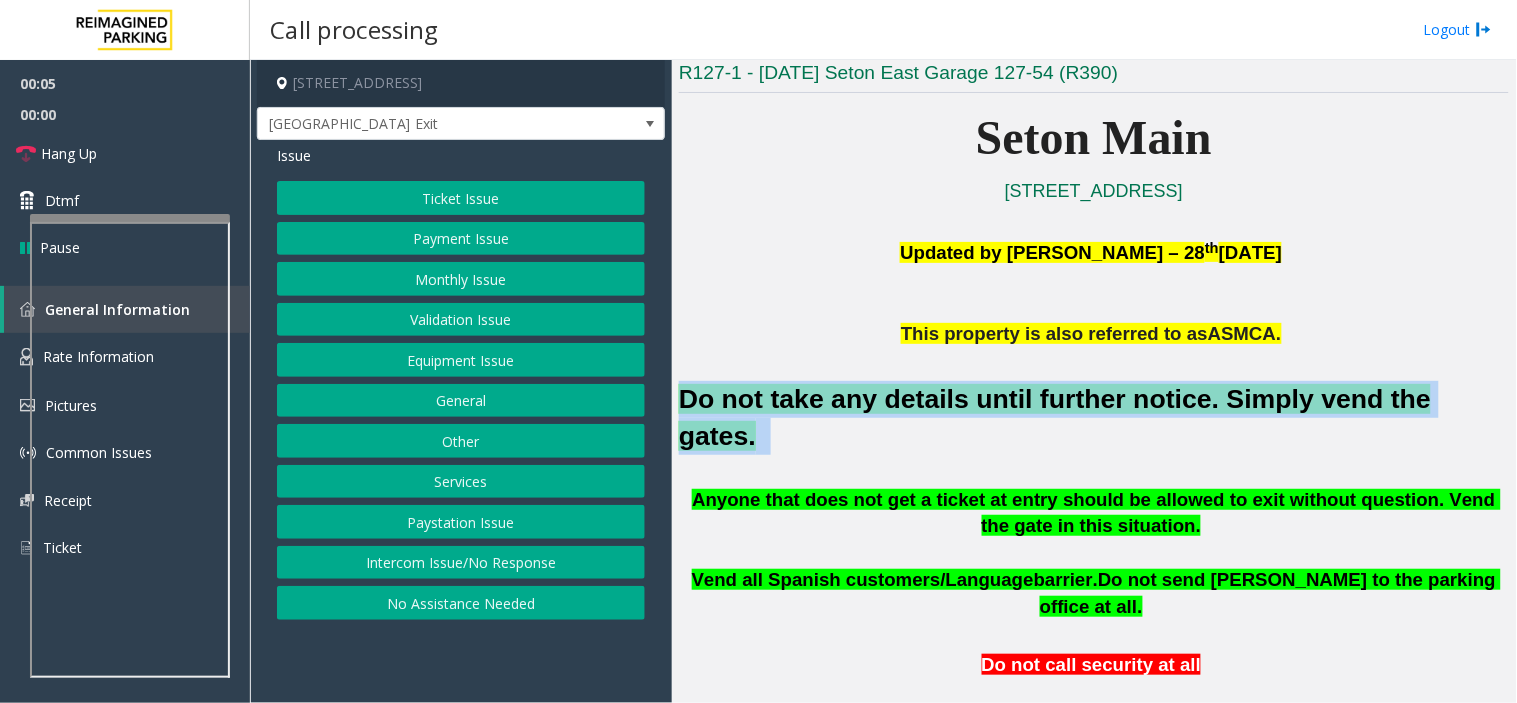 click on "Do not take any details until further notice. Simply vend the gates." 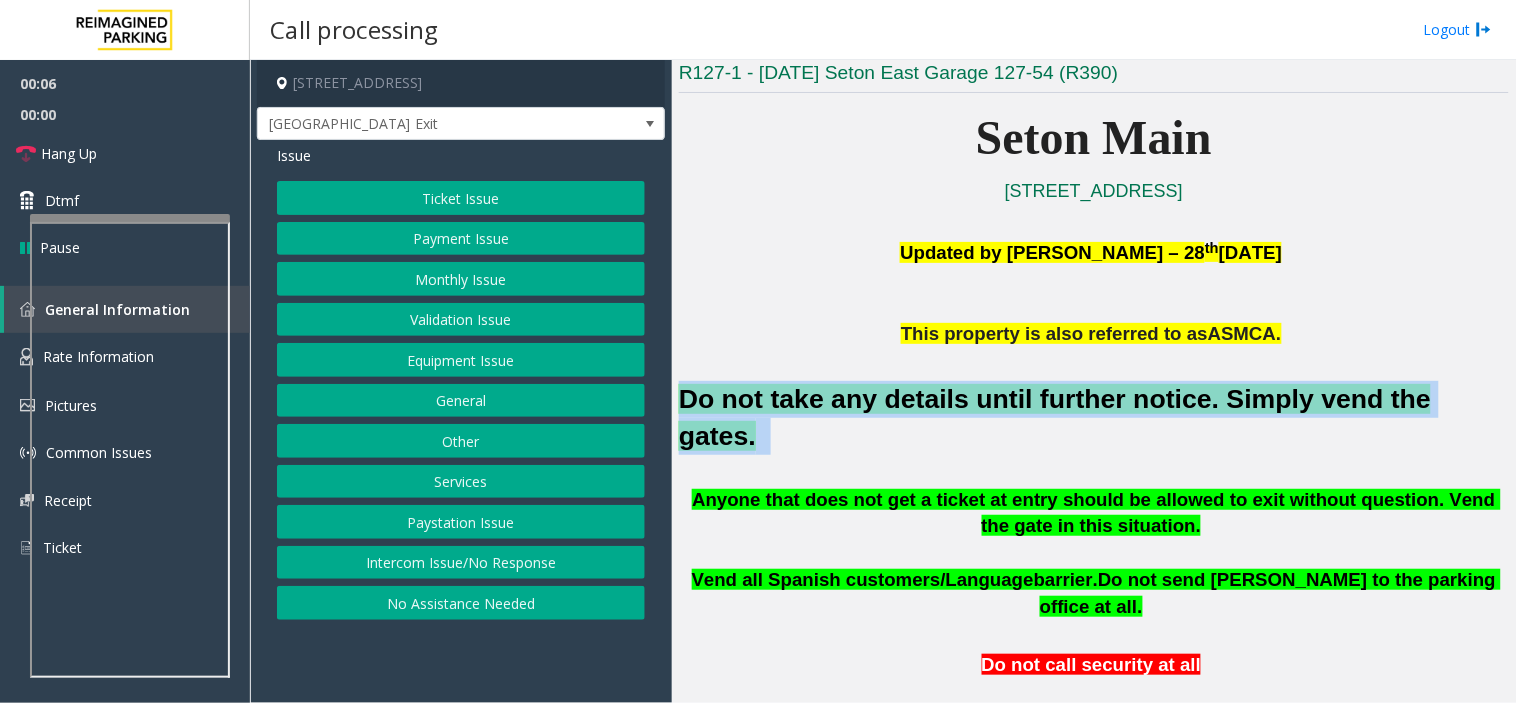 copy on "Do not take any details until further notice. Simply vend the gates." 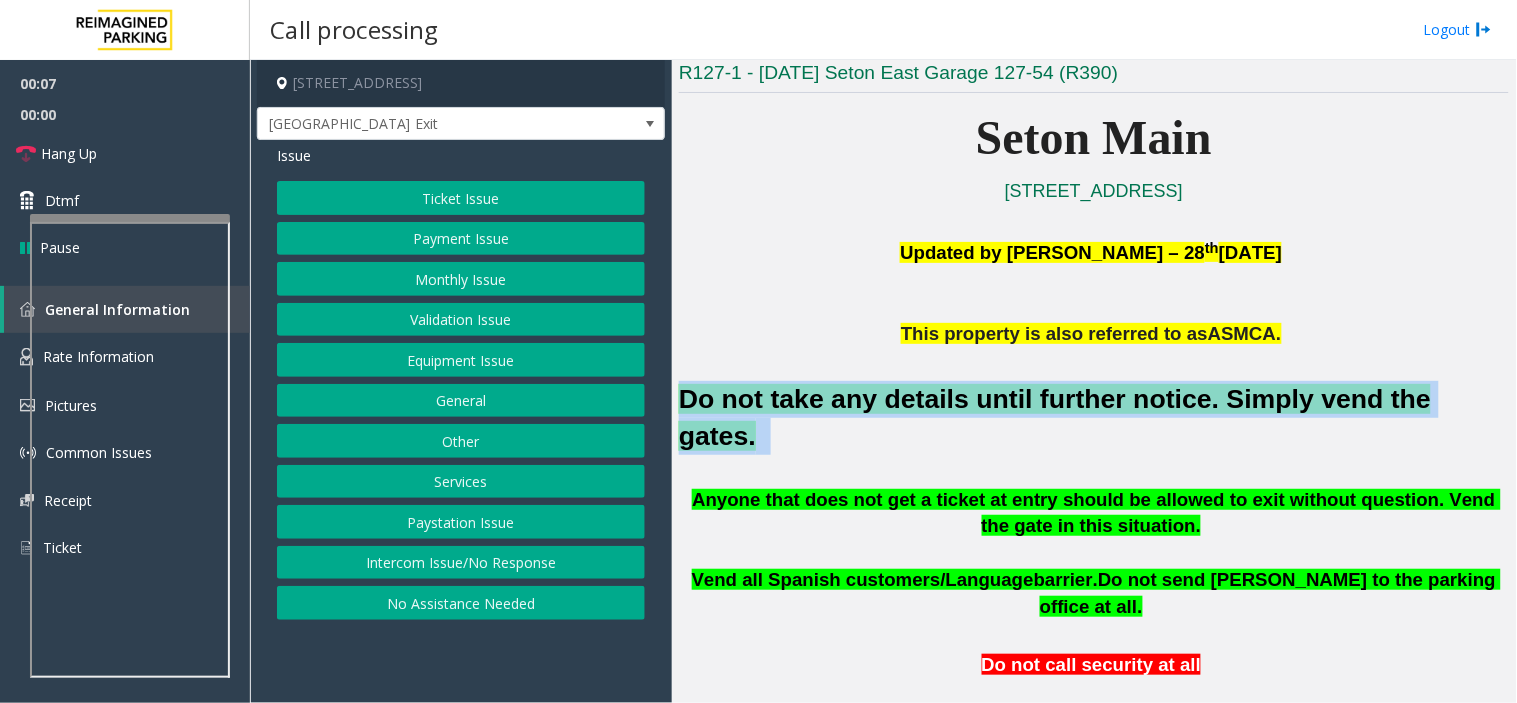 click on "Monthly Issue" 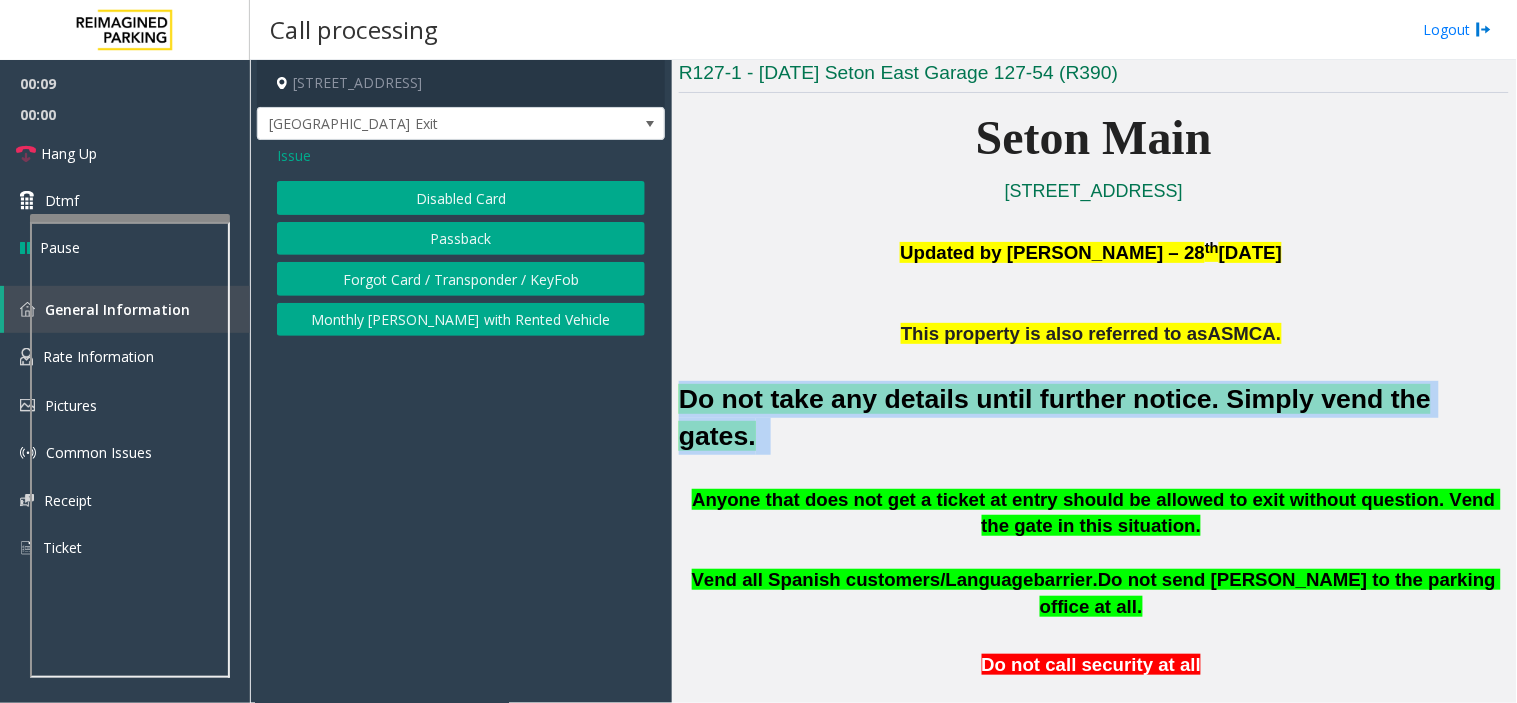 click on "Forgot Card / Transponder / KeyFob" 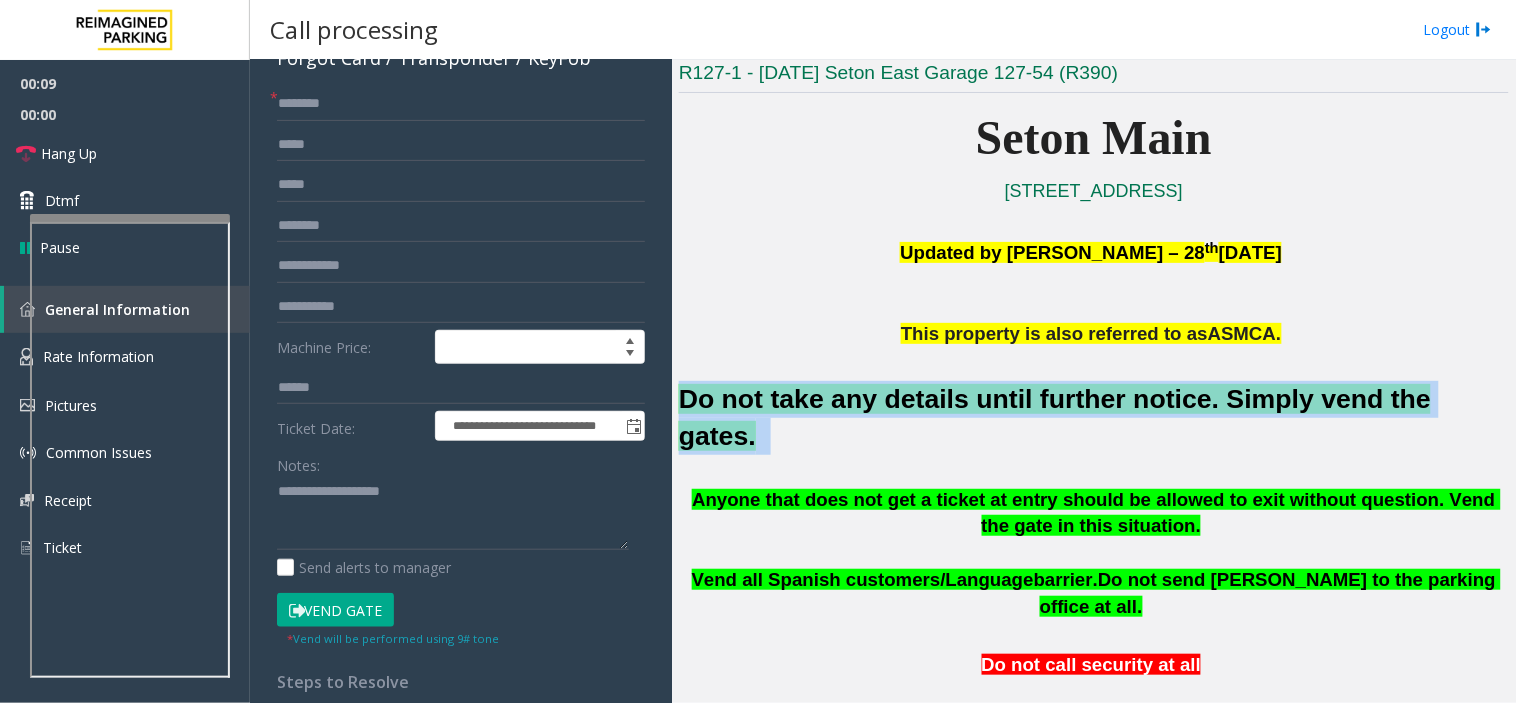 scroll, scrollTop: 333, scrollLeft: 0, axis: vertical 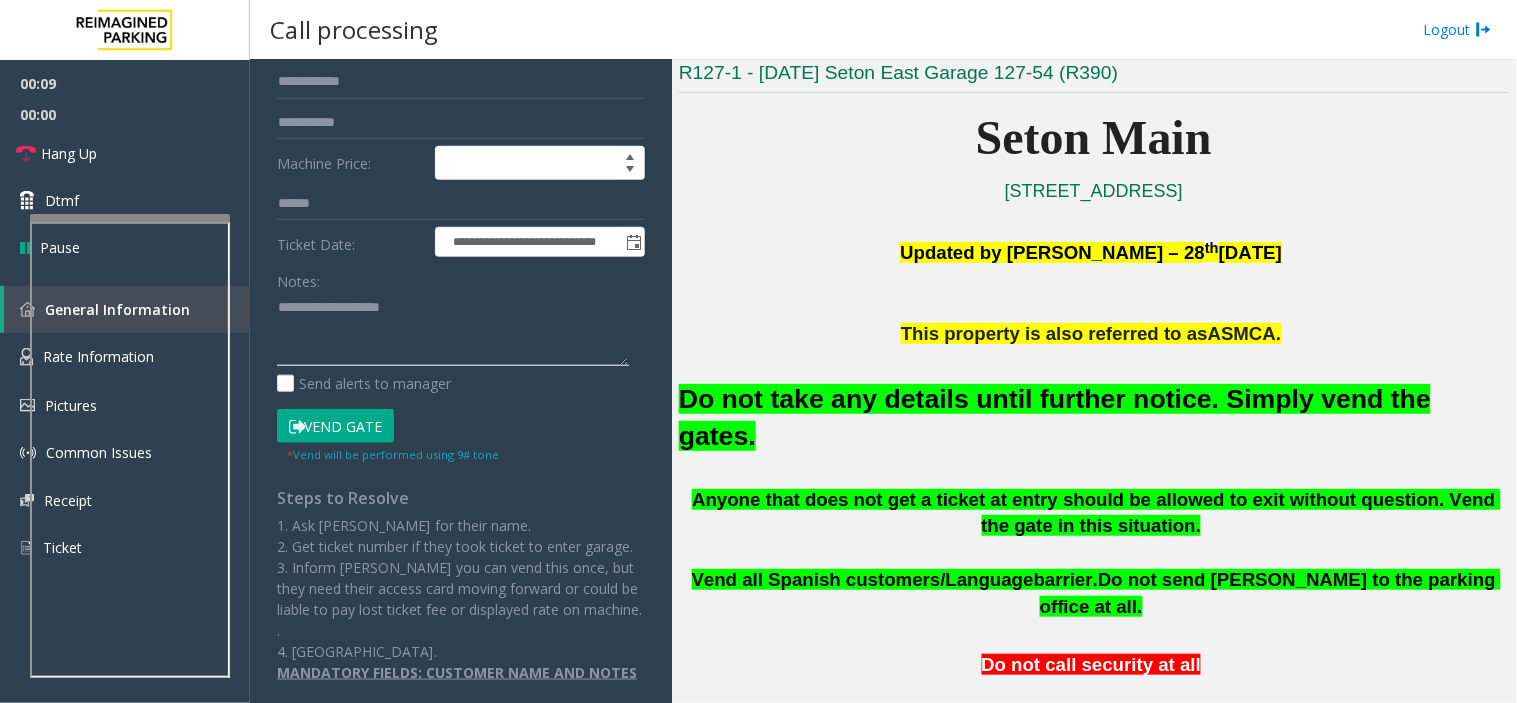 click 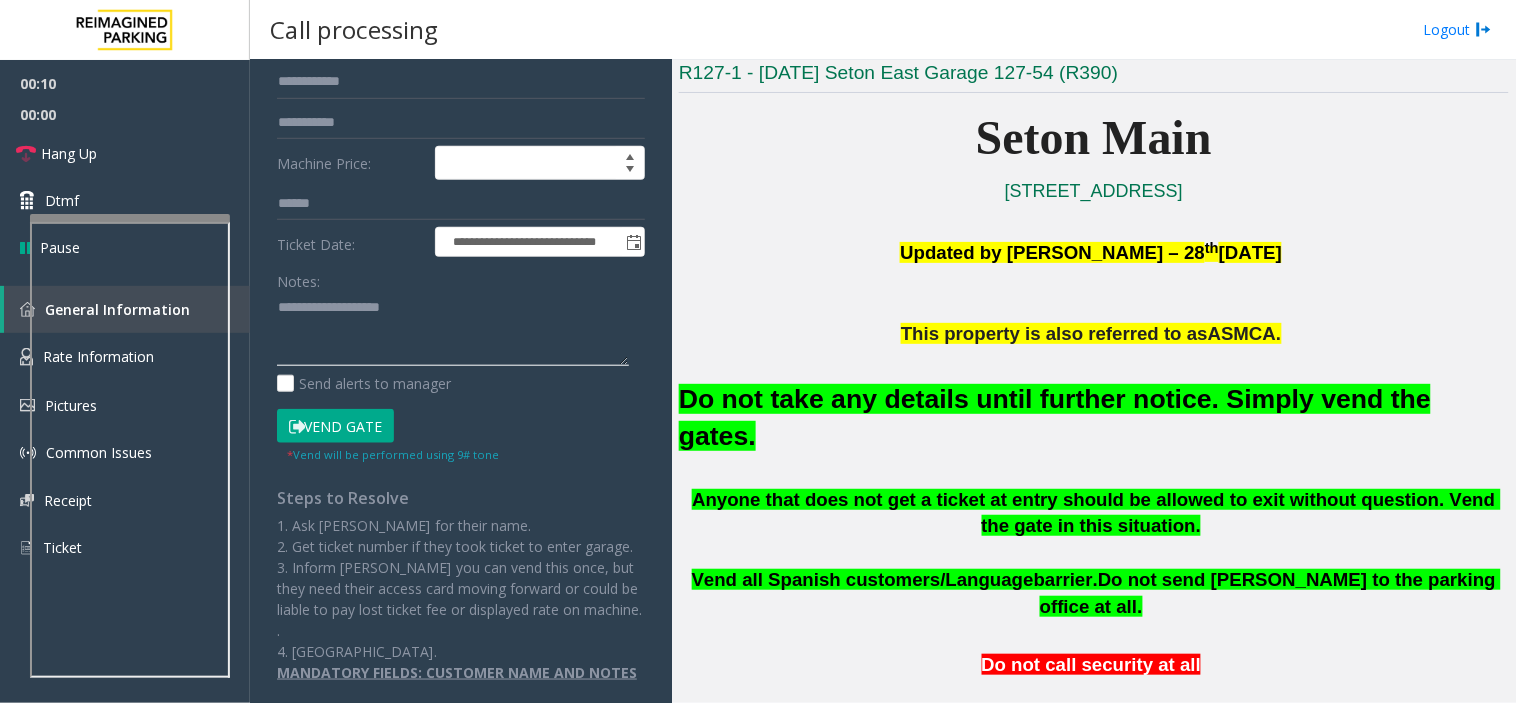 paste on "**********" 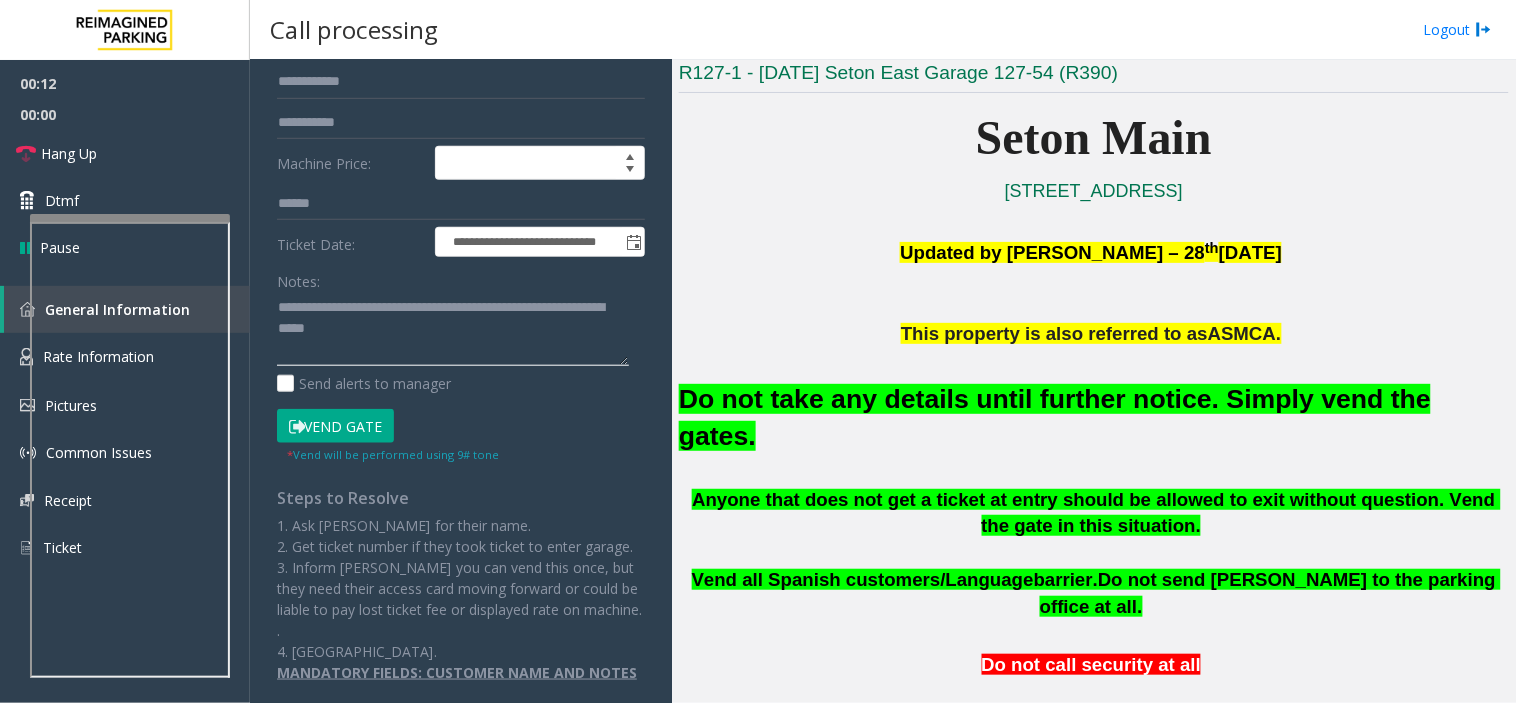 type on "**********" 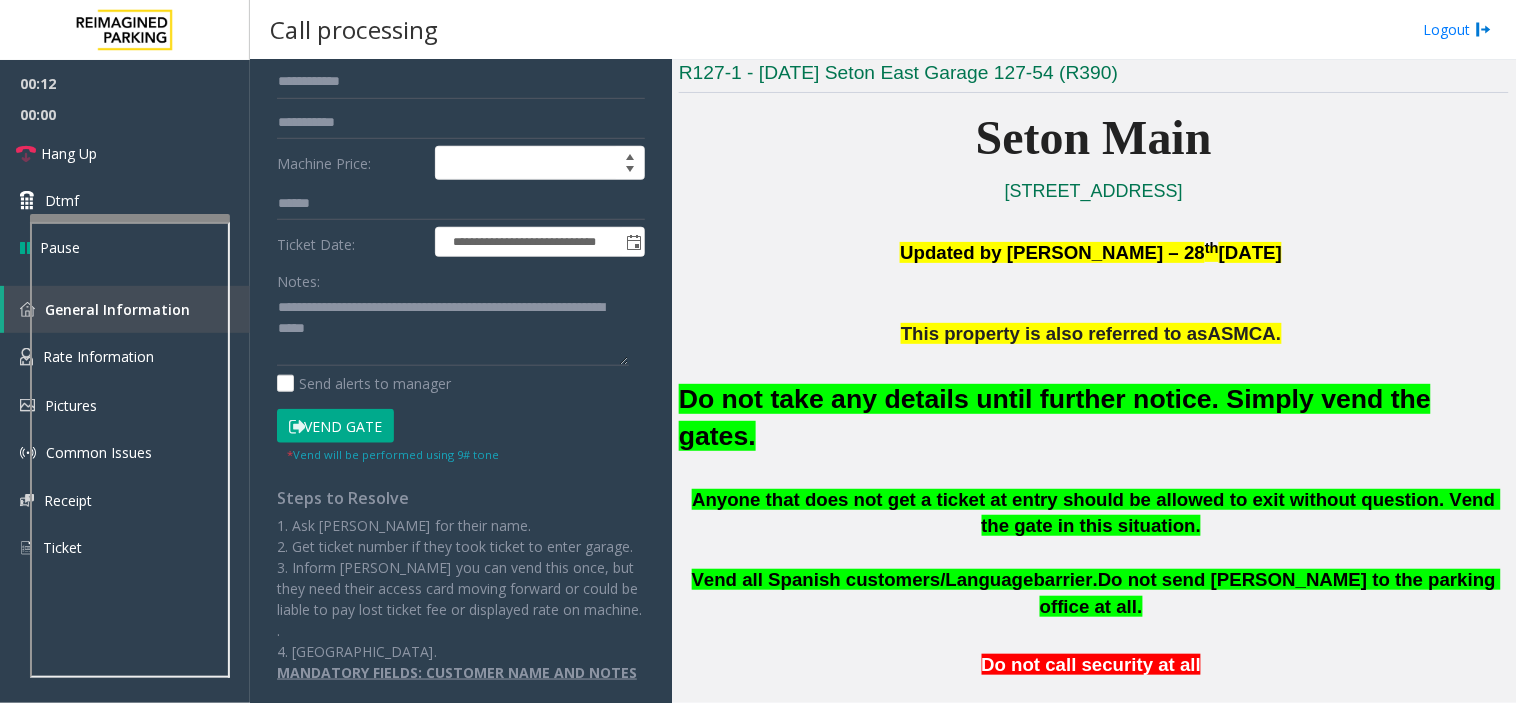 click on "Vend Gate" 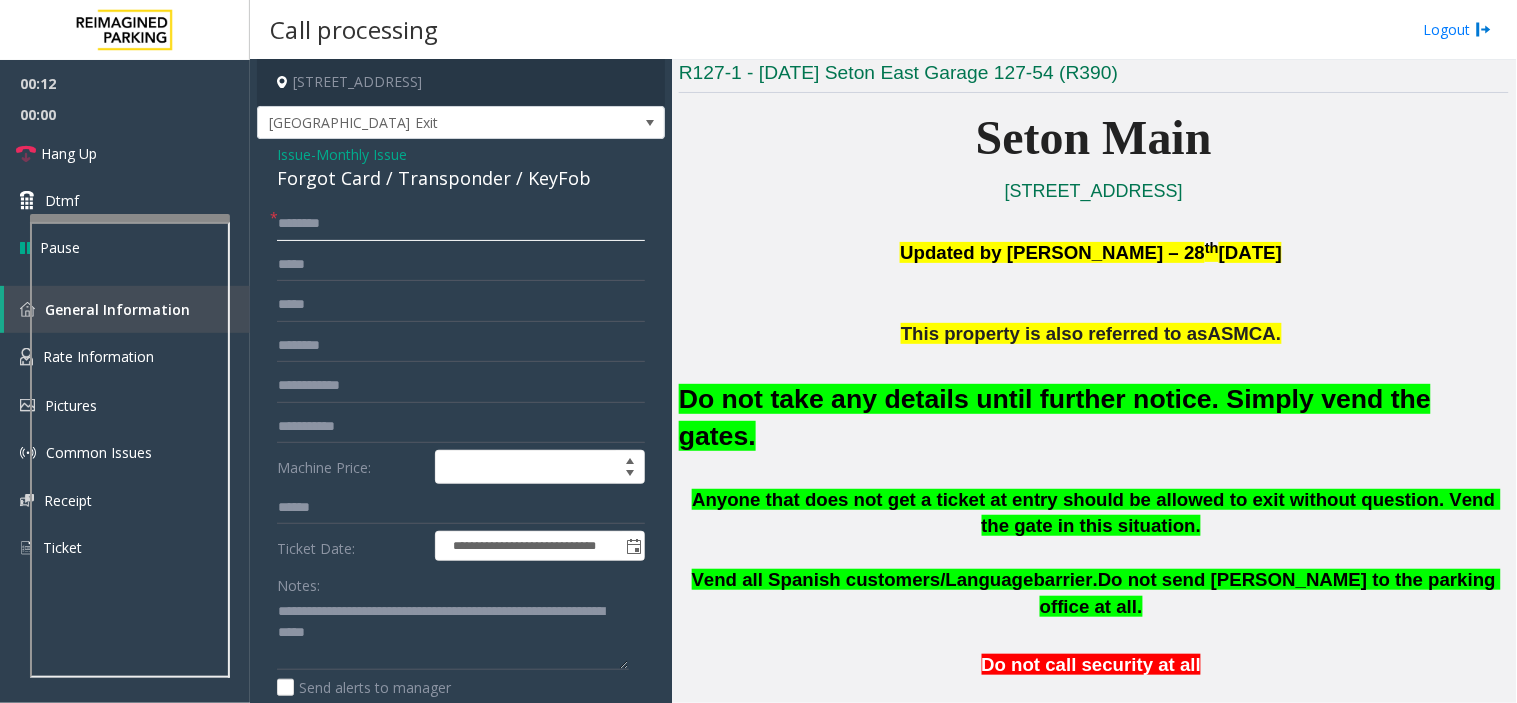 scroll, scrollTop: 0, scrollLeft: 0, axis: both 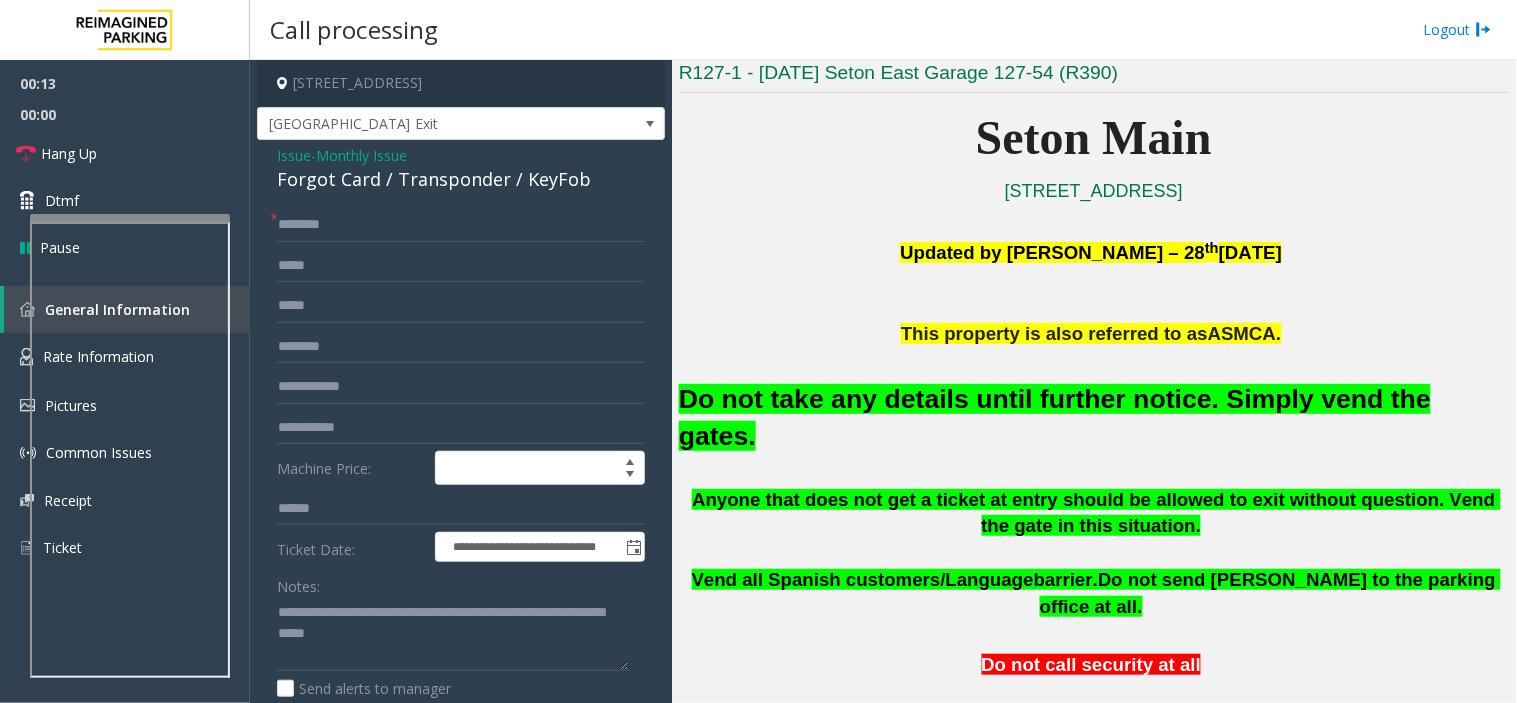 click on "Issue" 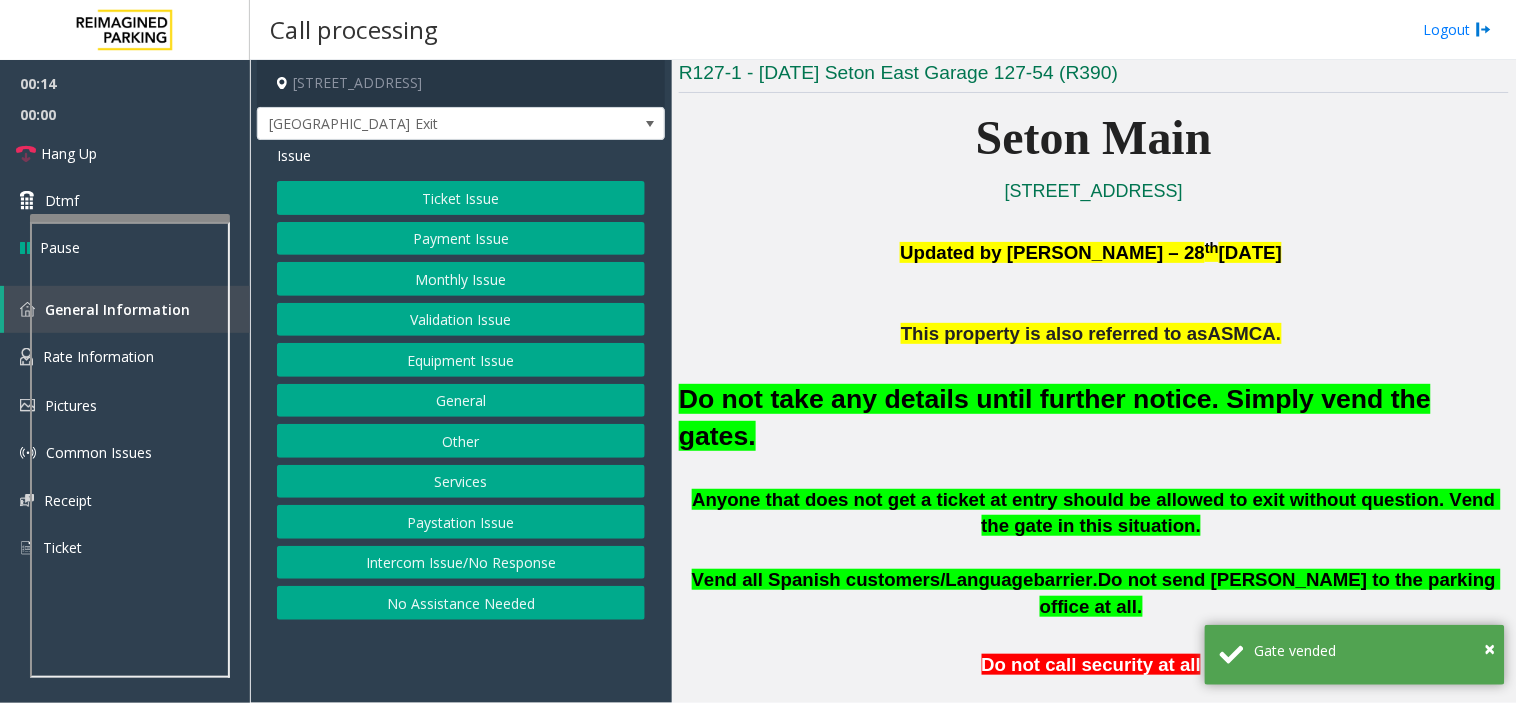 click on "Monthly Issue" 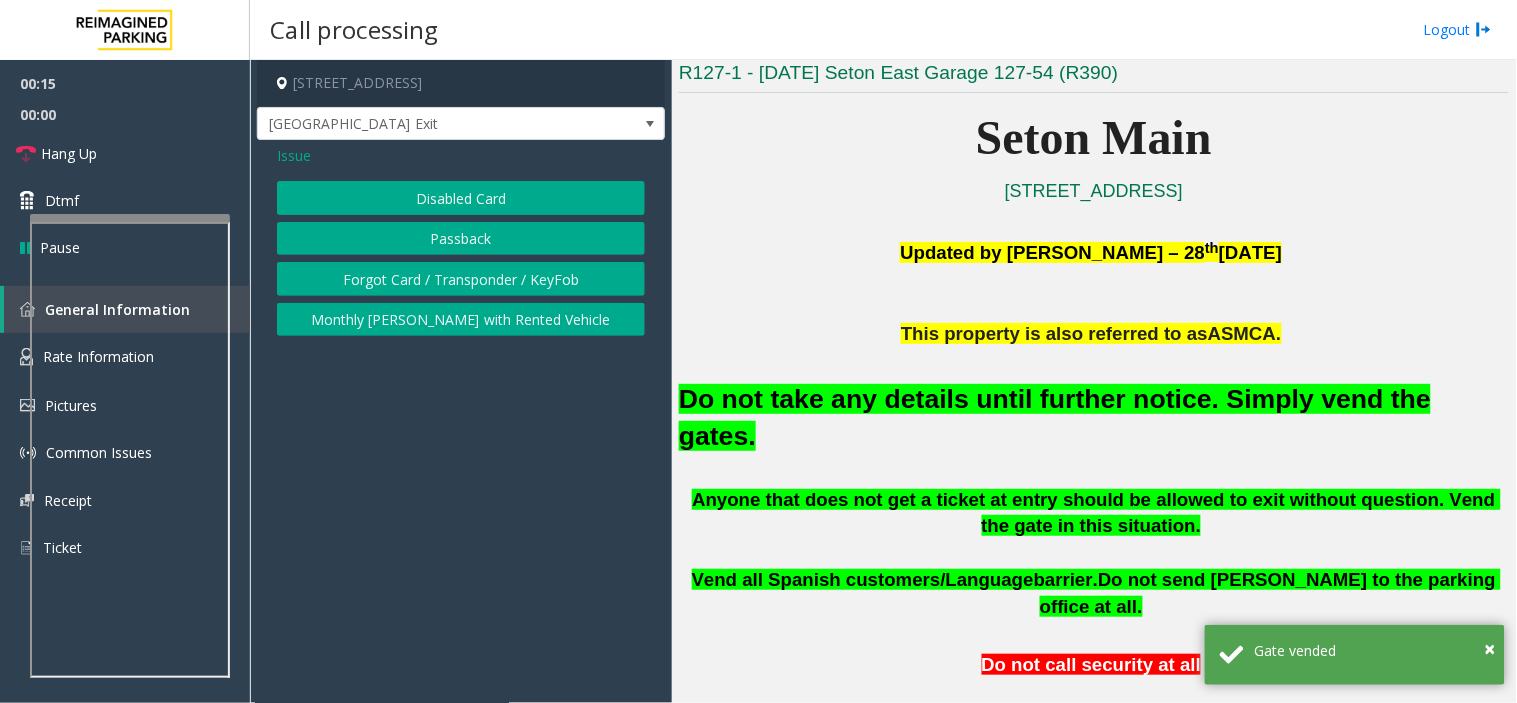 click on "Disabled Card" 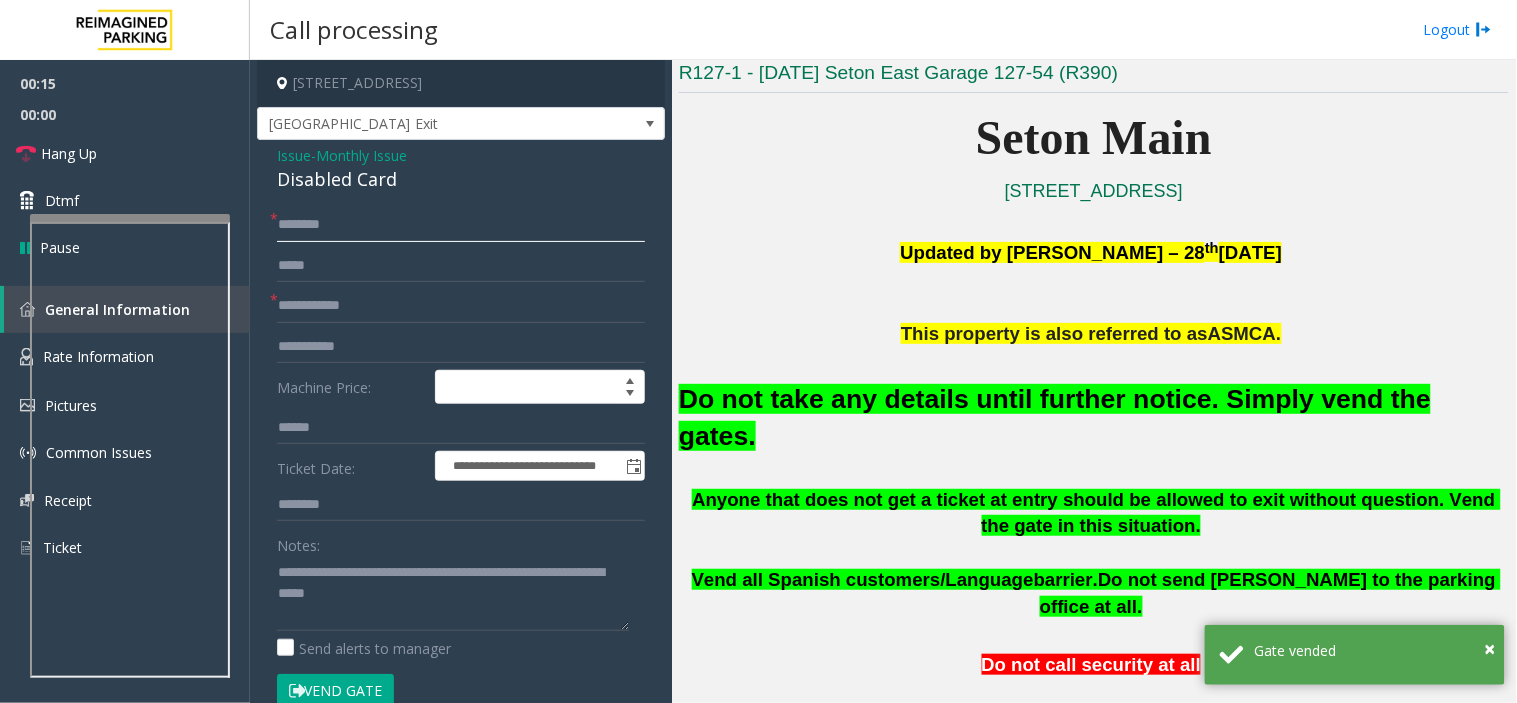 click 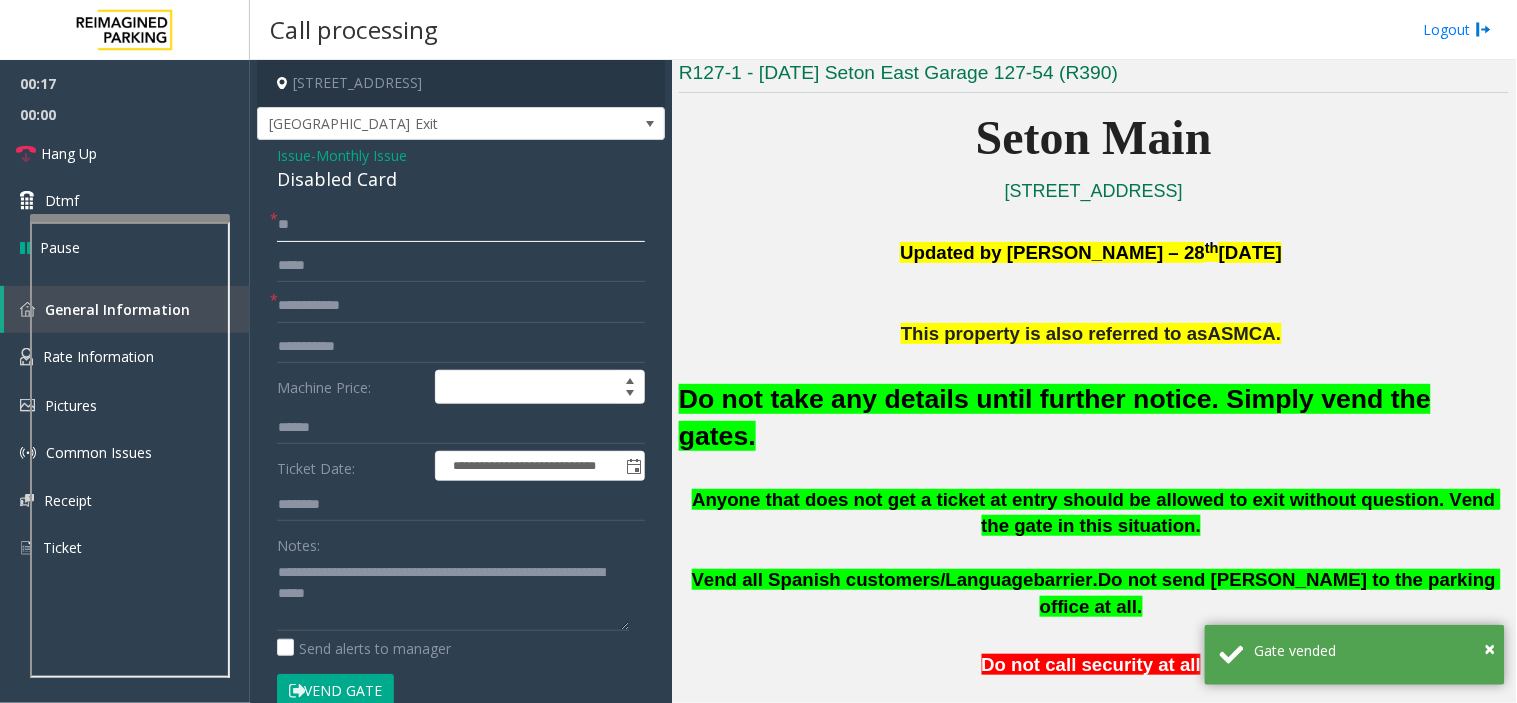 type on "**" 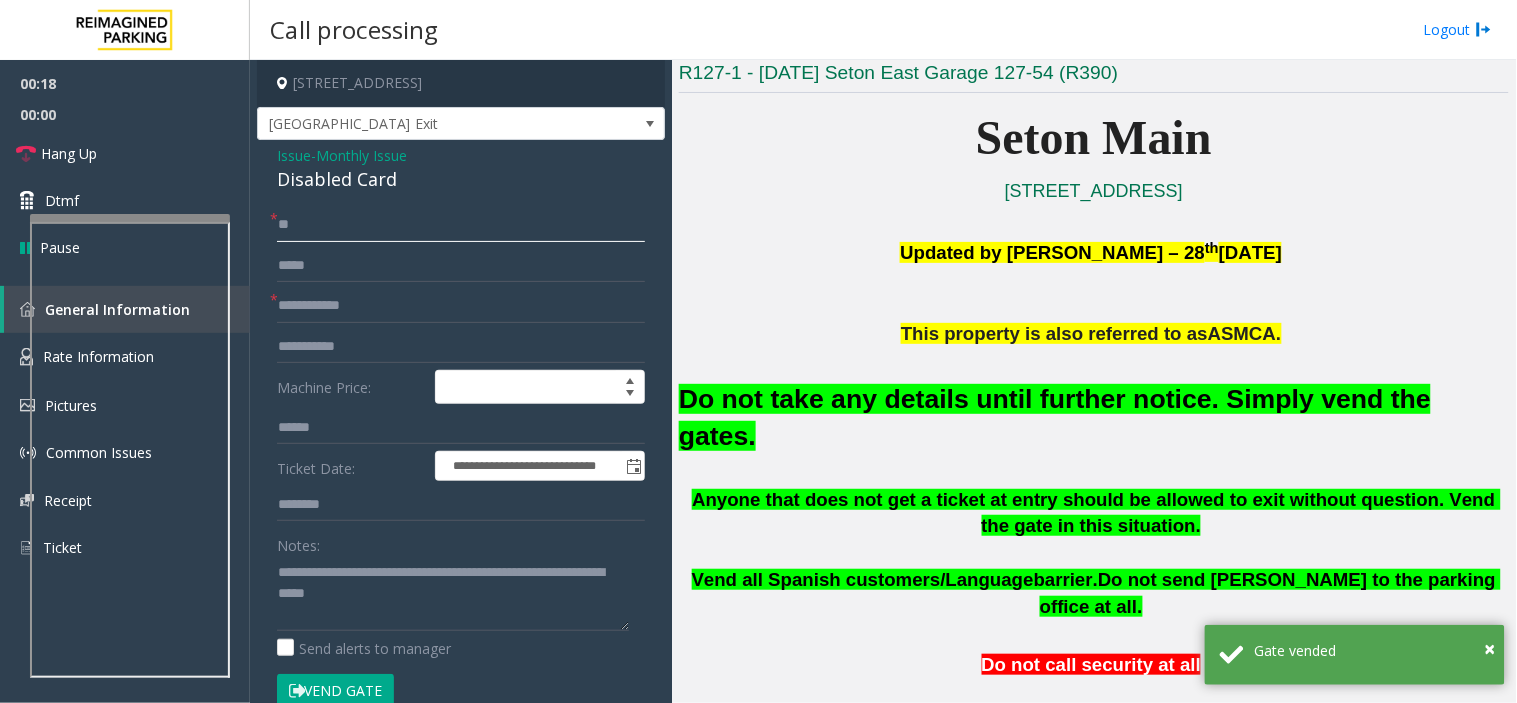 click on "**" 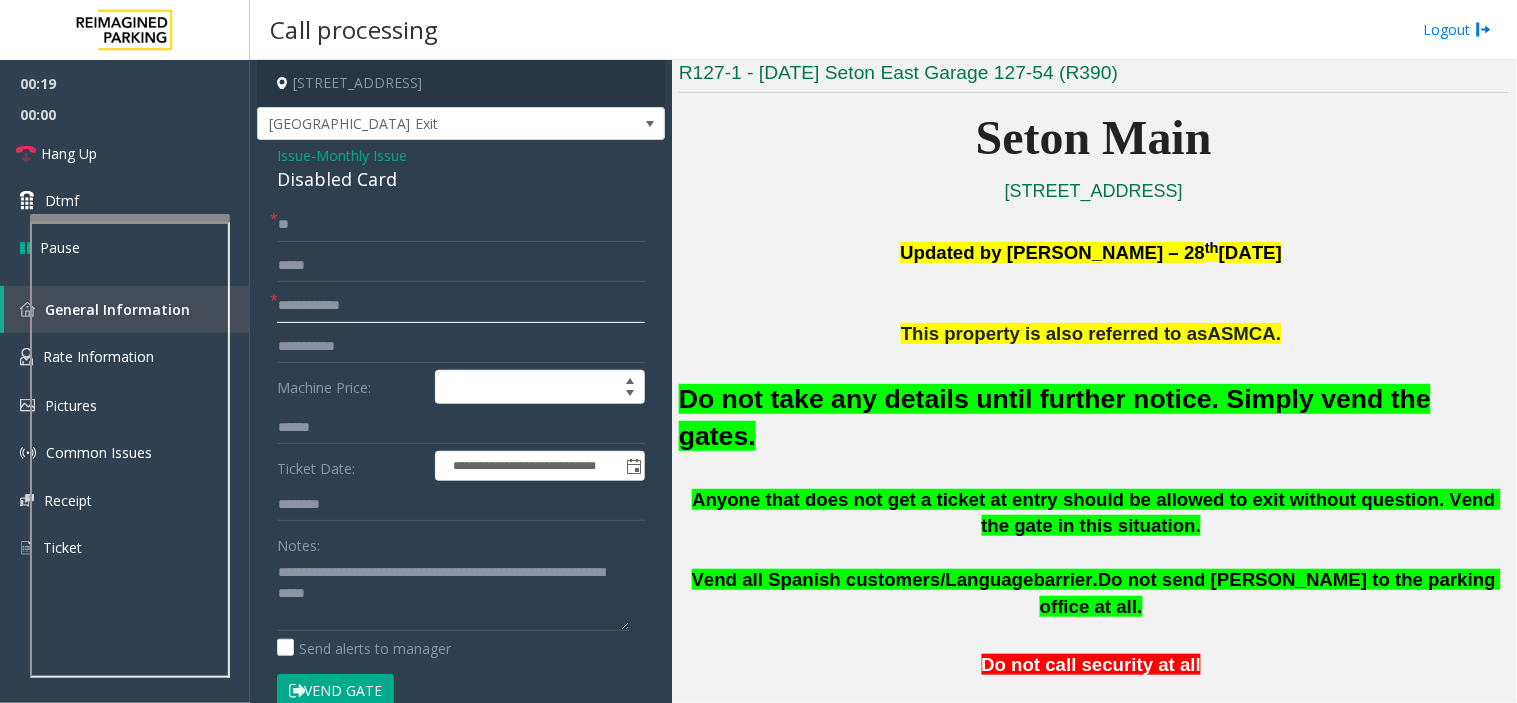 click 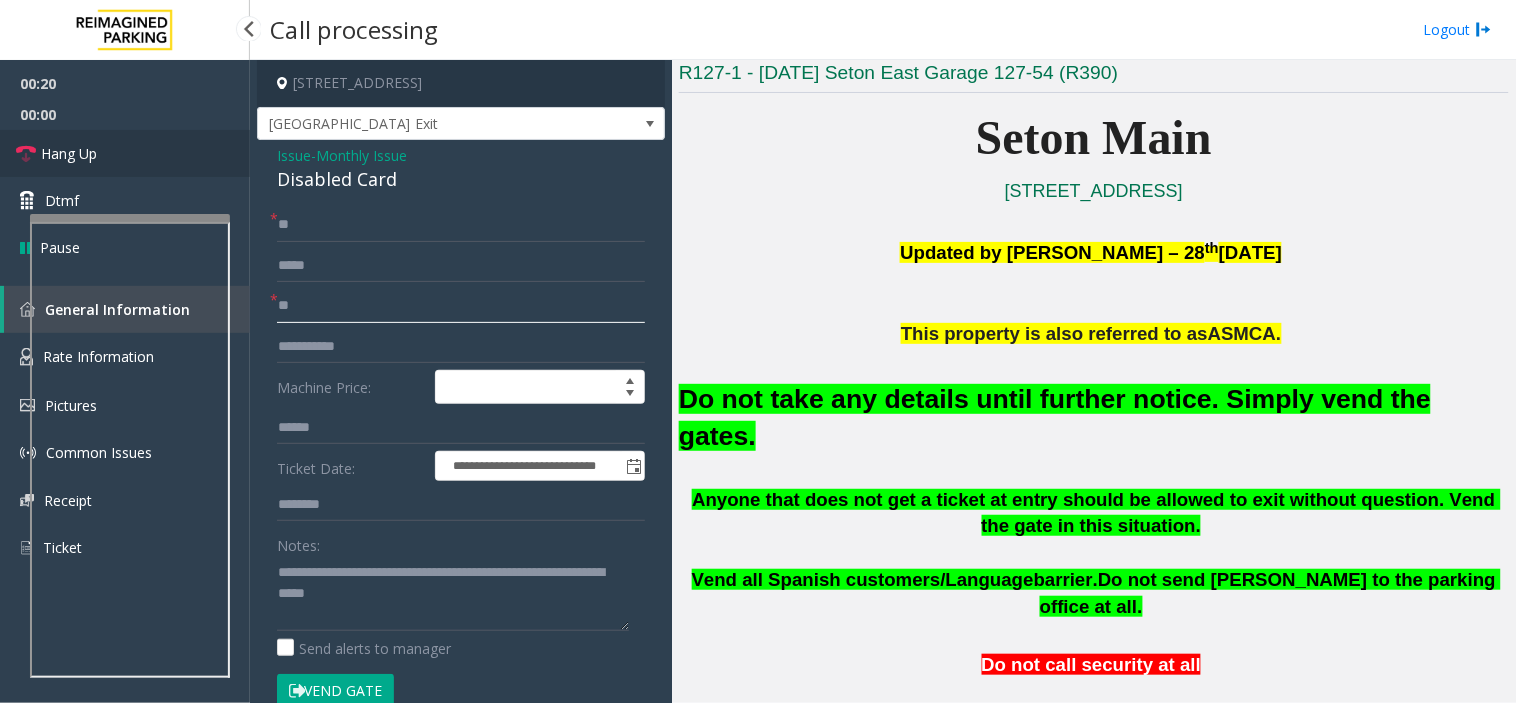 type on "**" 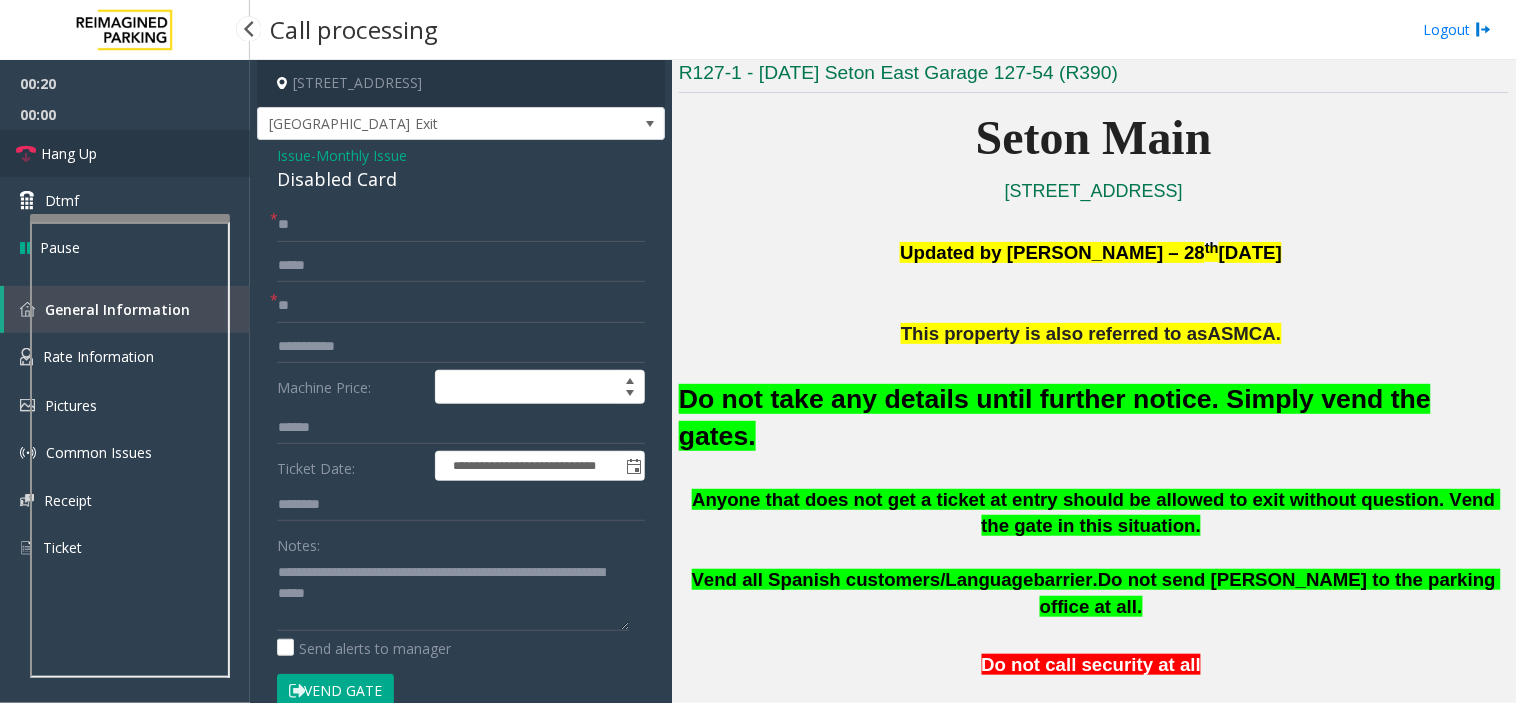 click on "Hang Up" at bounding box center (125, 153) 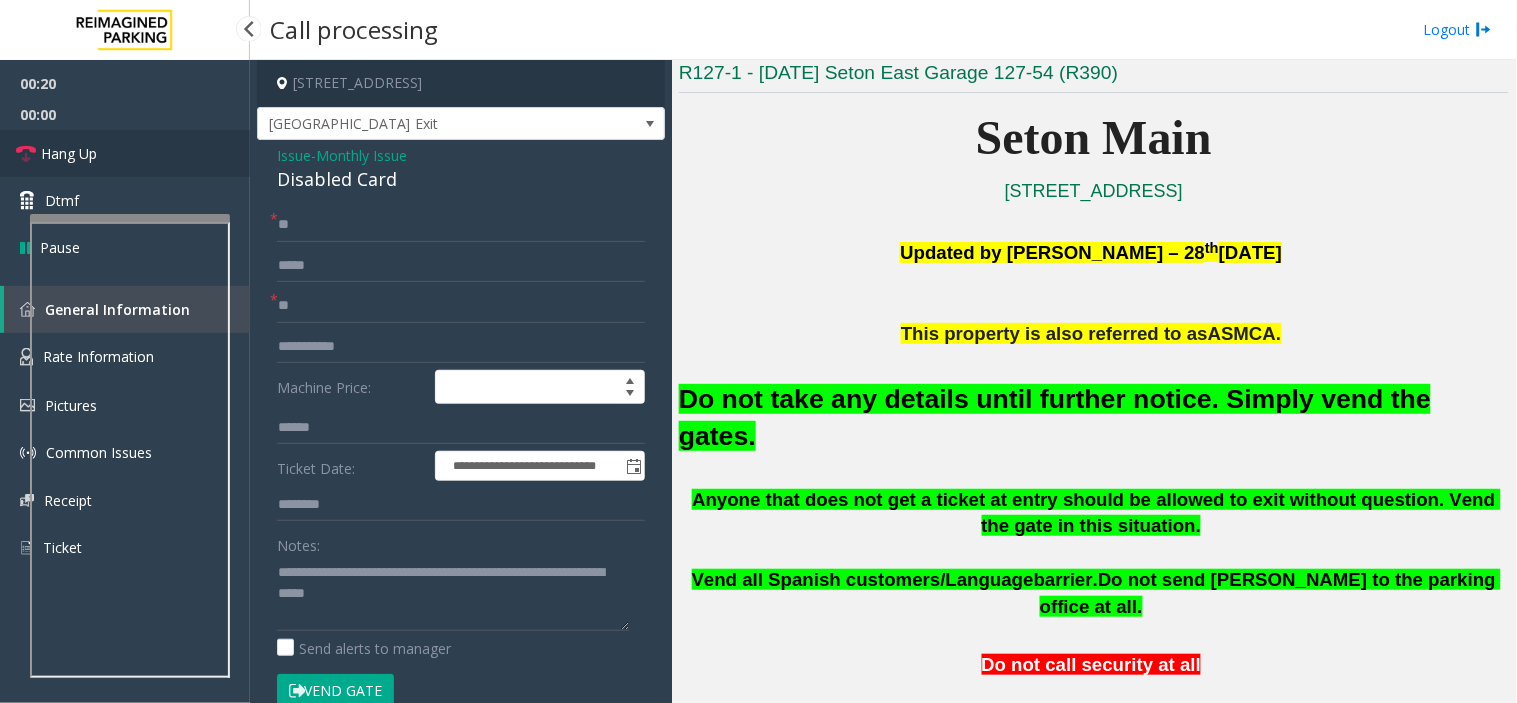 click on "Hang Up" at bounding box center (125, 153) 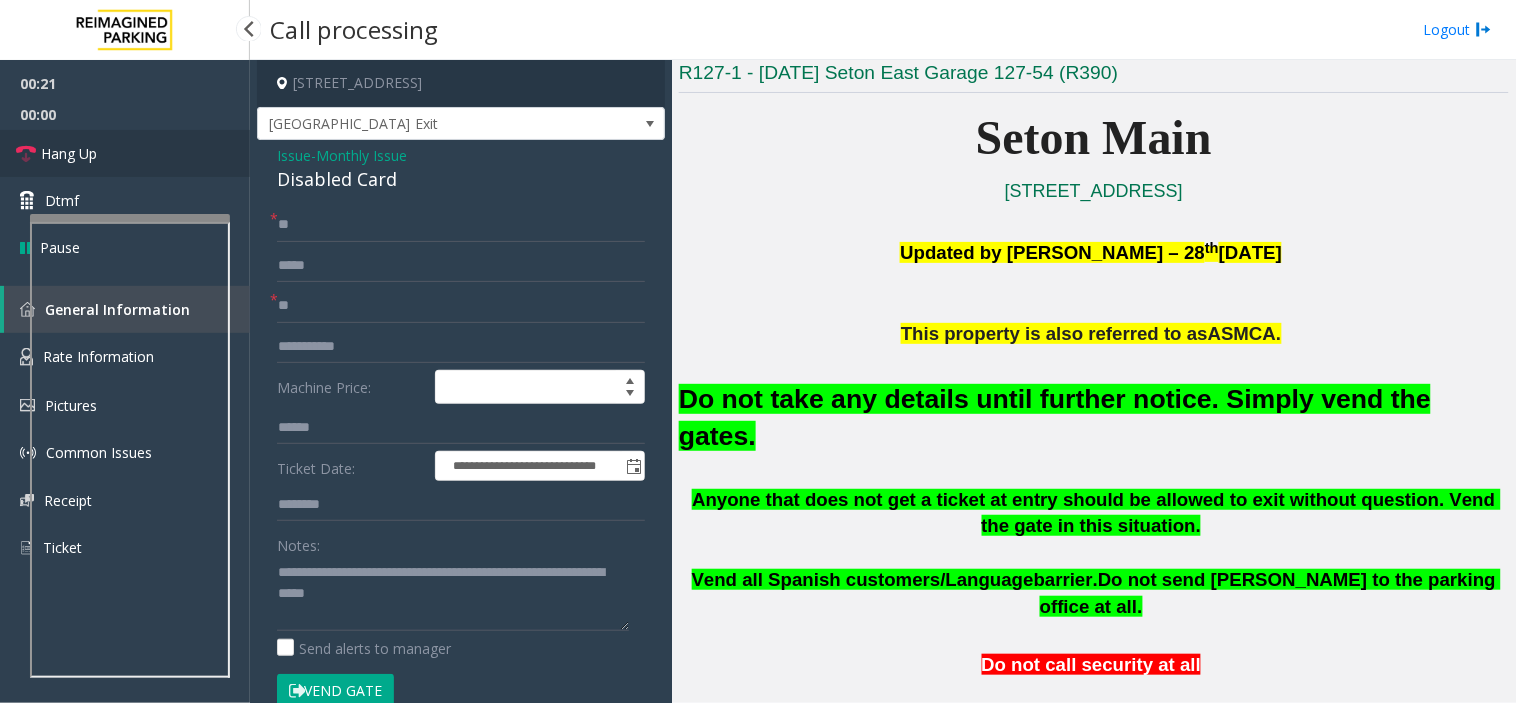 click on "Hang Up" at bounding box center [125, 153] 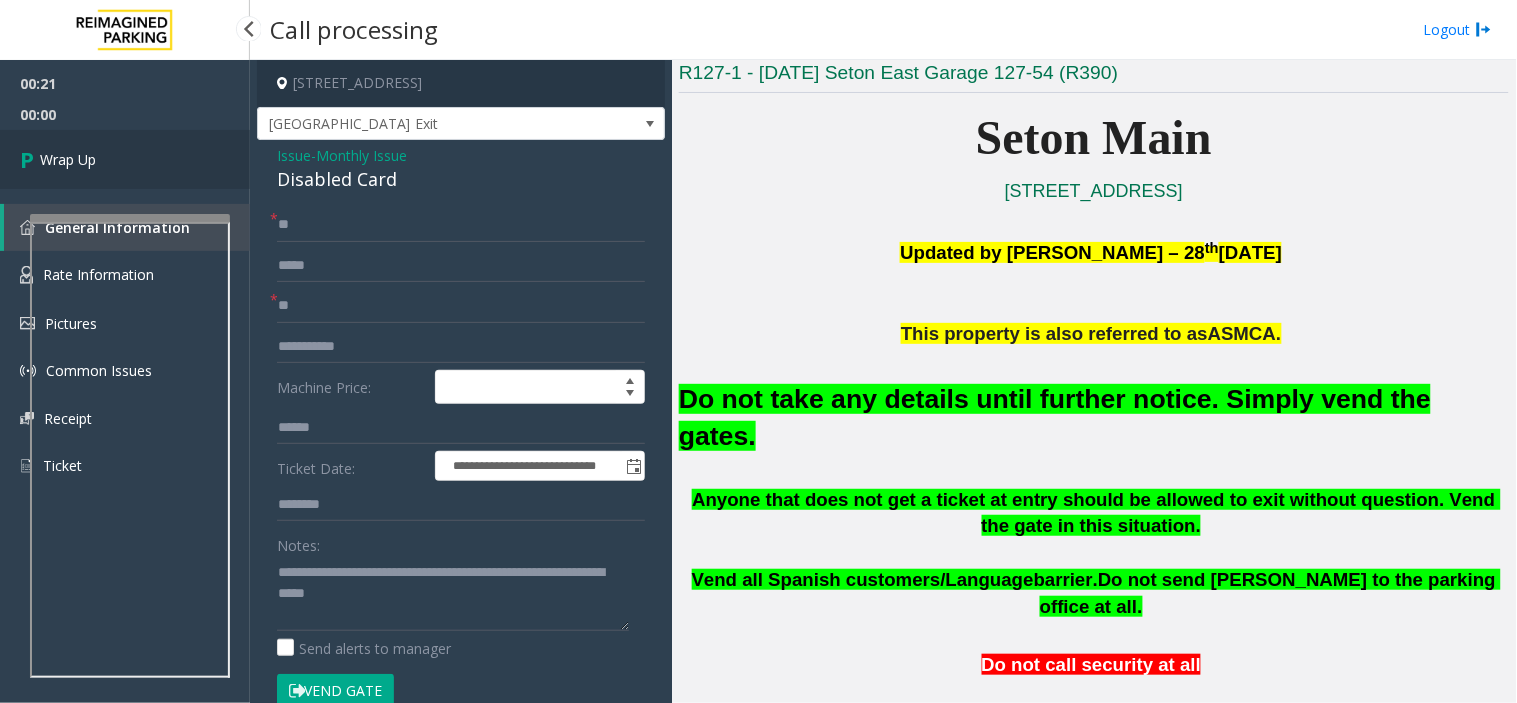 click on "Wrap Up" at bounding box center (125, 159) 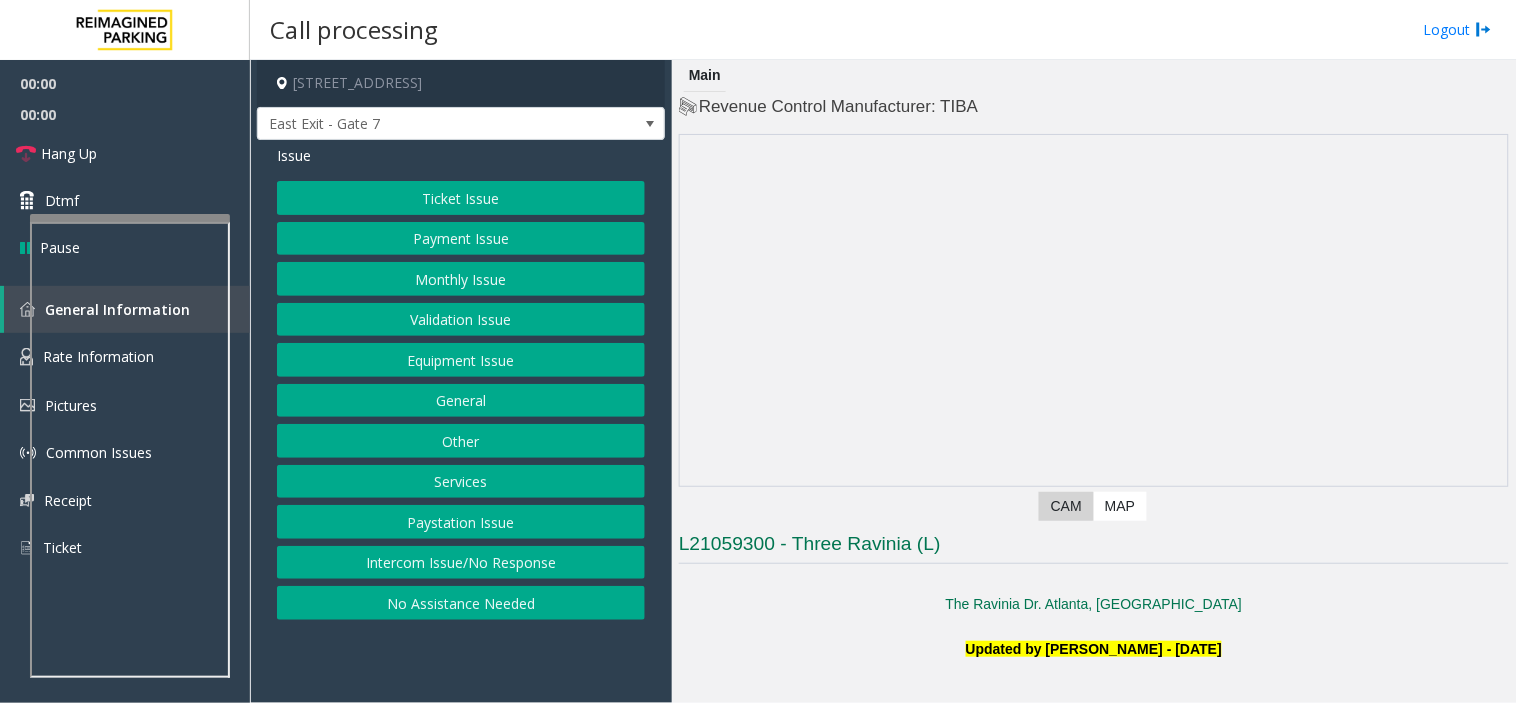 scroll, scrollTop: 555, scrollLeft: 0, axis: vertical 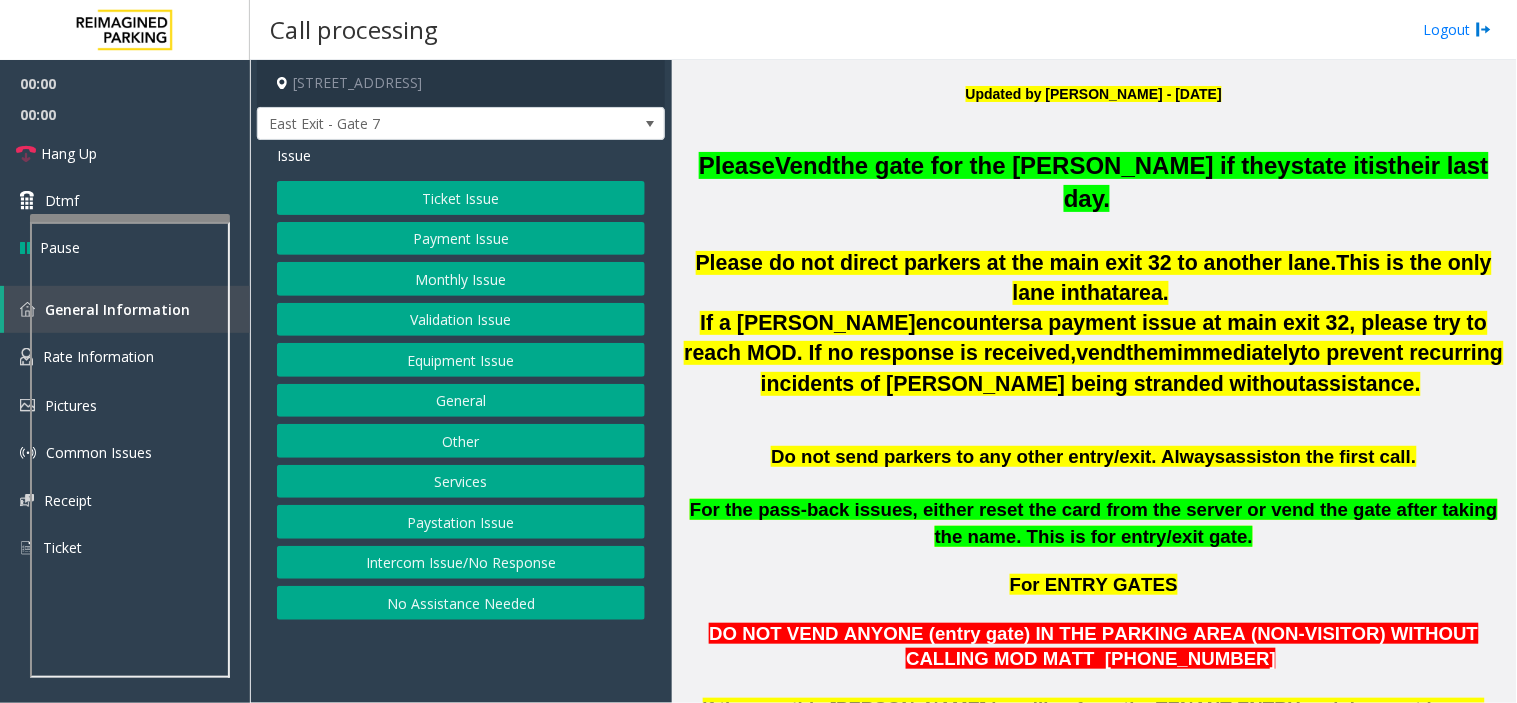 click on "encounters" 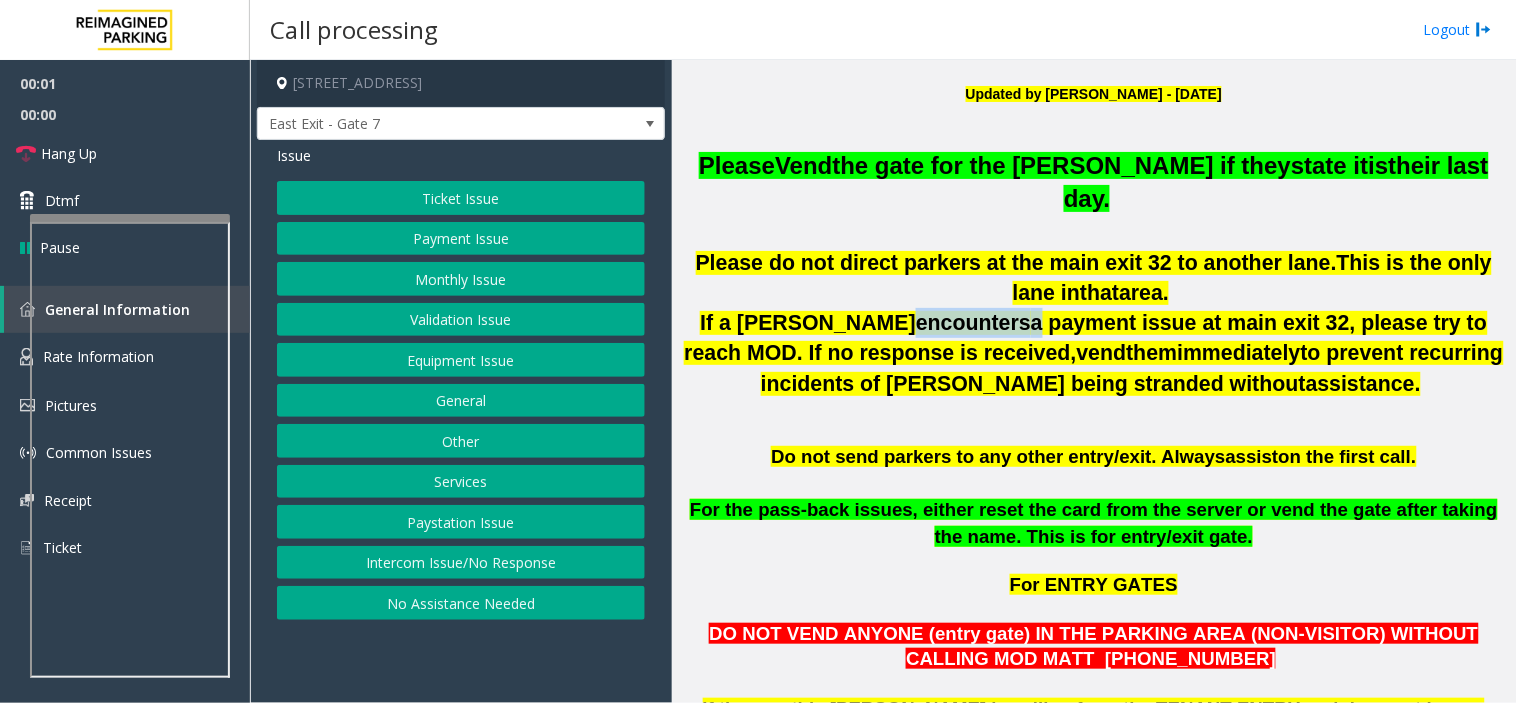 click on "encounters" 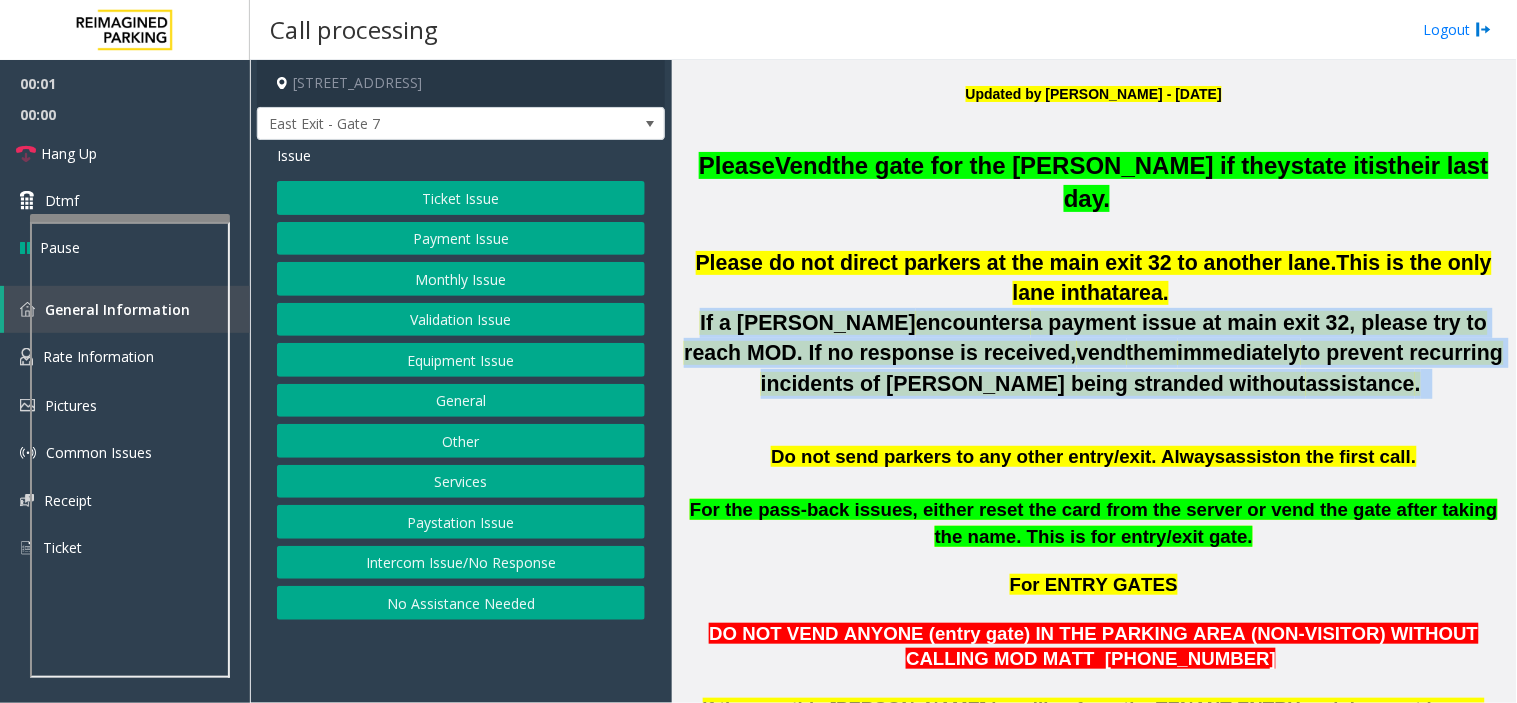 drag, startPoint x: 823, startPoint y: 282, endPoint x: 947, endPoint y: 380, distance: 158.05063 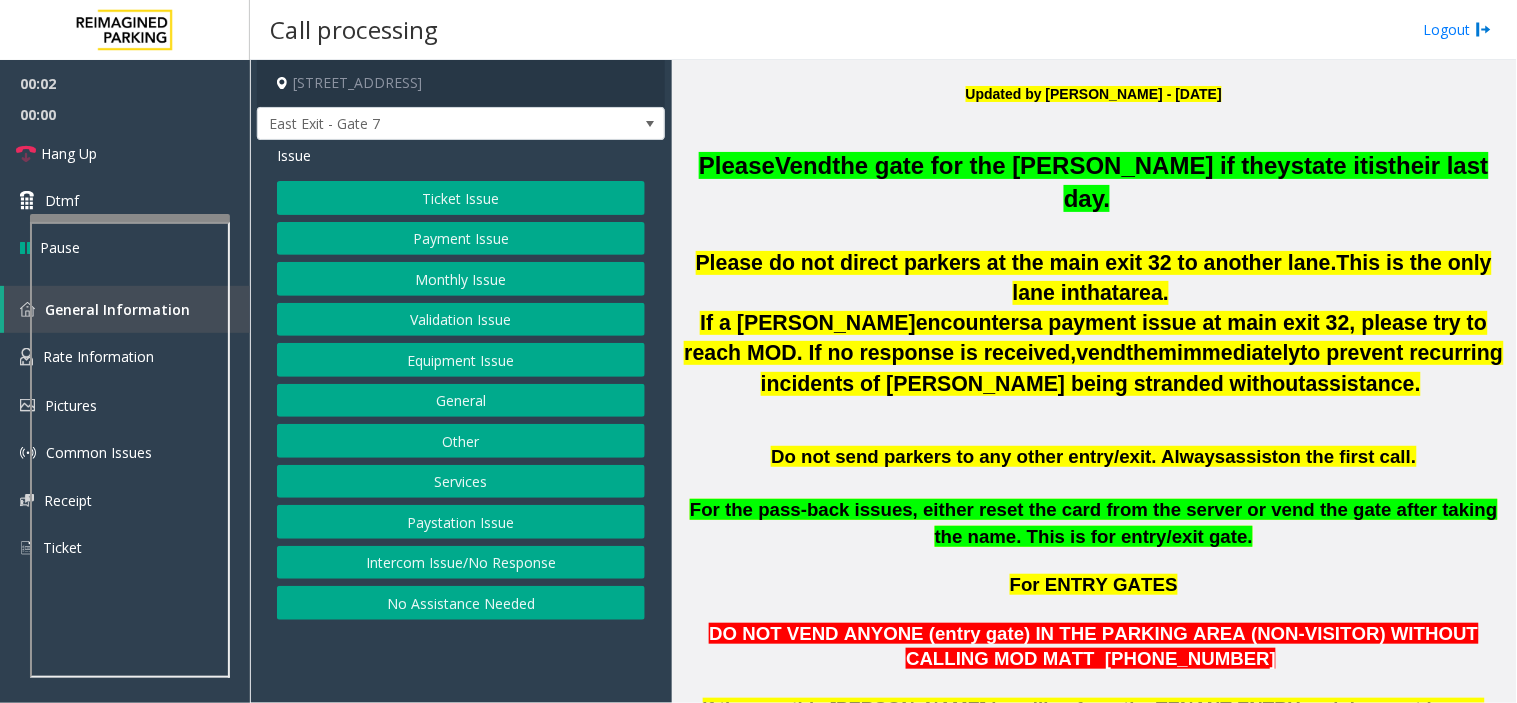 click 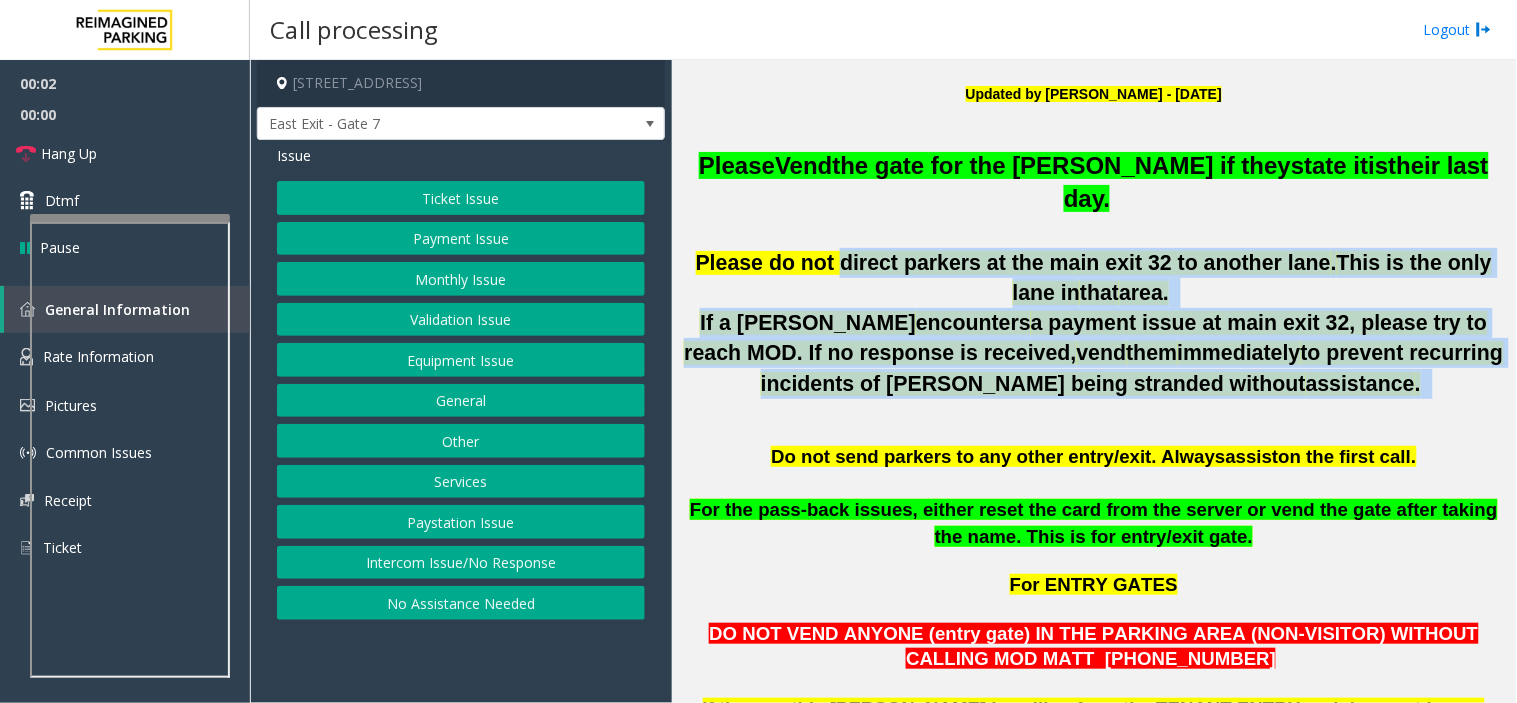 drag, startPoint x: 947, startPoint y: 380, endPoint x: 808, endPoint y: 232, distance: 203.0394 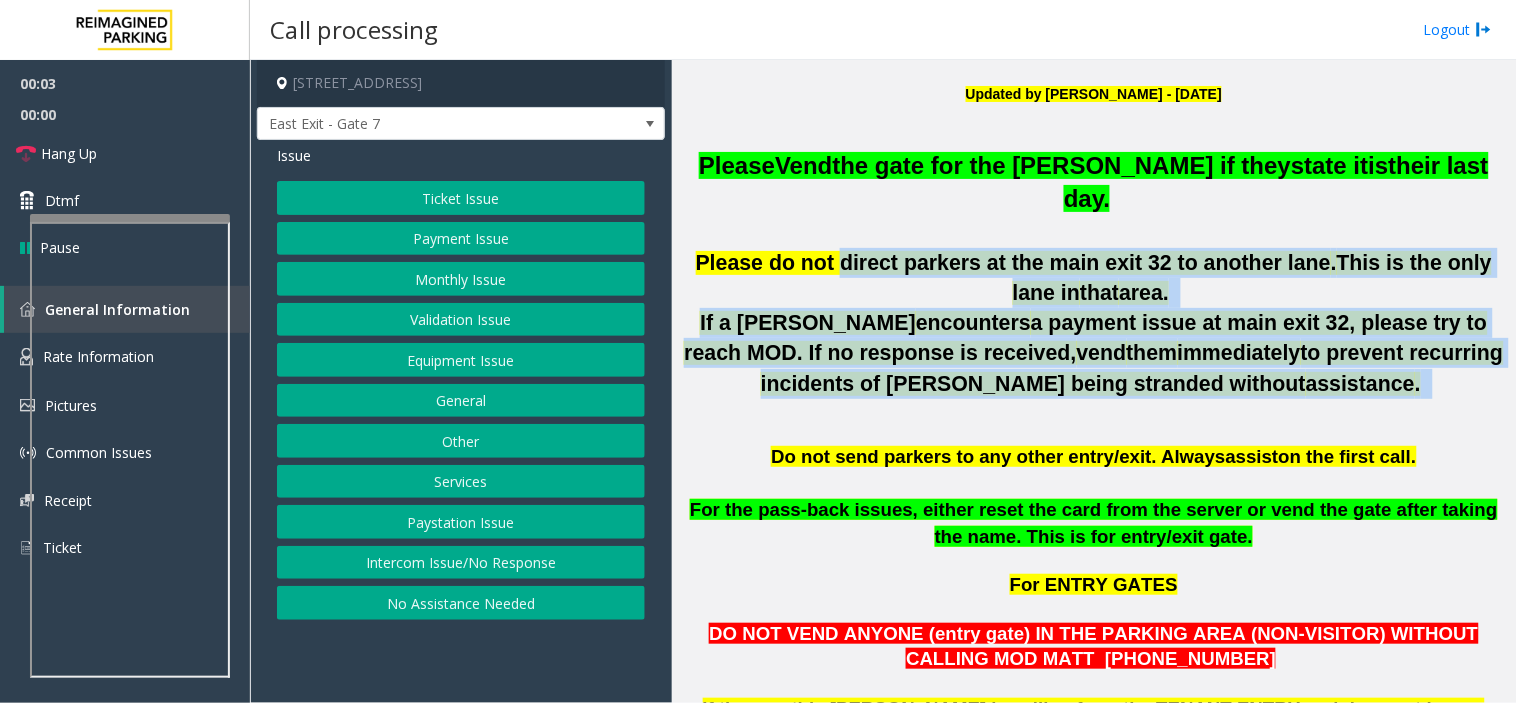 click on "Please do not direct parkers at the main exit 32 to another lane" 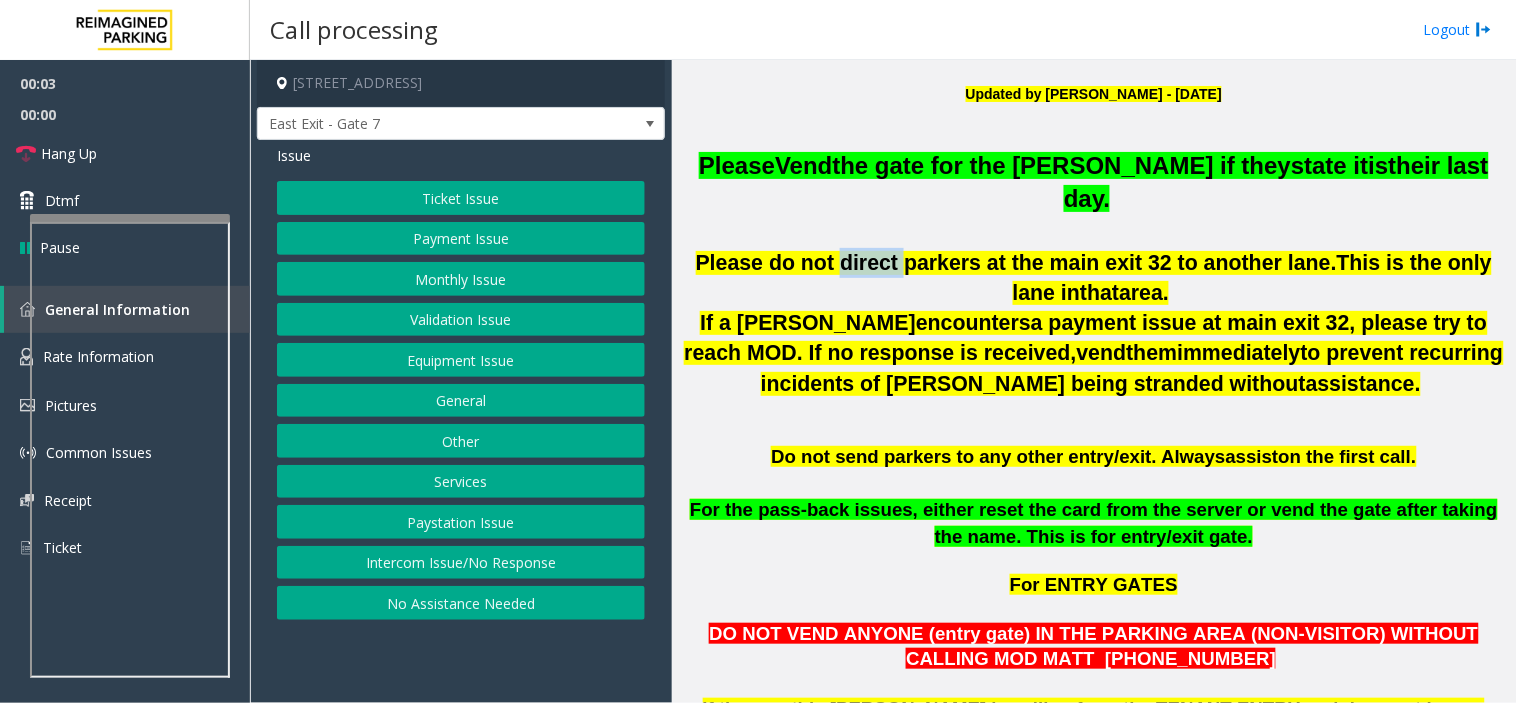 click on "Please do not direct parkers at the main exit 32 to another lane" 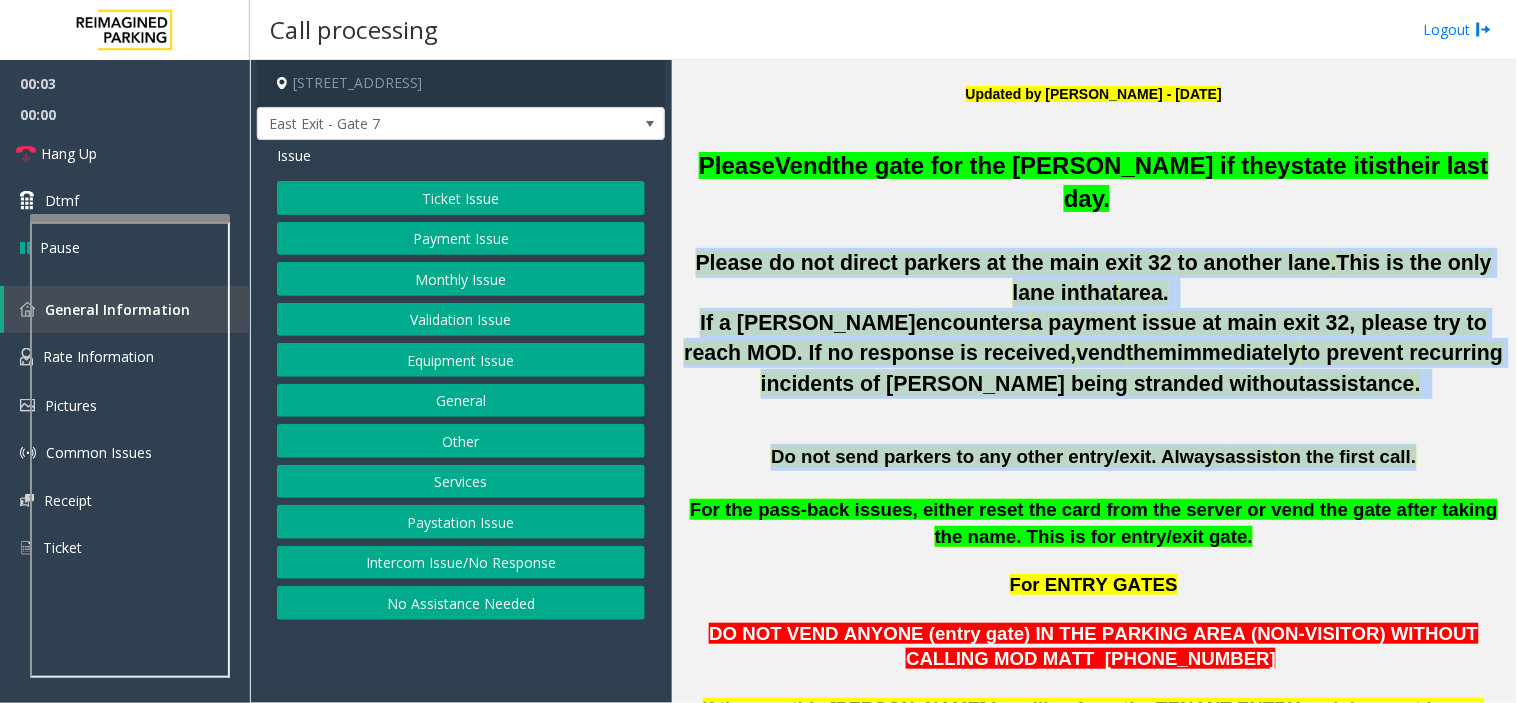drag, startPoint x: 808, startPoint y: 232, endPoint x: 901, endPoint y: 434, distance: 222.38031 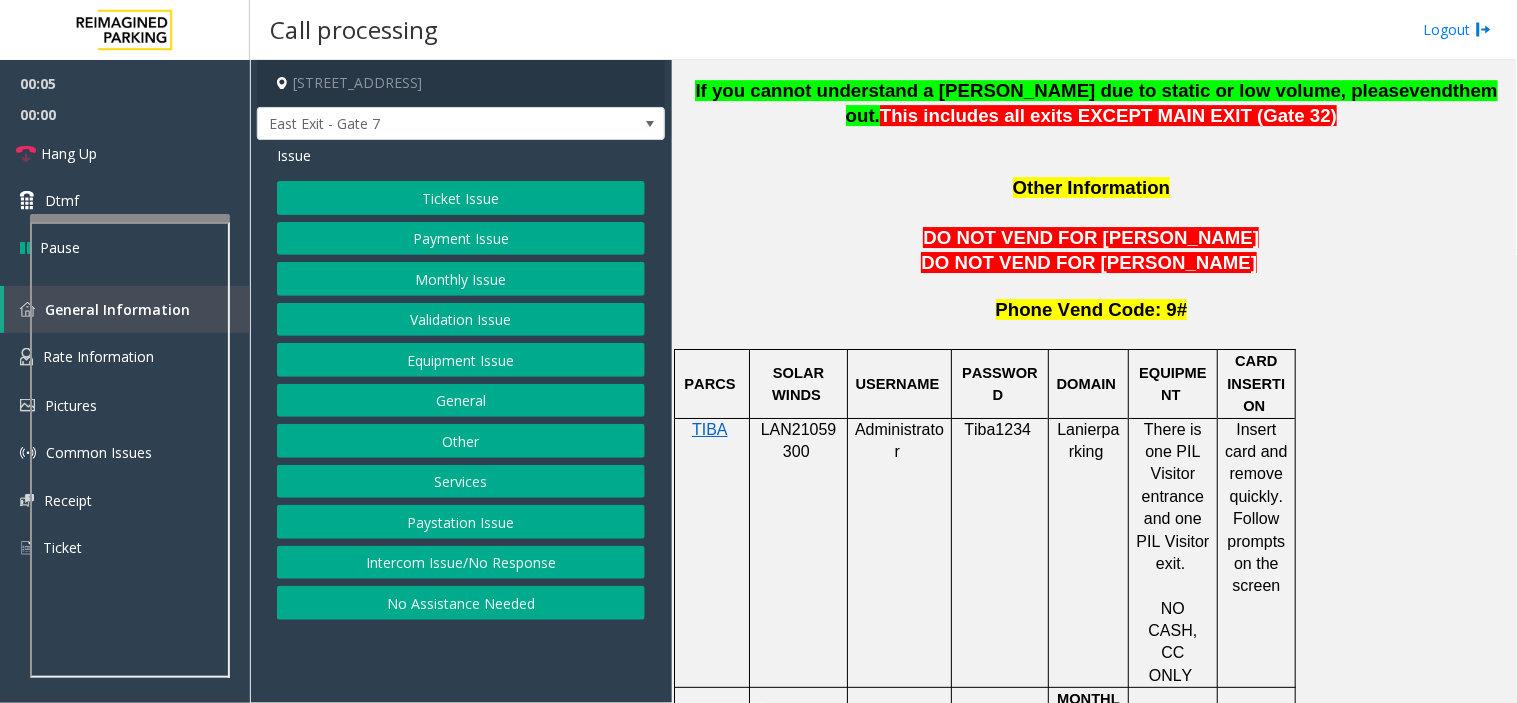 scroll, scrollTop: 1666, scrollLeft: 0, axis: vertical 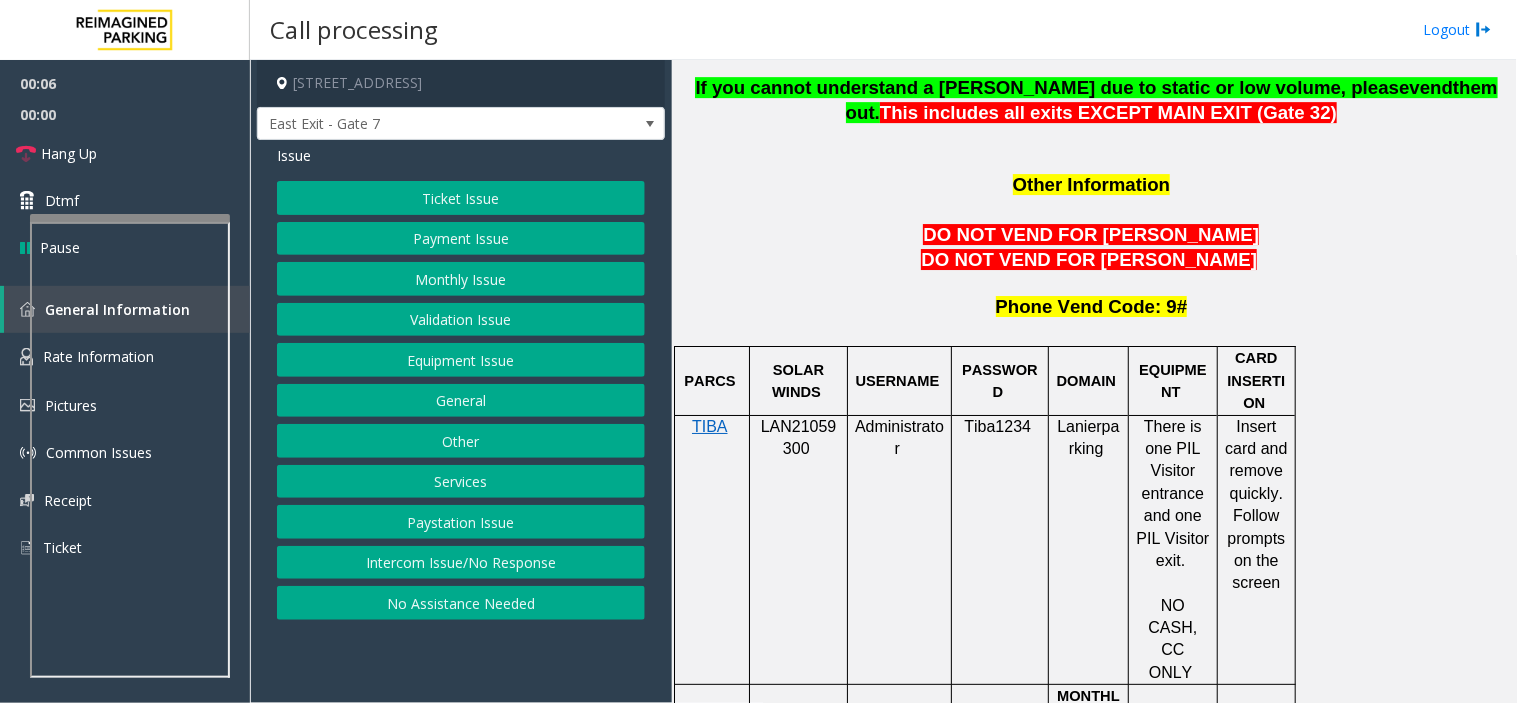 click 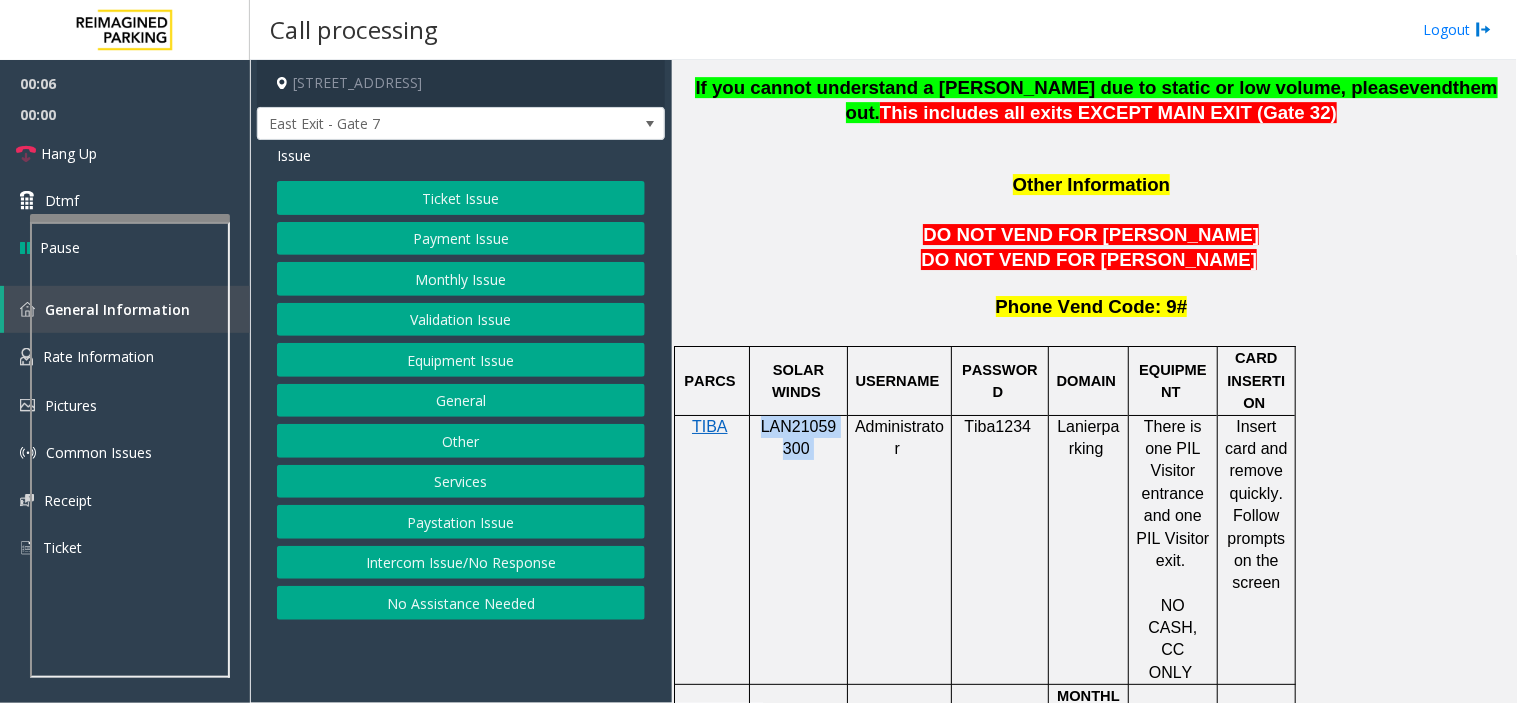 drag, startPoint x: 806, startPoint y: 357, endPoint x: 787, endPoint y: 345, distance: 22.472204 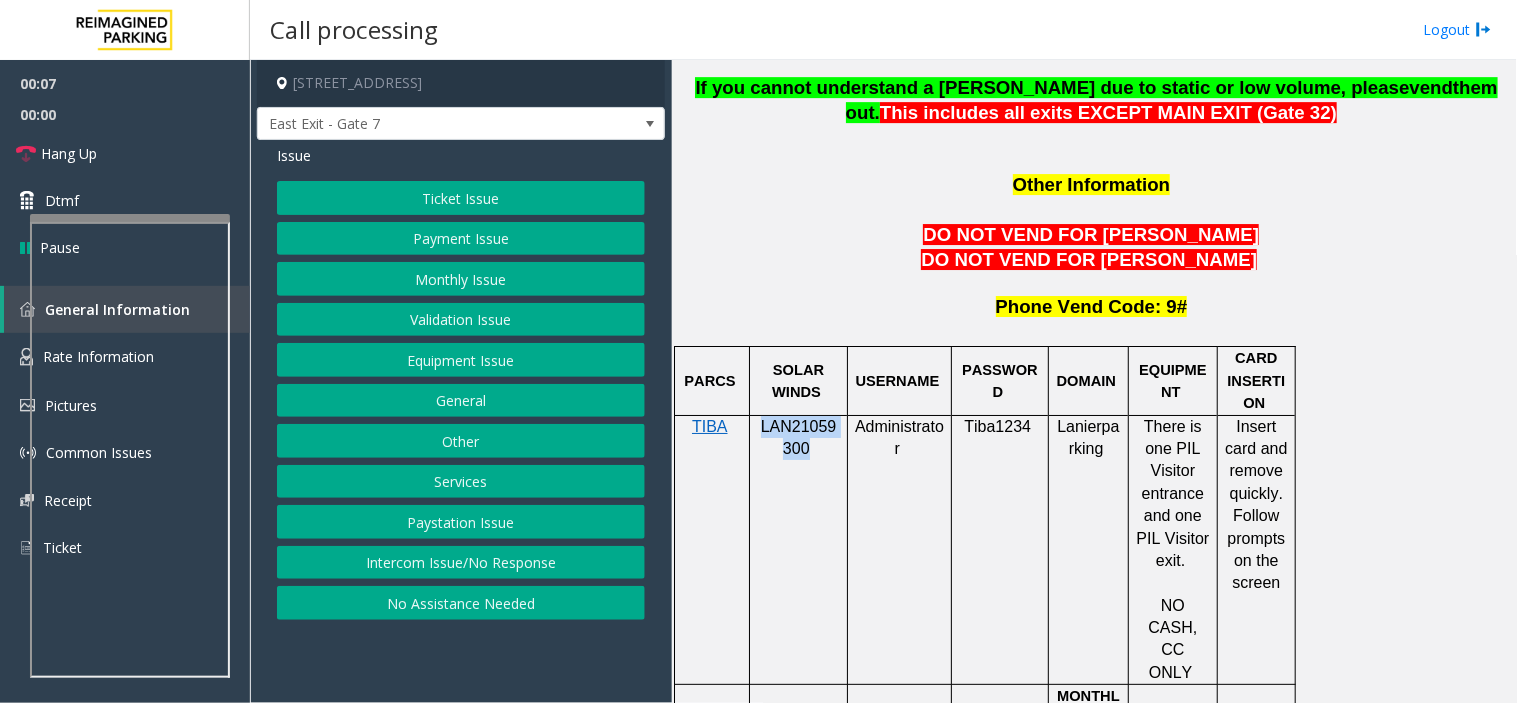 click on "LAN21059300" 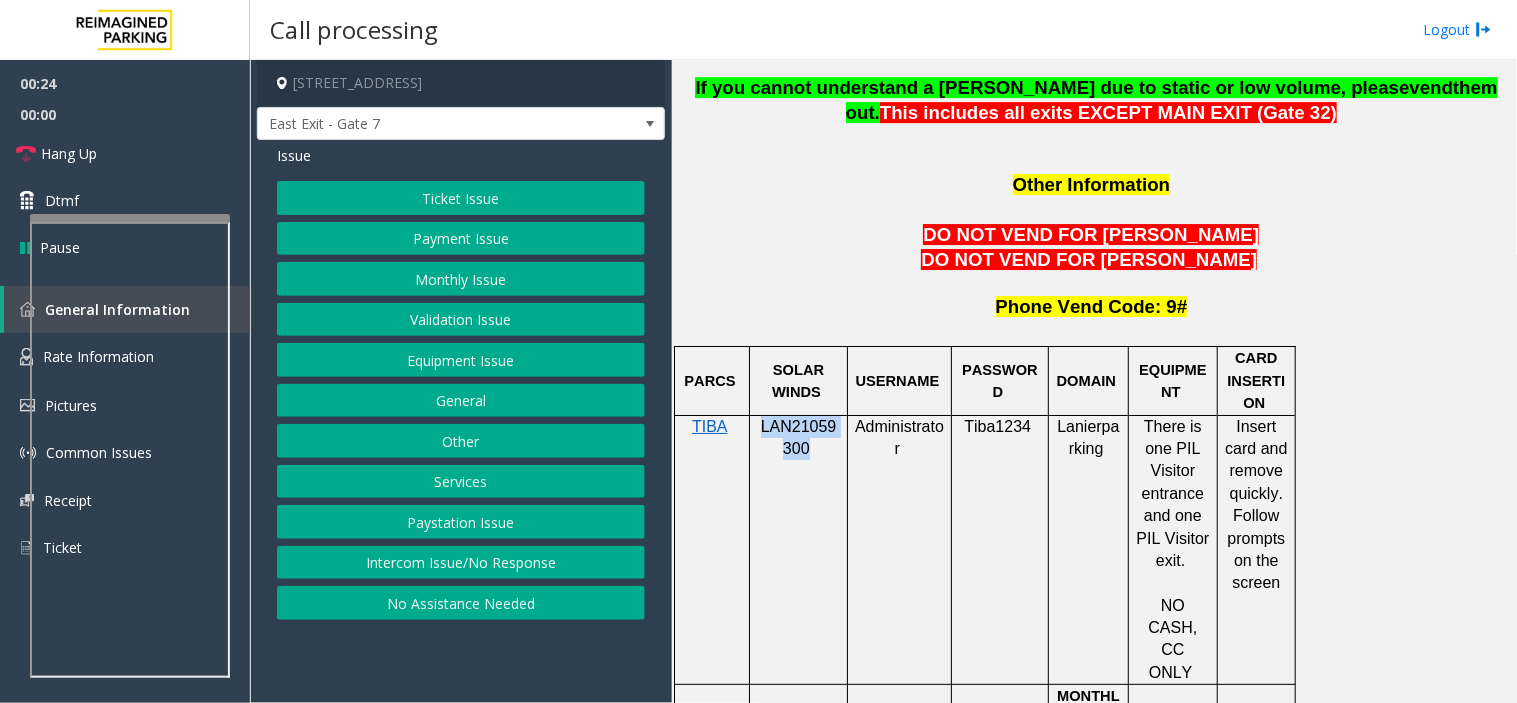 click on "Equipment Issue" 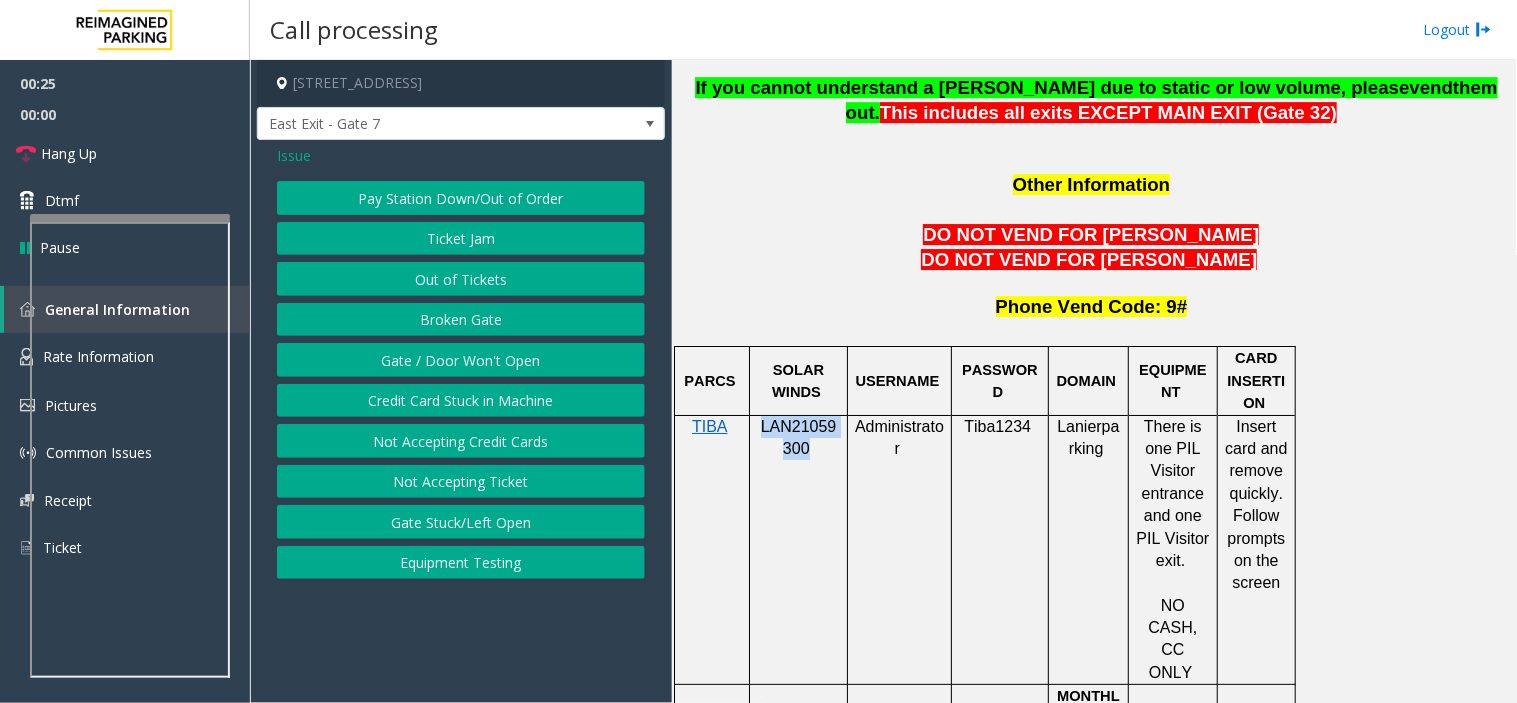 click on "Gate / Door Won't Open" 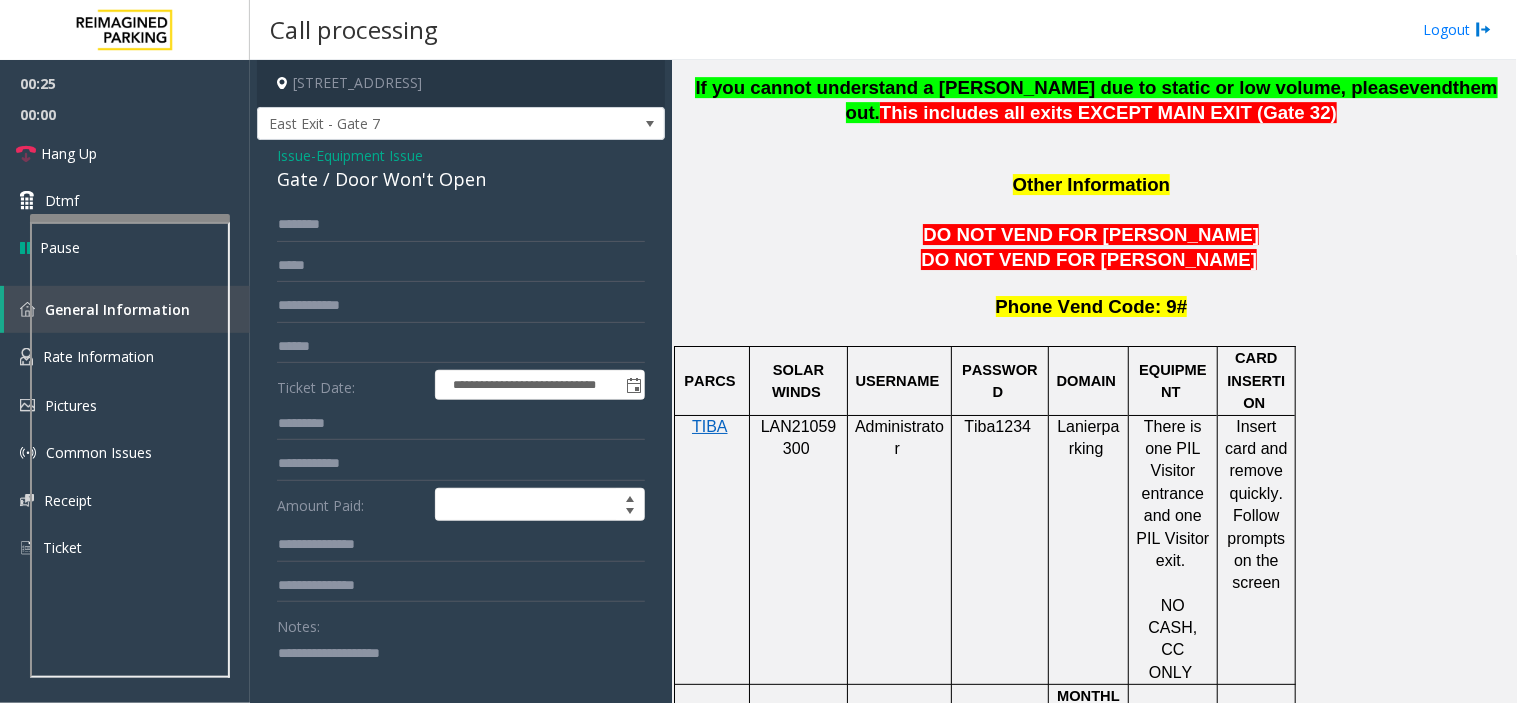 click on "Gate / Door Won't Open" 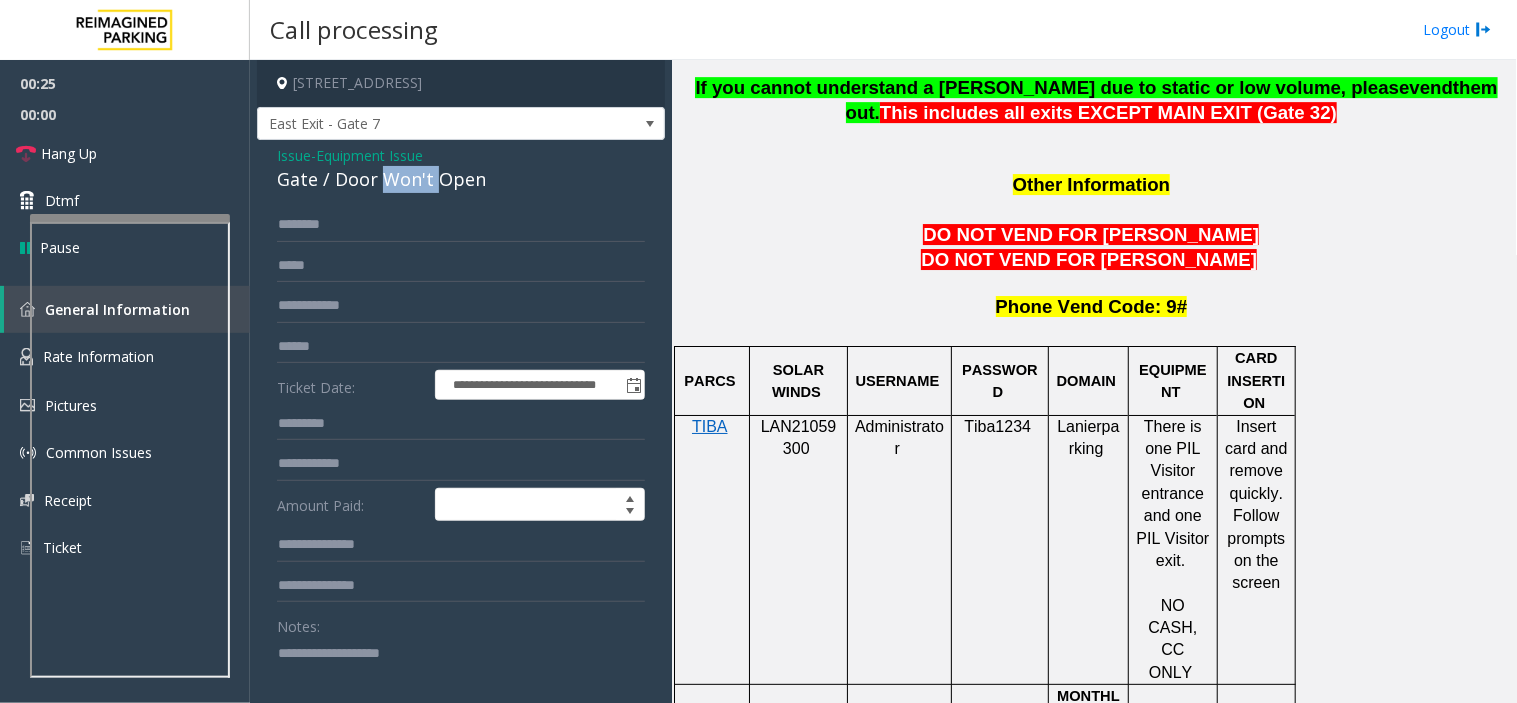 click on "Gate / Door Won't Open" 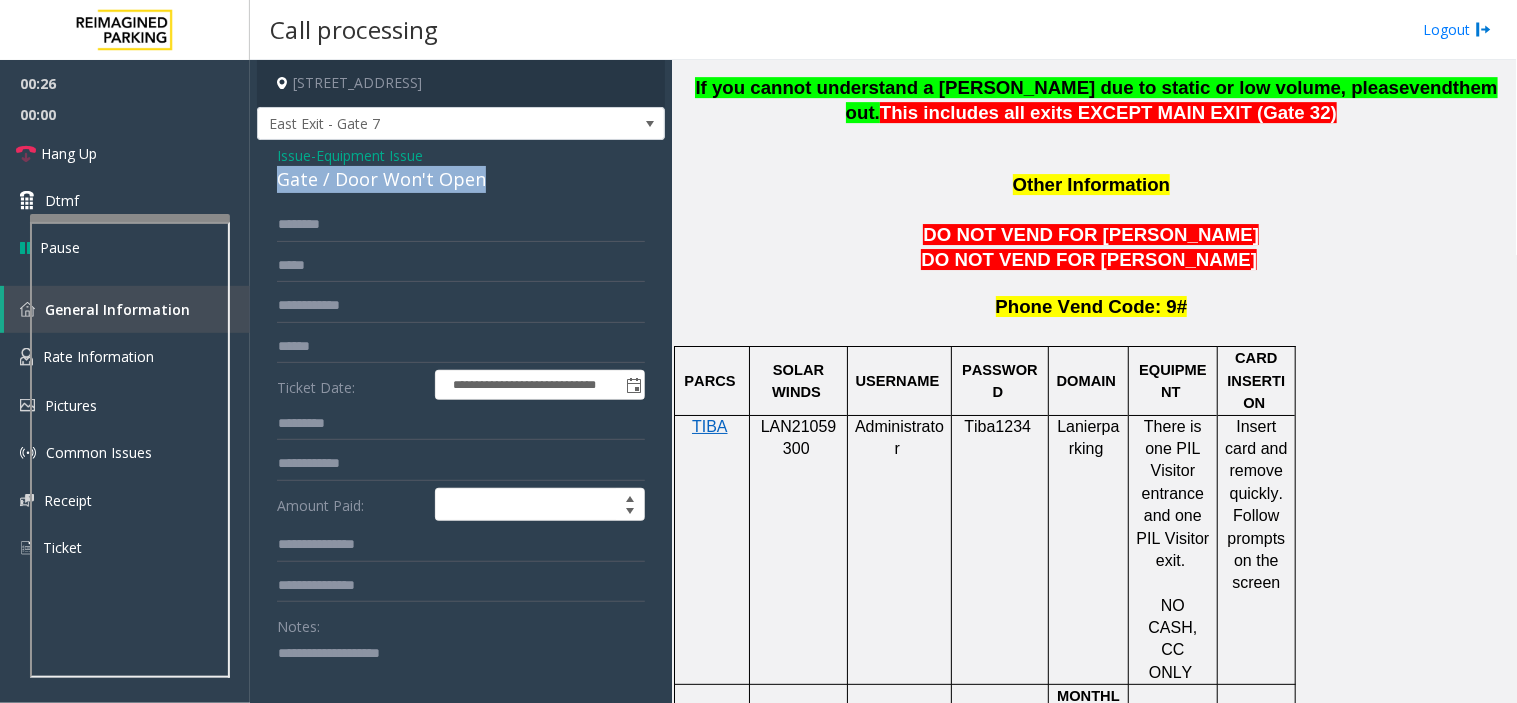 click on "Gate / Door Won't Open" 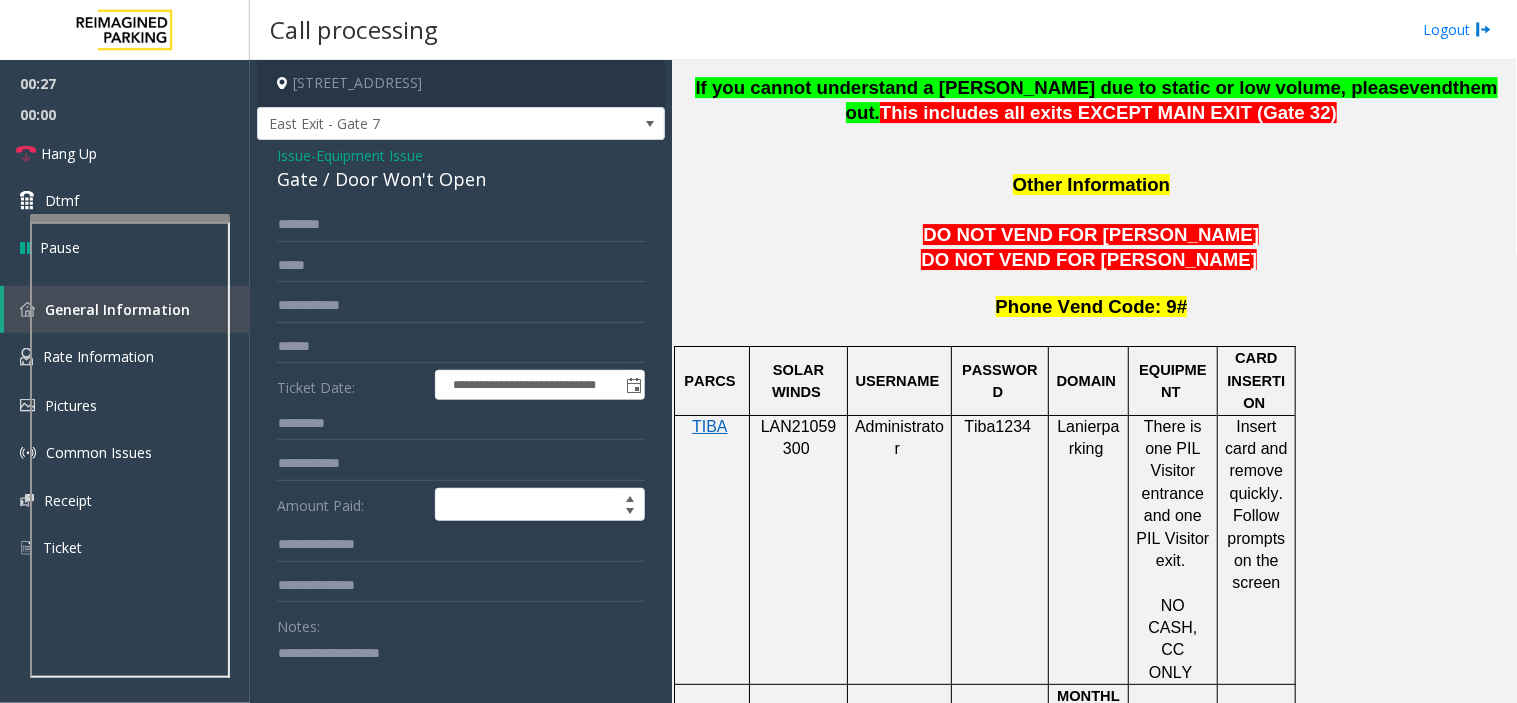 click 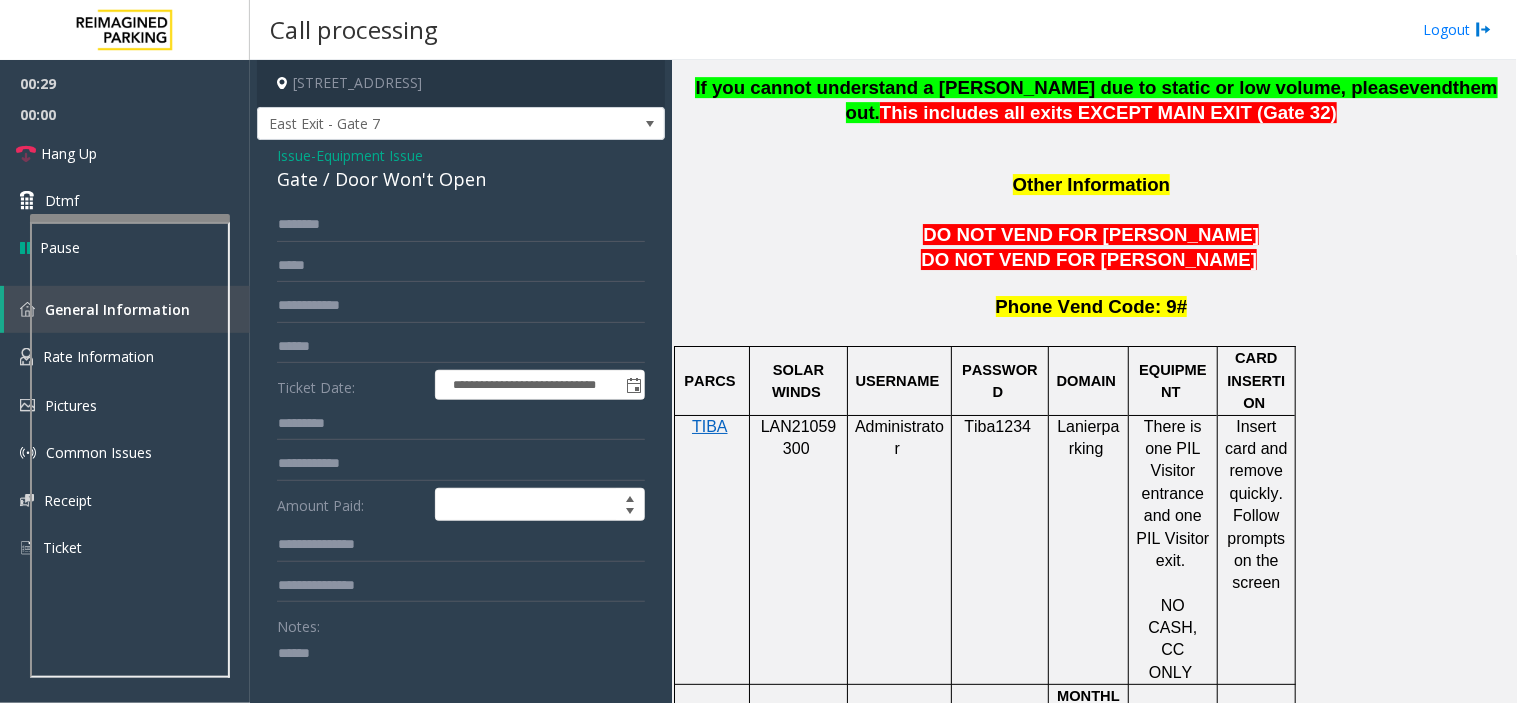paste on "**********" 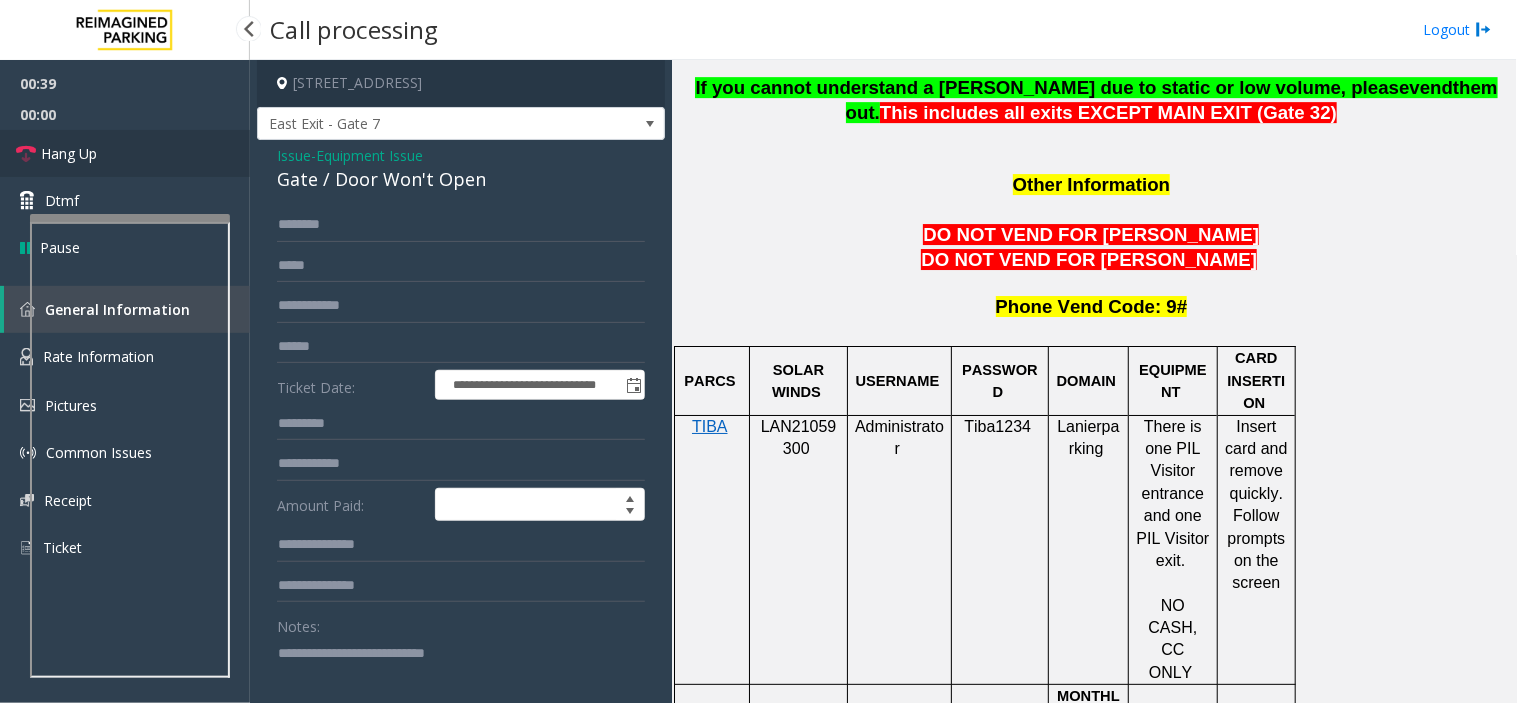 click on "Hang Up" at bounding box center (125, 153) 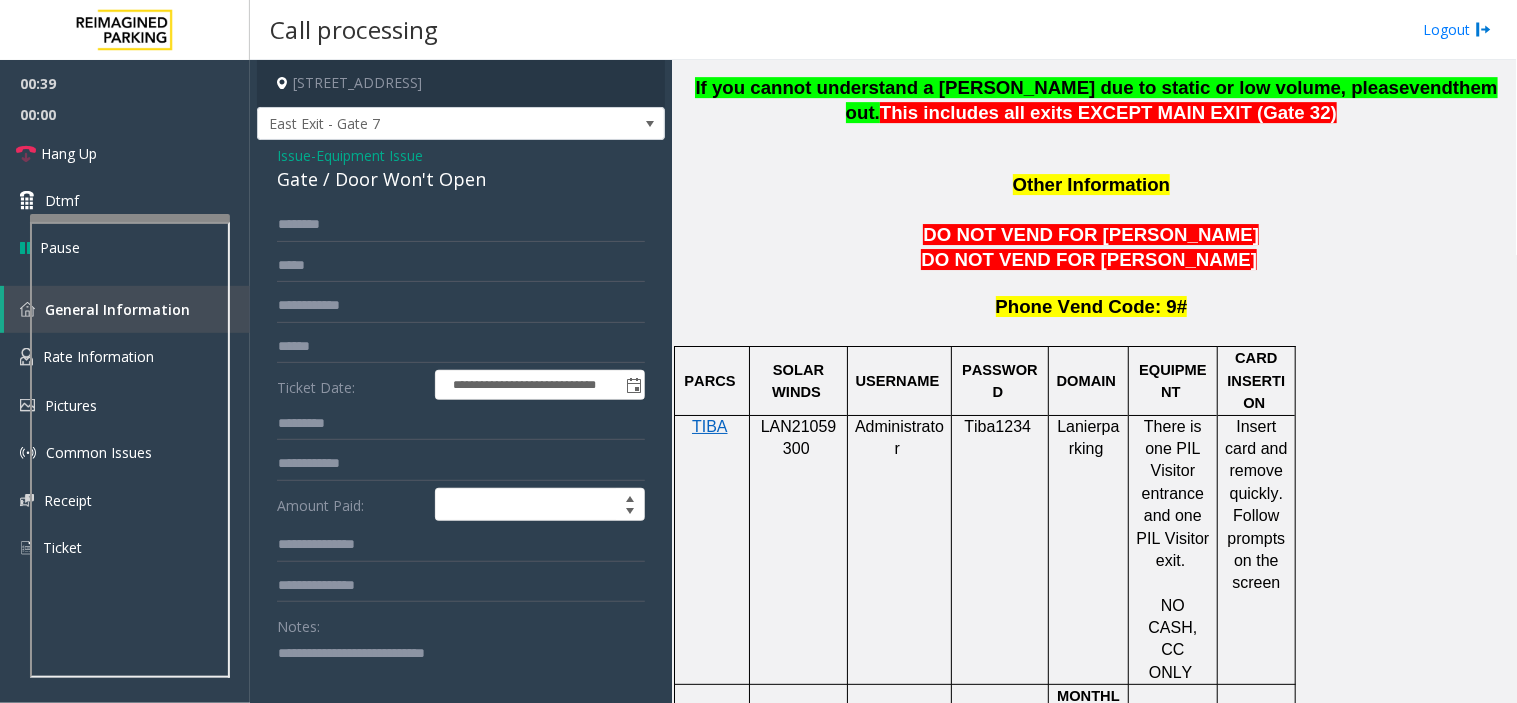 click 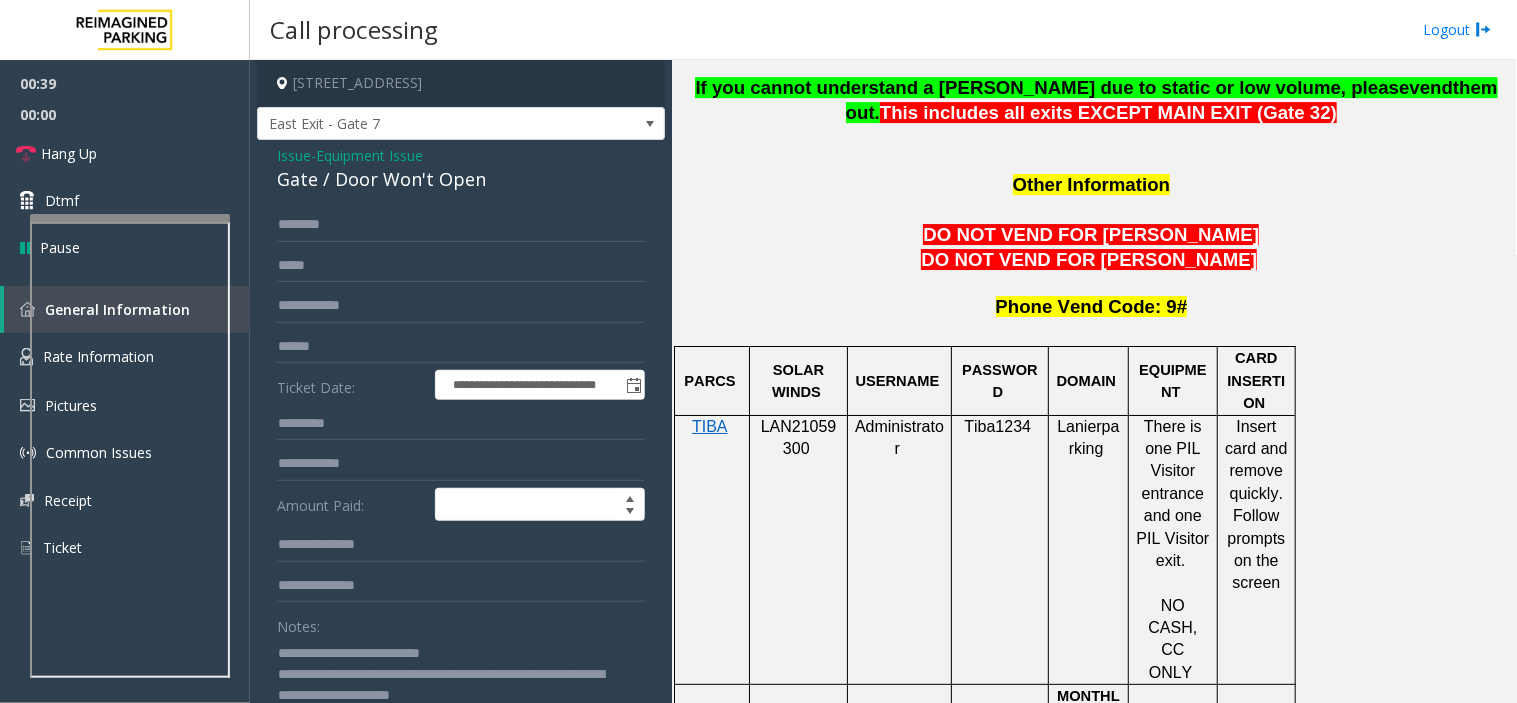scroll, scrollTop: 1, scrollLeft: 0, axis: vertical 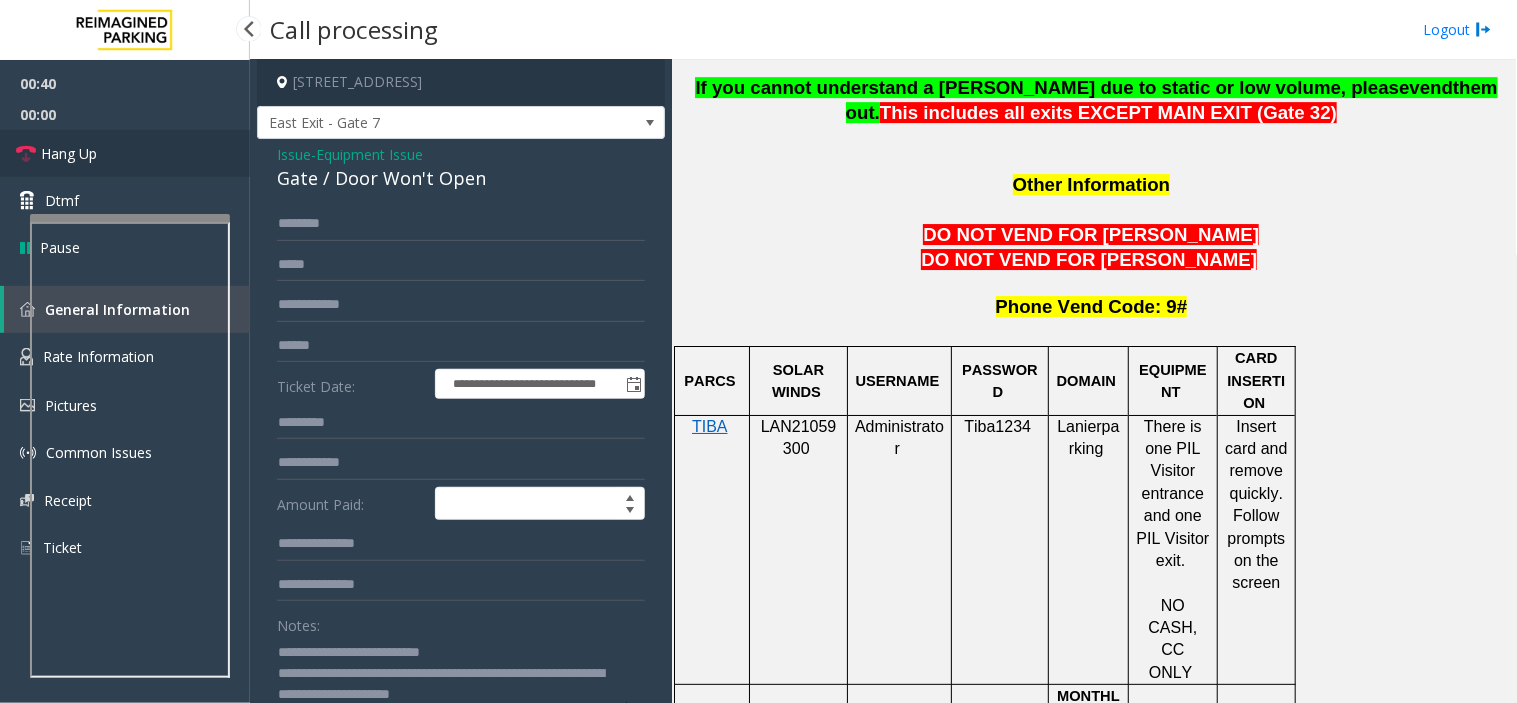 type on "**********" 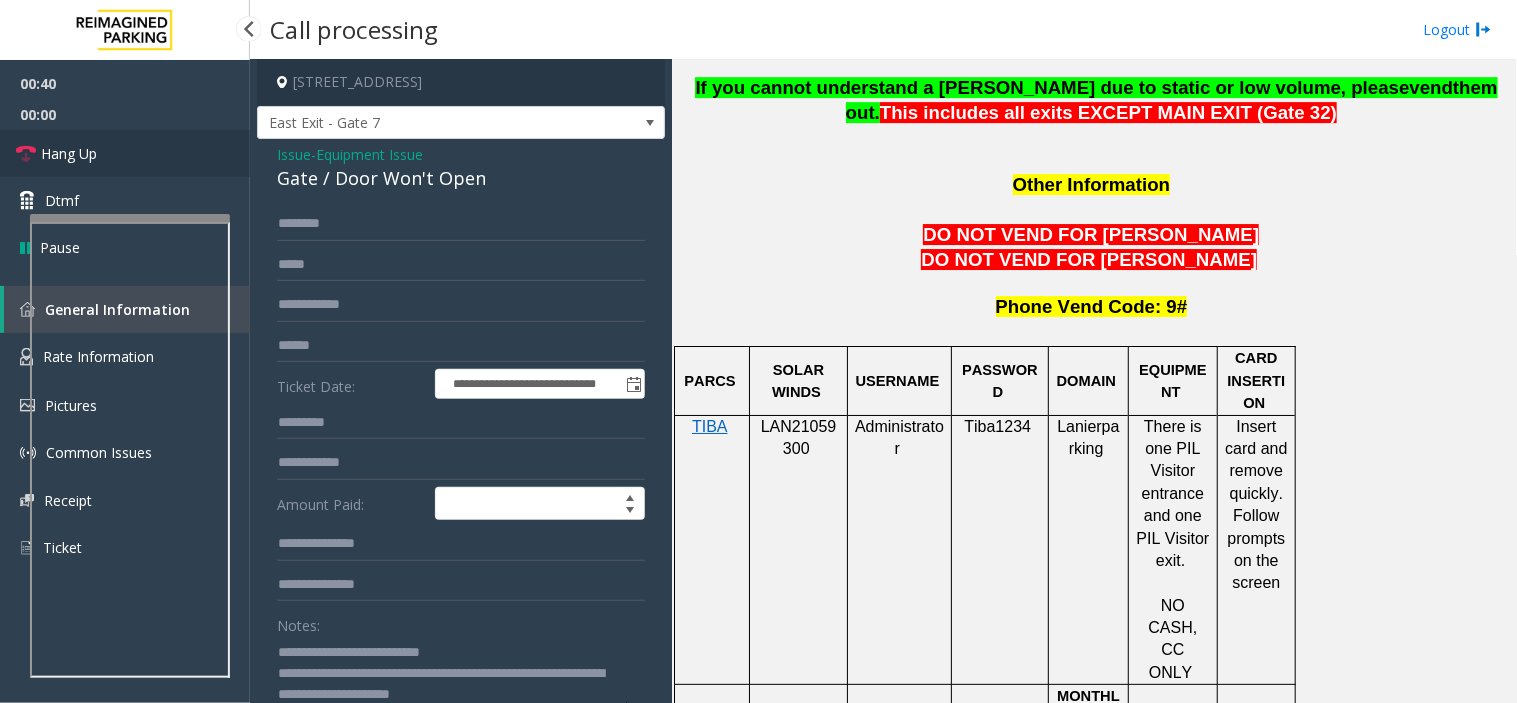 click on "Hang Up" at bounding box center [125, 153] 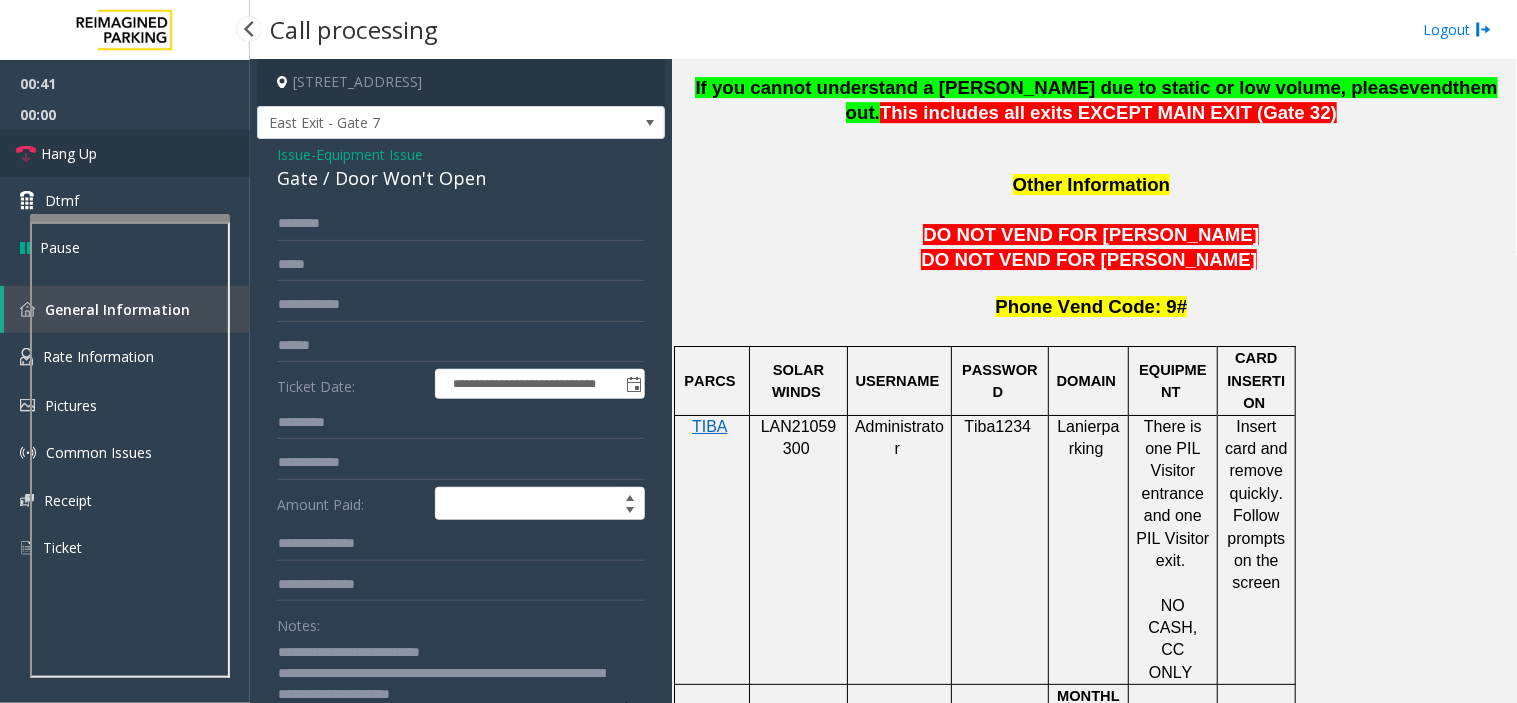 click on "Hang Up" at bounding box center (125, 153) 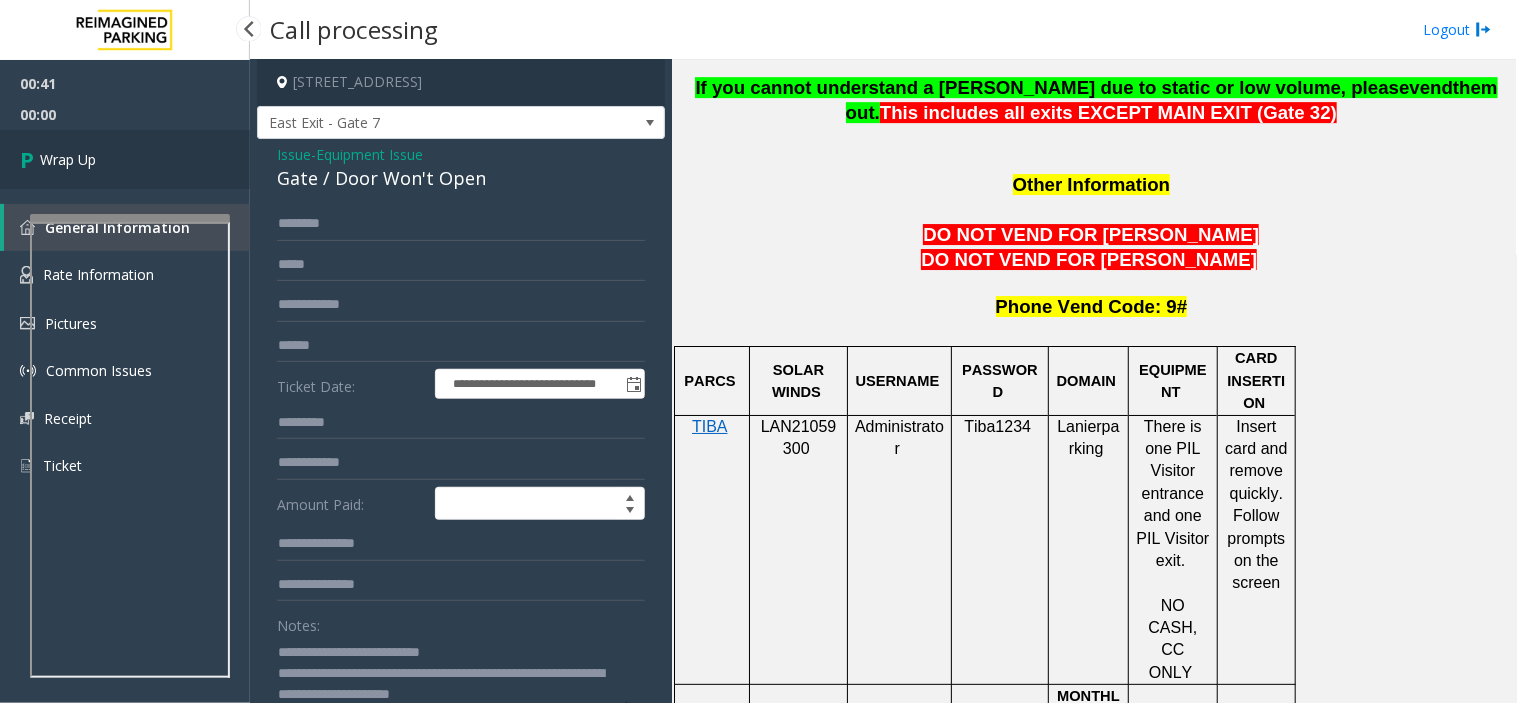 click on "Wrap Up" at bounding box center (125, 159) 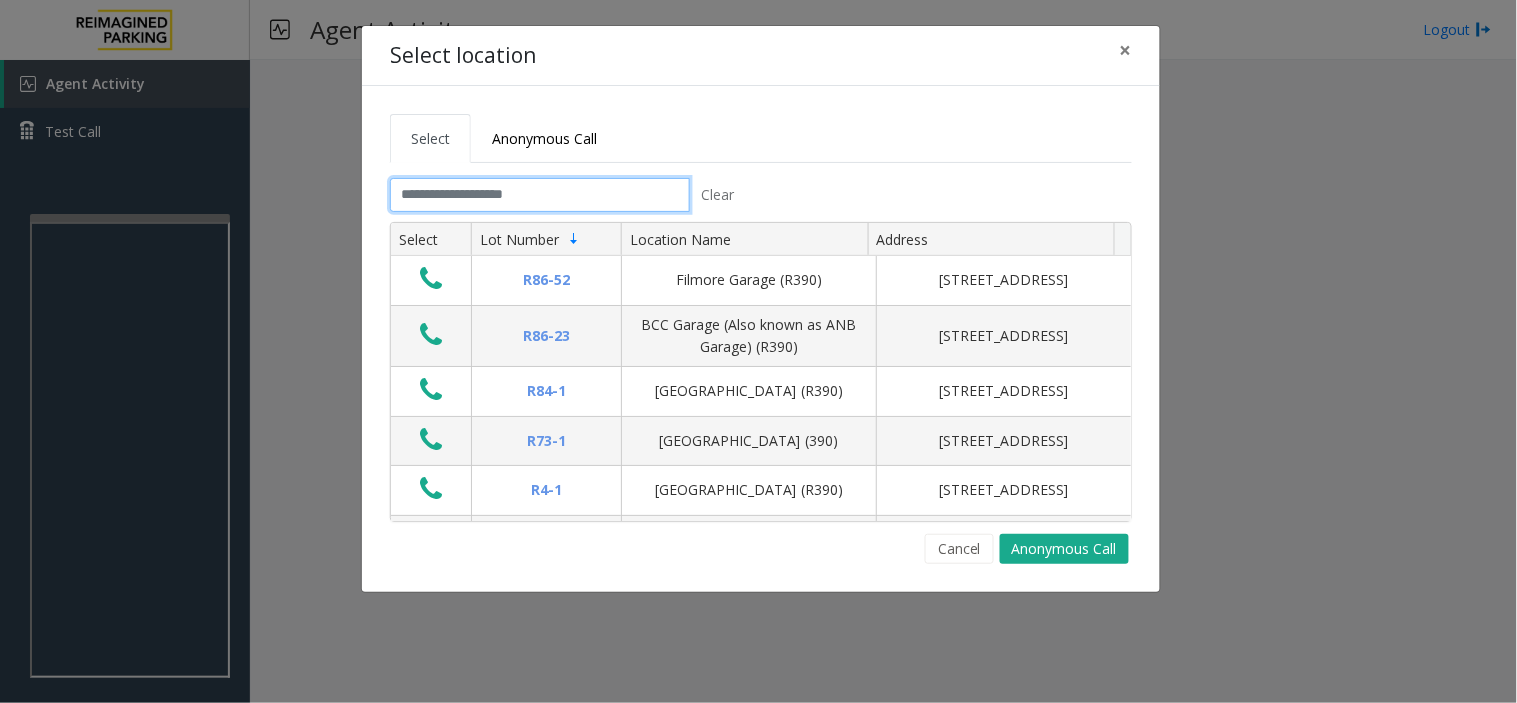 click 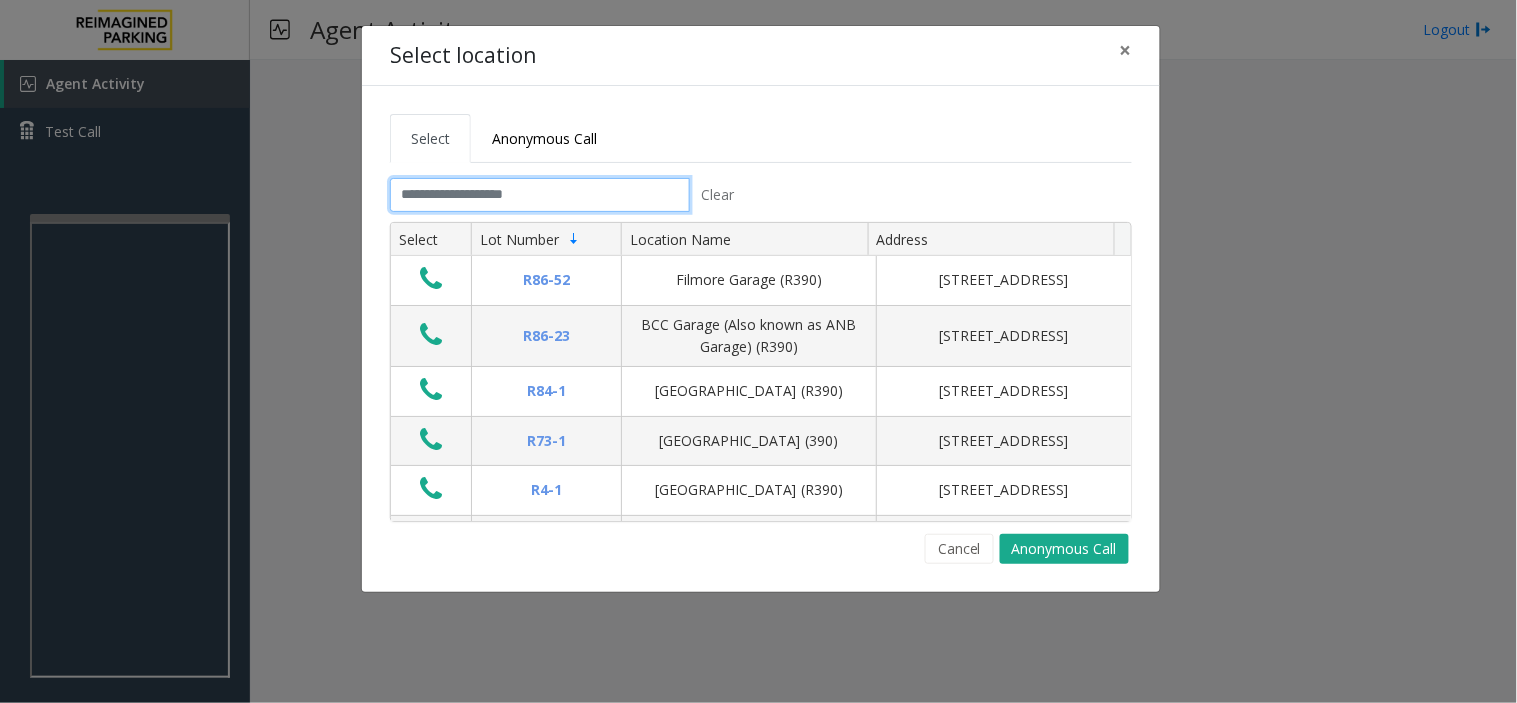 click 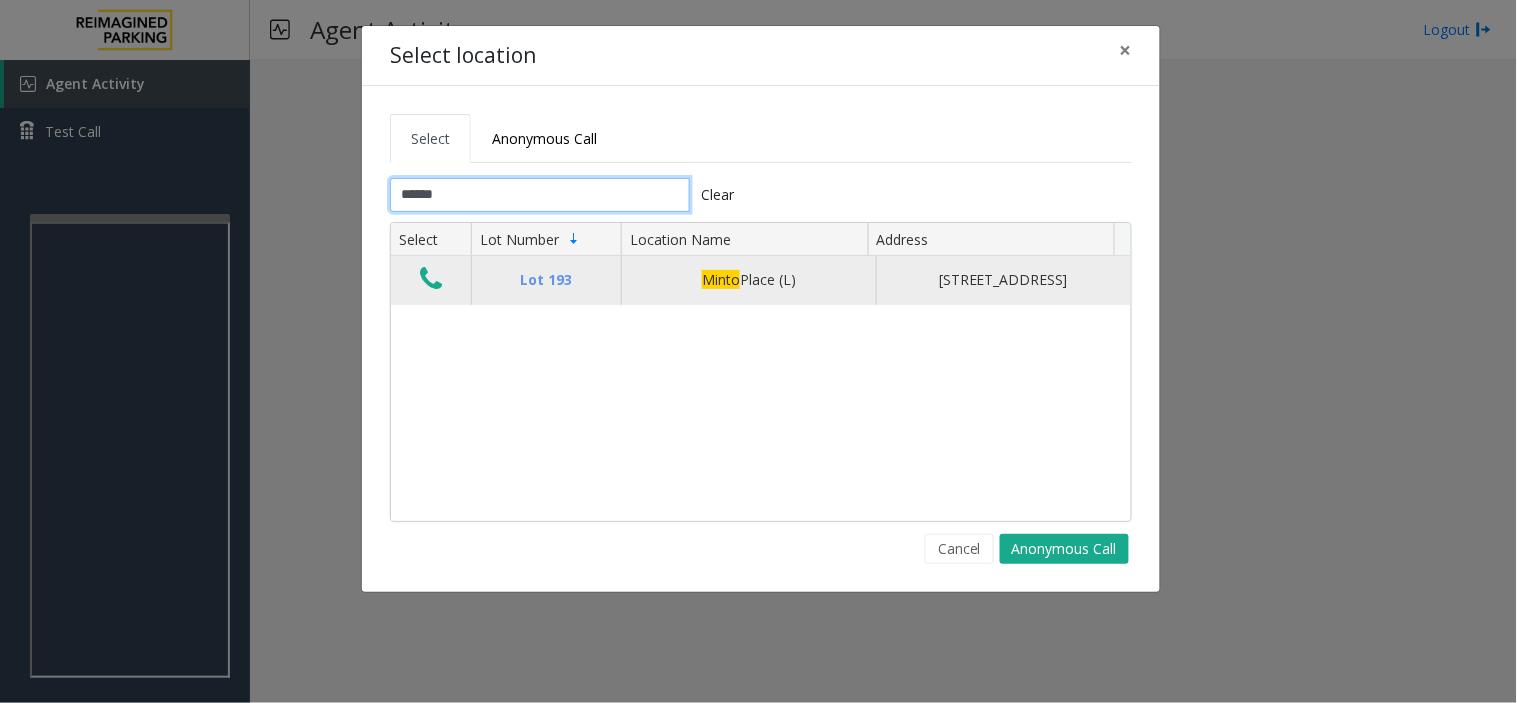 type on "*****" 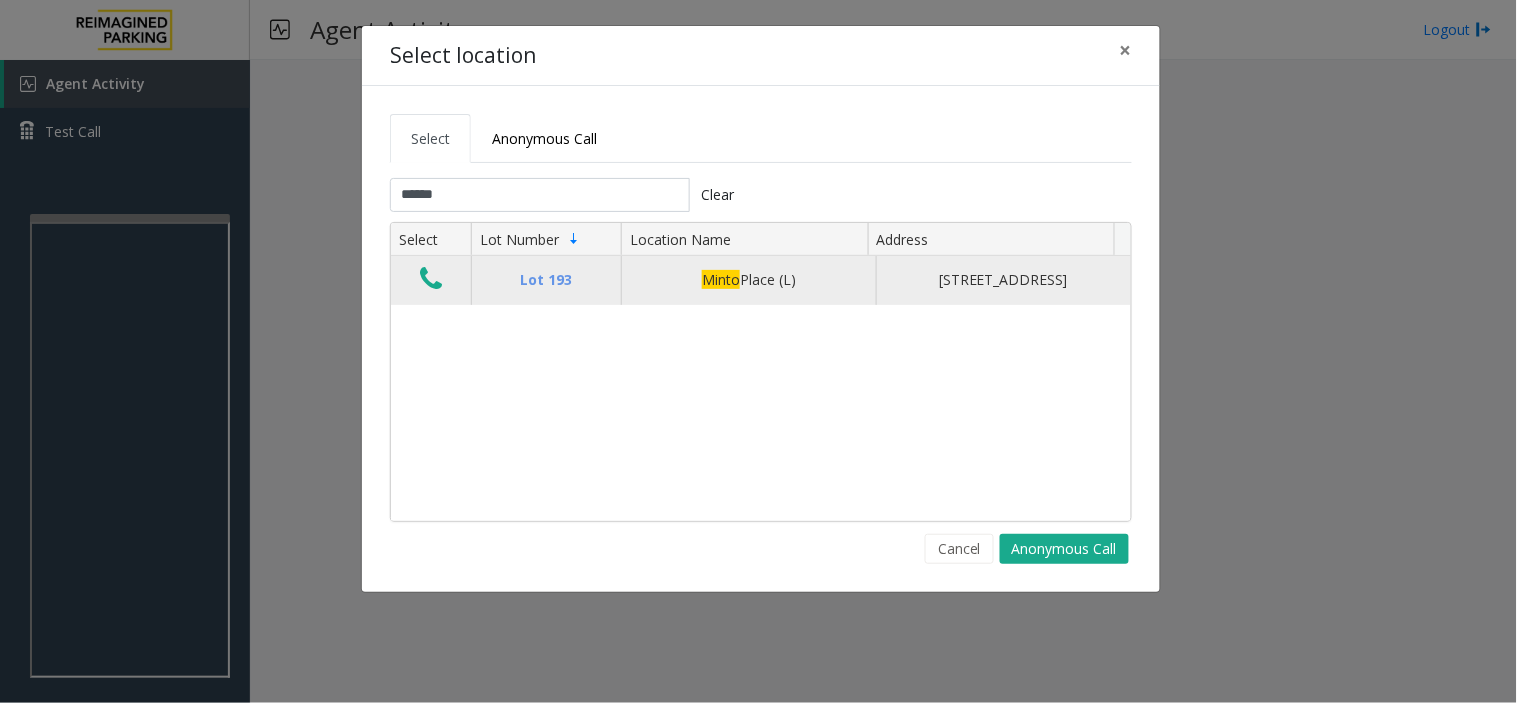 click 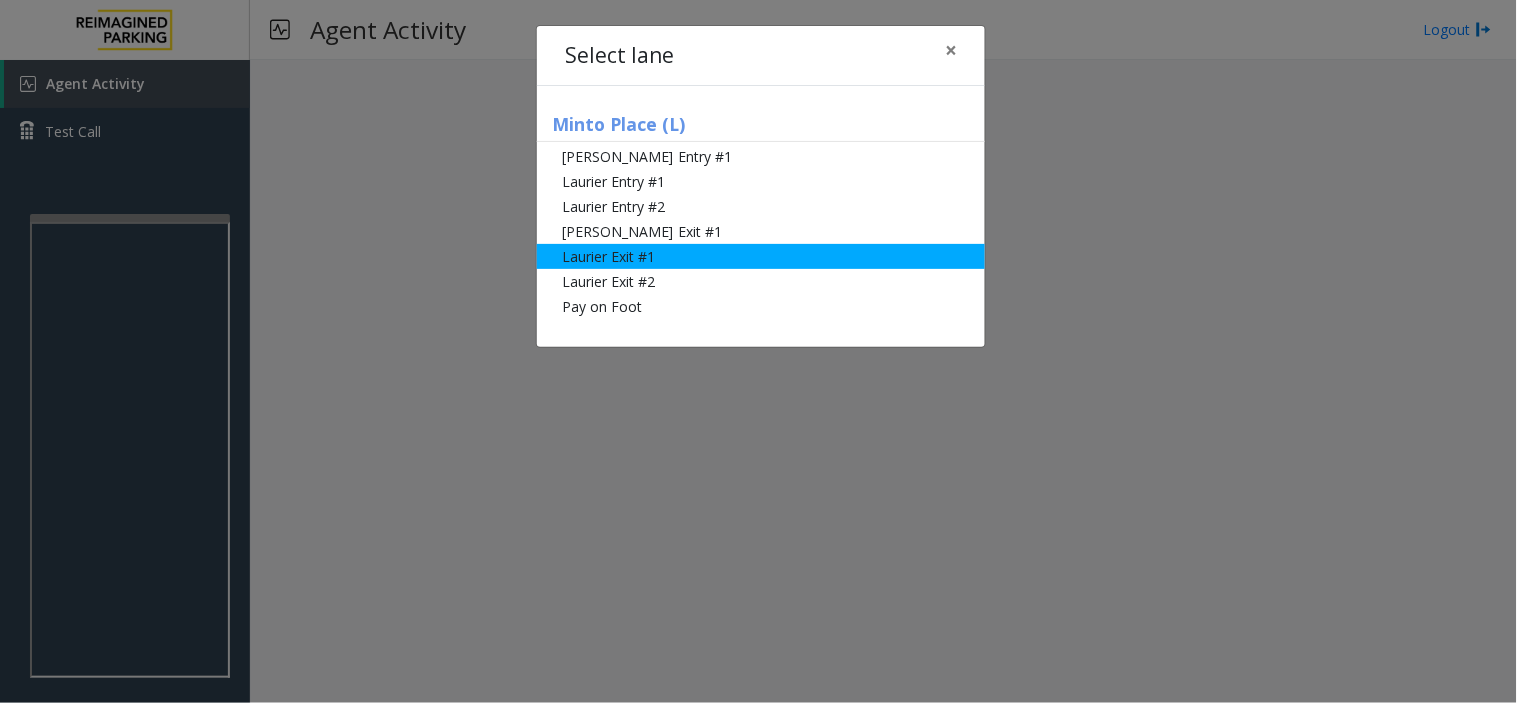 click on "Laurier Exit #1" 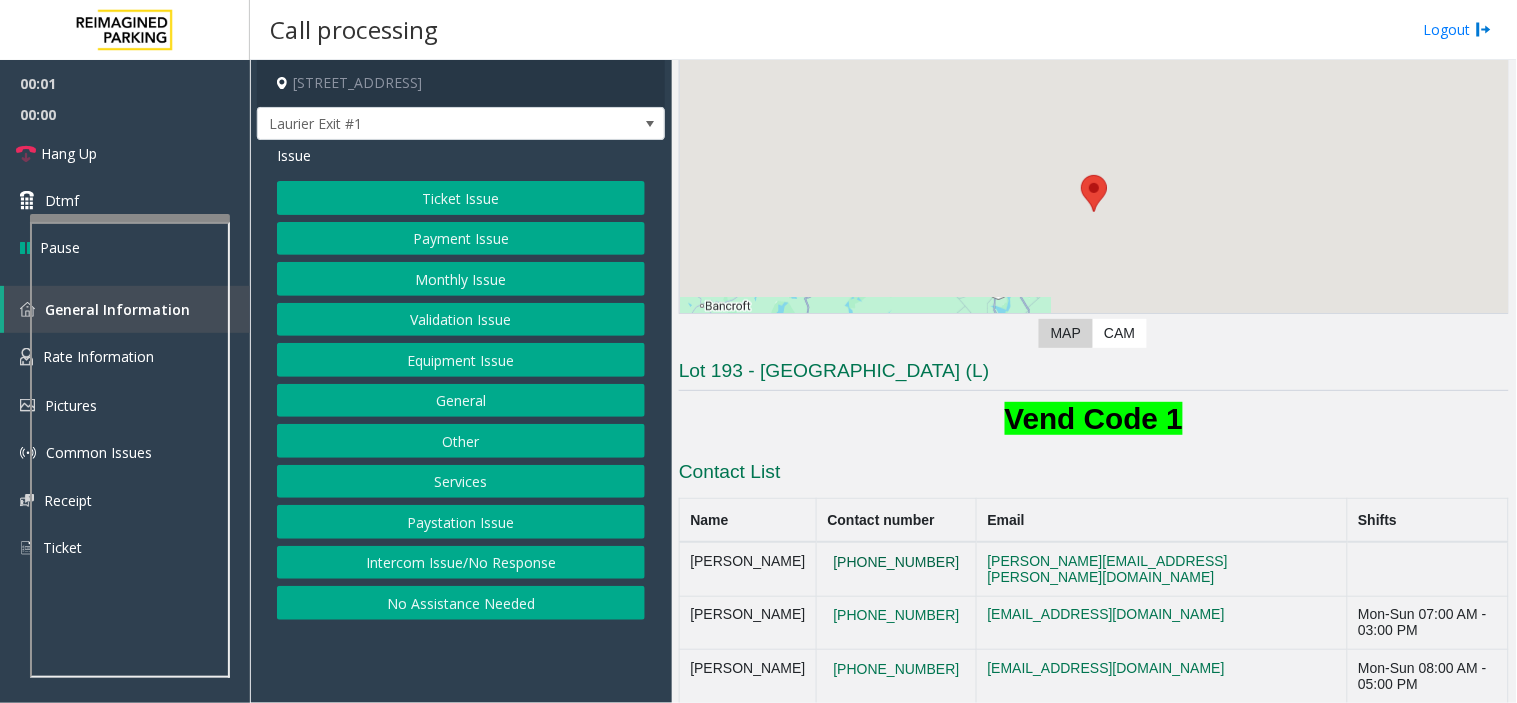 scroll, scrollTop: 333, scrollLeft: 0, axis: vertical 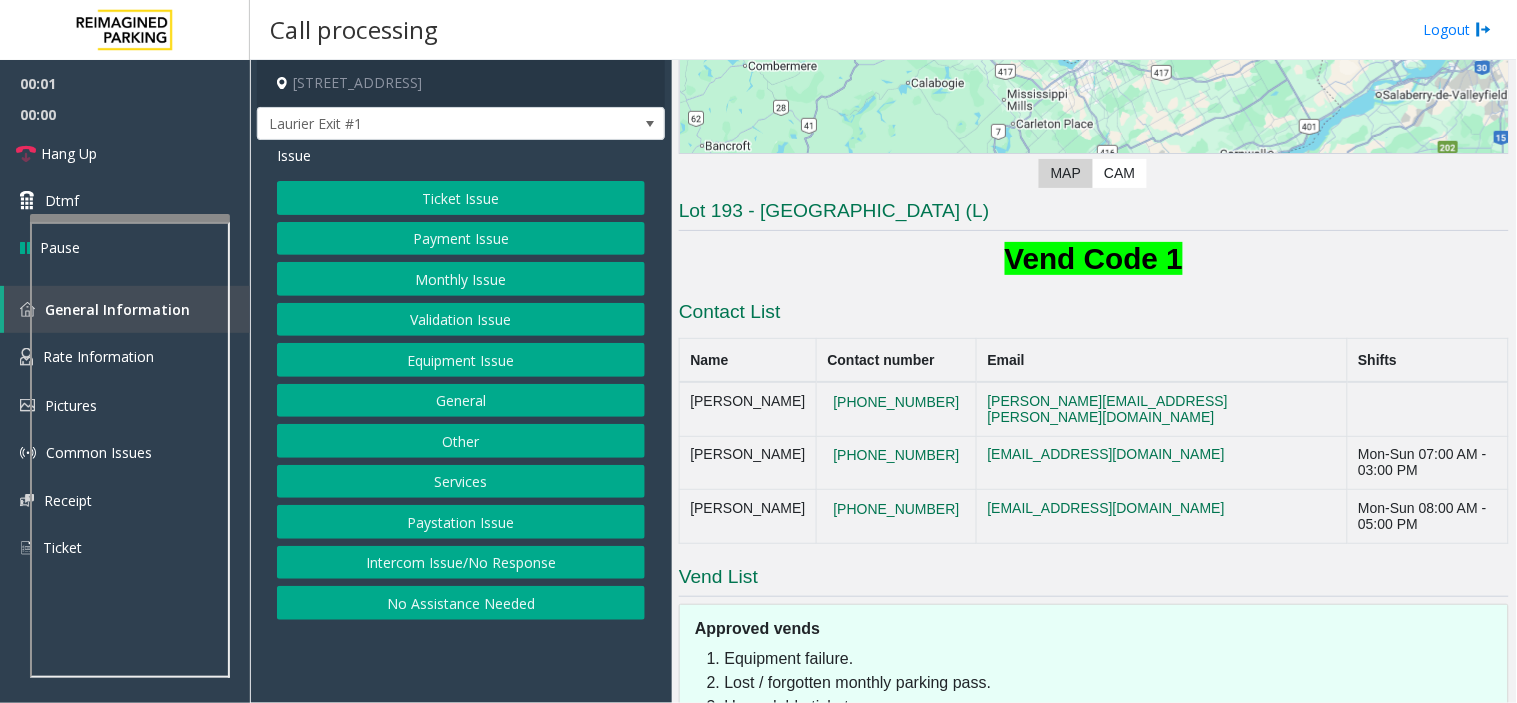 click on "Lot 193 - [GEOGRAPHIC_DATA] (L)" 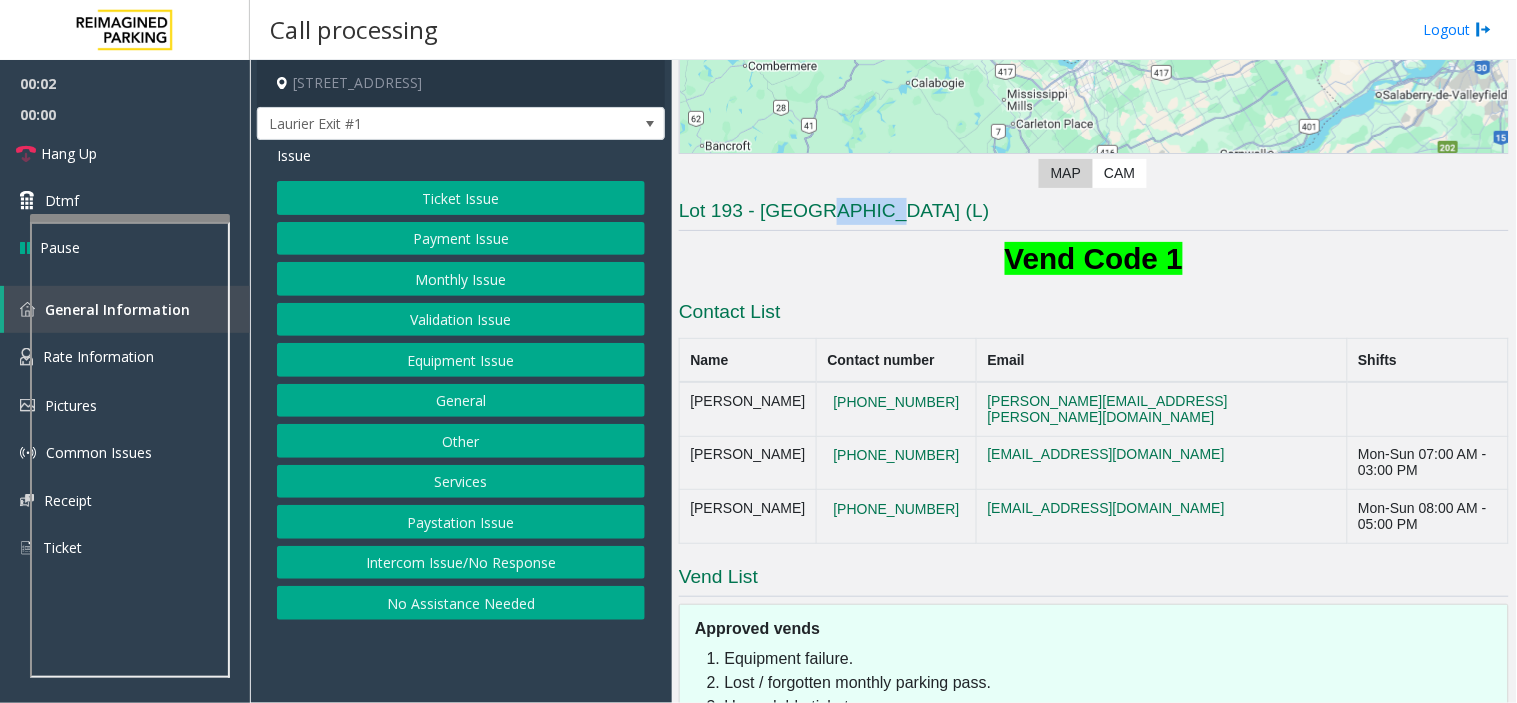 click on "Lot 193 - [GEOGRAPHIC_DATA] (L)" 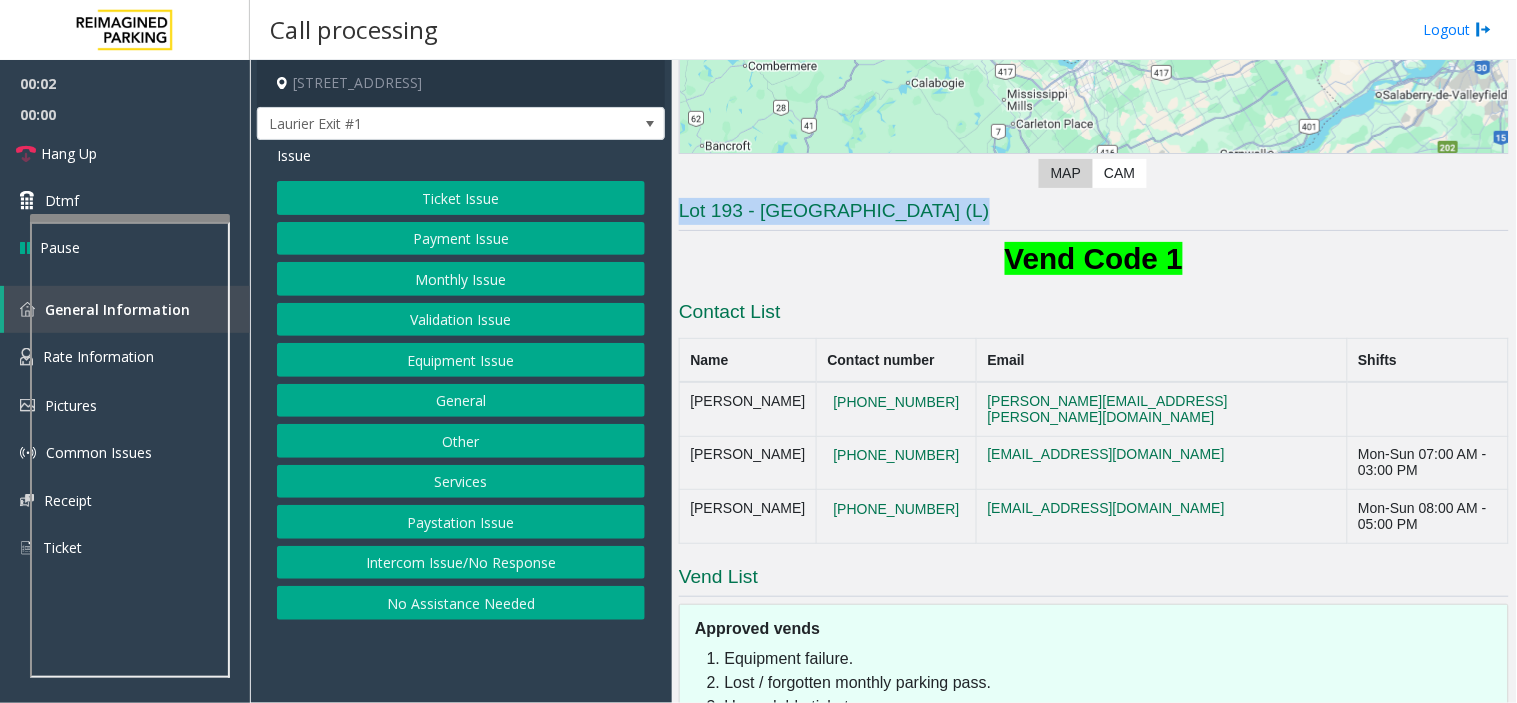 click on "Lot 193 - [GEOGRAPHIC_DATA] (L)" 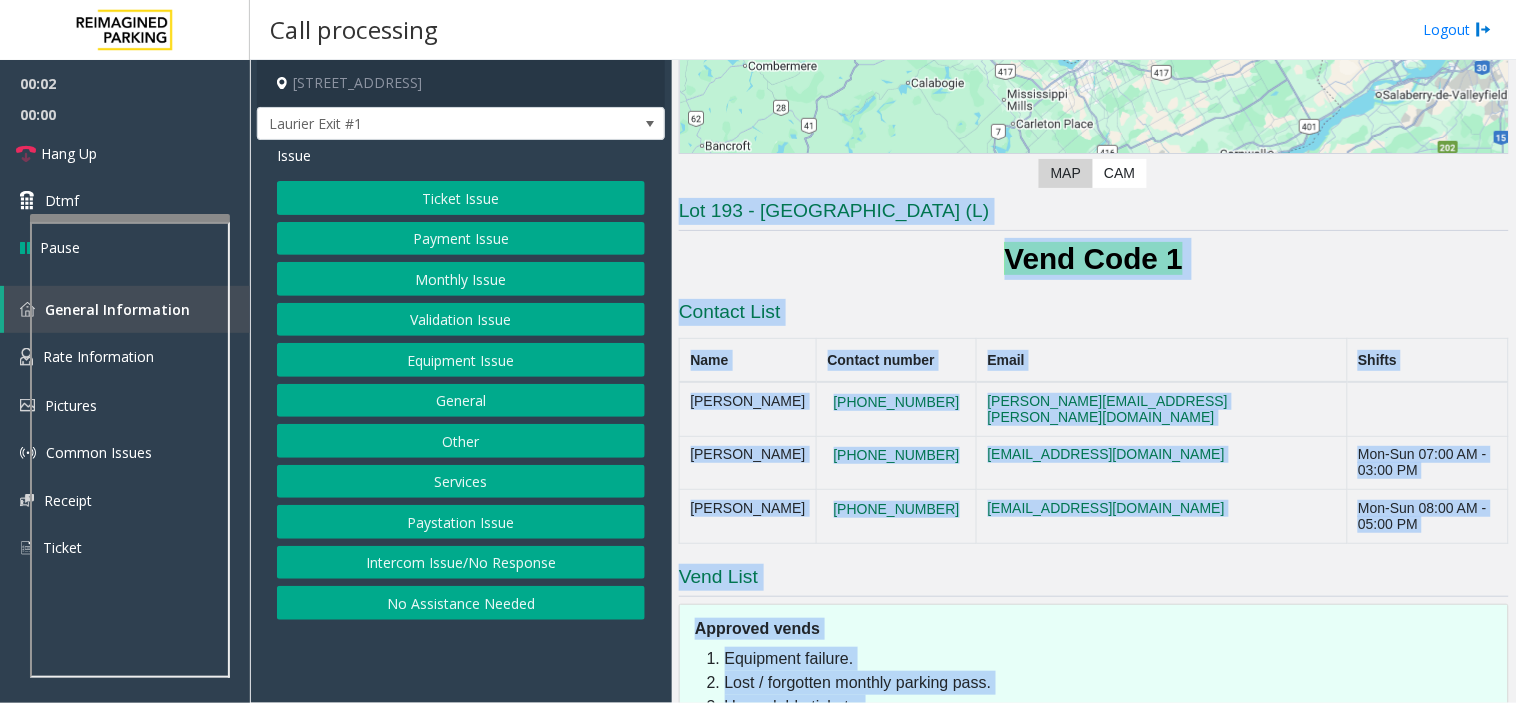 scroll, scrollTop: 458, scrollLeft: 0, axis: vertical 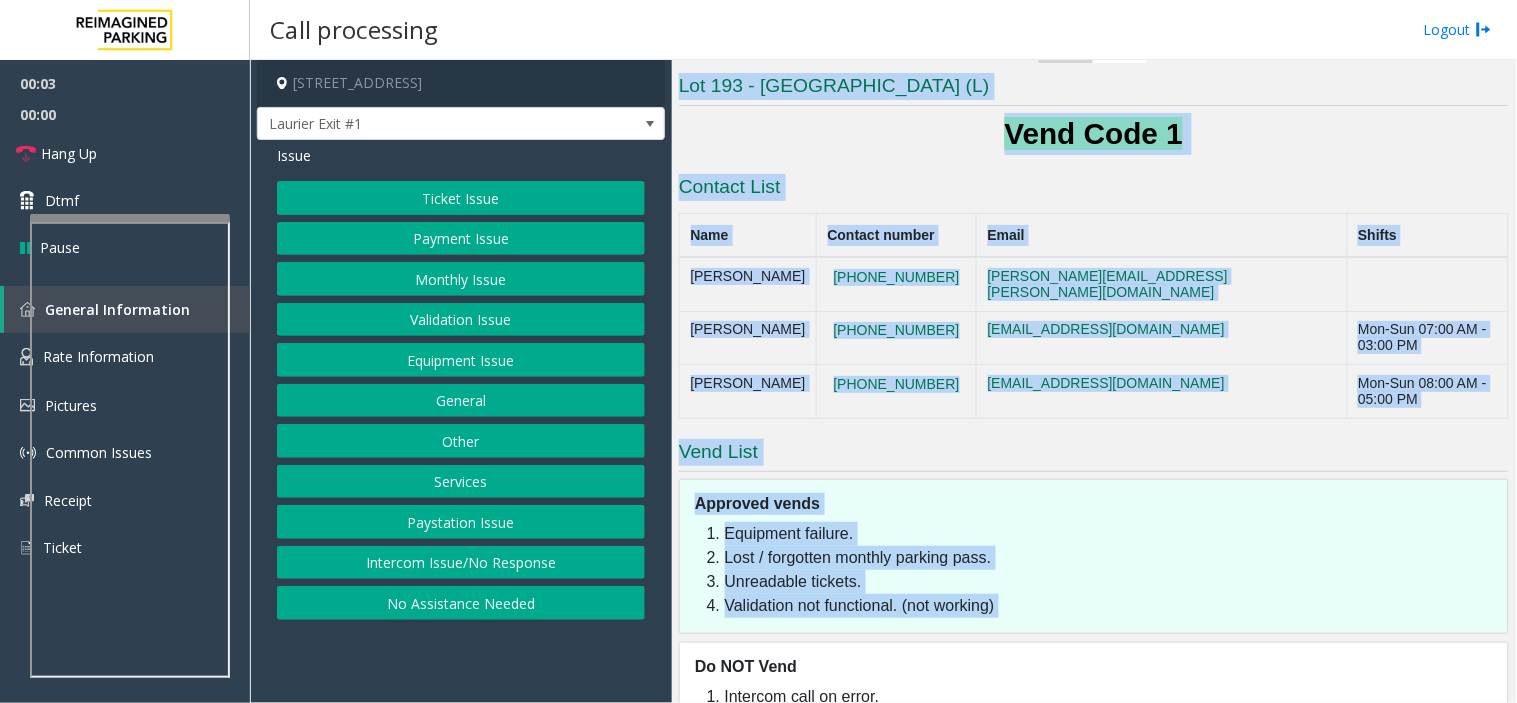 drag, startPoint x: 817, startPoint y: 226, endPoint x: 915, endPoint y: 557, distance: 345.20285 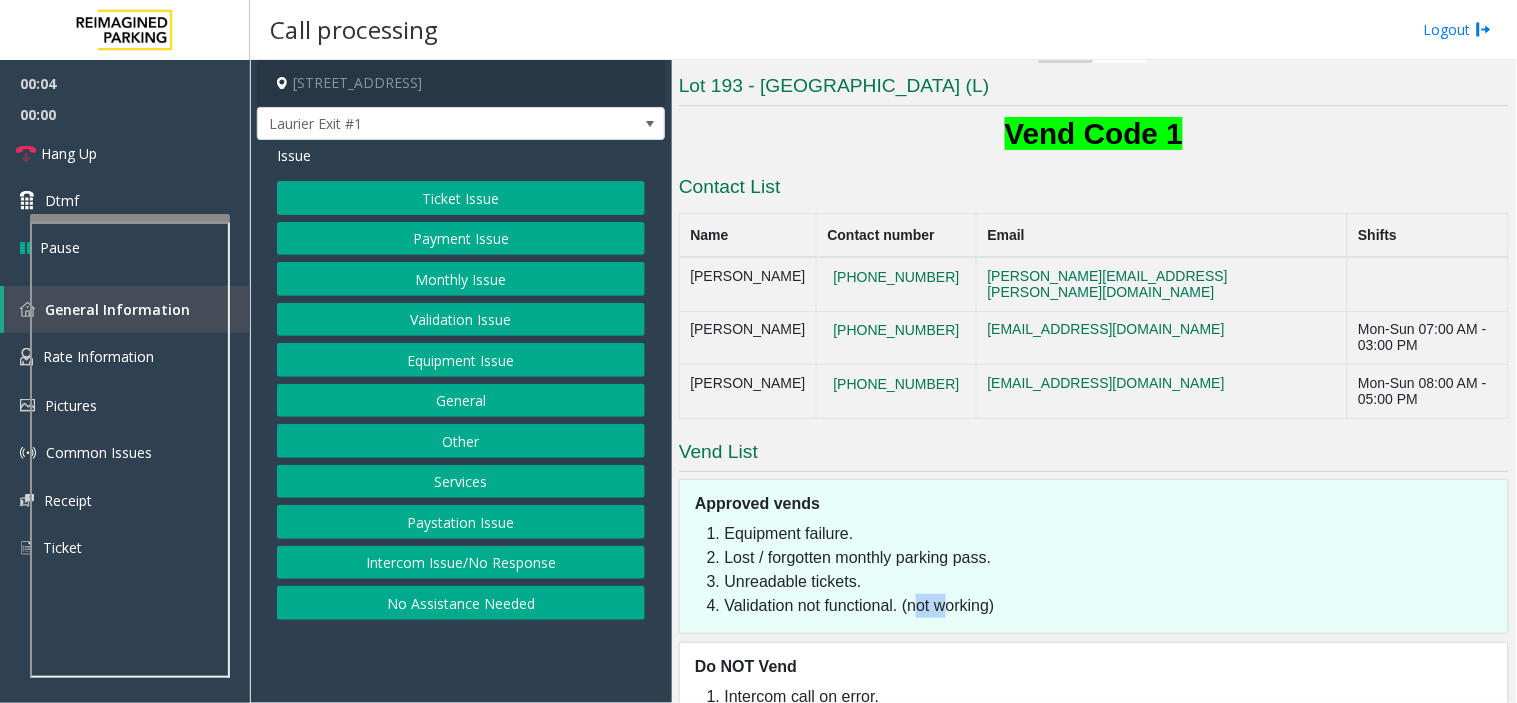 click on "Validation not functional. (not working)" 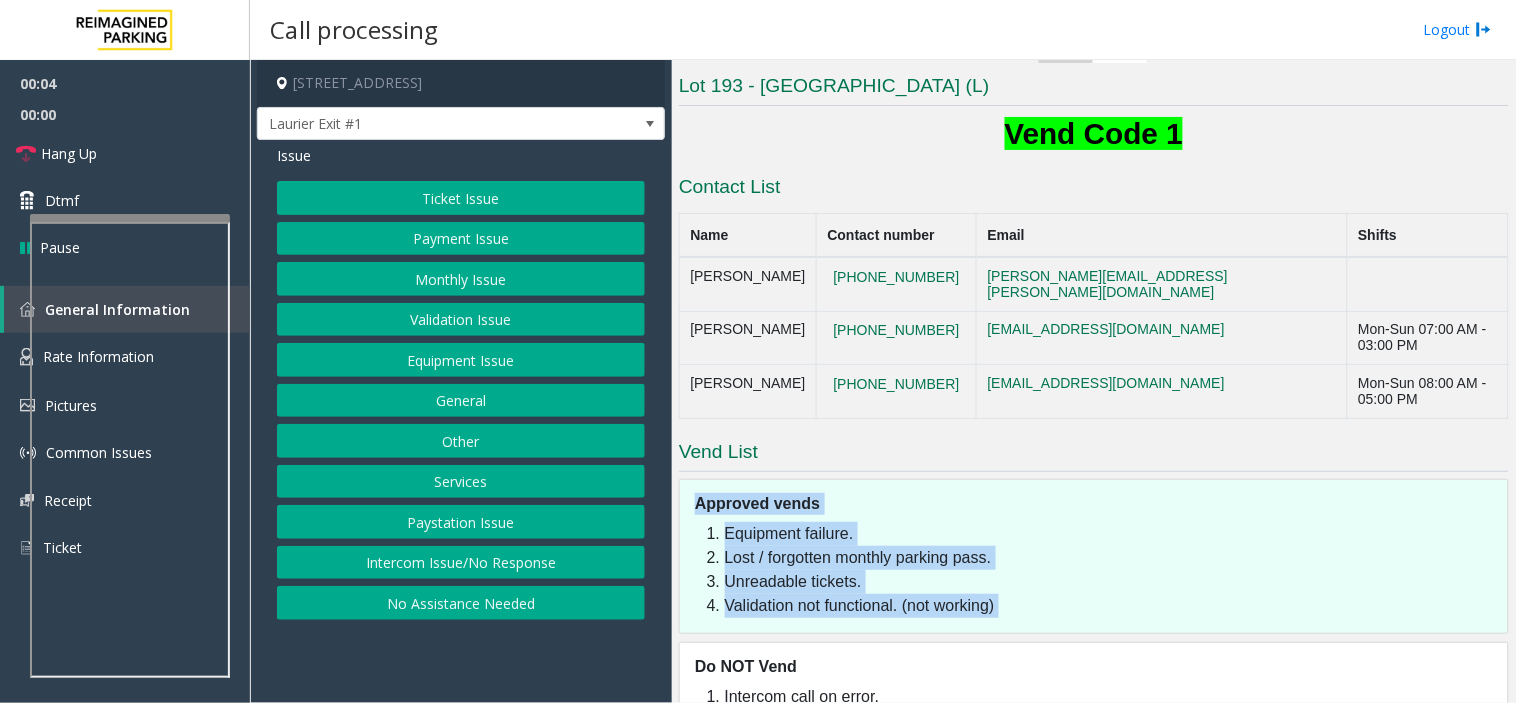 drag, startPoint x: 915, startPoint y: 557, endPoint x: 697, endPoint y: 441, distance: 246.94128 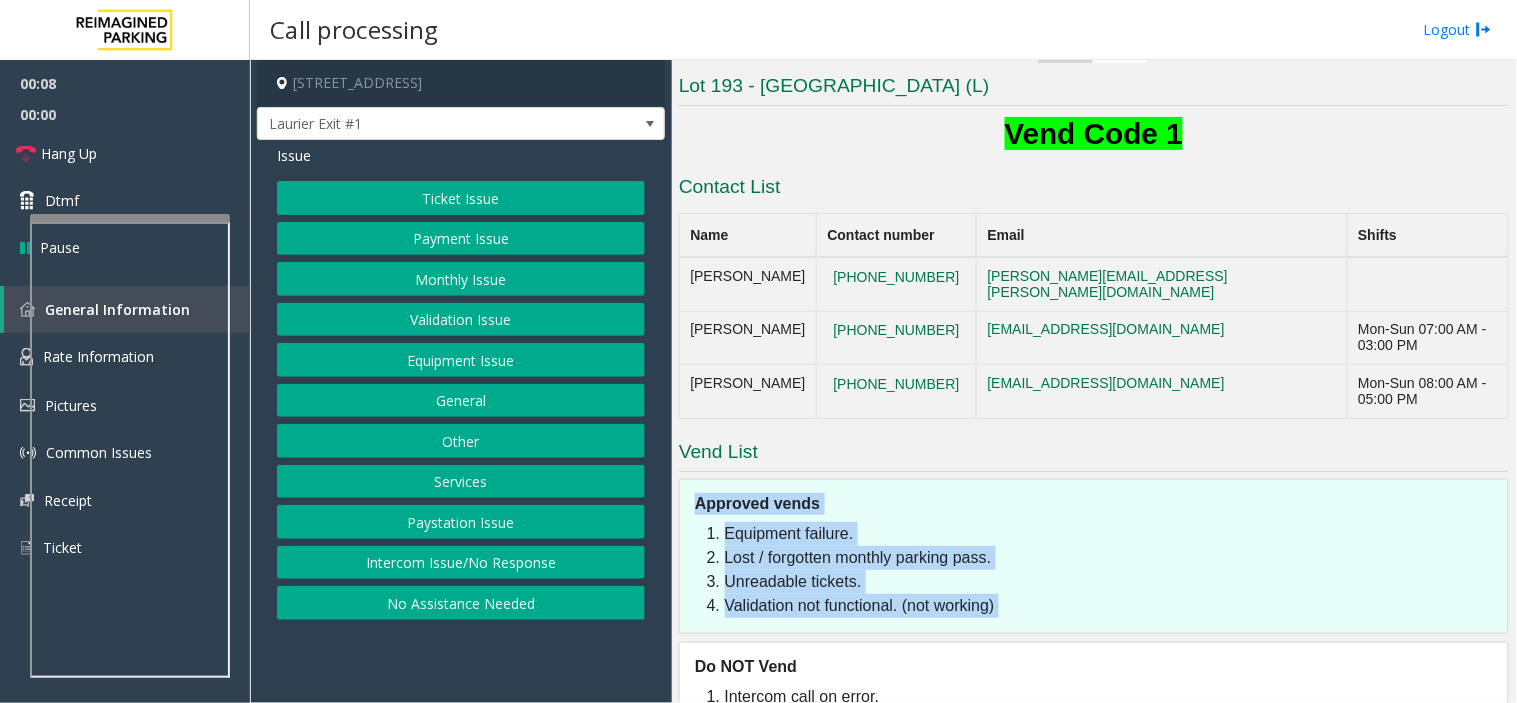 click on "Approved vends" 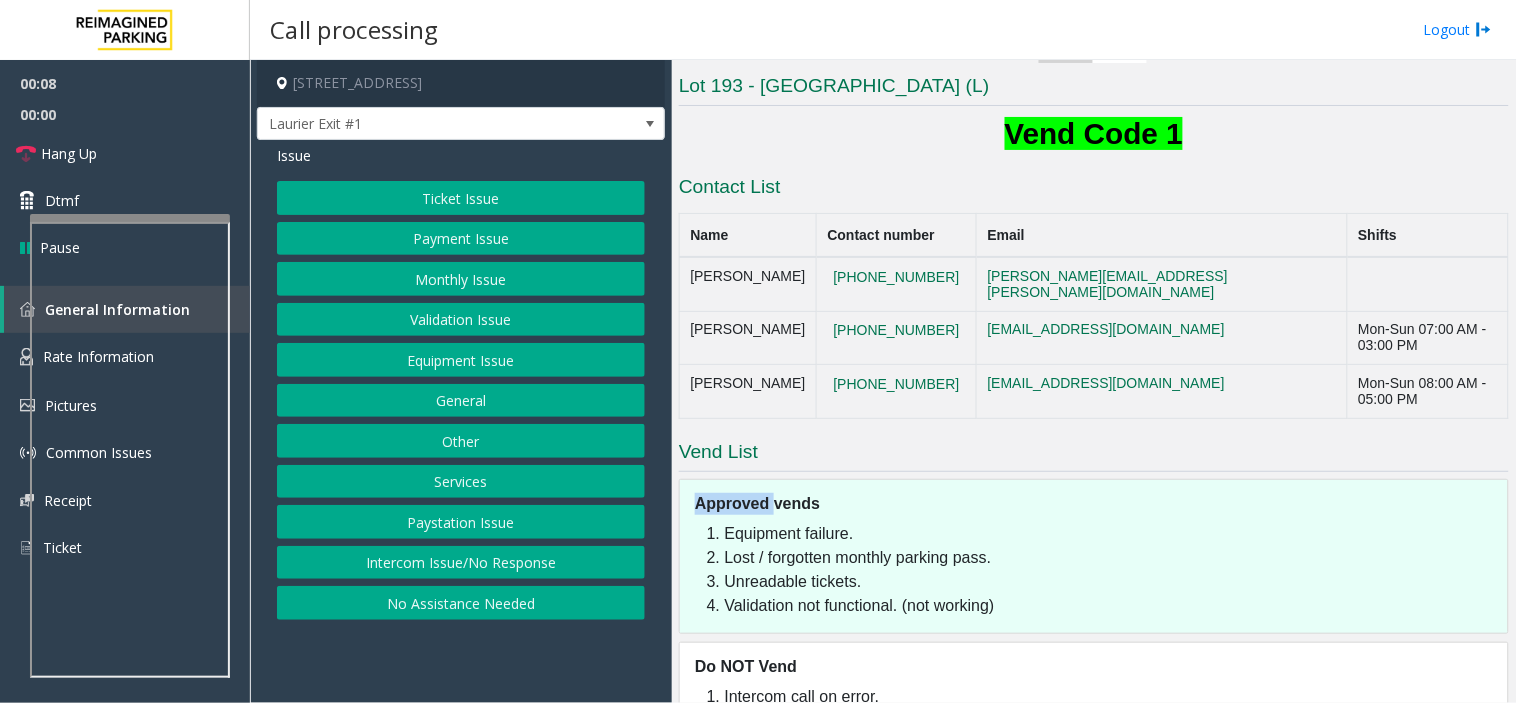 click on "Approved vends" 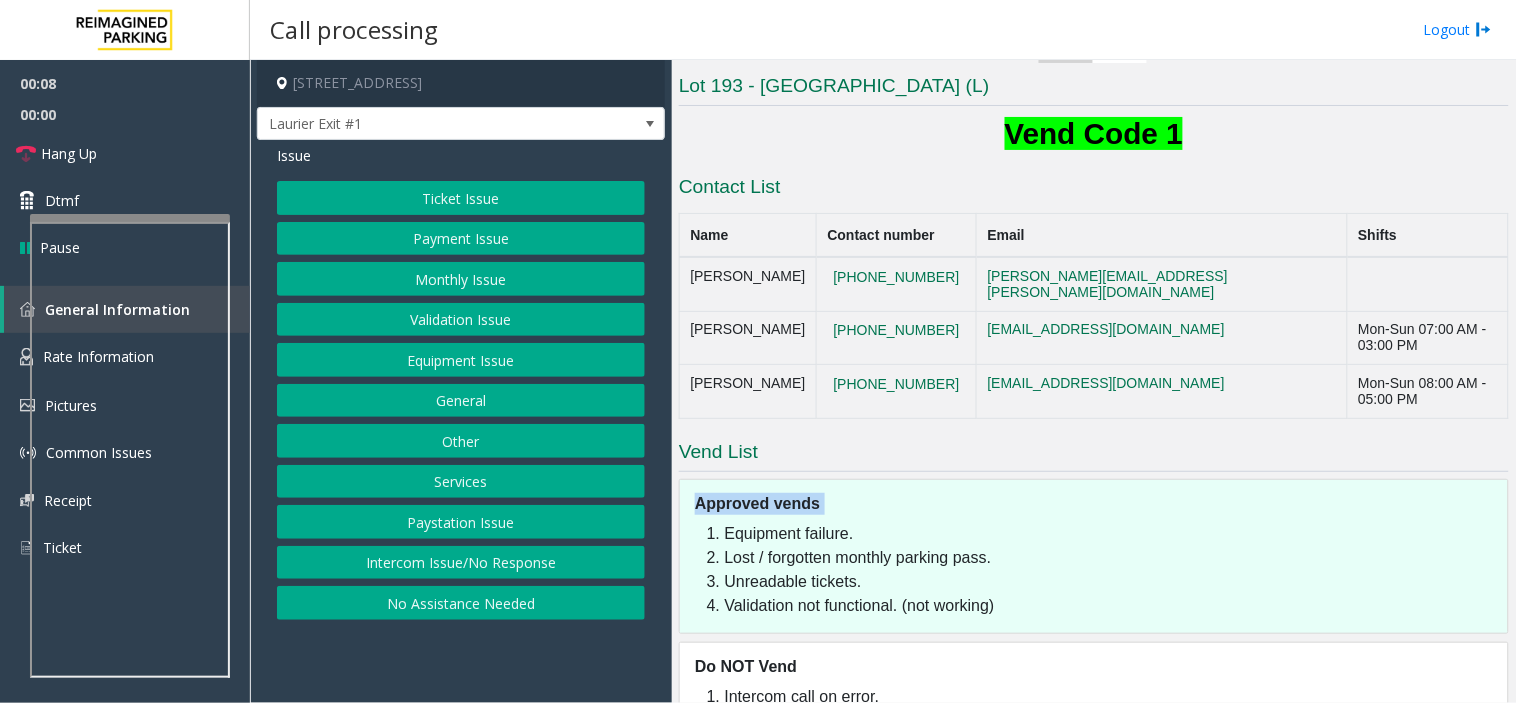 click on "Approved vends" 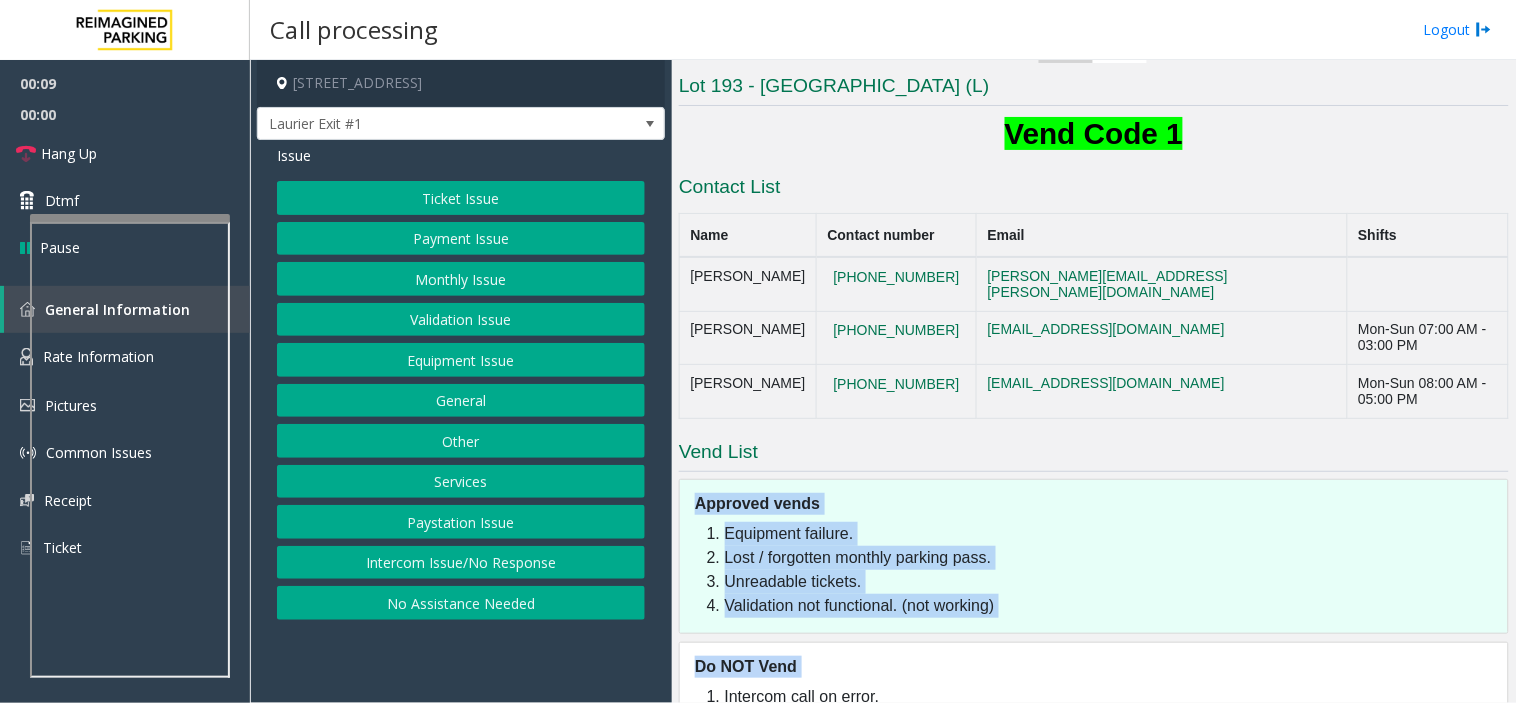 drag, startPoint x: 743, startPoint y: 460, endPoint x: 972, endPoint y: 596, distance: 266.34 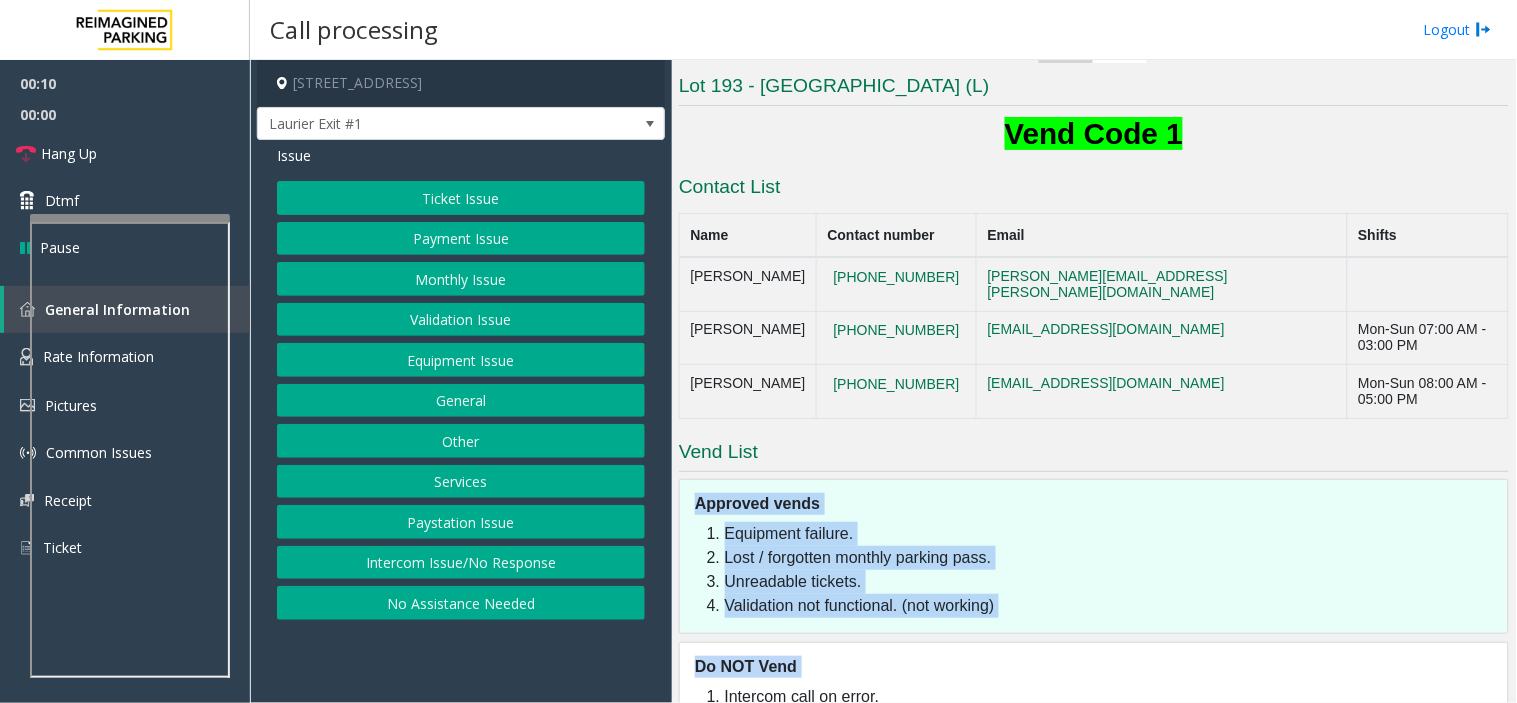 click on "Equipment failure.   Lost / forgotten monthly parking pass.   Unreadable tickets.   Validation not functional. (not working)" 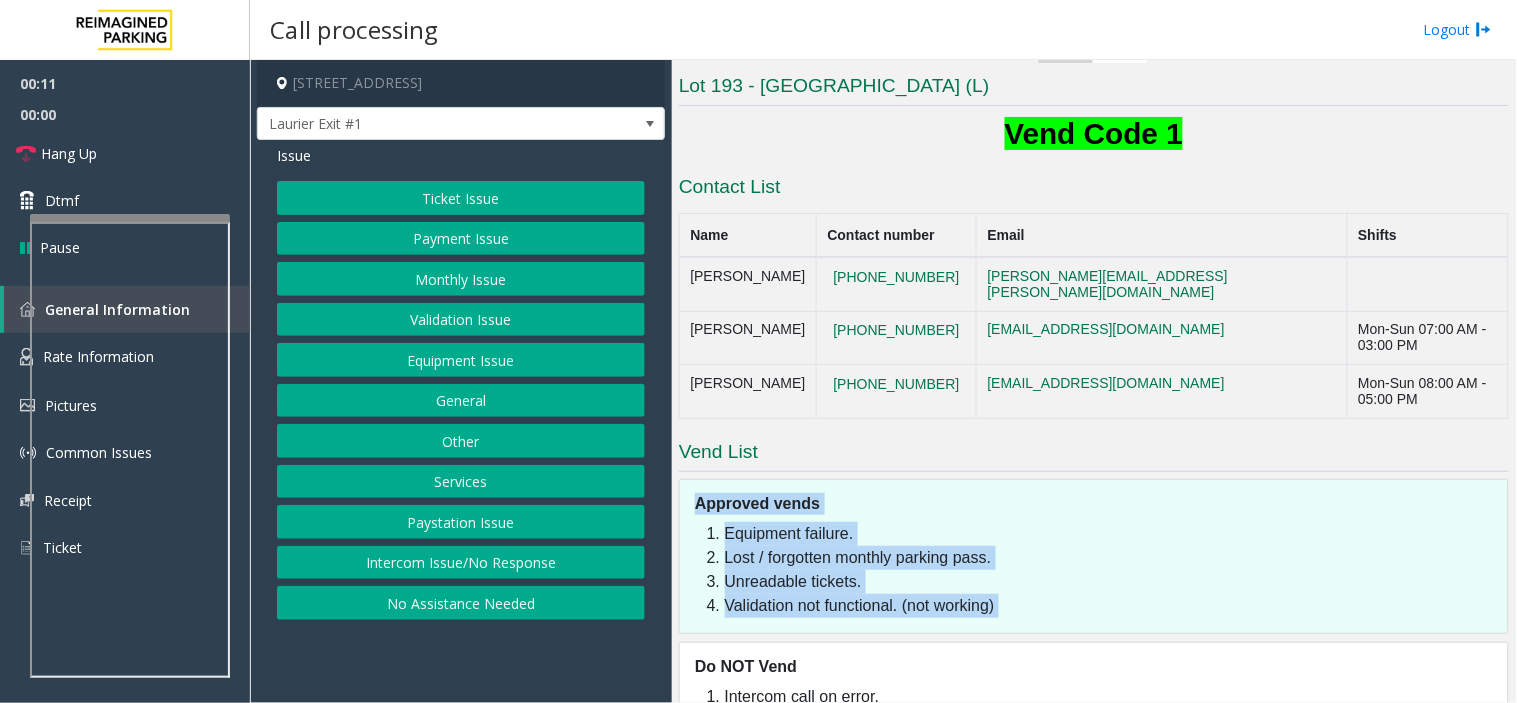 drag, startPoint x: 988, startPoint y: 578, endPoint x: 726, endPoint y: 464, distance: 285.72714 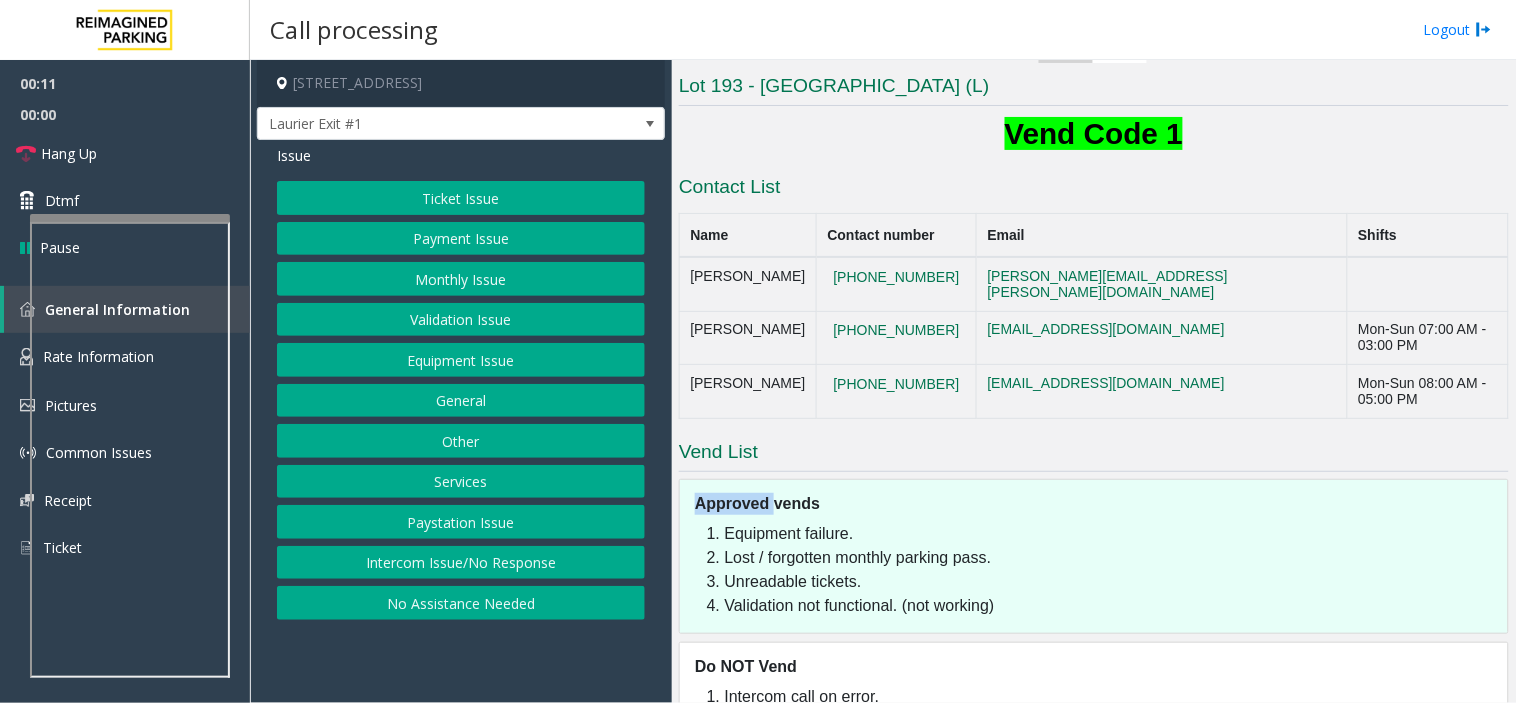click on "Approved vends" 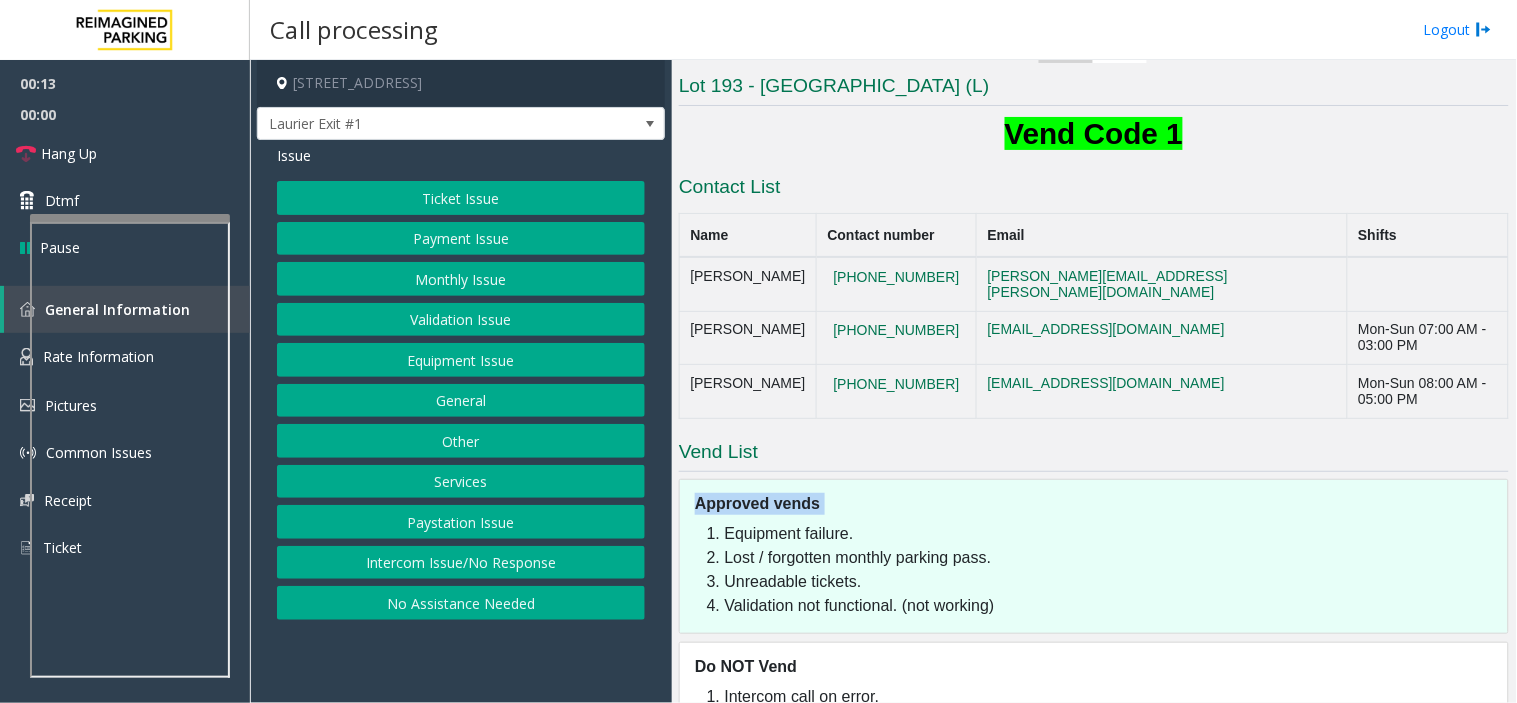drag, startPoint x: 726, startPoint y: 464, endPoint x: 734, endPoint y: 453, distance: 13.601471 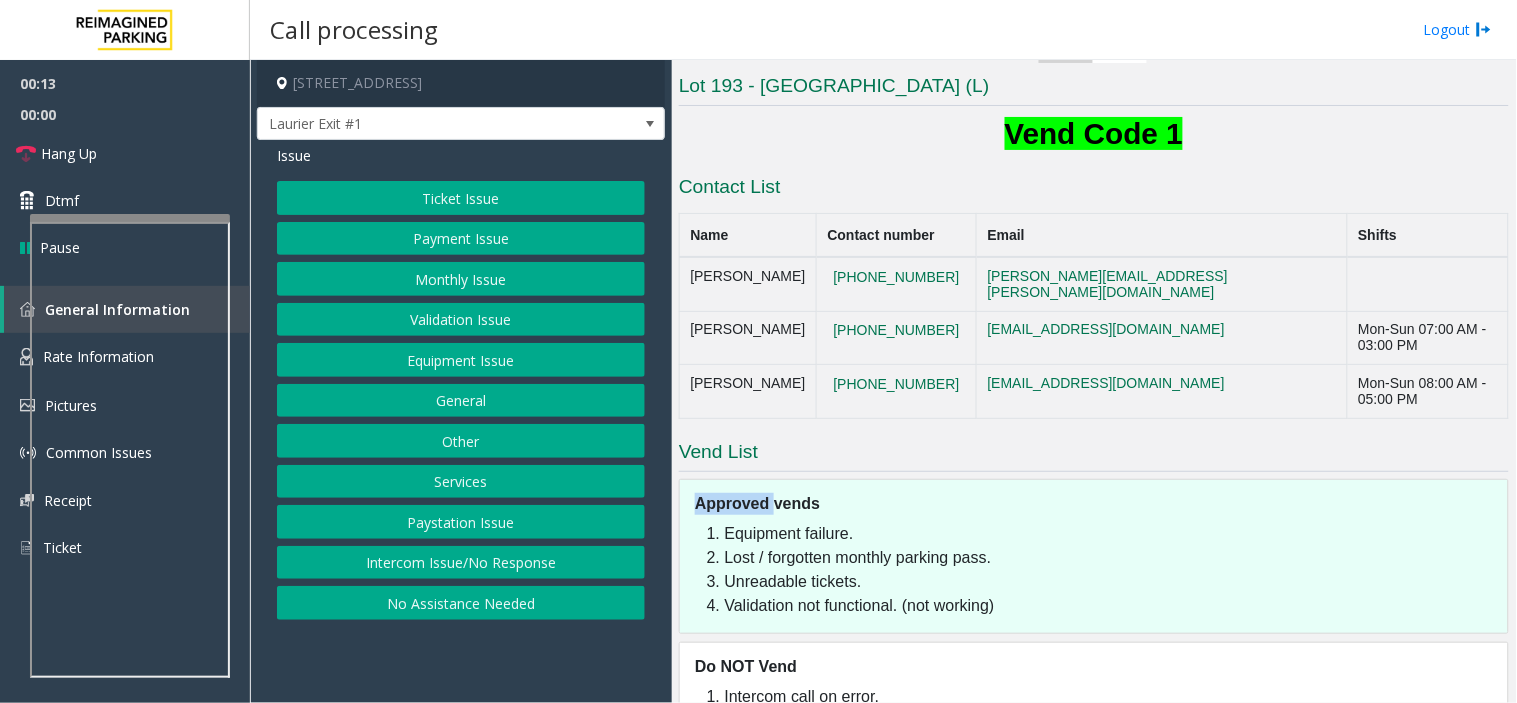 click on "Approved vends" 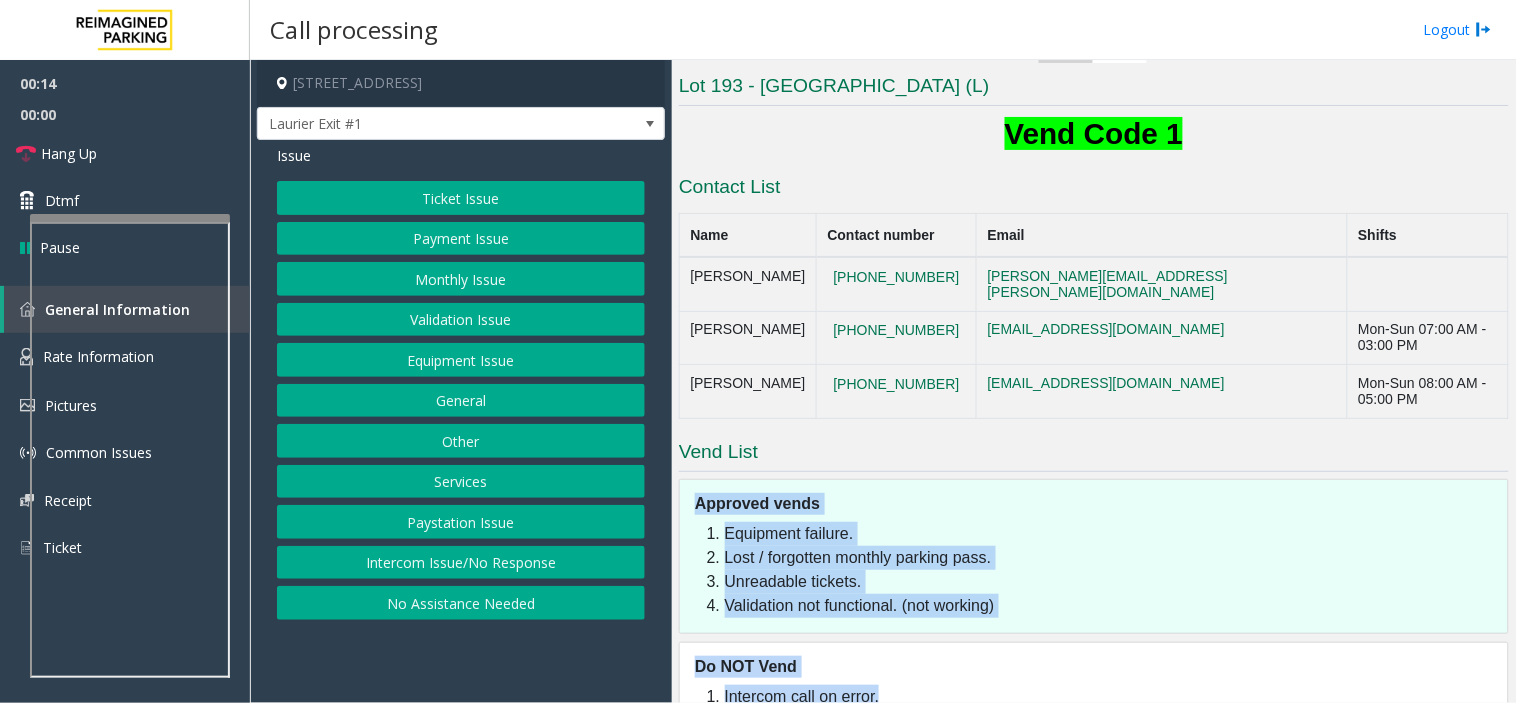 drag, startPoint x: 734, startPoint y: 453, endPoint x: 934, endPoint y: 674, distance: 298.06207 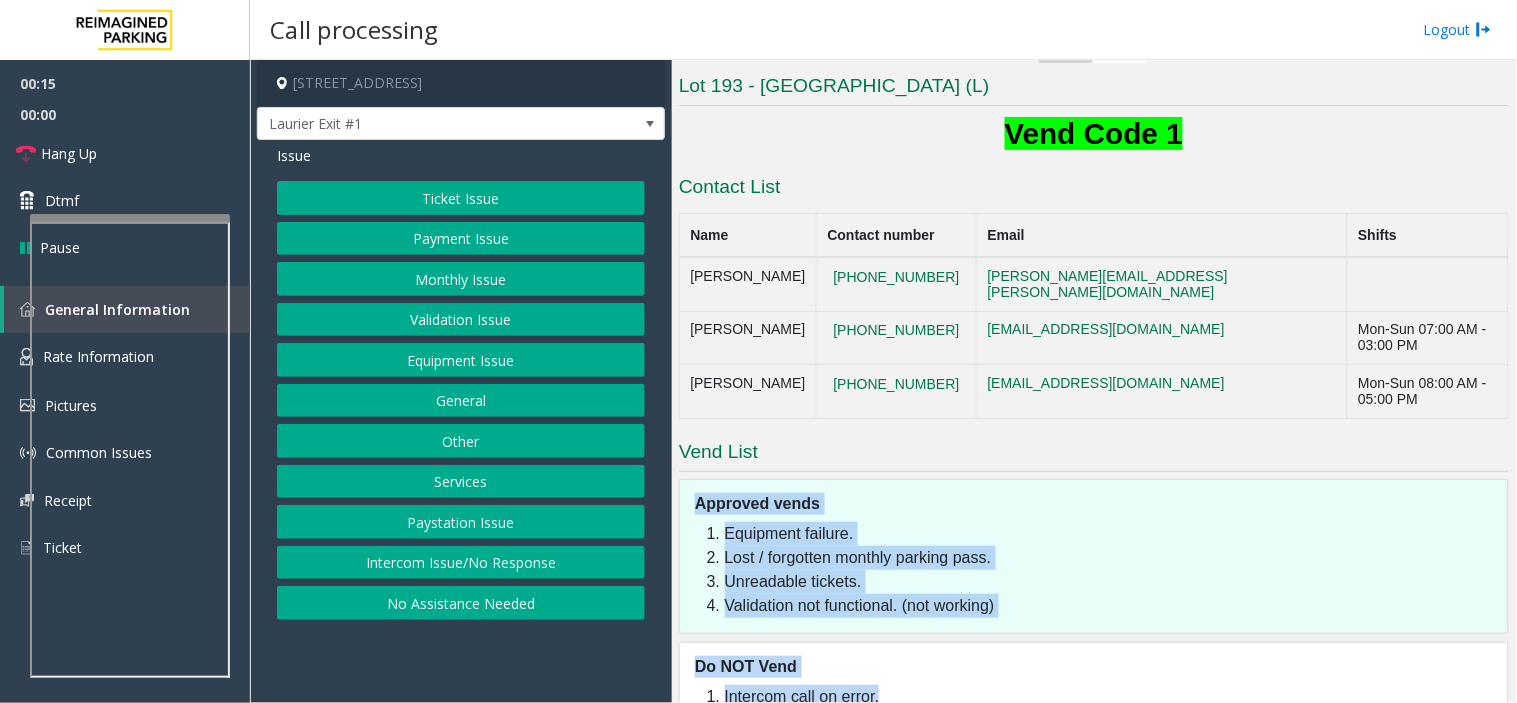 click on "Intercom call on error." 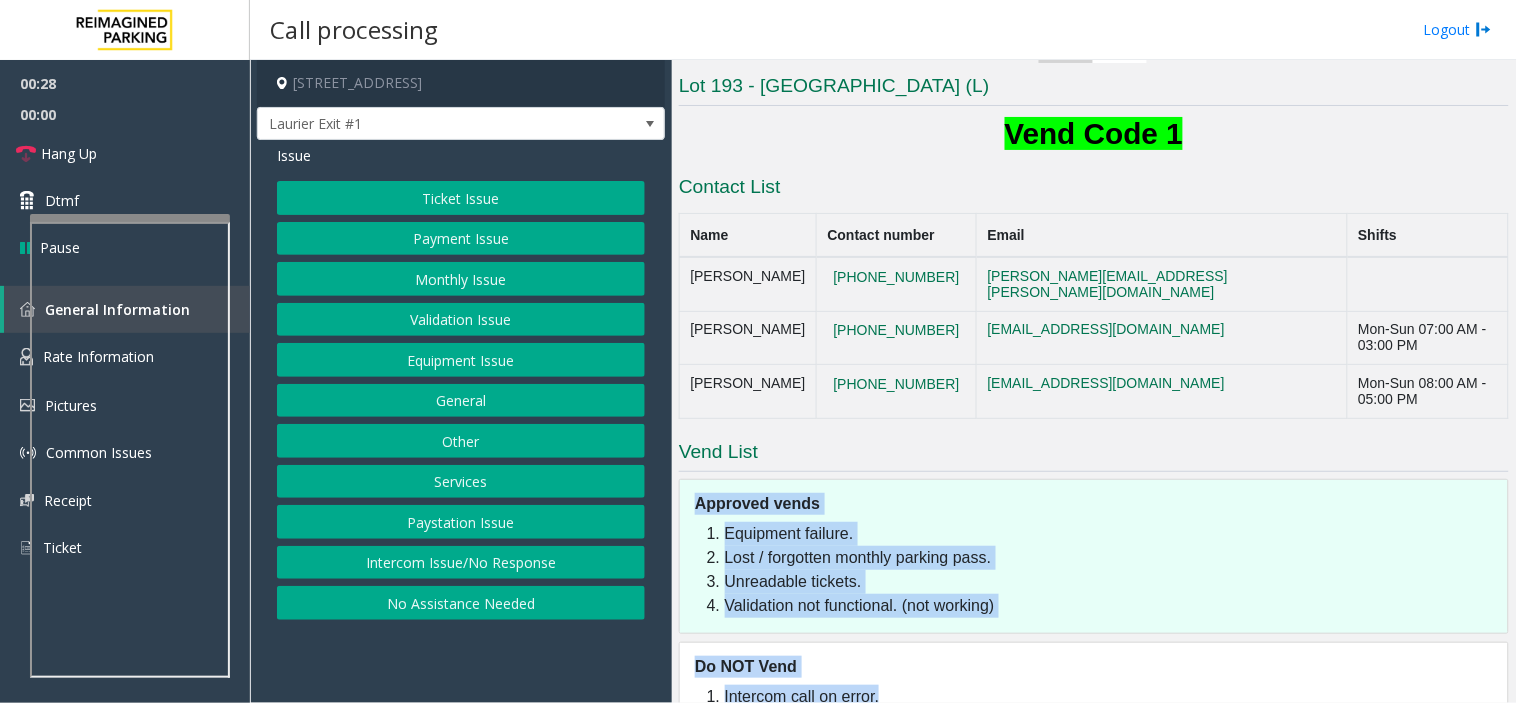 click on "Ticket Issue" 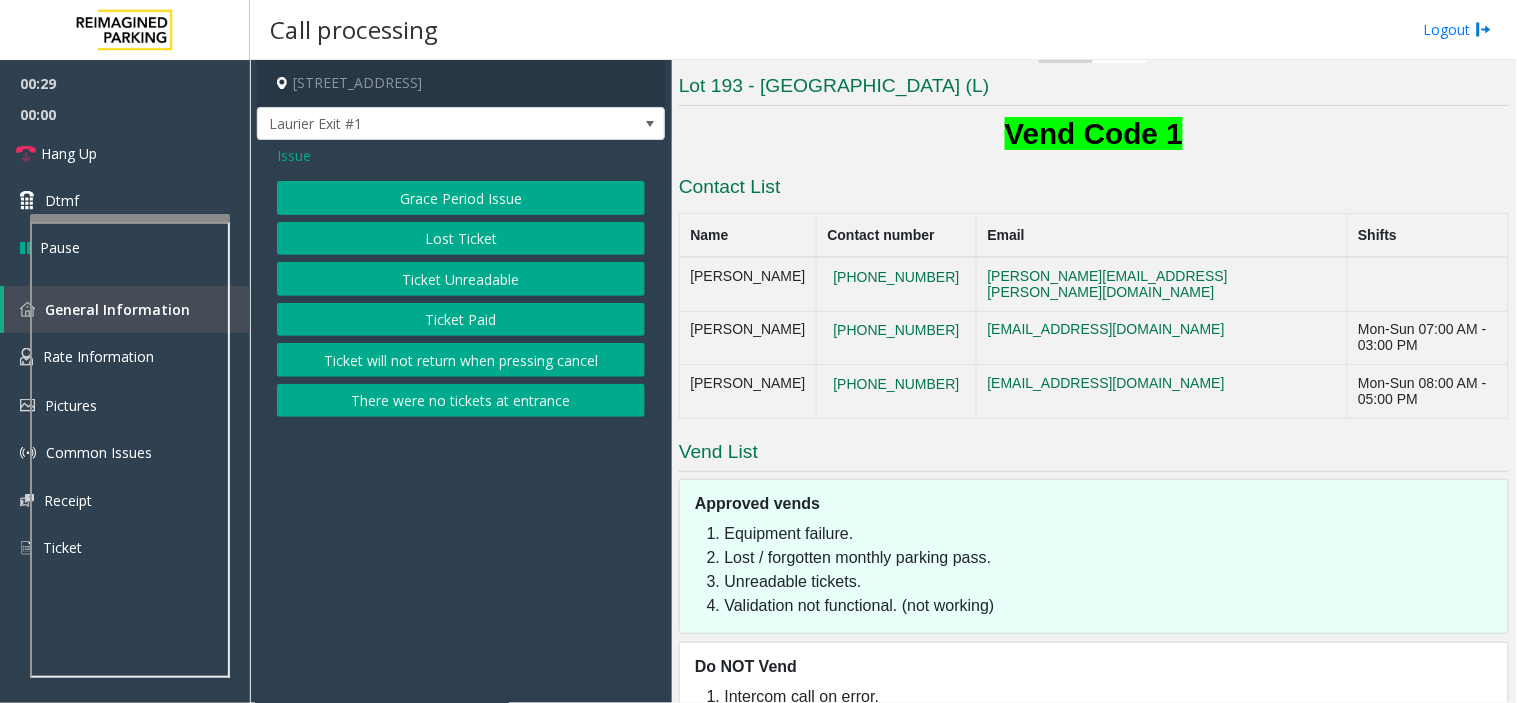 click on "Issue" 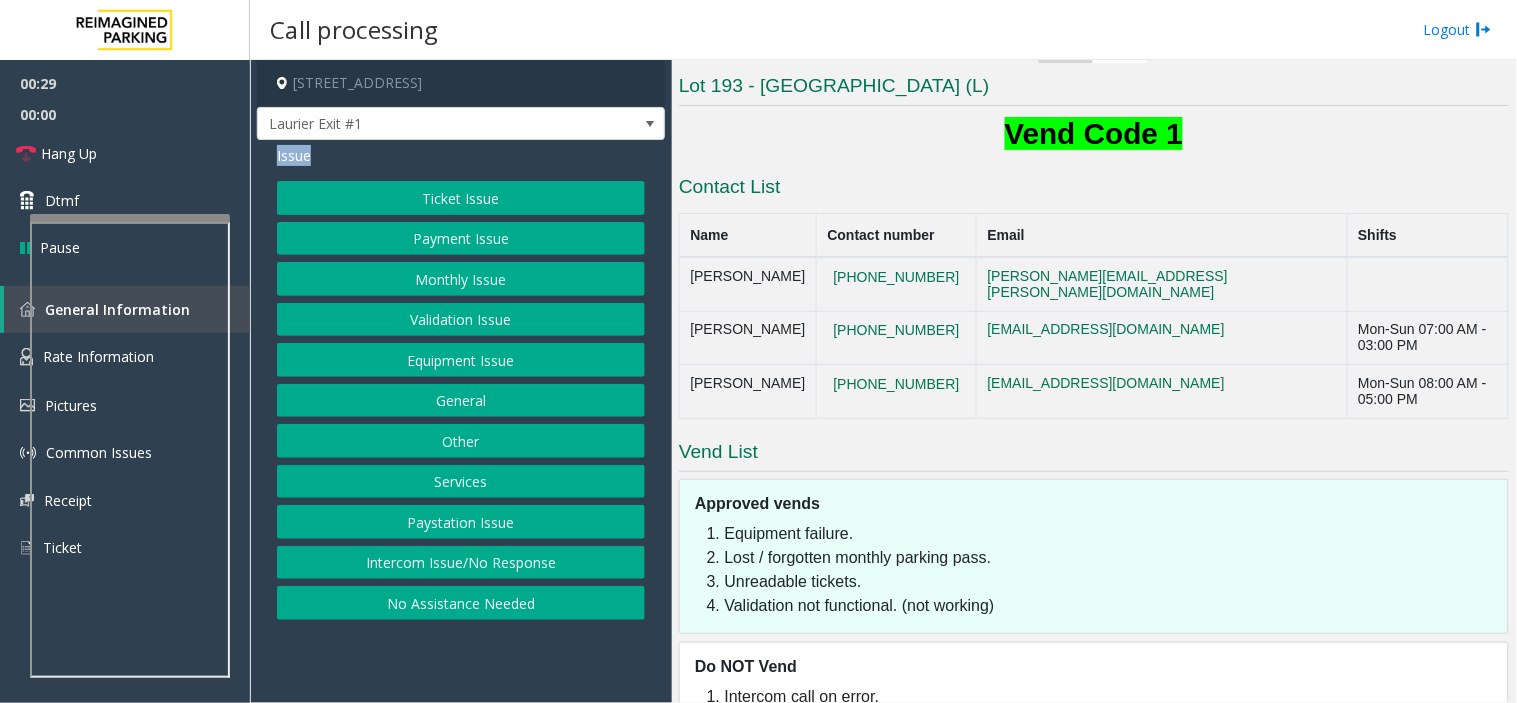click on "Issue" 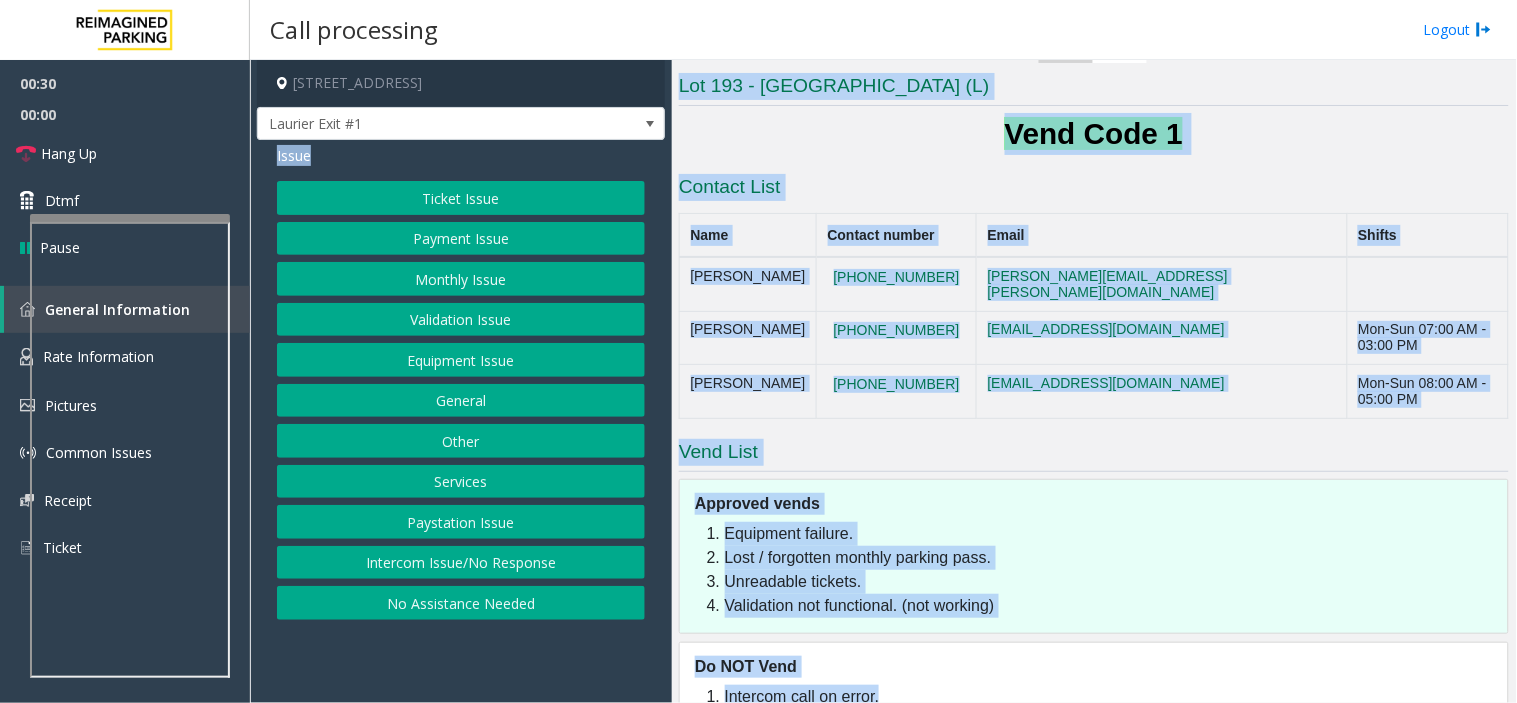drag, startPoint x: 285, startPoint y: 148, endPoint x: 836, endPoint y: 663, distance: 754.20557 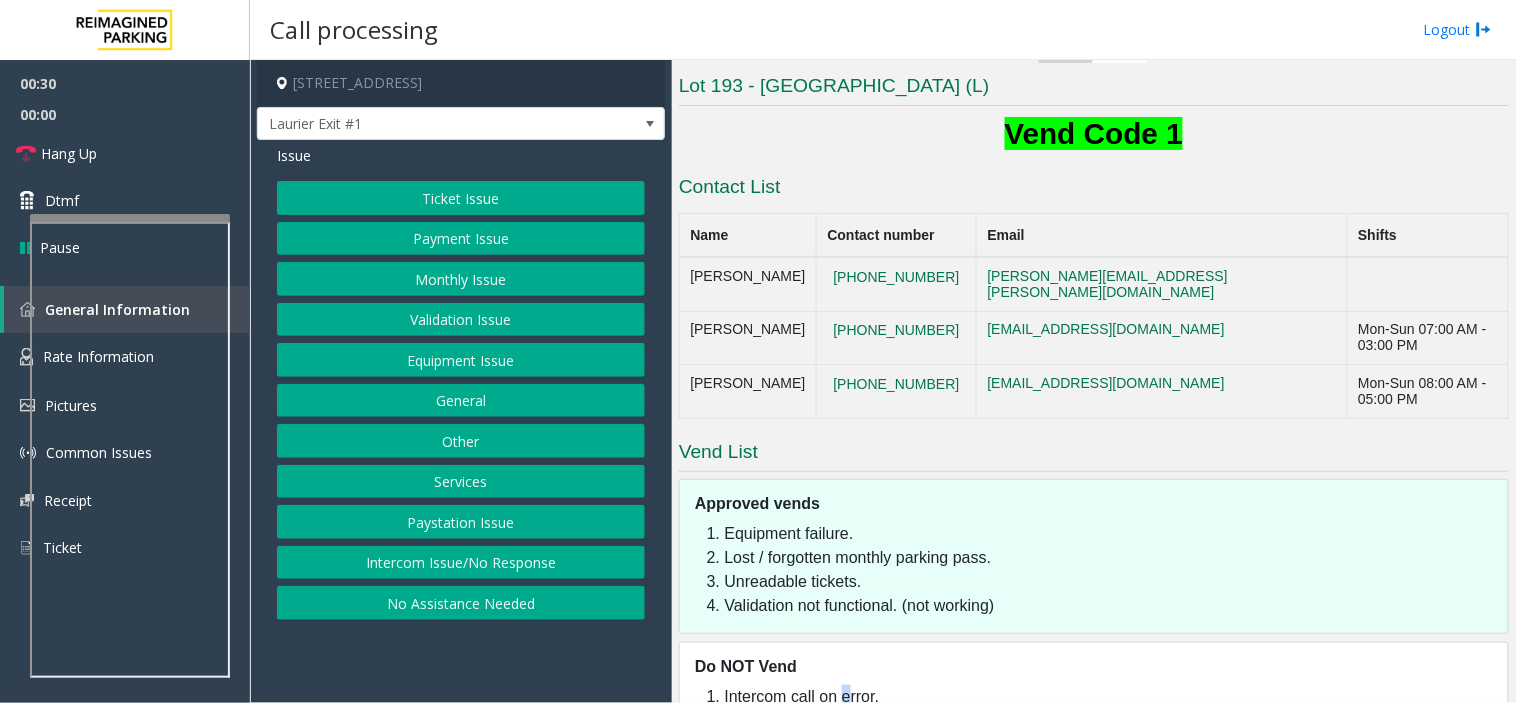 click on "Intercom call on error." 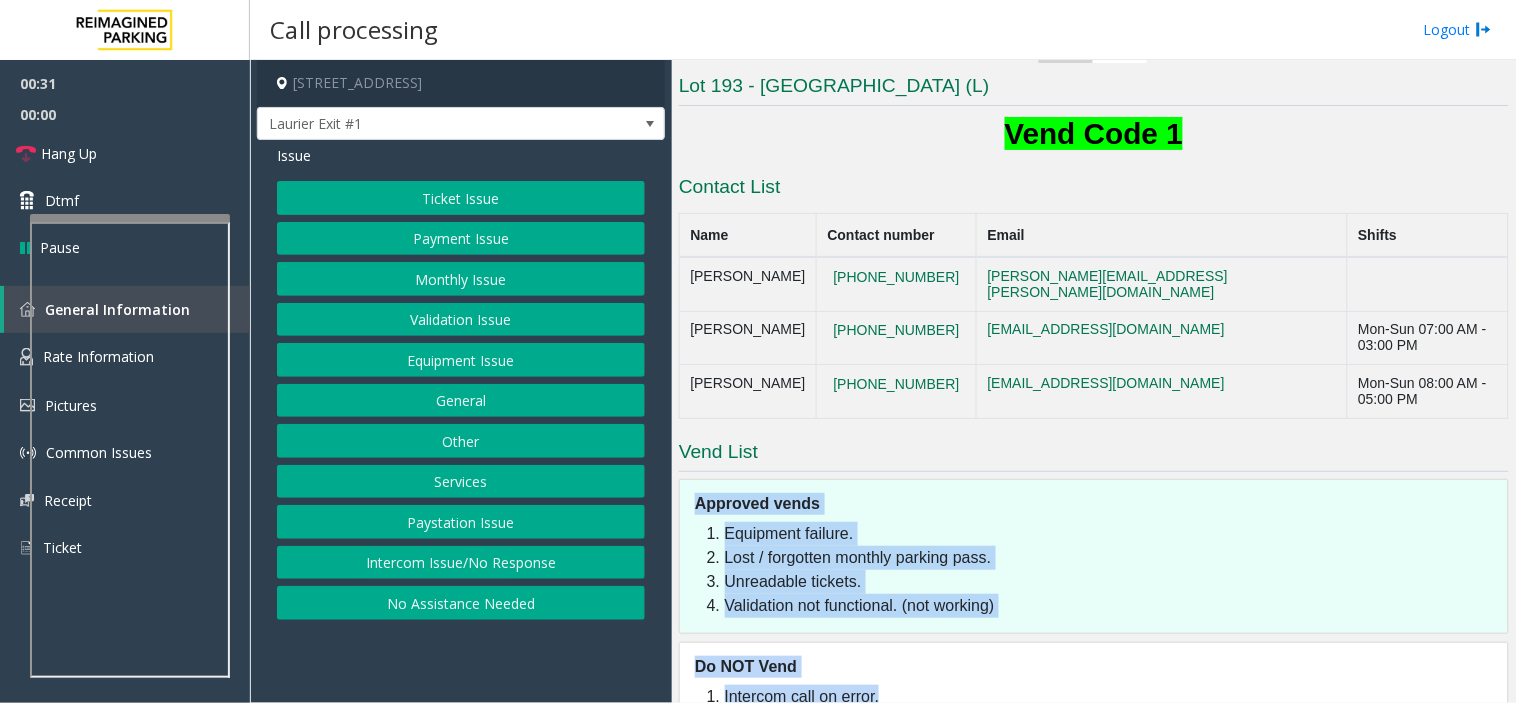 drag, startPoint x: 836, startPoint y: 663, endPoint x: 766, endPoint y: 456, distance: 218.51544 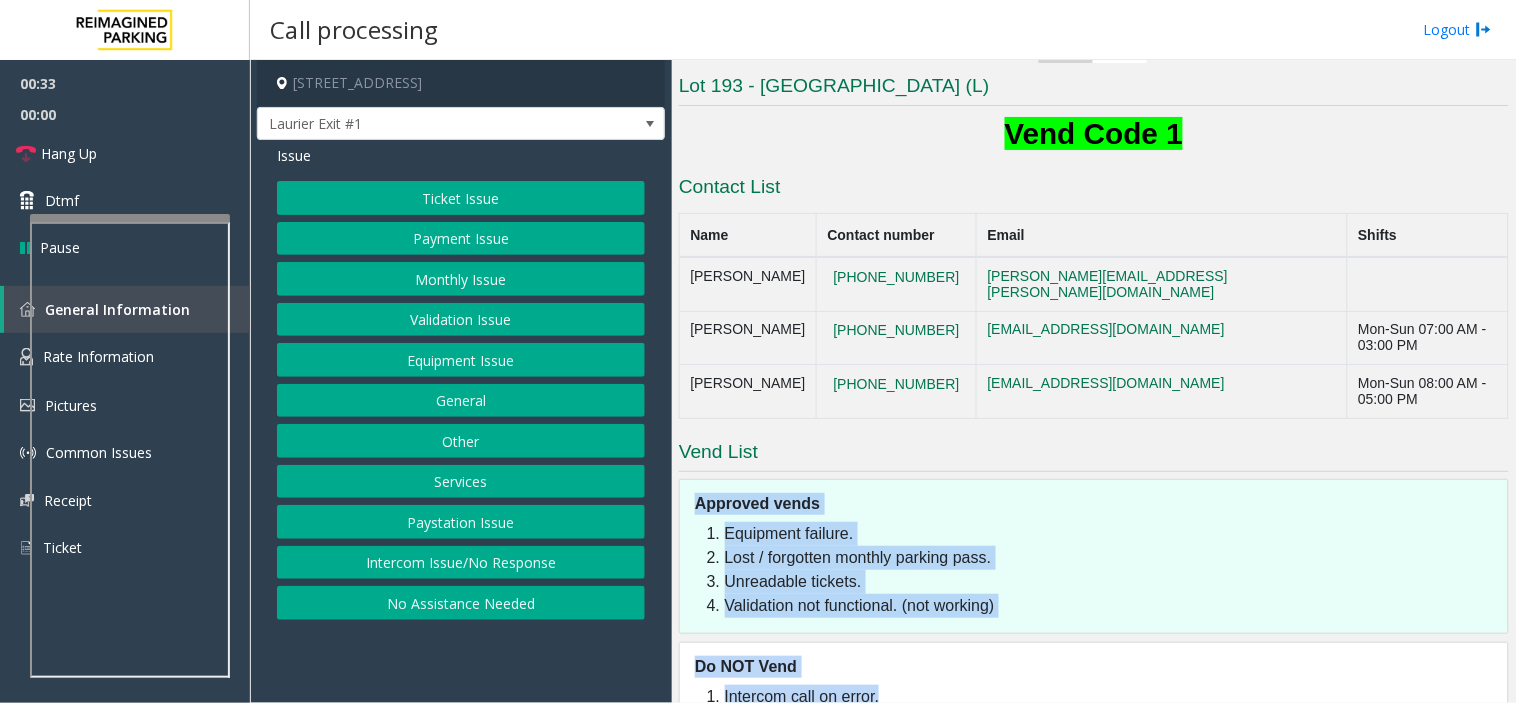 click on "Approved vends" 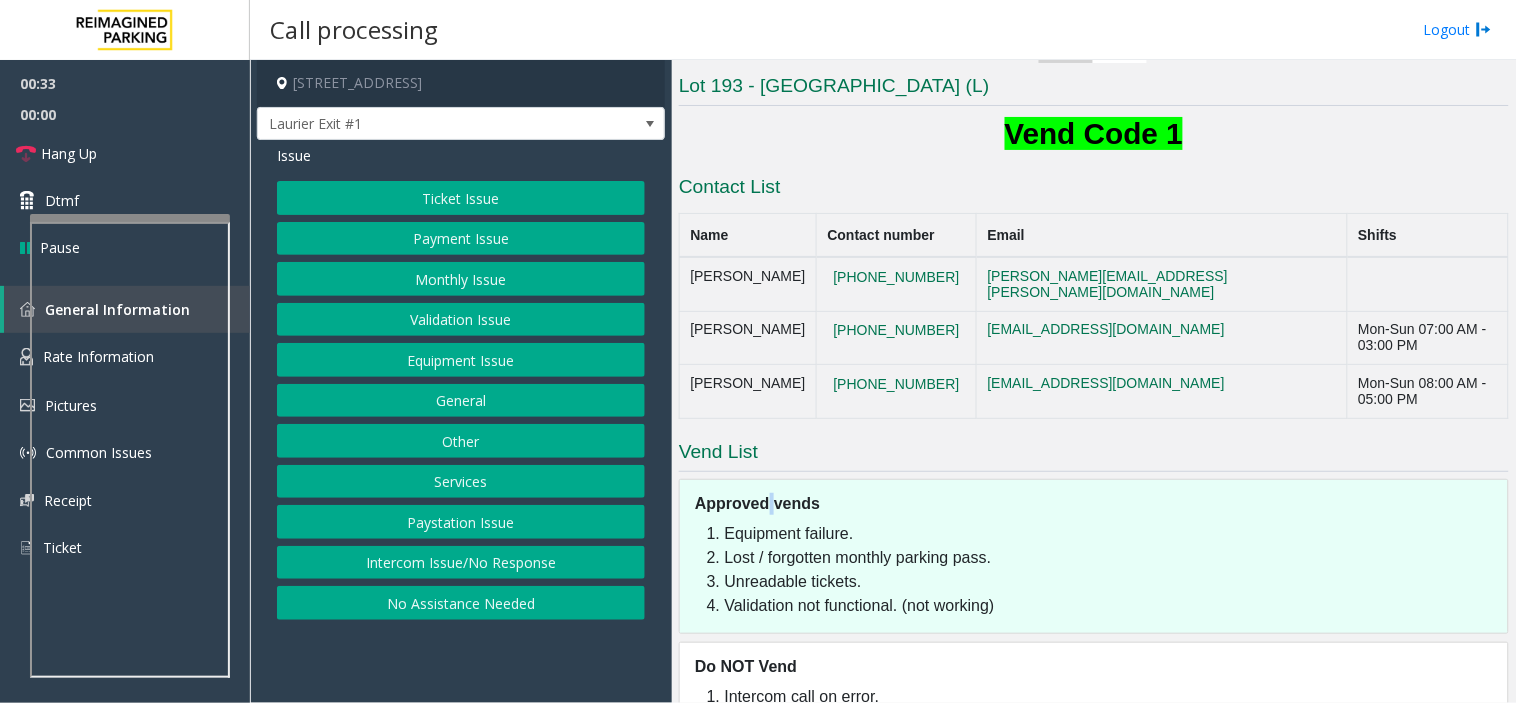 click on "Approved vends" 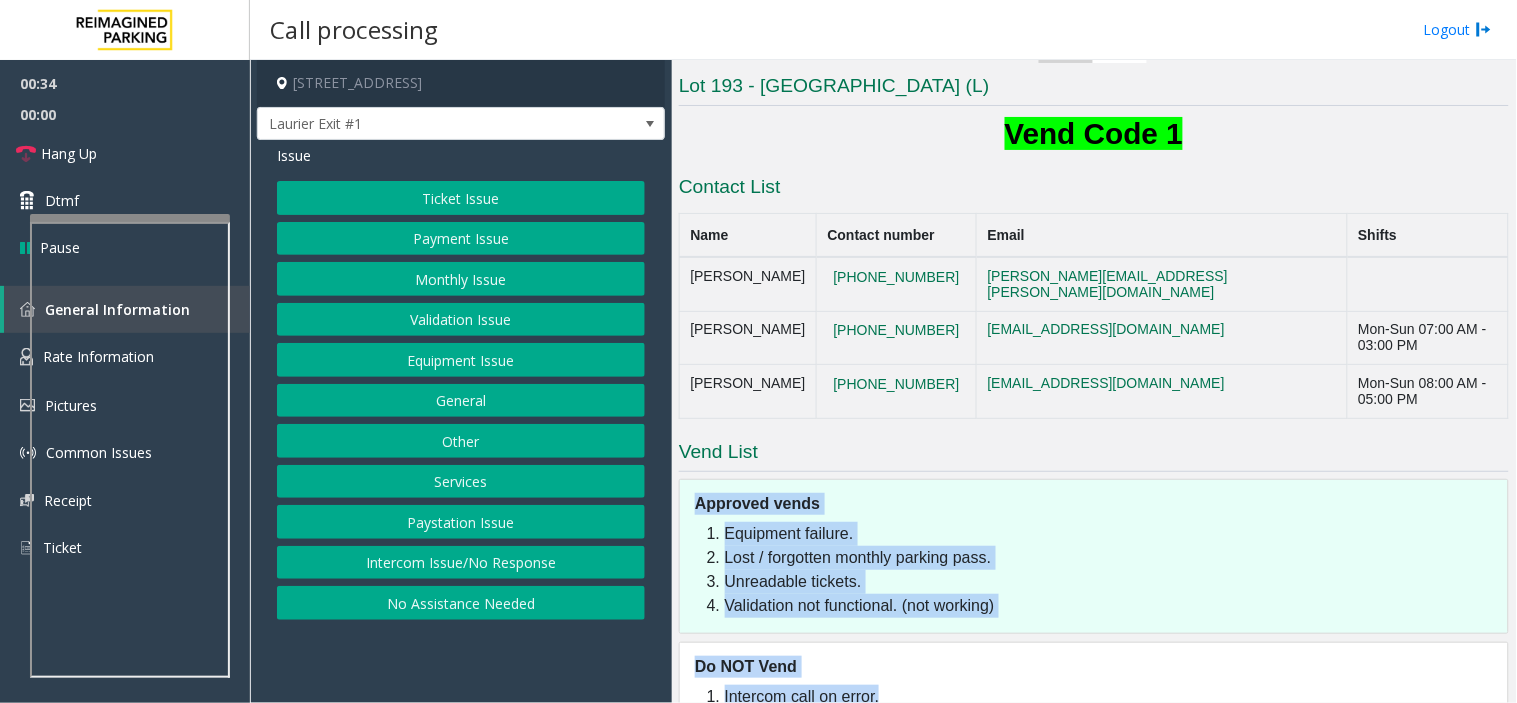 drag, startPoint x: 766, startPoint y: 456, endPoint x: 828, endPoint y: 674, distance: 226.6451 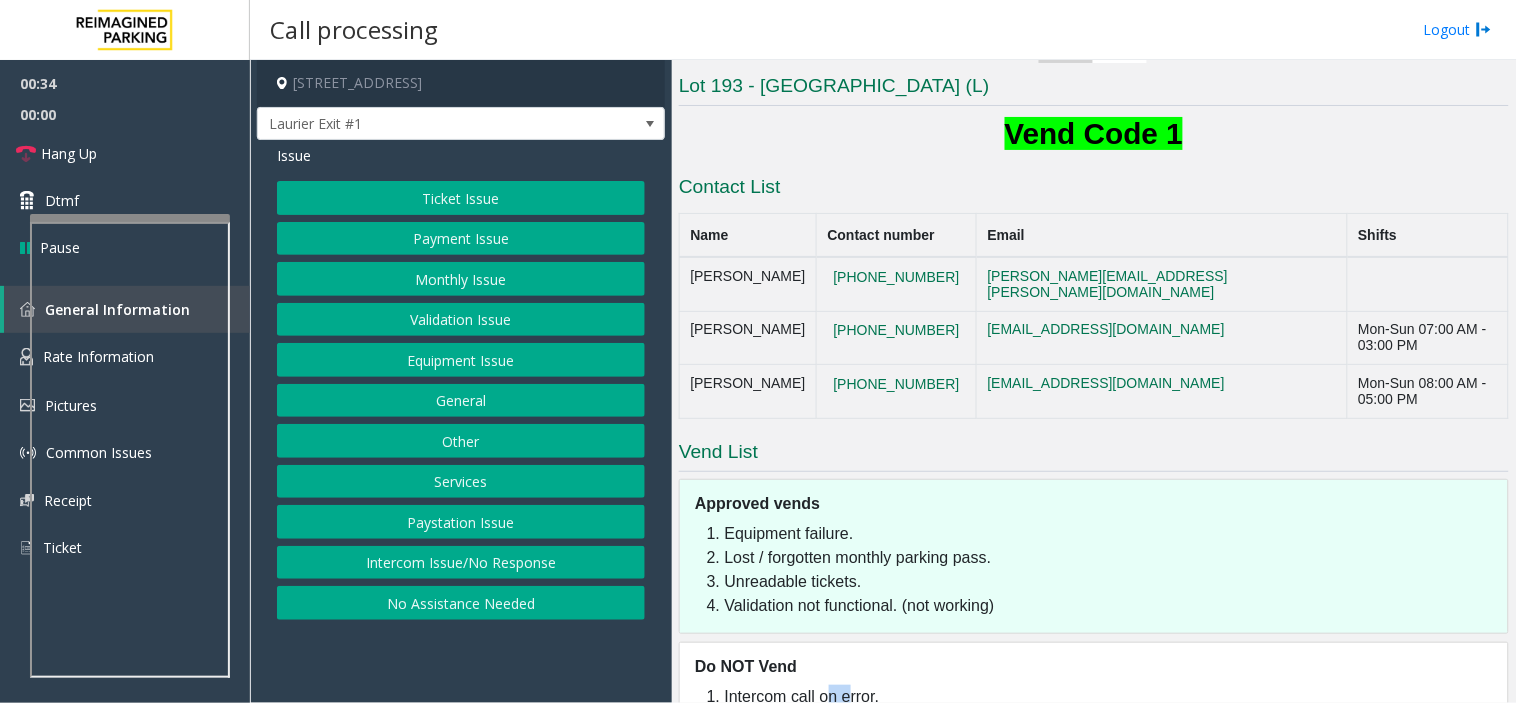 click on "Intercom call on error." 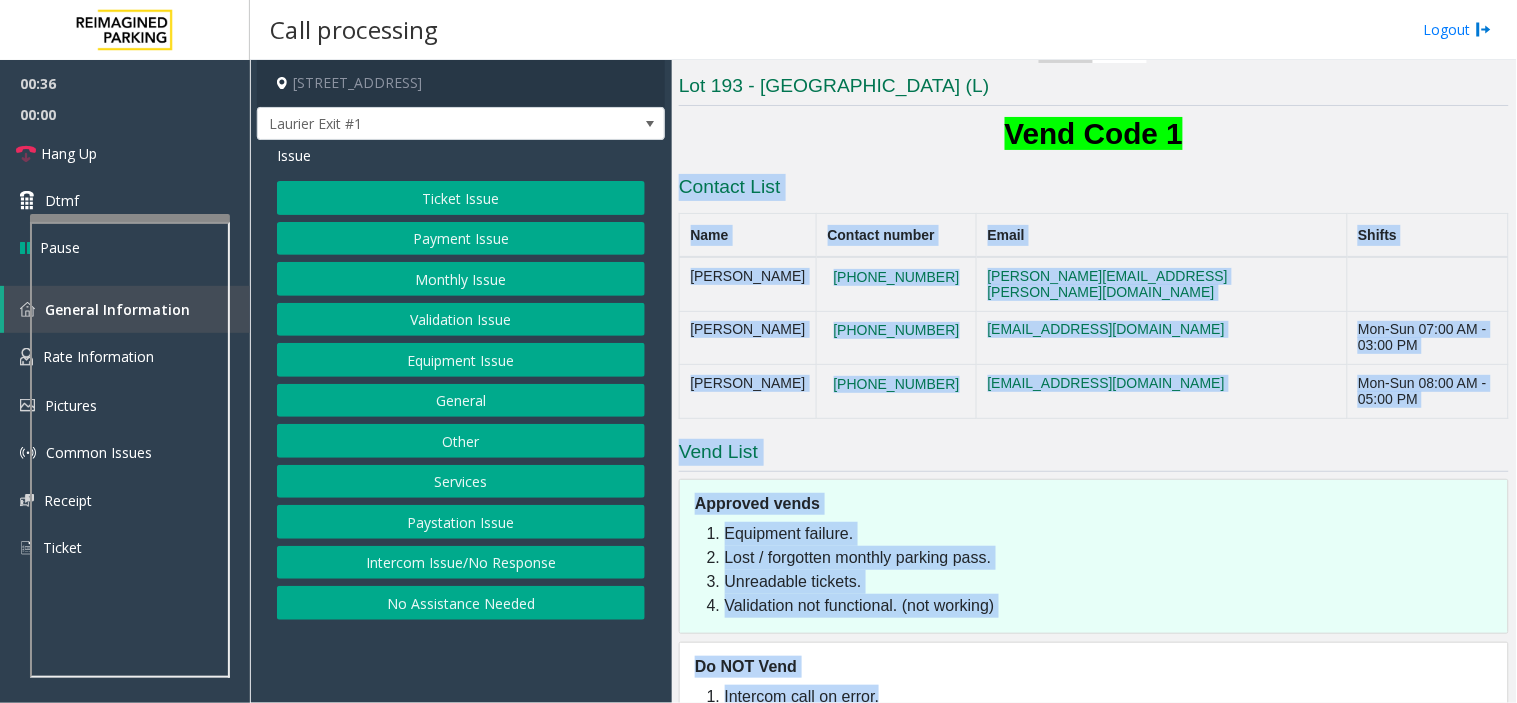 drag, startPoint x: 828, startPoint y: 674, endPoint x: 706, endPoint y: 206, distance: 483.64035 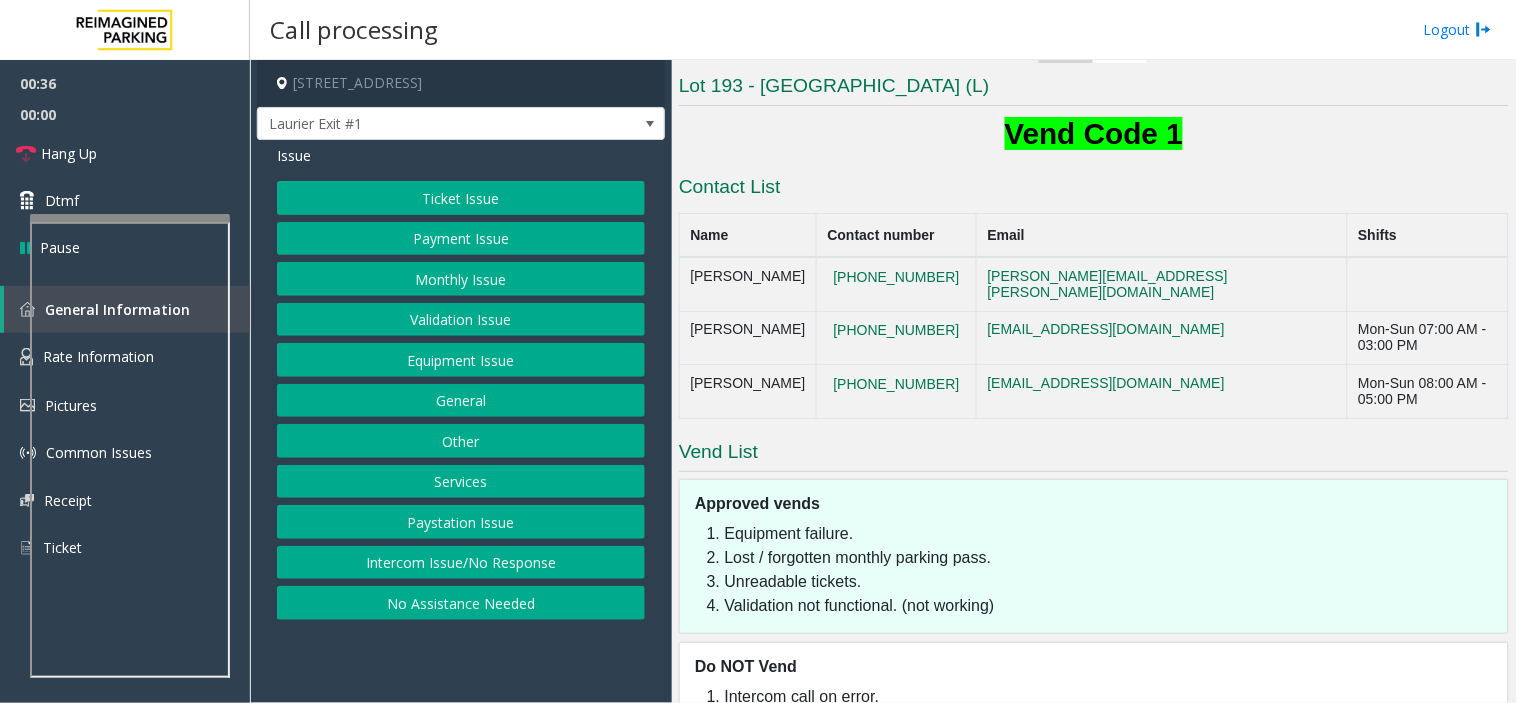click on "Contact List" 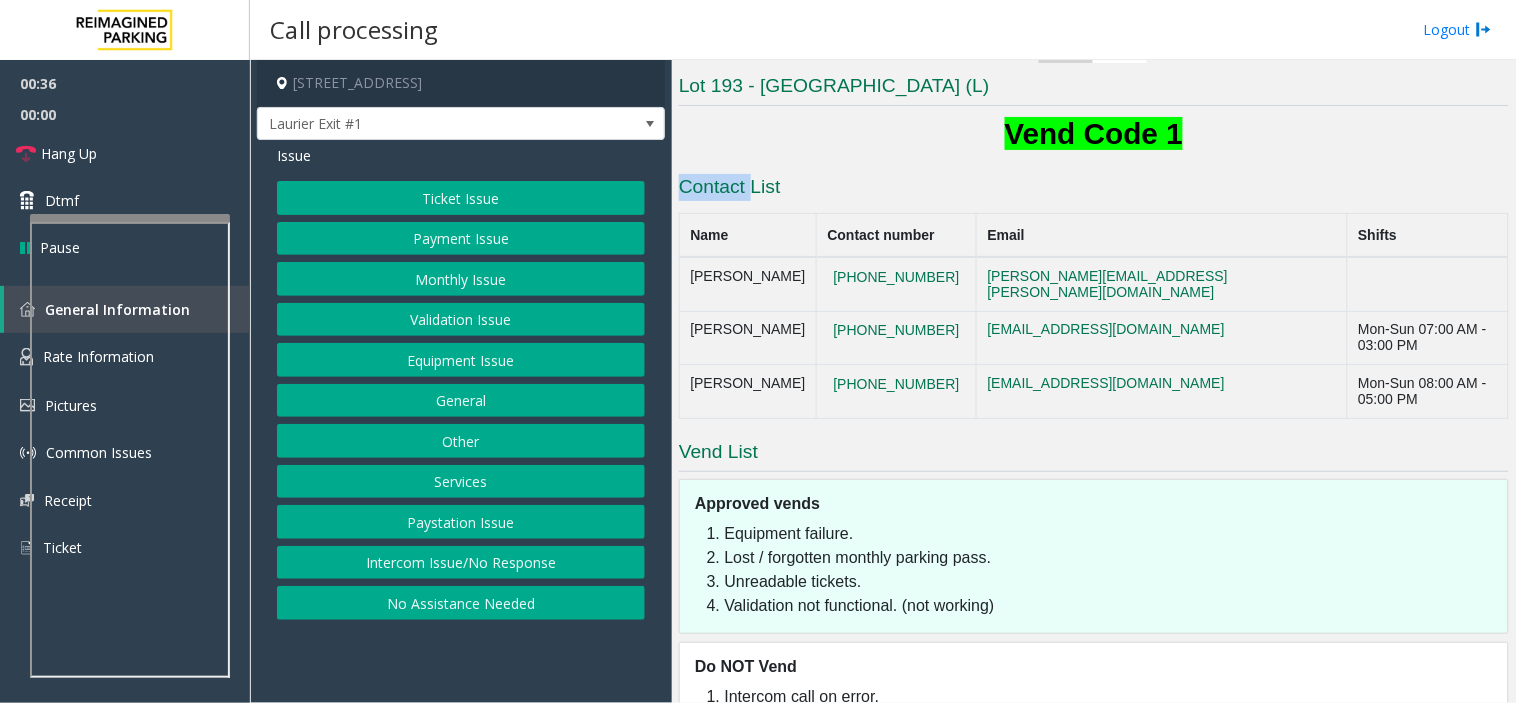 click on "Contact List" 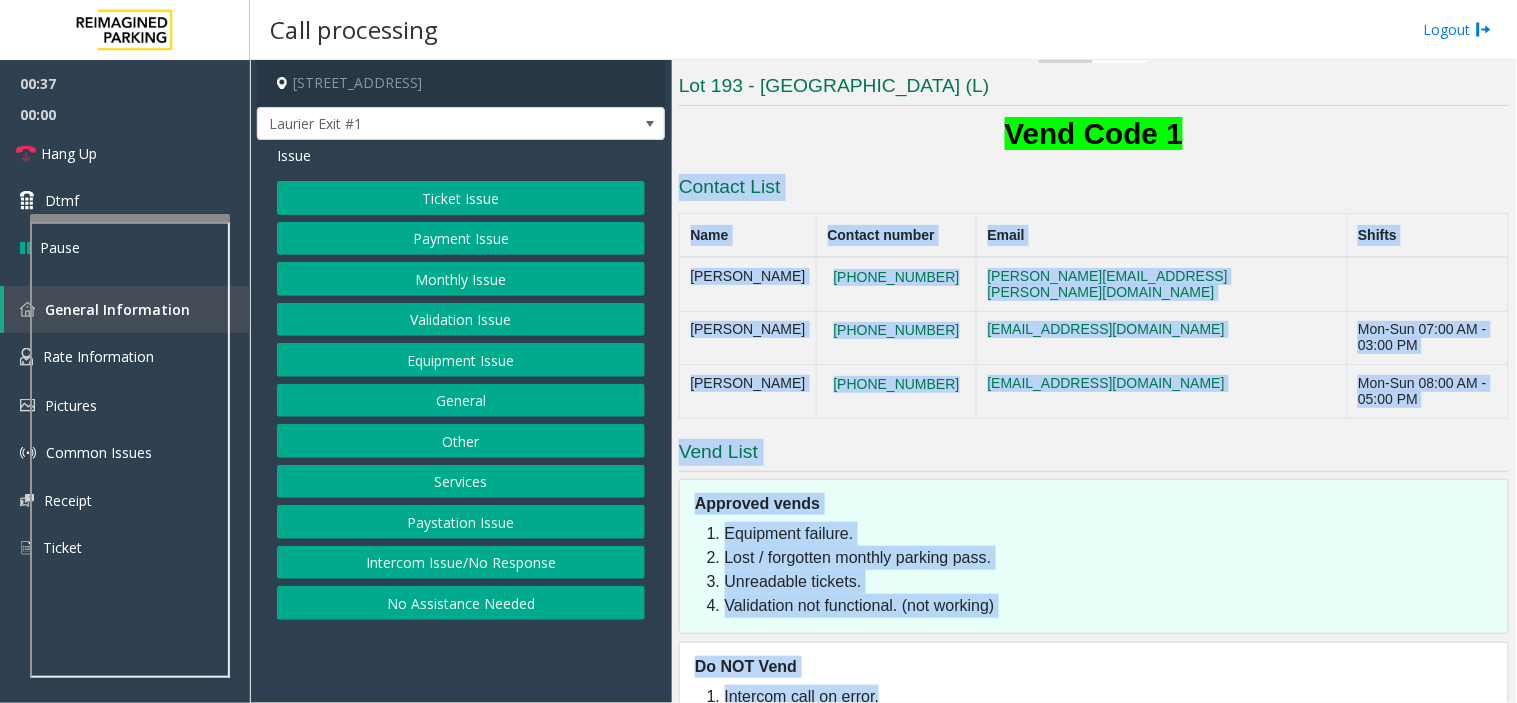 drag, startPoint x: 706, startPoint y: 190, endPoint x: 862, endPoint y: 735, distance: 566.8871 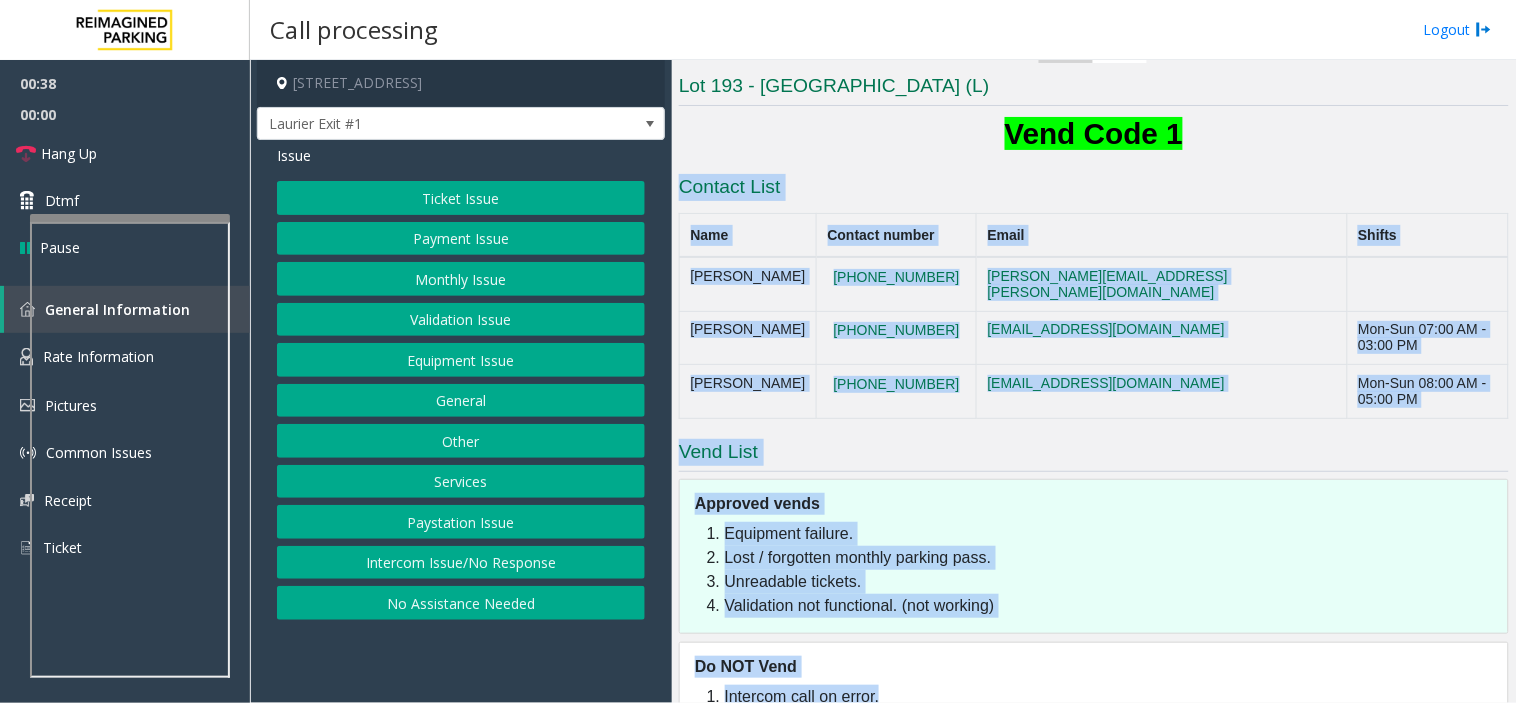 click on "Intercom call on error." 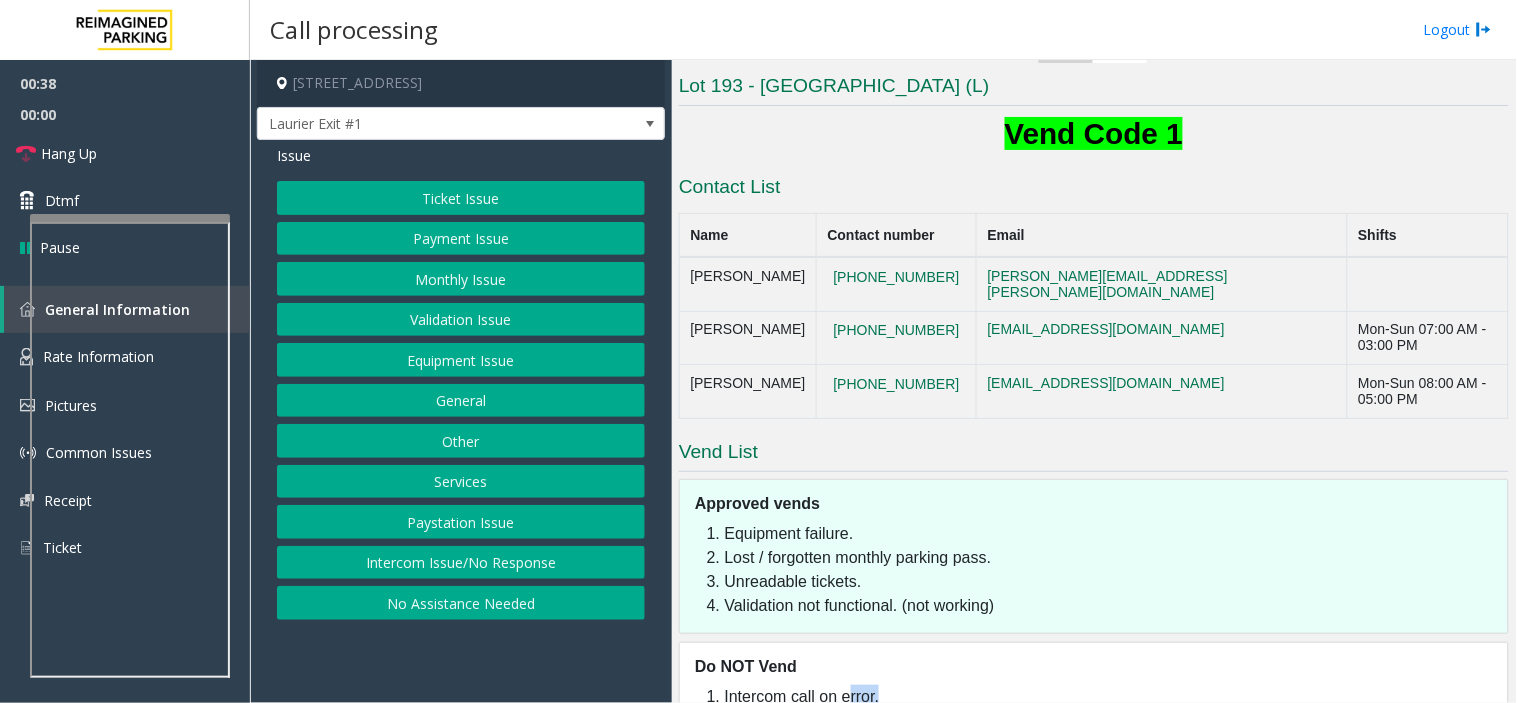 click on "Intercom call on error." 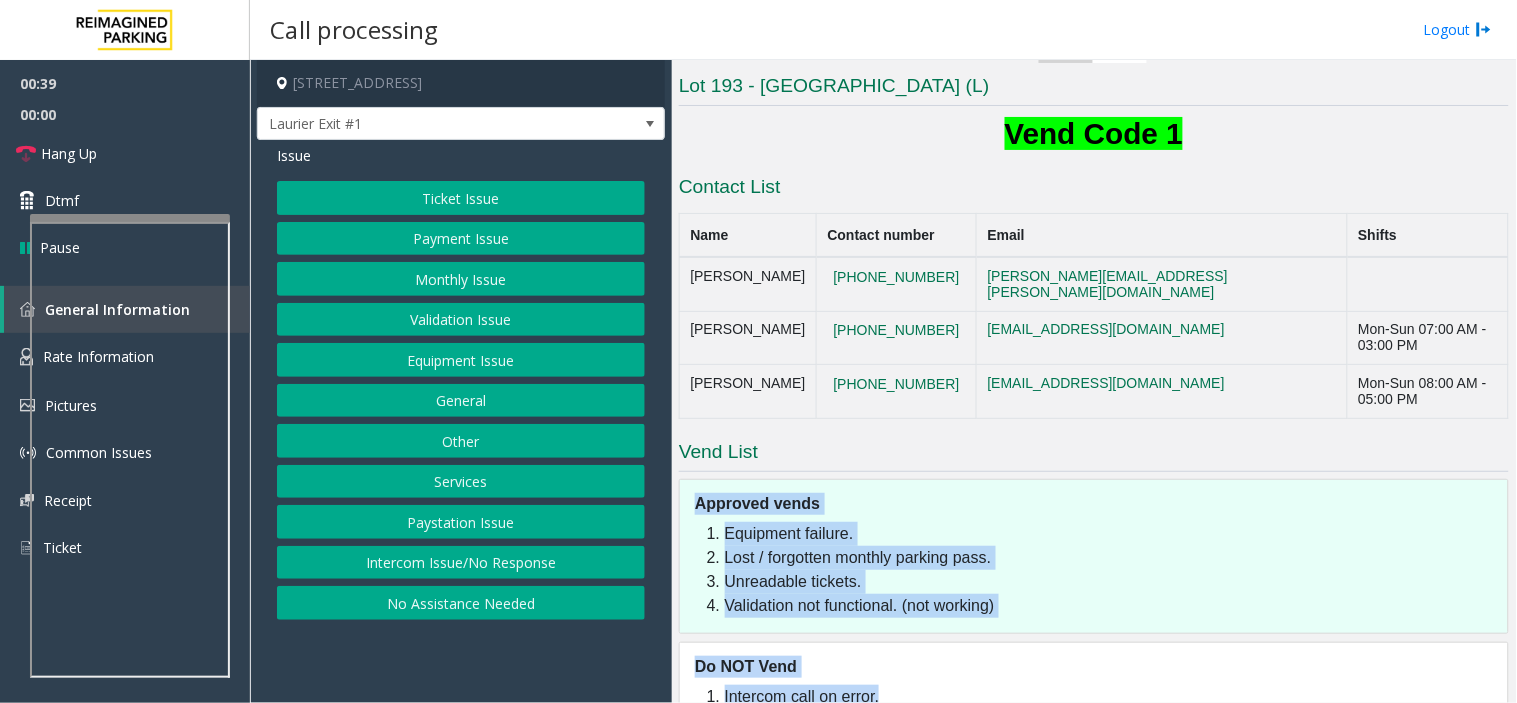 drag, startPoint x: 863, startPoint y: 660, endPoint x: 754, endPoint y: 456, distance: 231.29419 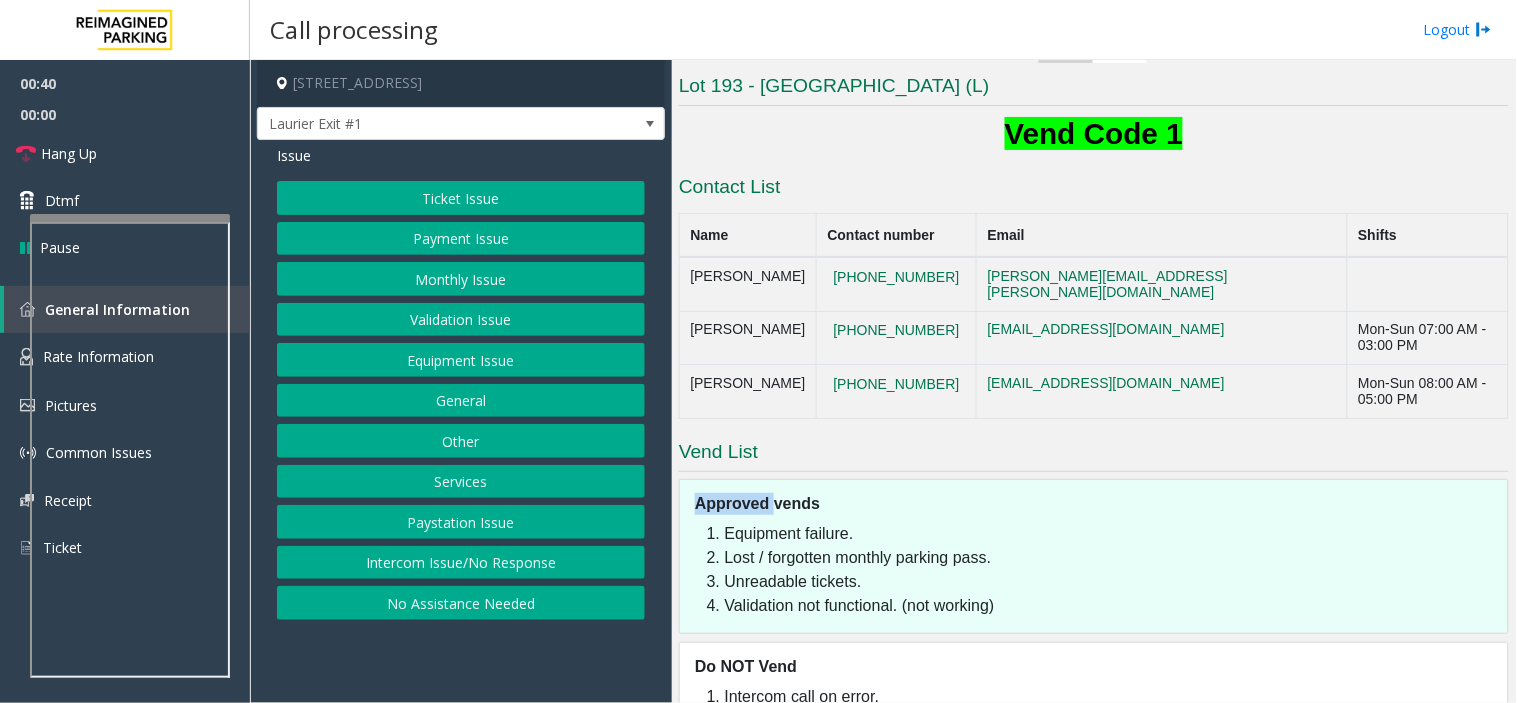 click on "Approved vends" 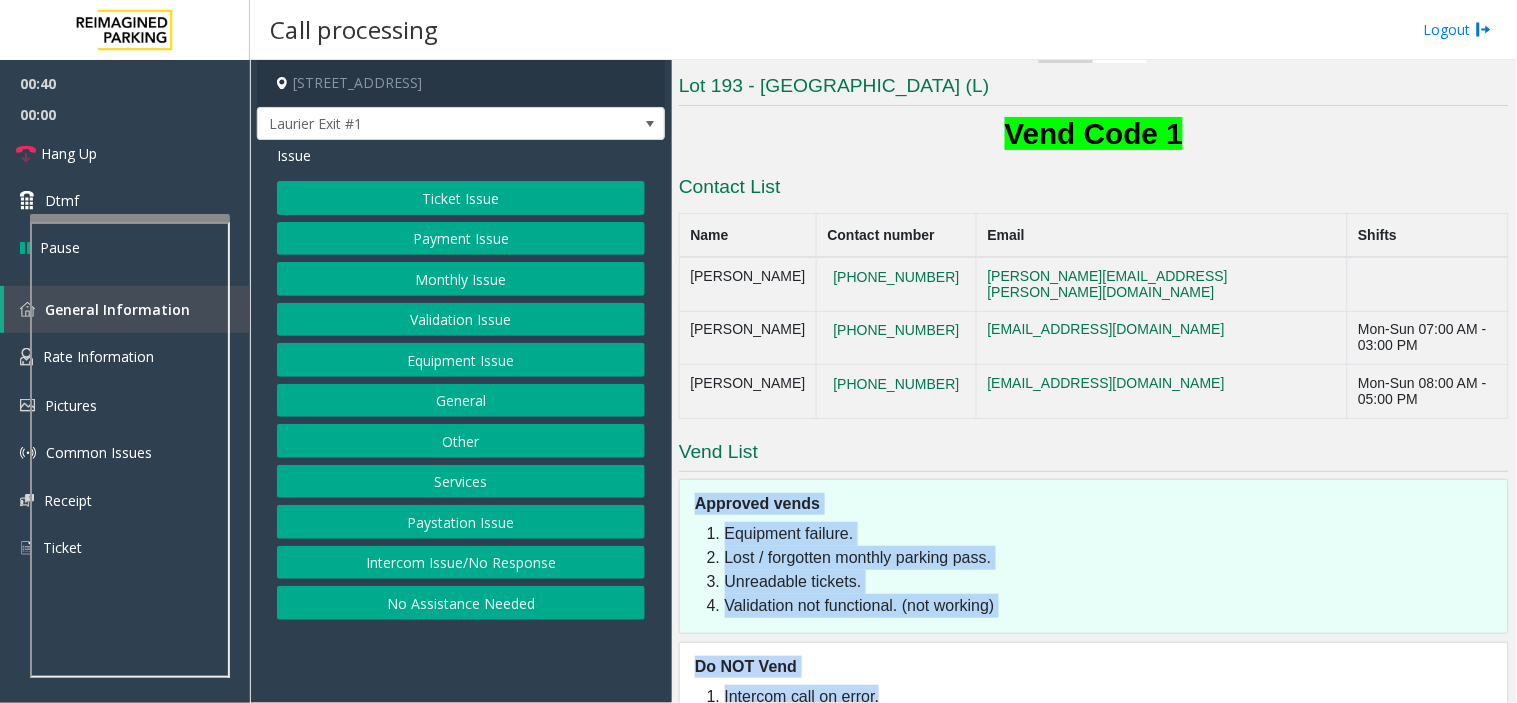 drag, startPoint x: 754, startPoint y: 456, endPoint x: 947, endPoint y: 696, distance: 307.97565 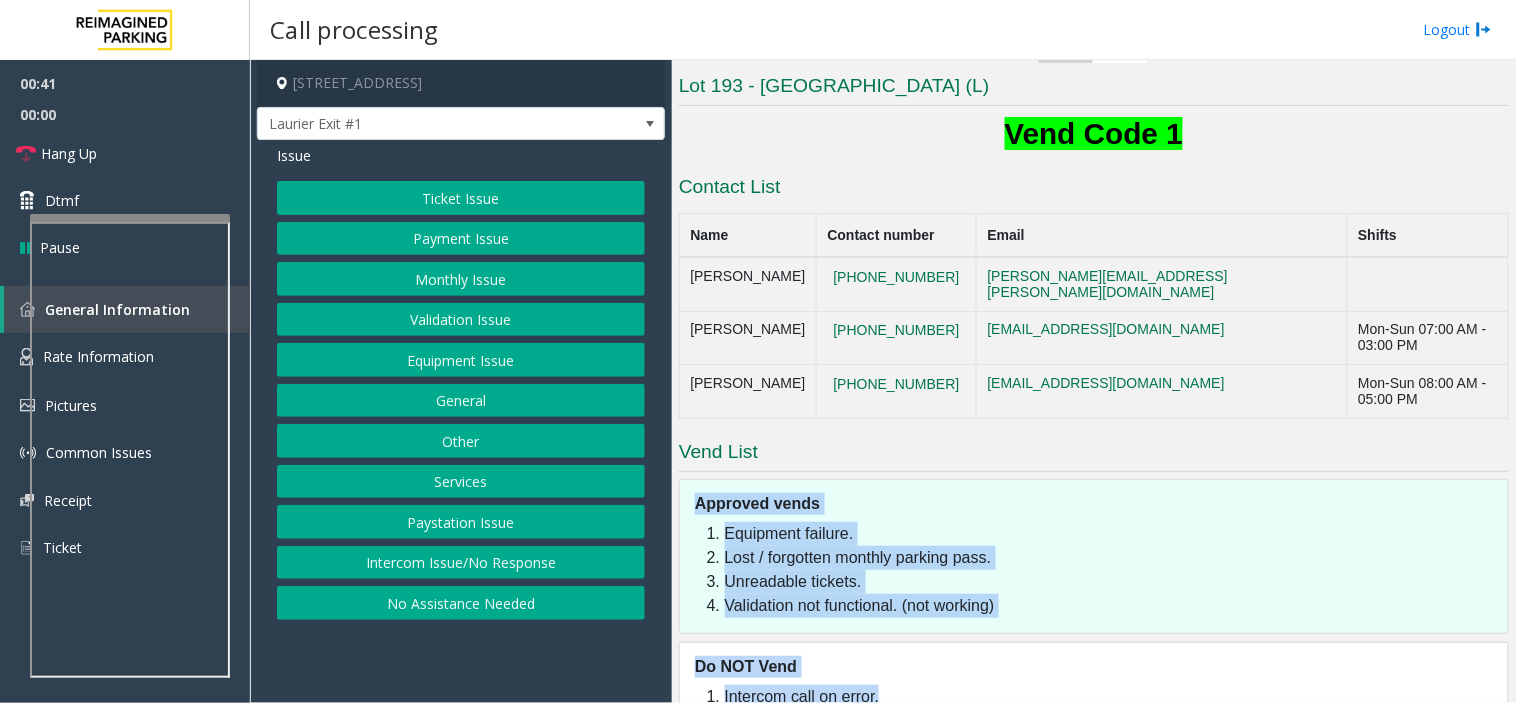 click on "Intercom call on error." 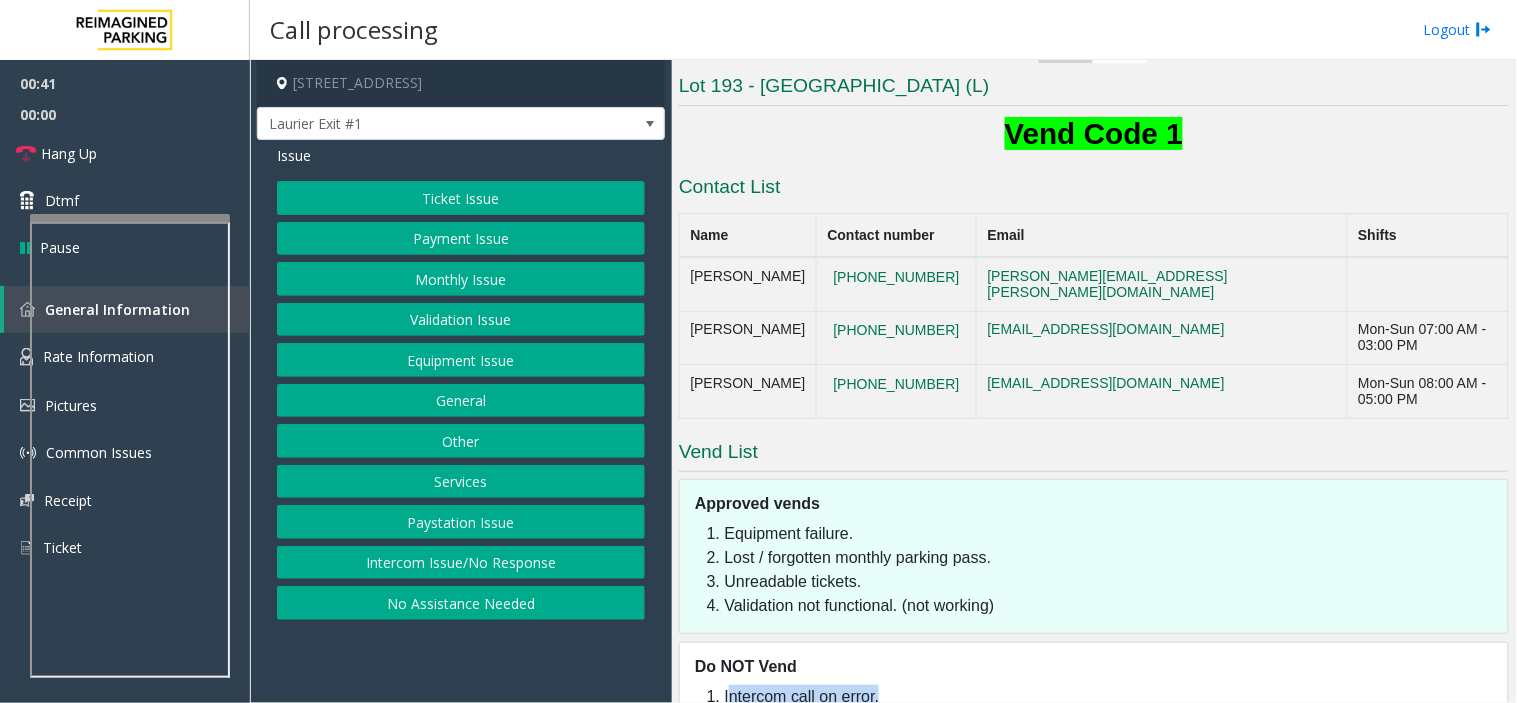 click on "Intercom call on error." 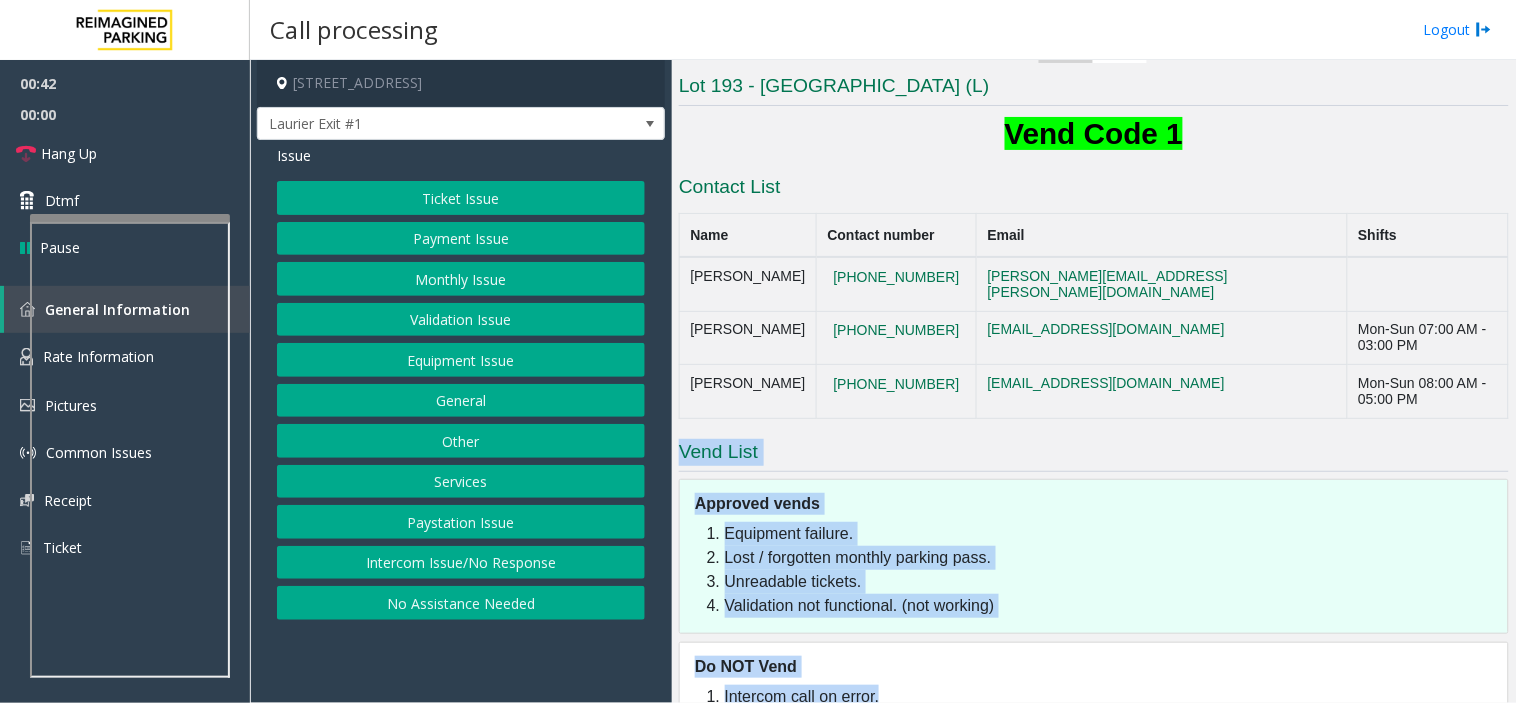 drag, startPoint x: 940, startPoint y: 647, endPoint x: 691, endPoint y: 422, distance: 335.59796 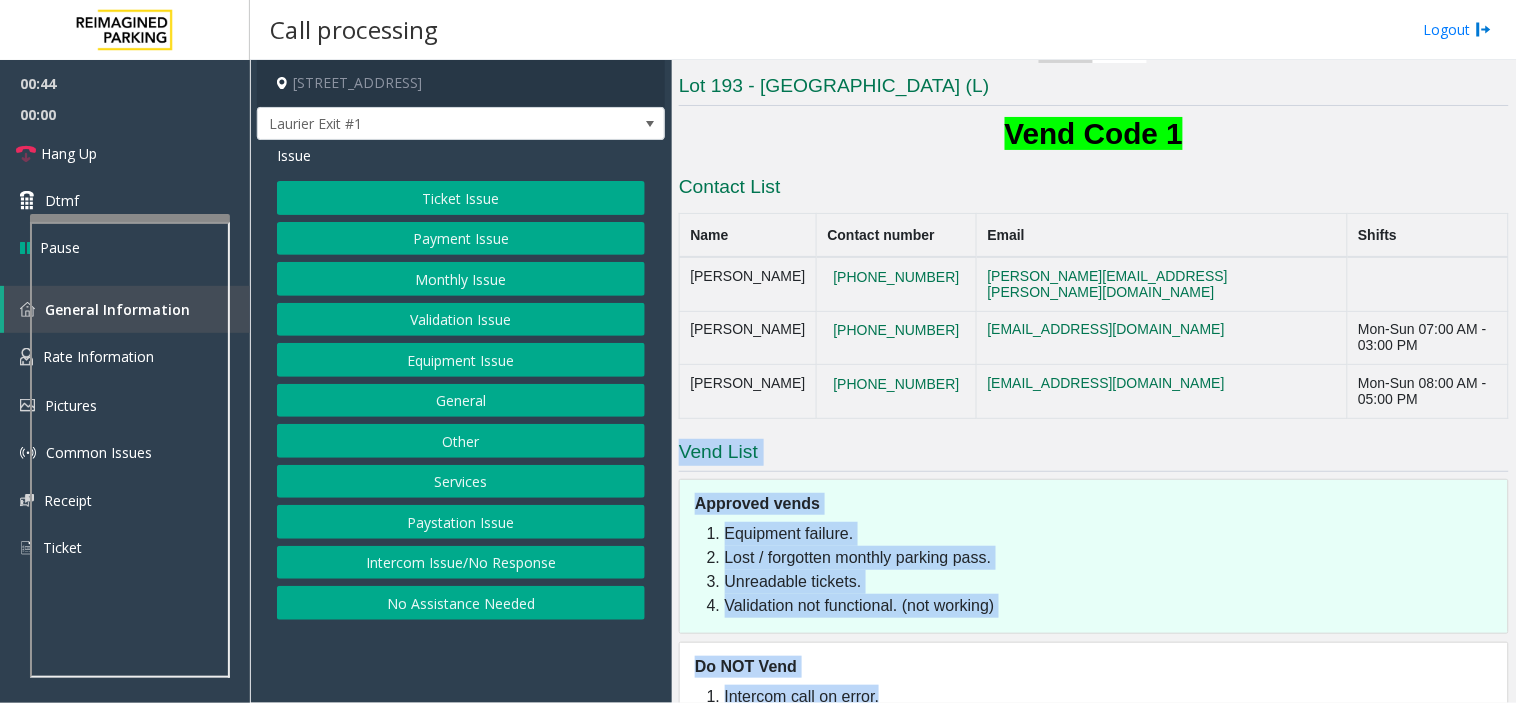 click on "Vend List" 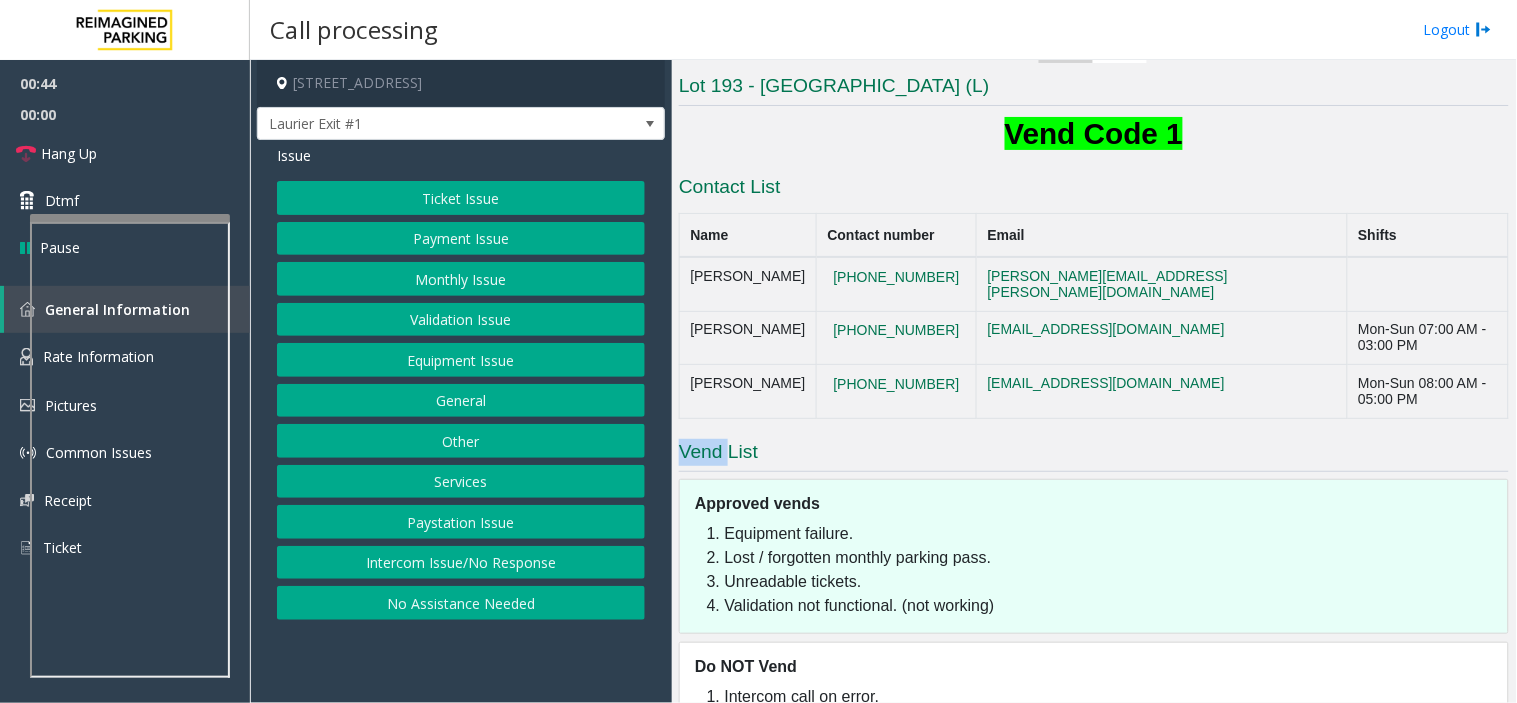 click on "Vend List" 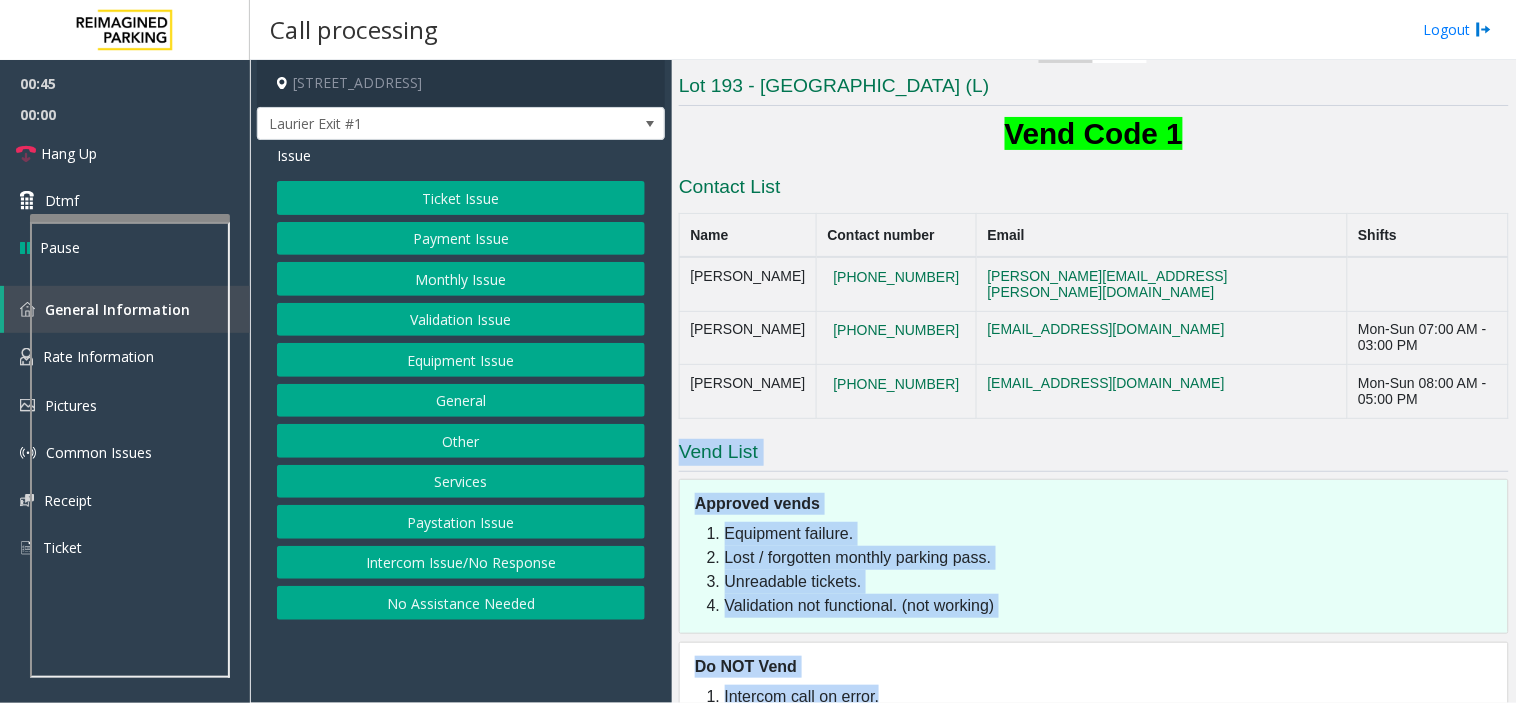 drag, startPoint x: 691, startPoint y: 422, endPoint x: 868, endPoint y: 636, distance: 277.71387 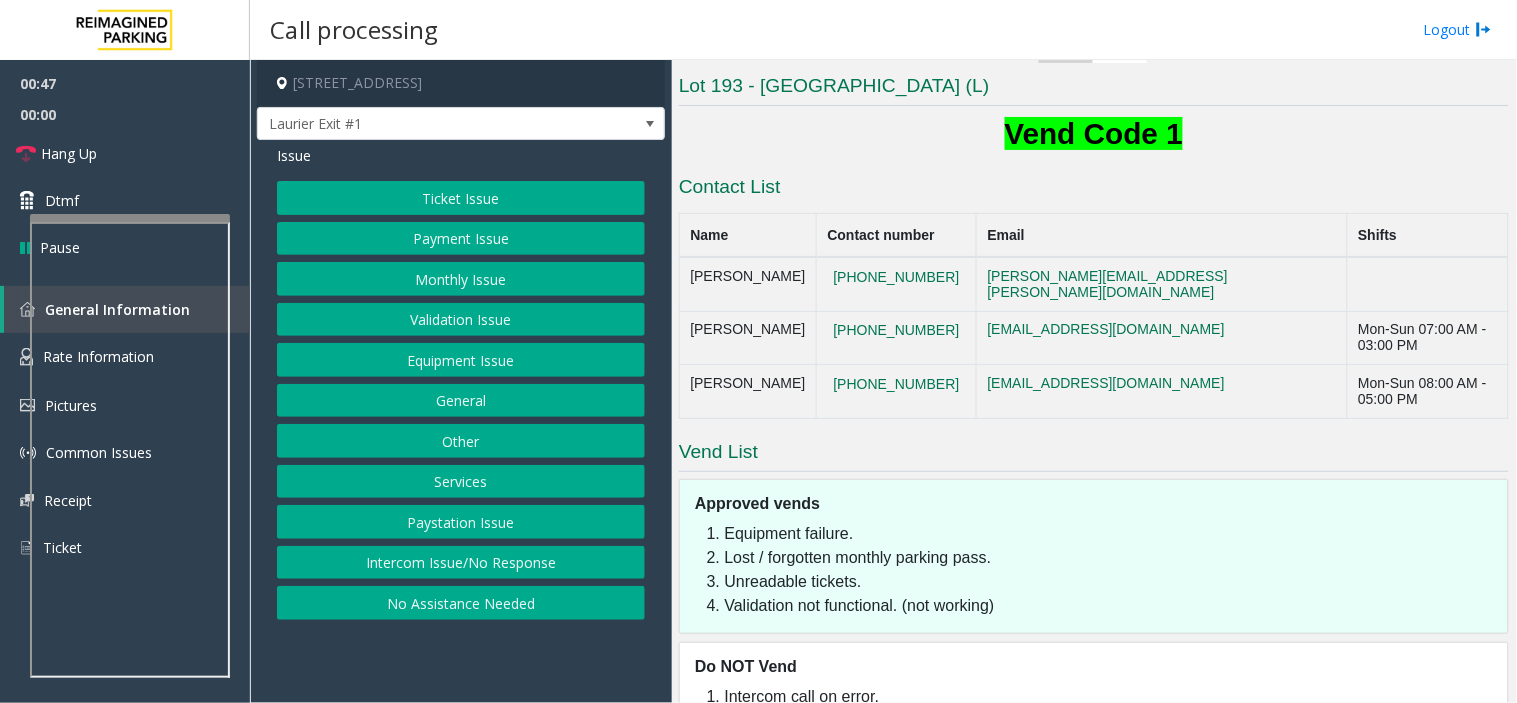 click on "Do NOT Vend  Intercom call on error." 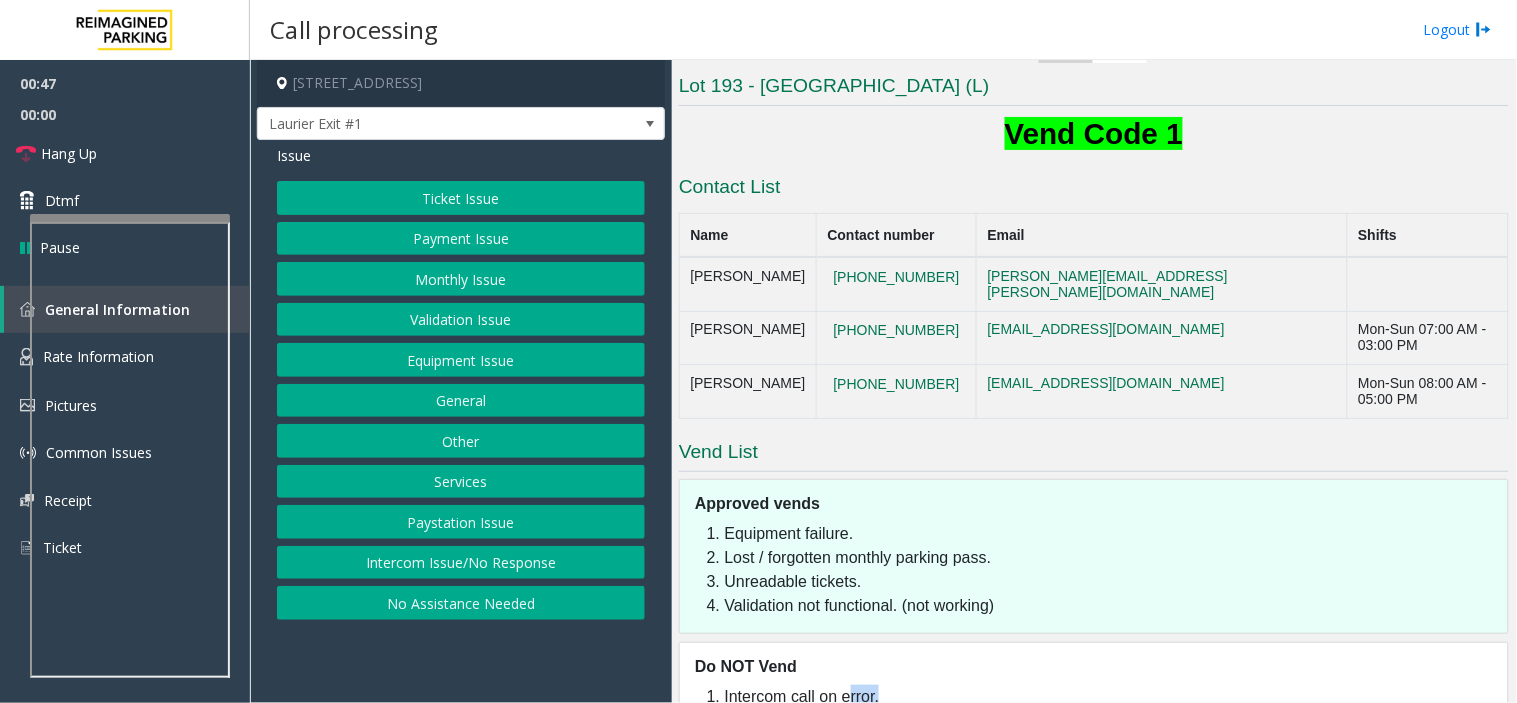 click on "Do NOT Vend  Intercom call on error." 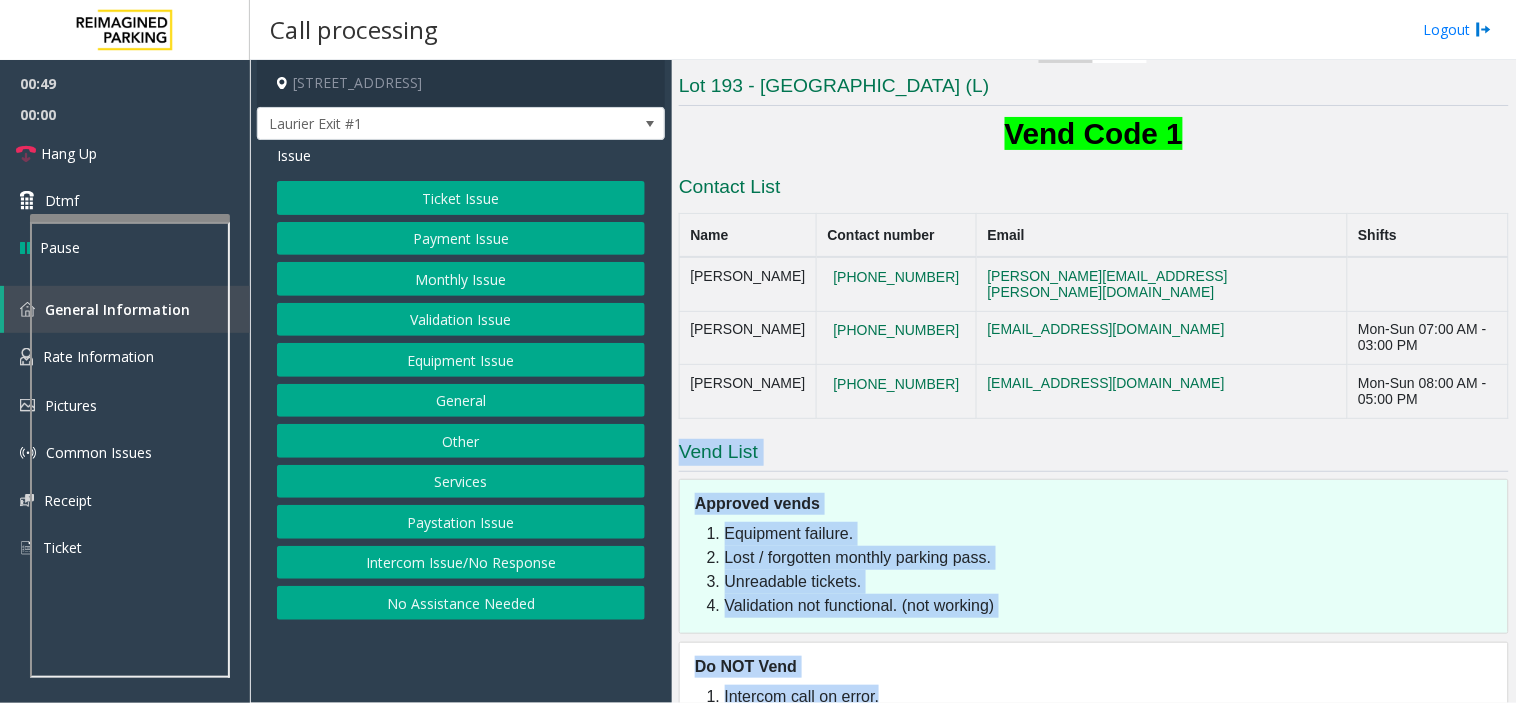 drag, startPoint x: 868, startPoint y: 636, endPoint x: 694, endPoint y: 407, distance: 287.60562 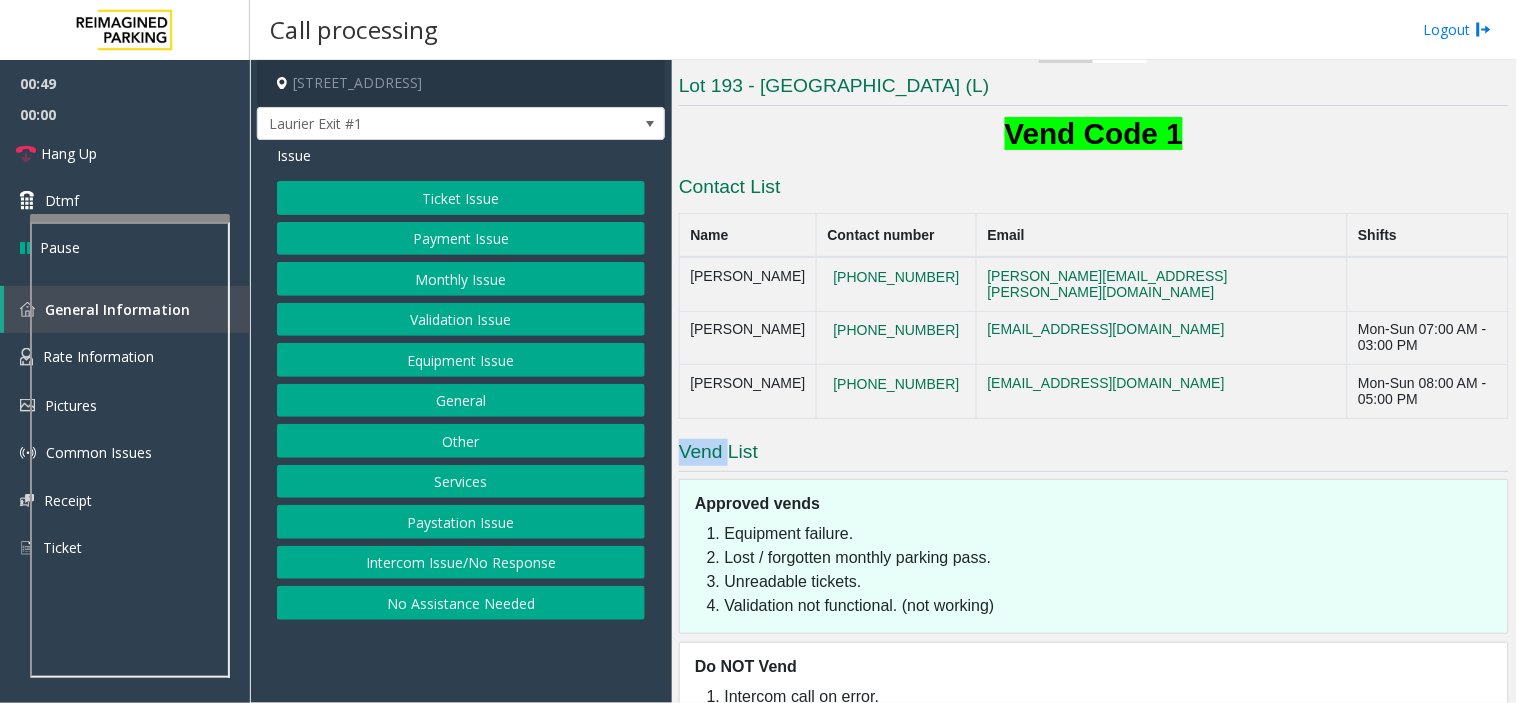 click on "Vend List" 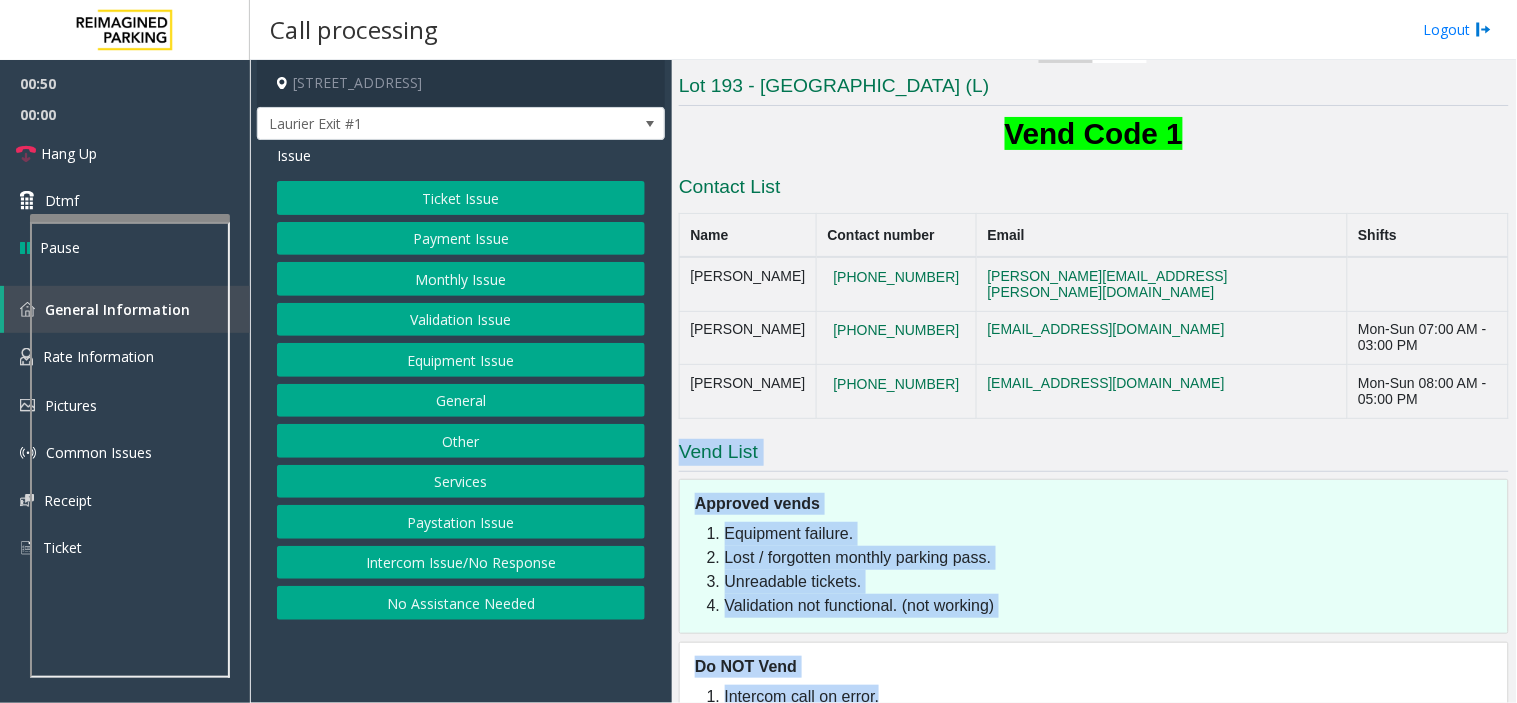 drag, startPoint x: 694, startPoint y: 407, endPoint x: 963, endPoint y: 645, distance: 359.17267 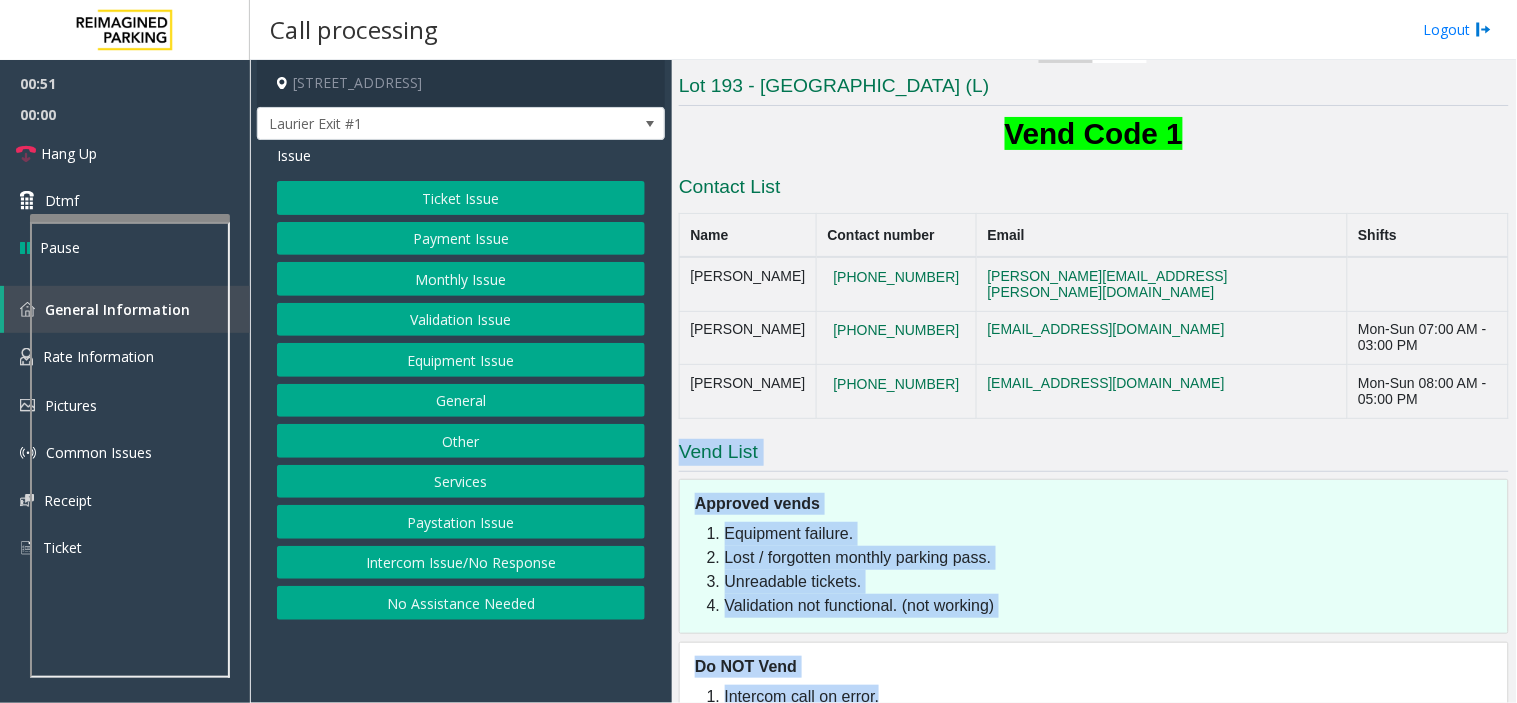 drag, startPoint x: 963, startPoint y: 645, endPoint x: 717, endPoint y: 407, distance: 342.28644 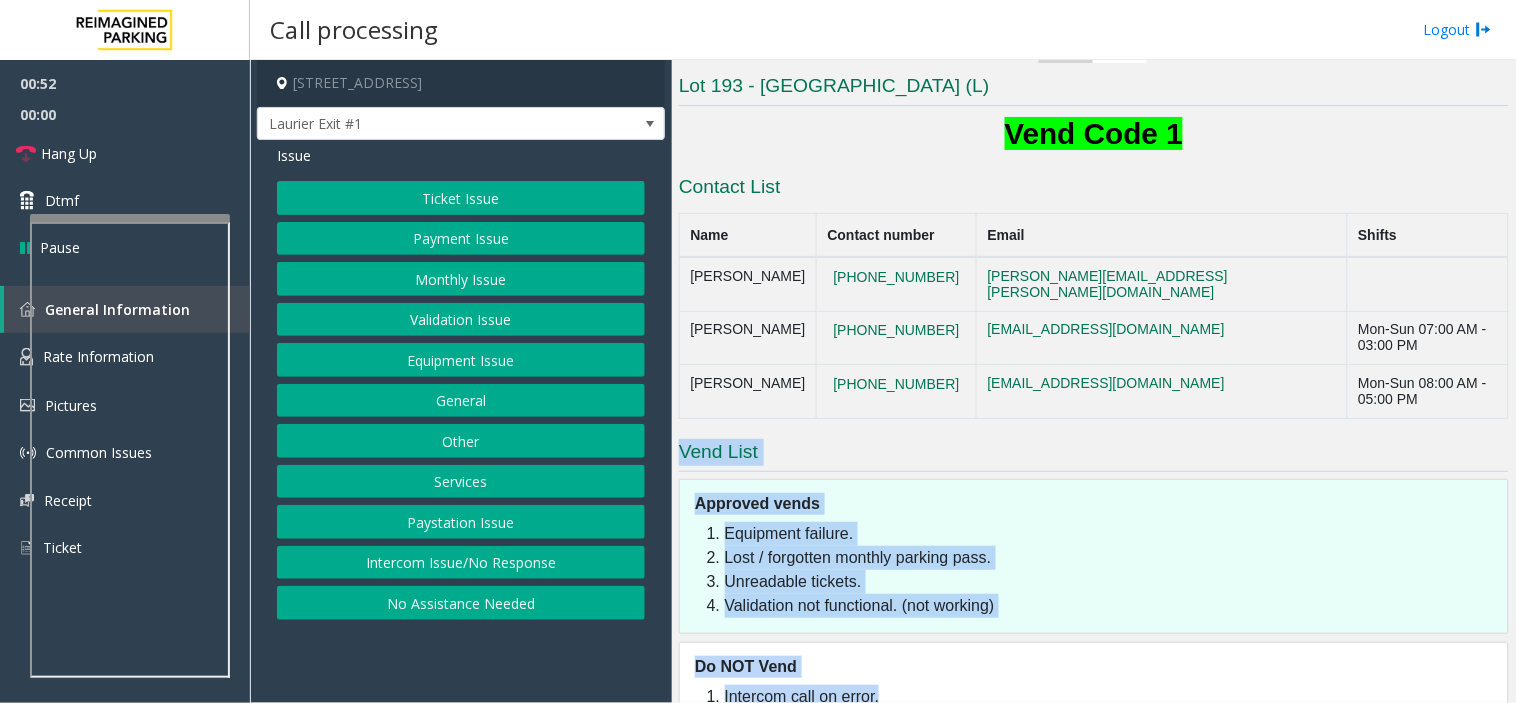 click on "Vend List" 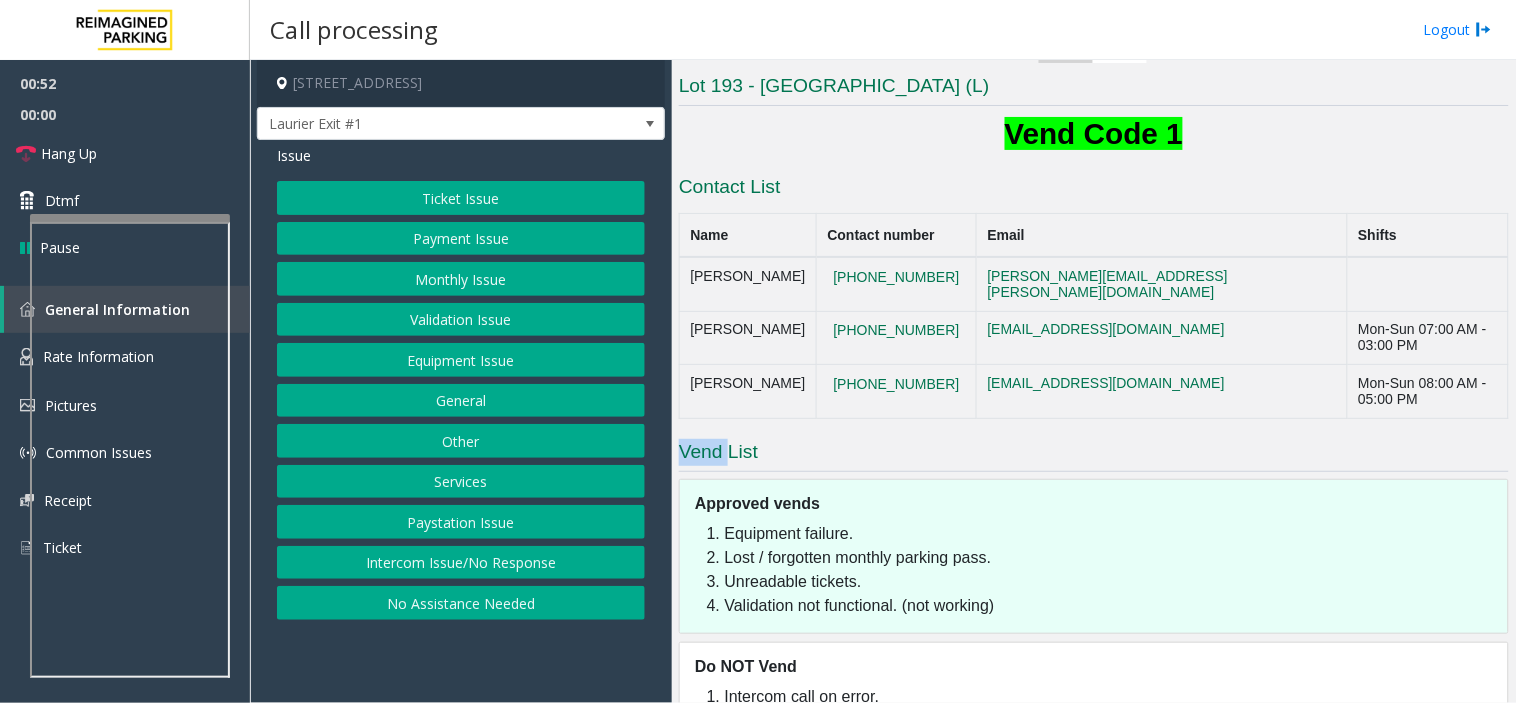 click on "Vend List" 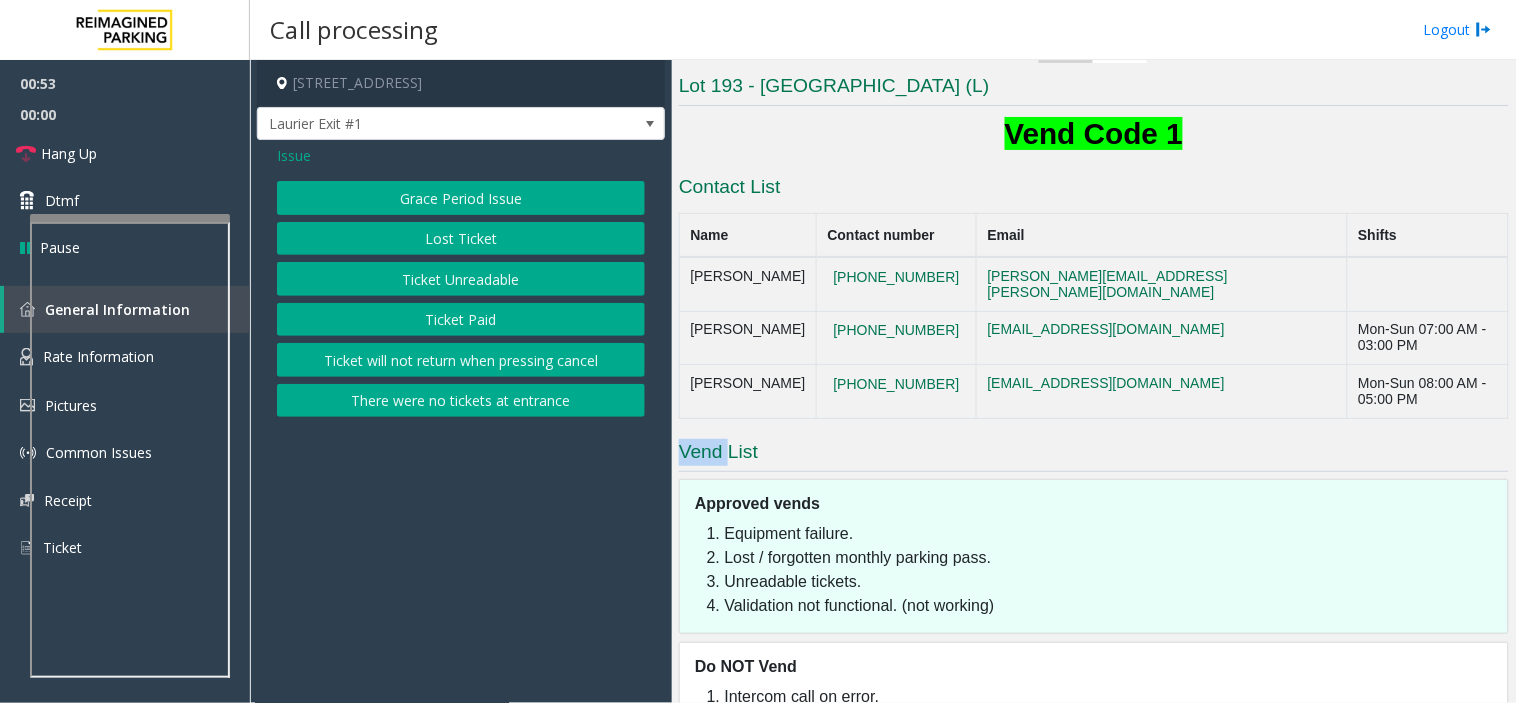 click on "There were no tickets at entrance" 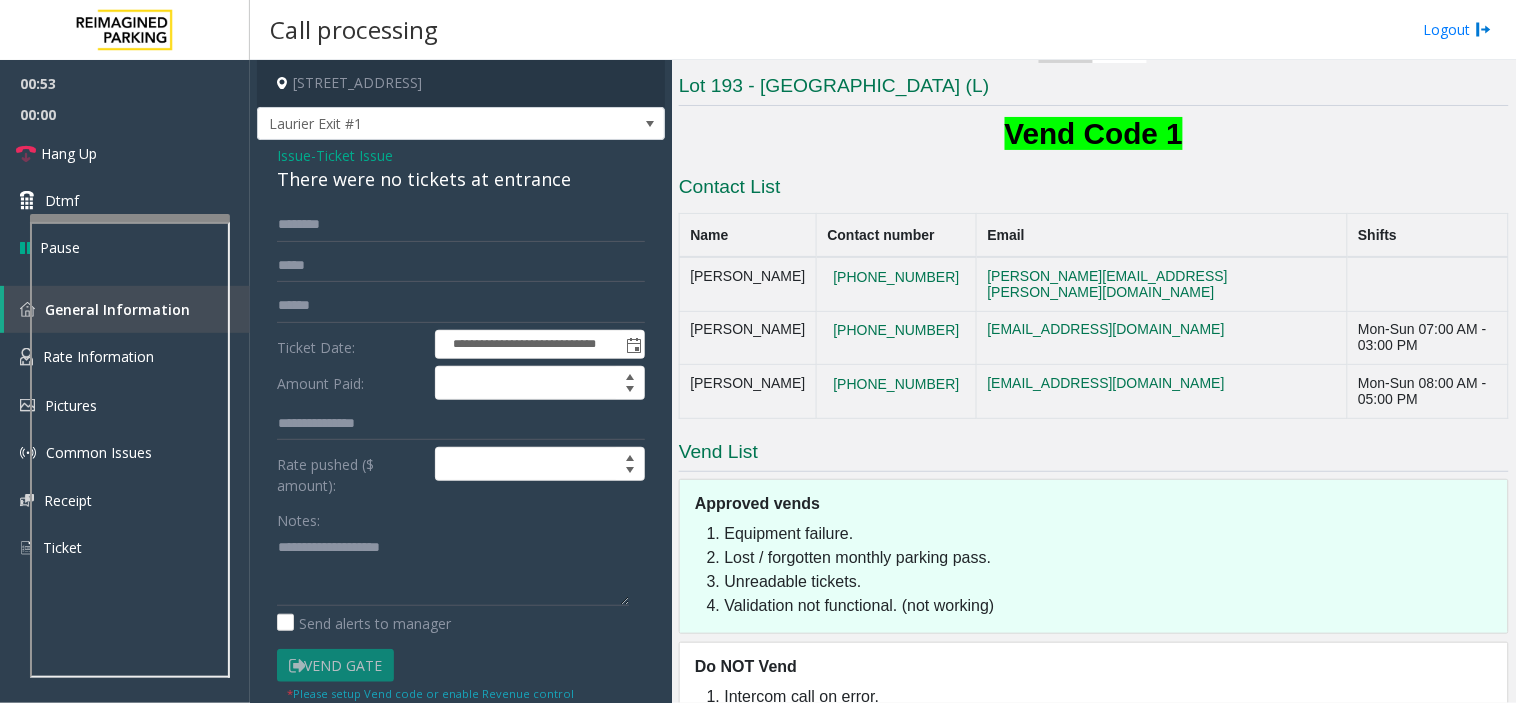 click on "There were no tickets at entrance" 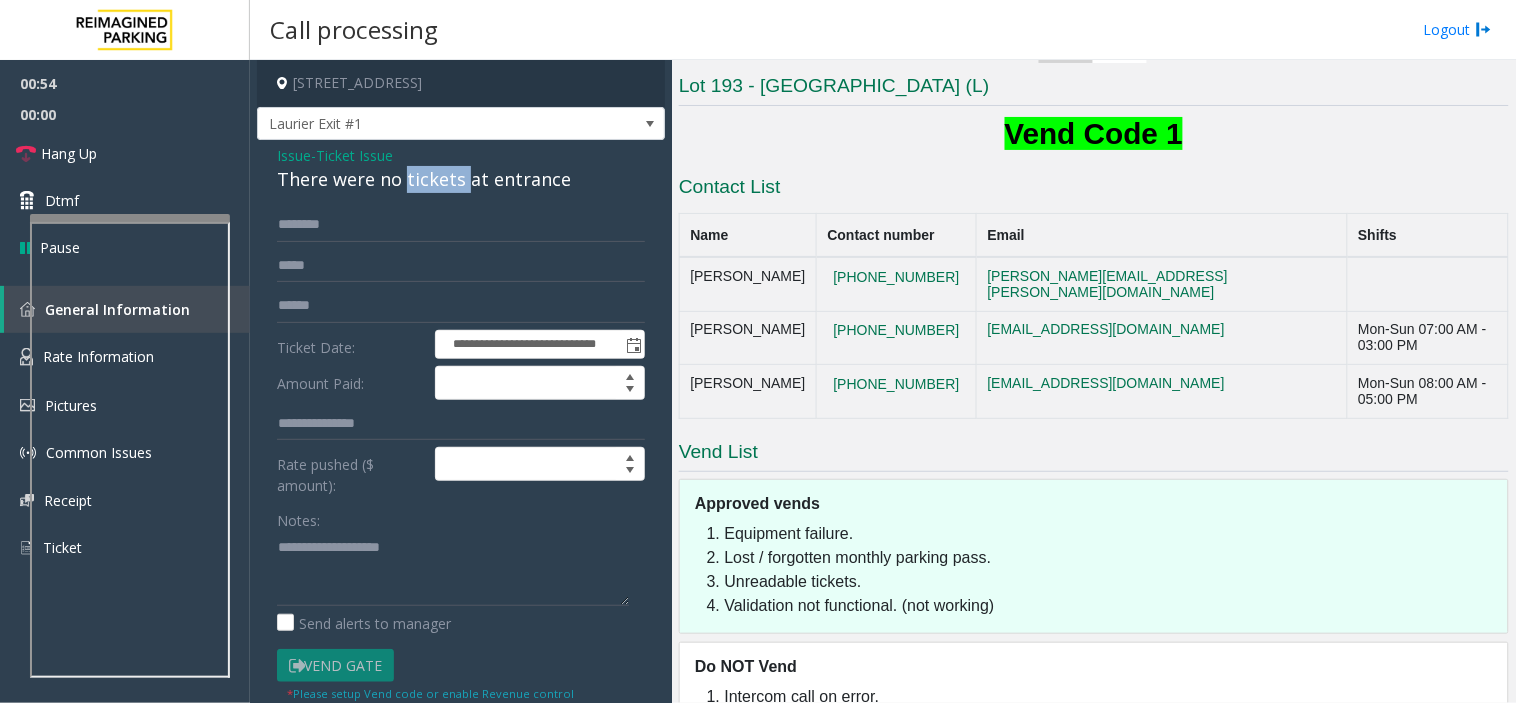 click on "There were no tickets at entrance" 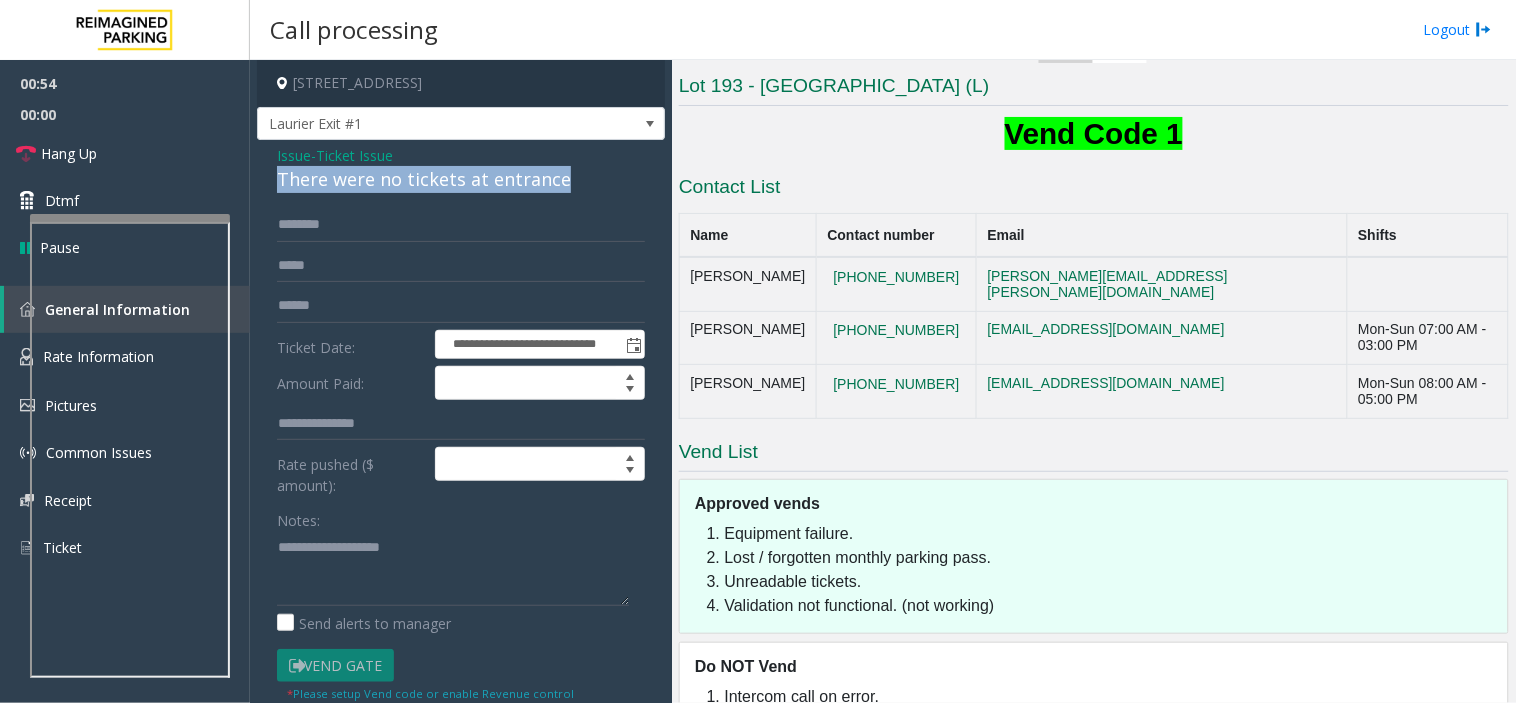 click on "There were no tickets at entrance" 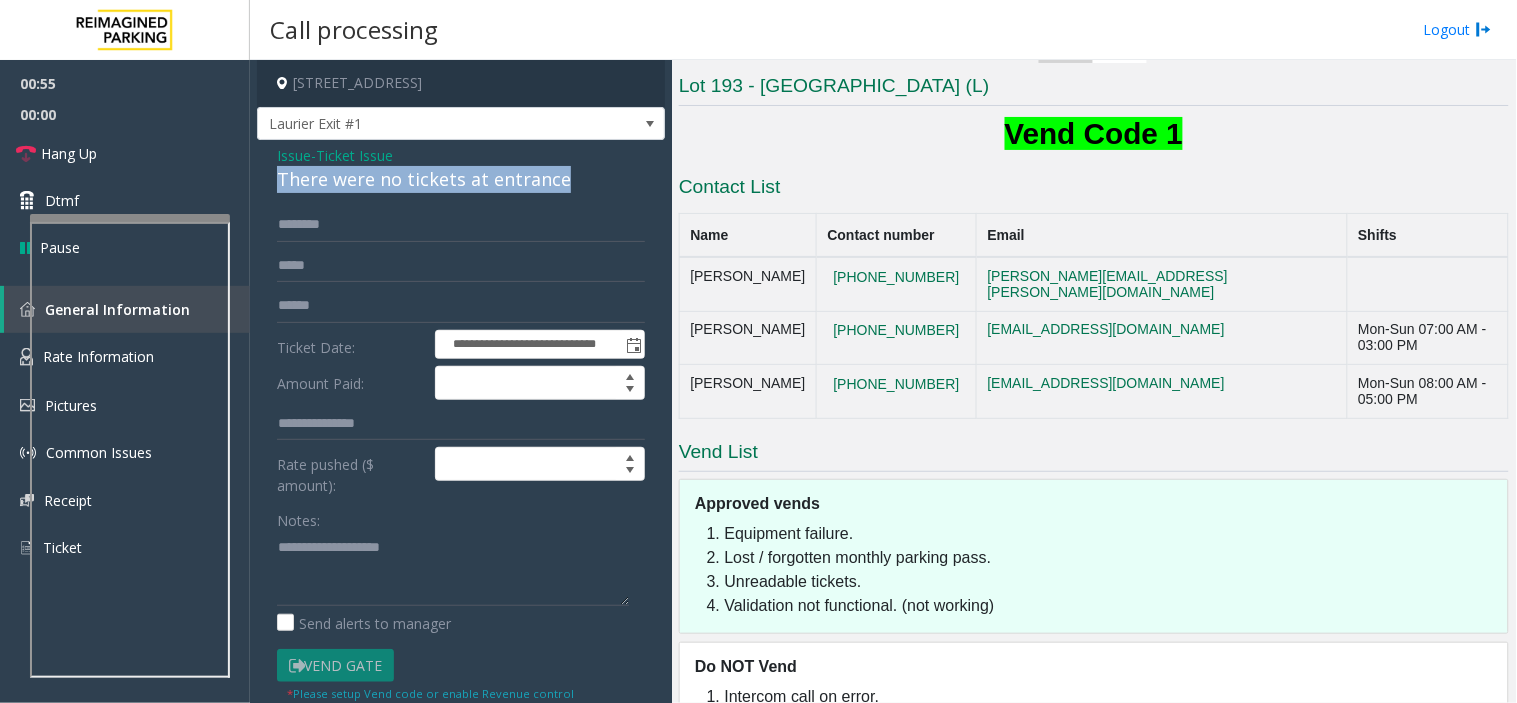 click on "There were no tickets at entrance" 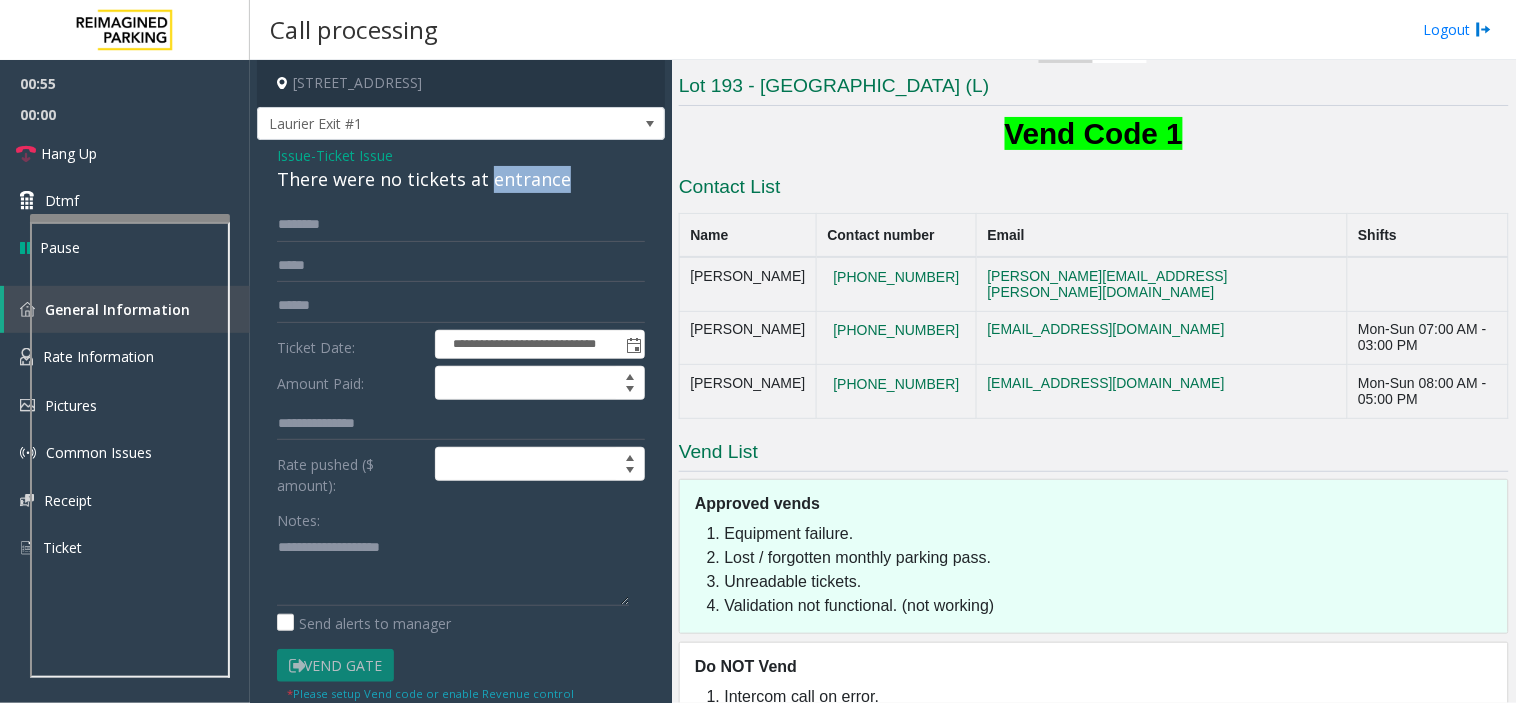 click on "There were no tickets at entrance" 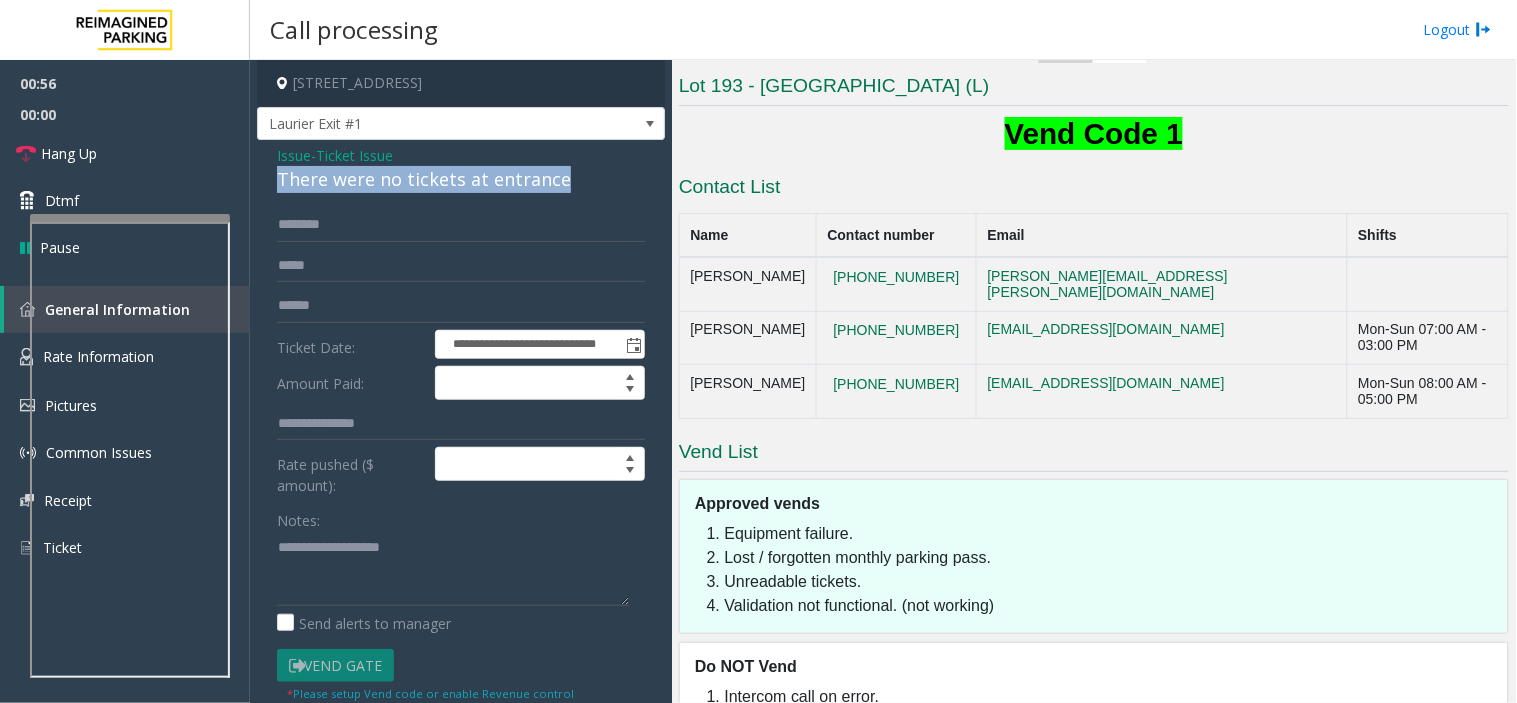 click on "There were no tickets at entrance" 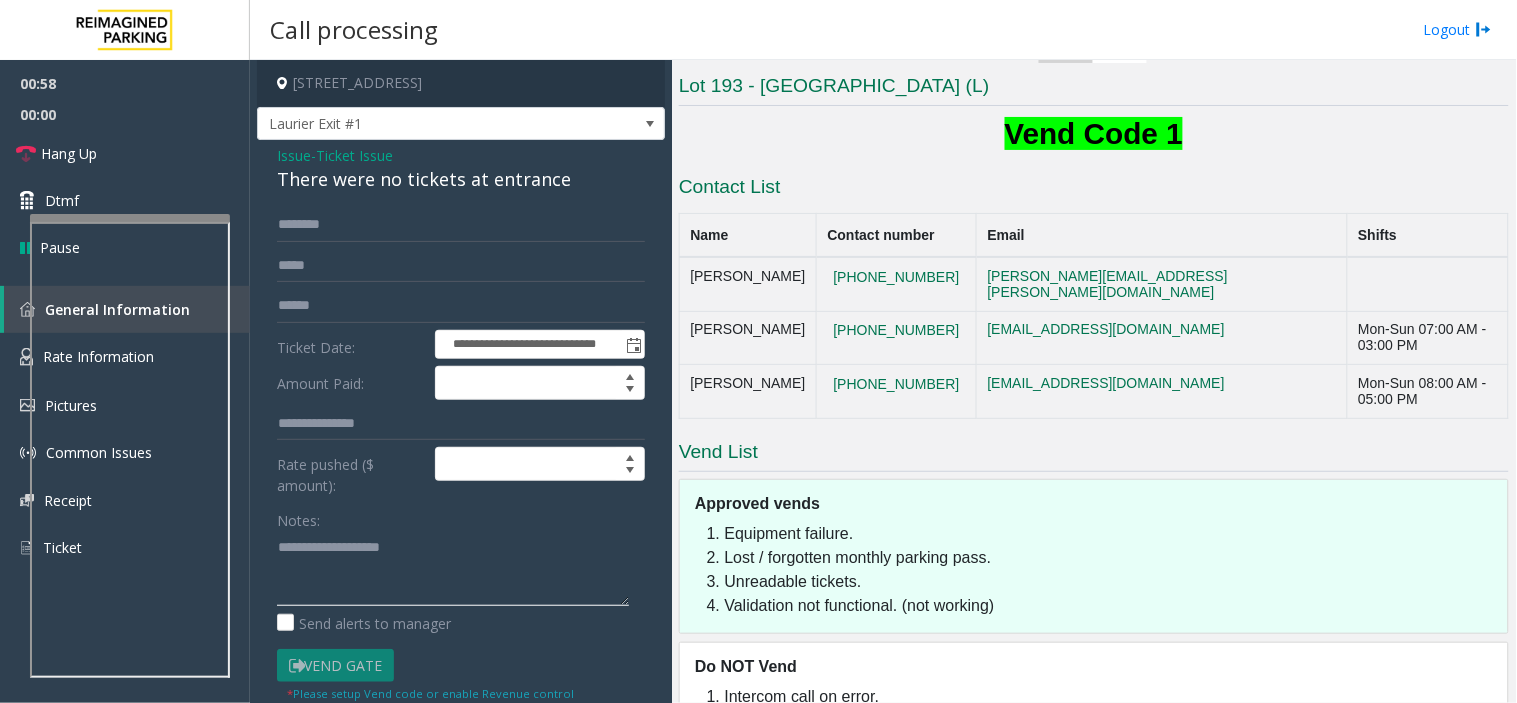 paste on "**********" 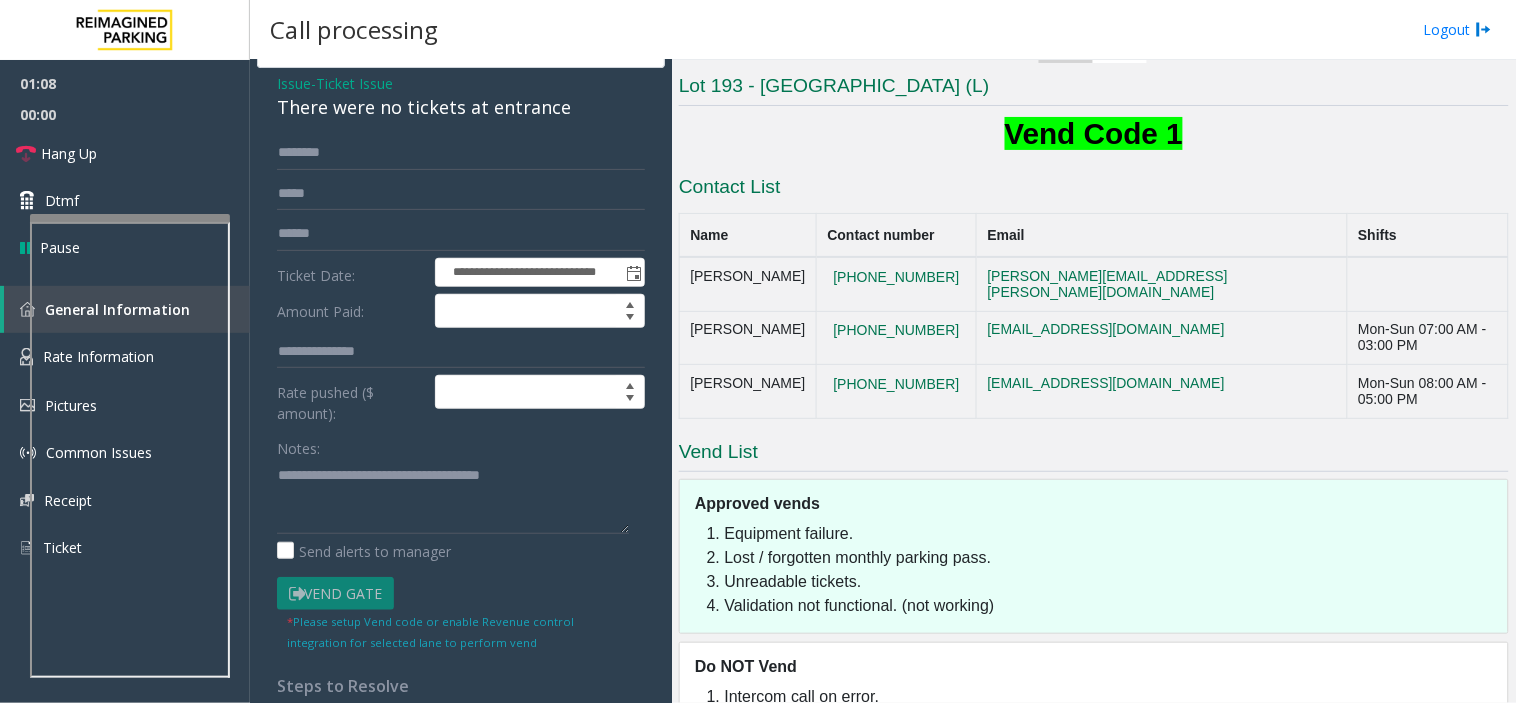 scroll, scrollTop: 111, scrollLeft: 0, axis: vertical 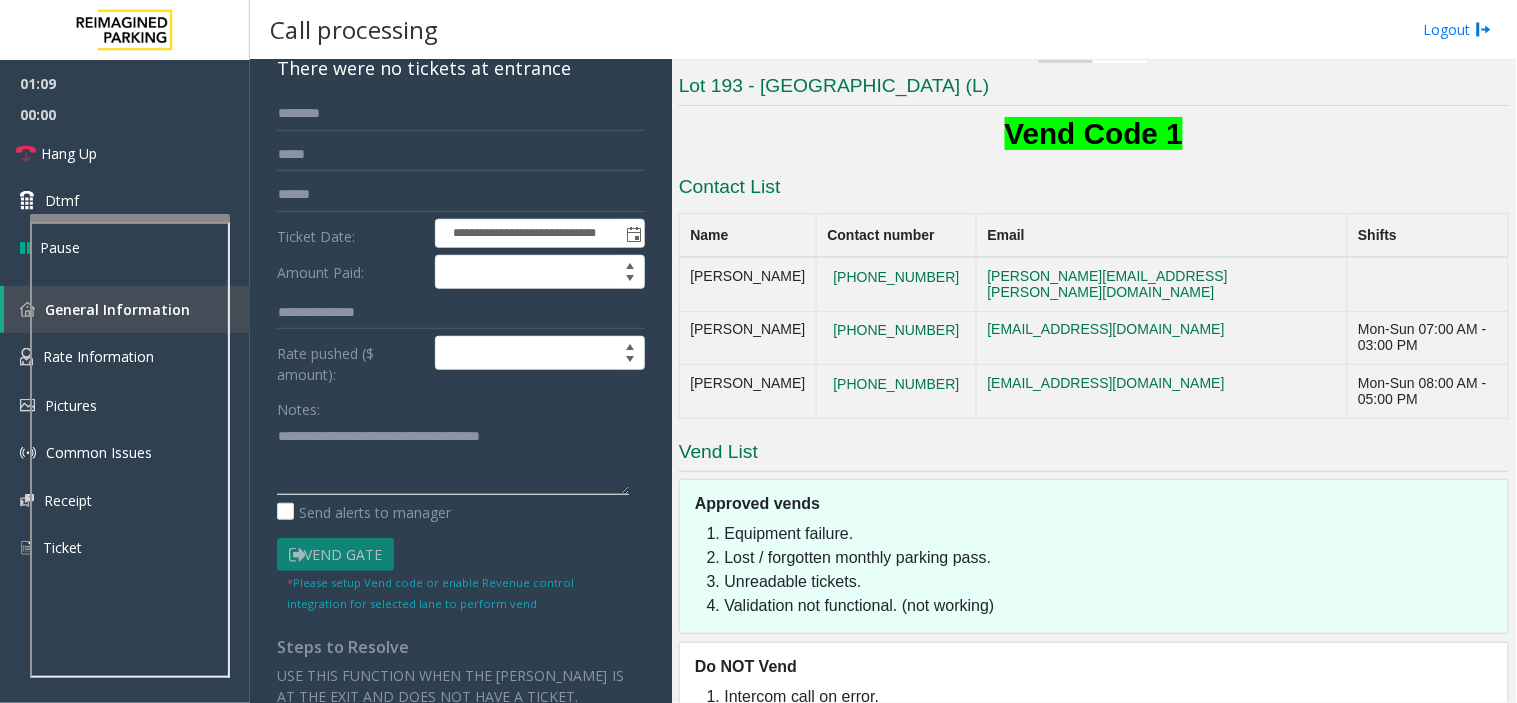 paste on "**********" 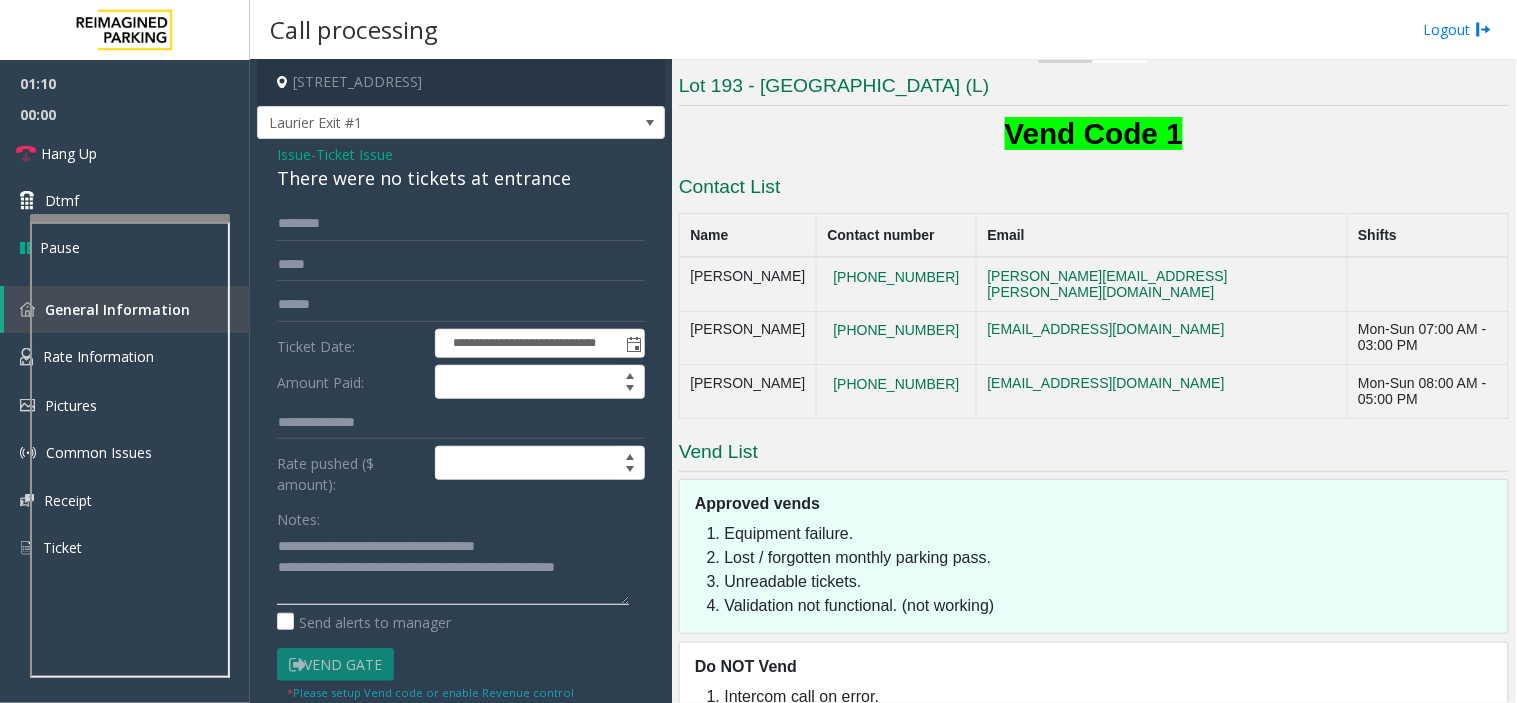 scroll, scrollTop: 0, scrollLeft: 0, axis: both 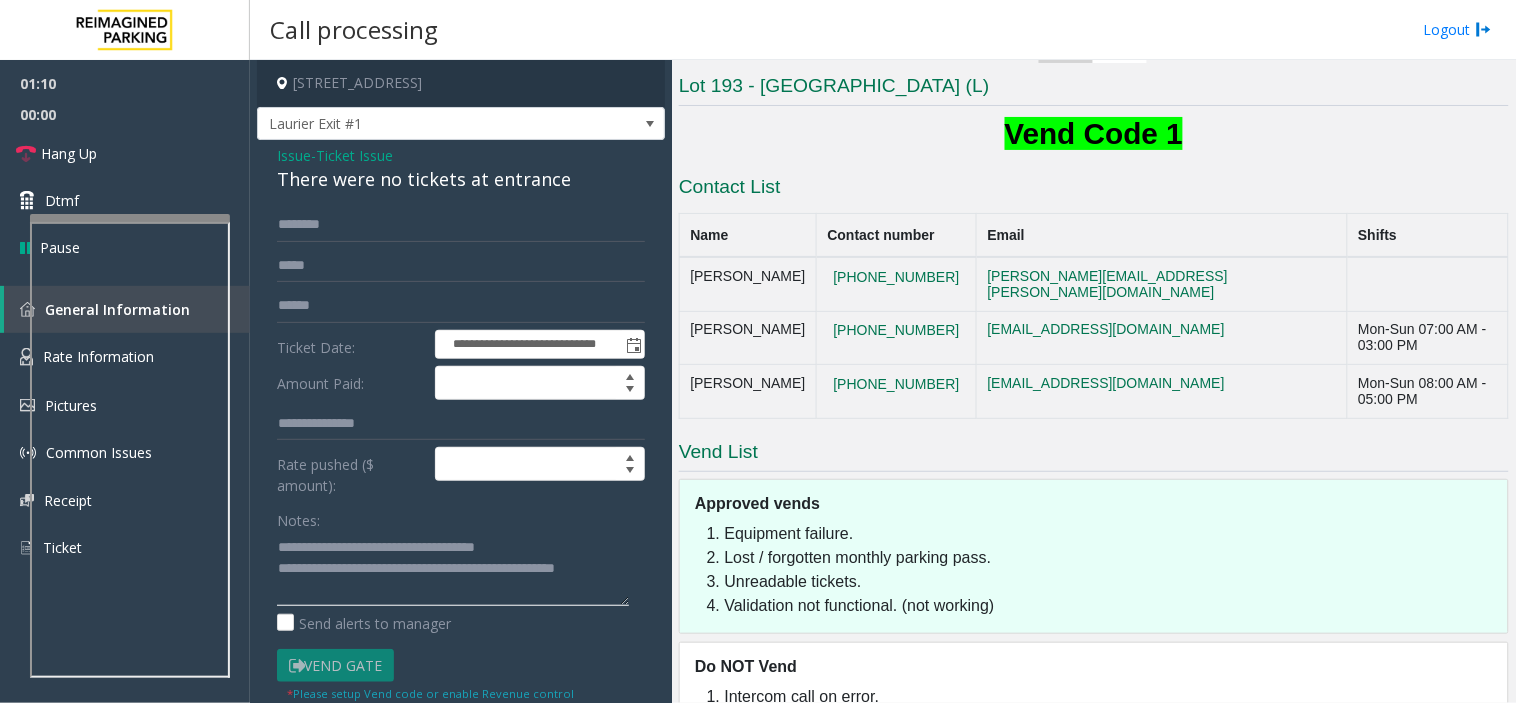 type on "**********" 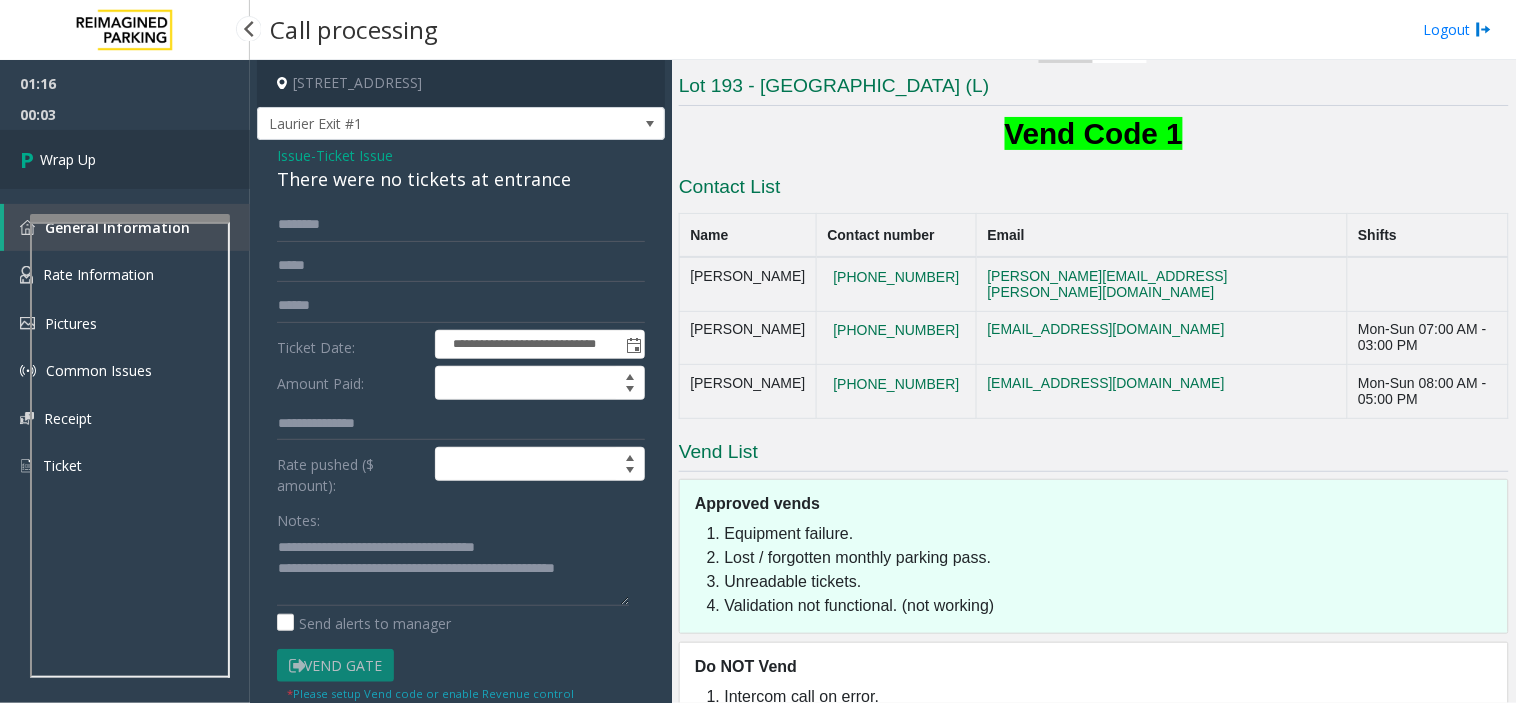 click on "Wrap Up" at bounding box center [68, 159] 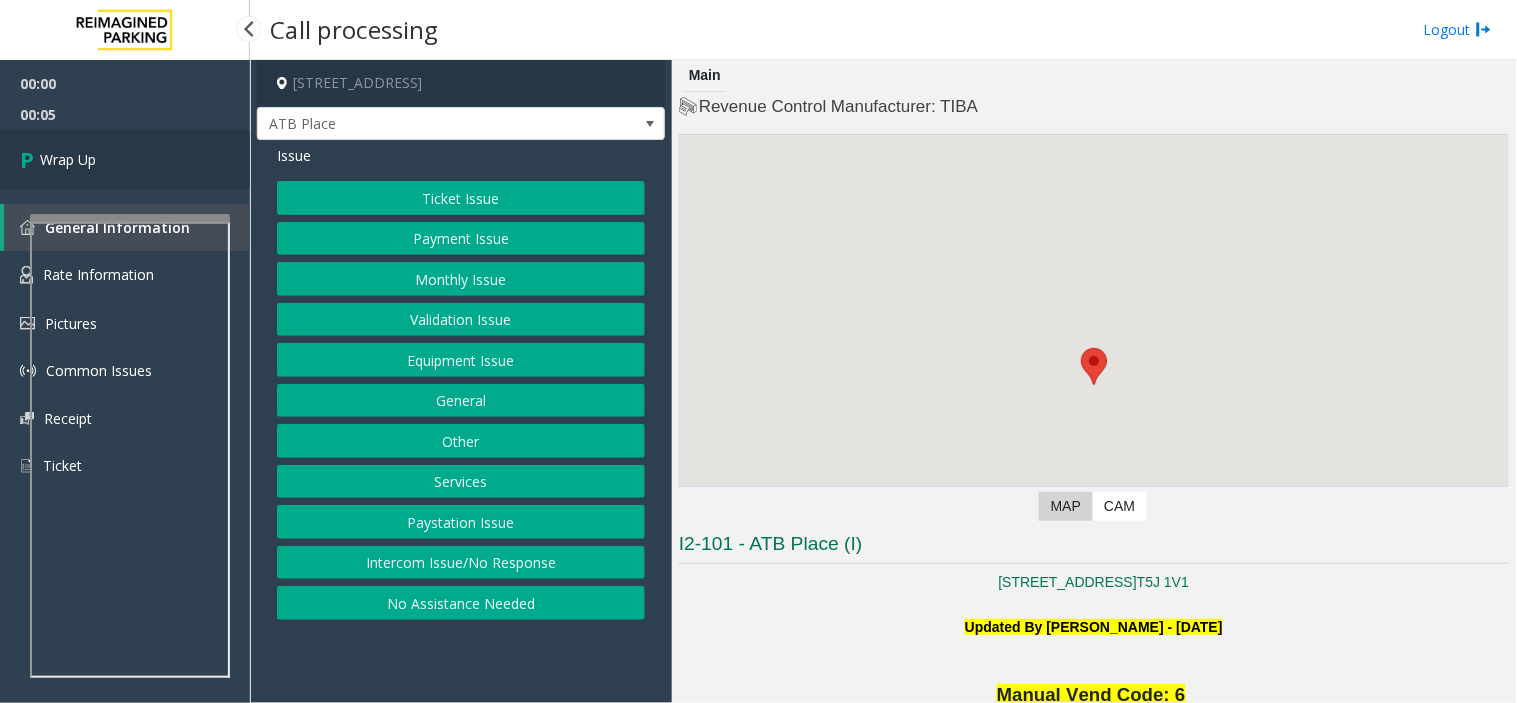 click on "Wrap Up" at bounding box center (125, 159) 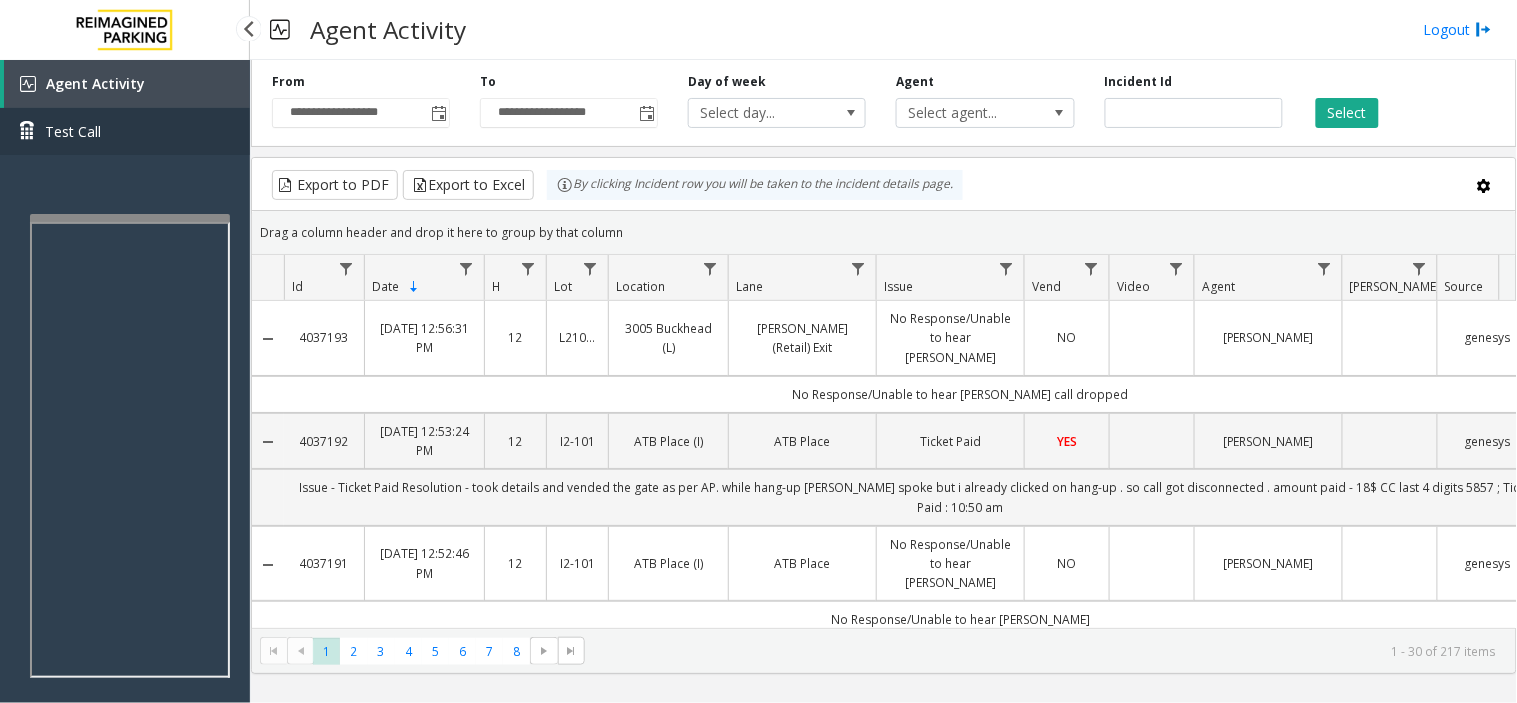 click on "Test Call" at bounding box center [125, 131] 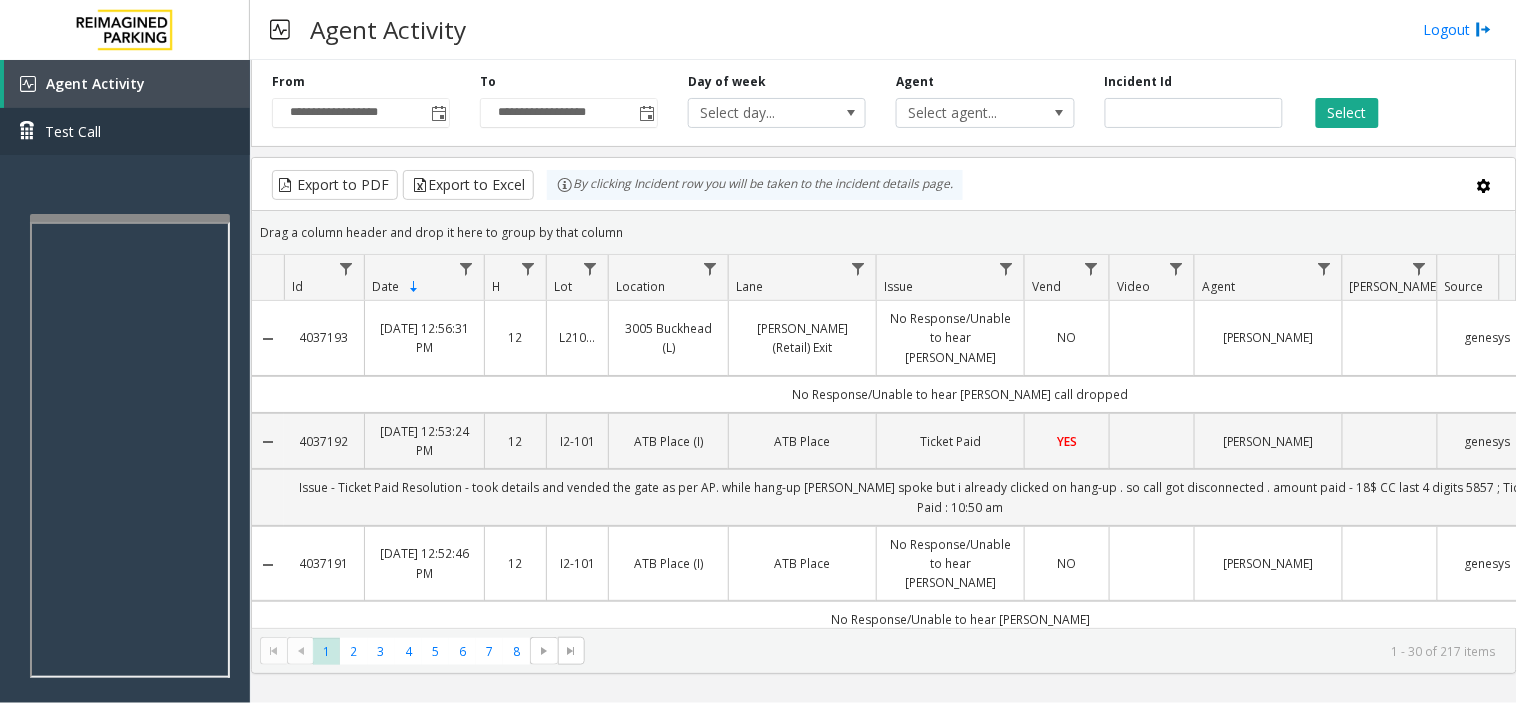 type 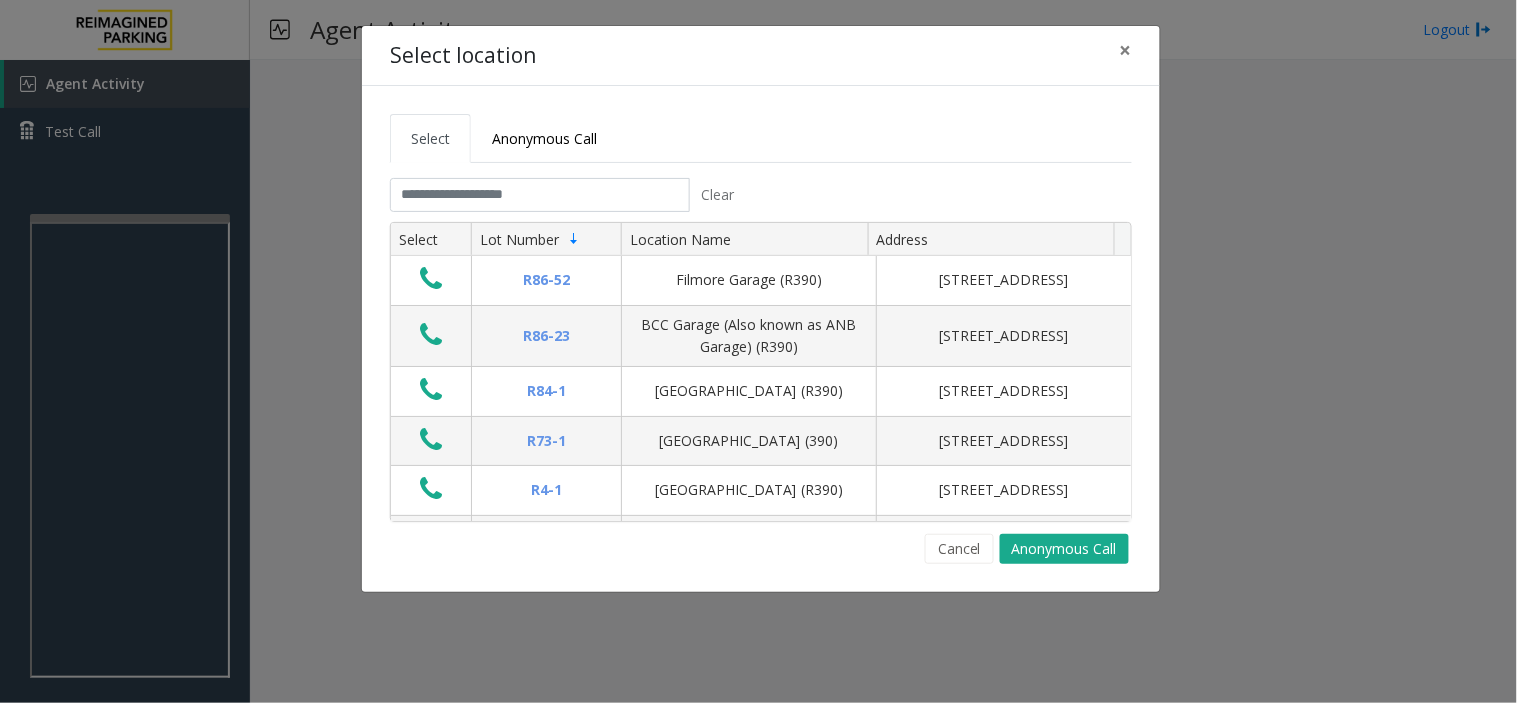 click on "Select location × Select Anonymous Call Clear Select Lot Number Location Name Address R86-[GEOGRAPHIC_DATA][STREET_ADDRESS] BCC Garage (Also known as ANB Garage) (R390)  [STREET_ADDRESS][GEOGRAPHIC_DATA] (R390) [STREET_ADDRESS][GEOGRAPHIC_DATA] (390) [STREET_ADDRESS]-[GEOGRAPHIC_DATA] (R390) [STREET_ADDRESS][GEOGRAPHIC_DATA] (R390) [STREET_ADDRESS][GEOGRAPHIC_DATA][STREET_ADDRESS][PERSON_NAME] (R390) [STREET_ADDRESS]-[GEOGRAPHIC_DATA] (MBC)(R390) [STREET_ADDRESS][GEOGRAPHIC_DATA]-[GEOGRAPHIC_DATA]) [STREET_ADDRESS] First ([GEOGRAPHIC_DATA][STREET_ADDRESS] G2 Garage (R390) [STREET_ADDRESS] Pacific Tower West Garage (R390) R30-20 R26-529 R26-509 2 1" 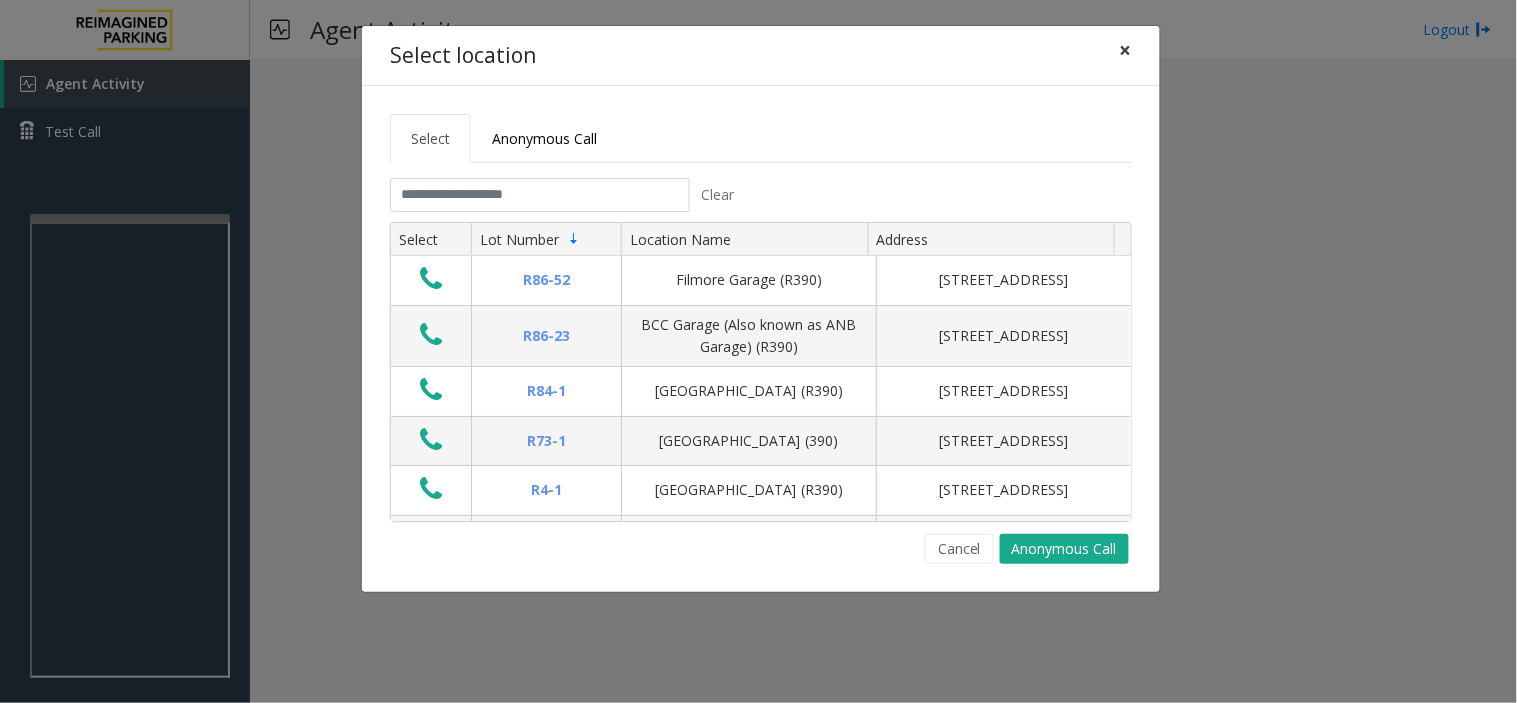 click on "×" 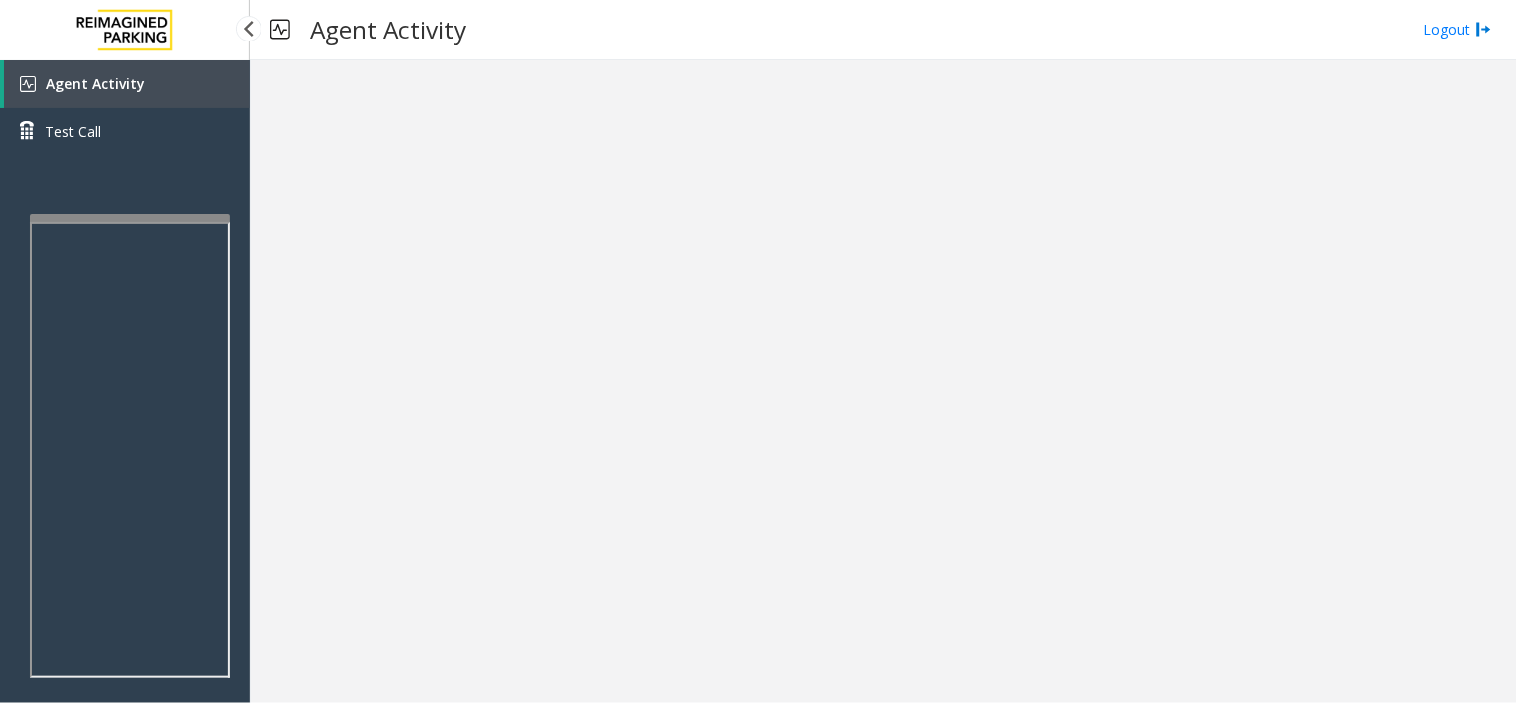 click on "Agent Activity" at bounding box center (127, 84) 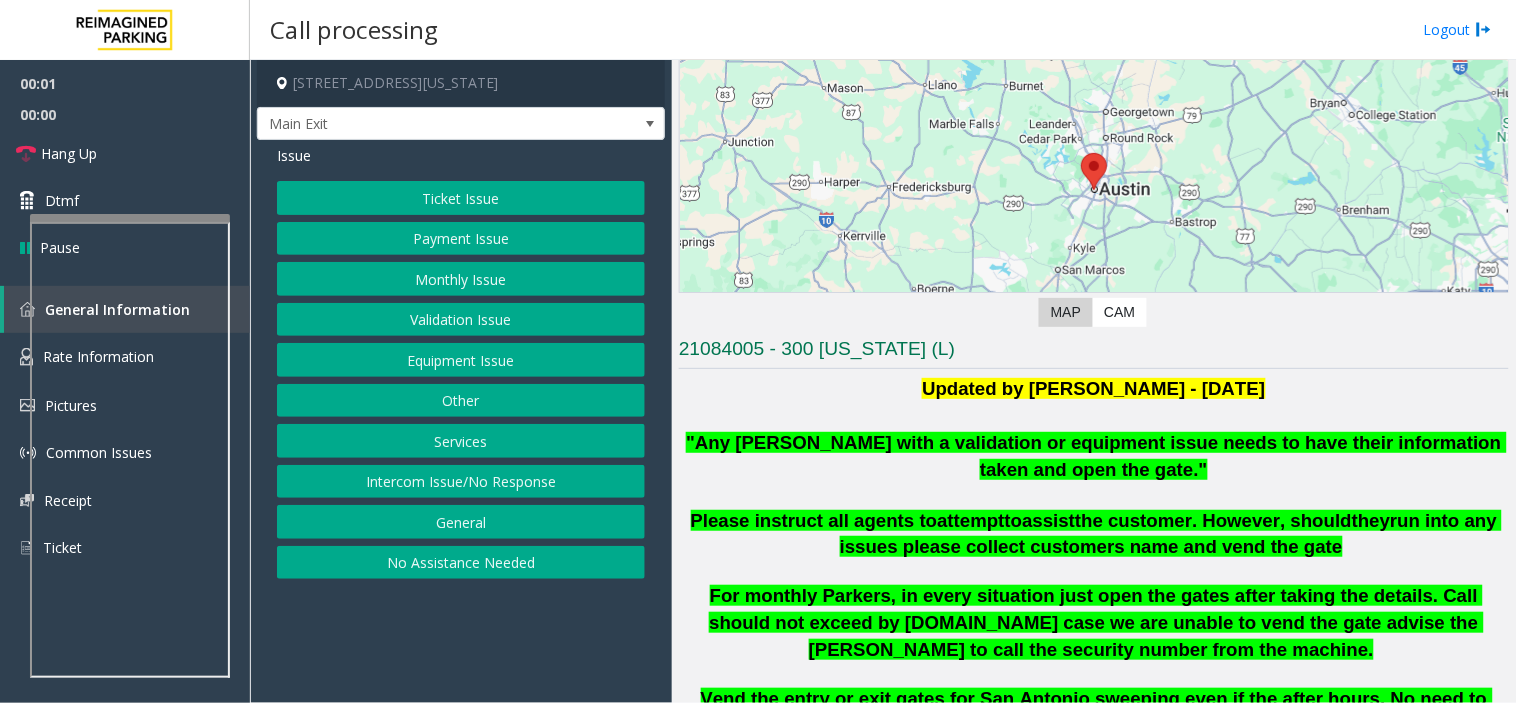 scroll, scrollTop: 222, scrollLeft: 0, axis: vertical 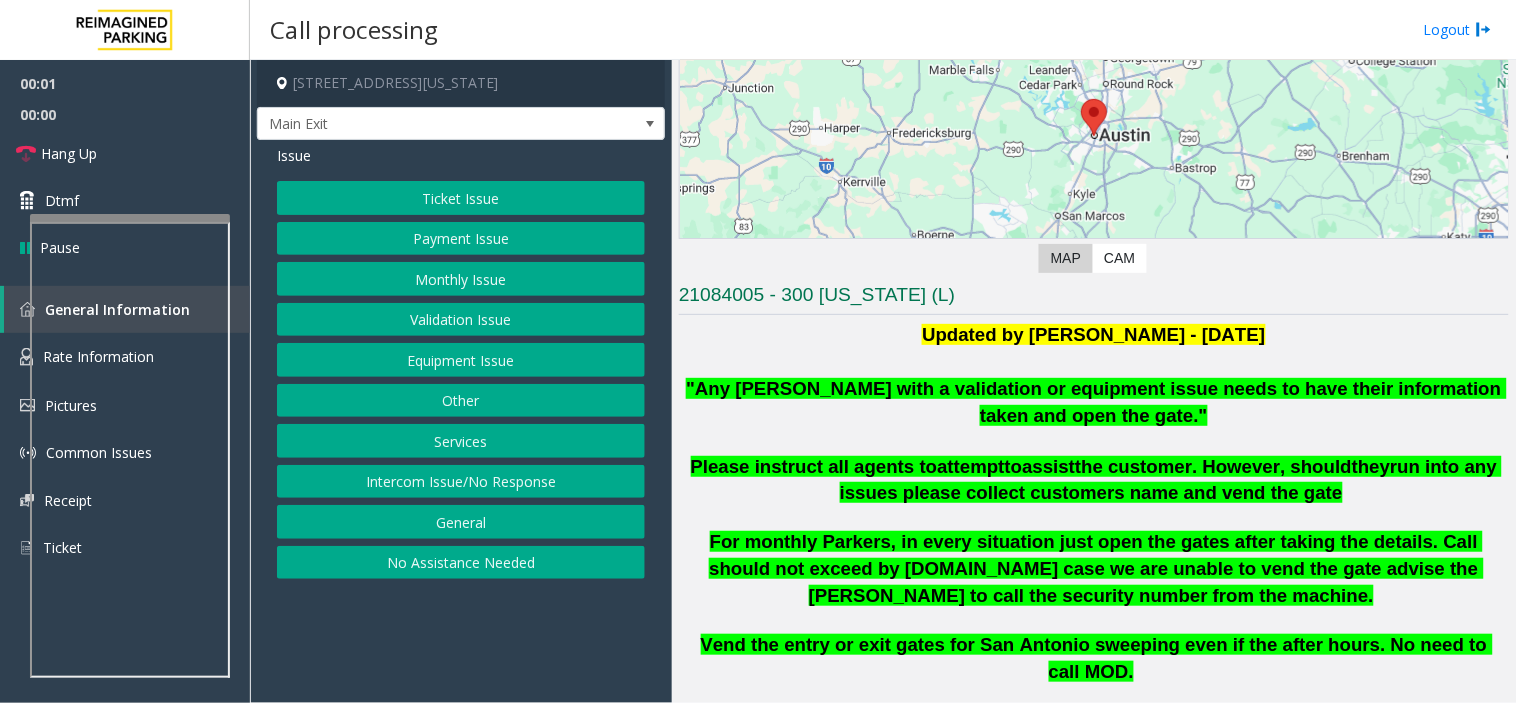 click on ""Any [PERSON_NAME] with a validation or equipment issue needs to have their information taken and open the gate."" 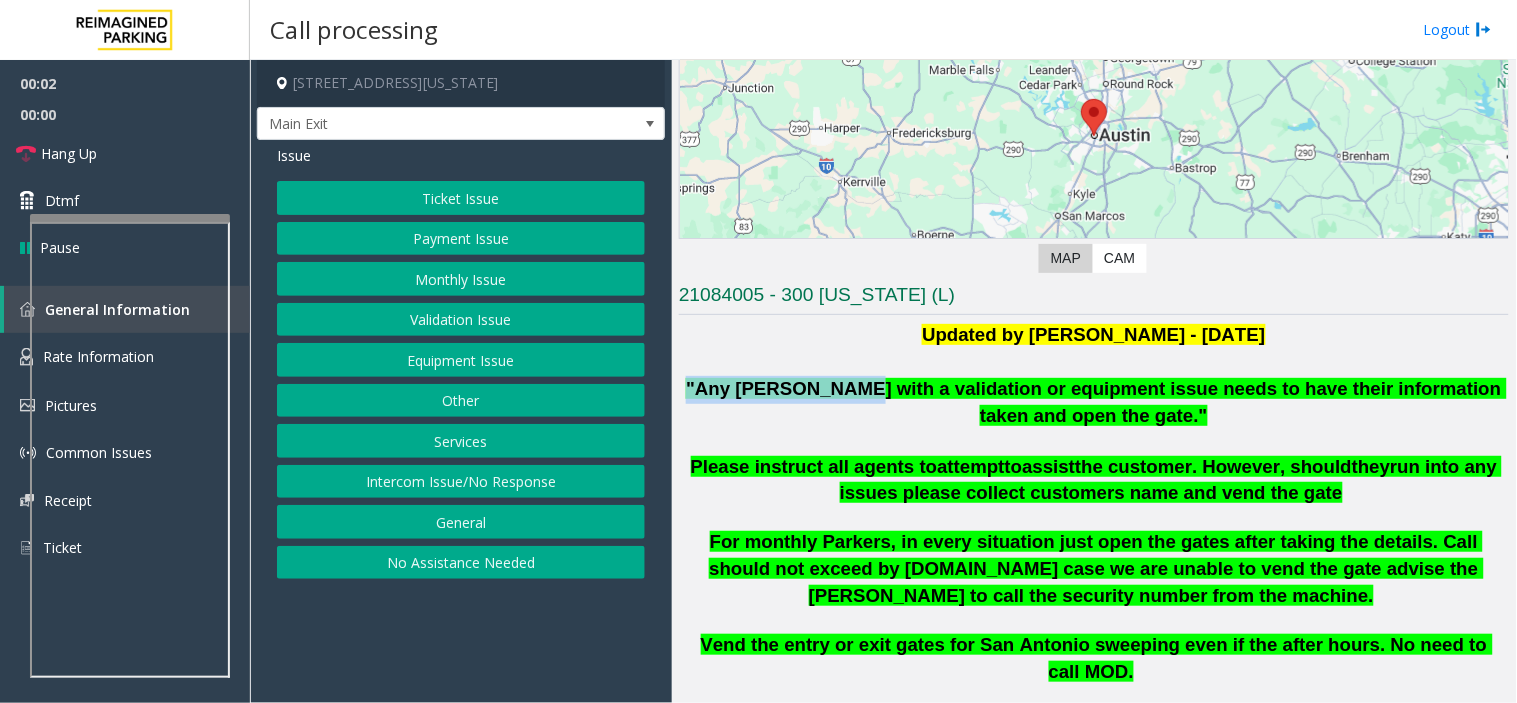 drag, startPoint x: 802, startPoint y: 385, endPoint x: 691, endPoint y: 388, distance: 111.040535 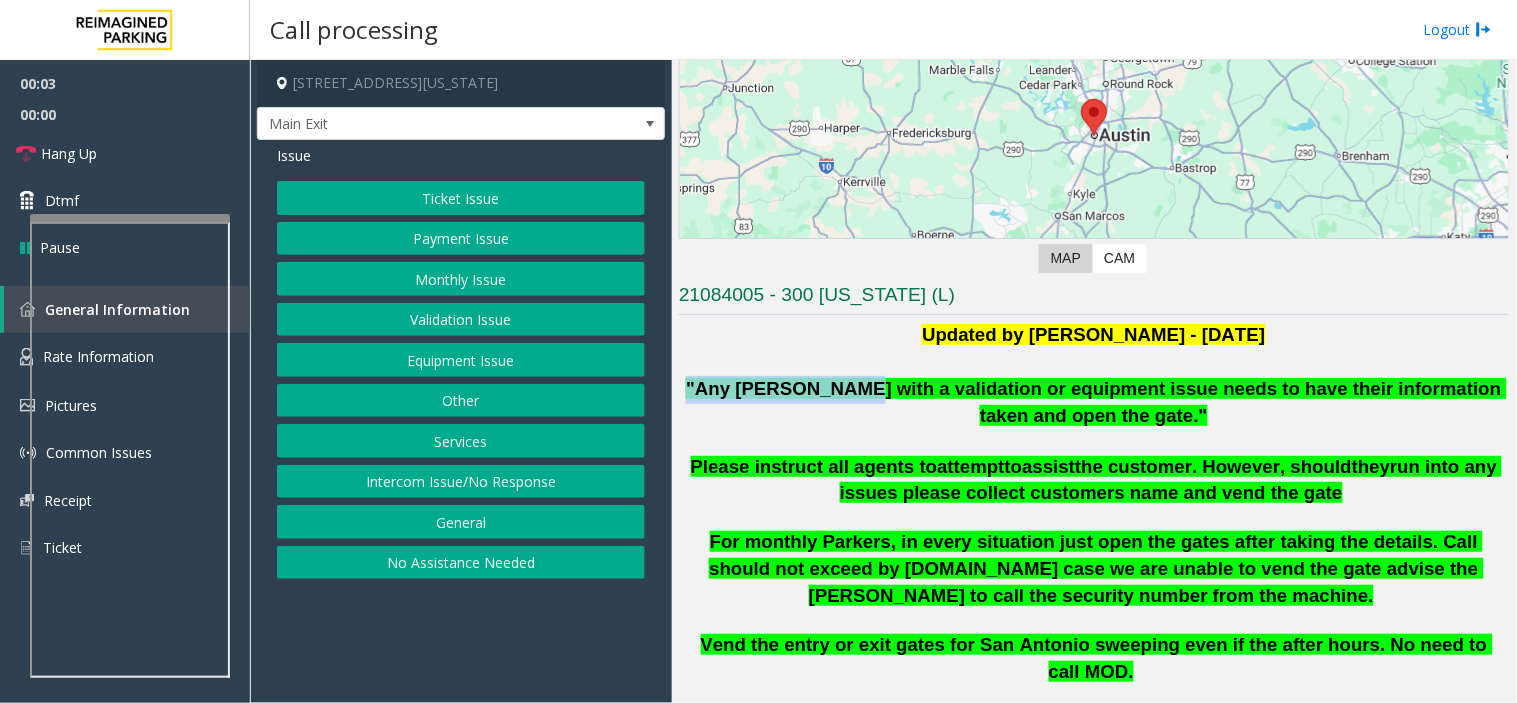 click on ""Any [PERSON_NAME] with a validation or equipment issue needs to have their information taken and open the gate."" 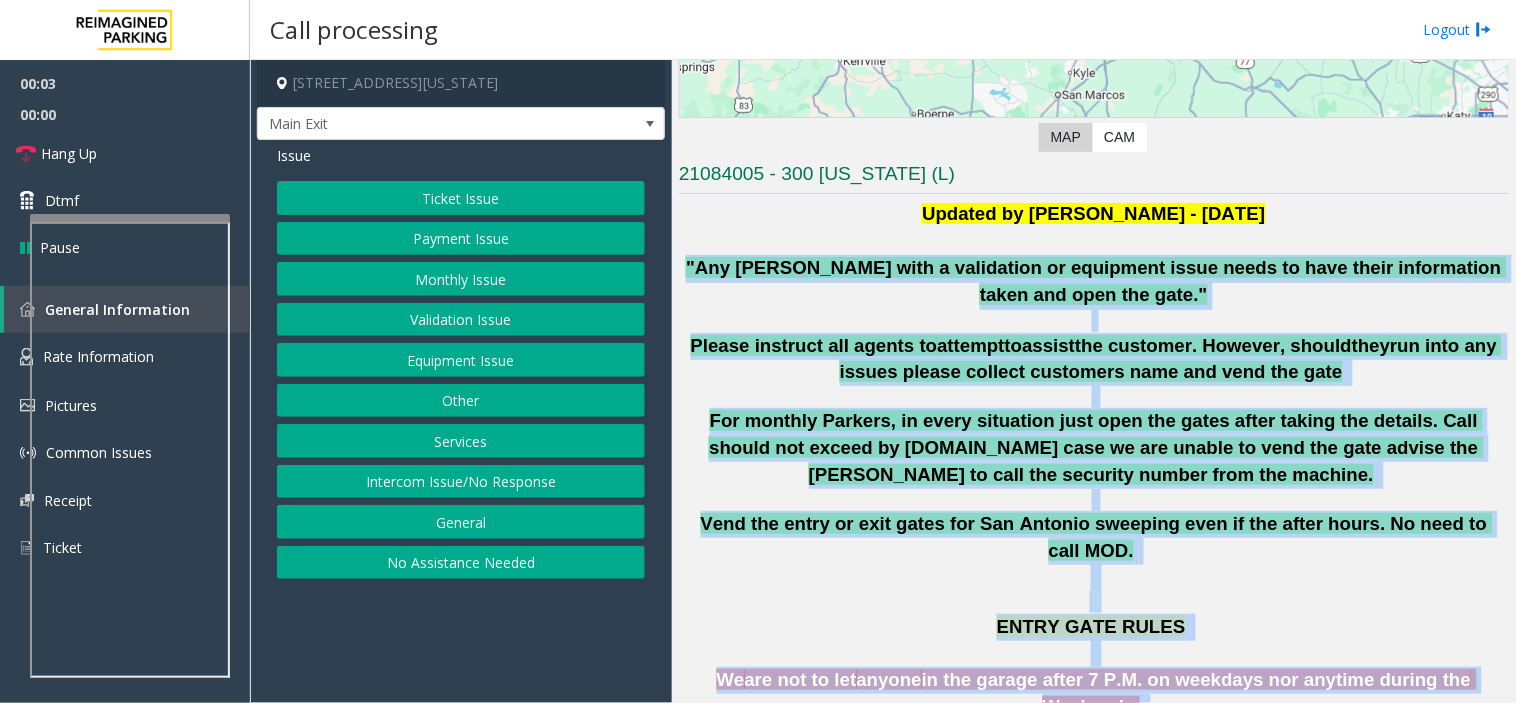 drag, startPoint x: 691, startPoint y: 388, endPoint x: 1290, endPoint y: 691, distance: 671.2749 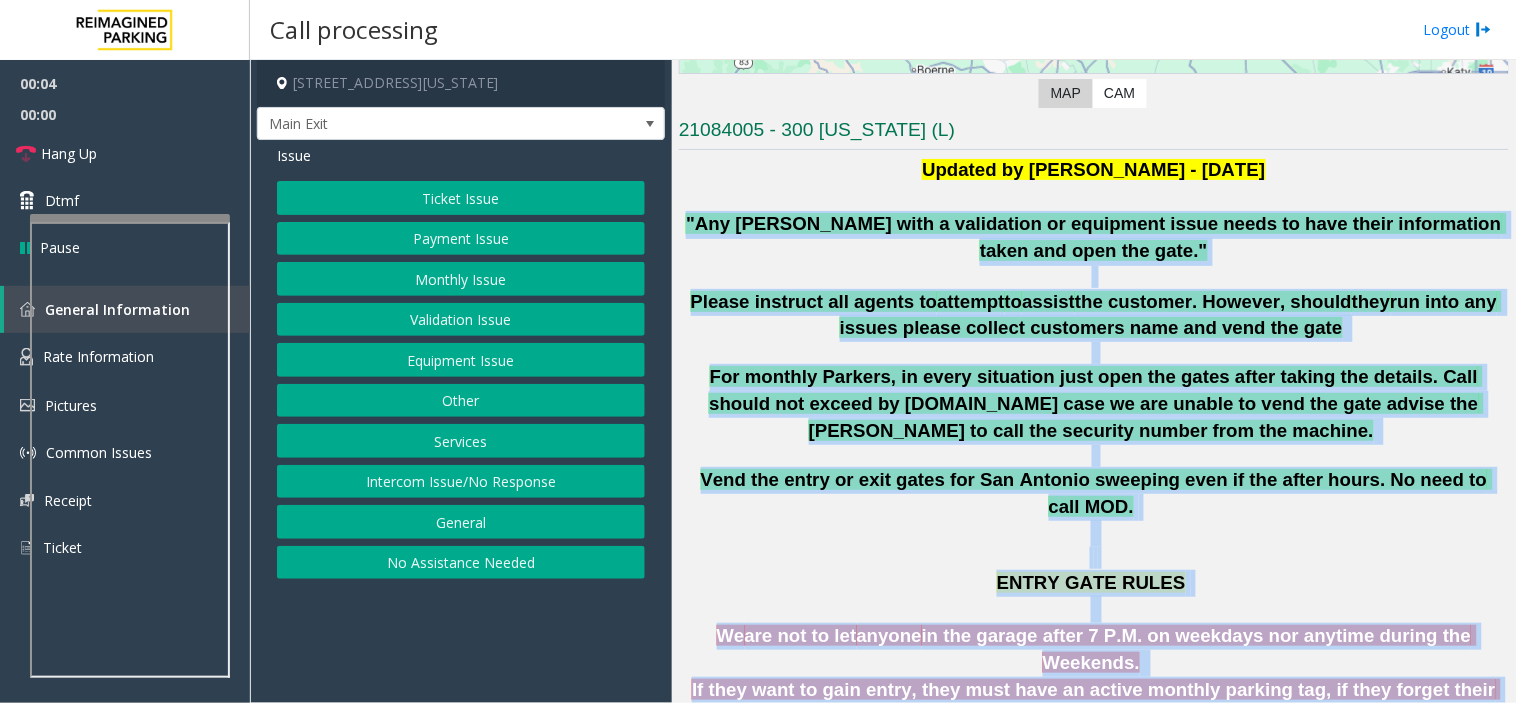 click on "Vend the entry or exit gates for San Antonio sweeping even if the after hours. No need to call MOD." 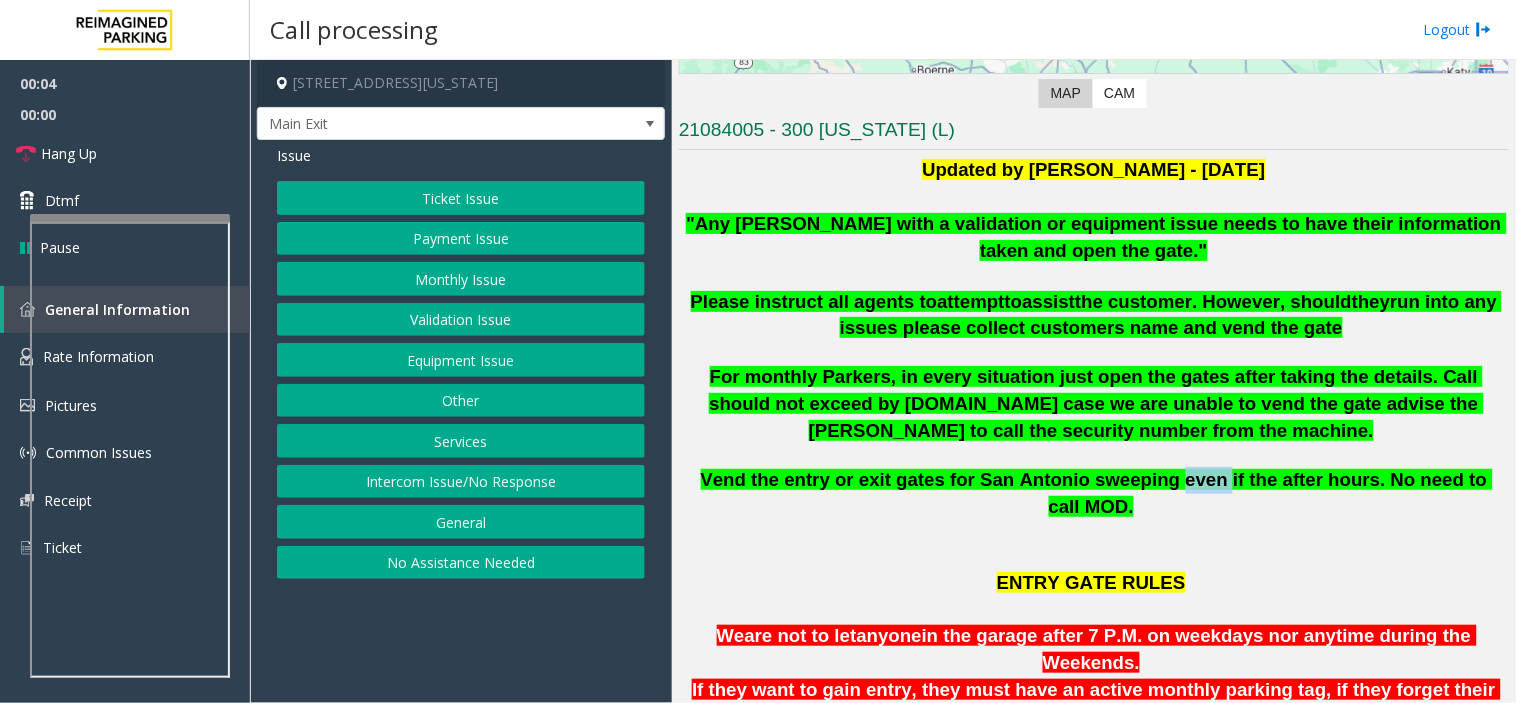 click on "Vend the entry or exit gates for San Antonio sweeping even if the after hours. No need to call MOD." 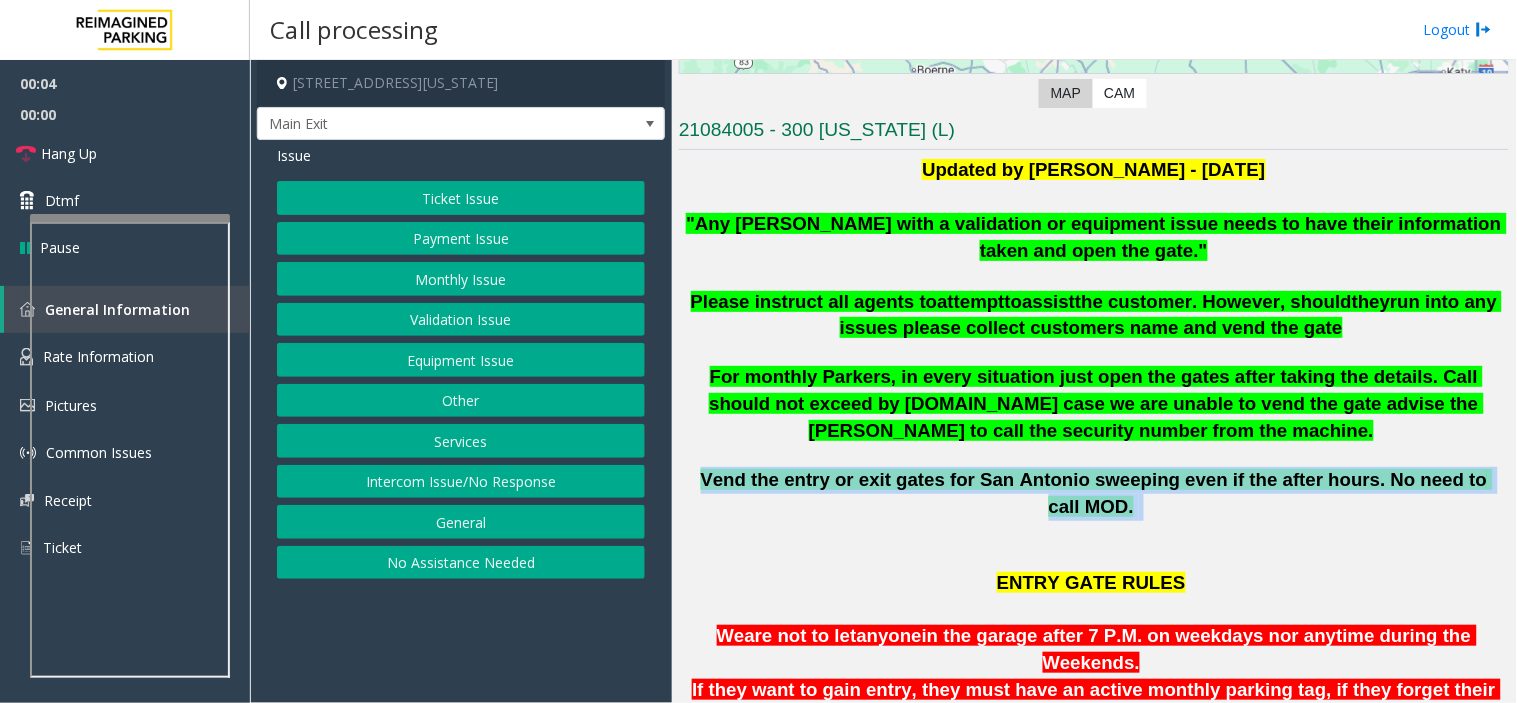 click on "Vend the entry or exit gates for San Antonio sweeping even if the after hours. No need to call MOD." 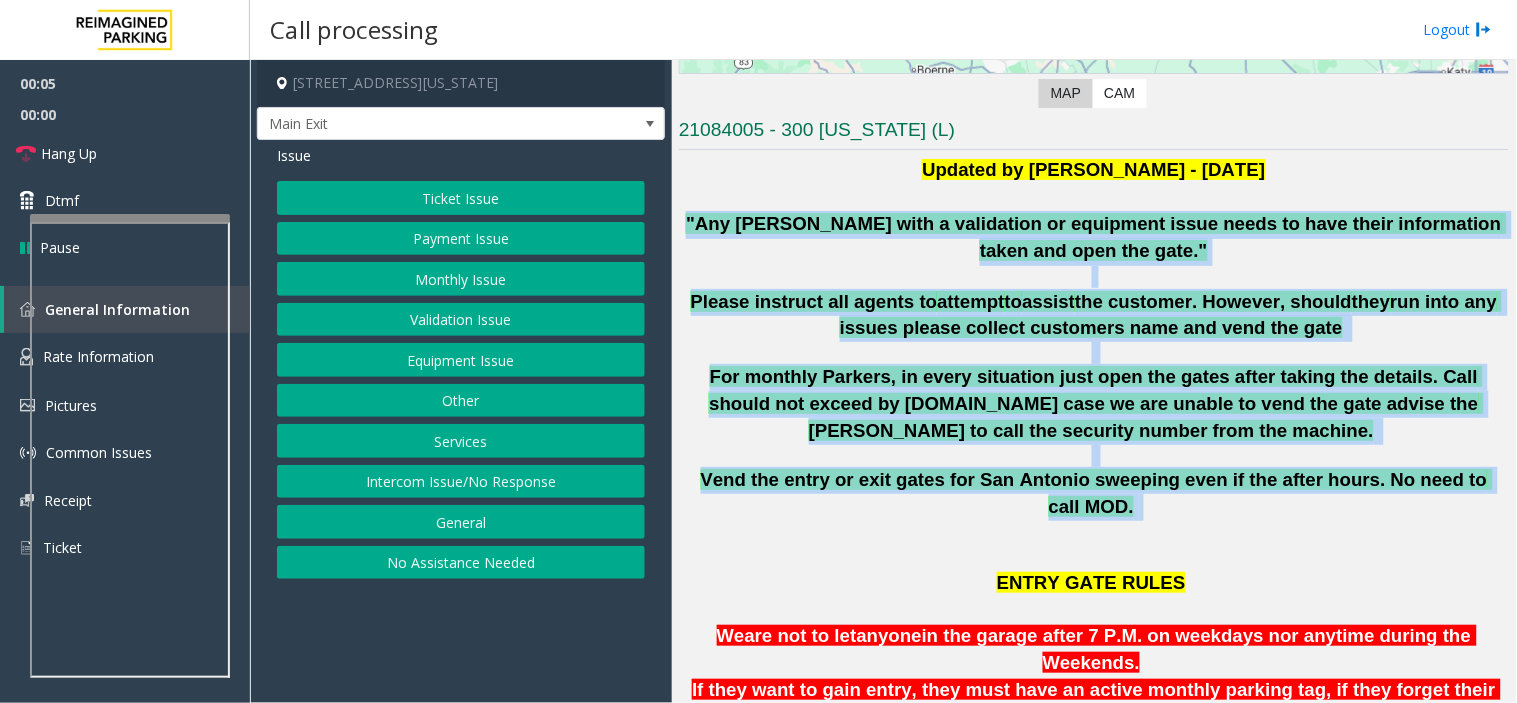 drag, startPoint x: 1133, startPoint y: 472, endPoint x: 695, endPoint y: 225, distance: 502.8449 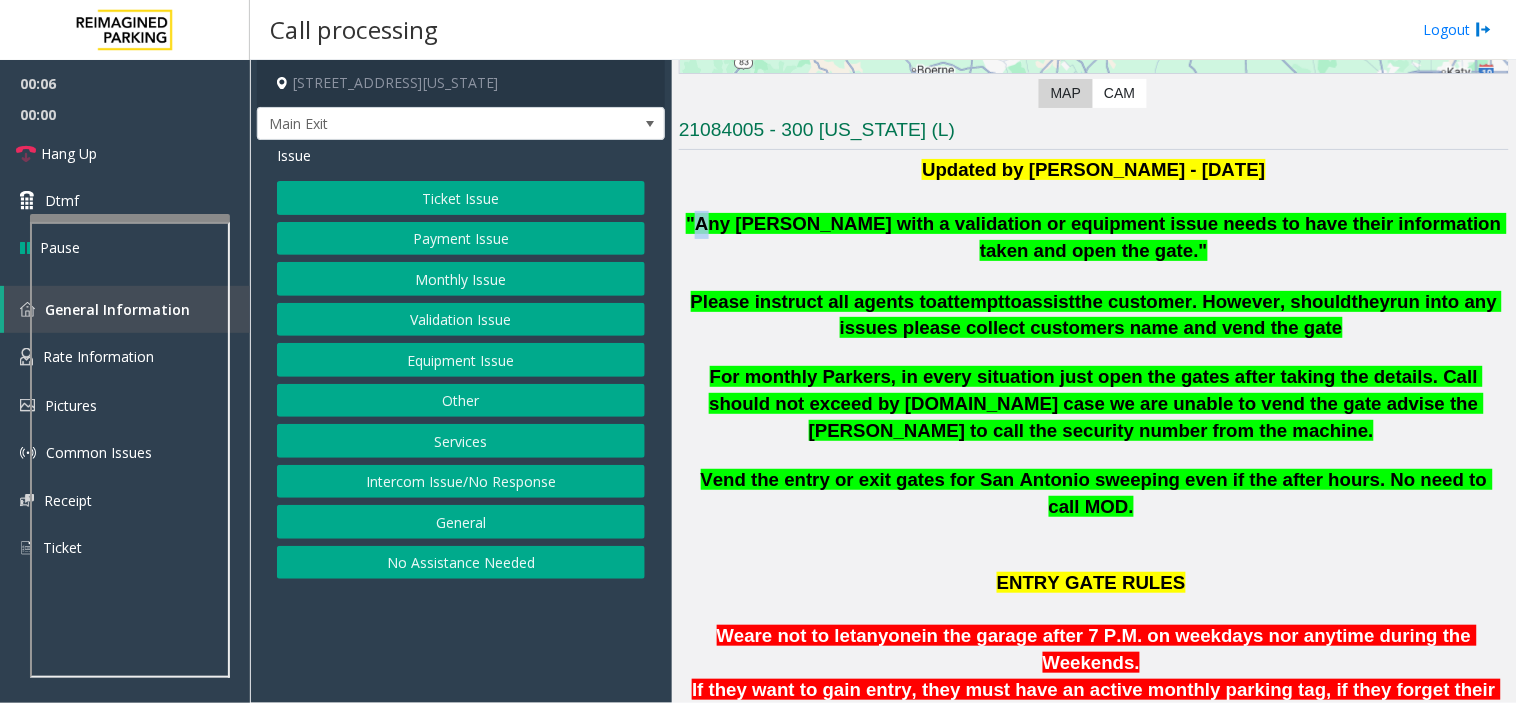 click on ""Any [PERSON_NAME] with a validation or equipment issue needs to have their information taken and open the gate."" 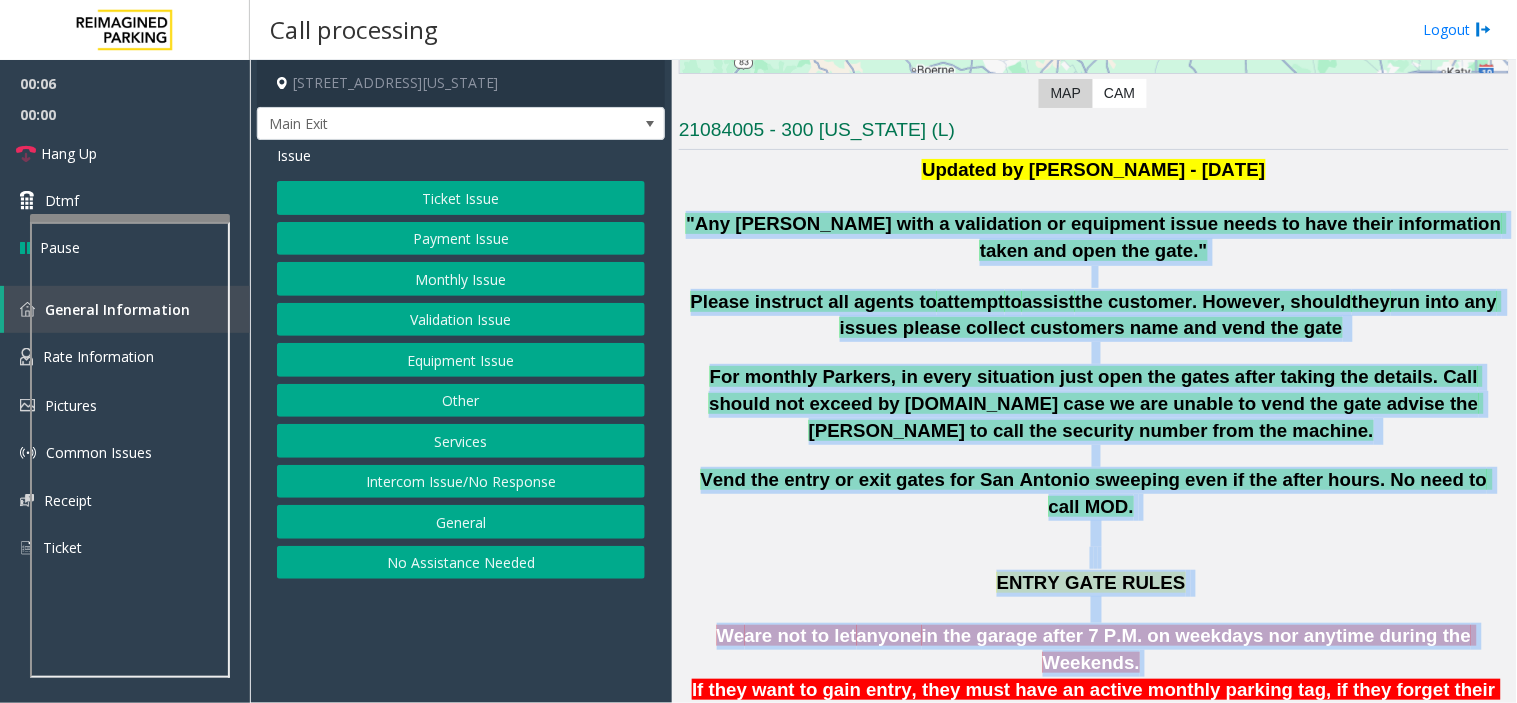drag, startPoint x: 695, startPoint y: 225, endPoint x: 1160, endPoint y: 613, distance: 605.61456 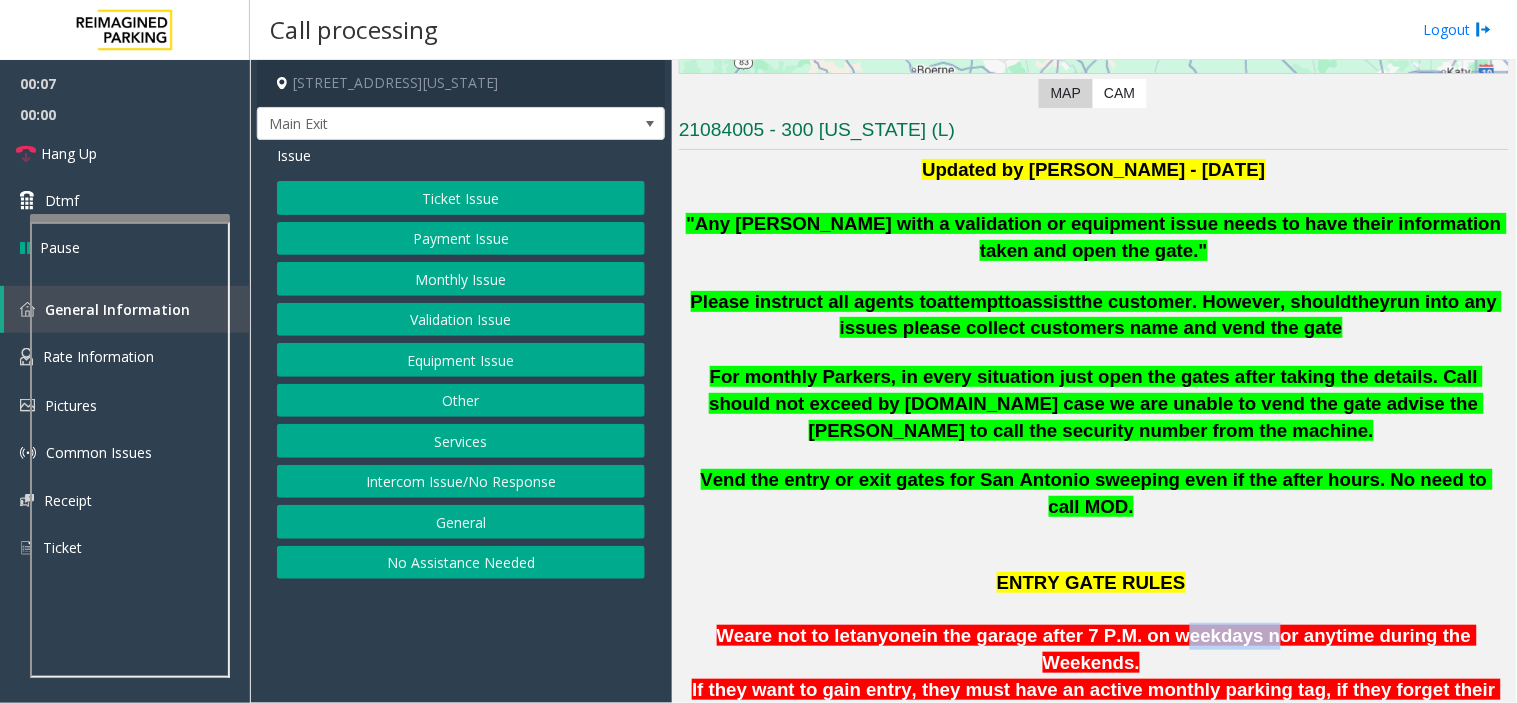 click on "in the garage after 7 P.M. on weekdays nor anytime during the Weekends." 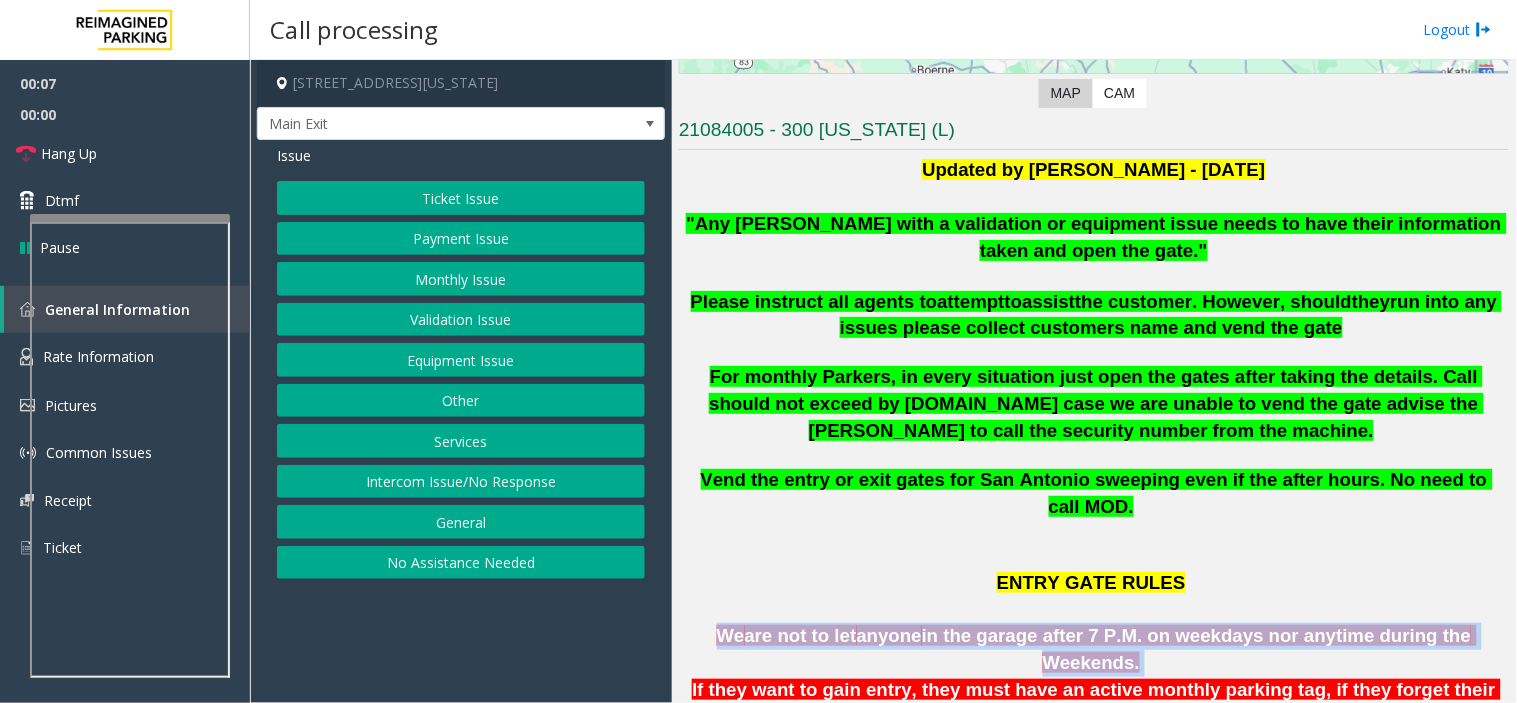 click on "in the garage after 7 P.M. on weekdays nor anytime during the Weekends." 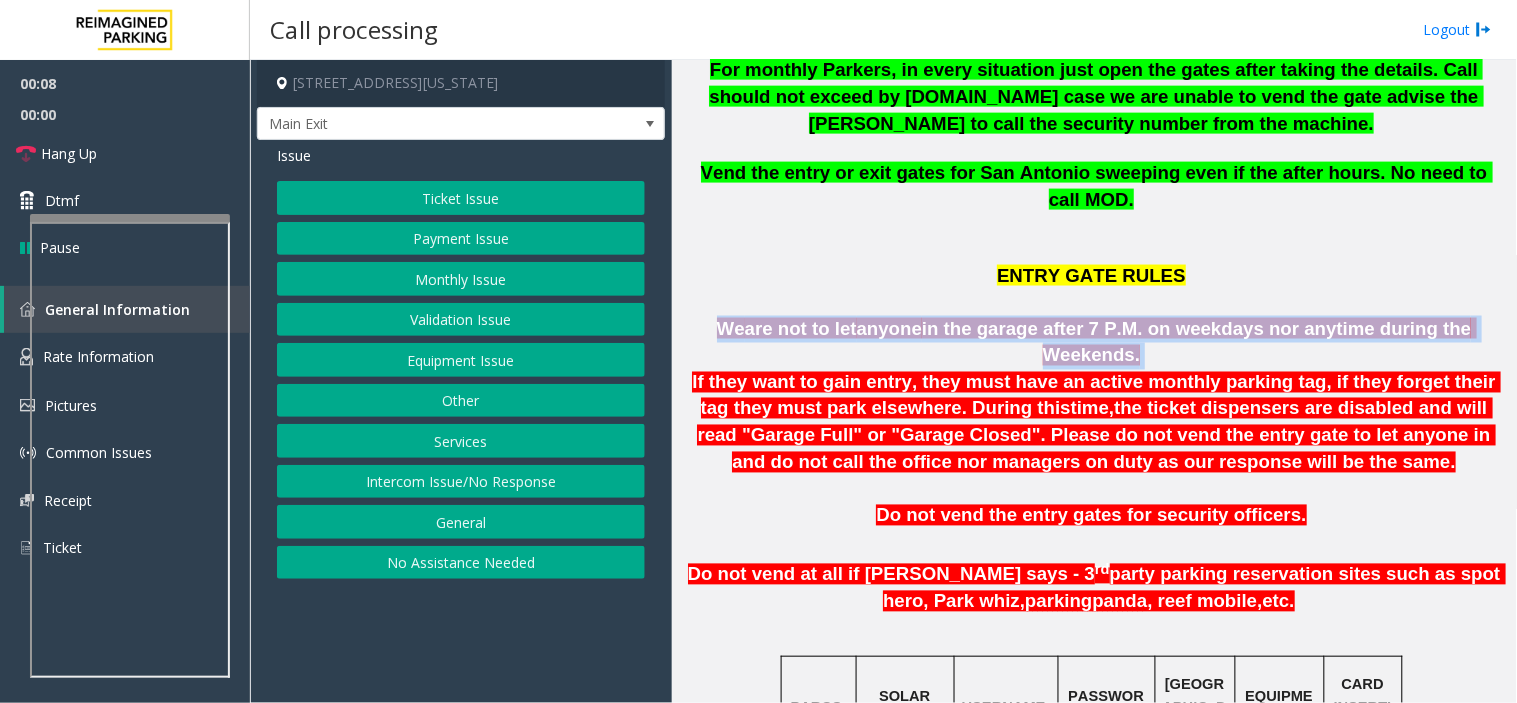scroll, scrollTop: 721, scrollLeft: 0, axis: vertical 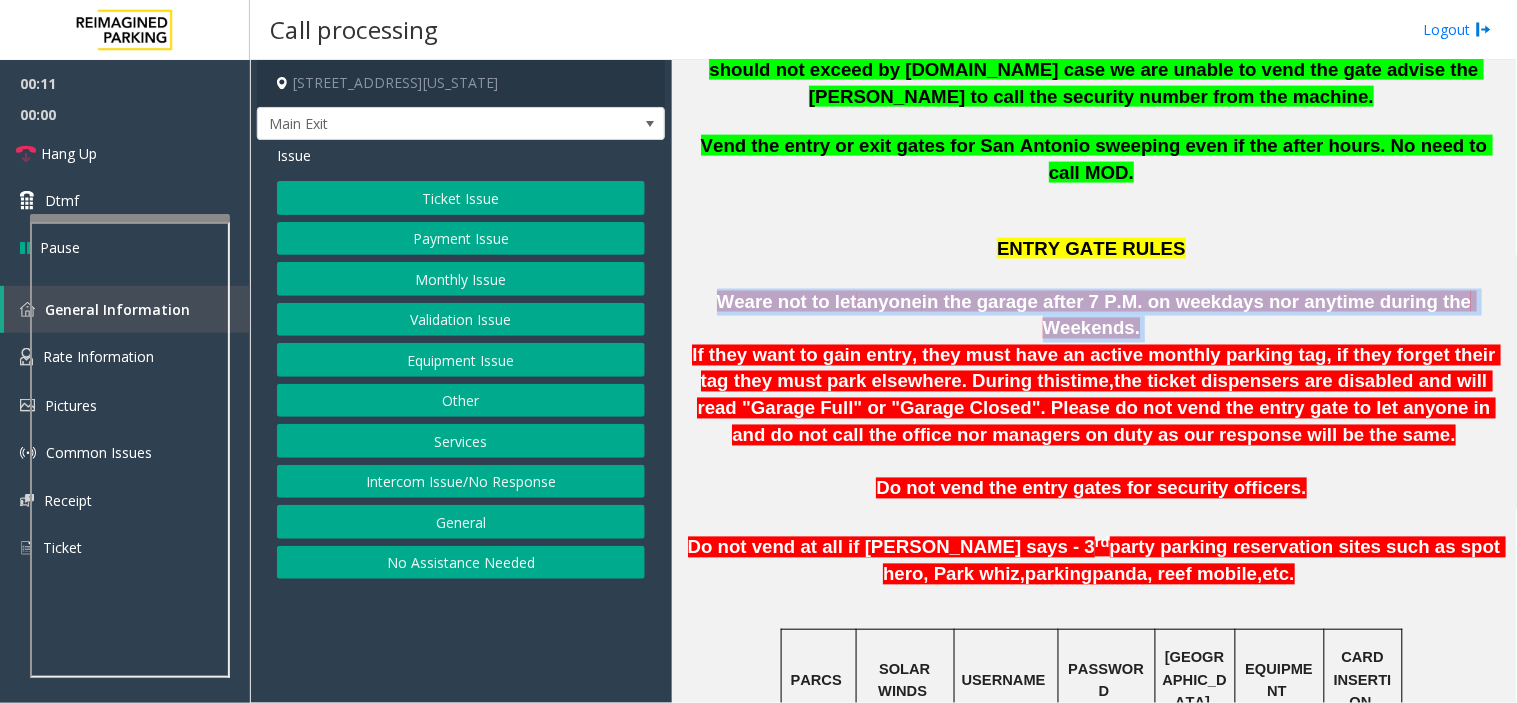 click on "are not to let" 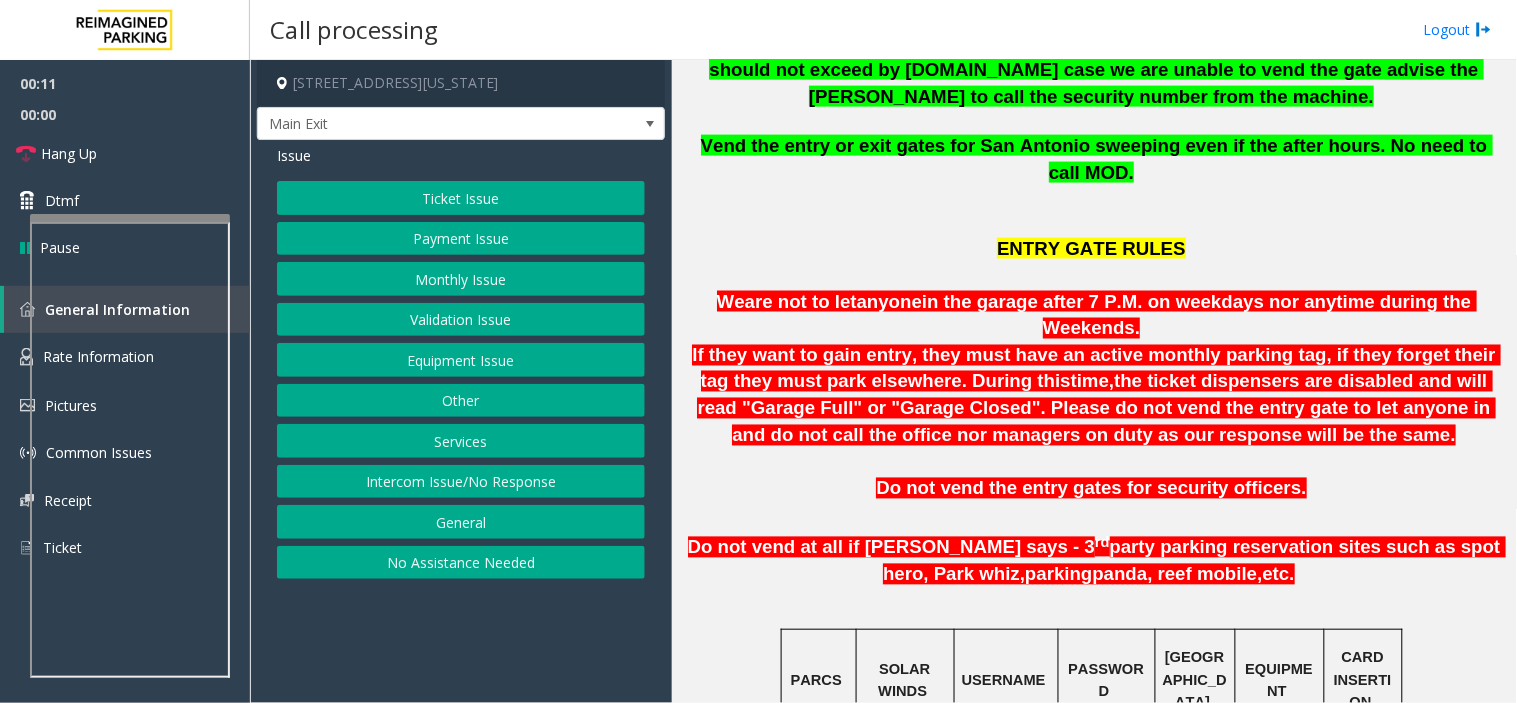 click on "We" 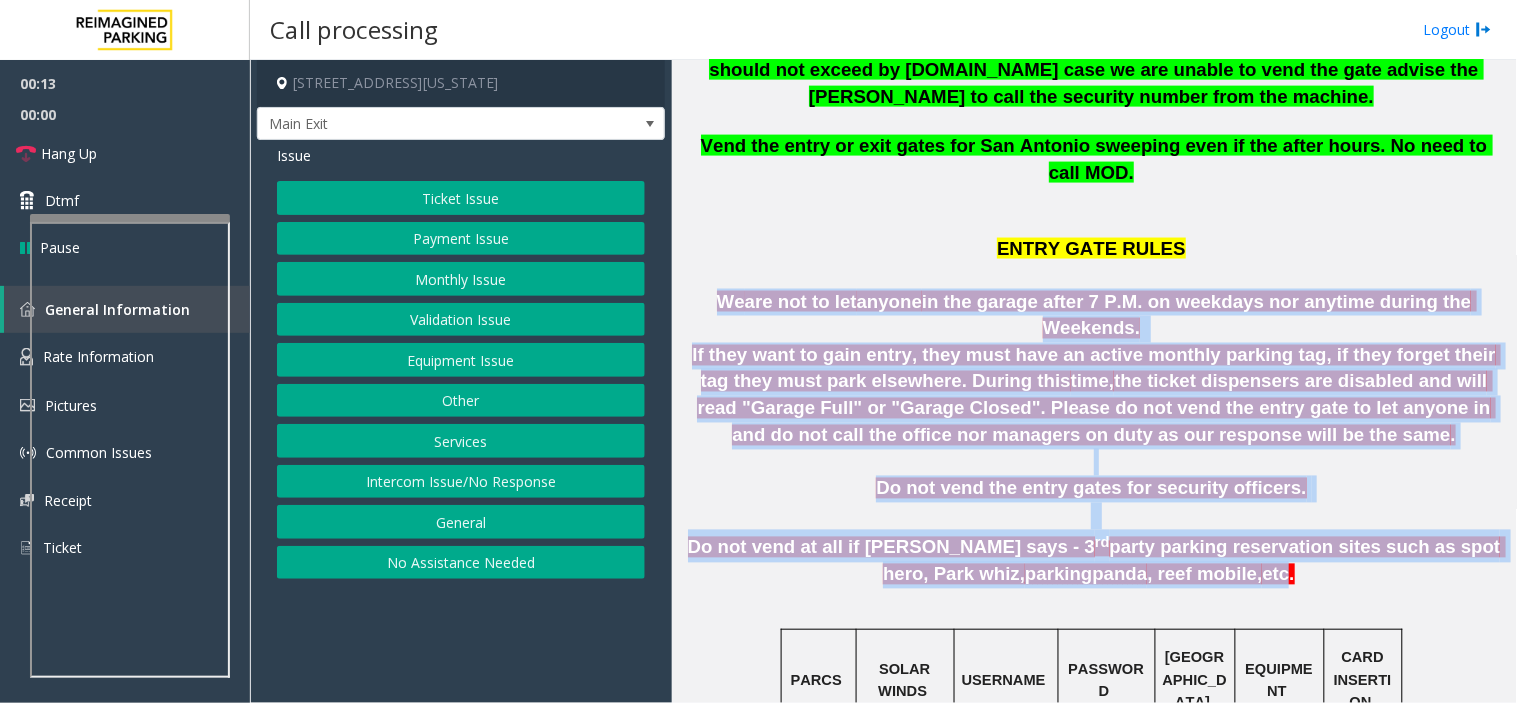 drag, startPoint x: 715, startPoint y: 268, endPoint x: 1184, endPoint y: 517, distance: 531.0009 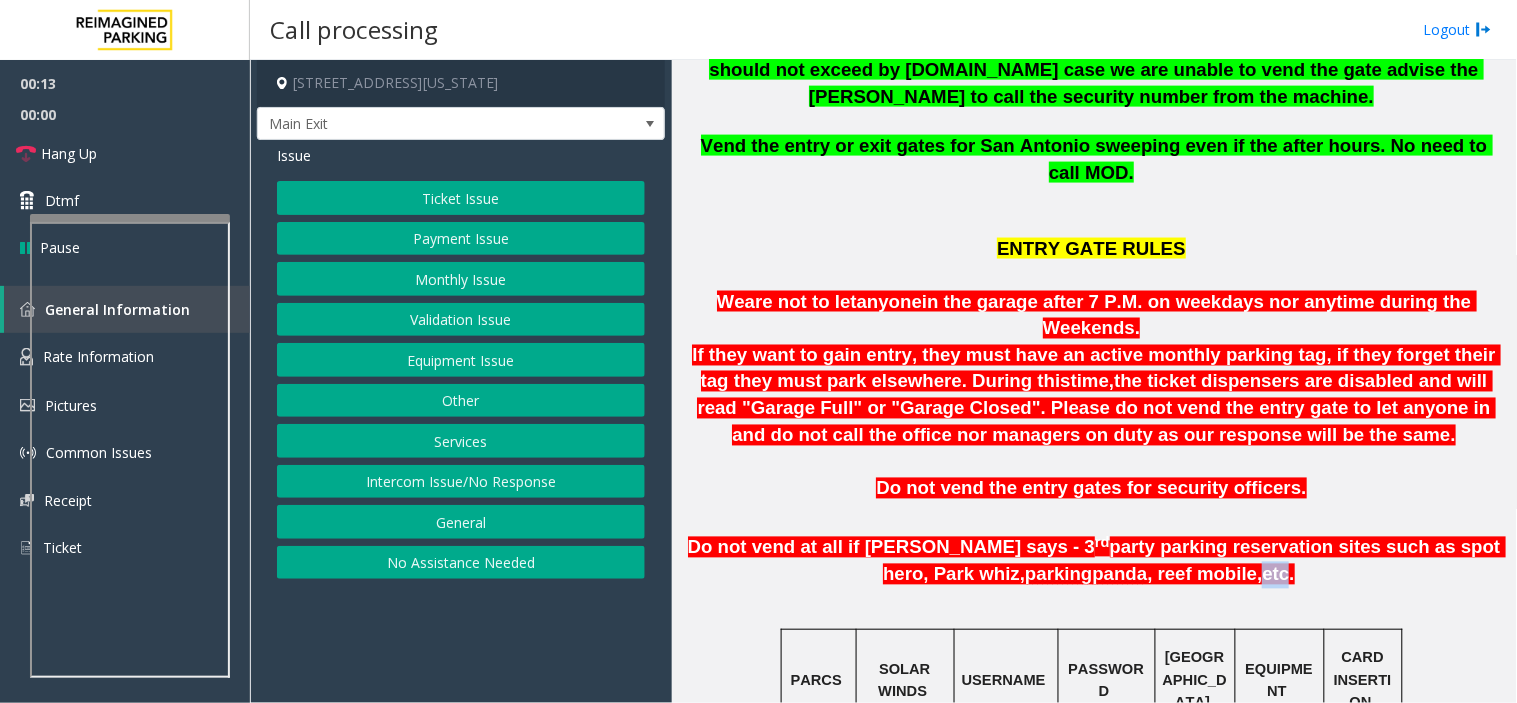 click on "etc." 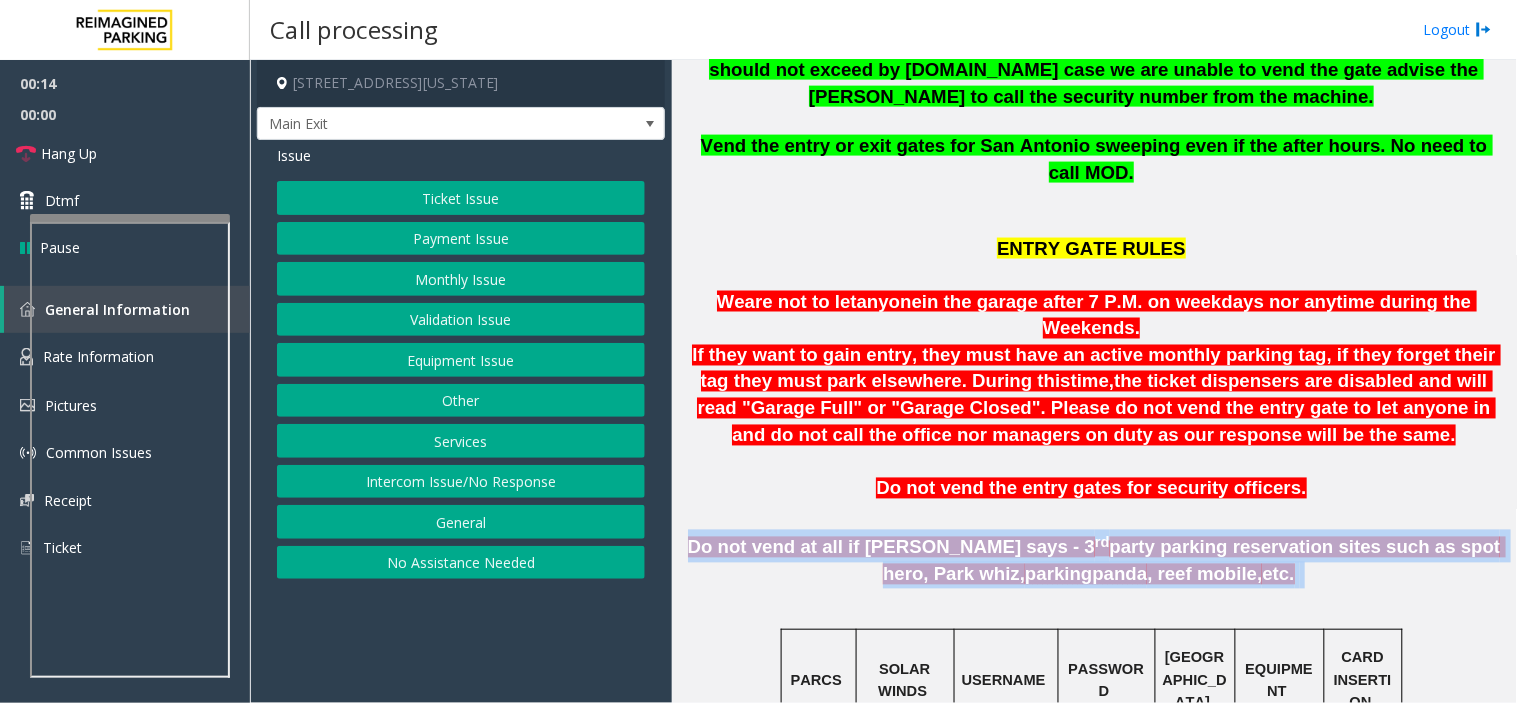 click on "etc." 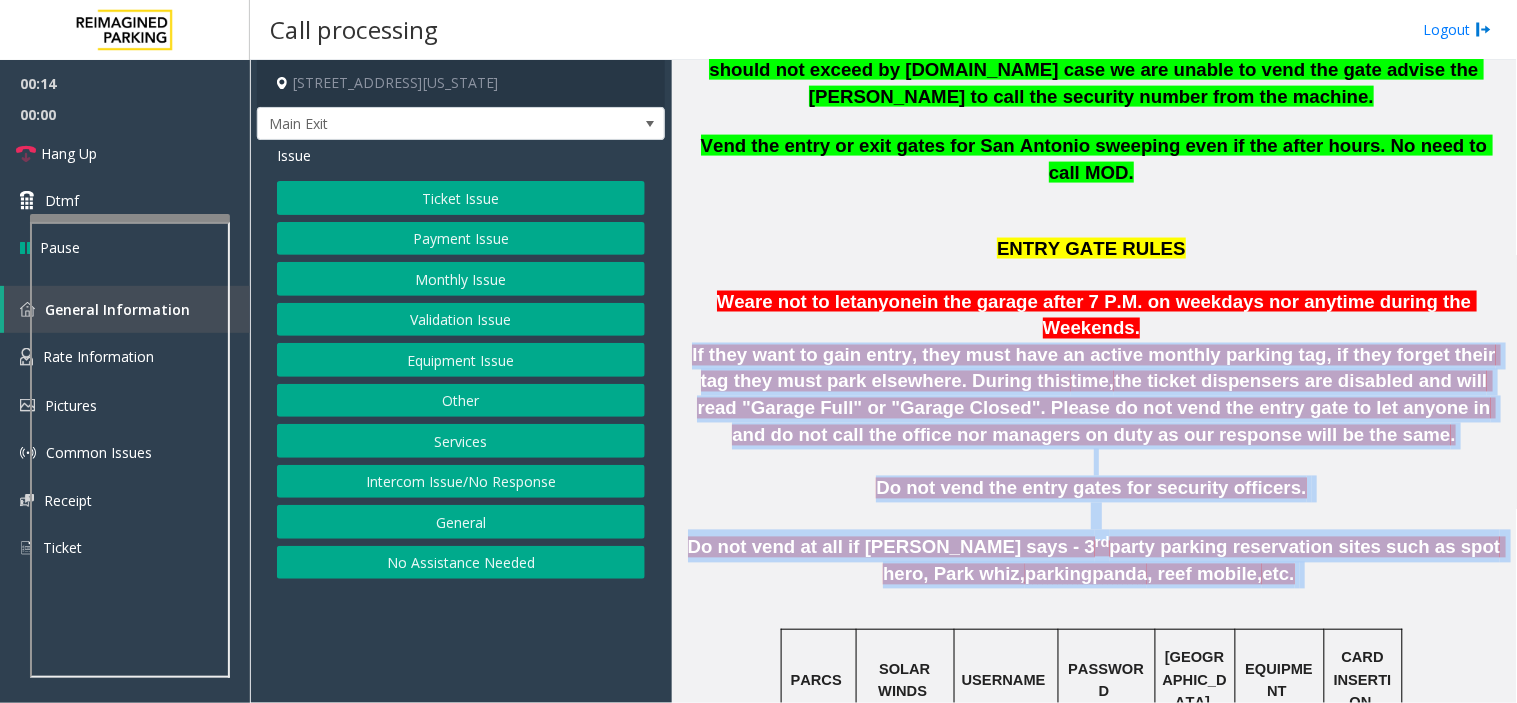 drag, startPoint x: 1184, startPoint y: 517, endPoint x: 802, endPoint y: 331, distance: 424.87646 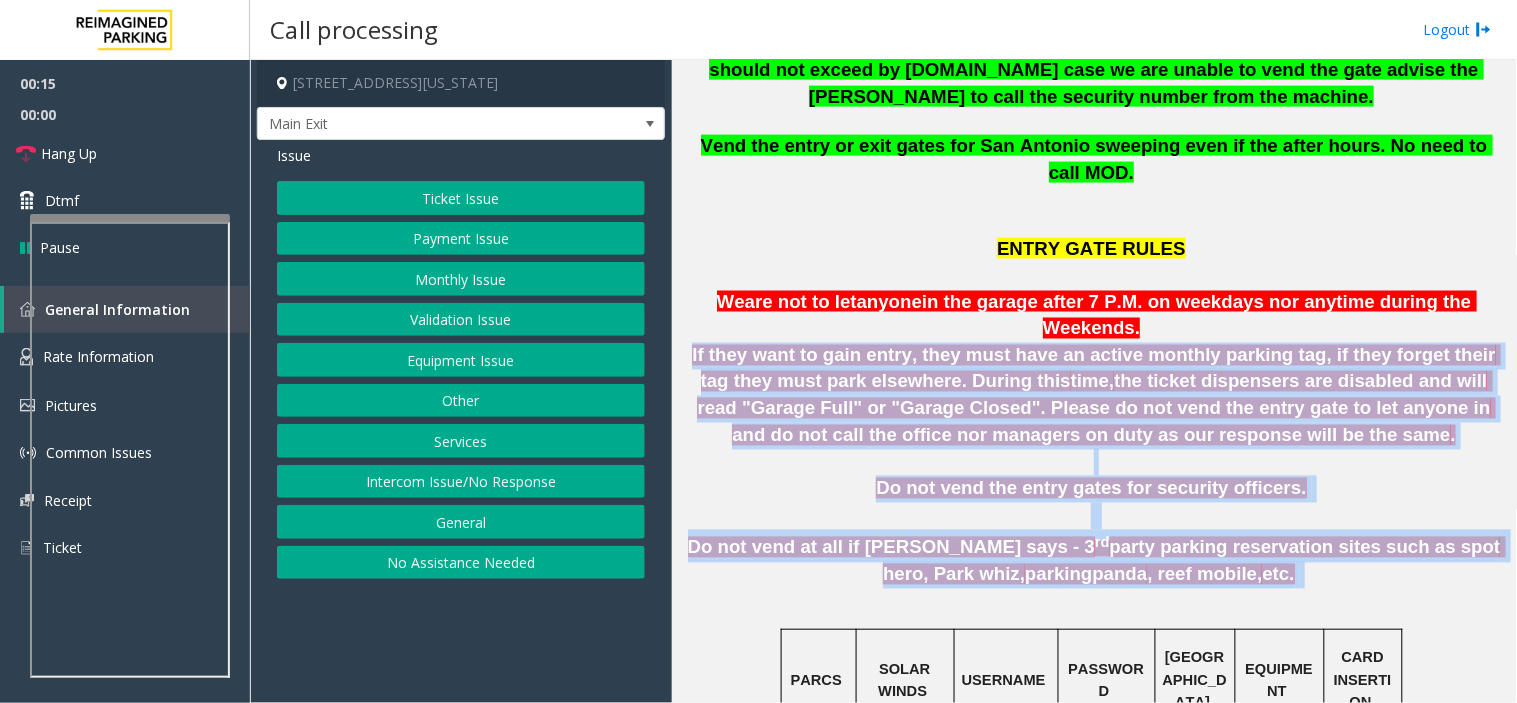 click on "If they want to gain entry, they must have an active monthly parking tag, if they forget their tag they must park elsewhere. During this" 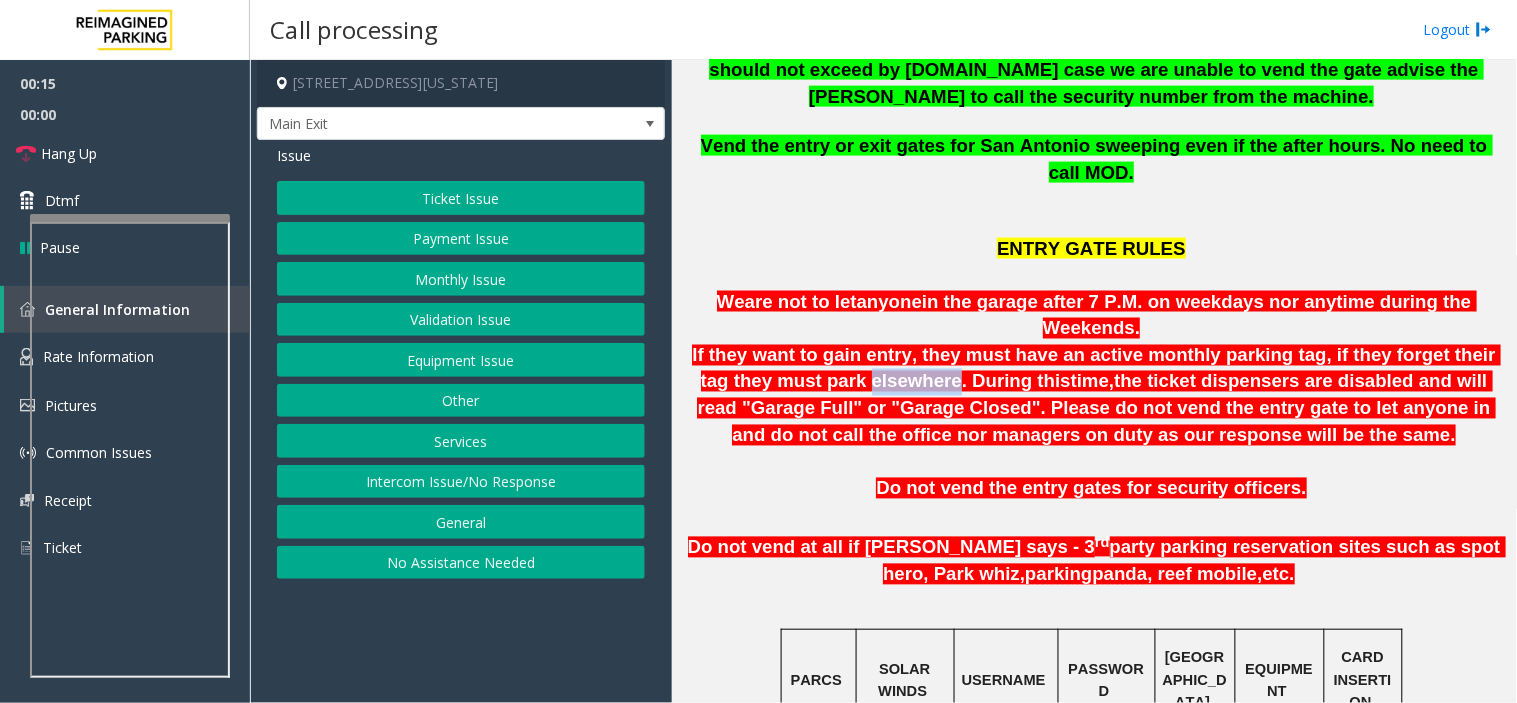 click on "If they want to gain entry, they must have an active monthly parking tag, if they forget their tag they must park elsewhere. During this" 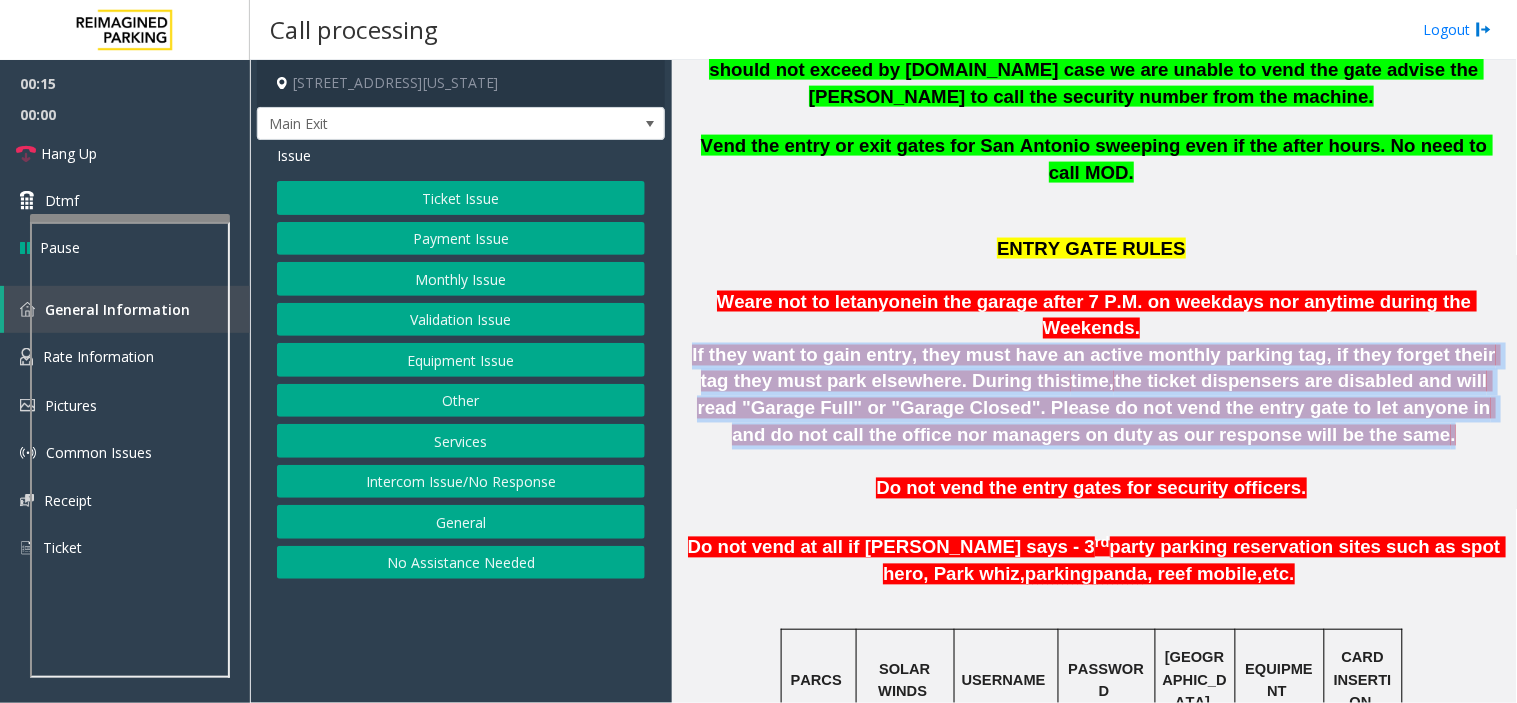 click on "If they want to gain entry, they must have an active monthly parking tag, if they forget their tag they must park elsewhere. During this" 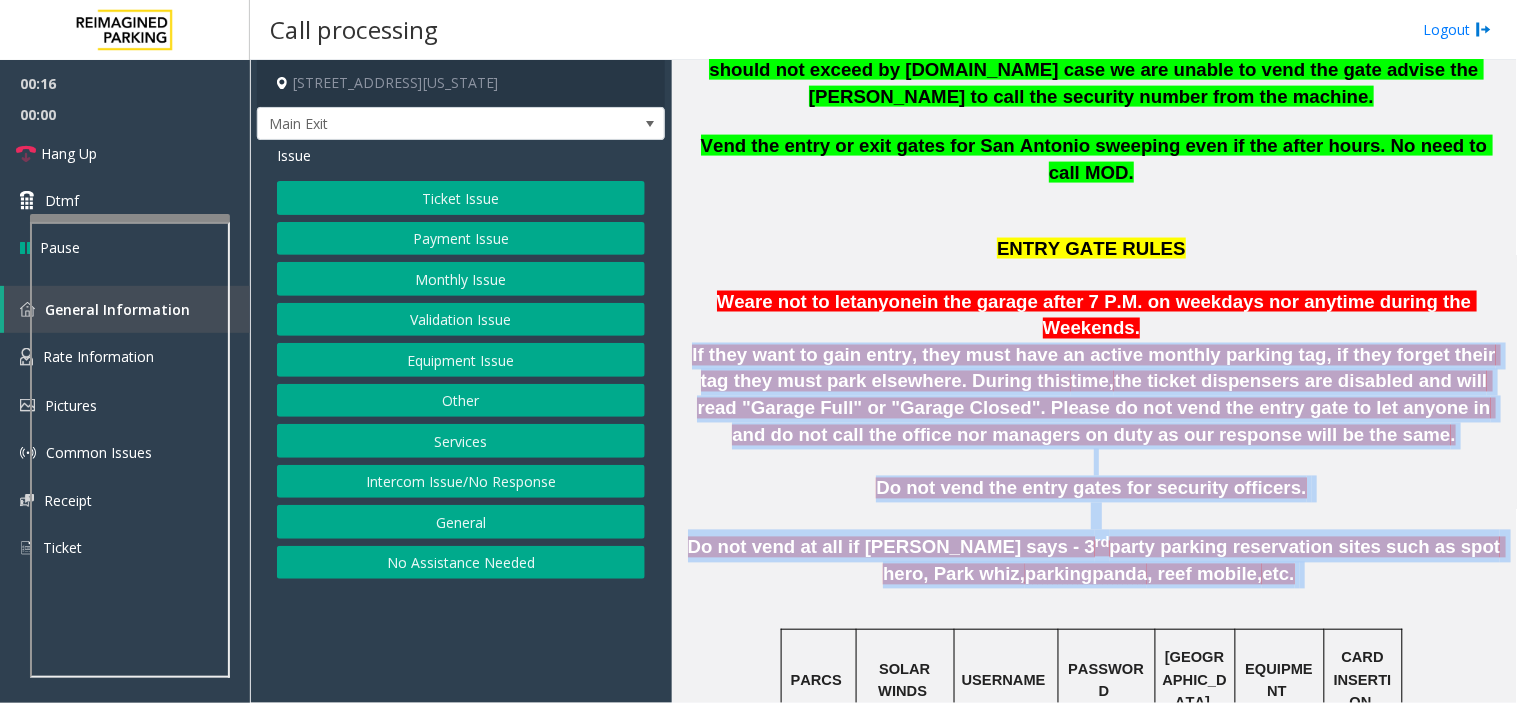 drag, startPoint x: 802, startPoint y: 331, endPoint x: 1264, endPoint y: 530, distance: 503.0358 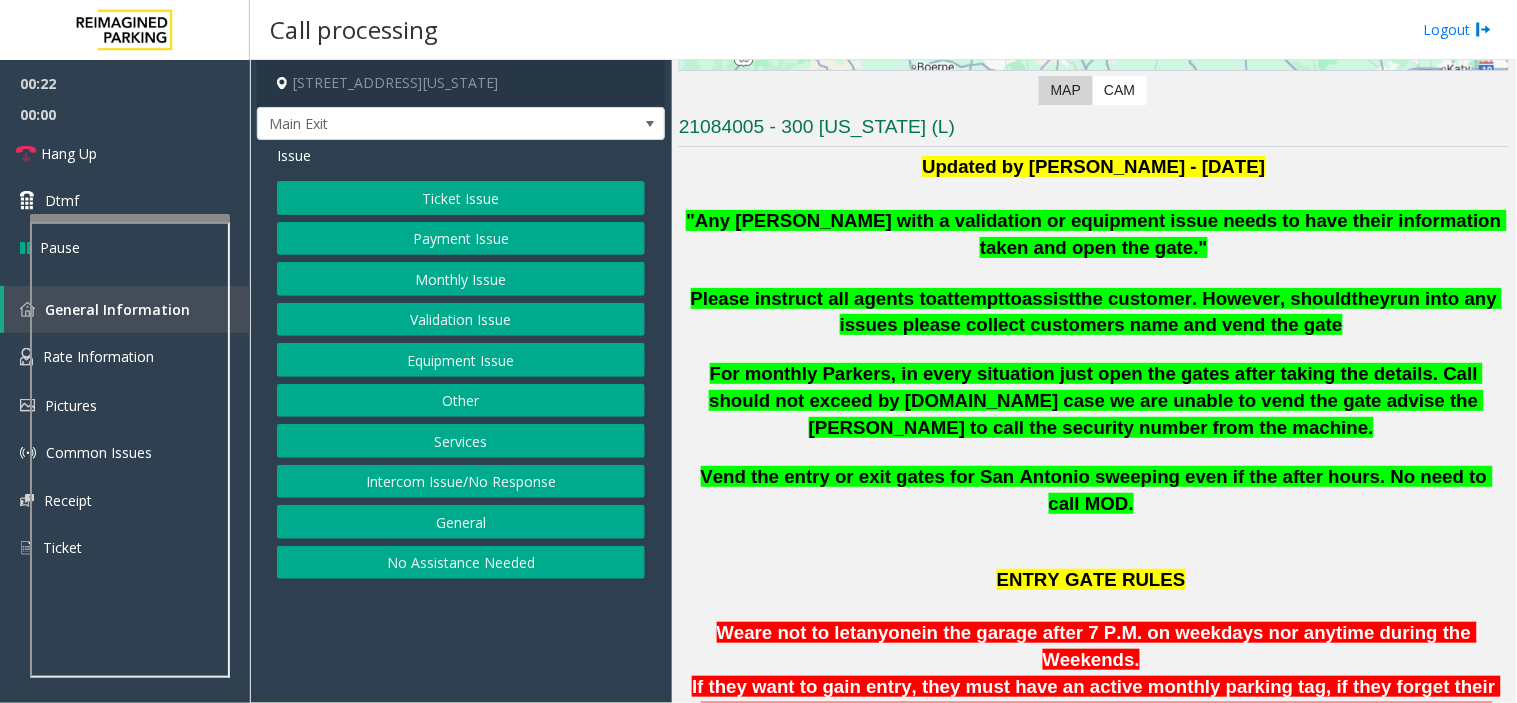 scroll, scrollTop: 387, scrollLeft: 0, axis: vertical 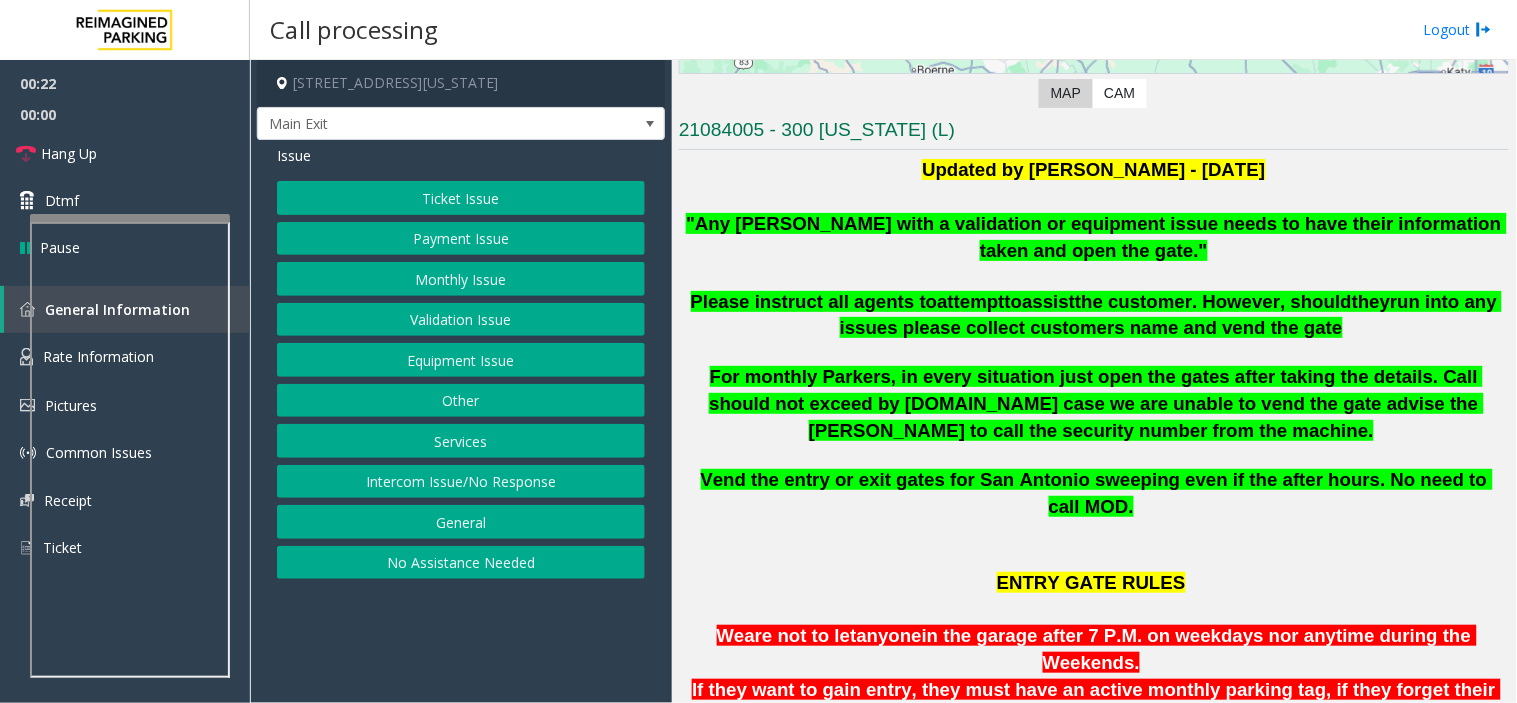 click on "run into any issues please collect customers name and vend the gate" 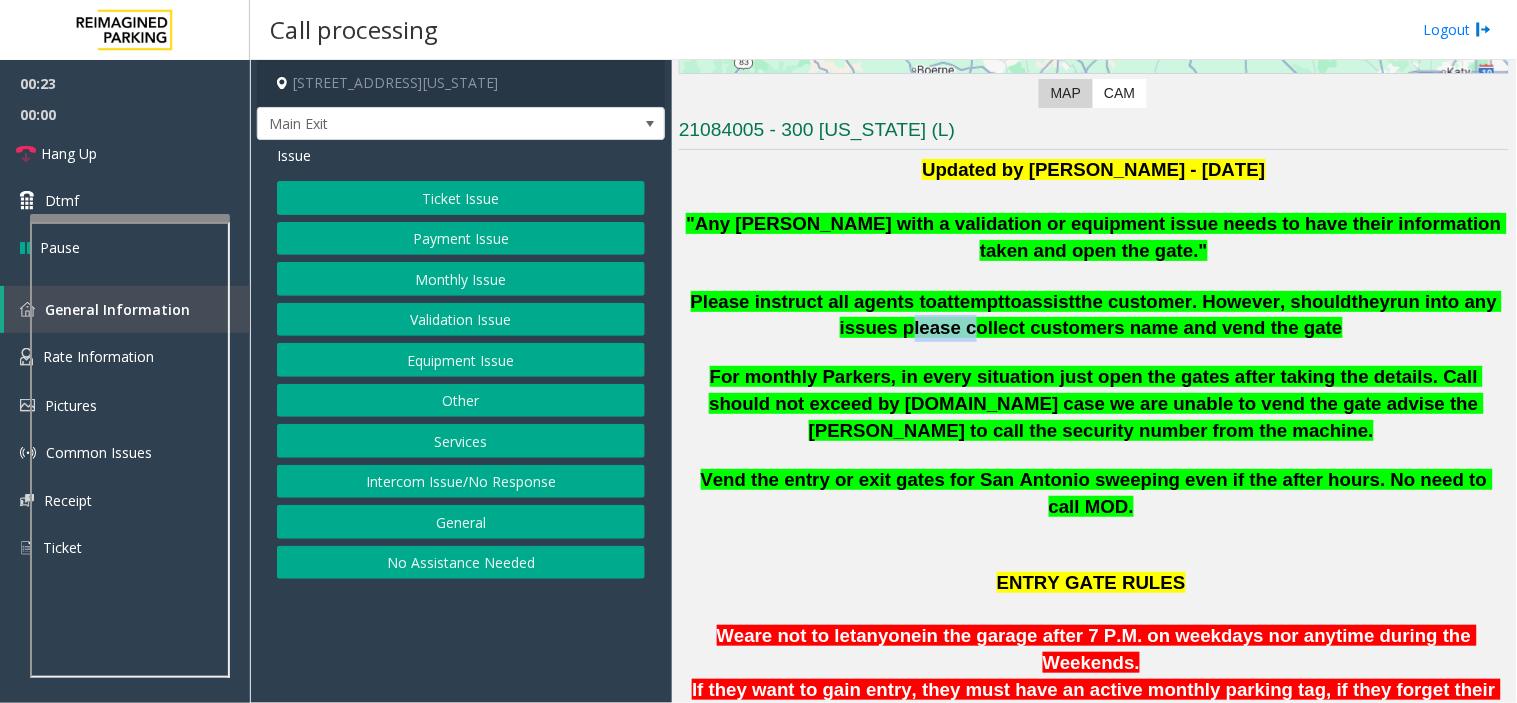 click on "run into any issues please collect customers name and vend the gate" 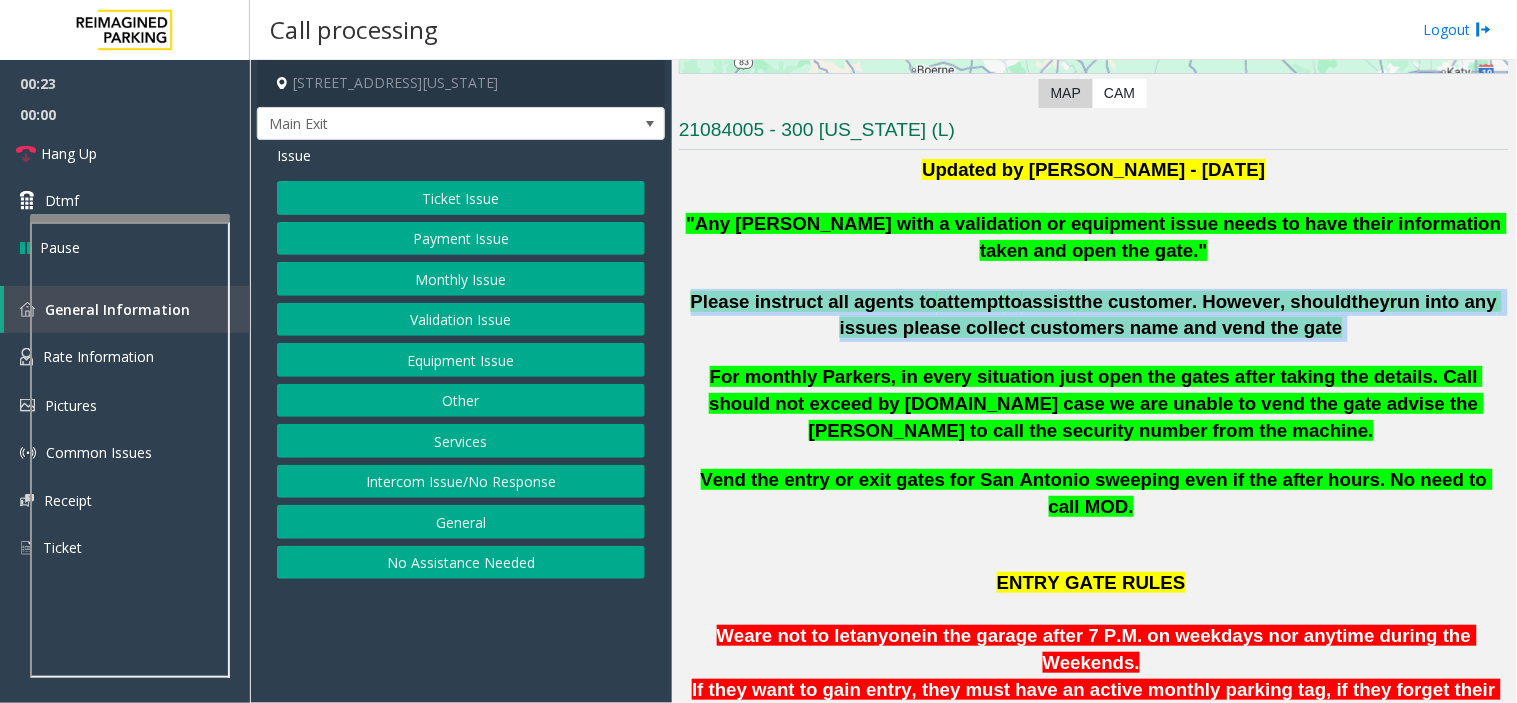 click on "run into any issues please collect customers name and vend the gate" 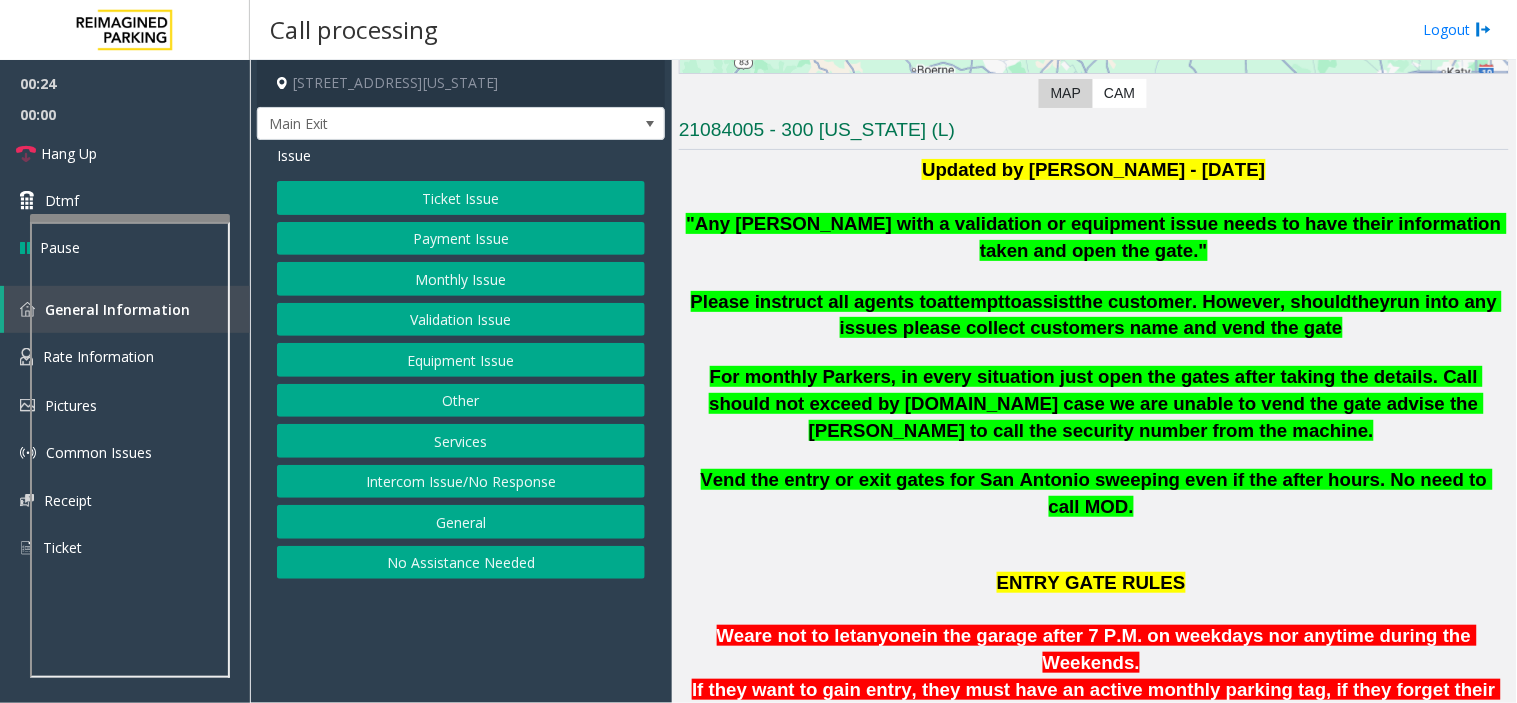 click on "For monthly Parkers, in every situation just open the gates after taking the details. Call should not exceed by [DOMAIN_NAME] case we are unable to vend the gate advise the [PERSON_NAME] to call the security number from the machine." 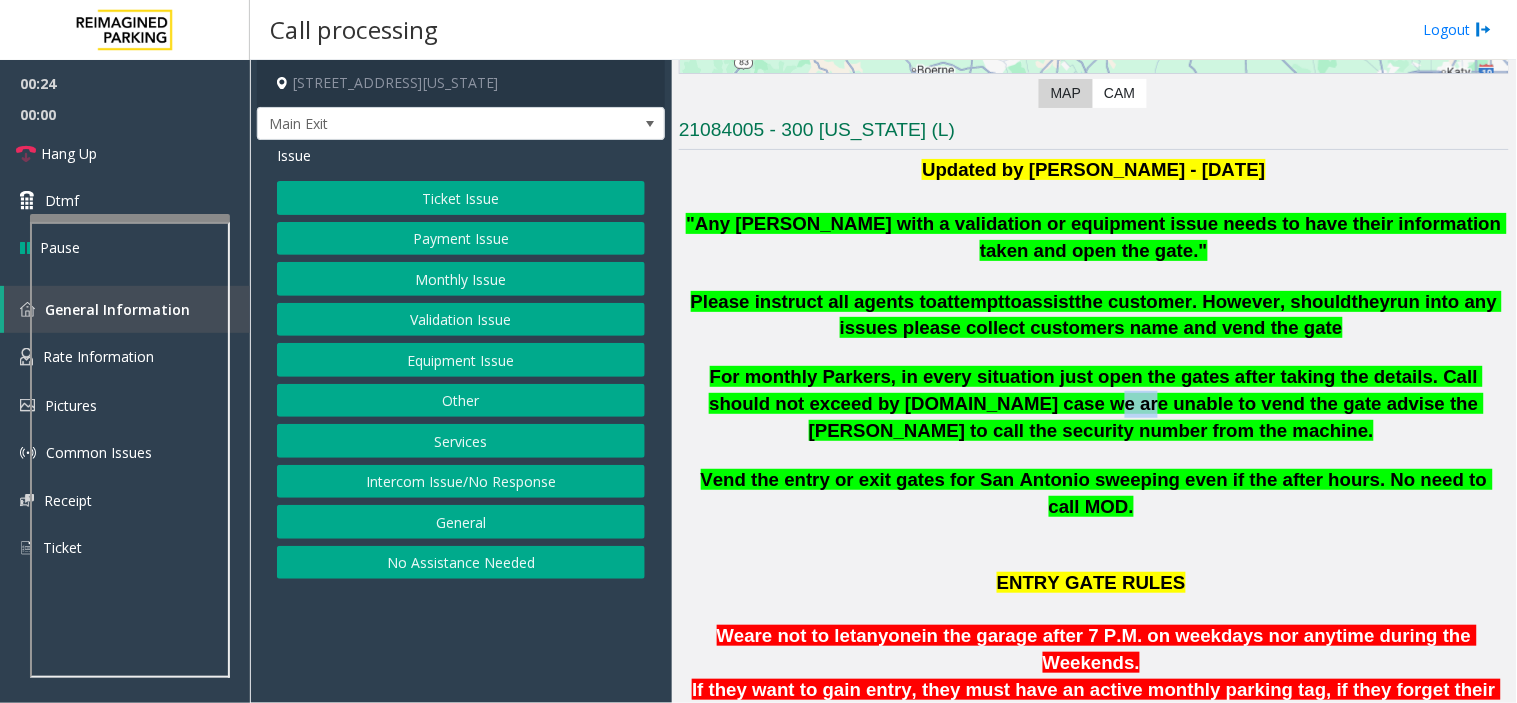 click on "For monthly Parkers, in every situation just open the gates after taking the details. Call should not exceed by [DOMAIN_NAME] case we are unable to vend the gate advise the [PERSON_NAME] to call the security number from the machine." 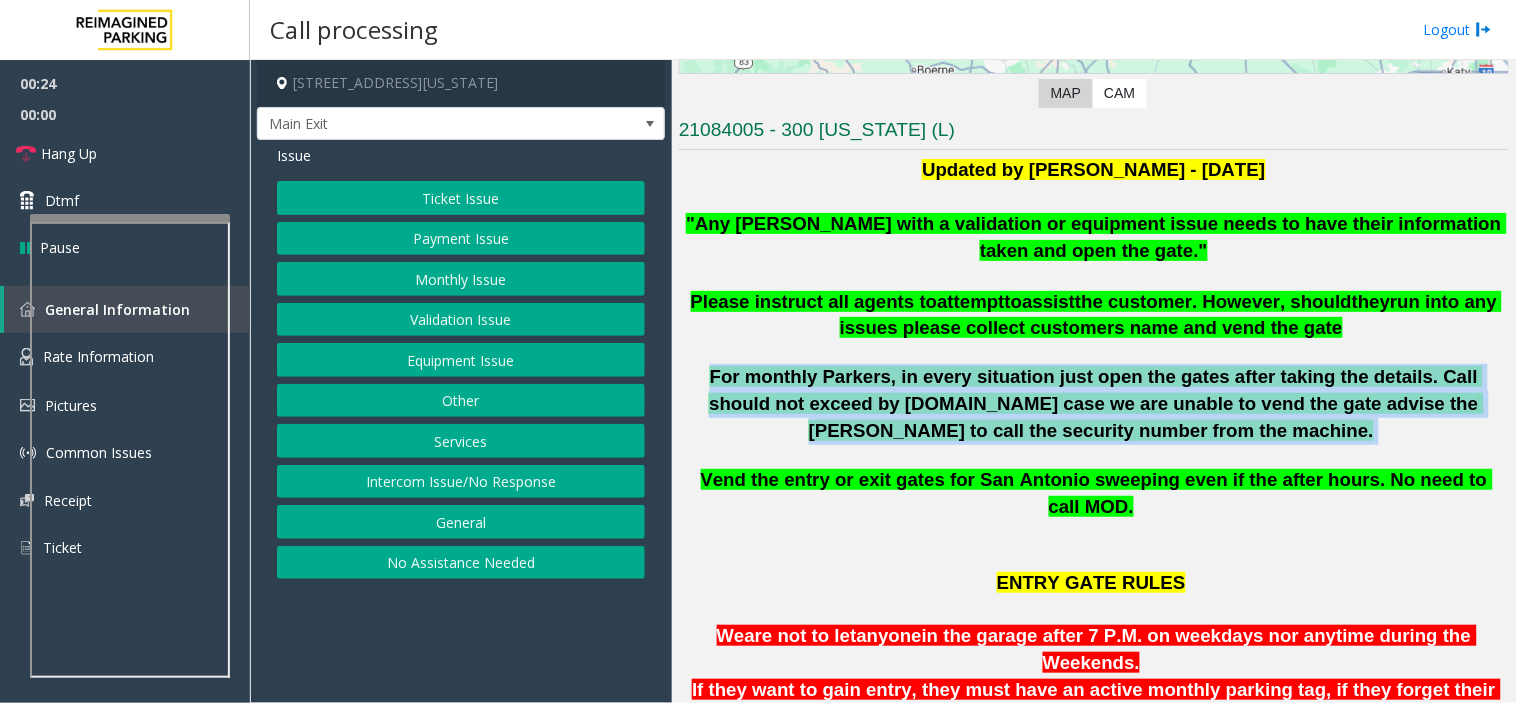 click on "For monthly Parkers, in every situation just open the gates after taking the details. Call should not exceed by [DOMAIN_NAME] case we are unable to vend the gate advise the [PERSON_NAME] to call the security number from the machine." 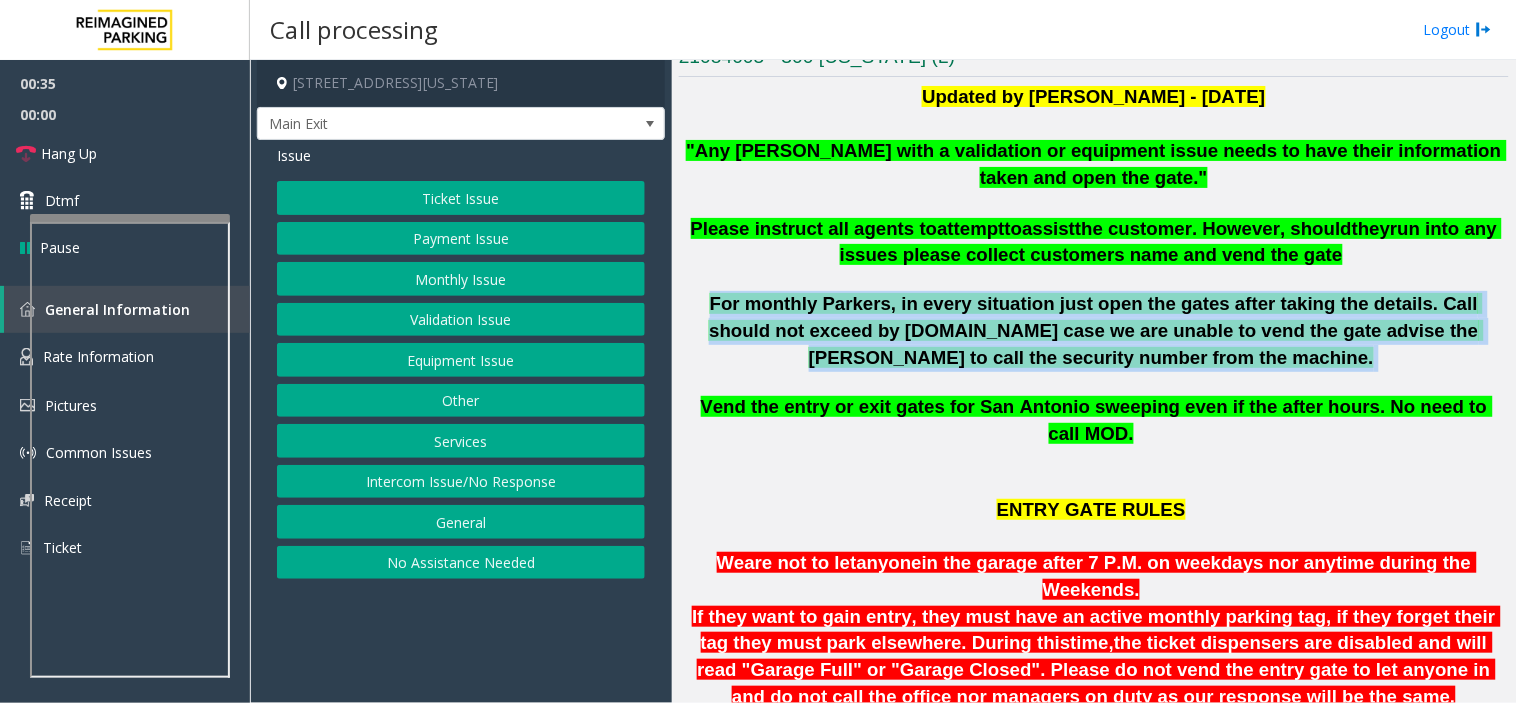 scroll, scrollTop: 498, scrollLeft: 0, axis: vertical 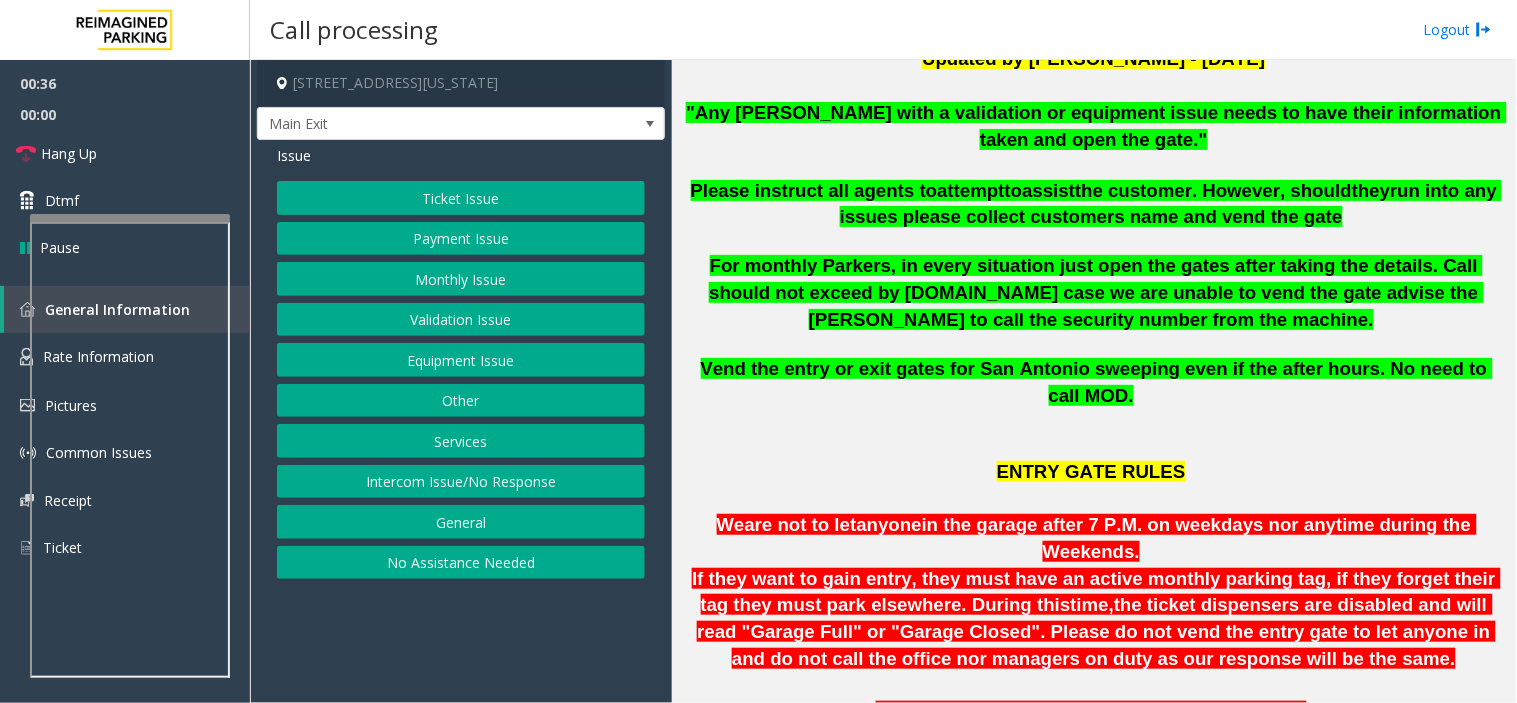 click on "the customer. However, should" 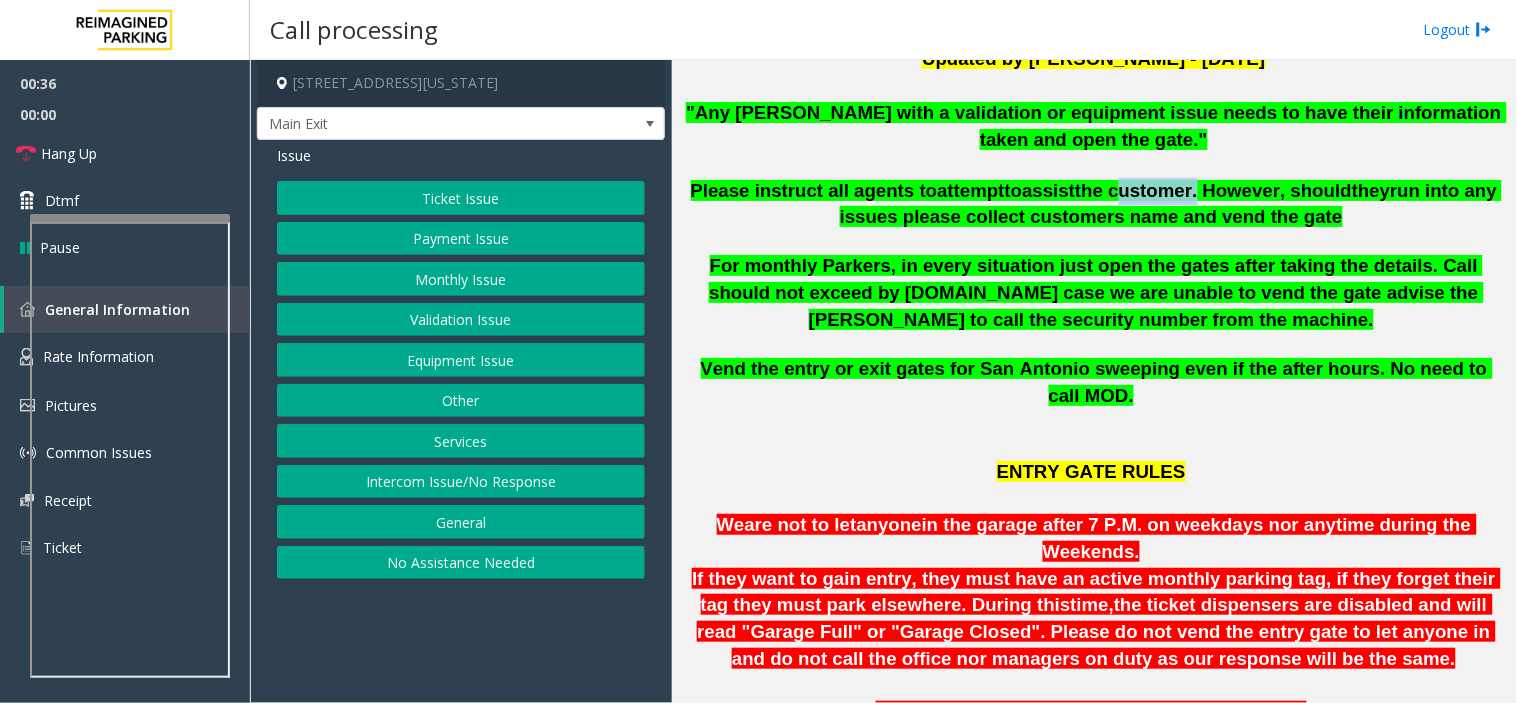 click on "the customer. However, should" 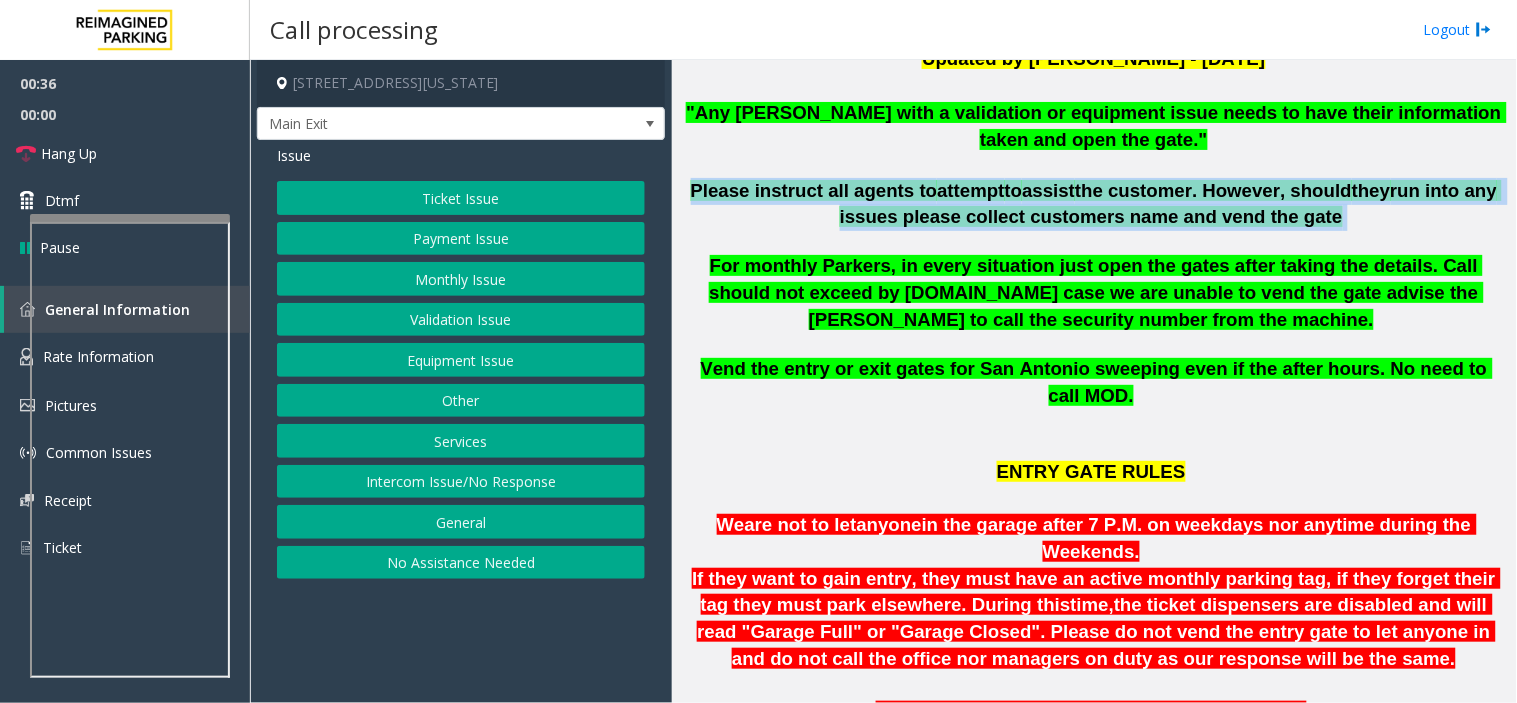 click on "the customer. However, should" 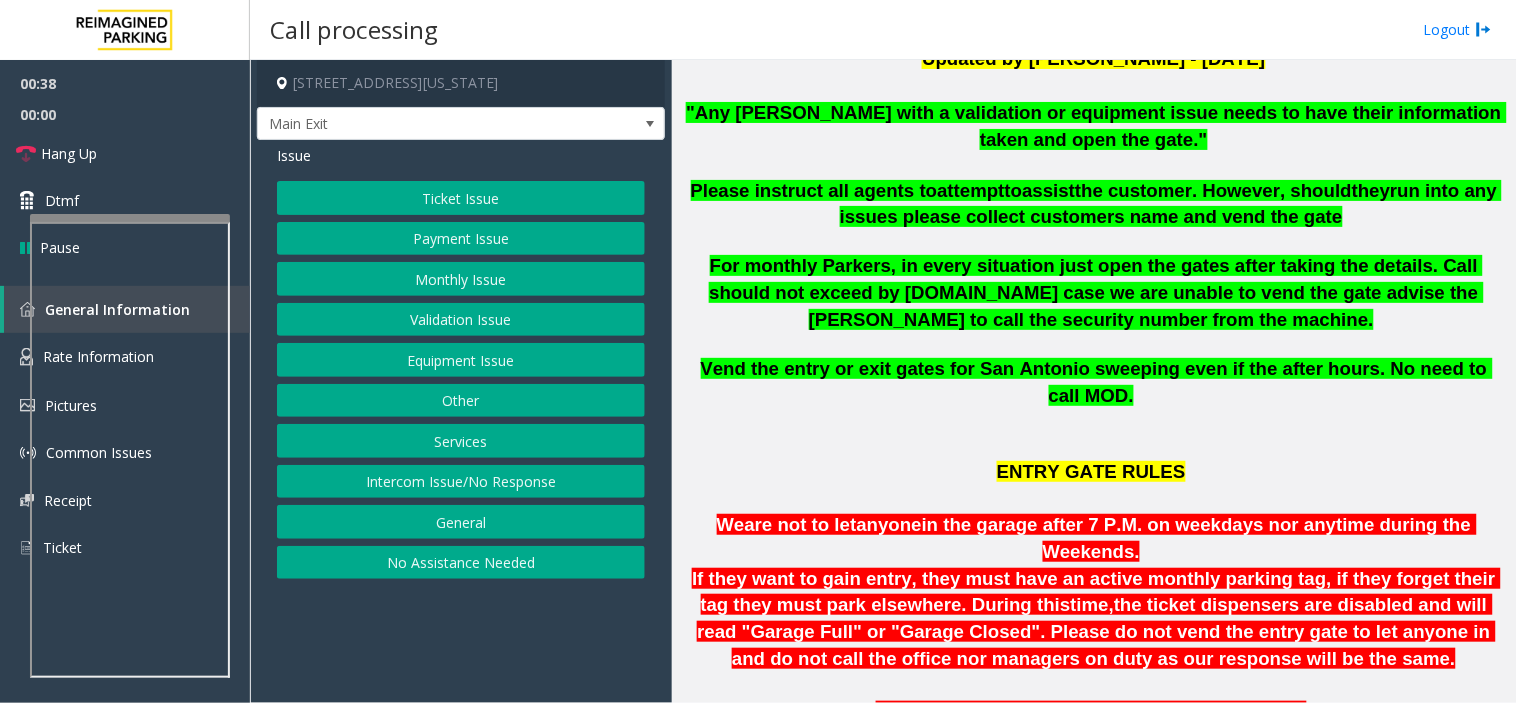 click on "Ticket Issue" 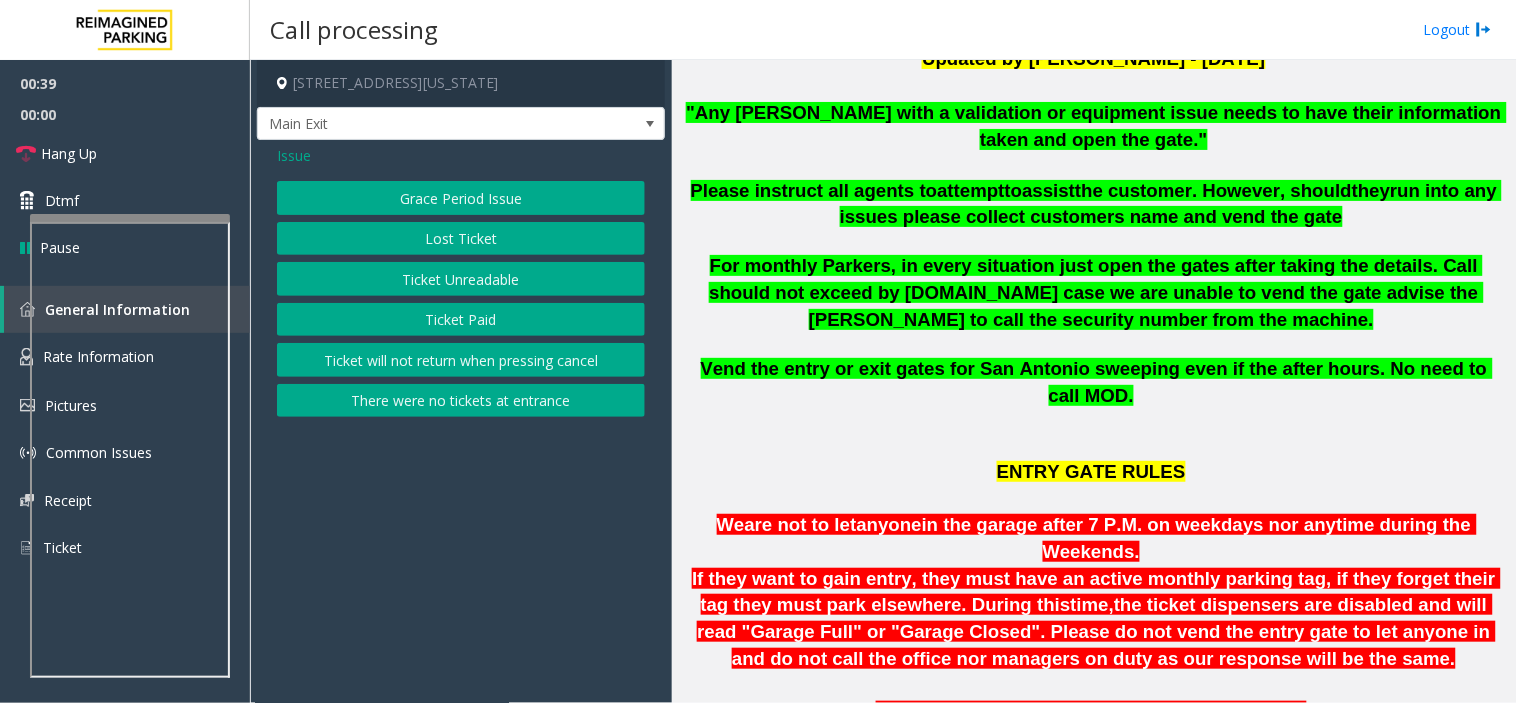 click on "Ticket Unreadable" 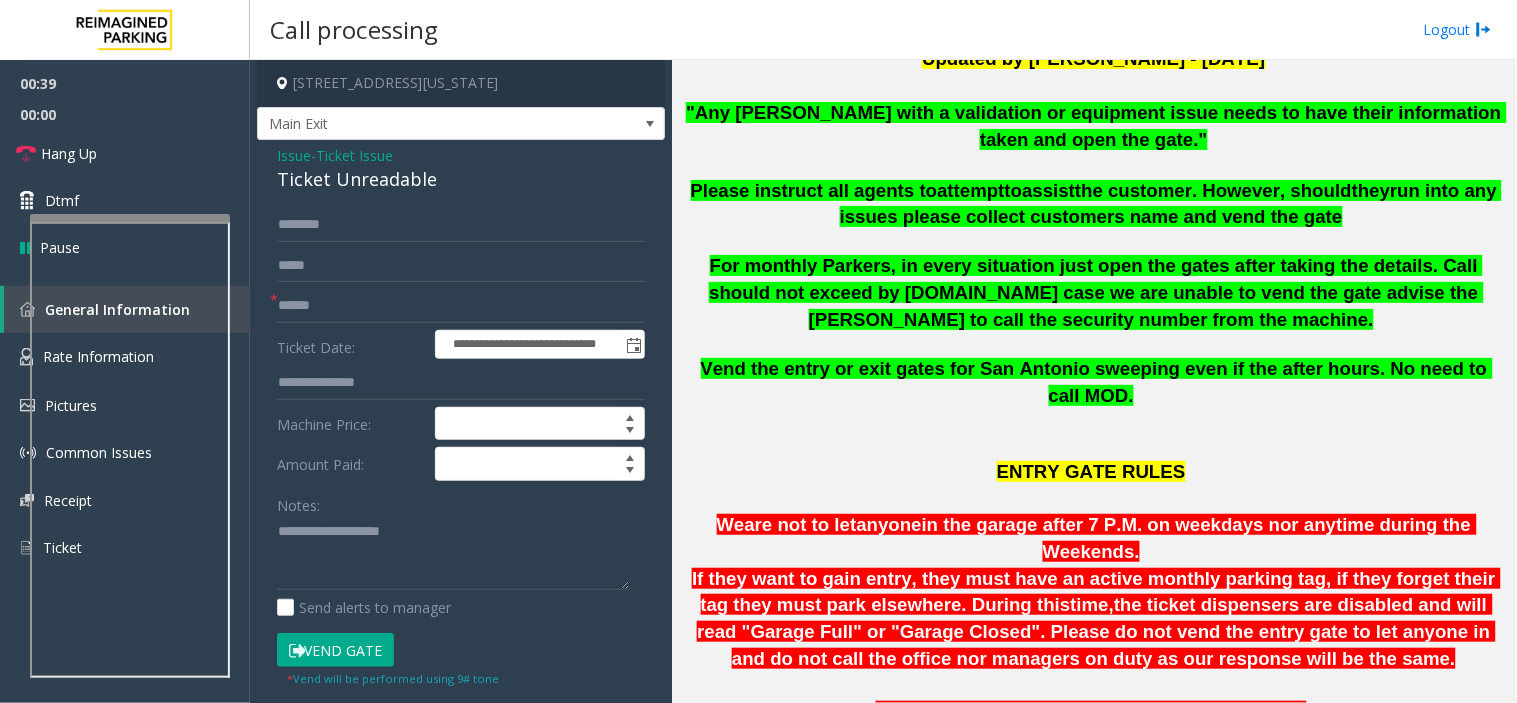 click on "Ticket Unreadable" 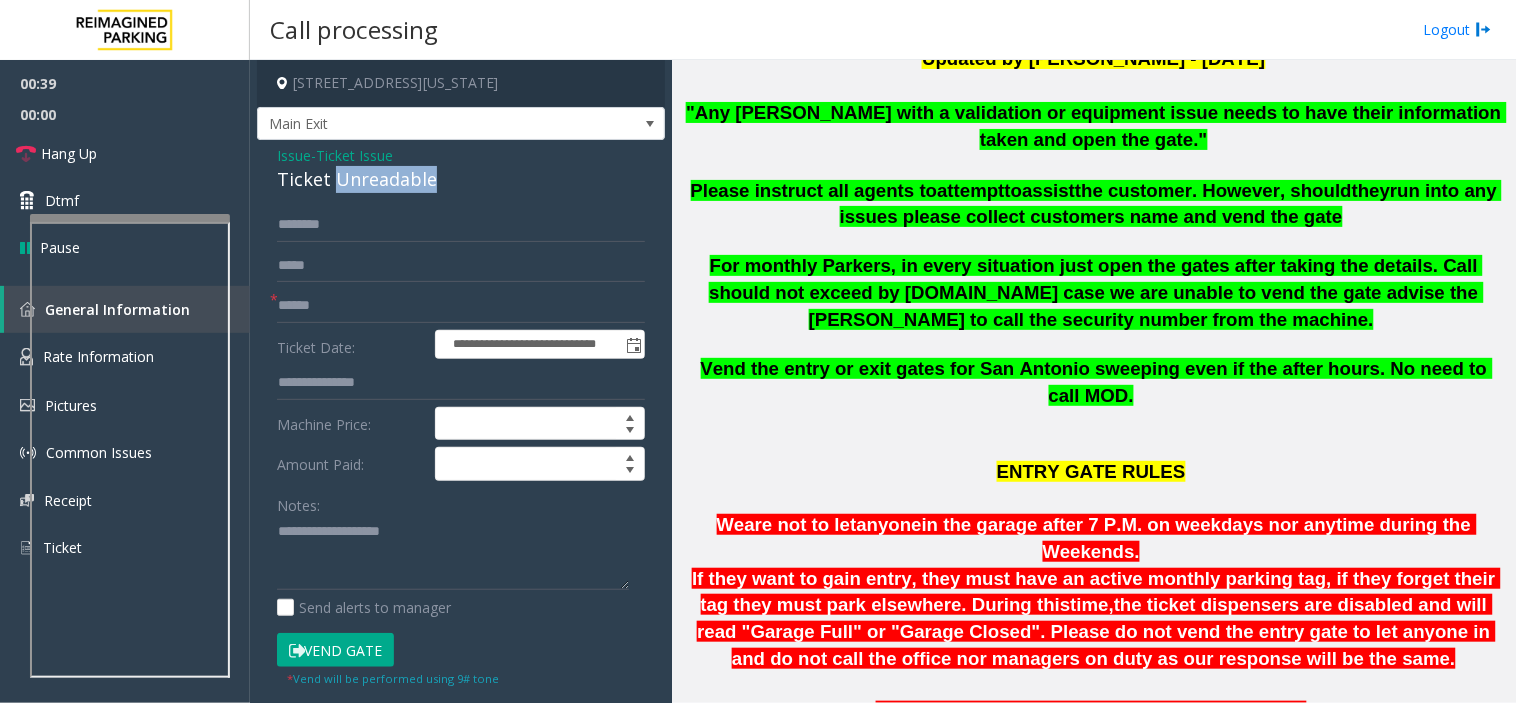 click on "Ticket Unreadable" 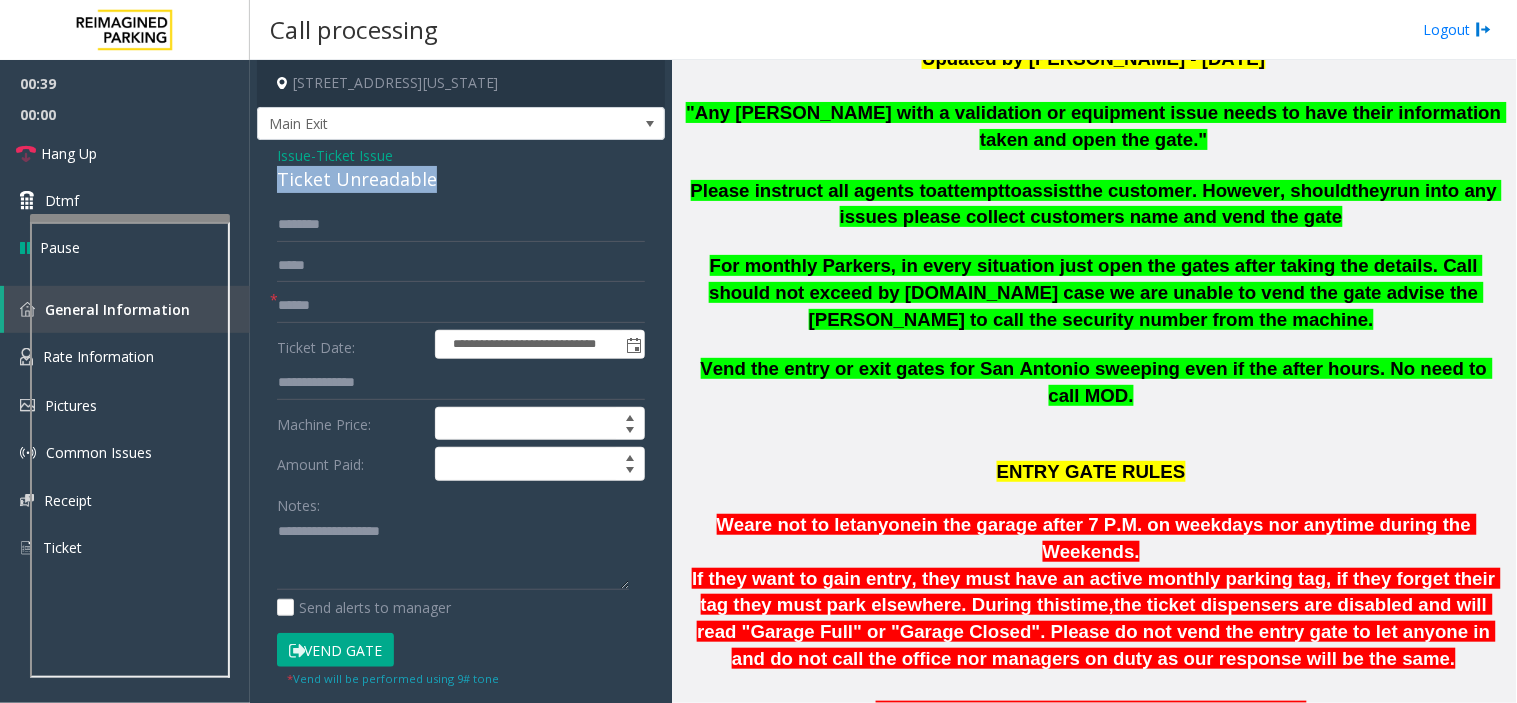 click on "Ticket Unreadable" 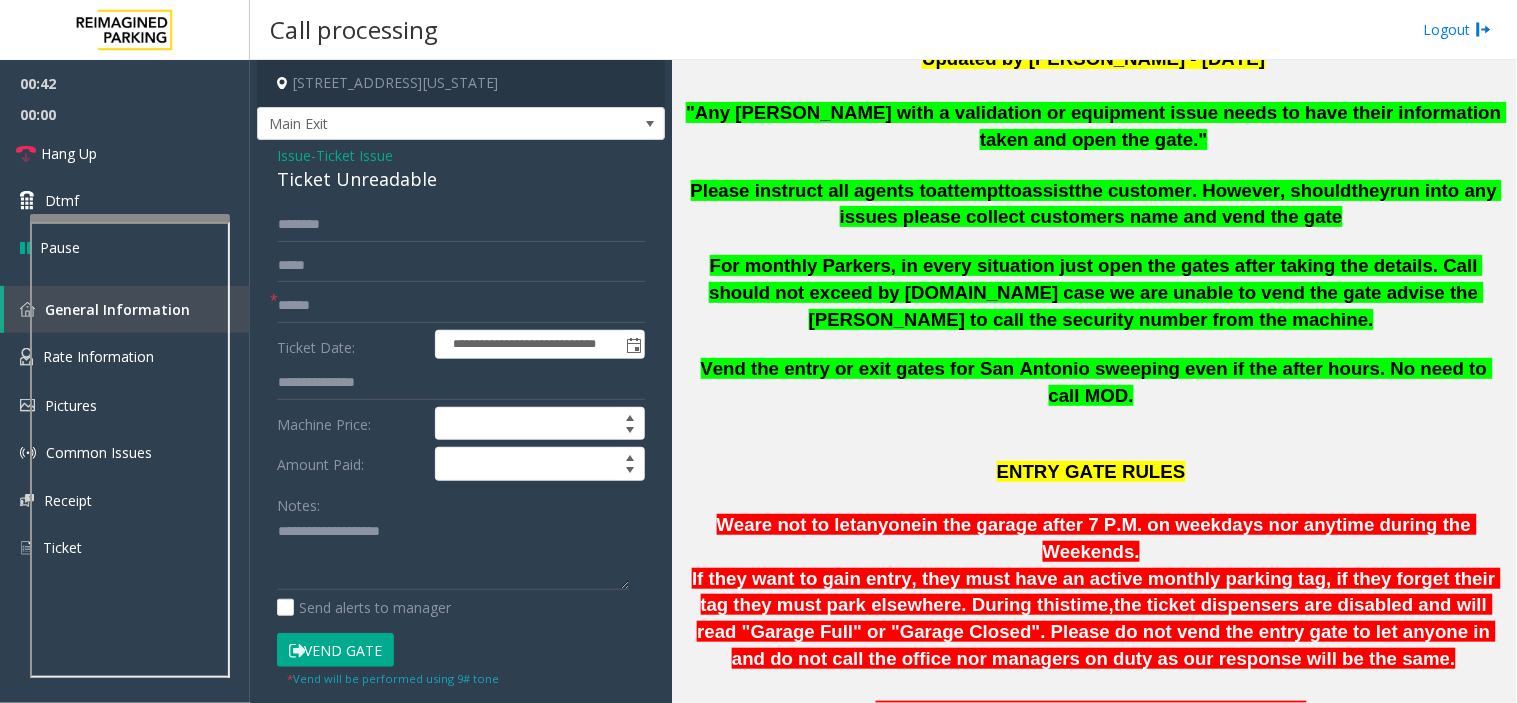 click on "Notes:" 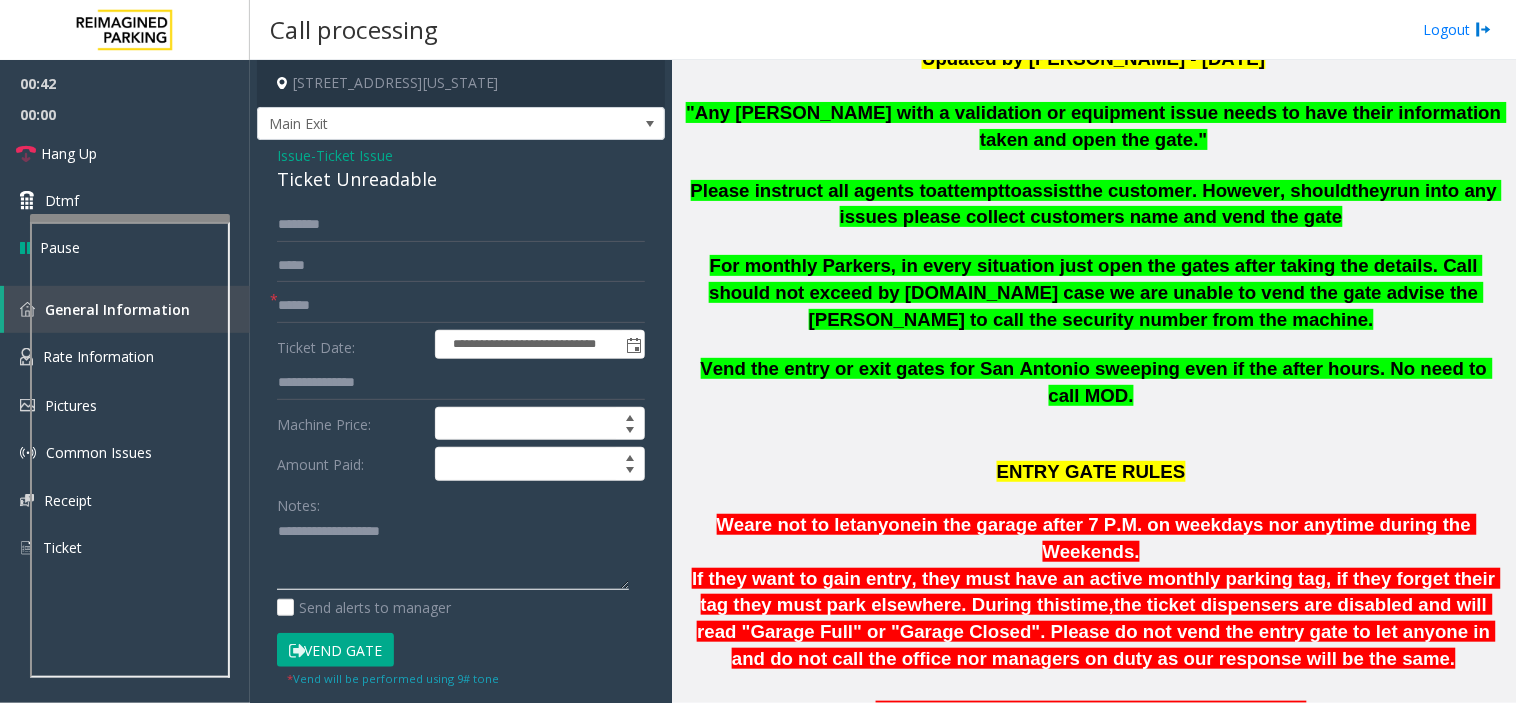 click 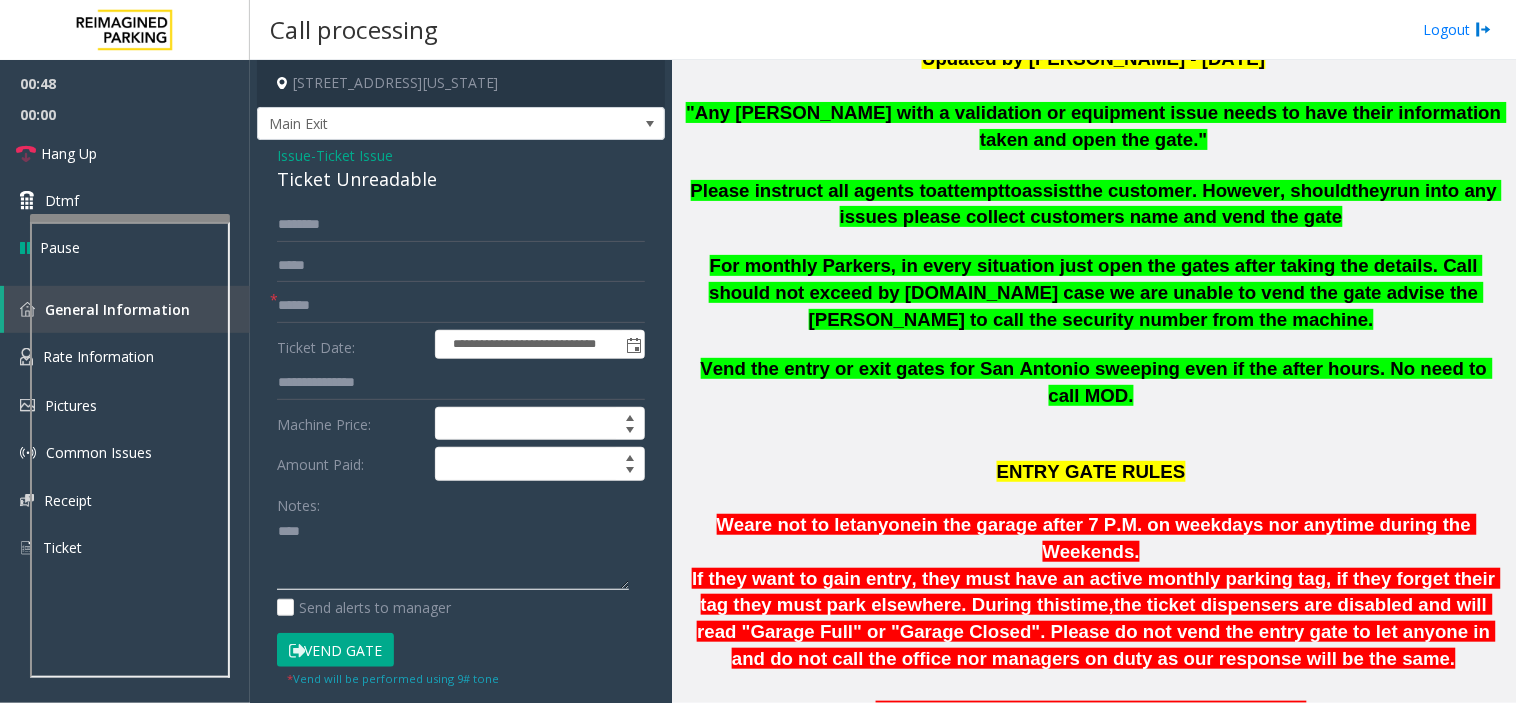 type on "****" 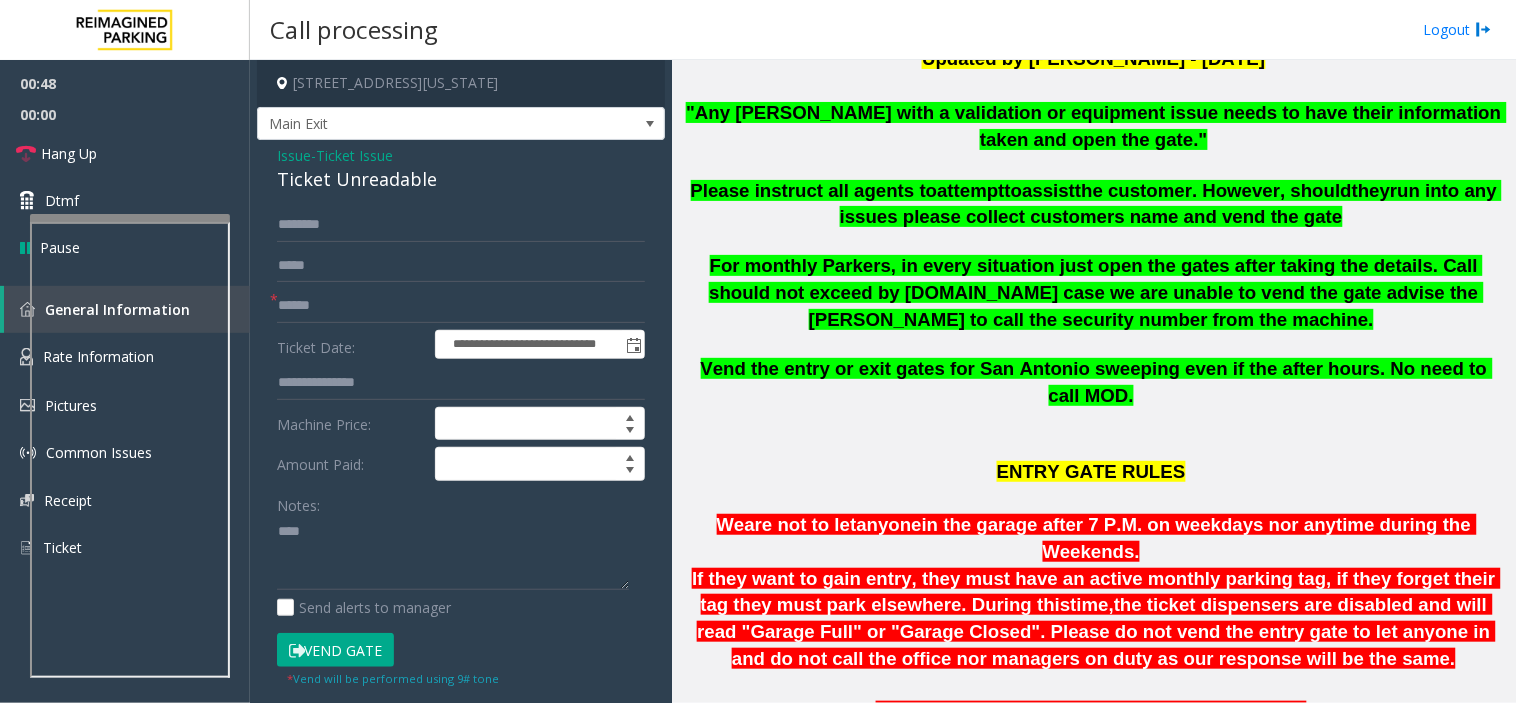click on "Issue" 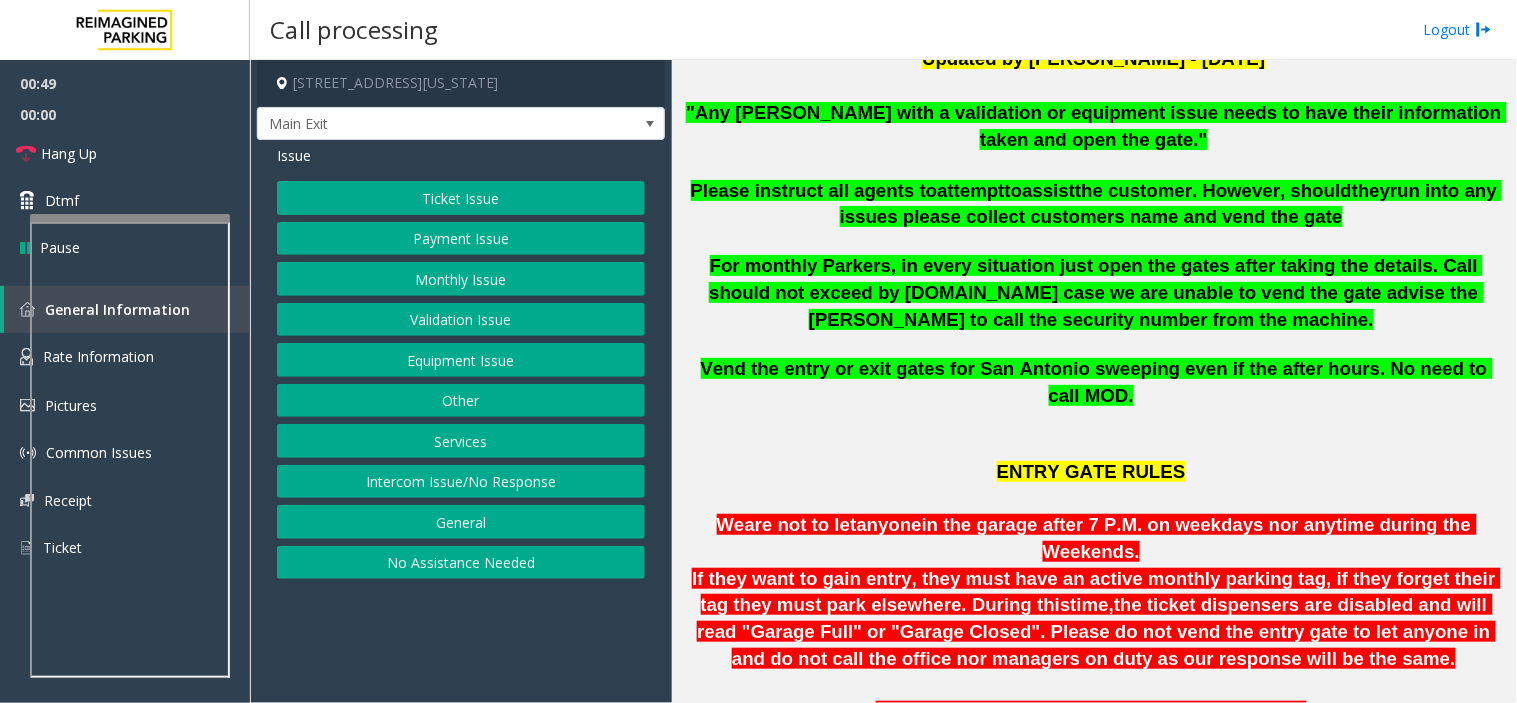 click on "Validation Issue" 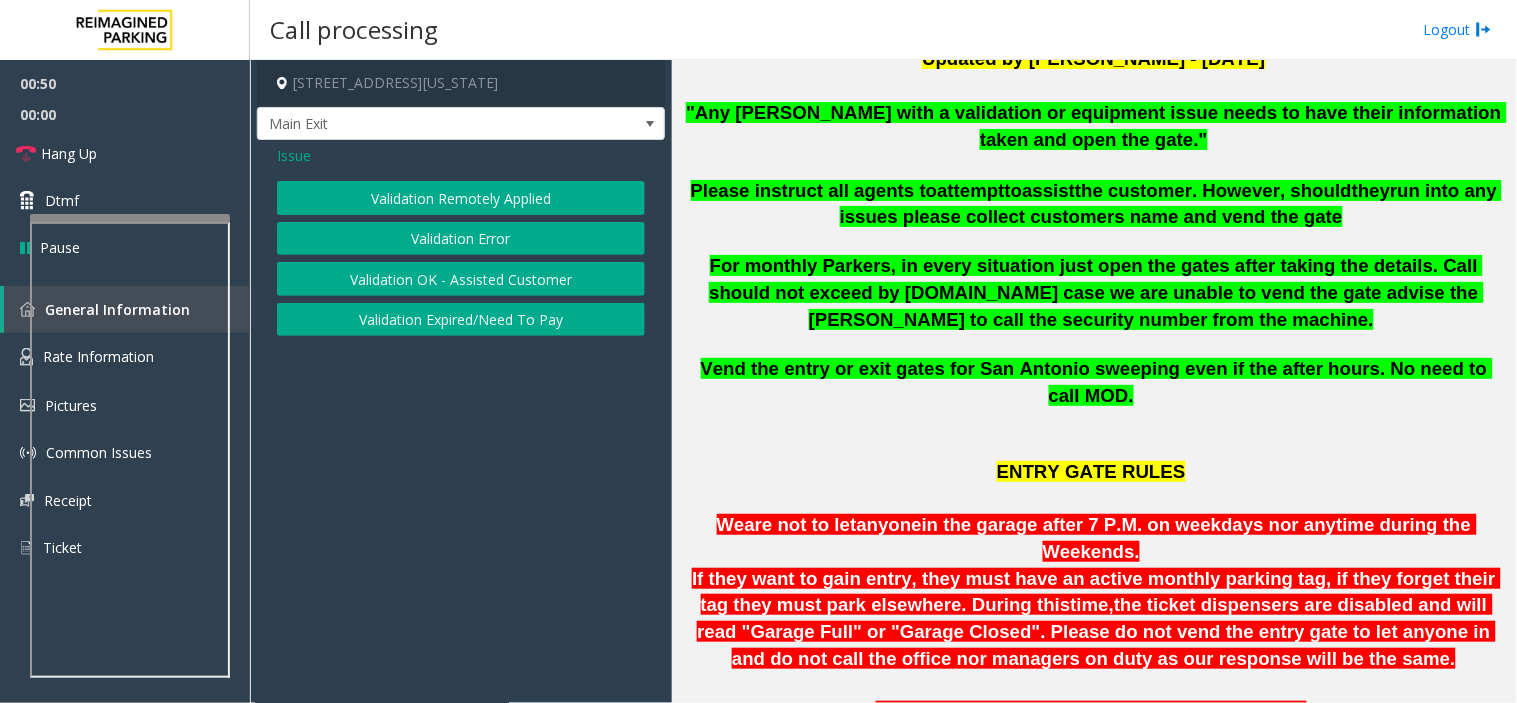 click on "Issue  Validation Remotely Applied   Validation Error   Validation OK - Assisted Customer   Validation Expired/Need To Pay" 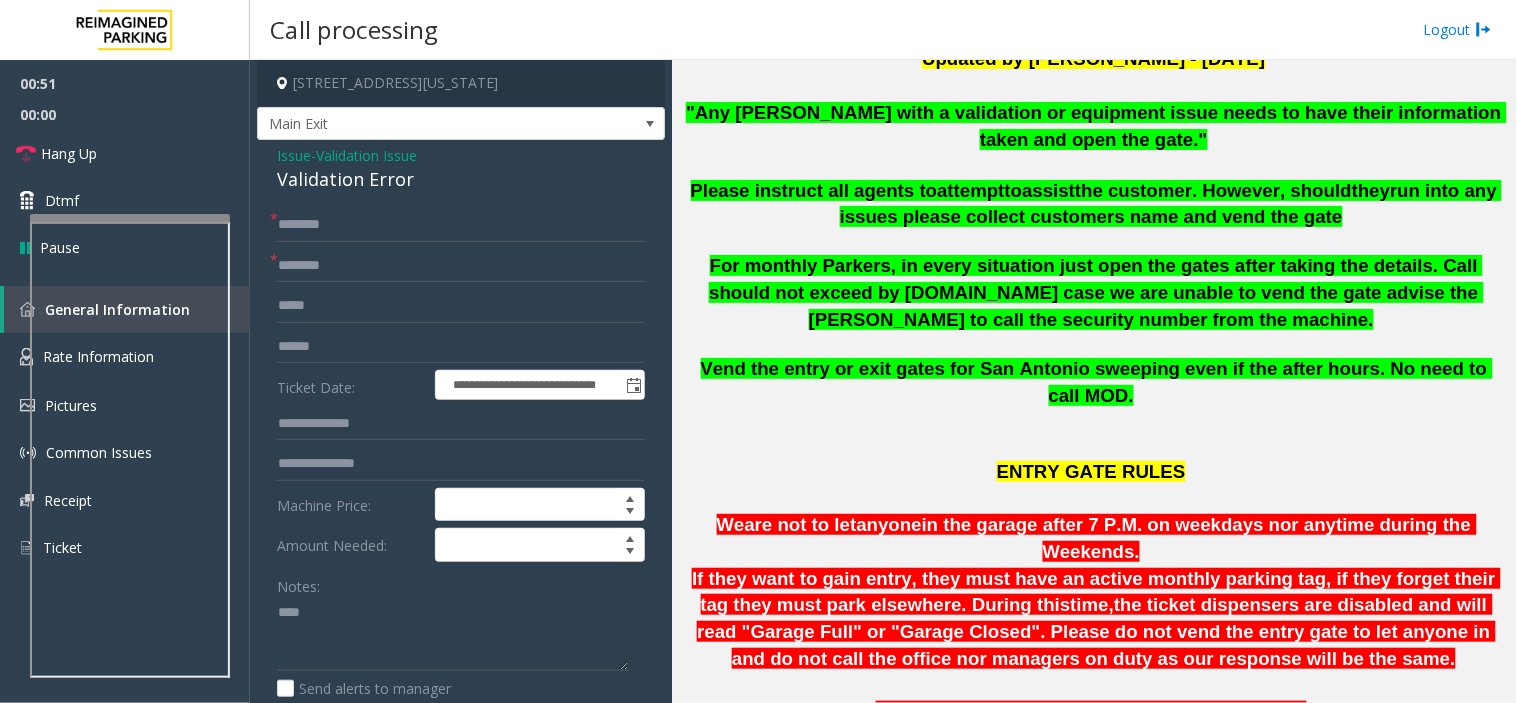 click on "Validation Error" 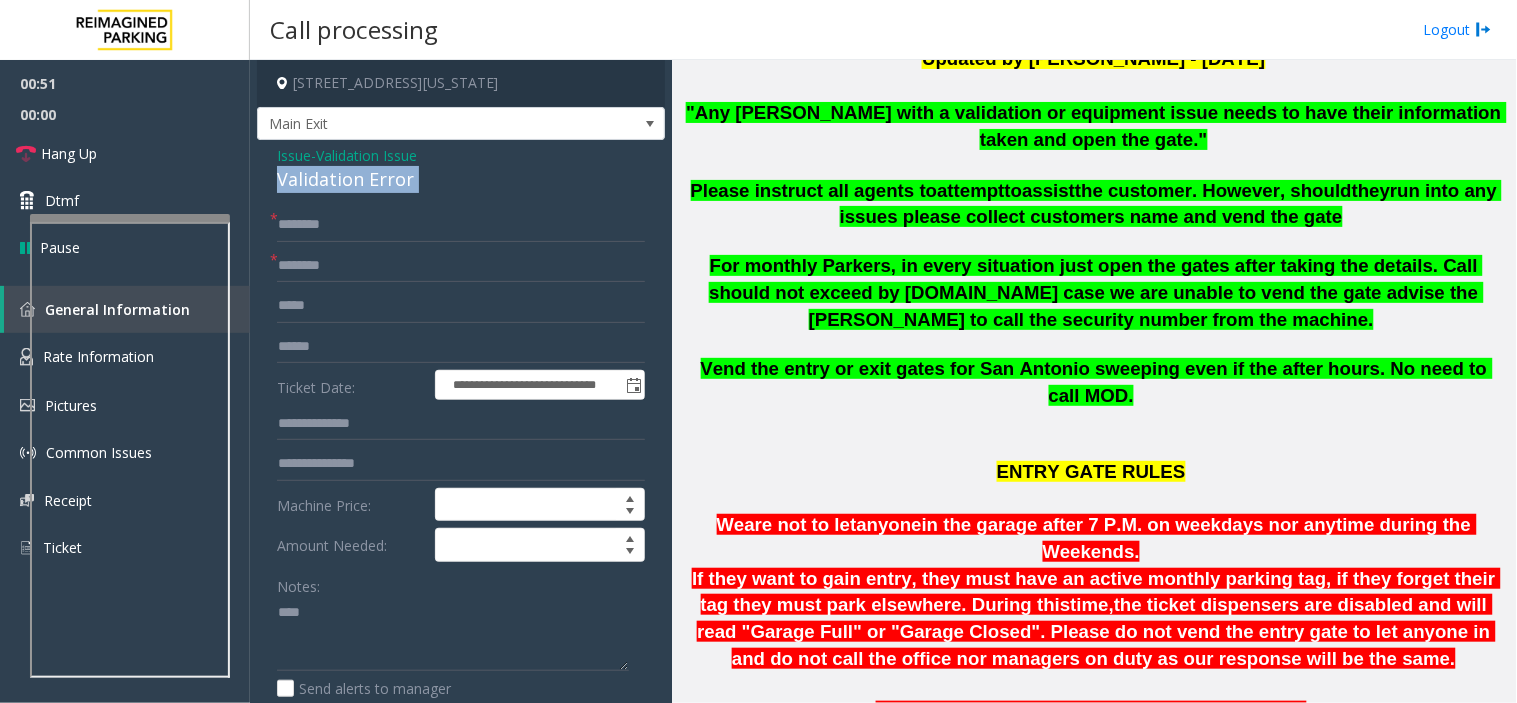 click on "Validation Error" 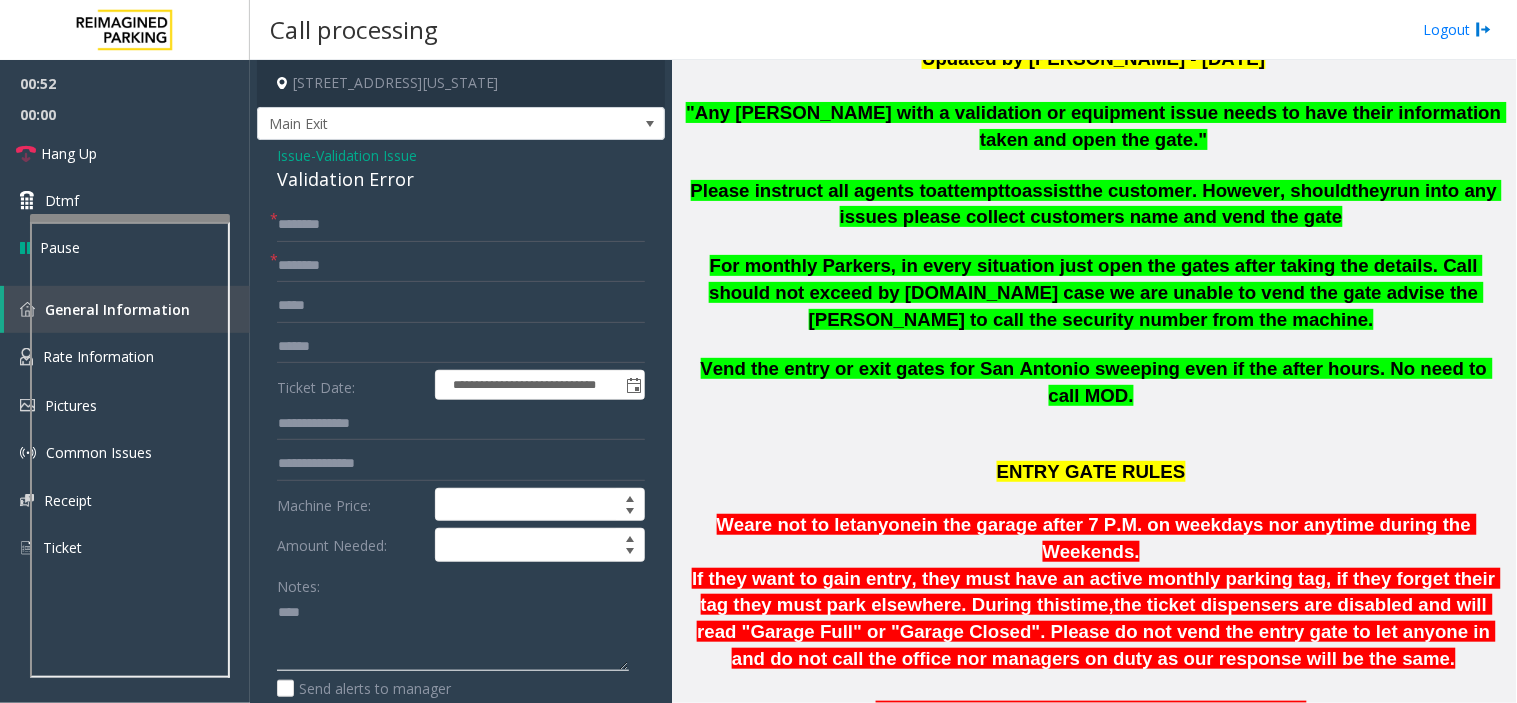 click 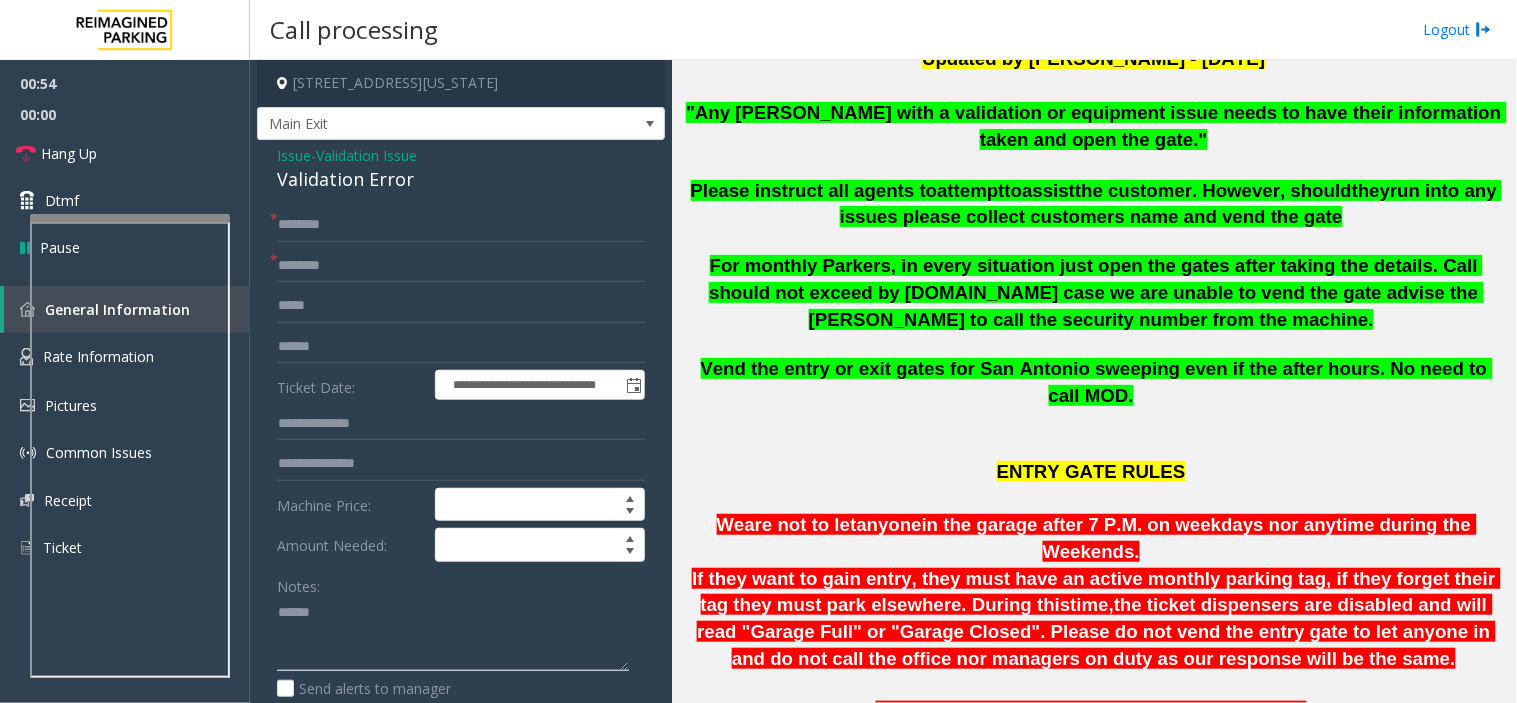 paste on "**********" 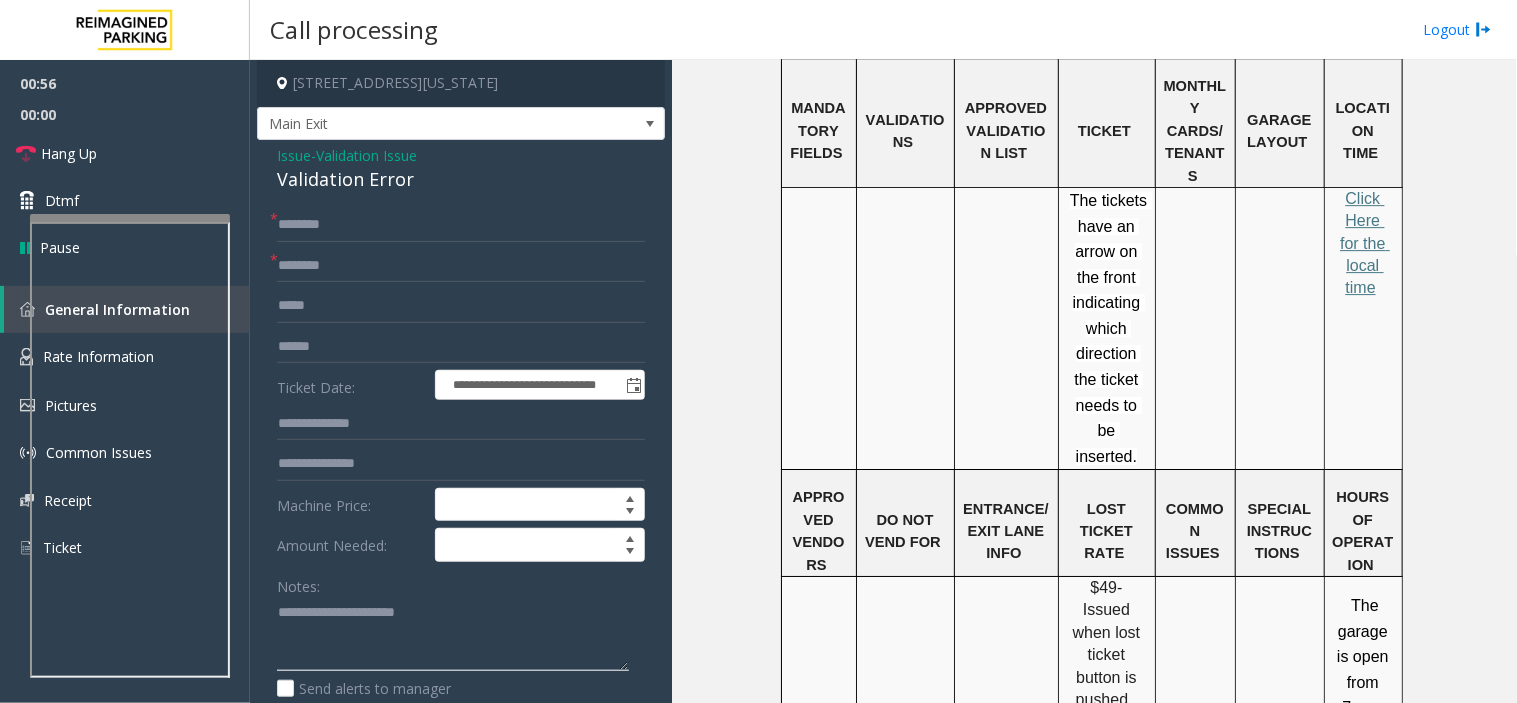 scroll, scrollTop: 1498, scrollLeft: 0, axis: vertical 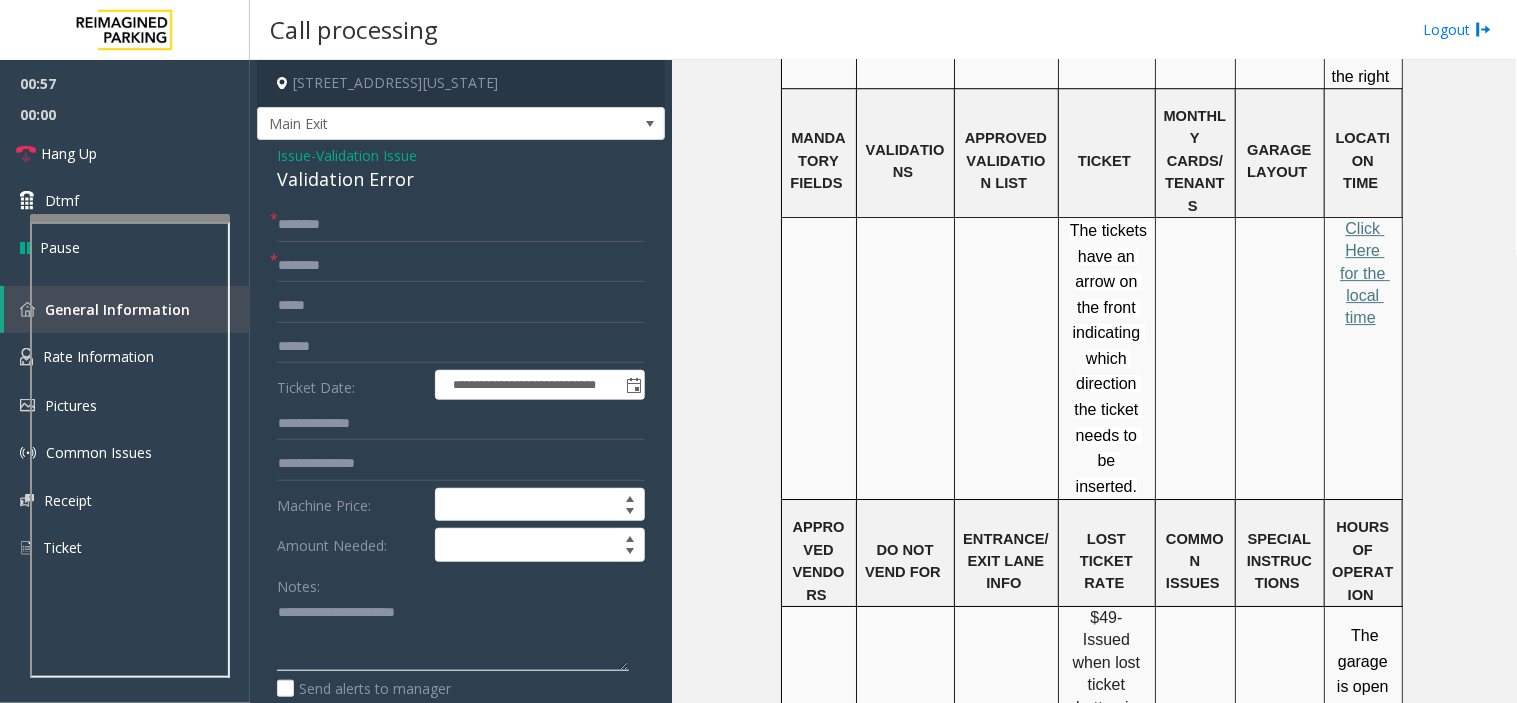 type on "**********" 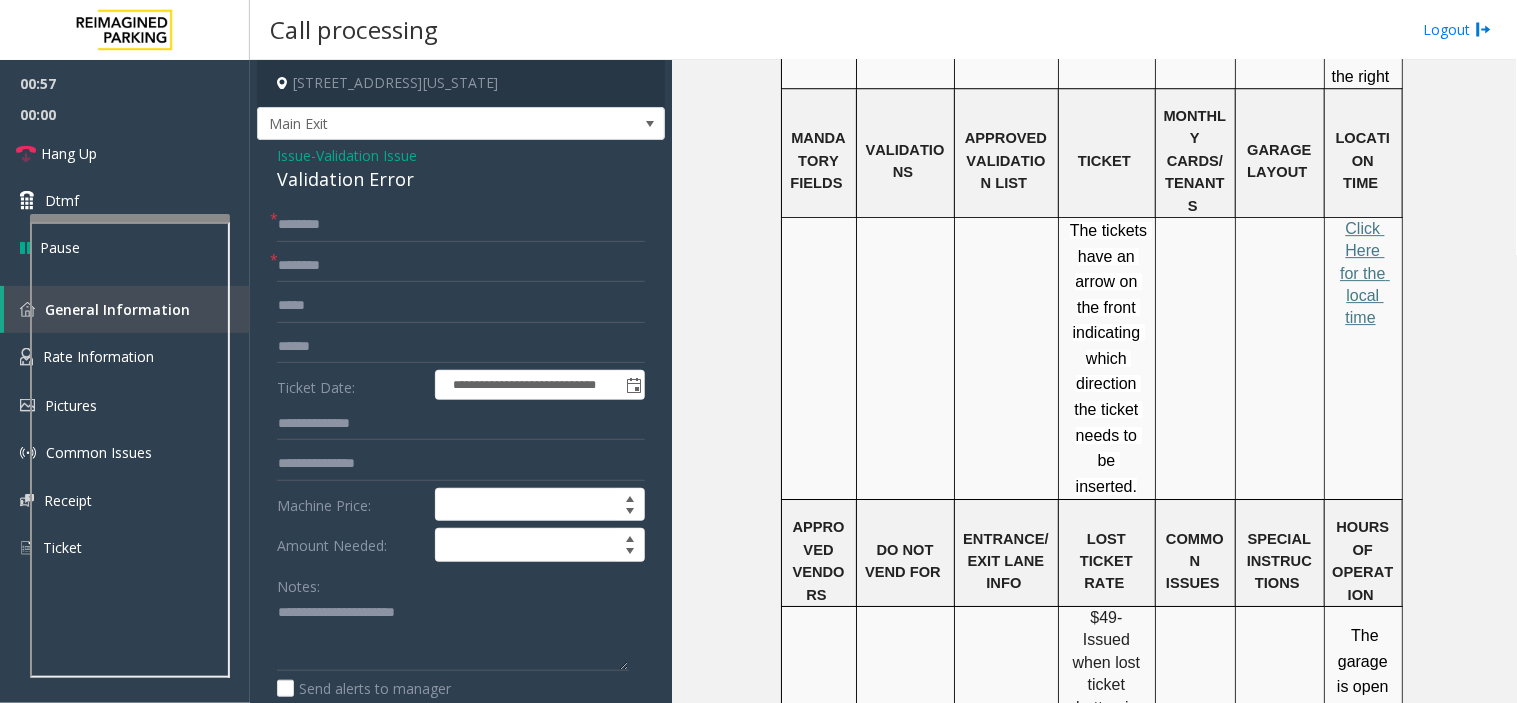 click on "The tickets have an arrow on the front indicating which direction the ticket needs to be inserted." 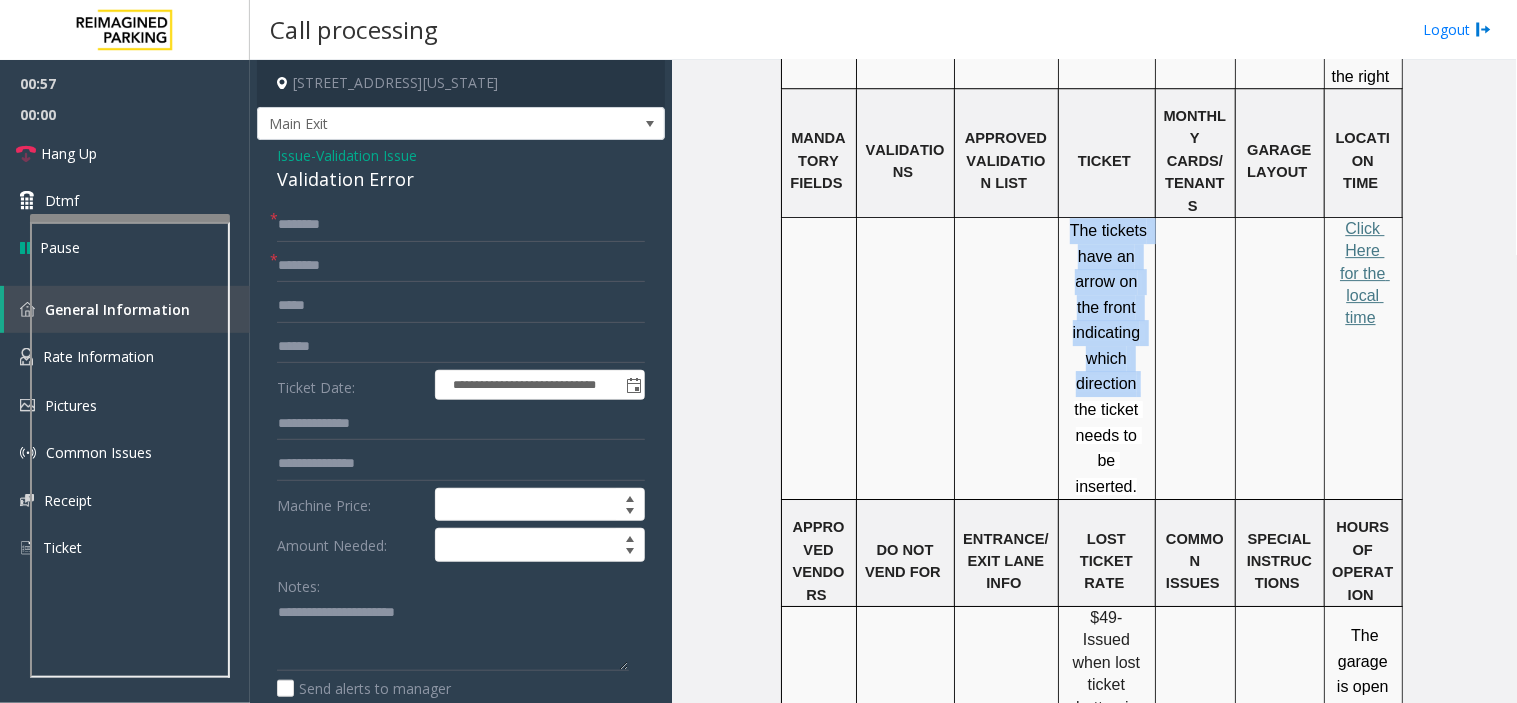 drag, startPoint x: 1072, startPoint y: 130, endPoint x: 1134, endPoint y: 292, distance: 173.45892 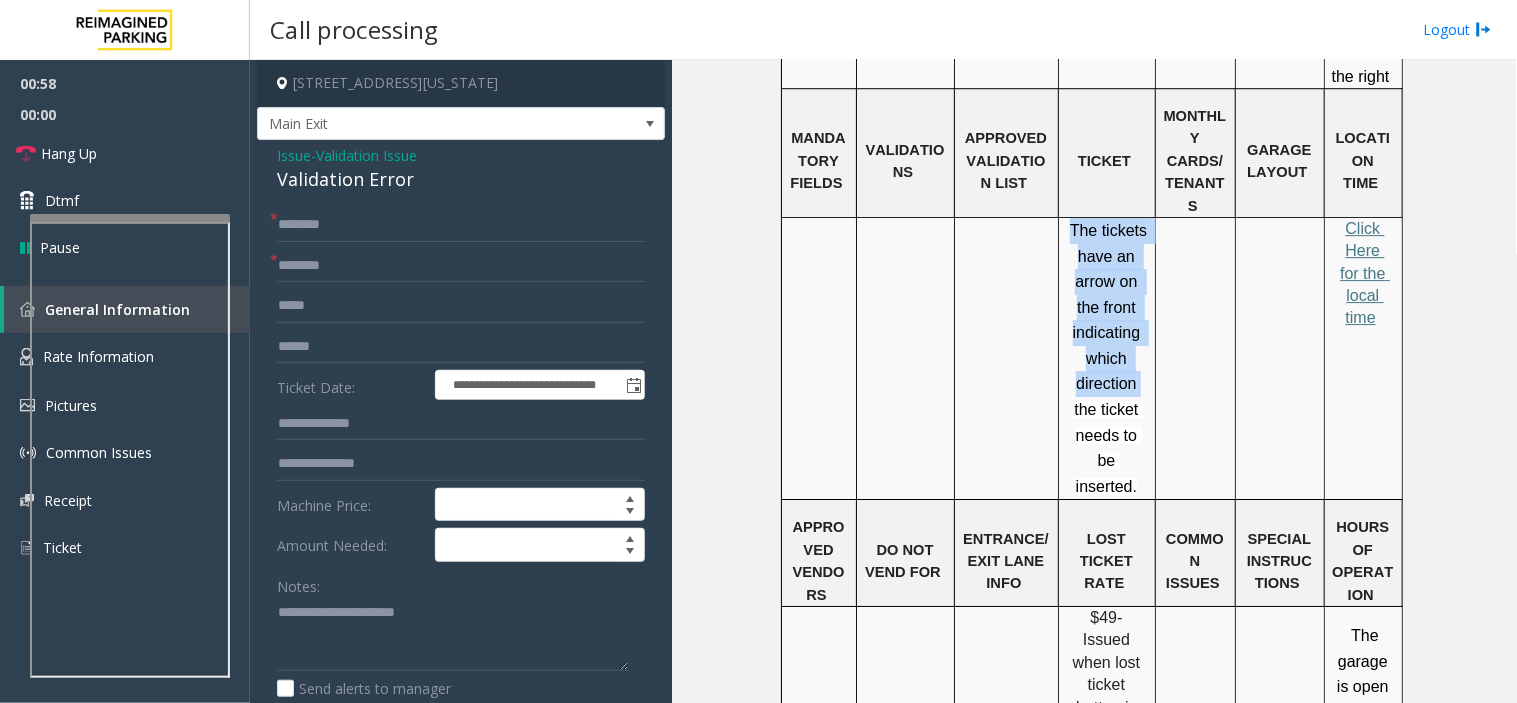 click on "The tickets have an arrow on the front indicating which direction the ticket needs to be inserted." 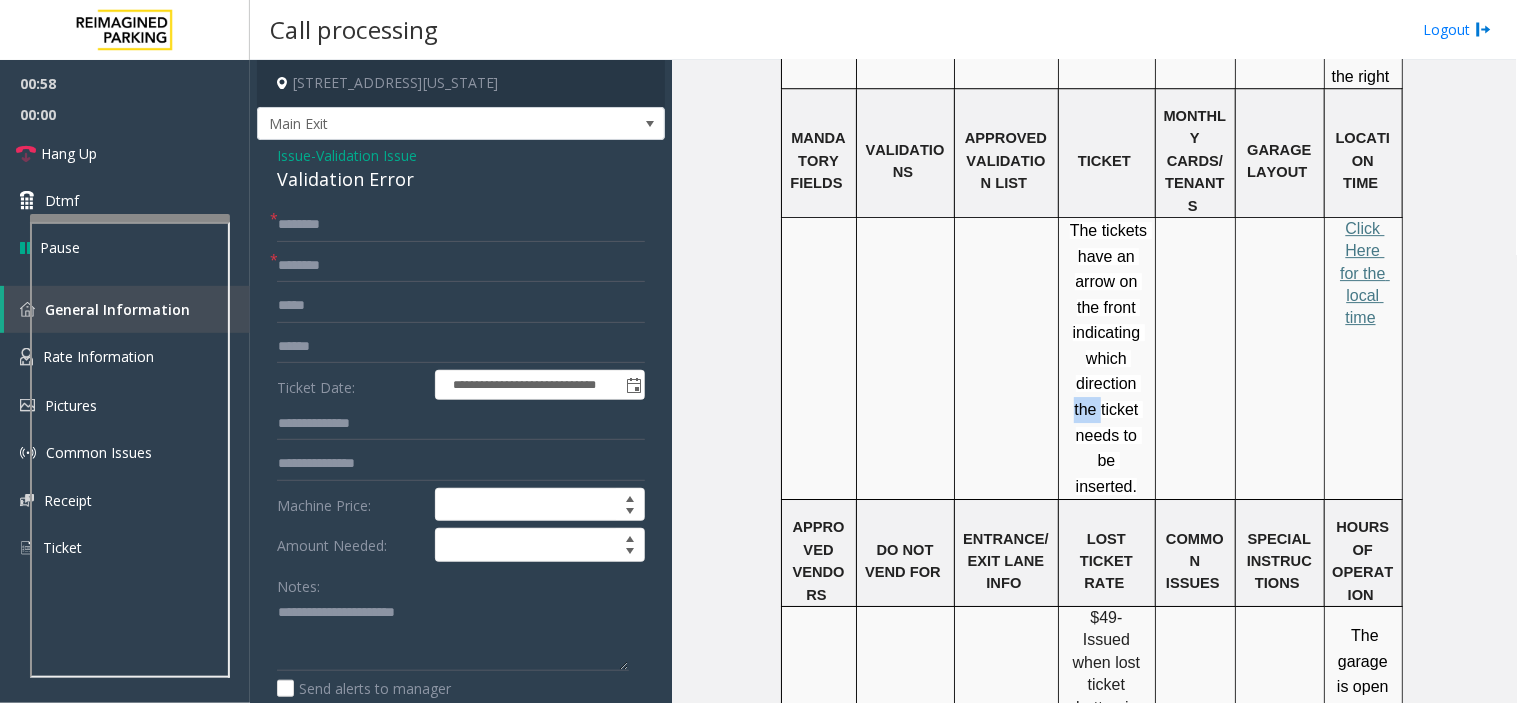 click on "The tickets have an arrow on the front indicating which direction the ticket needs to be inserted." 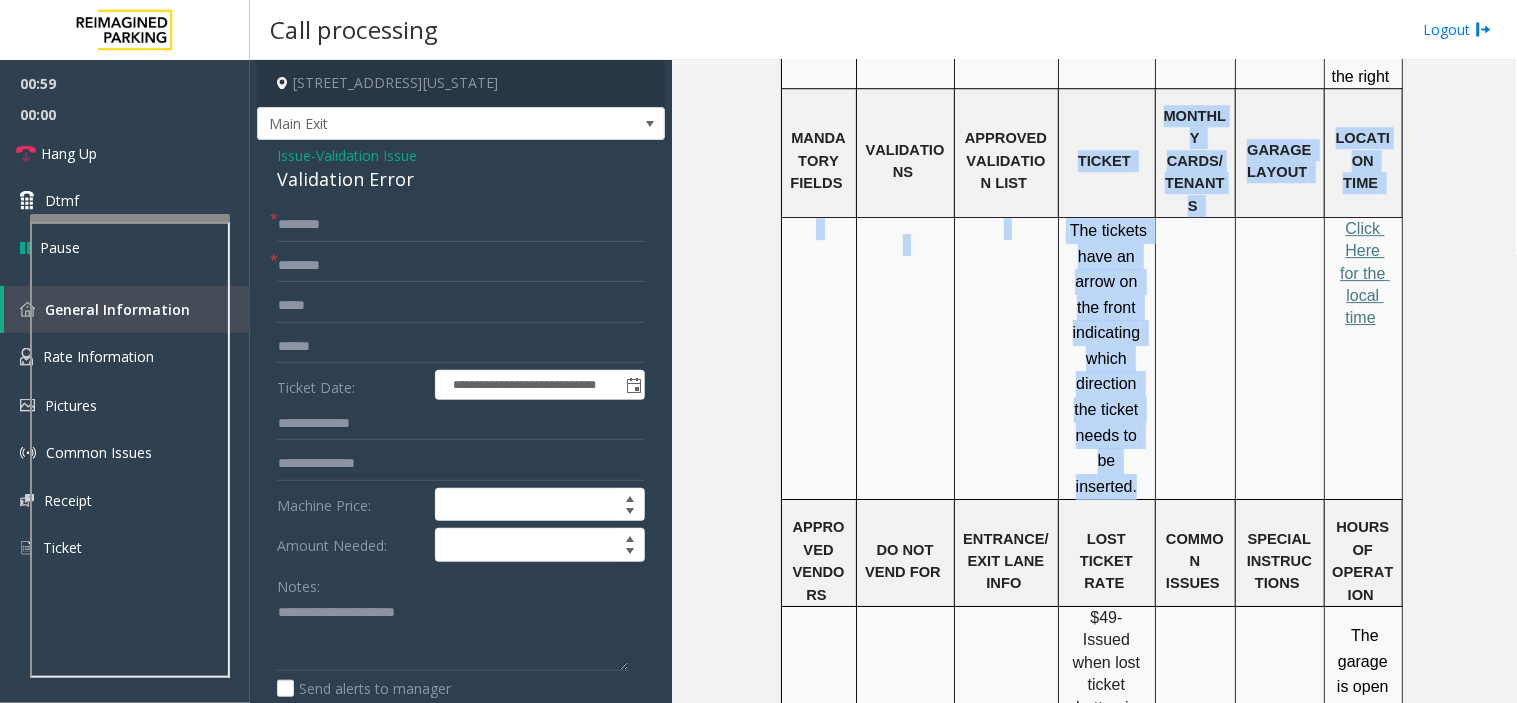 drag, startPoint x: 1134, startPoint y: 292, endPoint x: 1067, endPoint y: 108, distance: 195.81879 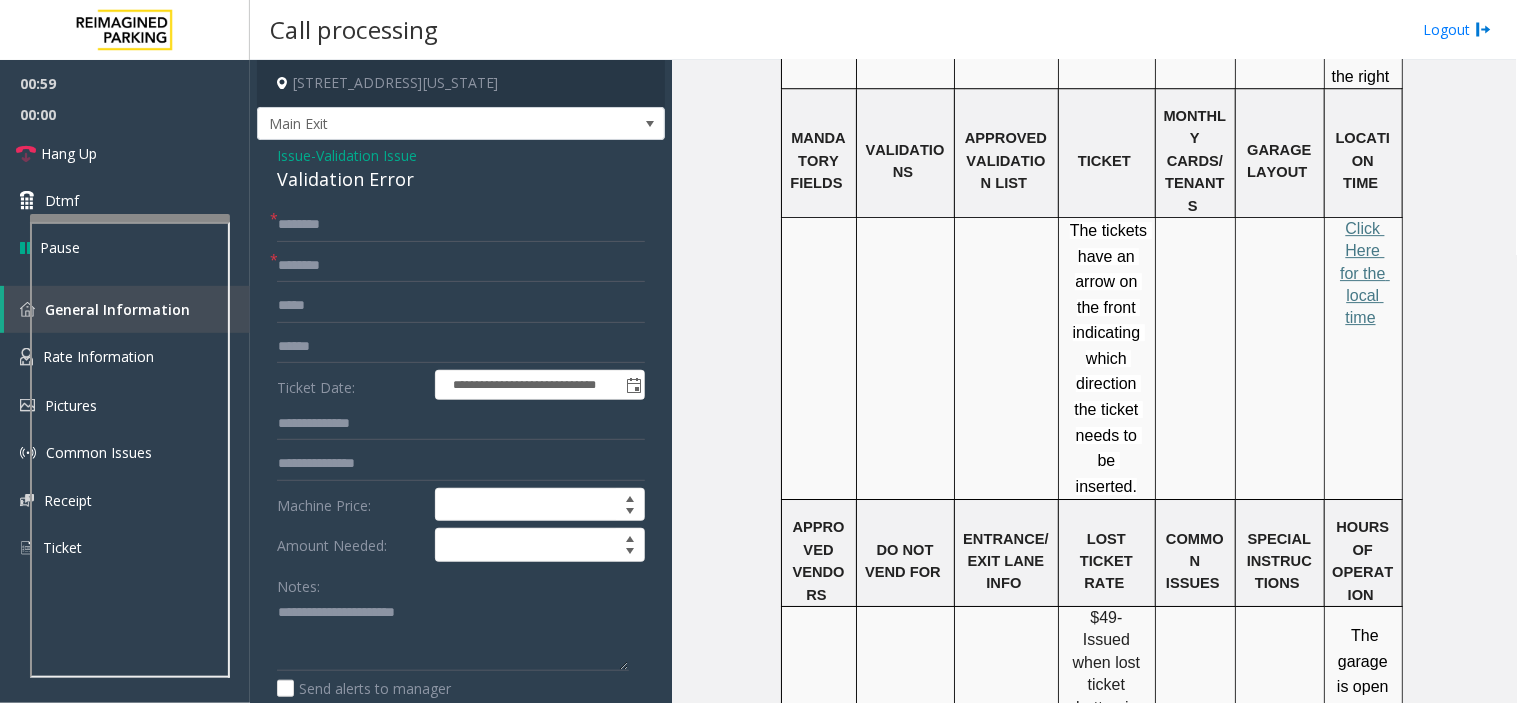 click on "VALIDATIONS" 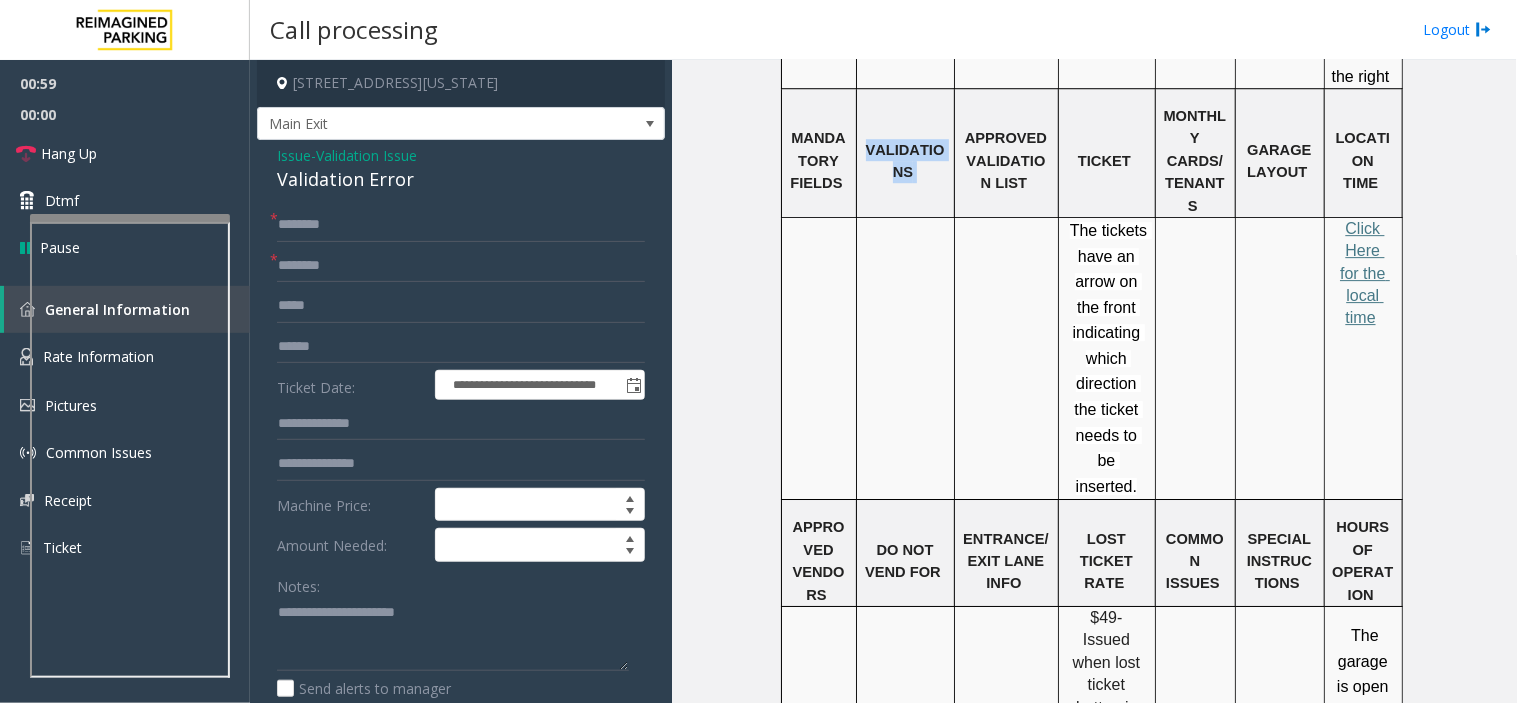 click on "VALIDATIONS" 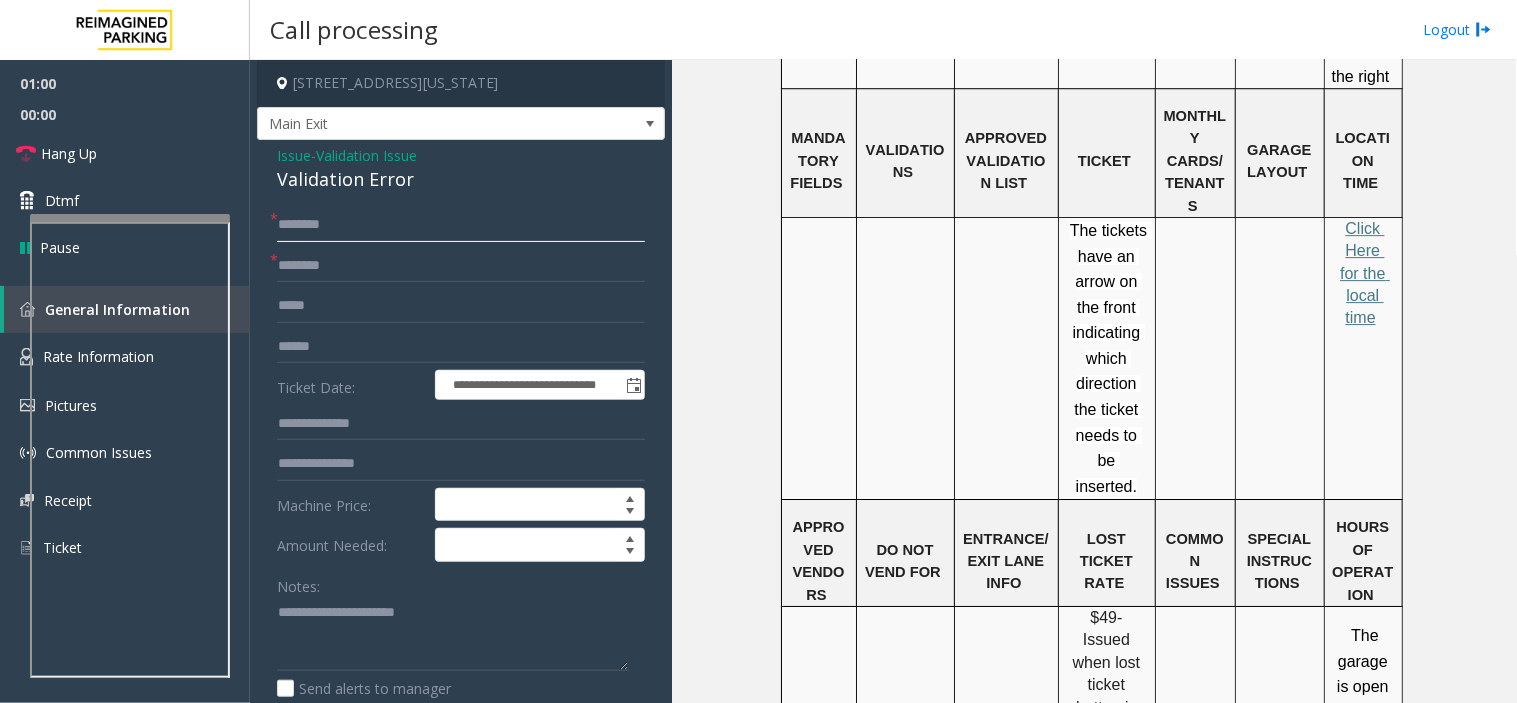 click 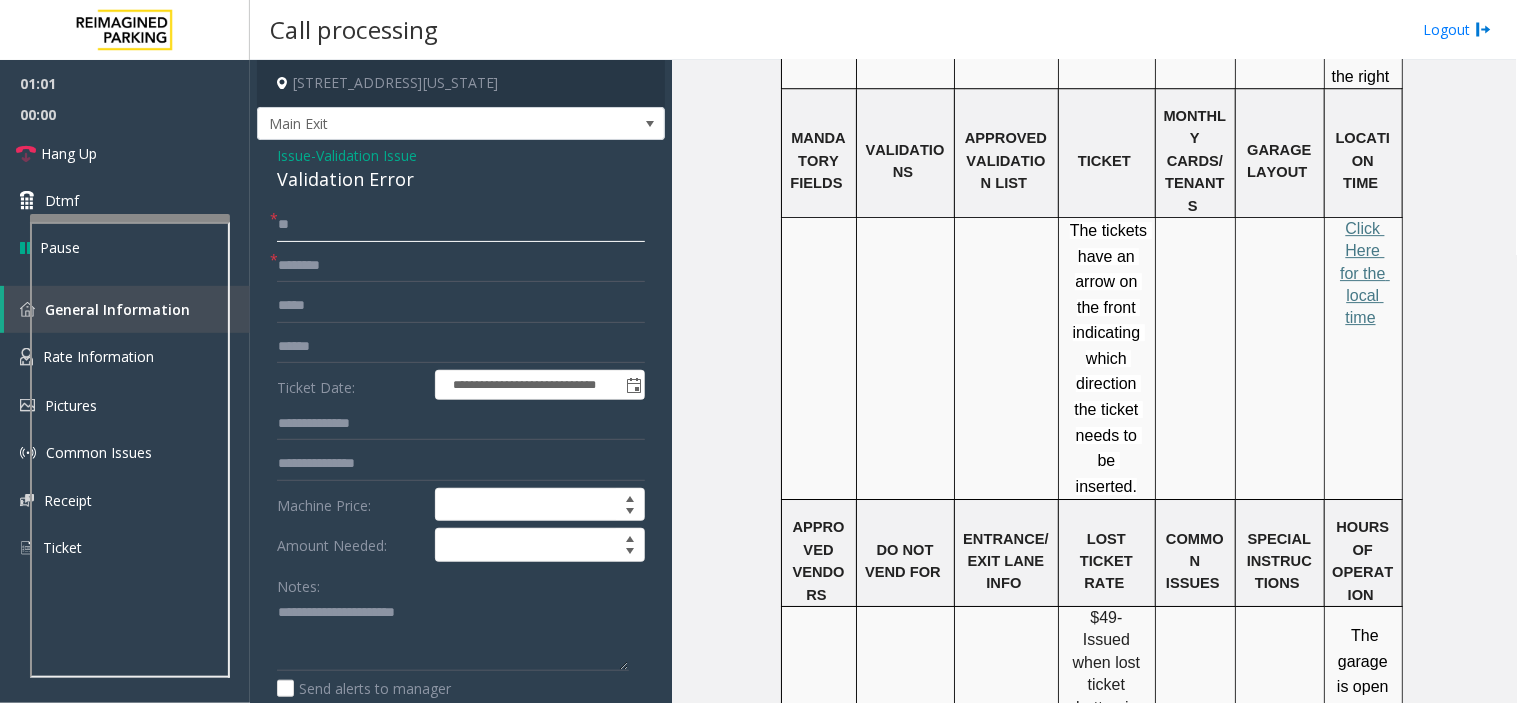 click on "**" 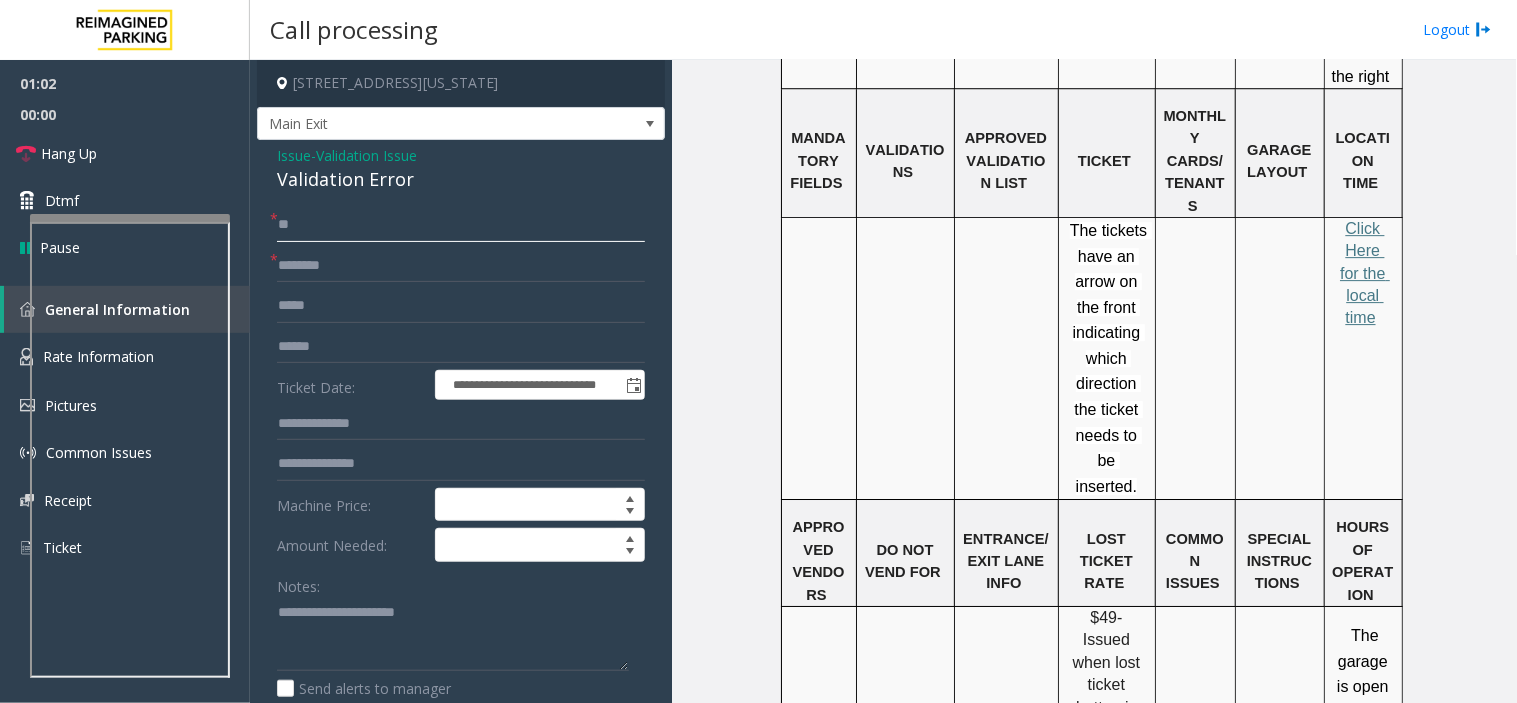 click on "**" 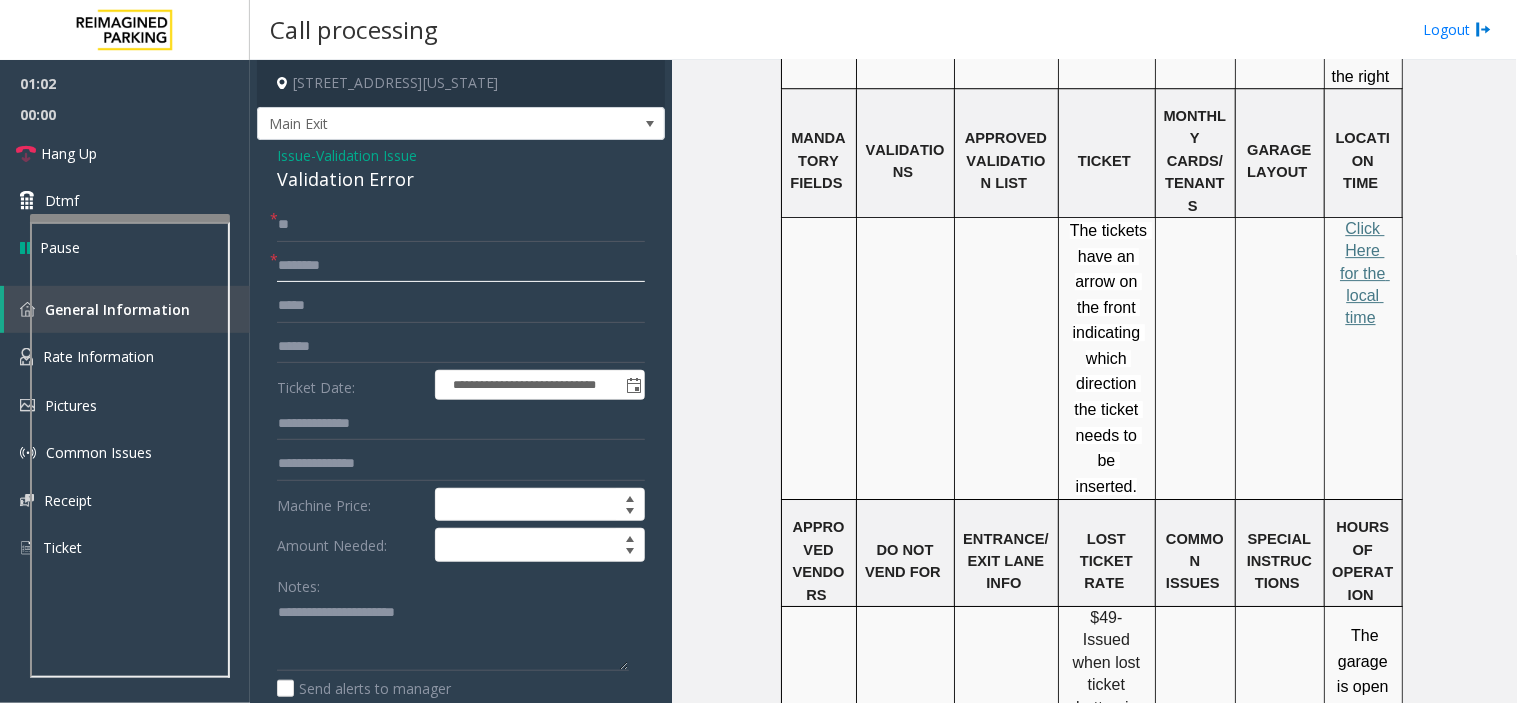 click 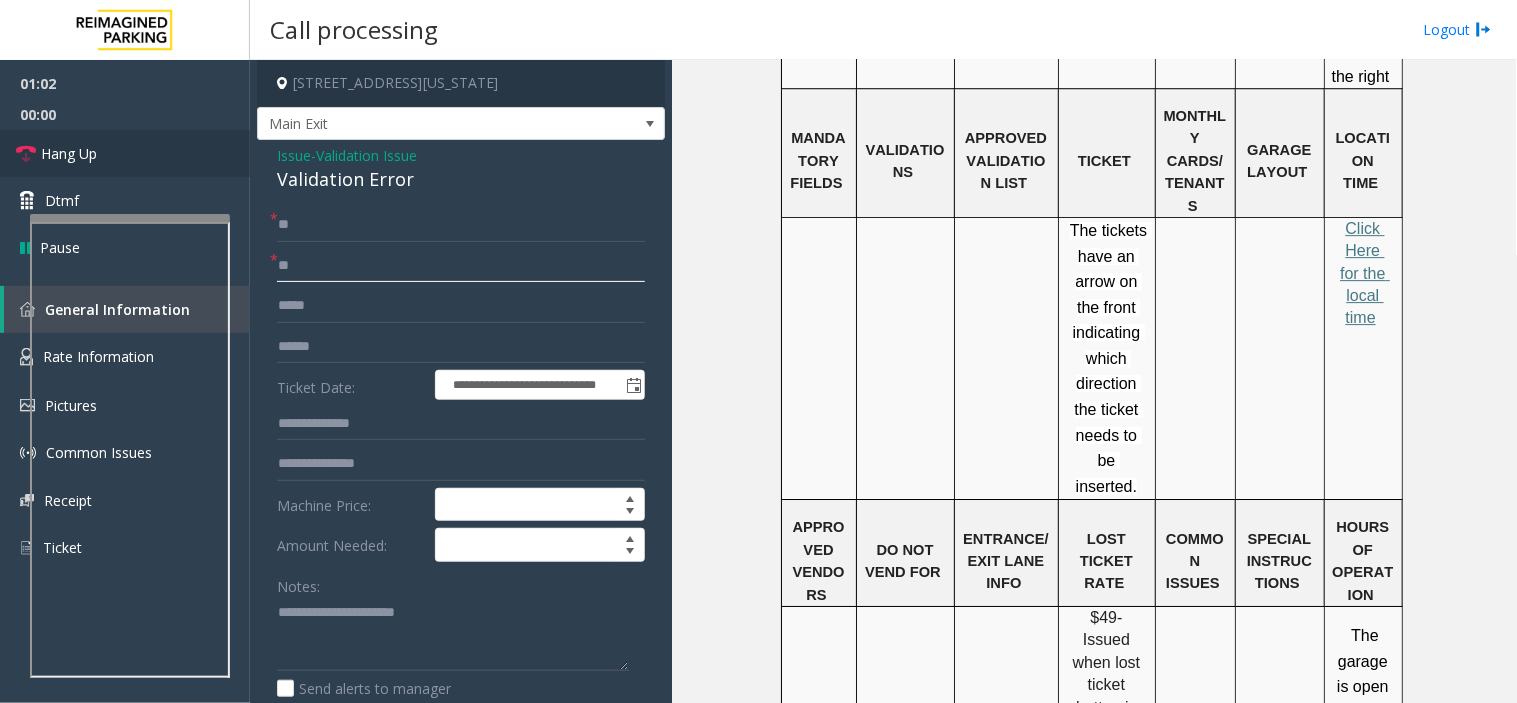 type on "**" 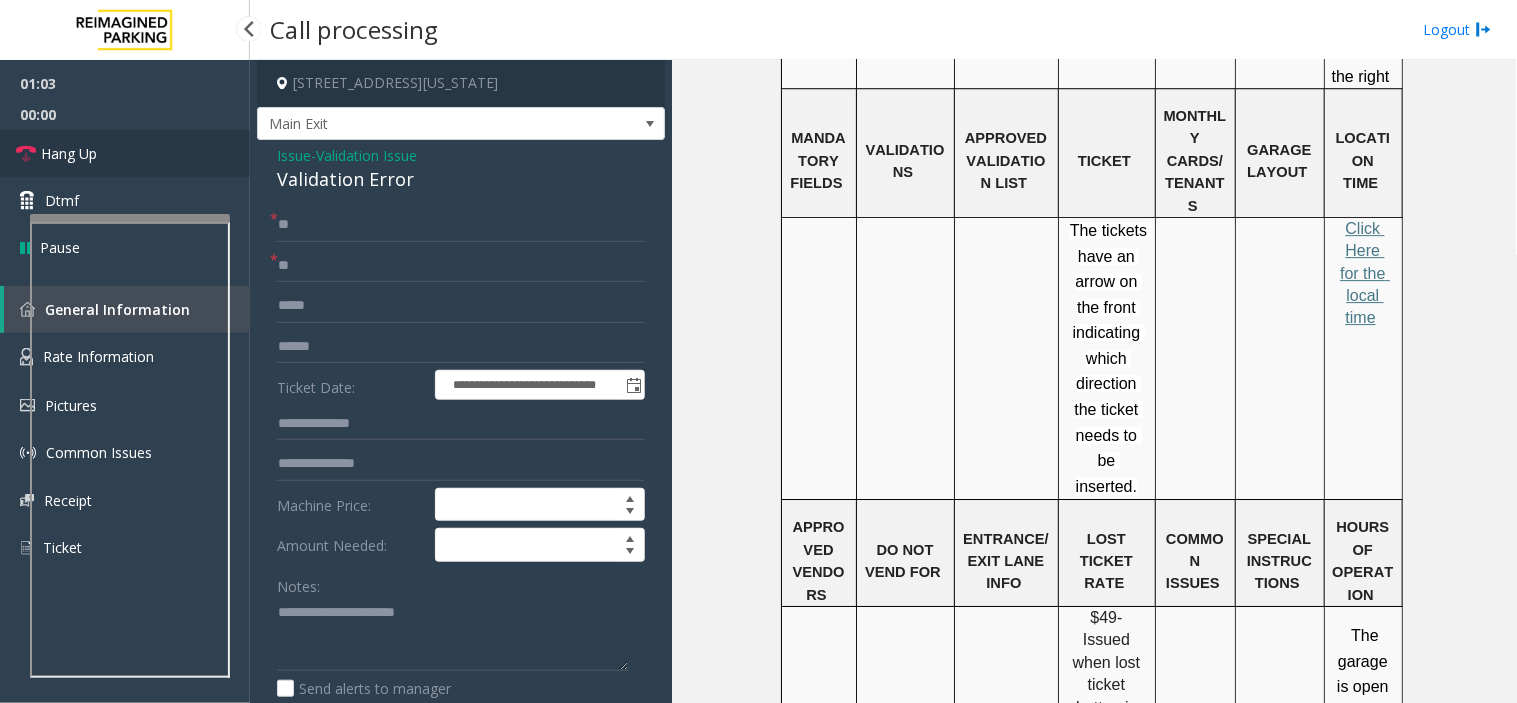 click on "Hang Up" at bounding box center (125, 153) 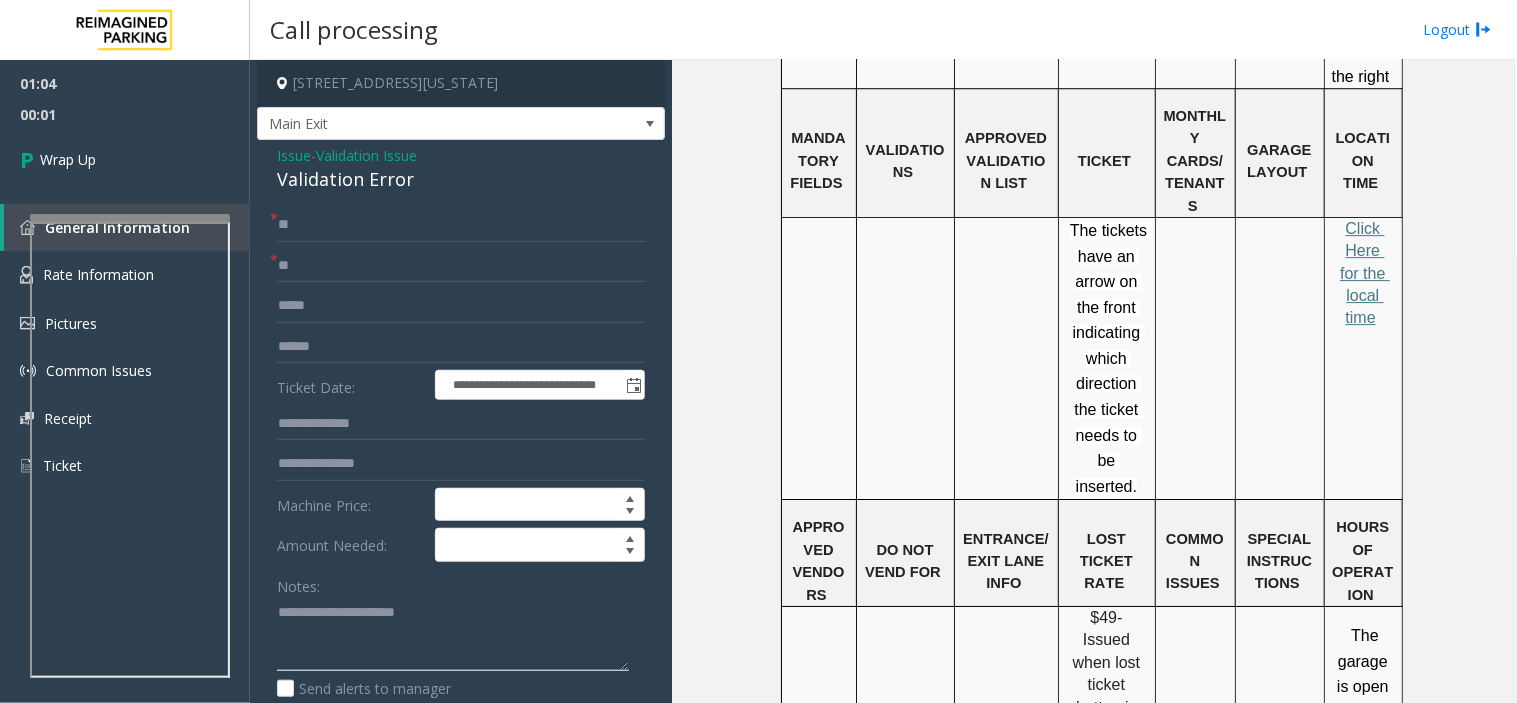 click 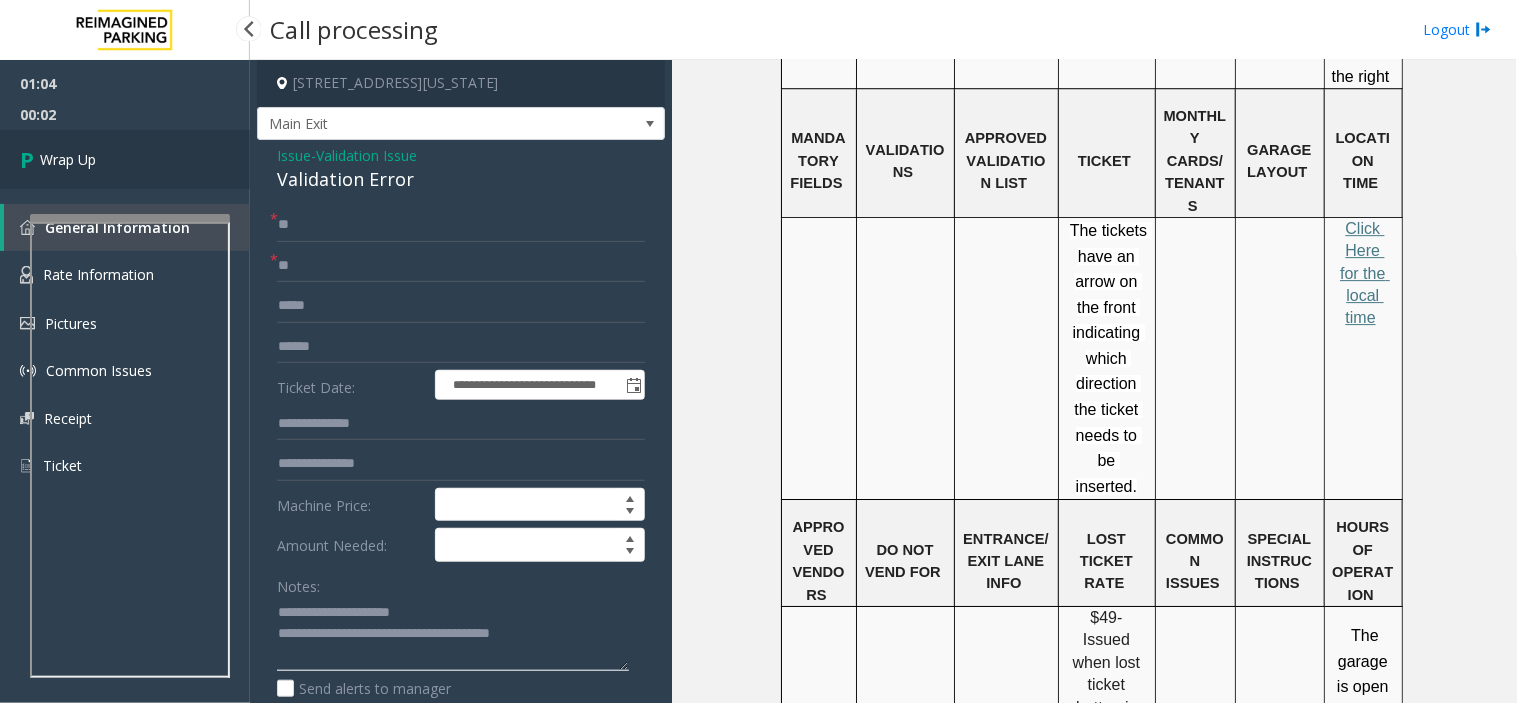 type on "**********" 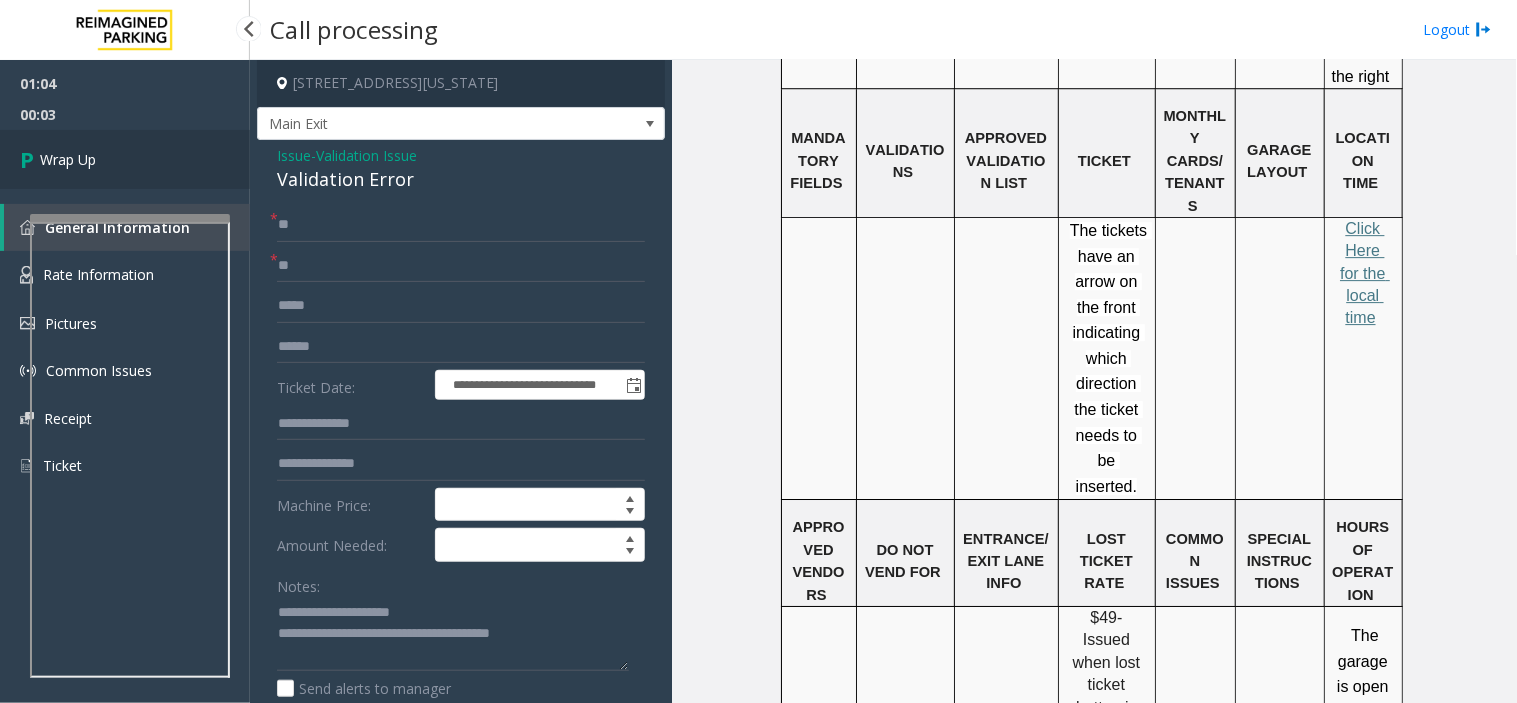 click on "Wrap Up" at bounding box center (125, 159) 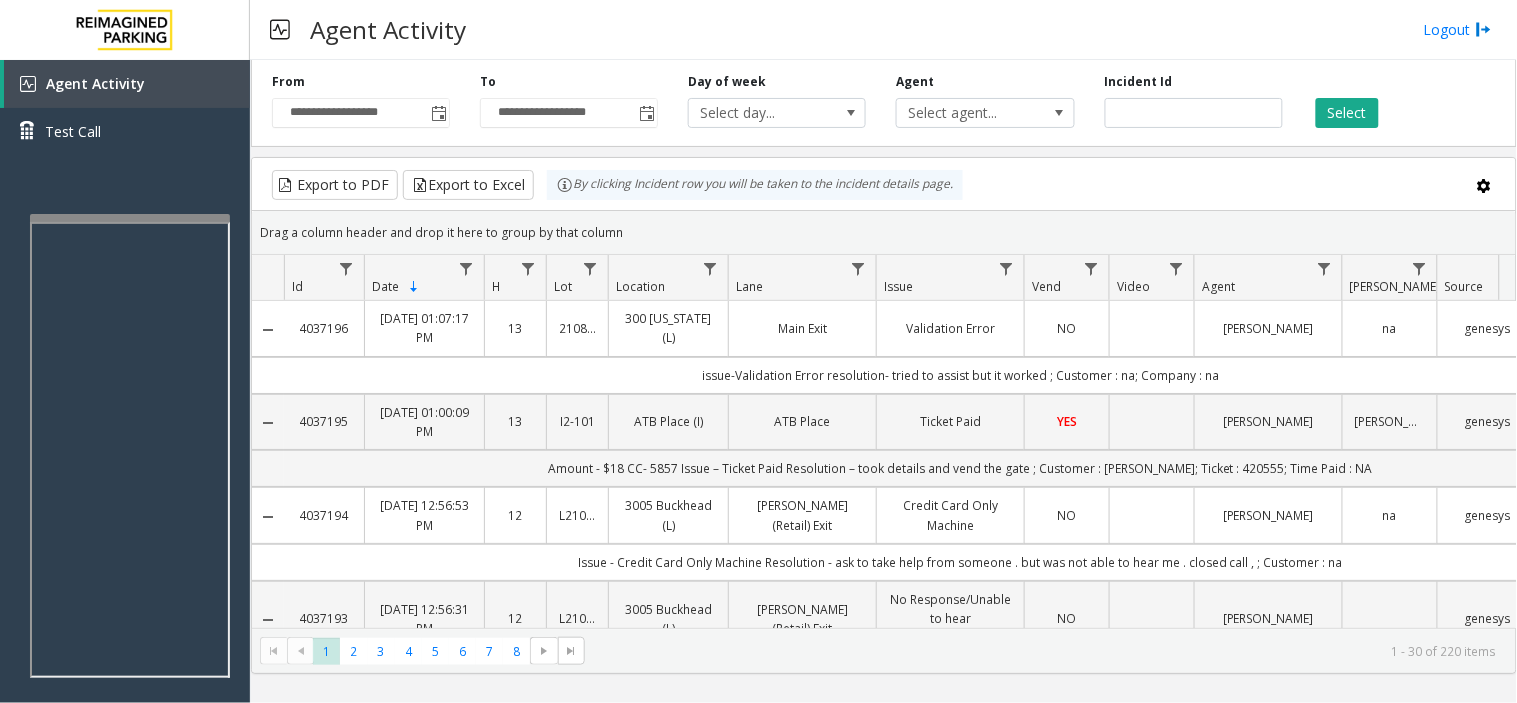 click on "Agent Activity Logout" at bounding box center (883, 30) 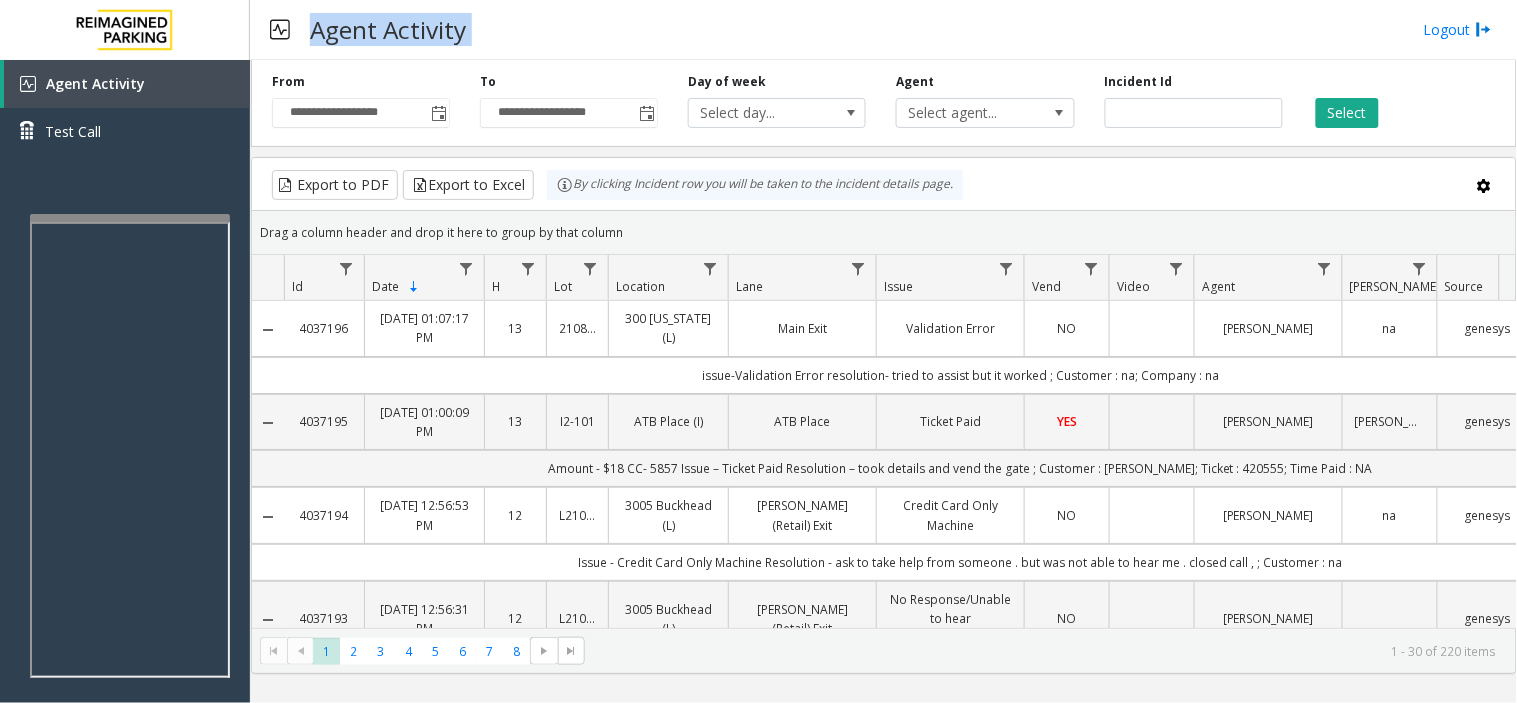drag, startPoint x: 845, startPoint y: 2, endPoint x: 866, endPoint y: 21, distance: 28.319605 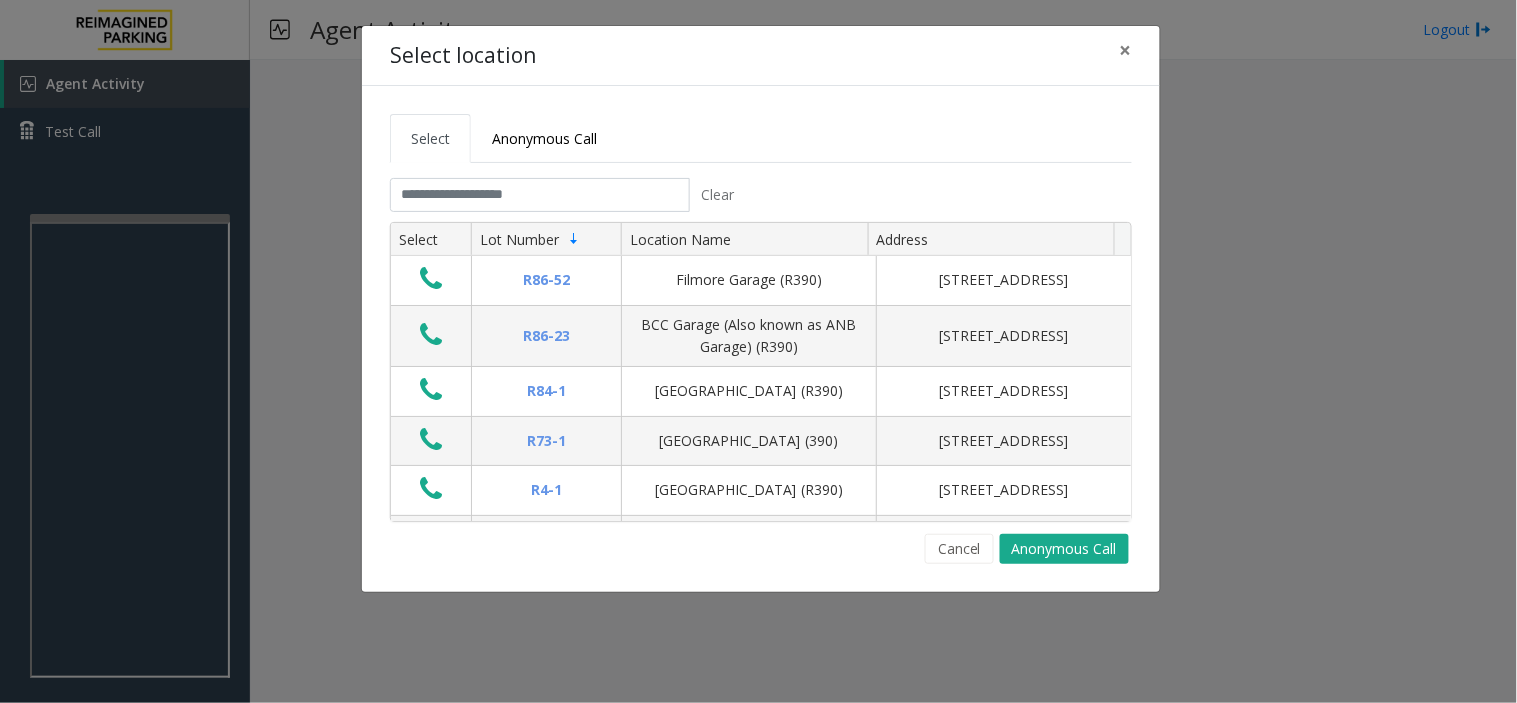 click on "Select Anonymous Call Clear Select Lot Number Location Name Address R86-52 Filmore Garage (R390) [STREET_ADDRESS] BCC Garage (Also known as ANB Garage) (R390)  [STREET_ADDRESS][GEOGRAPHIC_DATA] (R390) [STREET_ADDRESS][GEOGRAPHIC_DATA] (390) [STREET_ADDRESS][GEOGRAPHIC_DATA] (R390) [STREET_ADDRESS][GEOGRAPHIC_DATA] (R390) [STREET_ADDRESS][GEOGRAPHIC_DATA][STREET_ADDRESS][PERSON_NAME] (R390) [STREET_ADDRESS]-[GEOGRAPHIC_DATA] (MBC)(R390) [STREET_ADDRESS][GEOGRAPHIC_DATA]-[GEOGRAPHIC_DATA]) [STREET_ADDRESS] First ([GEOGRAPHIC_DATA][STREET_ADDRESS][GEOGRAPHIC_DATA] (R390) [STREET_ADDRESS][GEOGRAPHIC_DATA]-[GEOGRAPHIC_DATA] (R390) [STREET_ADDRESS] 2" 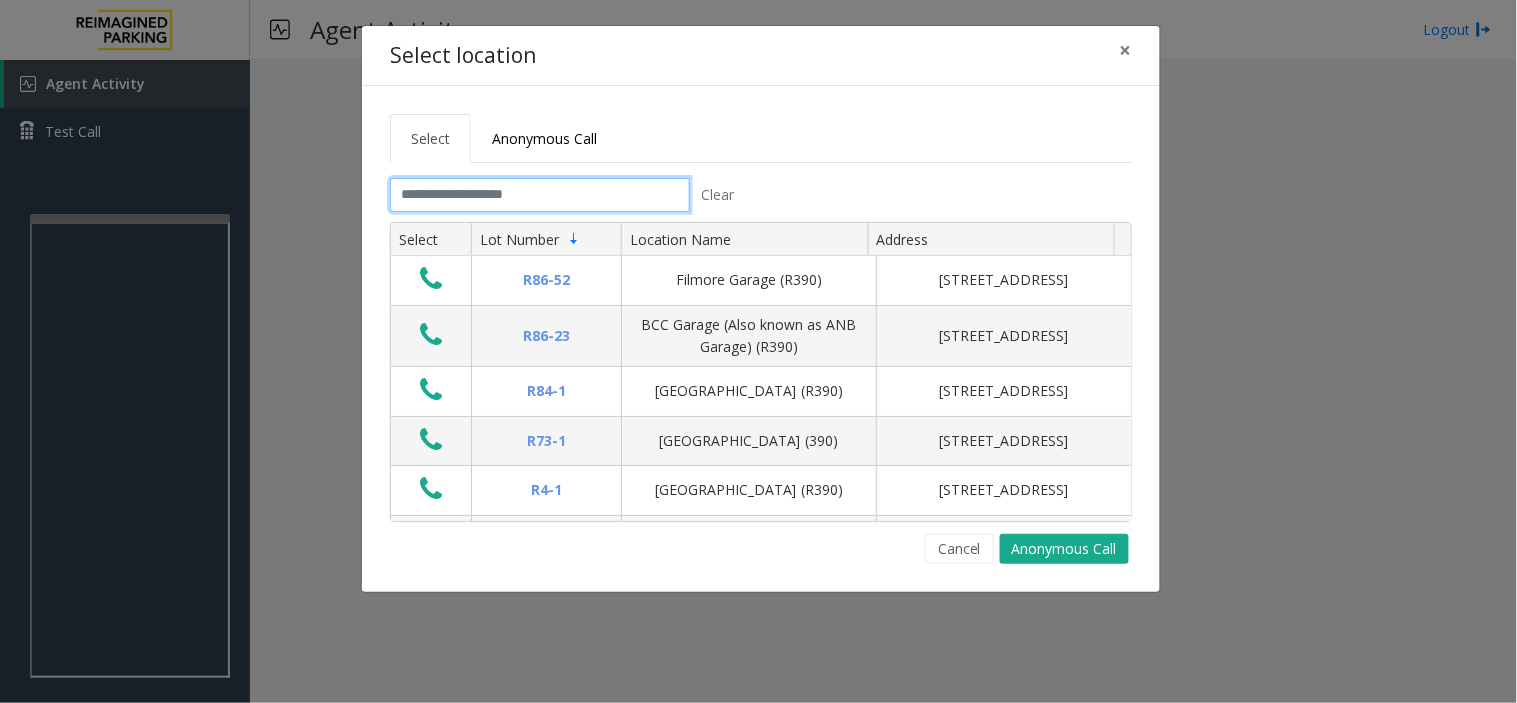 click 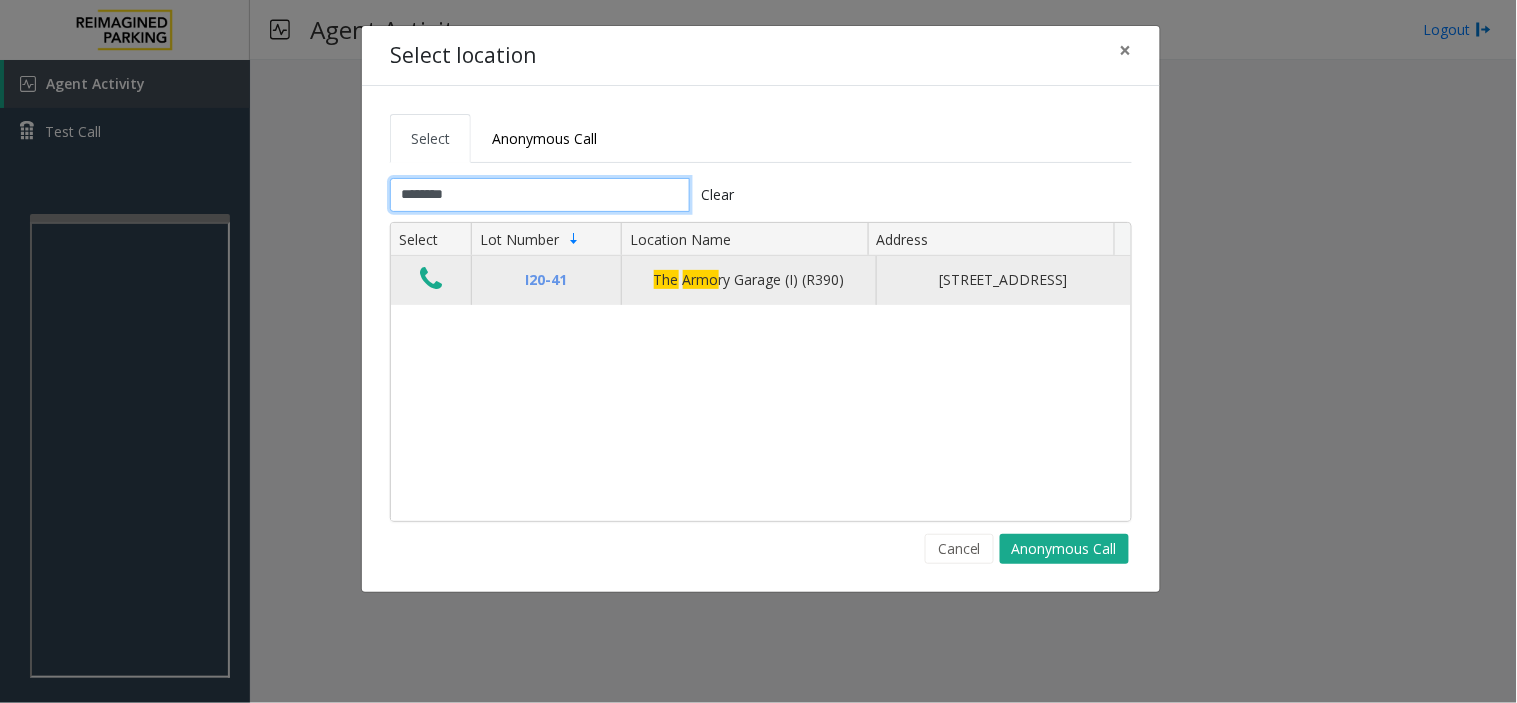 type on "********" 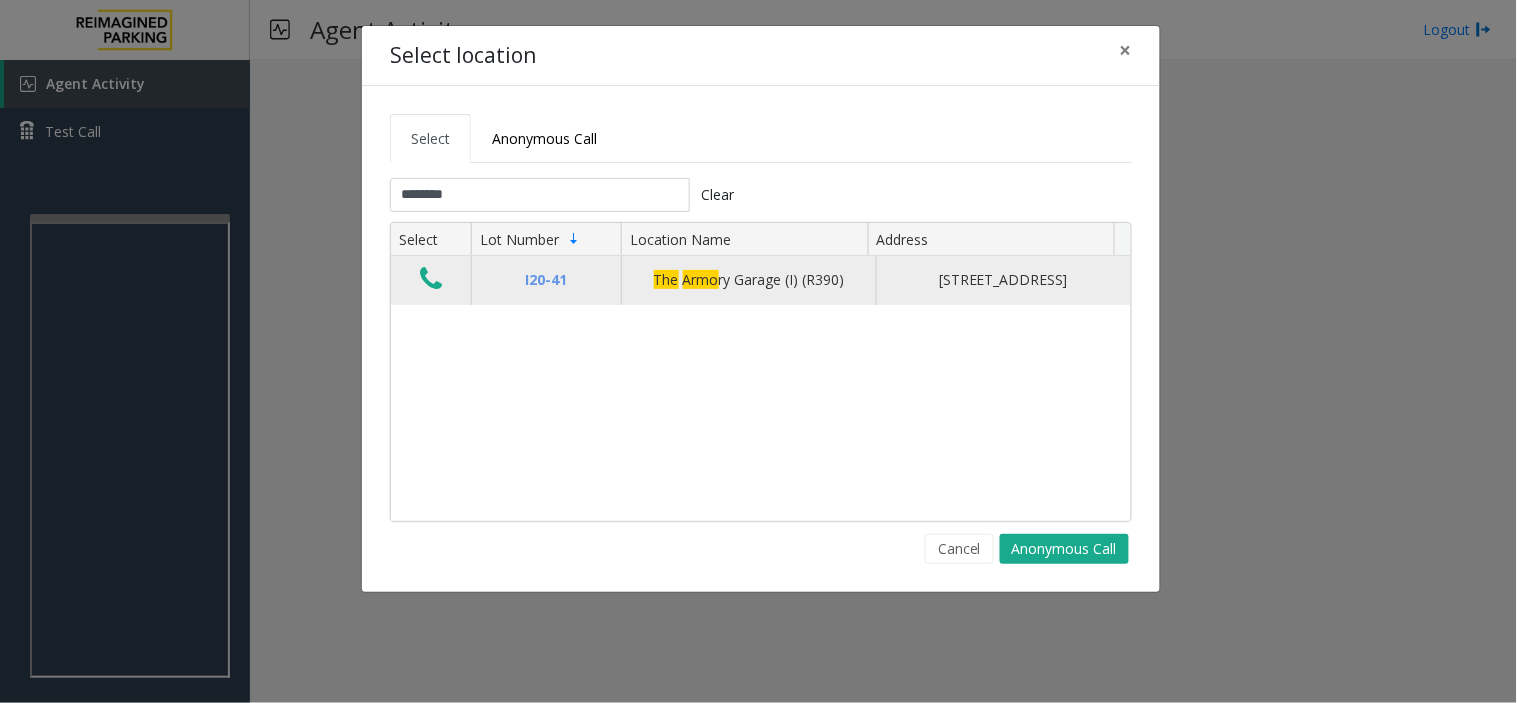 click 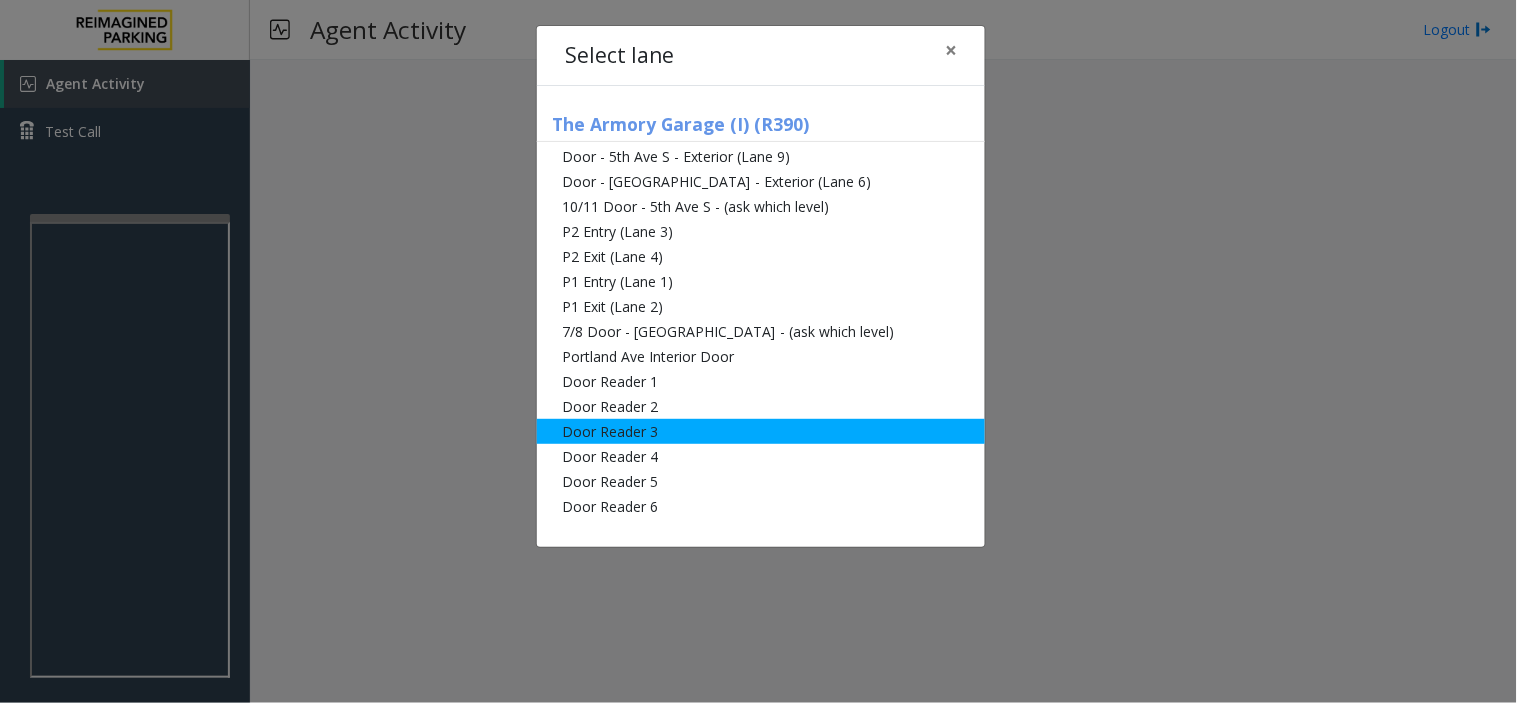 click on "Door Reader 3" 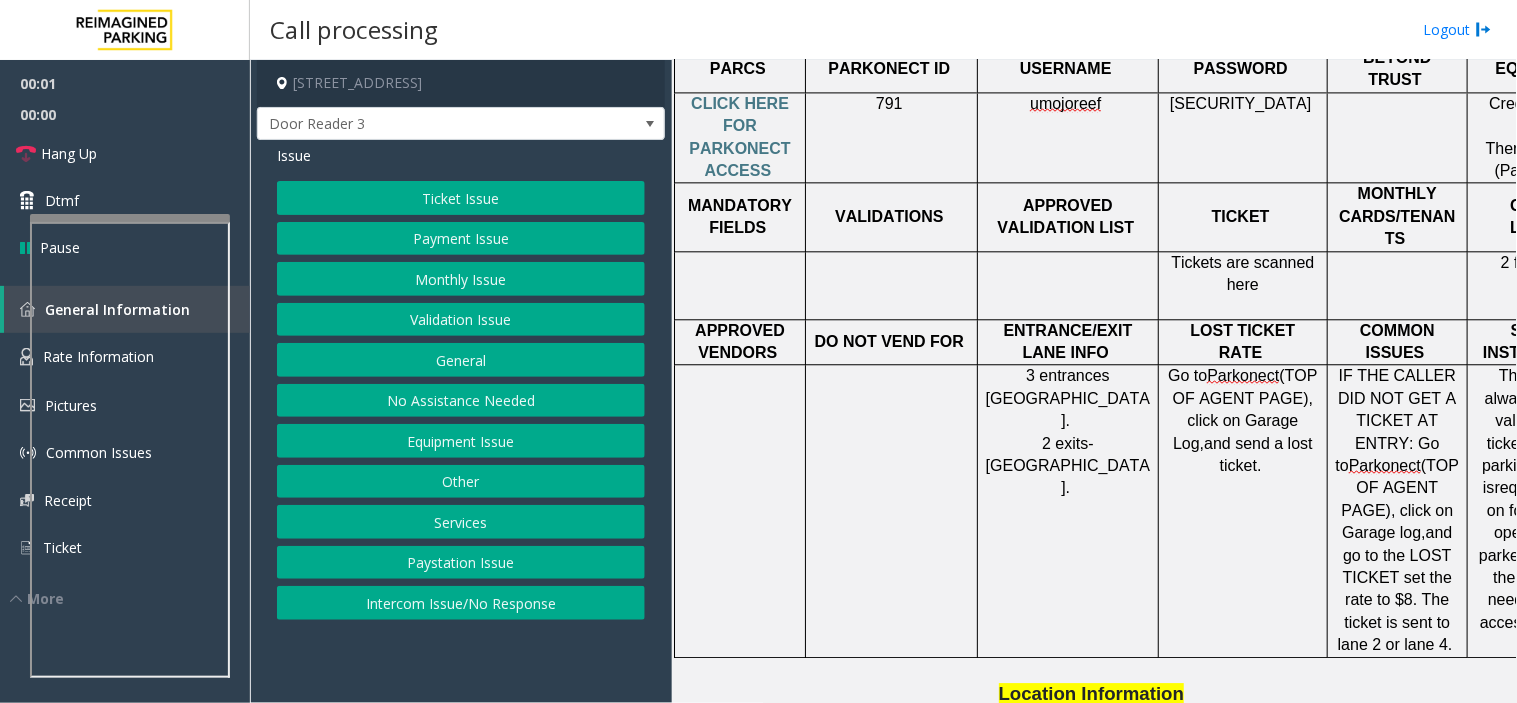 scroll, scrollTop: 888, scrollLeft: 0, axis: vertical 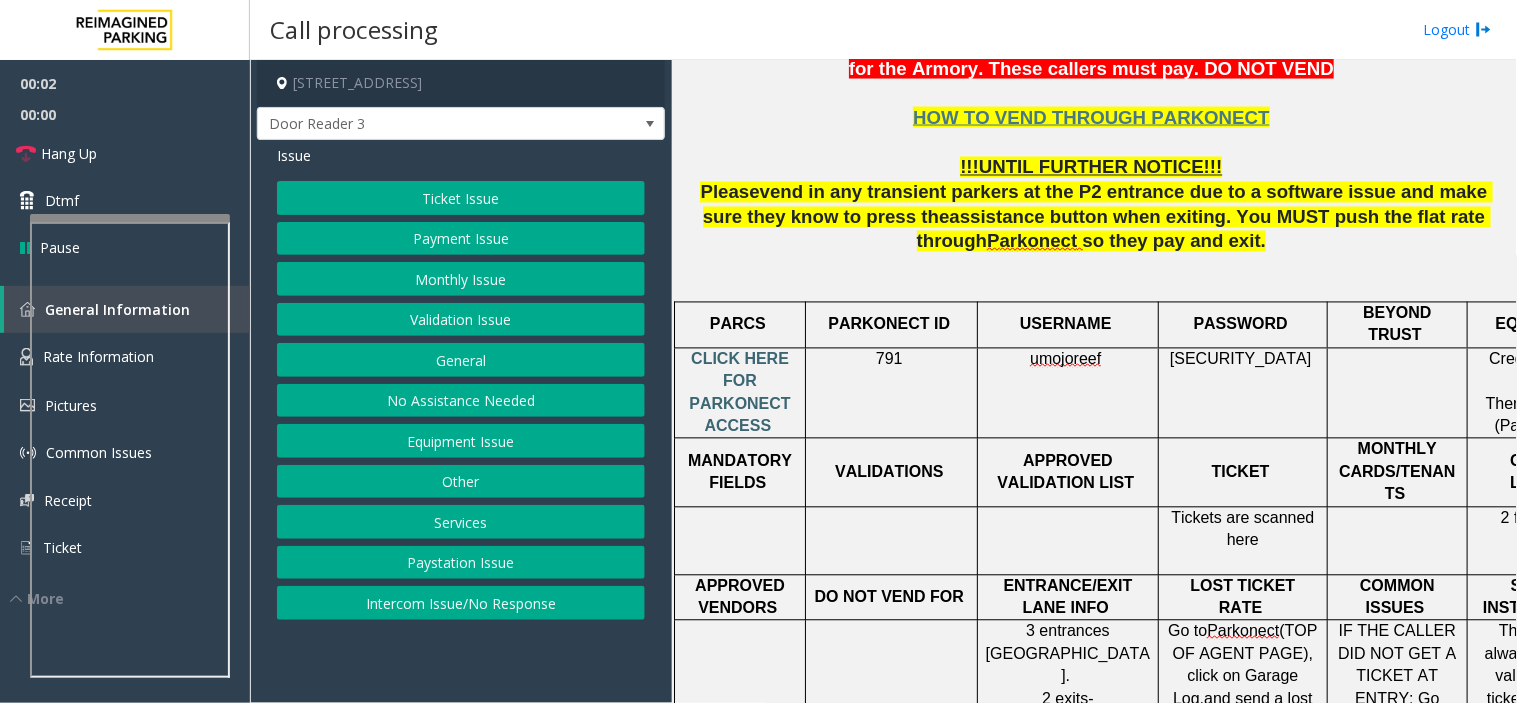 click on "CLICK HERE FOR PARKONECT ACCESS" 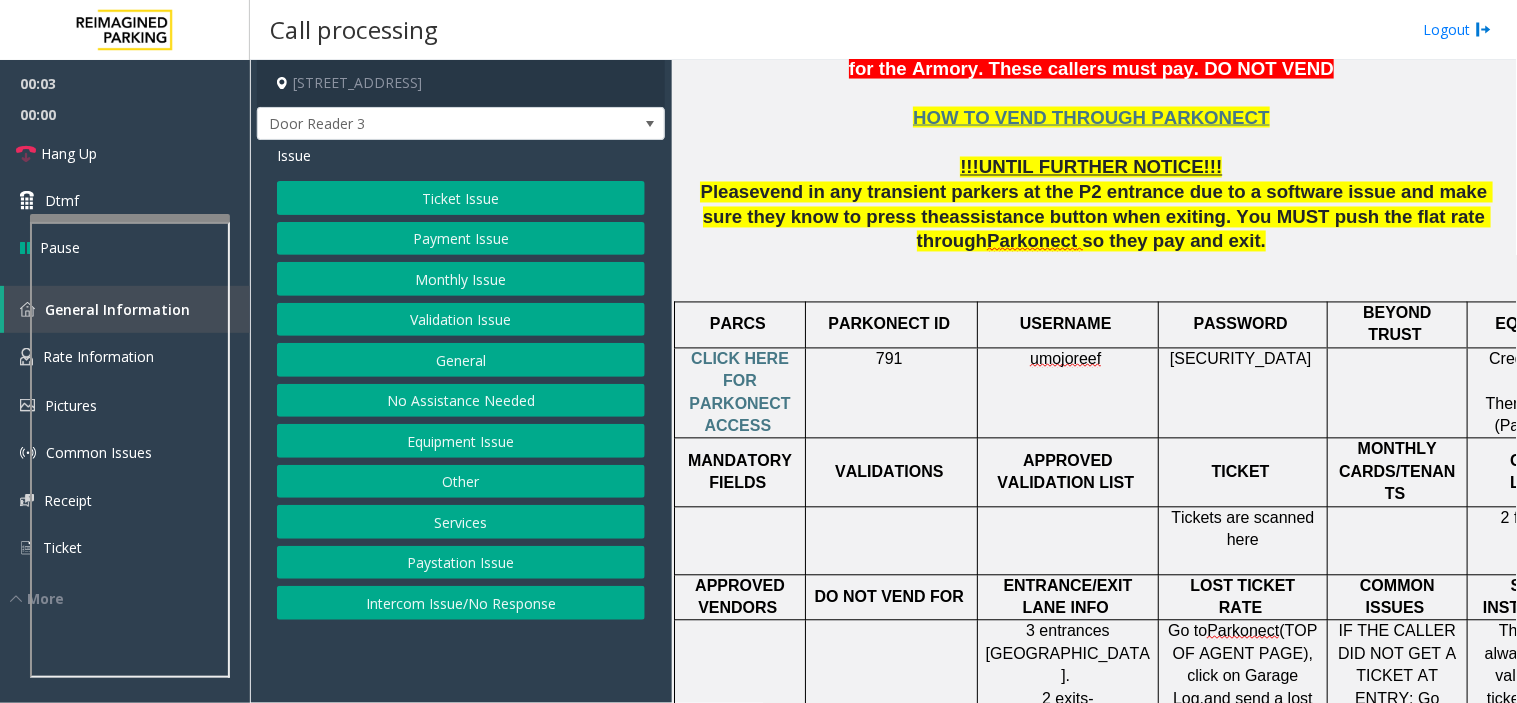 click on "umojoreef" 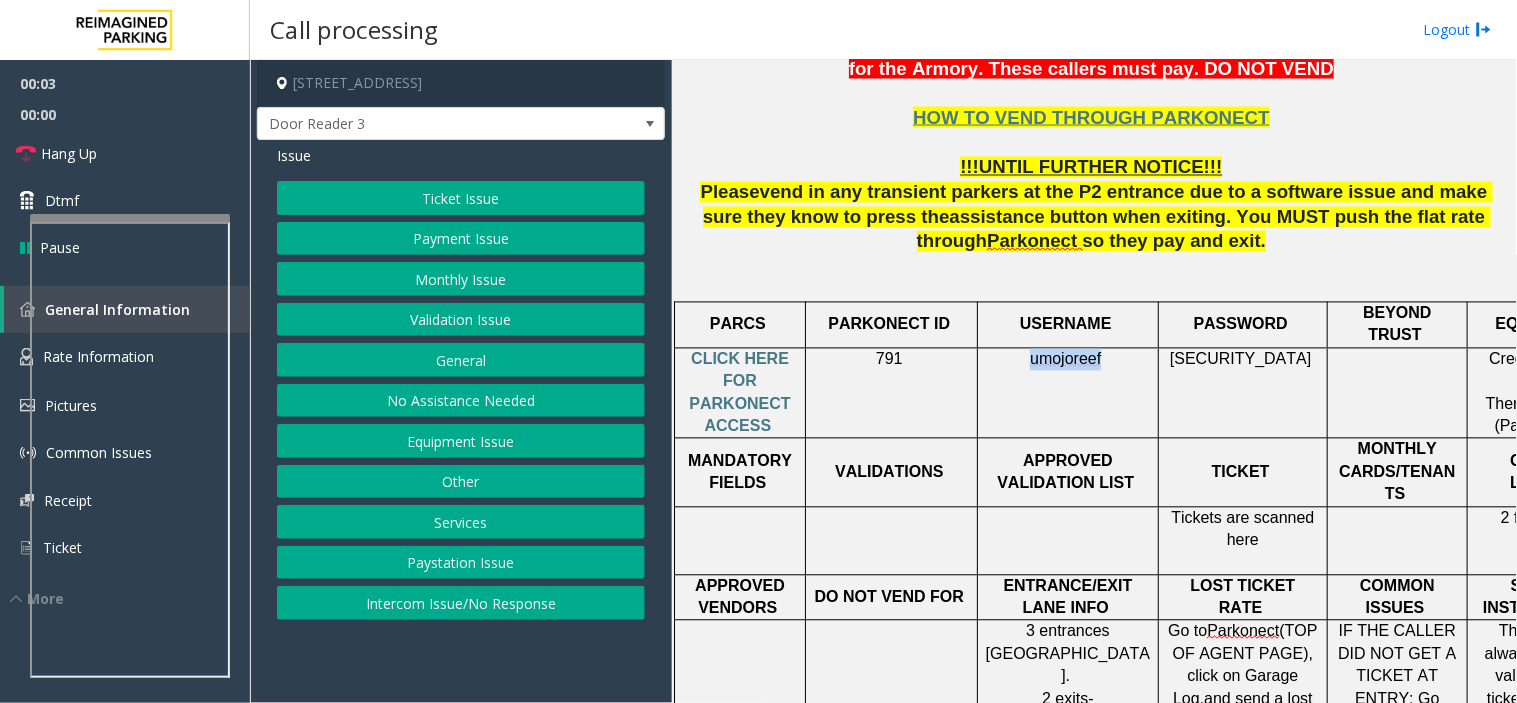 copy on "umojoreef" 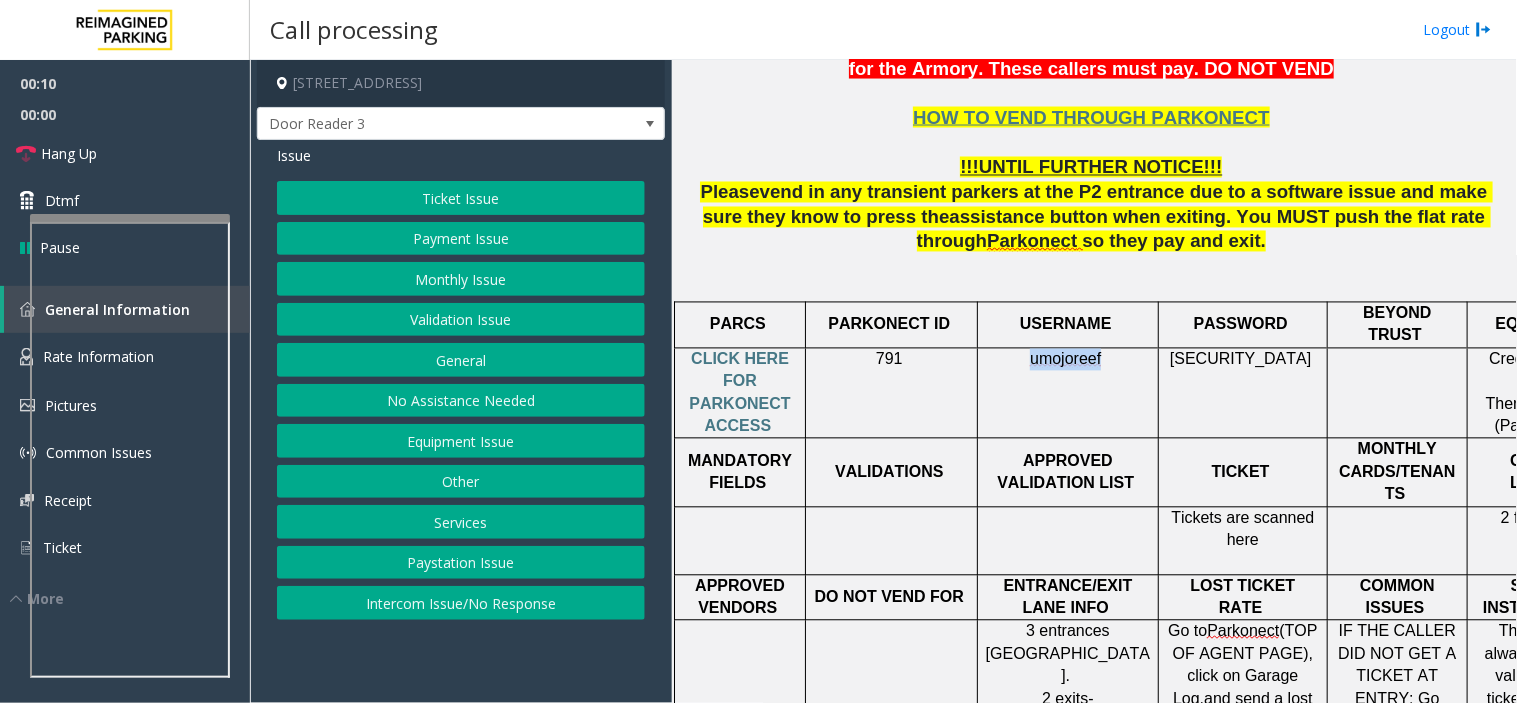 click on "Equipment Issue" 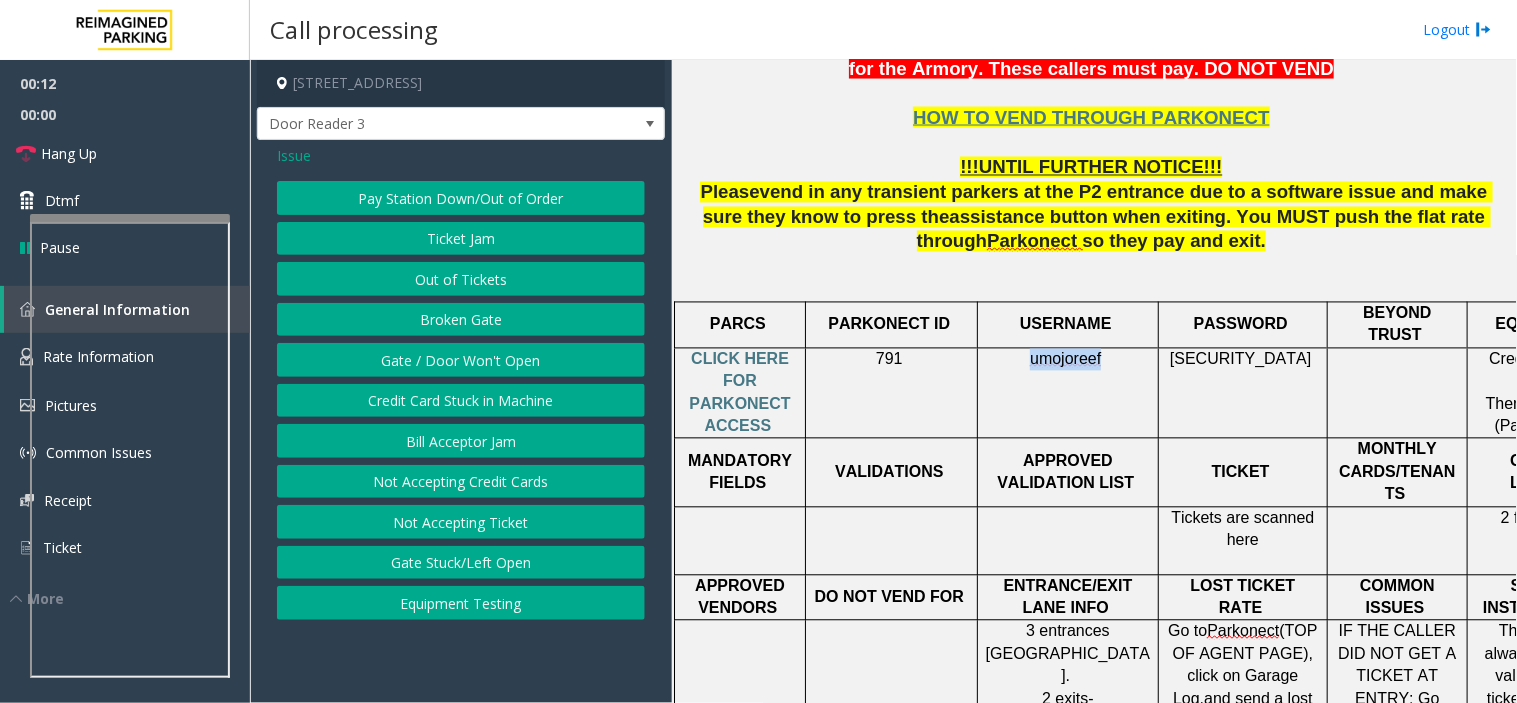 click on "Gate / Door Won't Open" 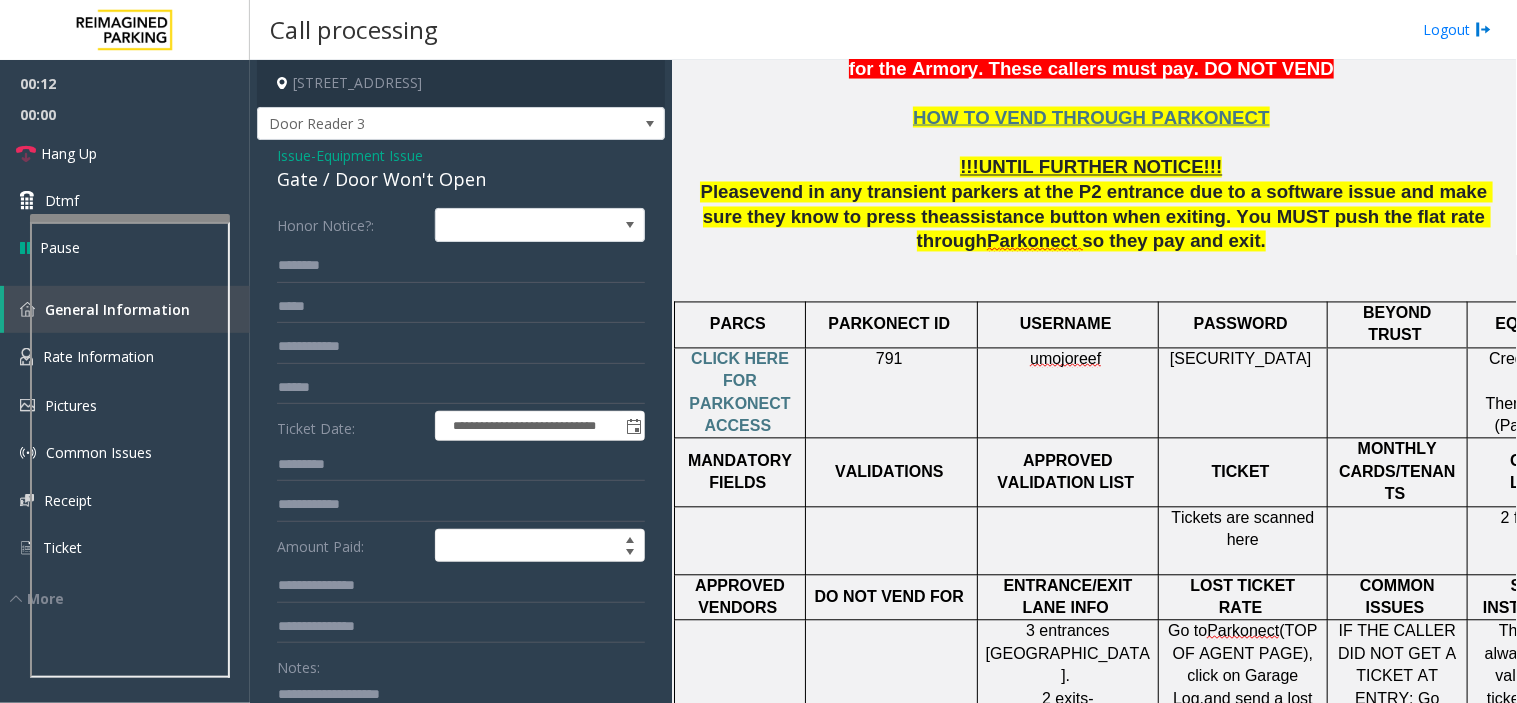 click on "Honor Notice?:" 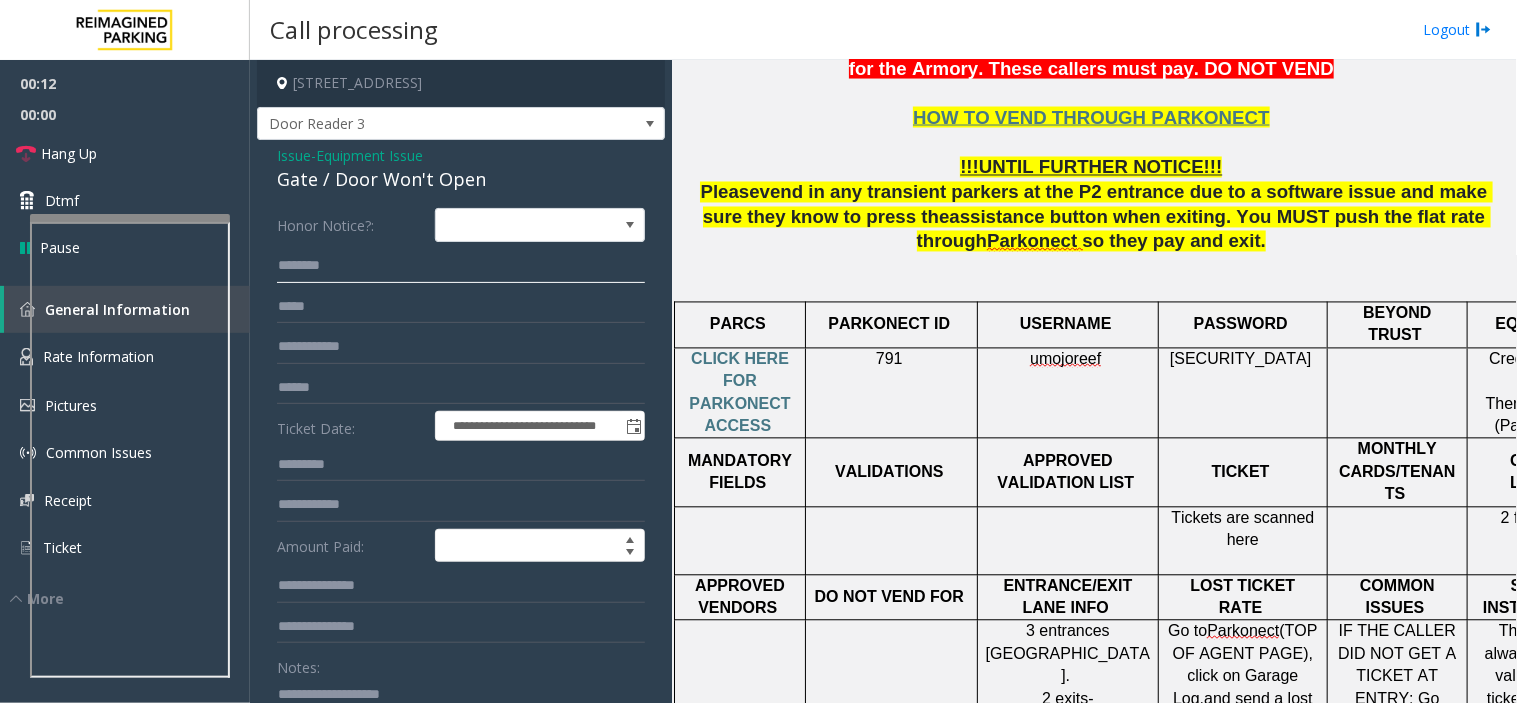 click 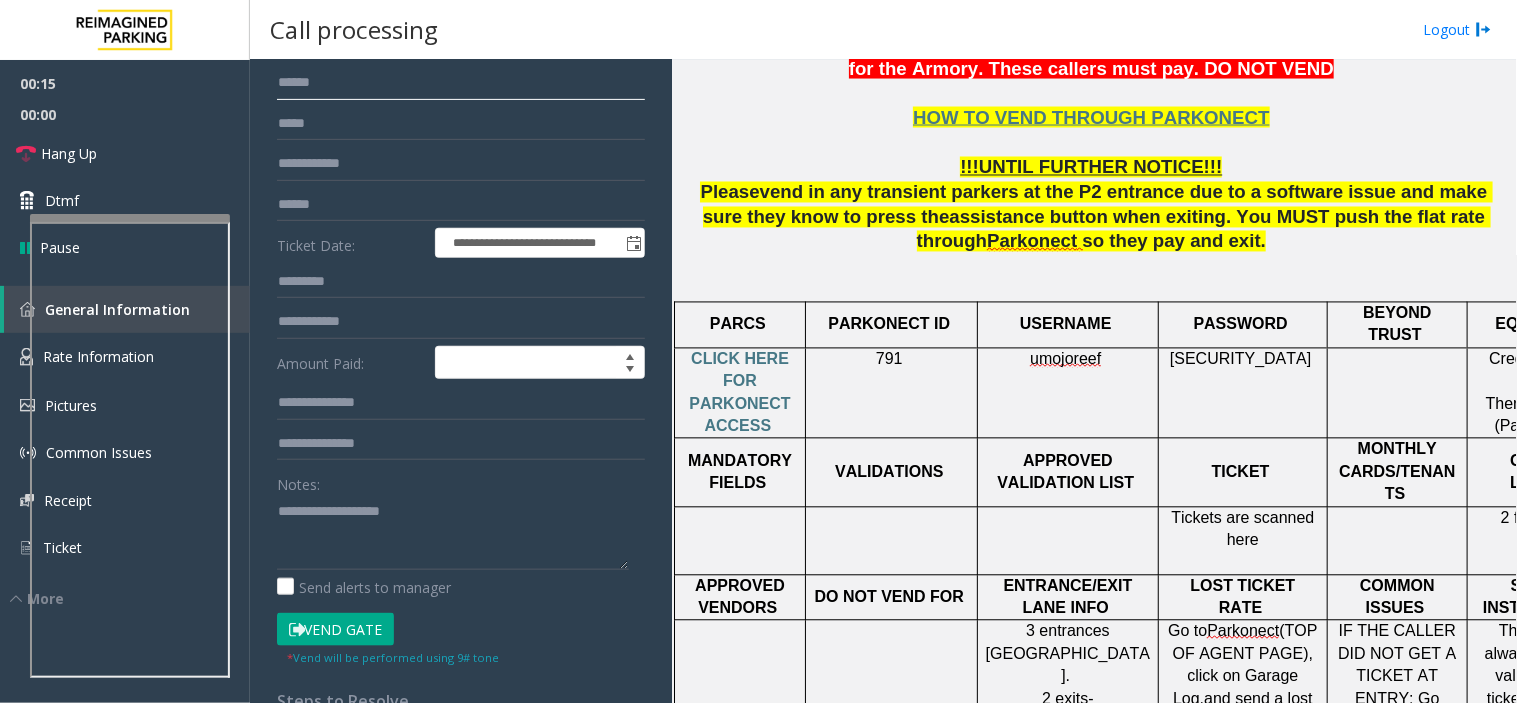 scroll, scrollTop: 333, scrollLeft: 0, axis: vertical 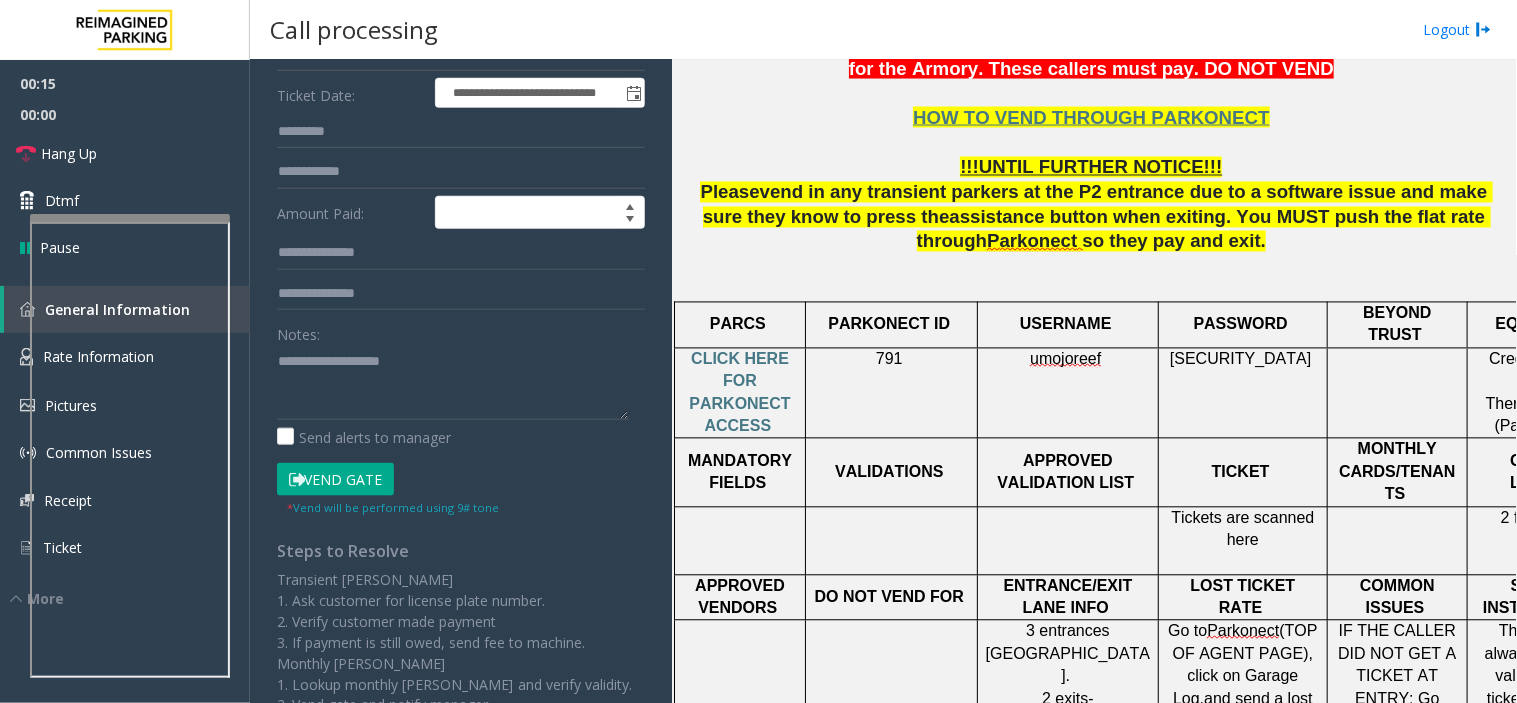 type on "*****" 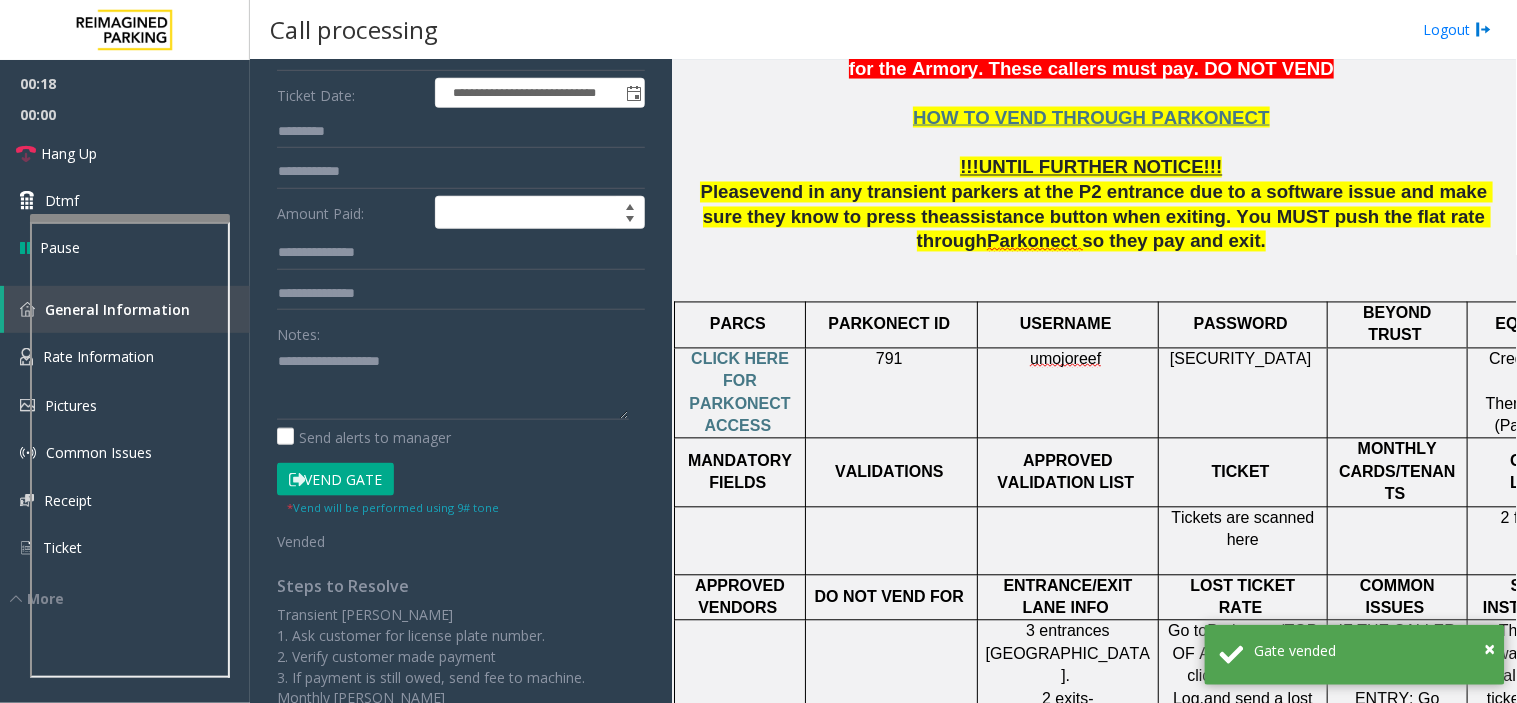 click on "[SECURITY_DATA]" 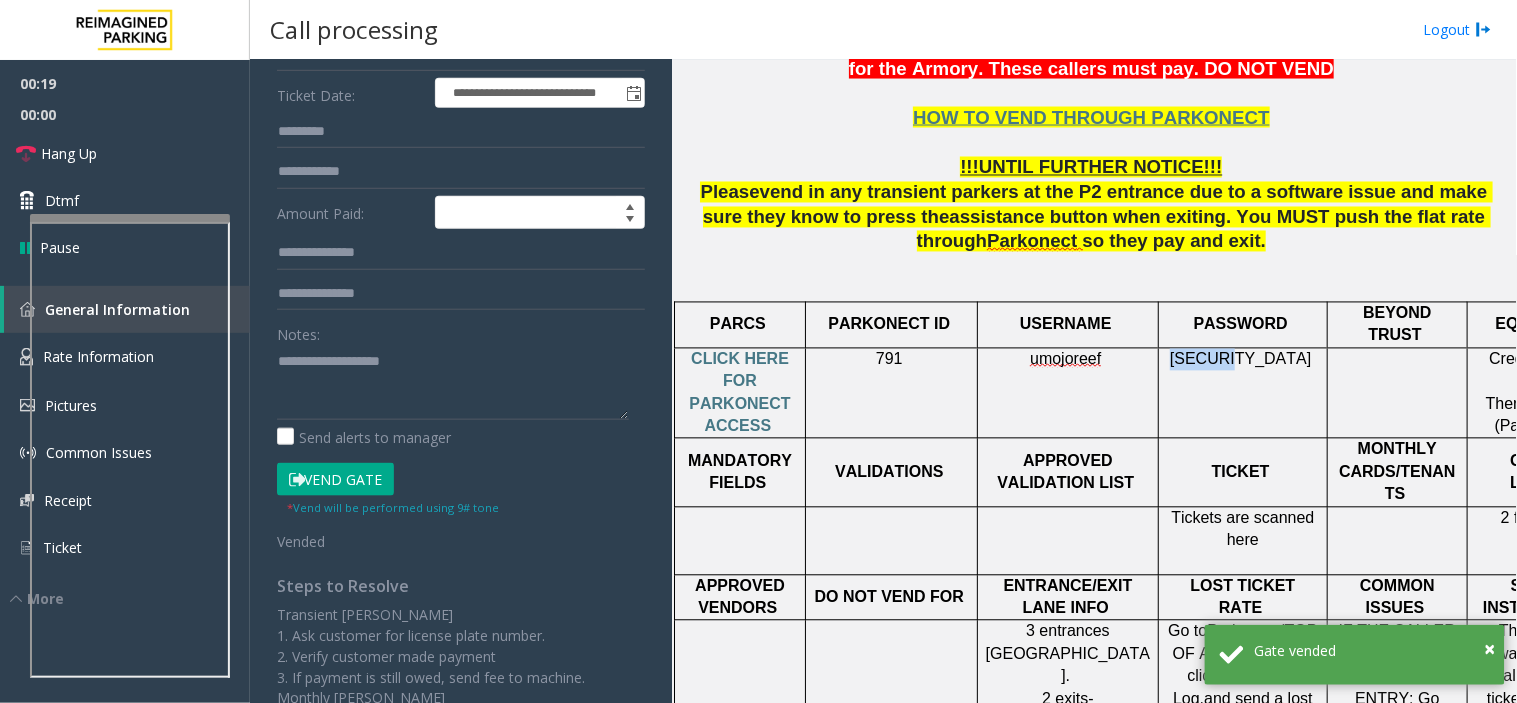 drag, startPoint x: 1244, startPoint y: 317, endPoint x: 1230, endPoint y: 310, distance: 15.652476 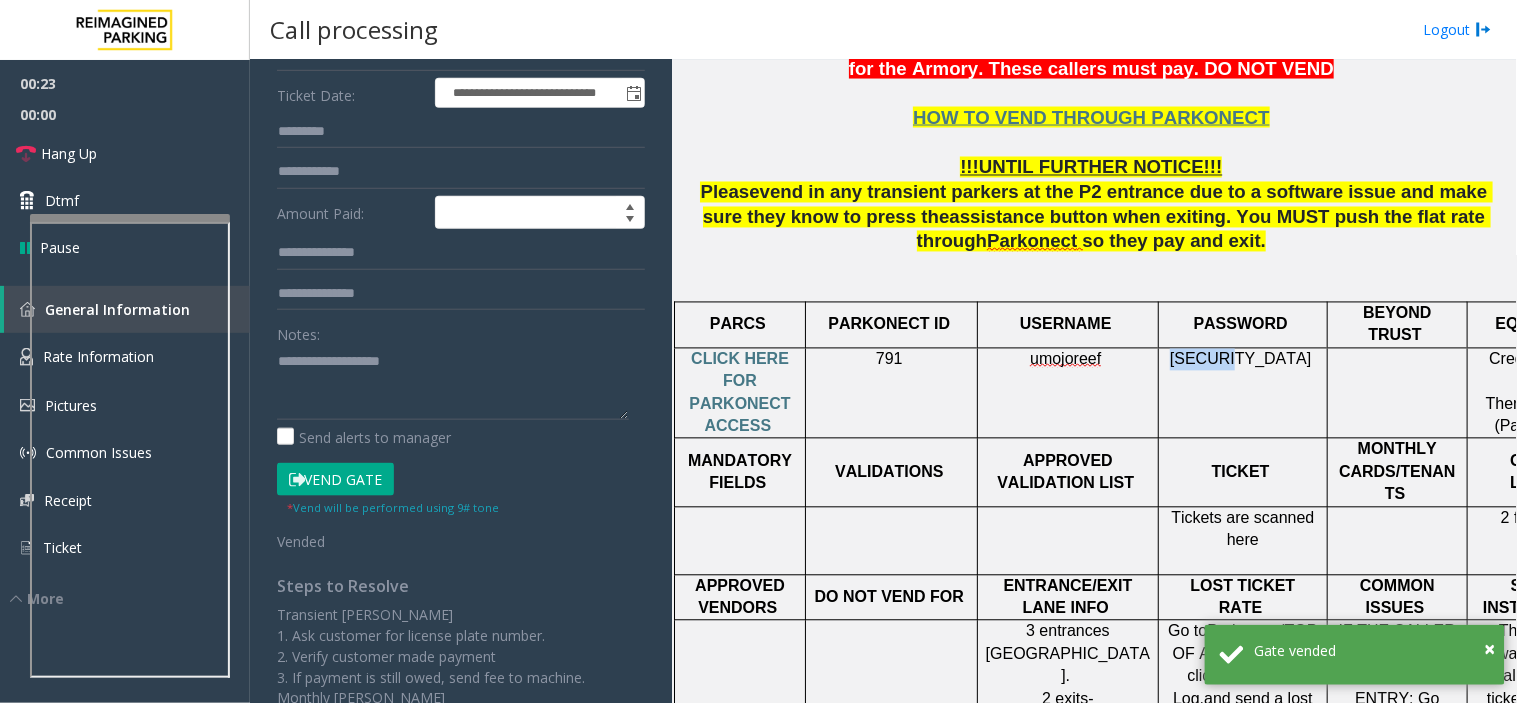 scroll, scrollTop: 0, scrollLeft: 0, axis: both 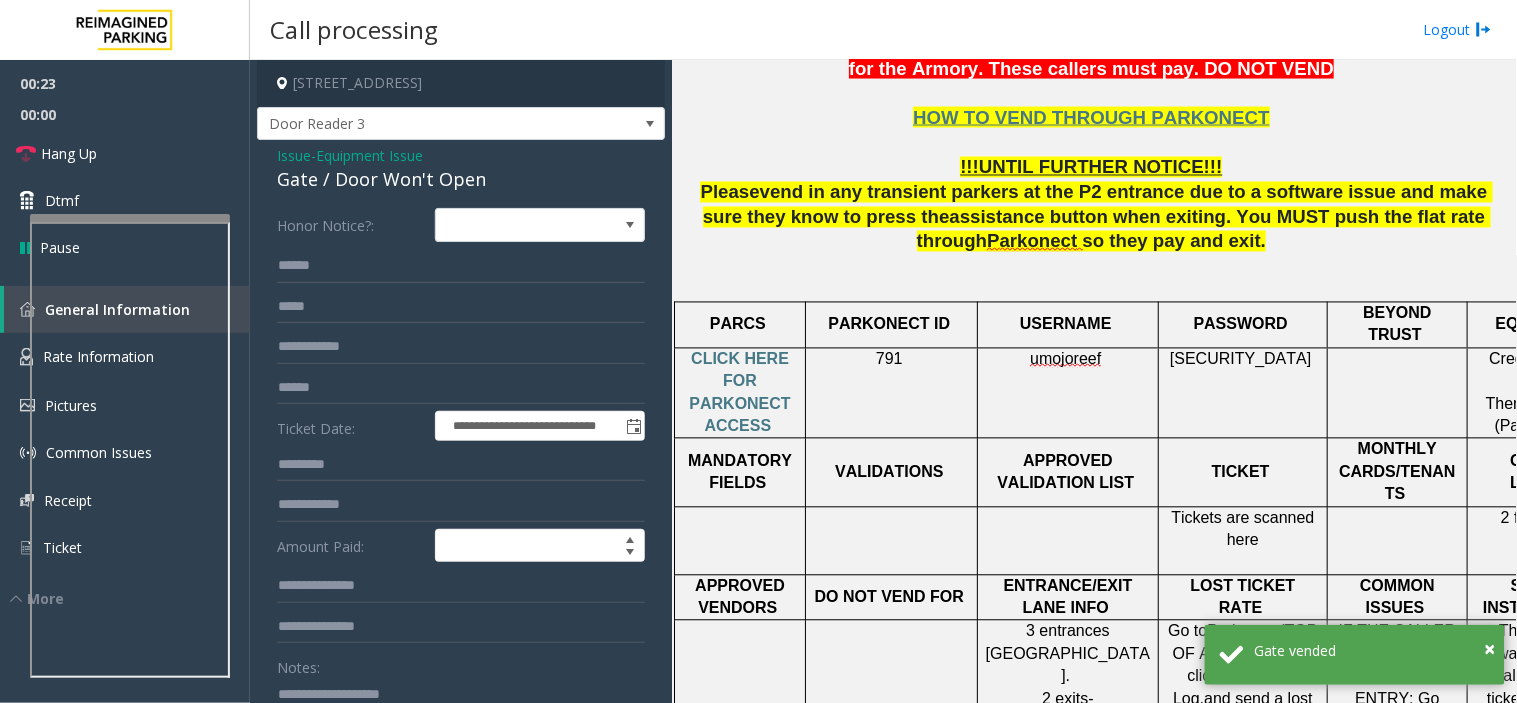 click on "Gate / Door Won't Open" 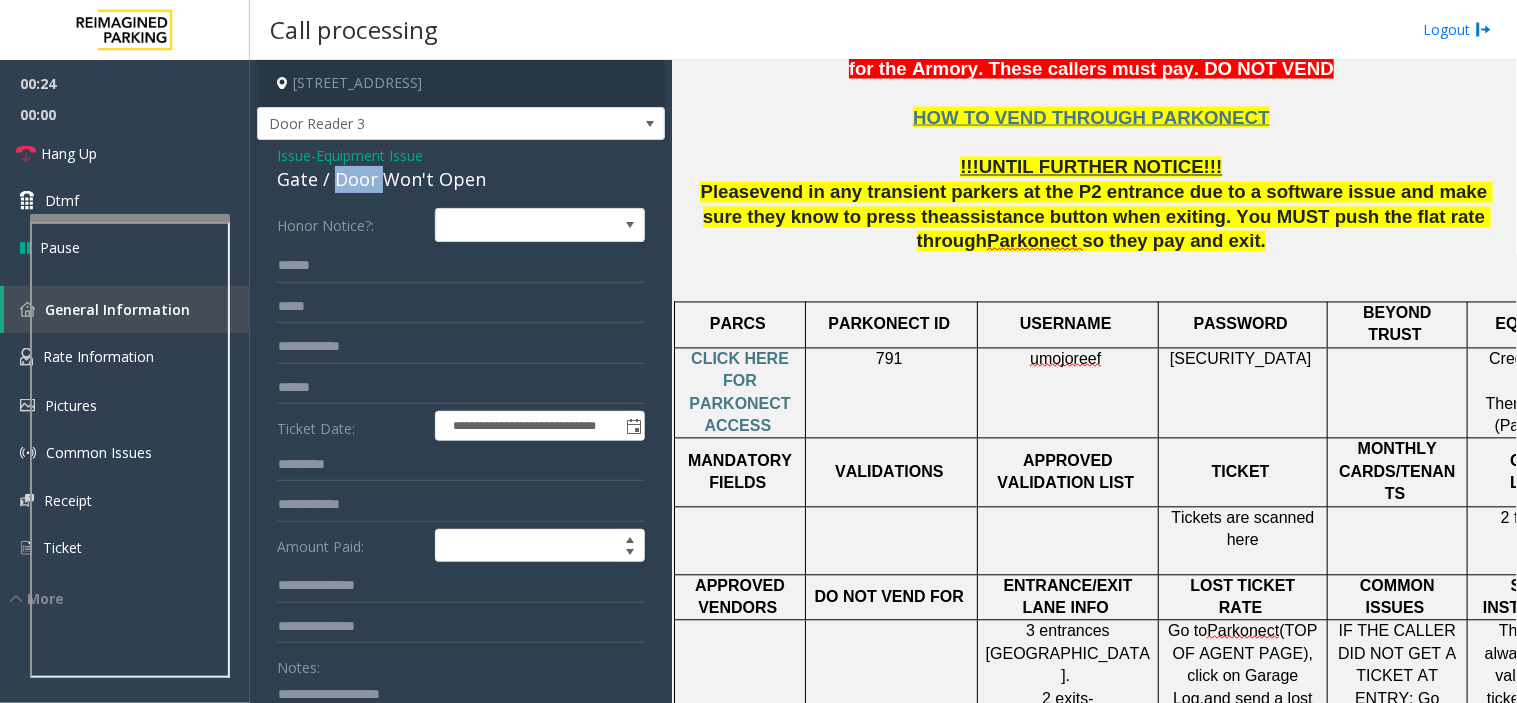 click on "Gate / Door Won't Open" 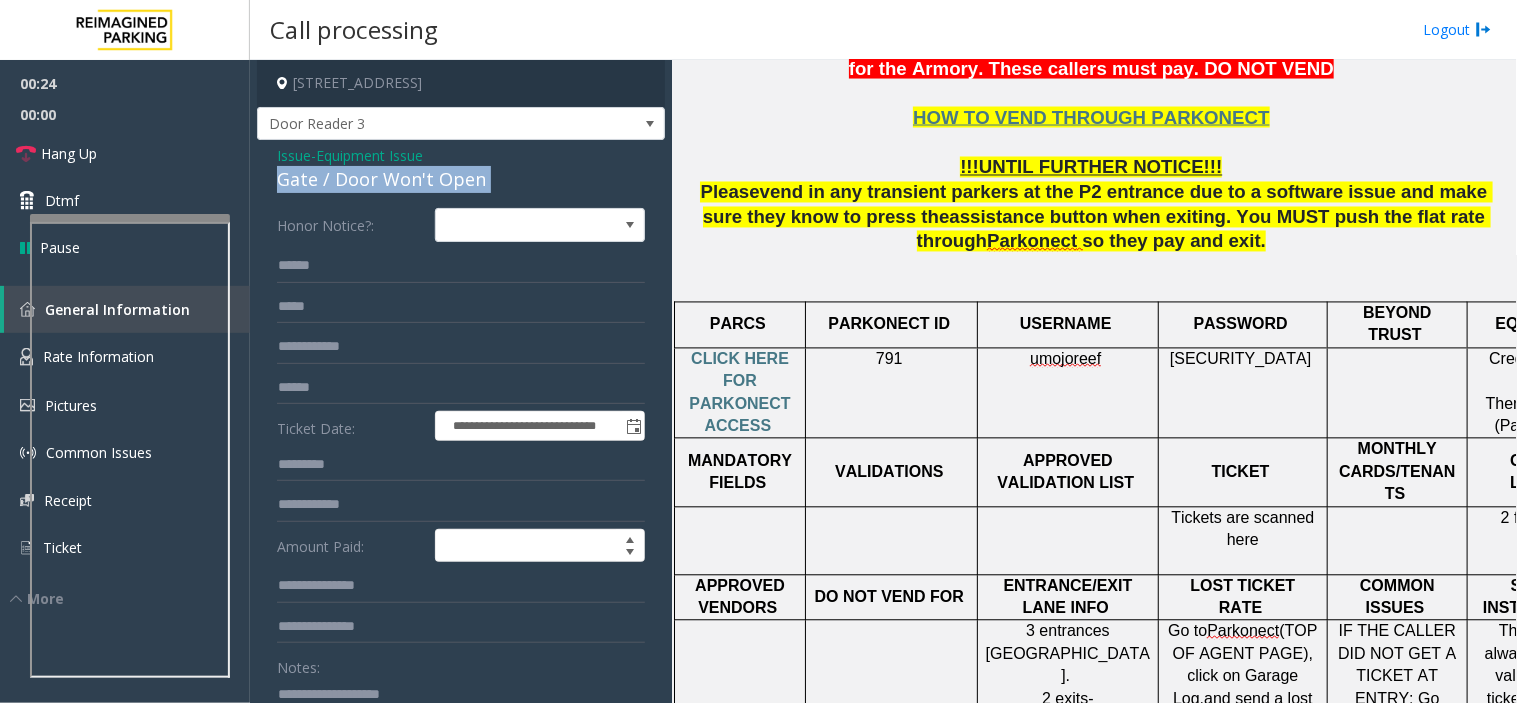 click on "Gate / Door Won't Open" 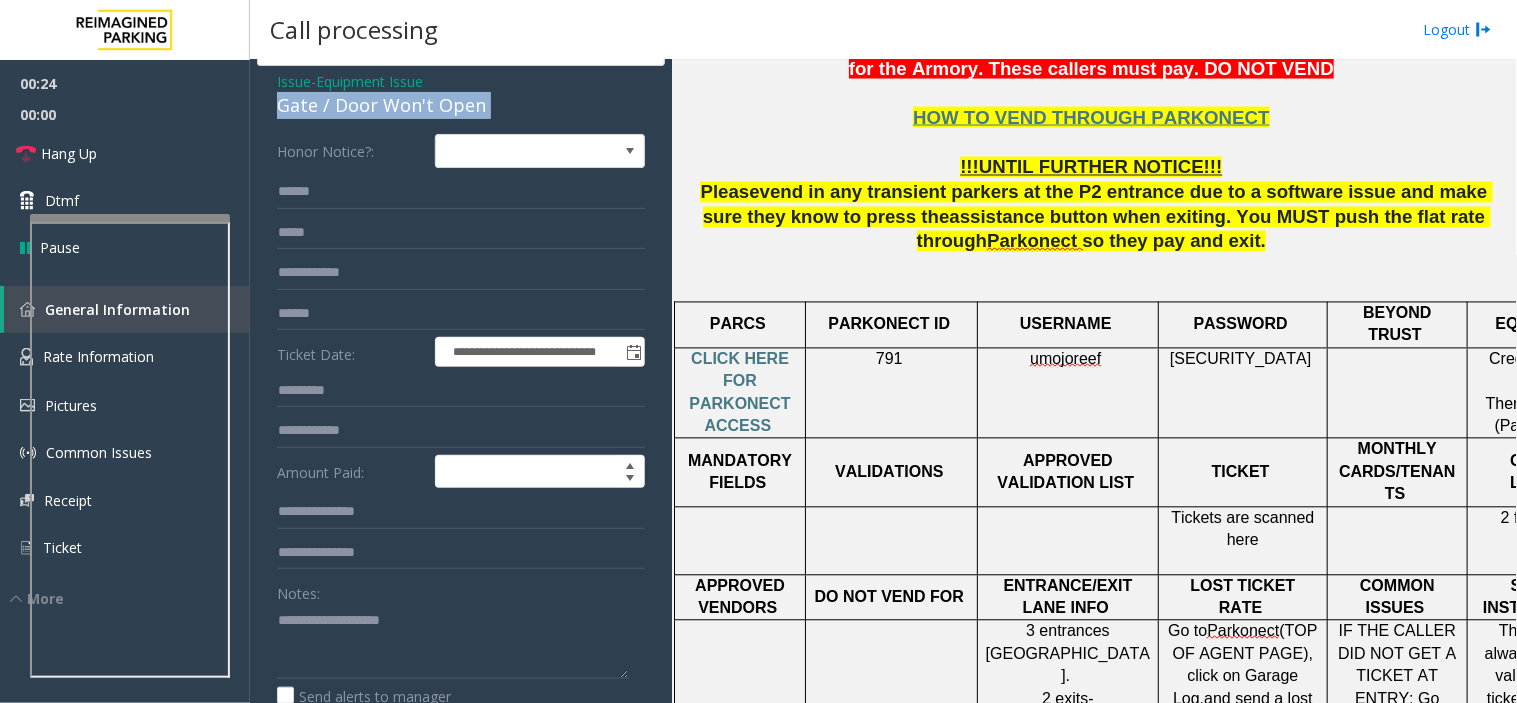scroll, scrollTop: 333, scrollLeft: 0, axis: vertical 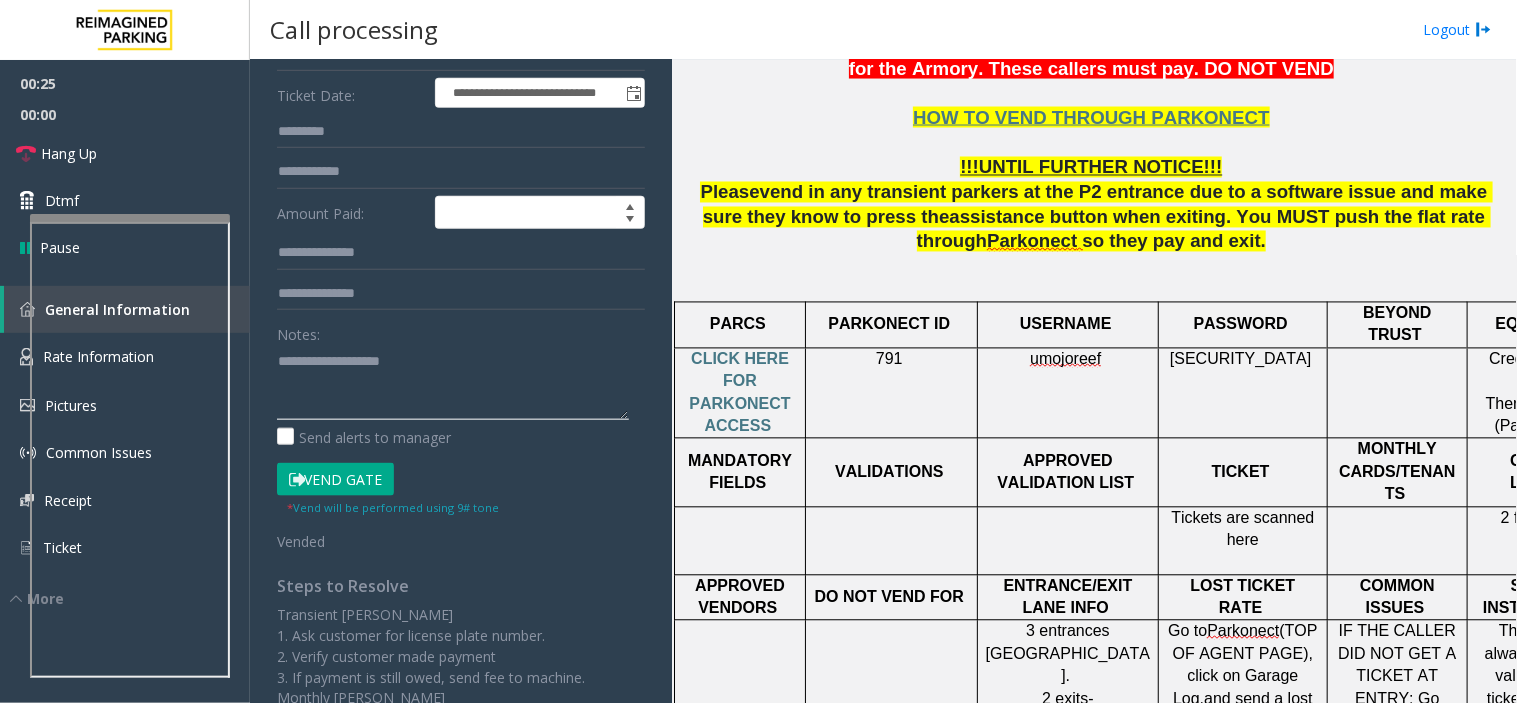 click 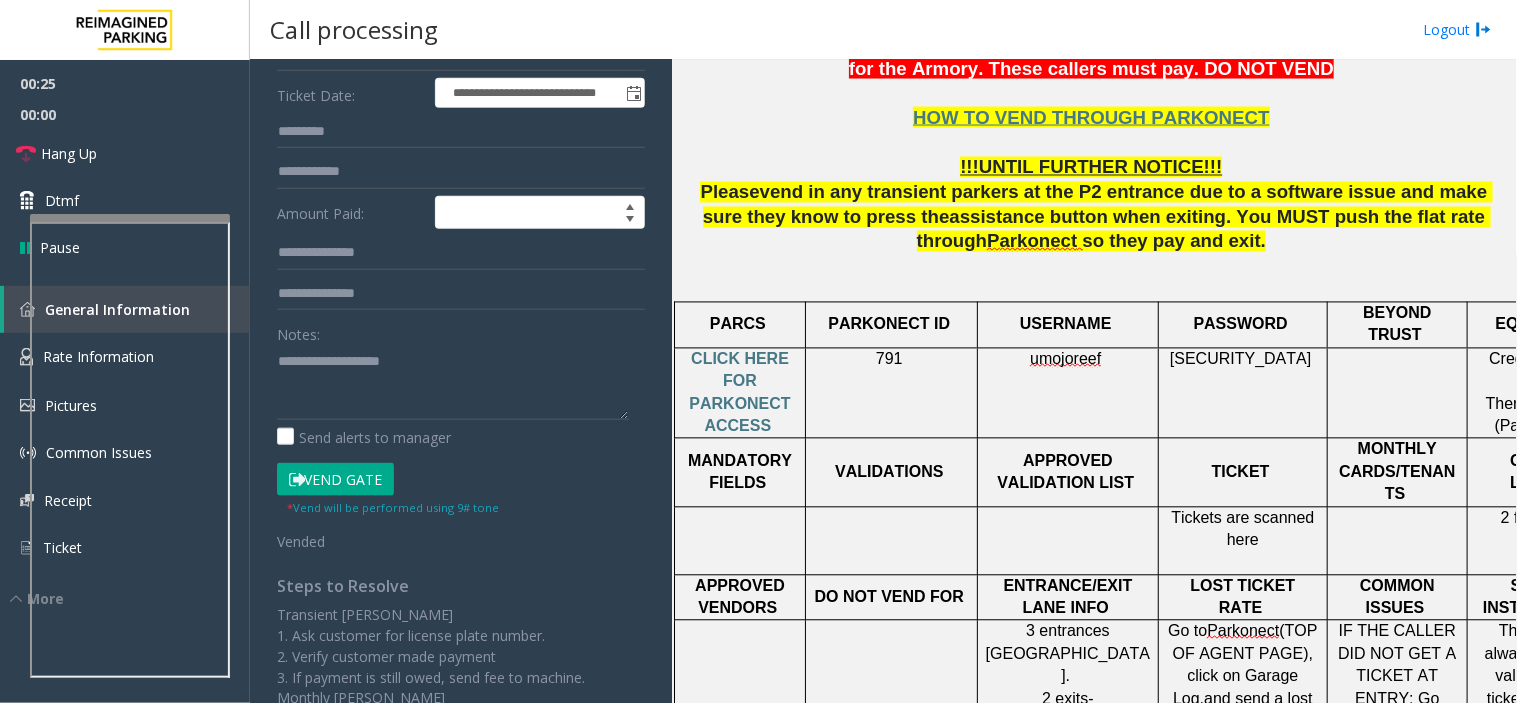 click on "Vend Gate" 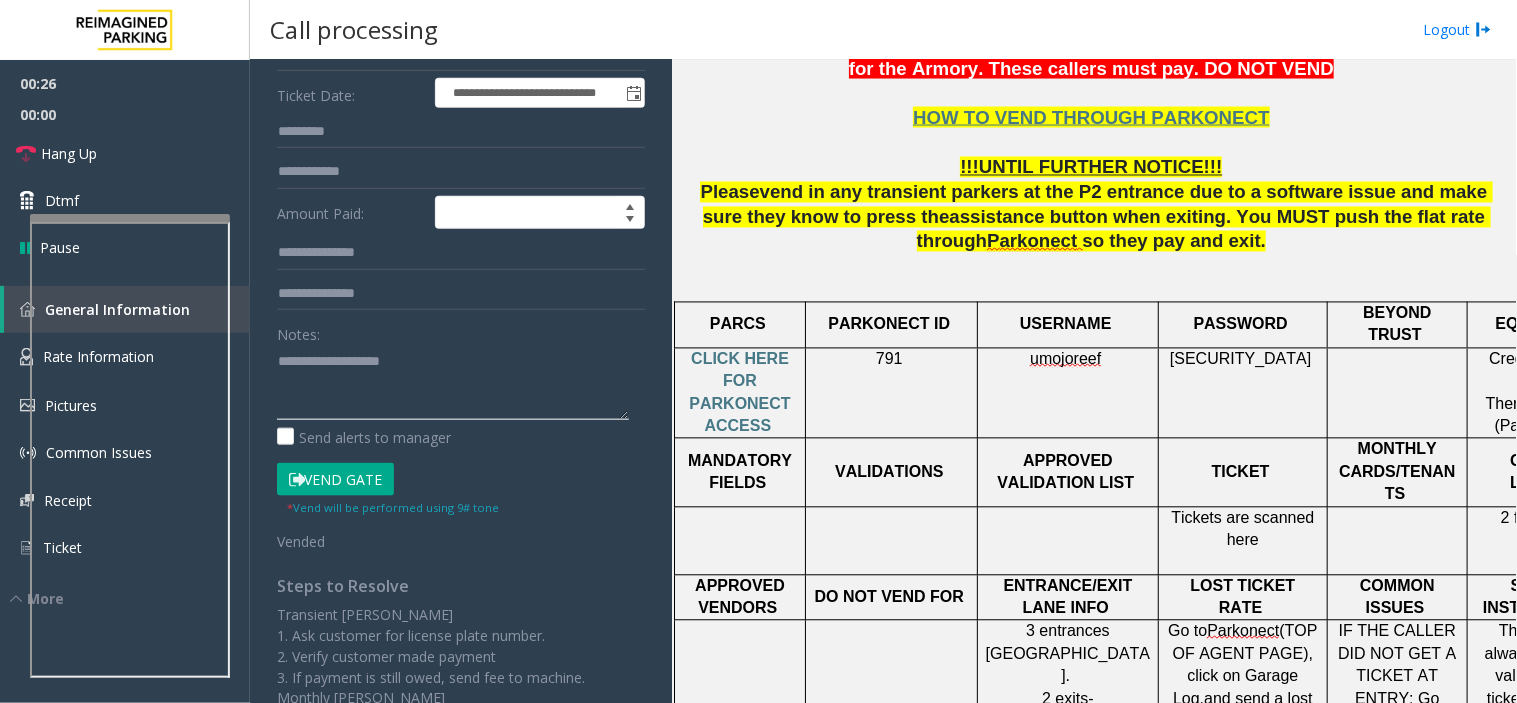 click 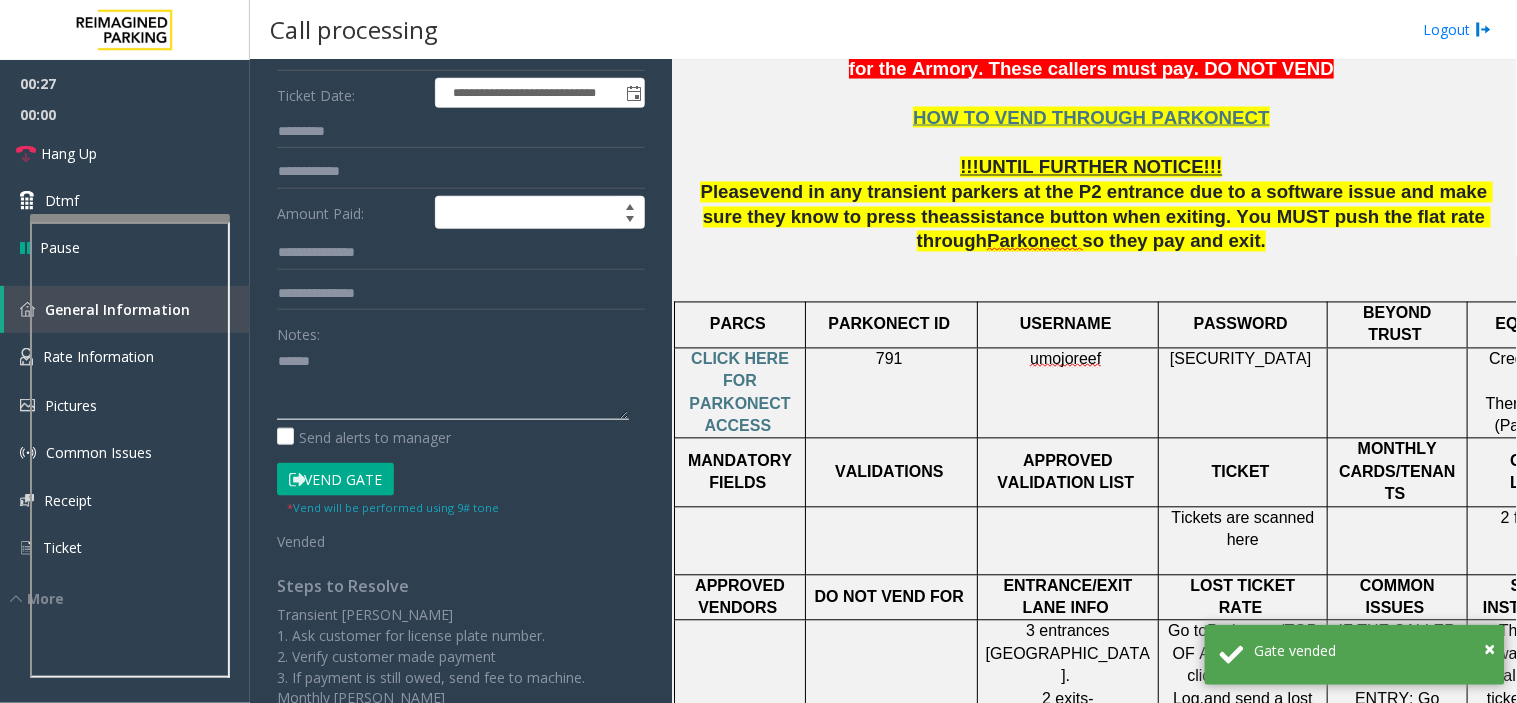 paste on "**********" 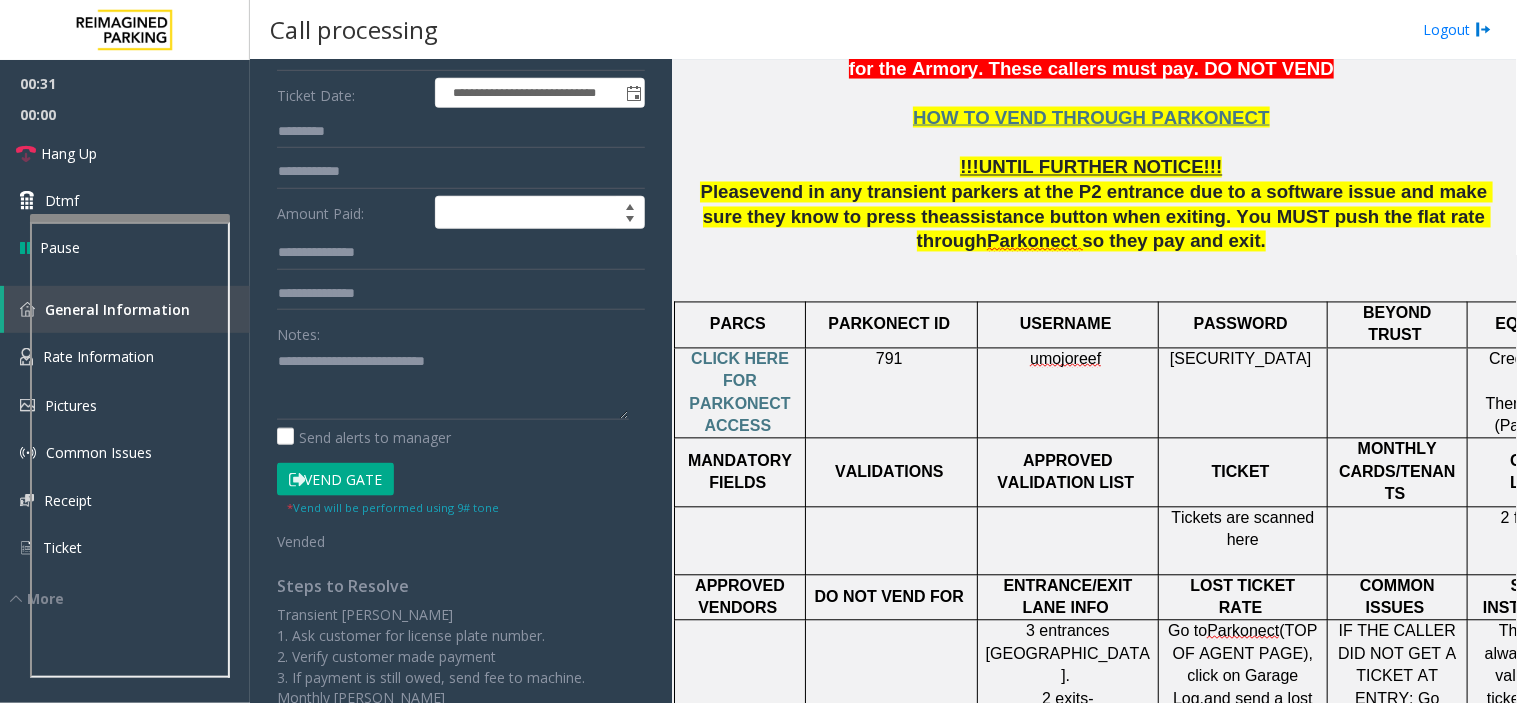 click on "Notes:                      Send alerts to manager" 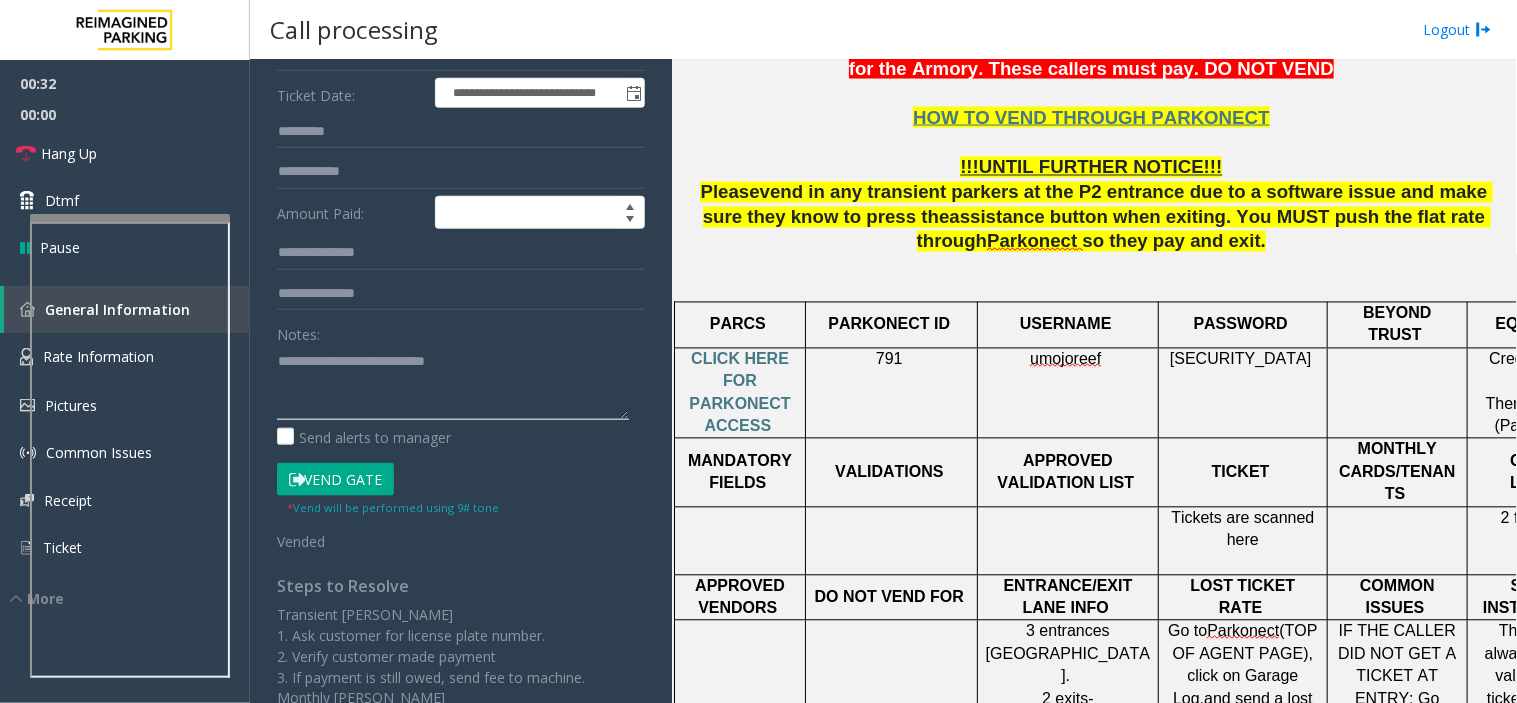 paste on "**********" 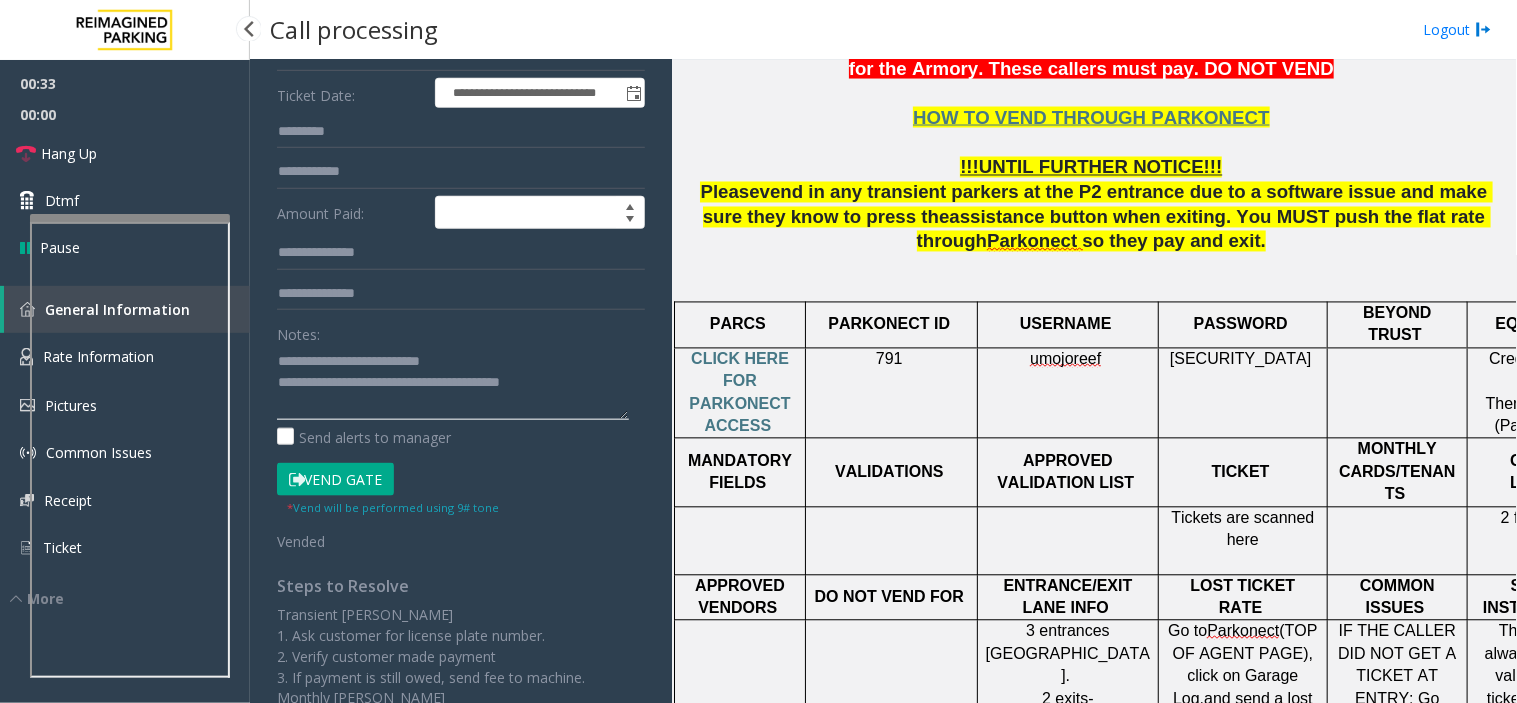 type on "**********" 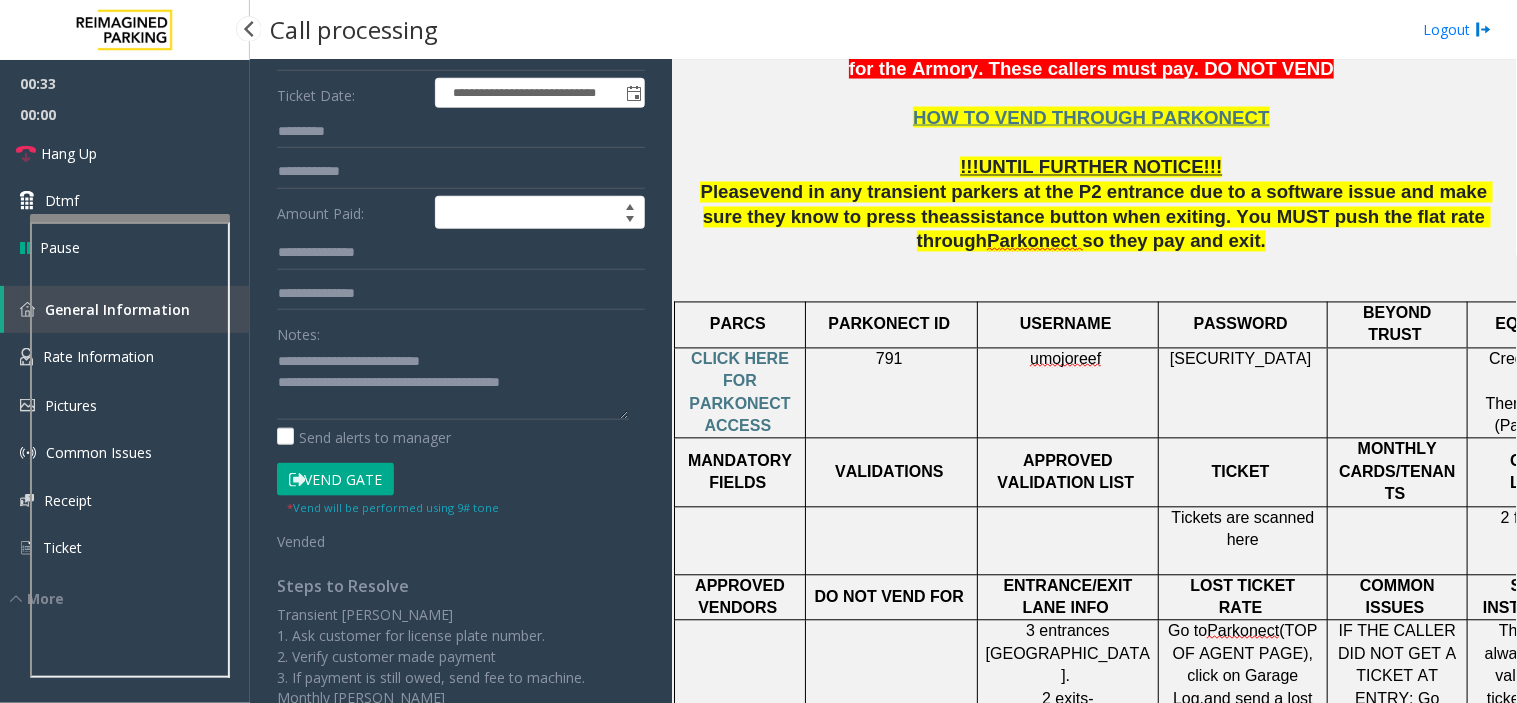 click on "00:00" at bounding box center [125, 114] 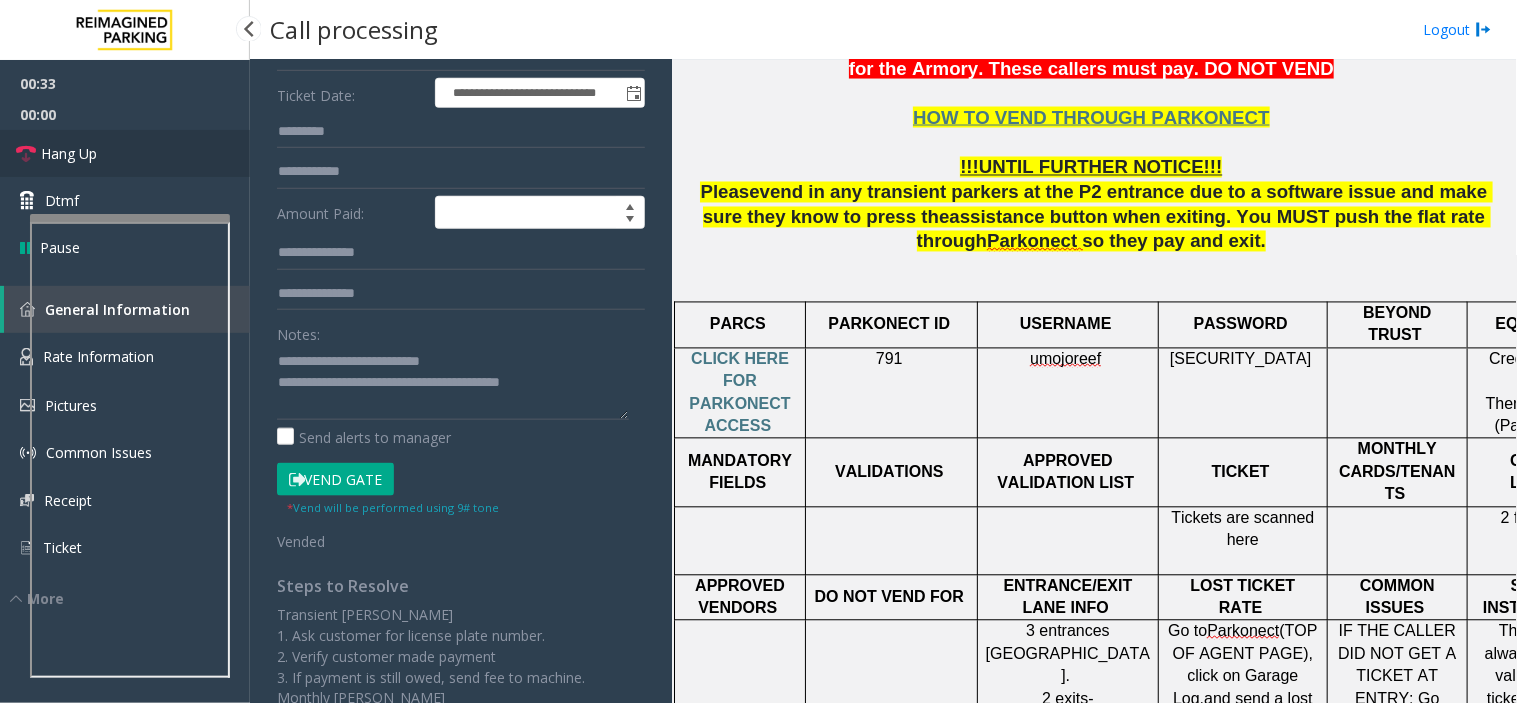 click on "Hang Up" at bounding box center (125, 153) 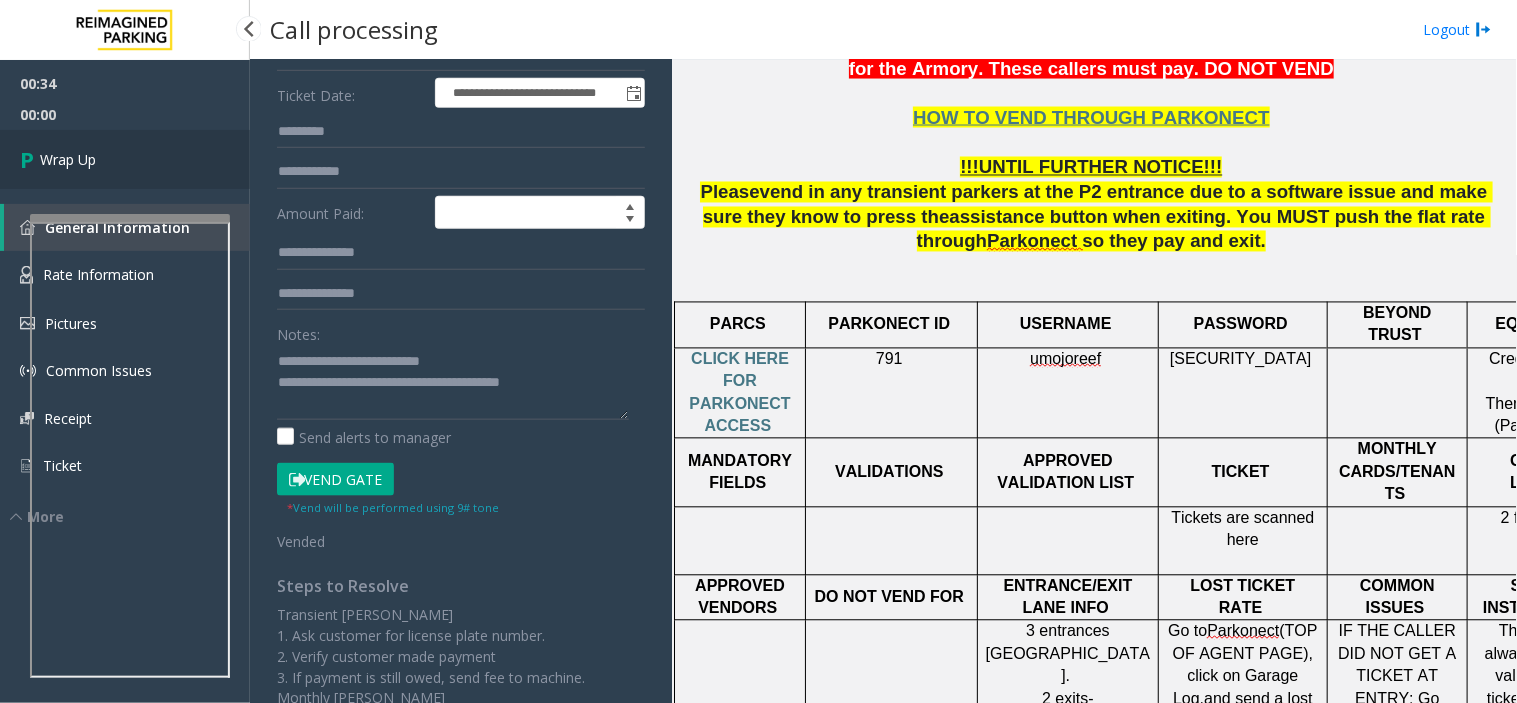 click on "Wrap Up" at bounding box center [125, 159] 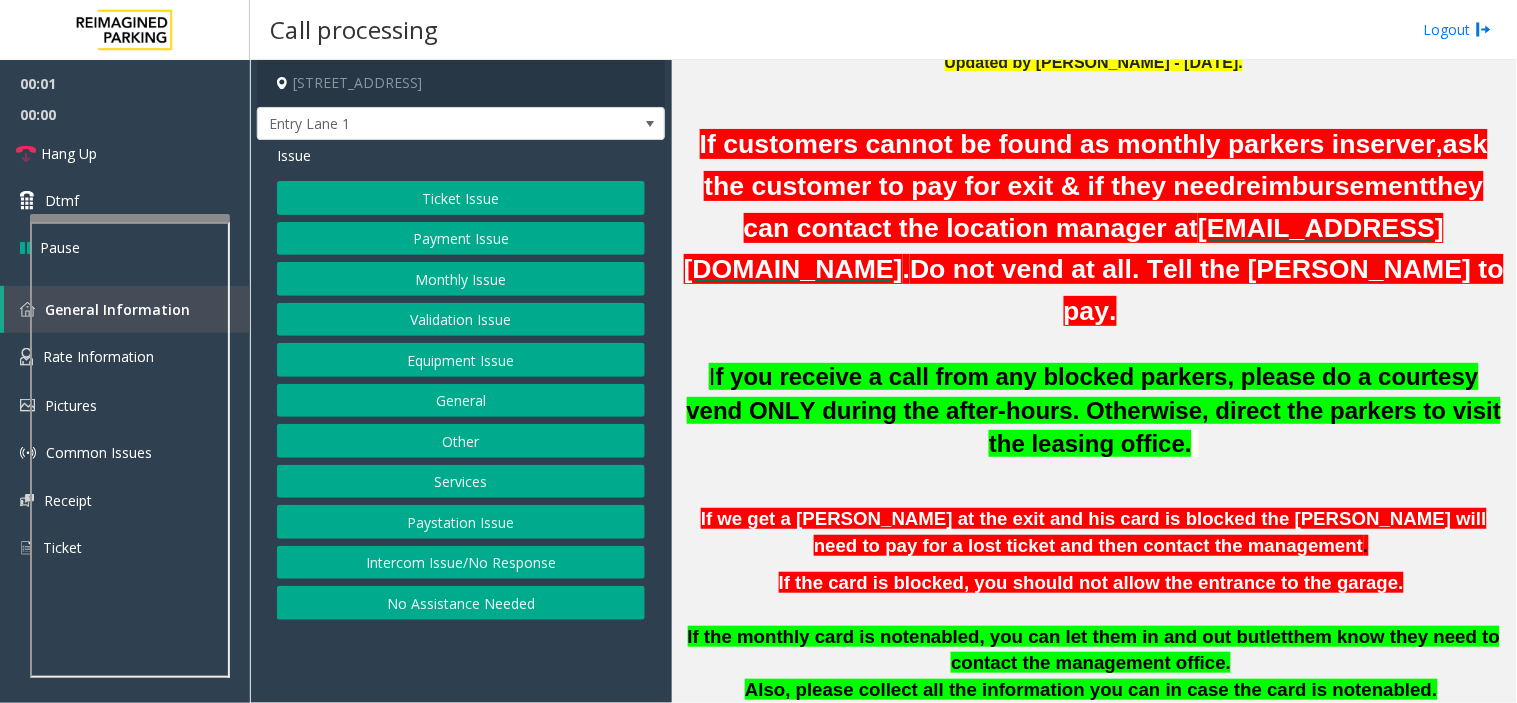 scroll, scrollTop: 555, scrollLeft: 0, axis: vertical 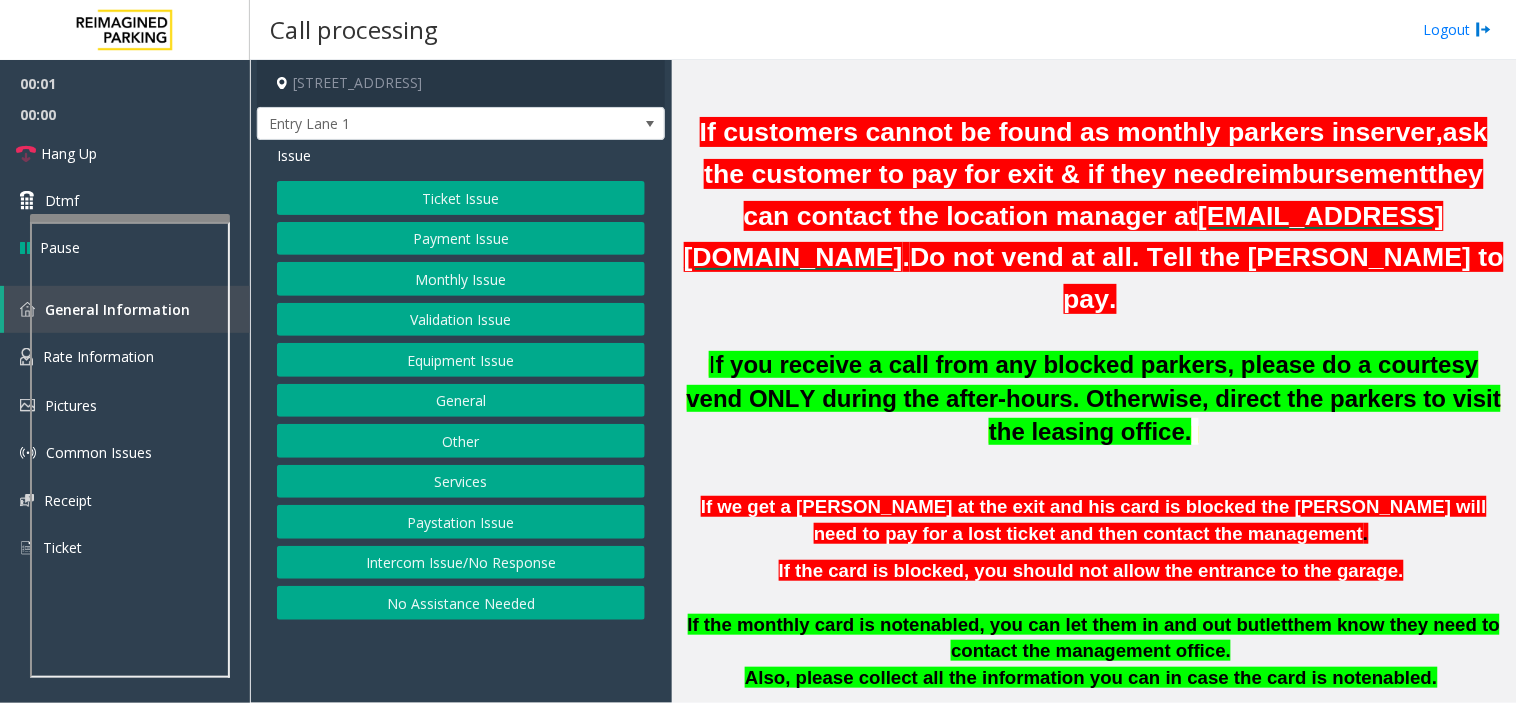 click on "If customers cannot be found as monthly parkers in" 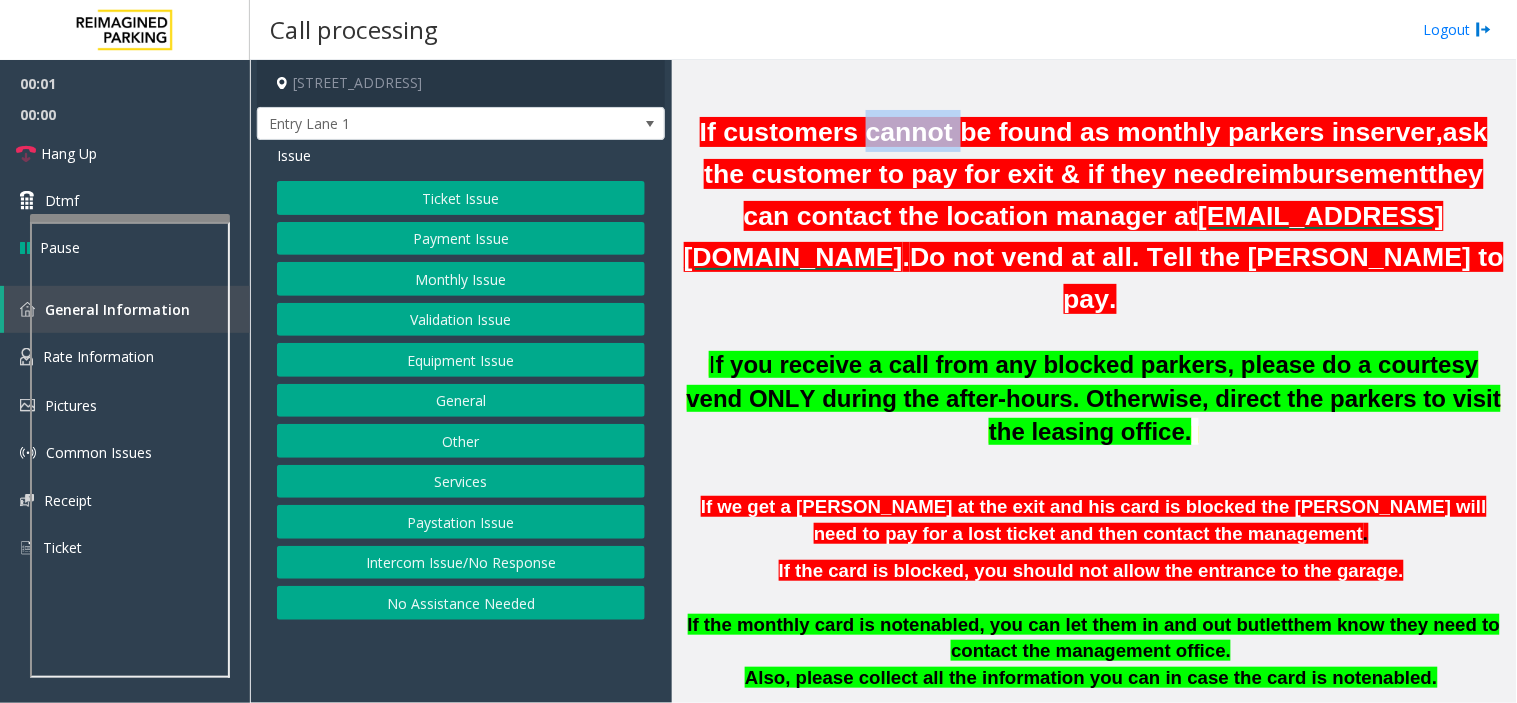 click on "If customers cannot be found as monthly parkers in" 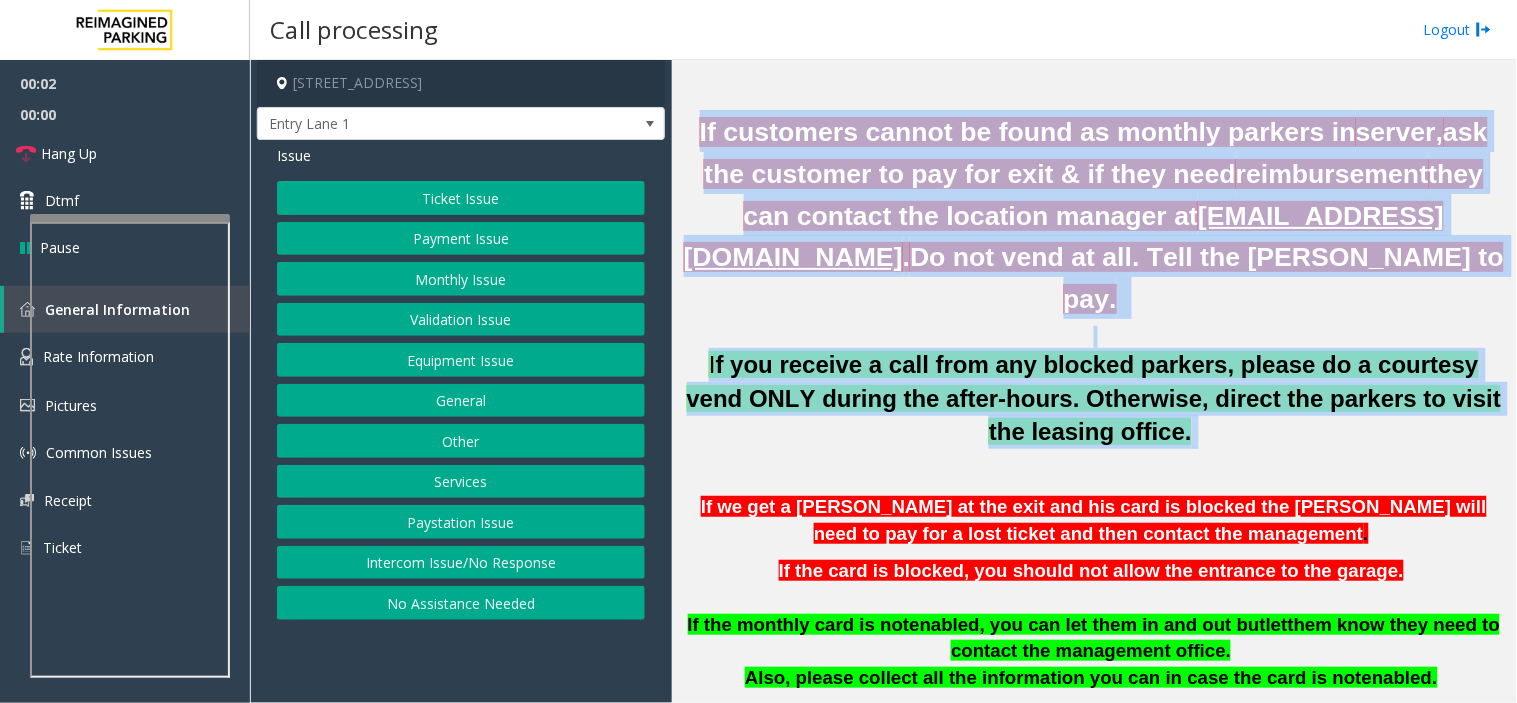 drag, startPoint x: 857, startPoint y: 135, endPoint x: 936, endPoint y: 397, distance: 273.65125 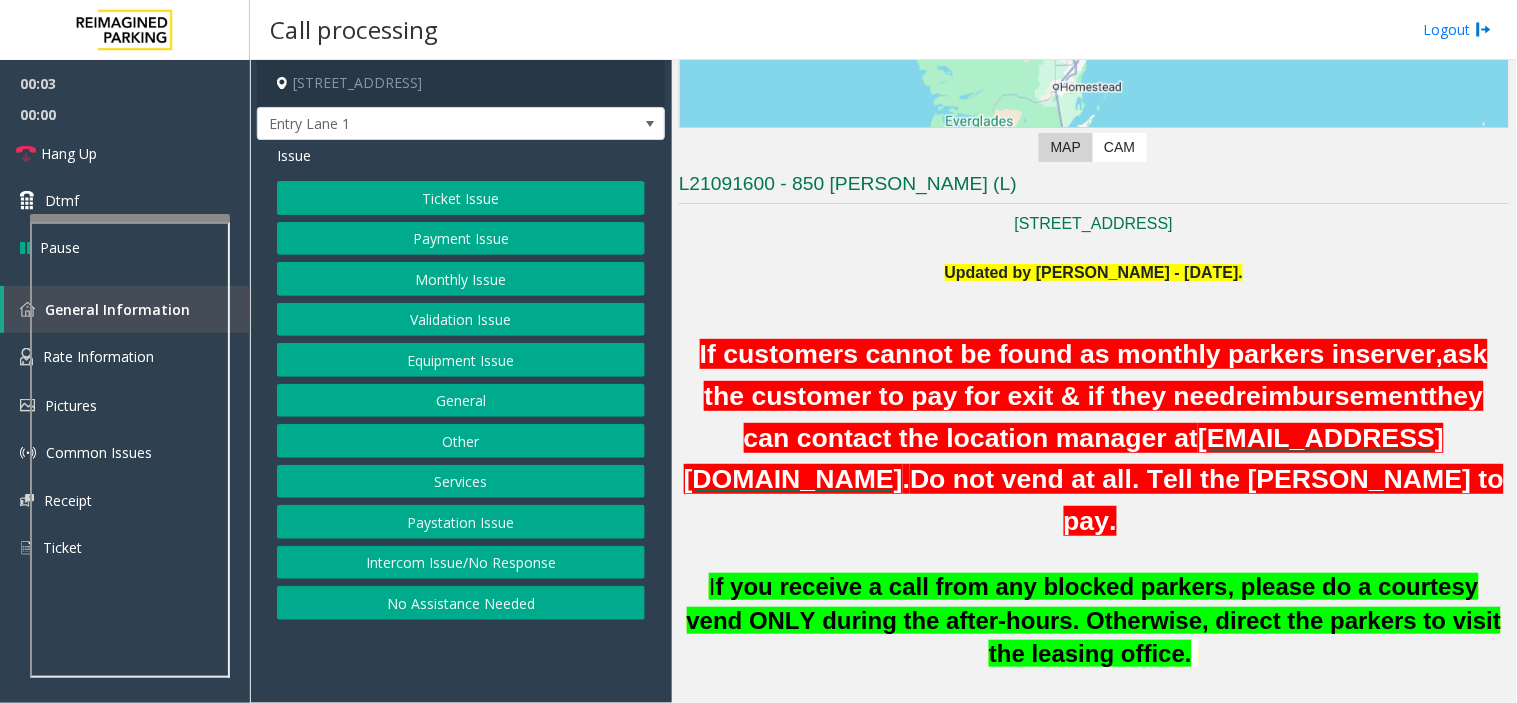 scroll, scrollTop: 222, scrollLeft: 0, axis: vertical 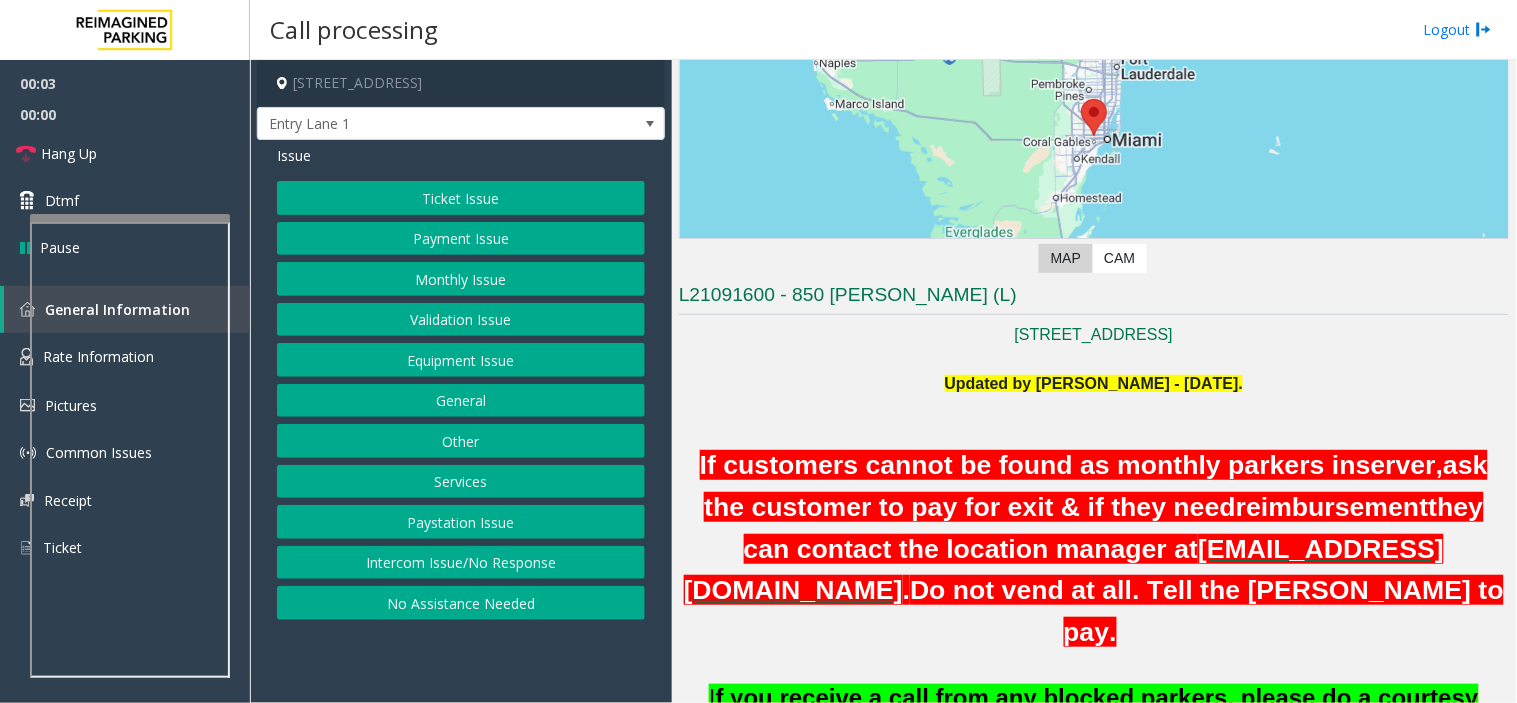 click on "← Move left → Move right ↑ Move up ↓ Move down + Zoom in - Zoom out Home Jump left by 75% End Jump right by 75% Page Up Jump up by 75% Page Down Jump down by 75% Map Terrain Satellite Labels Keyboard shortcuts Map Data Map data ©2025 Google, INEGI Map data ©2025 Google, INEGI 20 km  Click to toggle between metric and imperial units Terms Report a map error Video is not available for this lane. Previous Next  Map   CAM" 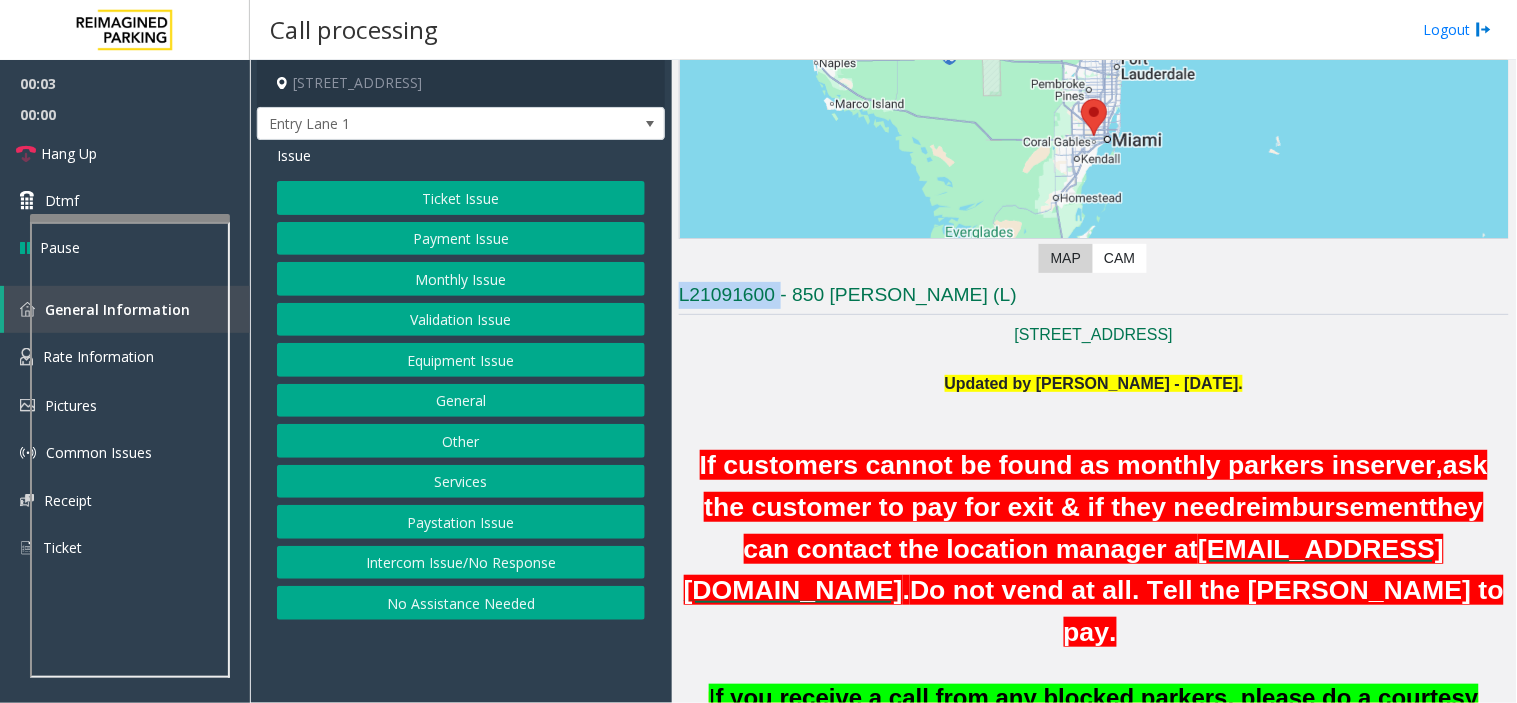 click on "← Move left → Move right ↑ Move up ↓ Move down + Zoom in - Zoom out Home Jump left by 75% End Jump right by 75% Page Up Jump up by 75% Page Down Jump down by 75% Map Terrain Satellite Labels Keyboard shortcuts Map Data Map data ©2025 Google, INEGI Map data ©2025 Google, INEGI 20 km  Click to toggle between metric and imperial units Terms Report a map error Video is not available for this lane. Previous Next  Map   CAM" 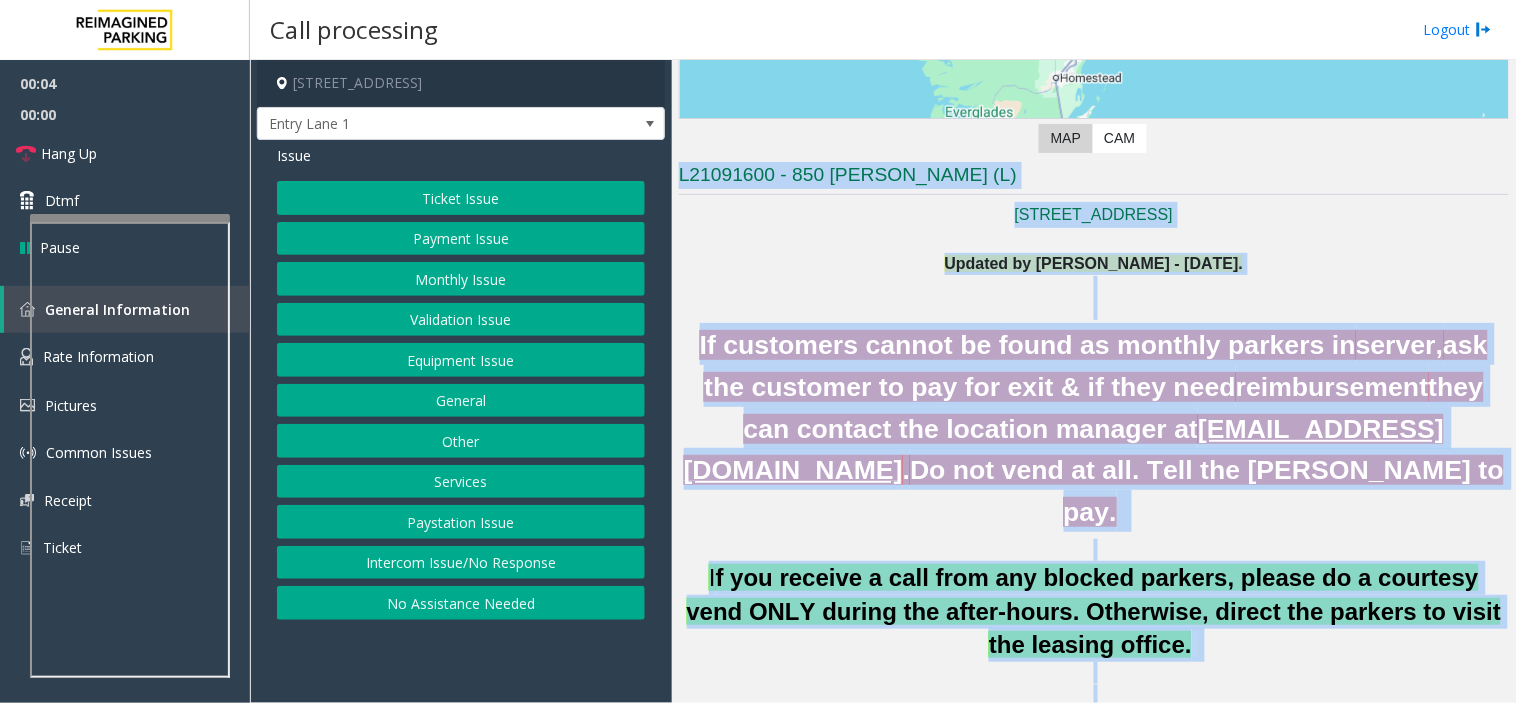 drag, startPoint x: 862, startPoint y: 268, endPoint x: 1052, endPoint y: 690, distance: 462.80017 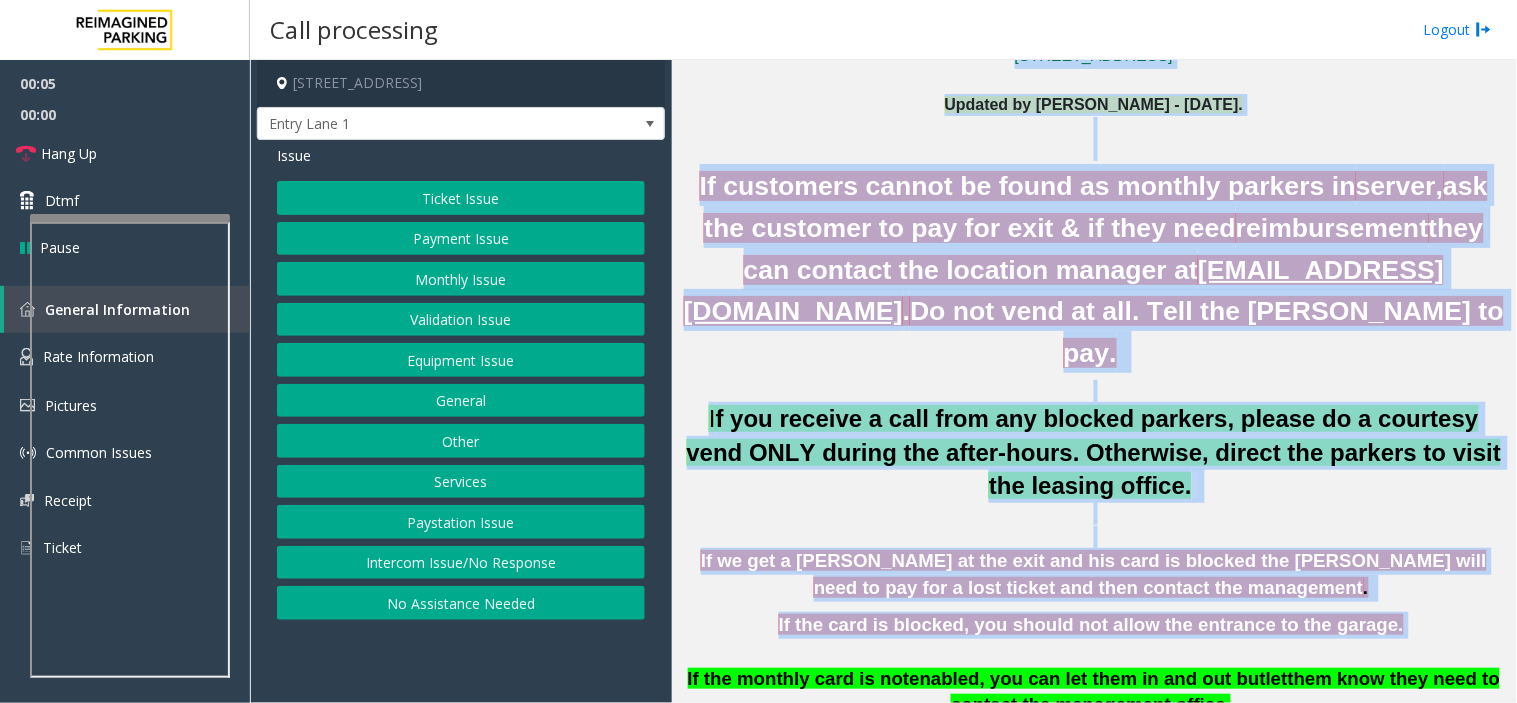 scroll, scrollTop: 533, scrollLeft: 0, axis: vertical 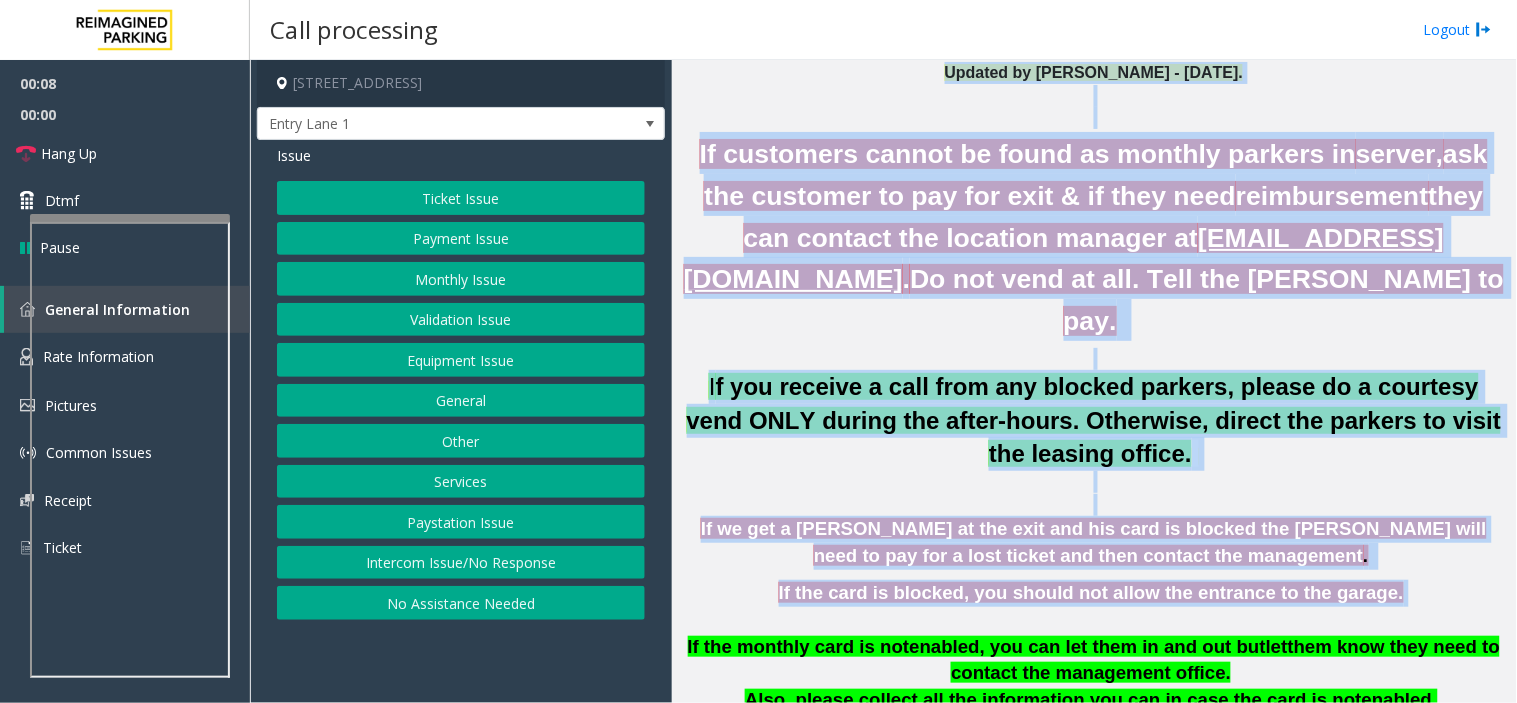 click on "Paystation Issue" 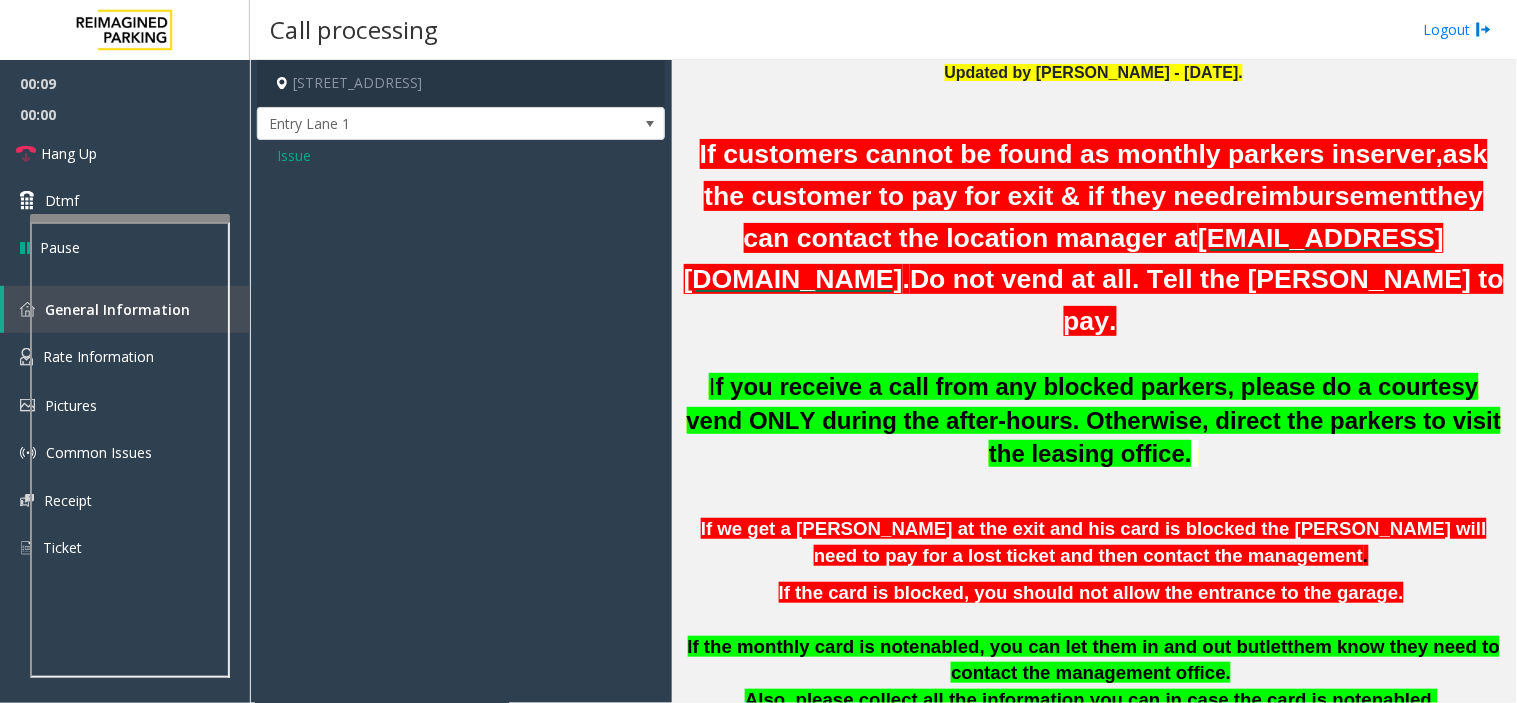 click on "Issue" 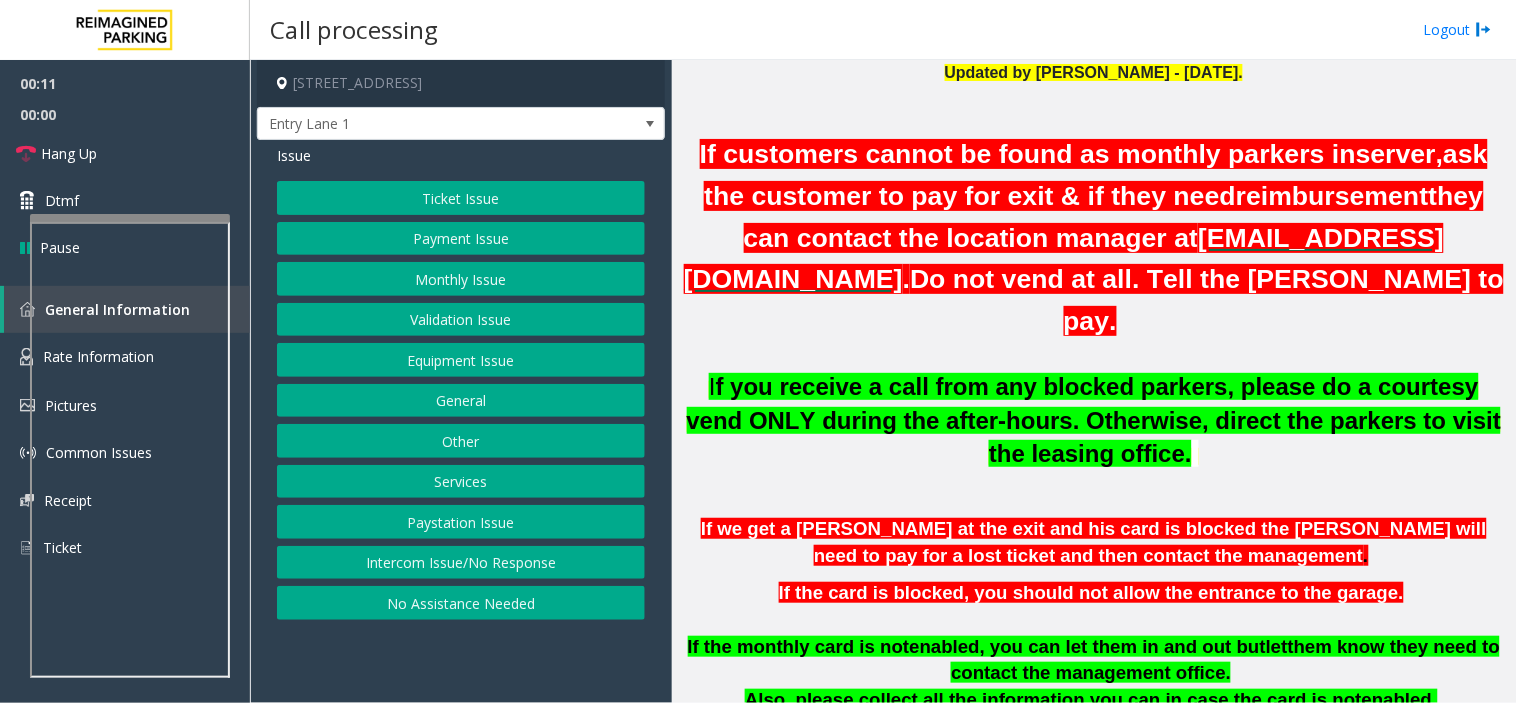 click on "Intercom Issue/No Response" 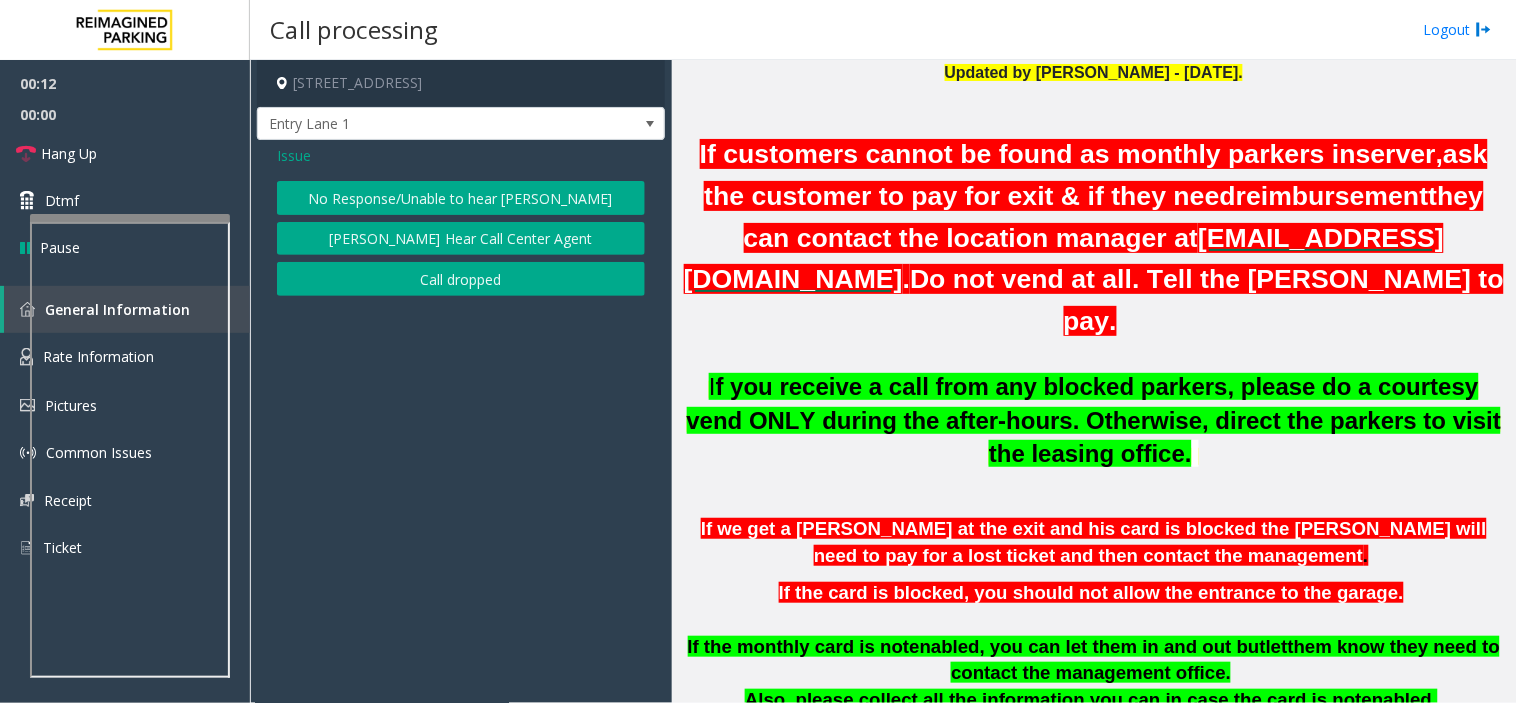 click on "No Response/Unable to hear [PERSON_NAME]" 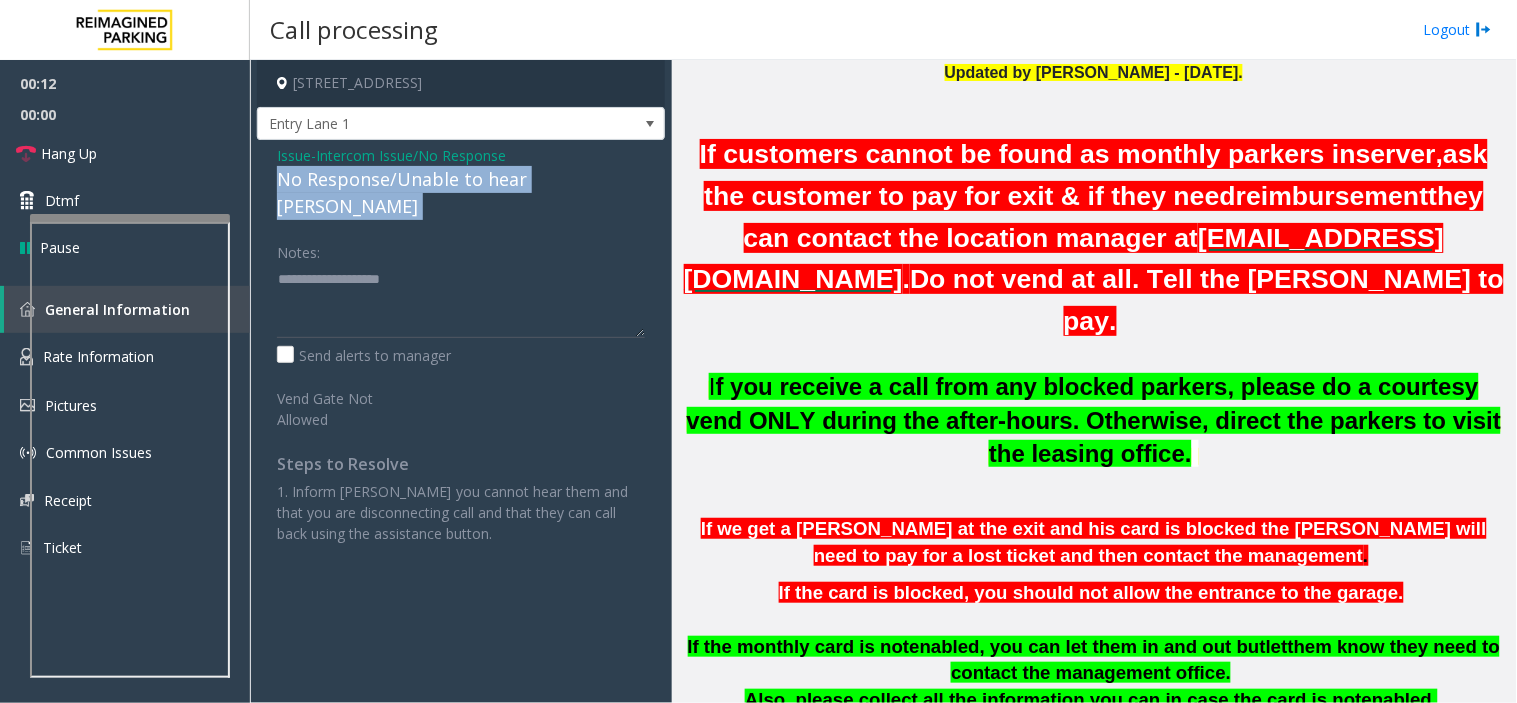 click on "No Response/Unable to hear [PERSON_NAME]" 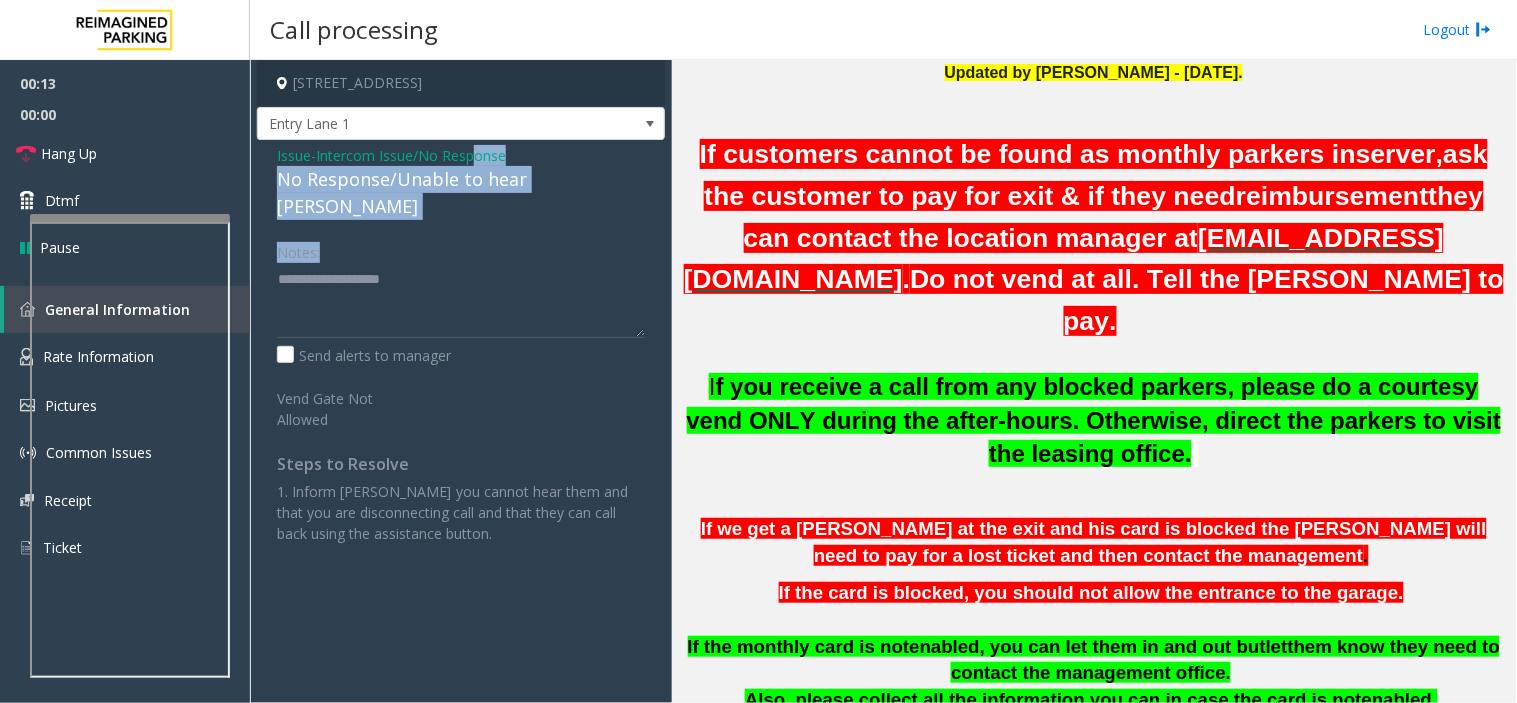 drag, startPoint x: 478, startPoint y: 163, endPoint x: 477, endPoint y: 234, distance: 71.00704 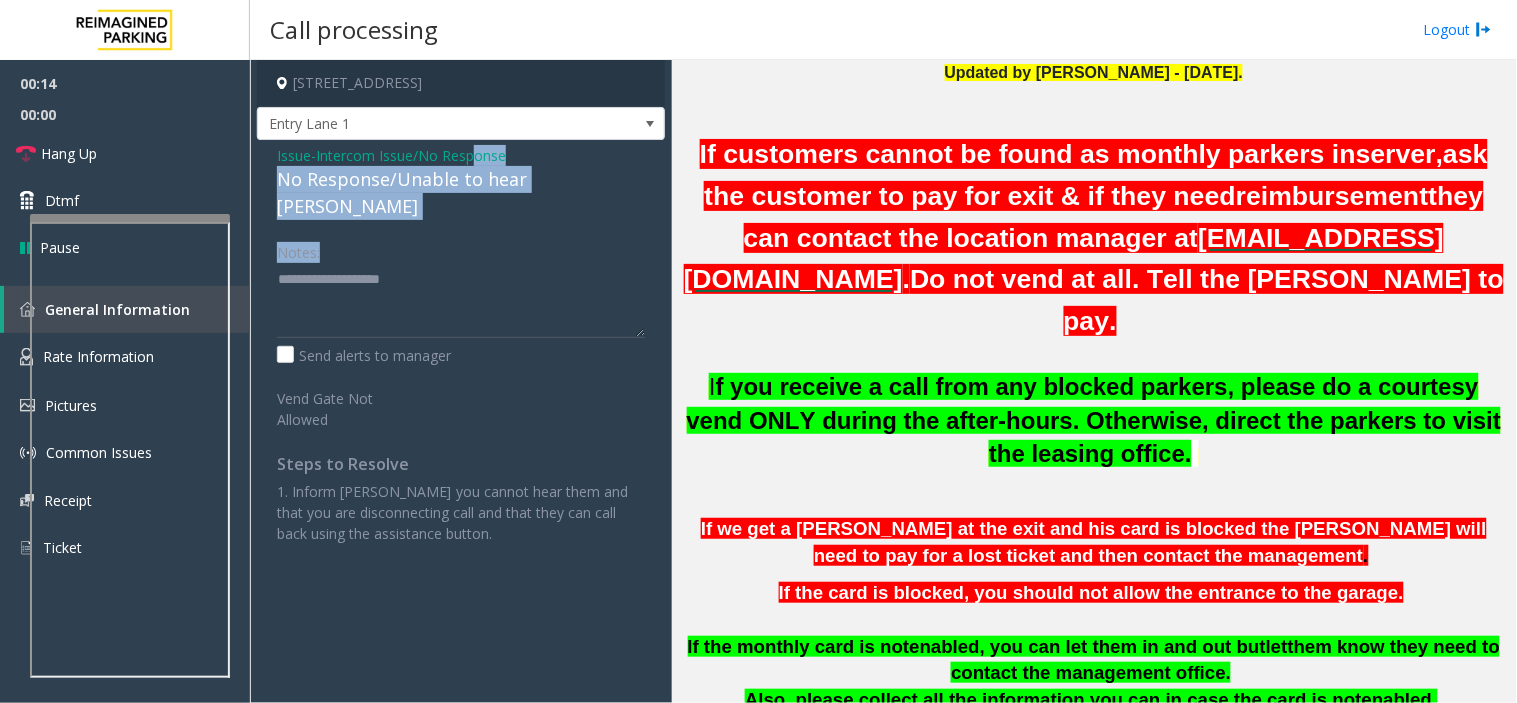 click on "No Response/Unable to hear [PERSON_NAME]" 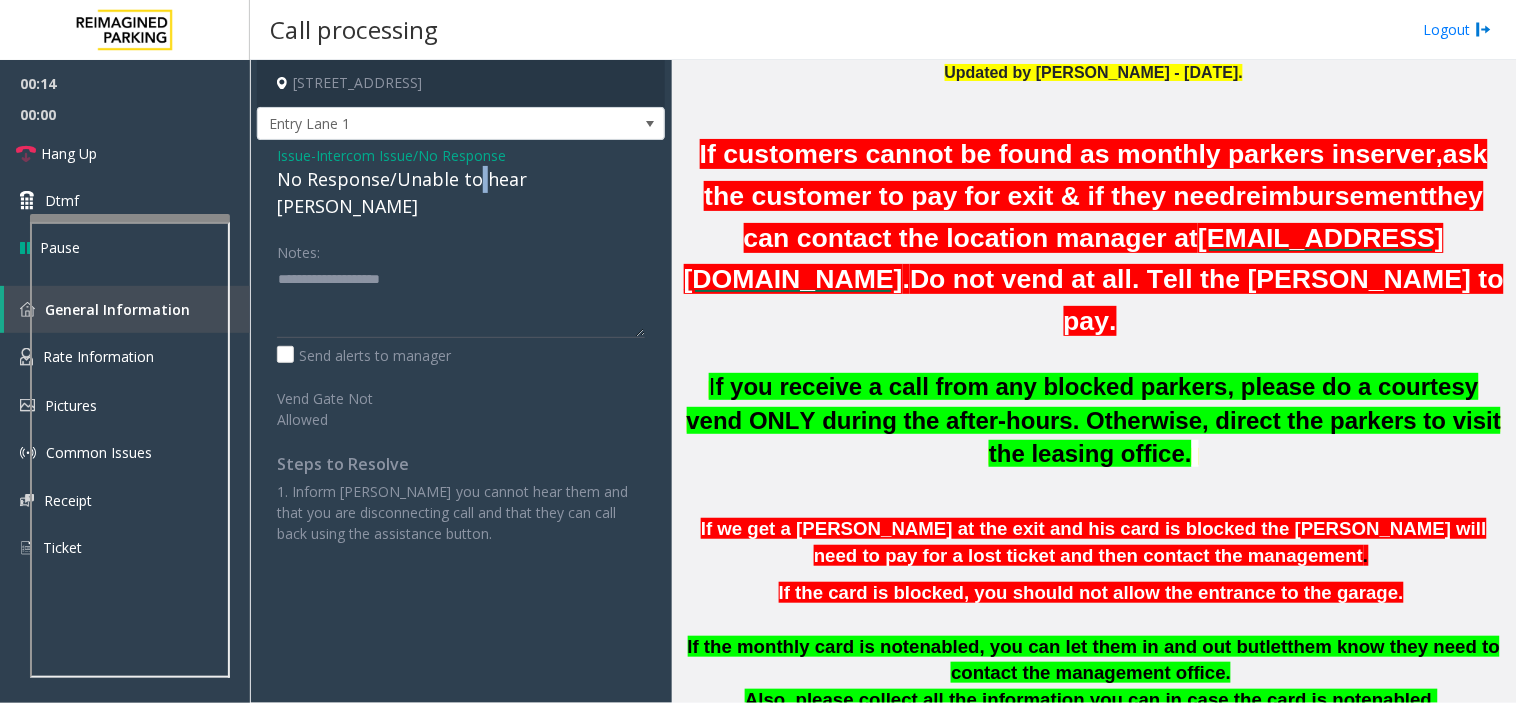 click on "No Response/Unable to hear [PERSON_NAME]" 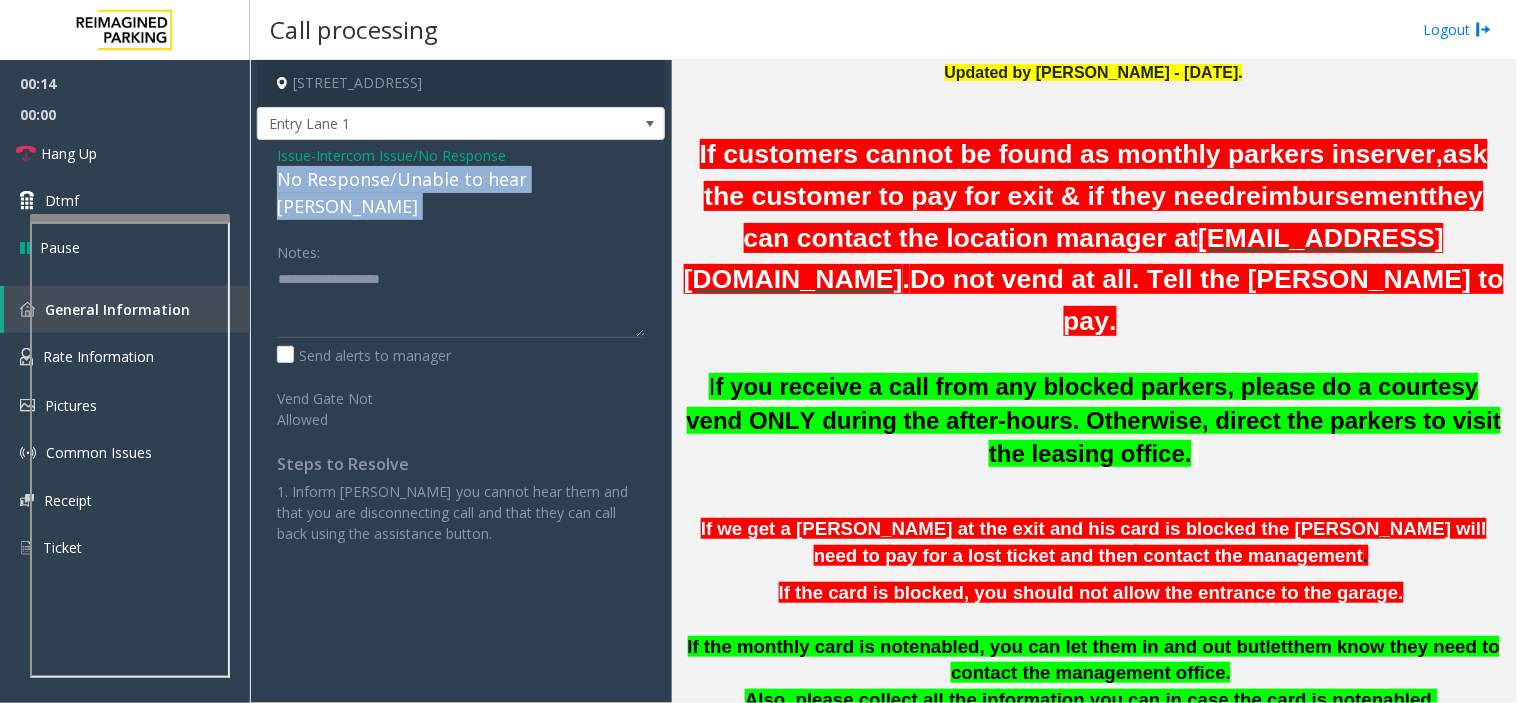 click on "No Response/Unable to hear [PERSON_NAME]" 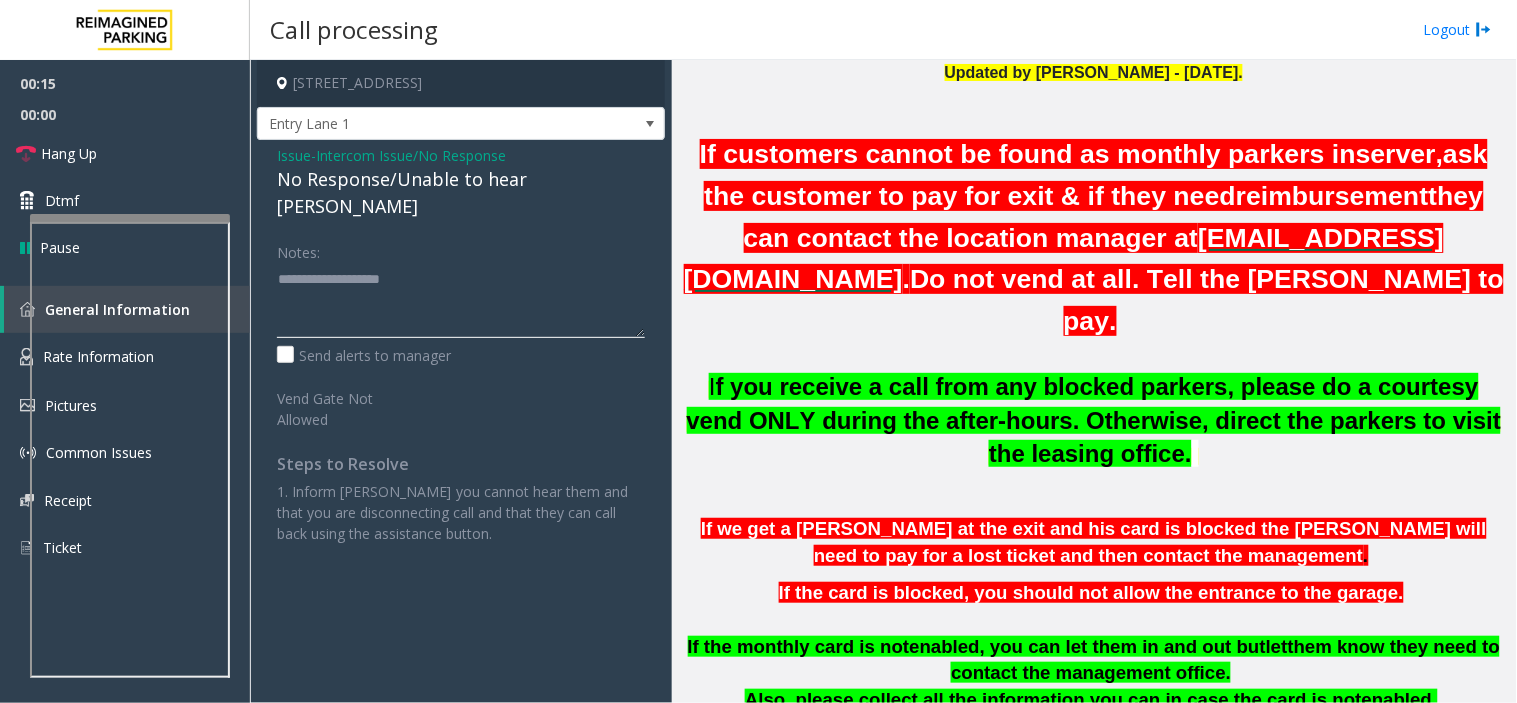 click 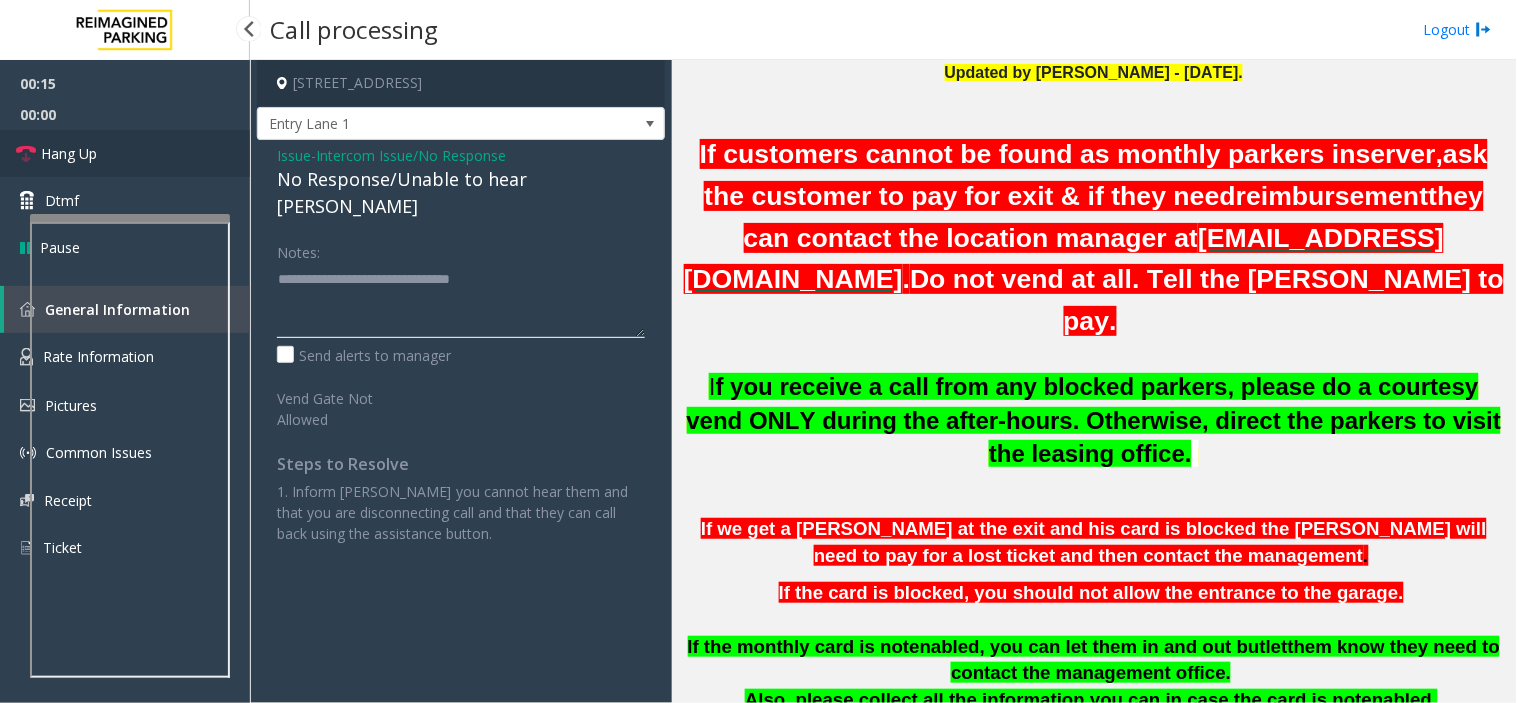 type on "**********" 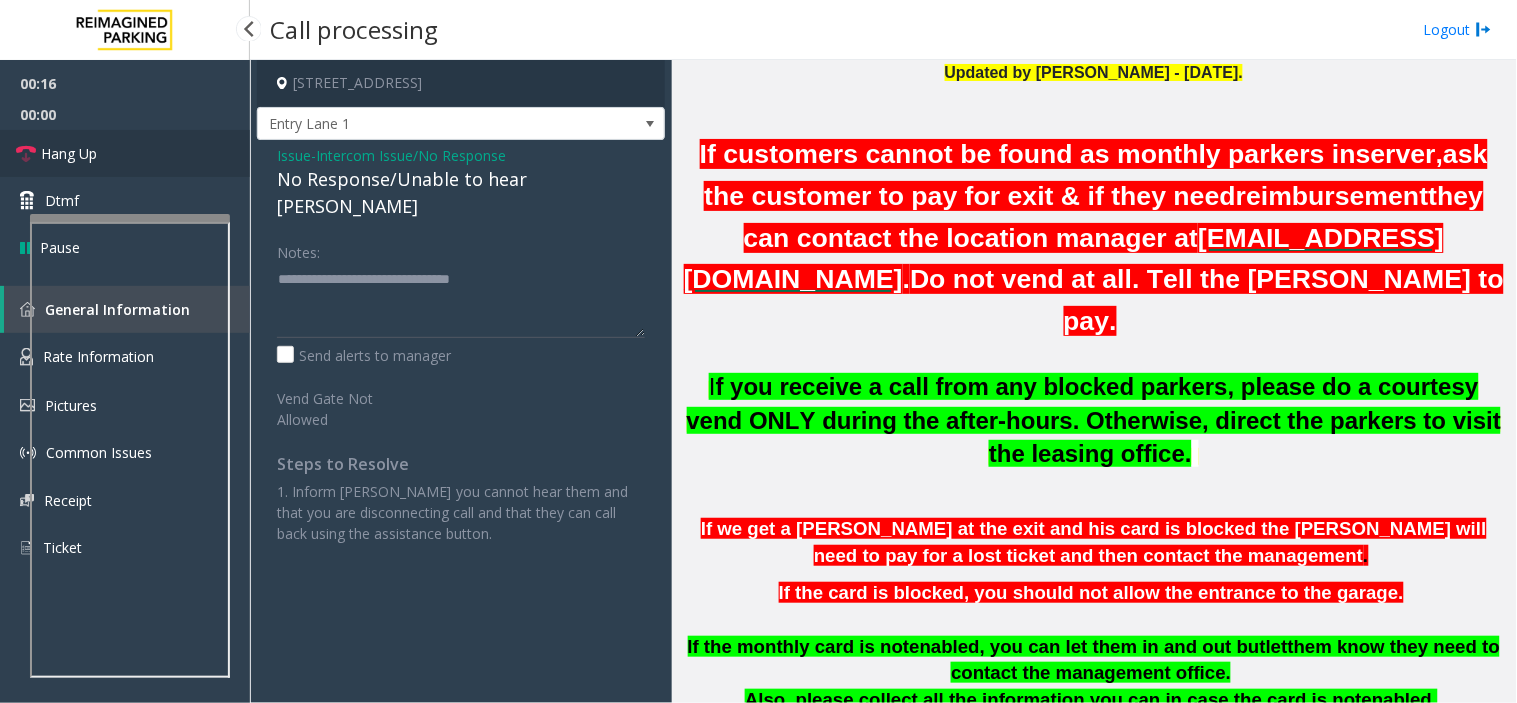 click on "Hang Up" at bounding box center [125, 153] 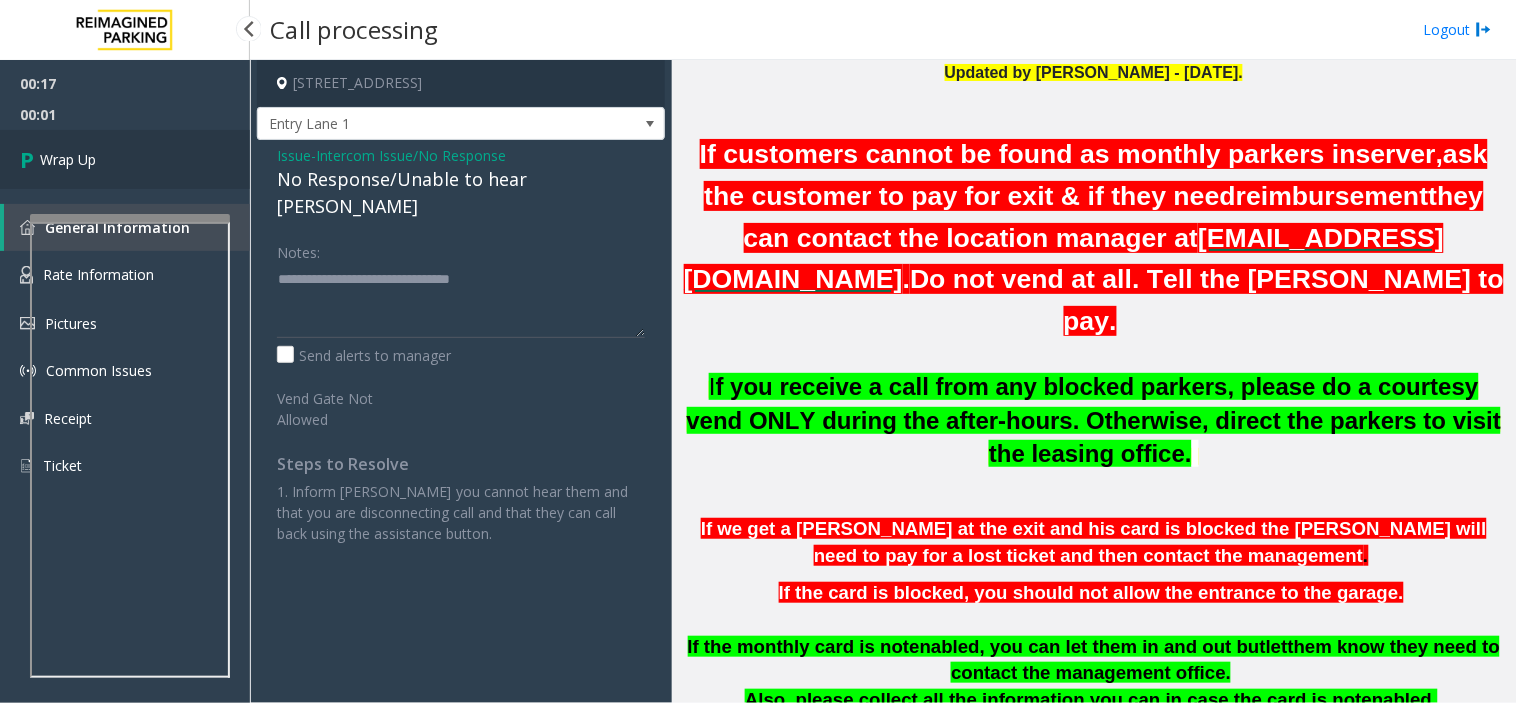 click on "Wrap Up" at bounding box center (125, 159) 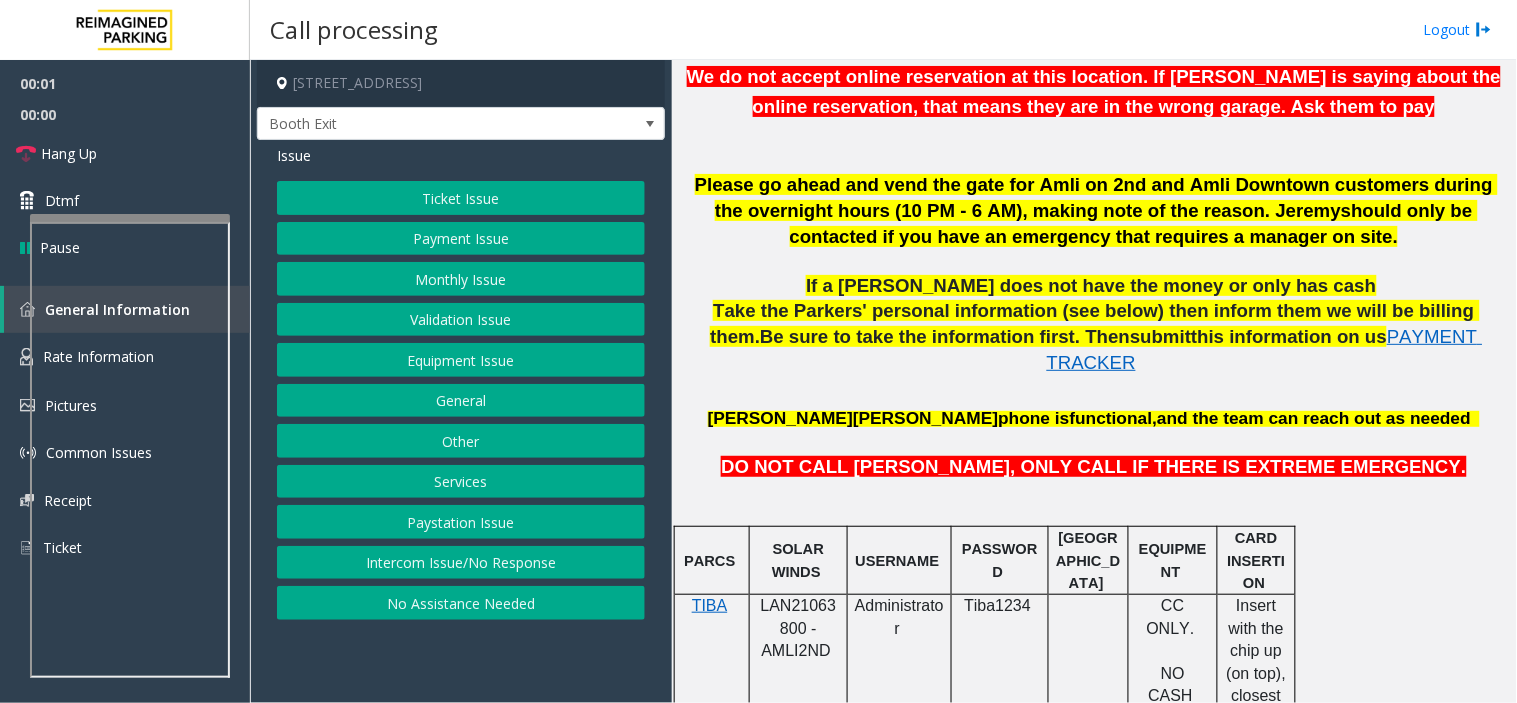 scroll, scrollTop: 1000, scrollLeft: 0, axis: vertical 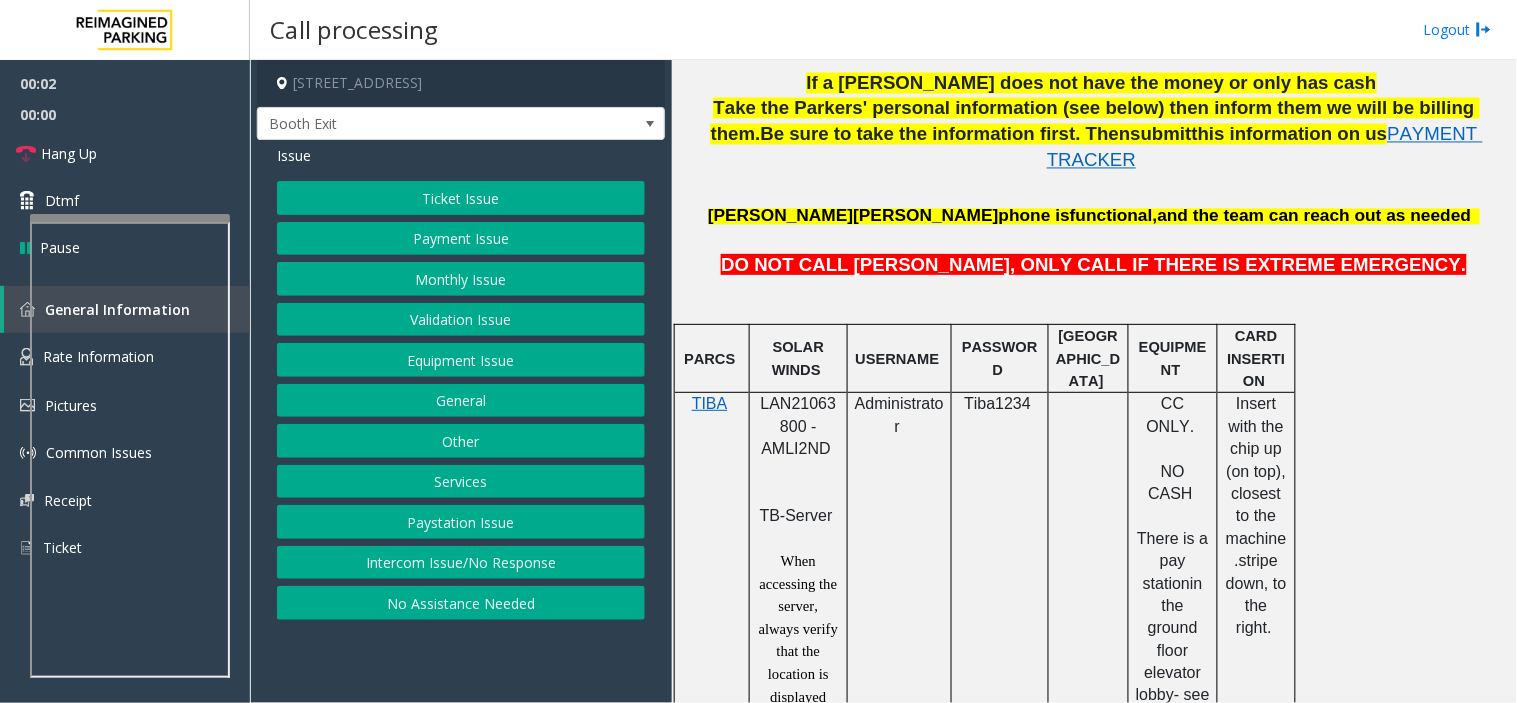 click on "LAN21063800 - AMLI2ND" 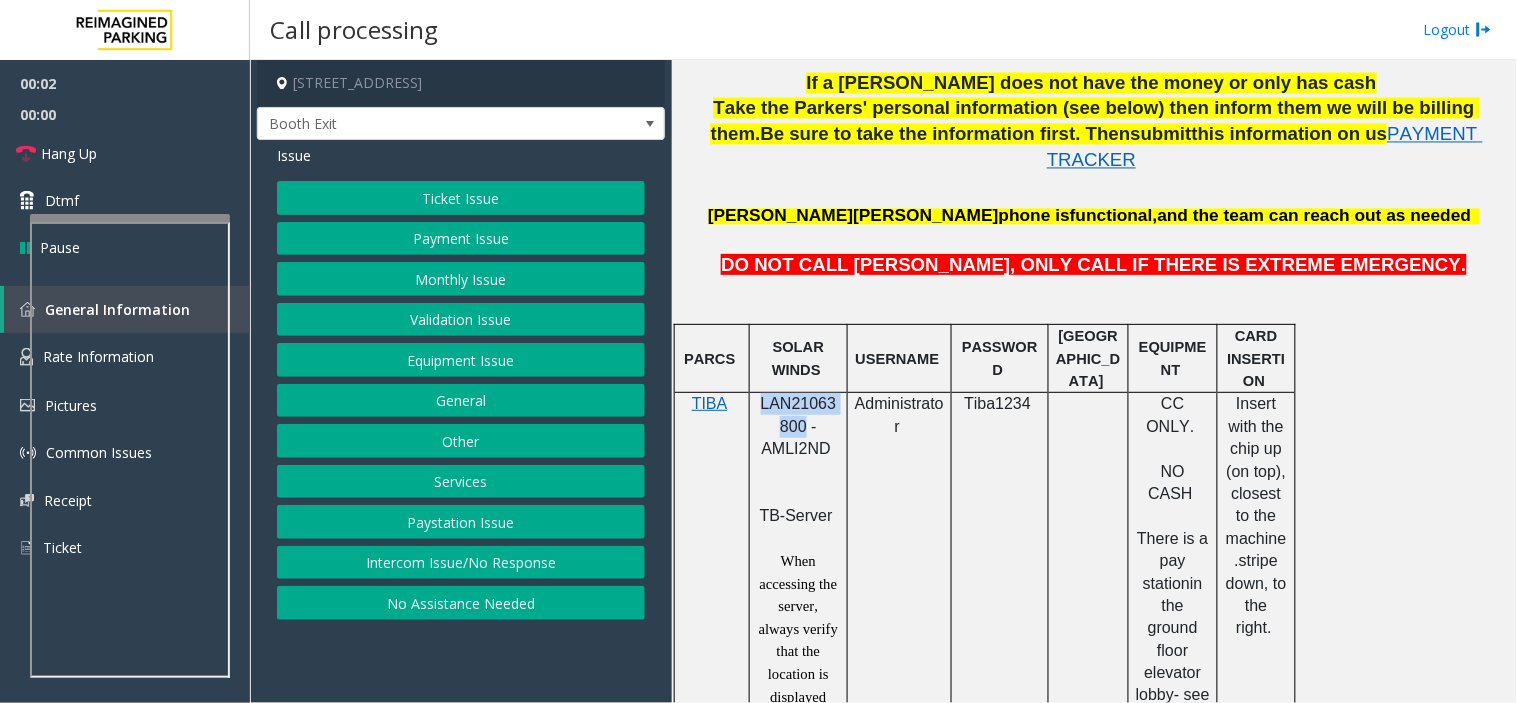 click on "LAN21063800 - AMLI2ND" 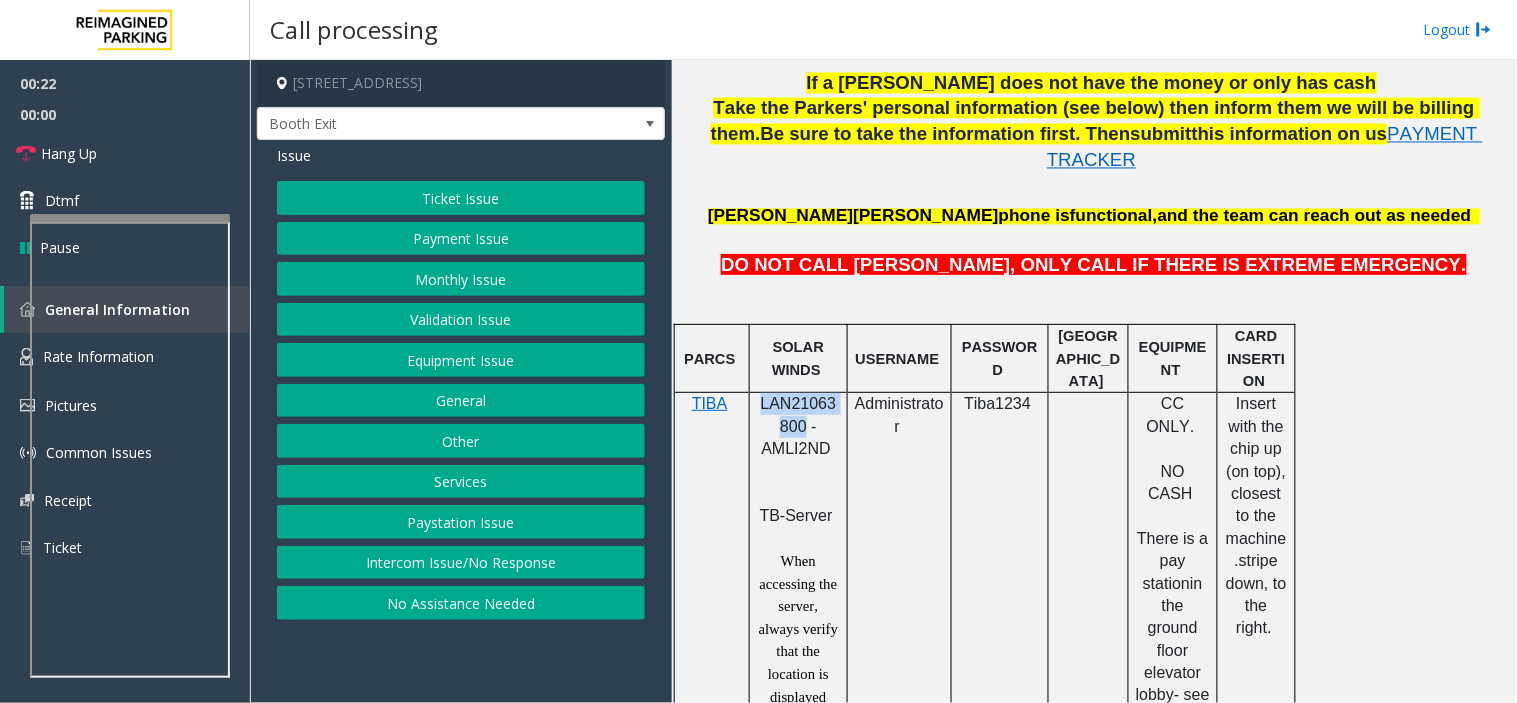 click on "Payment Issue" 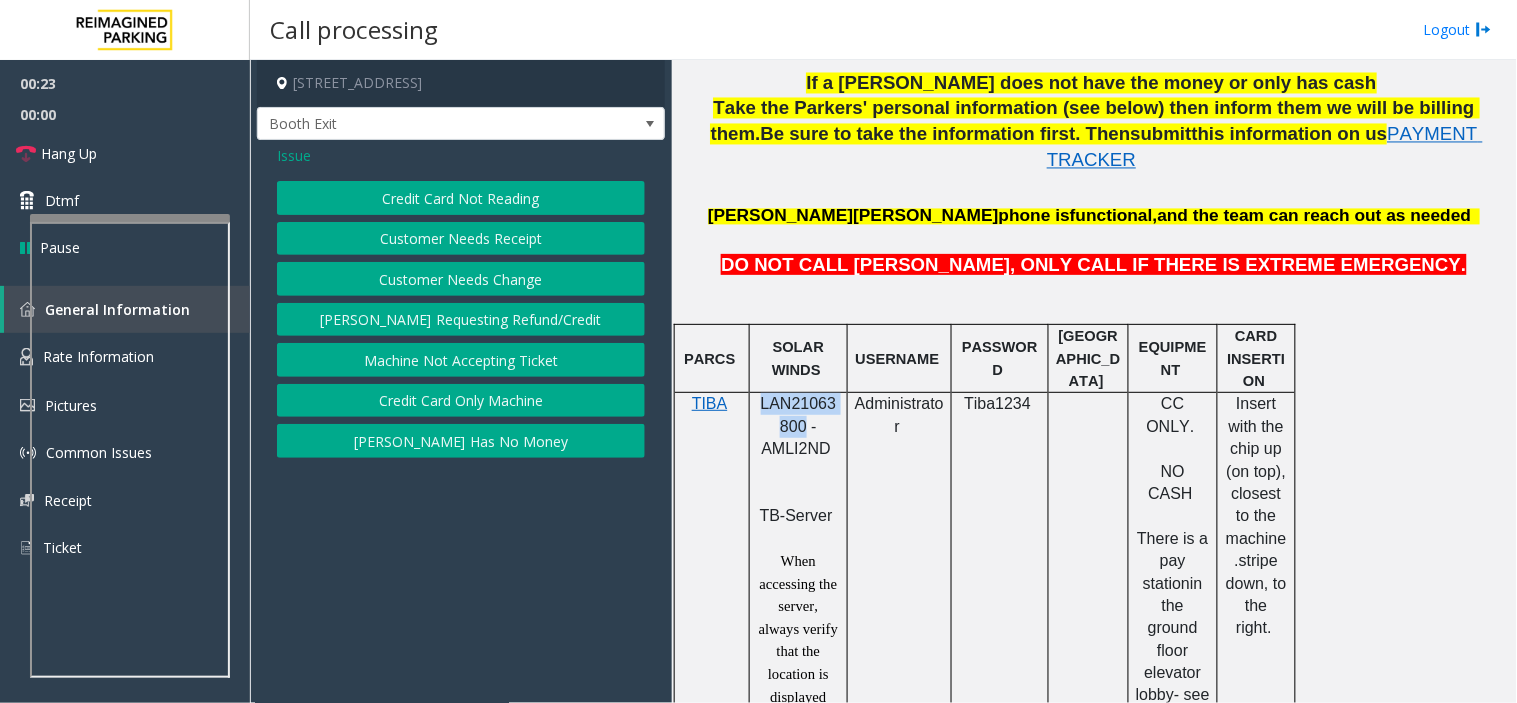 click on "Credit Card Not Reading" 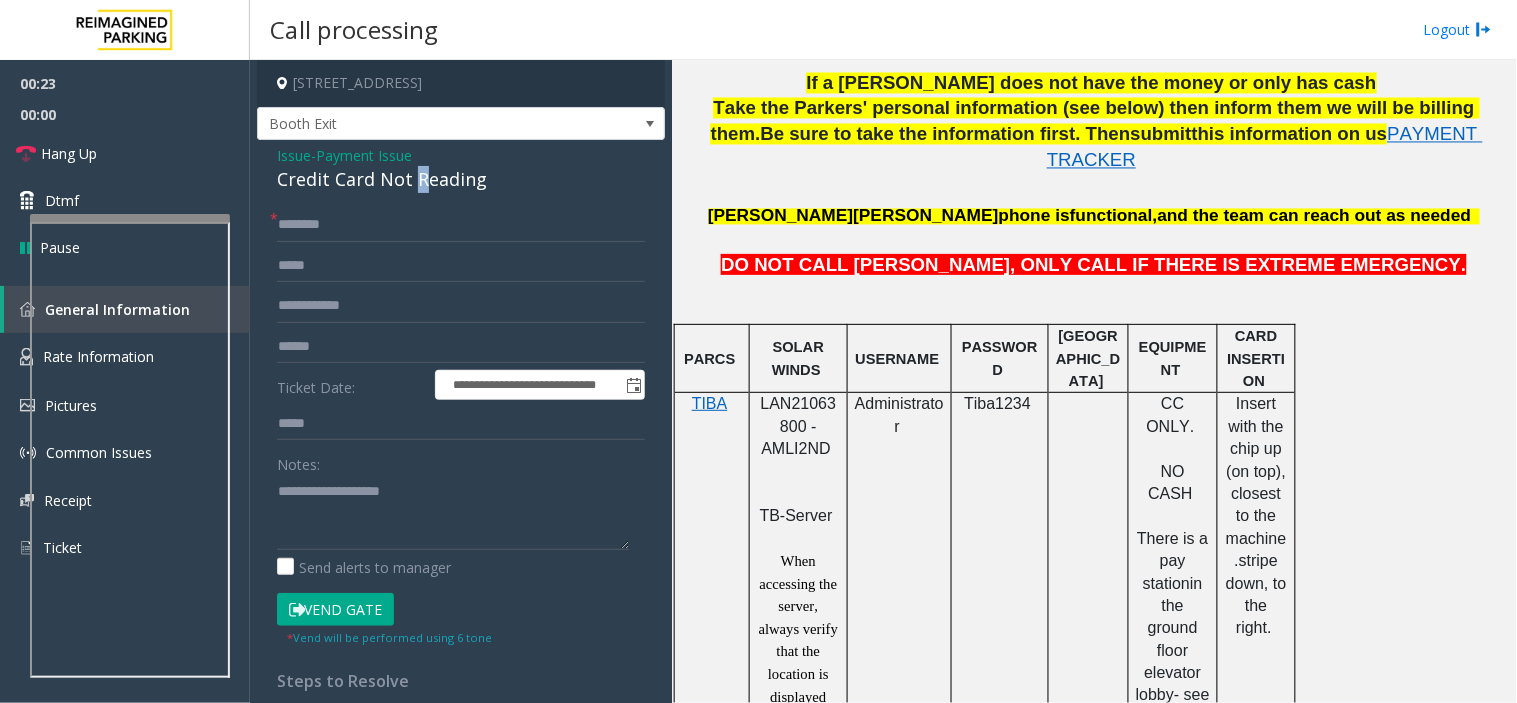 click on "Credit Card Not Reading" 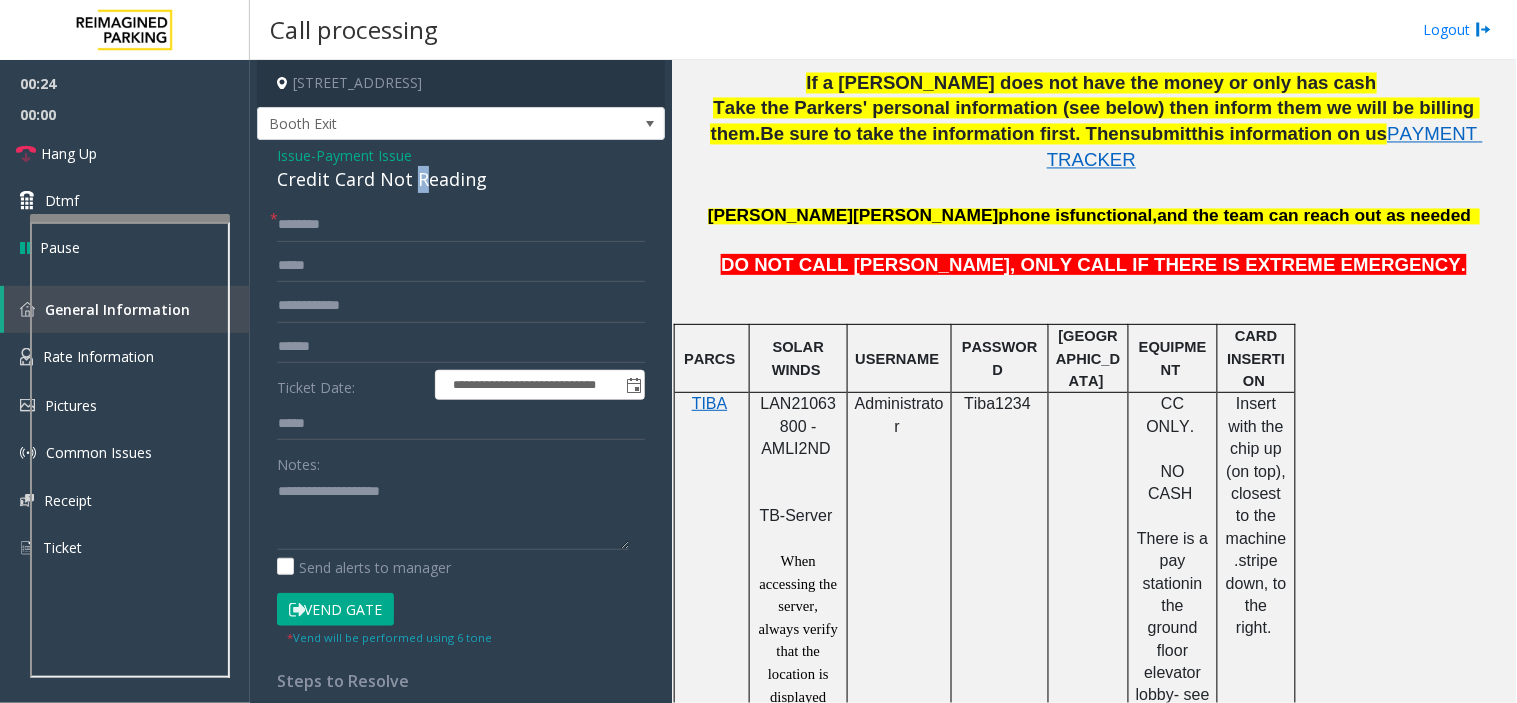 click on "Credit Card Not Reading" 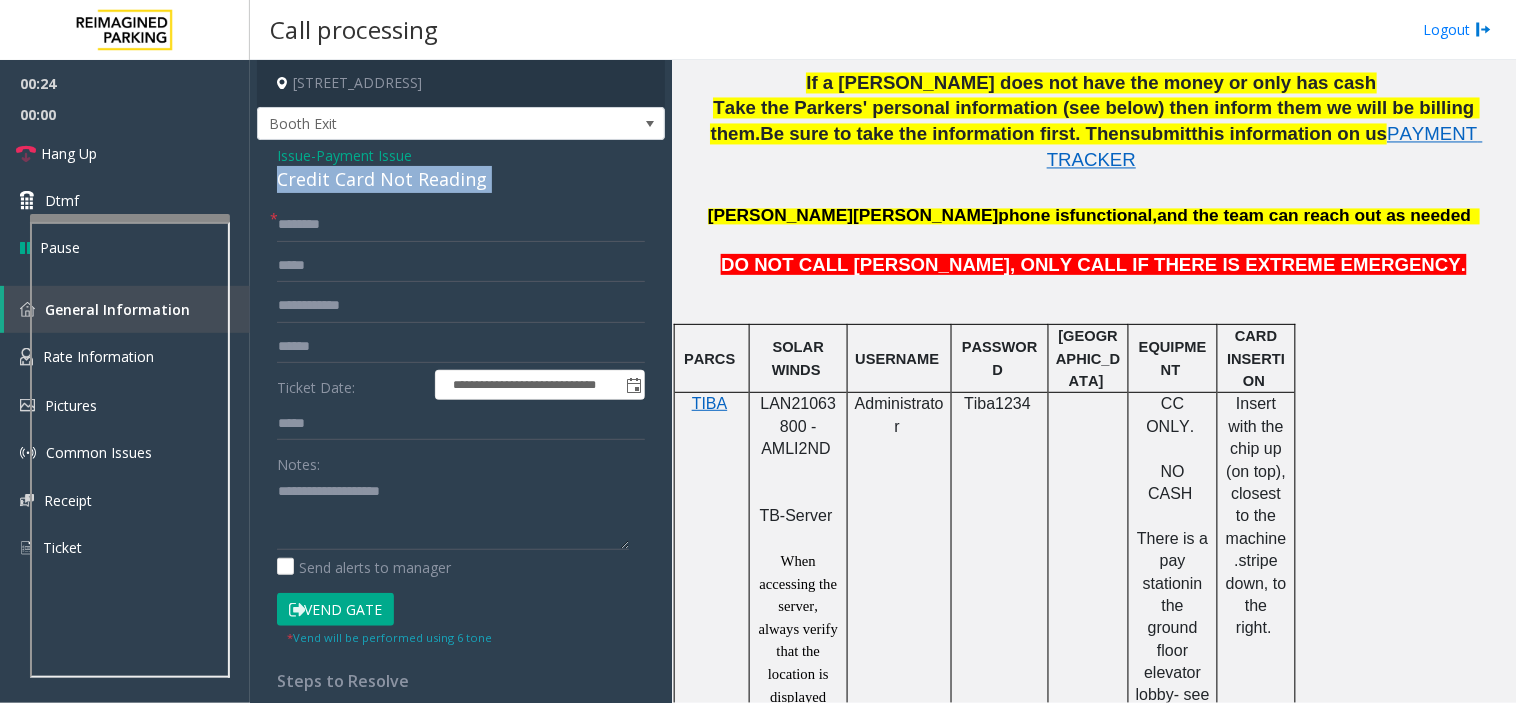 click on "Credit Card Not Reading" 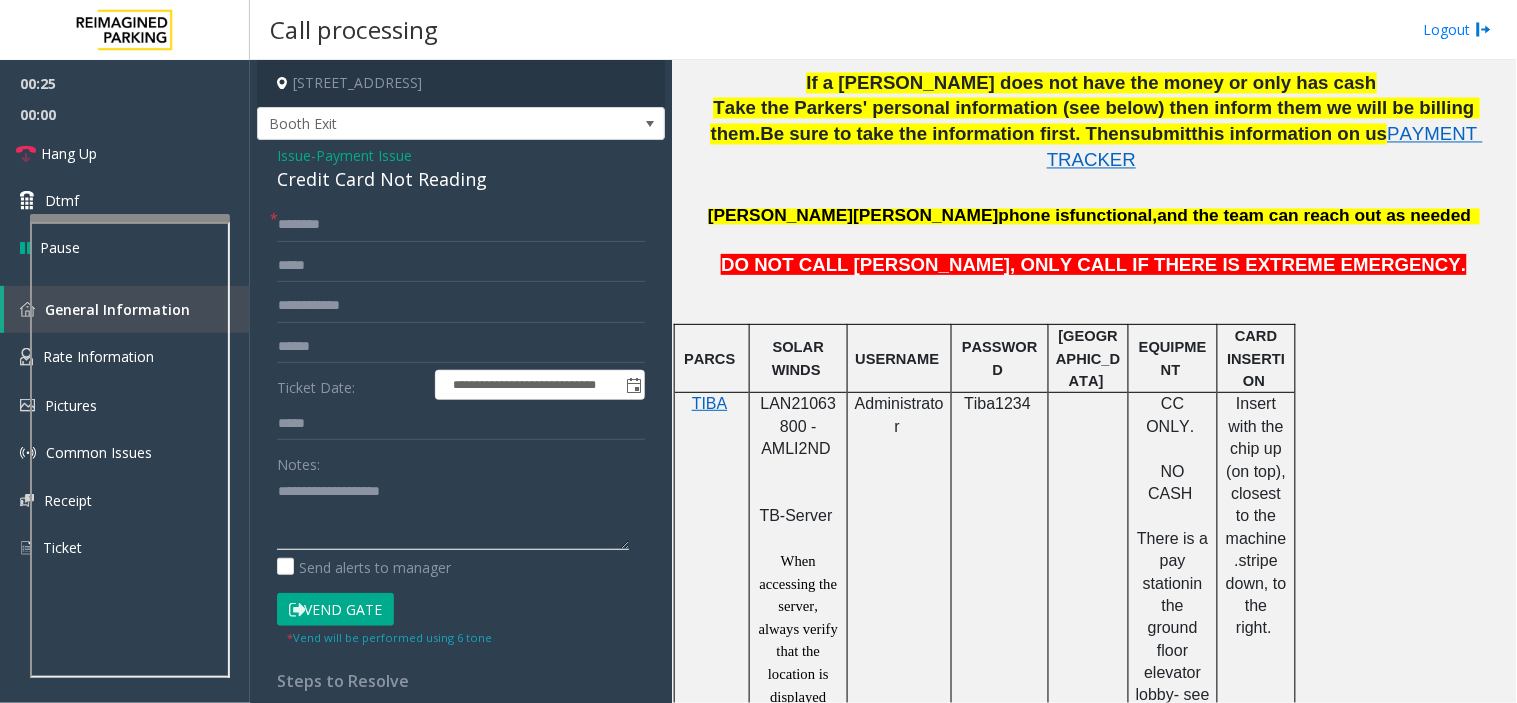click 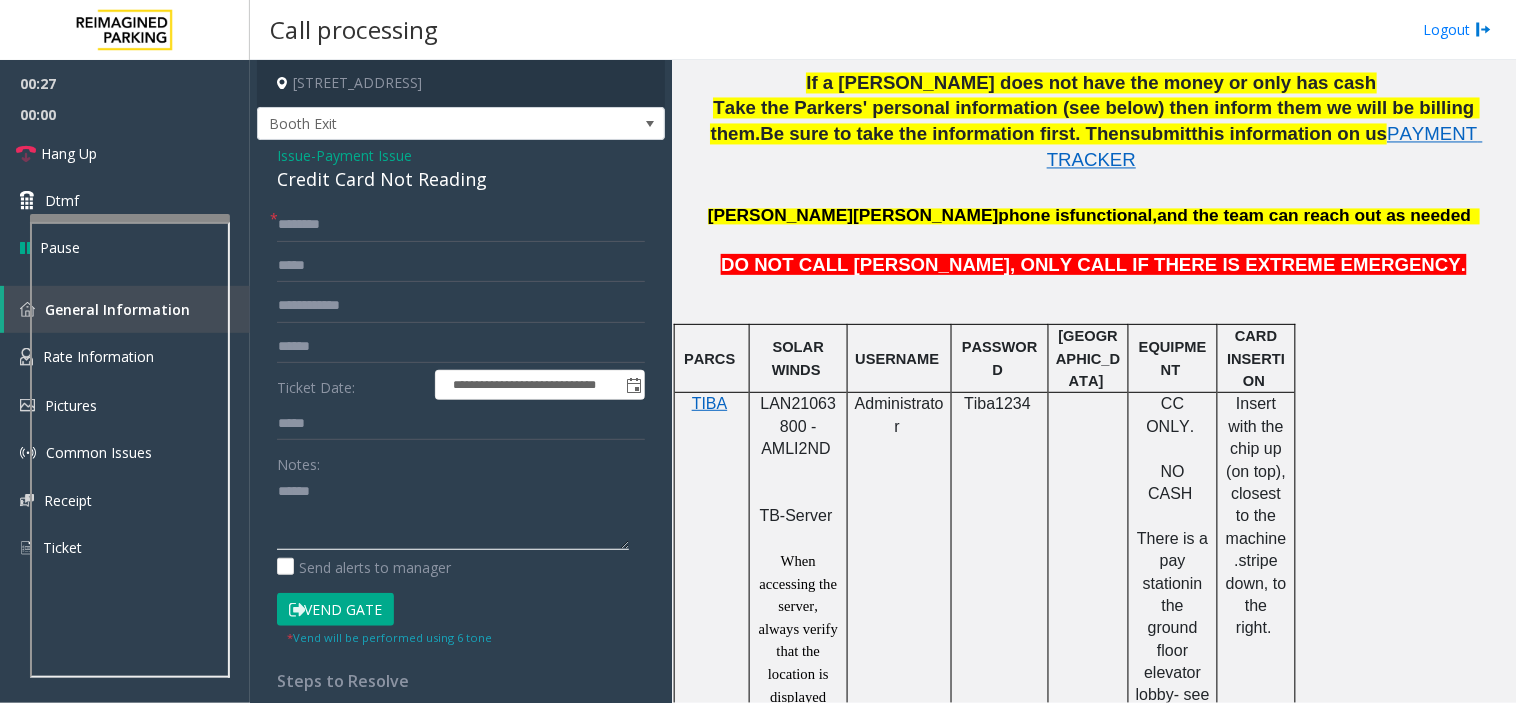 paste on "**********" 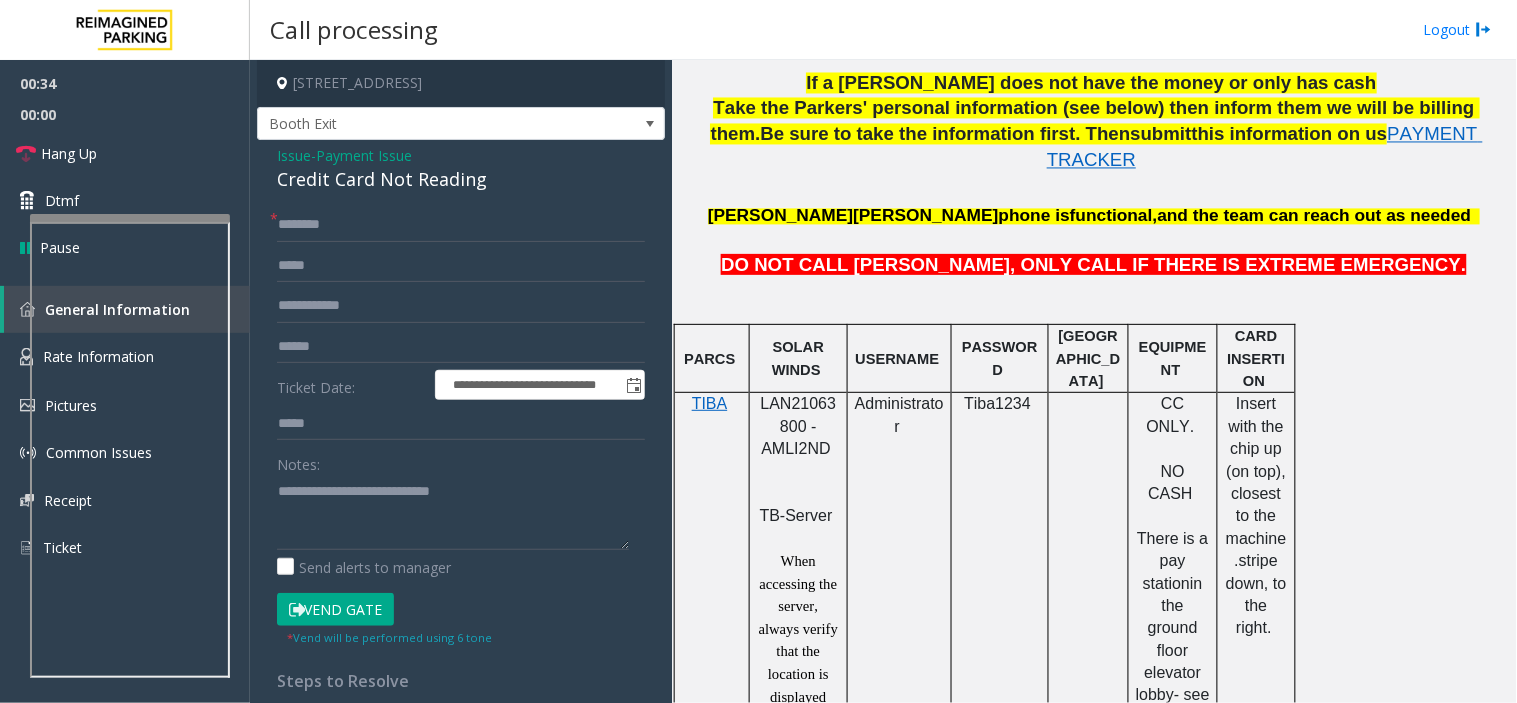 click on "Vend Gate" 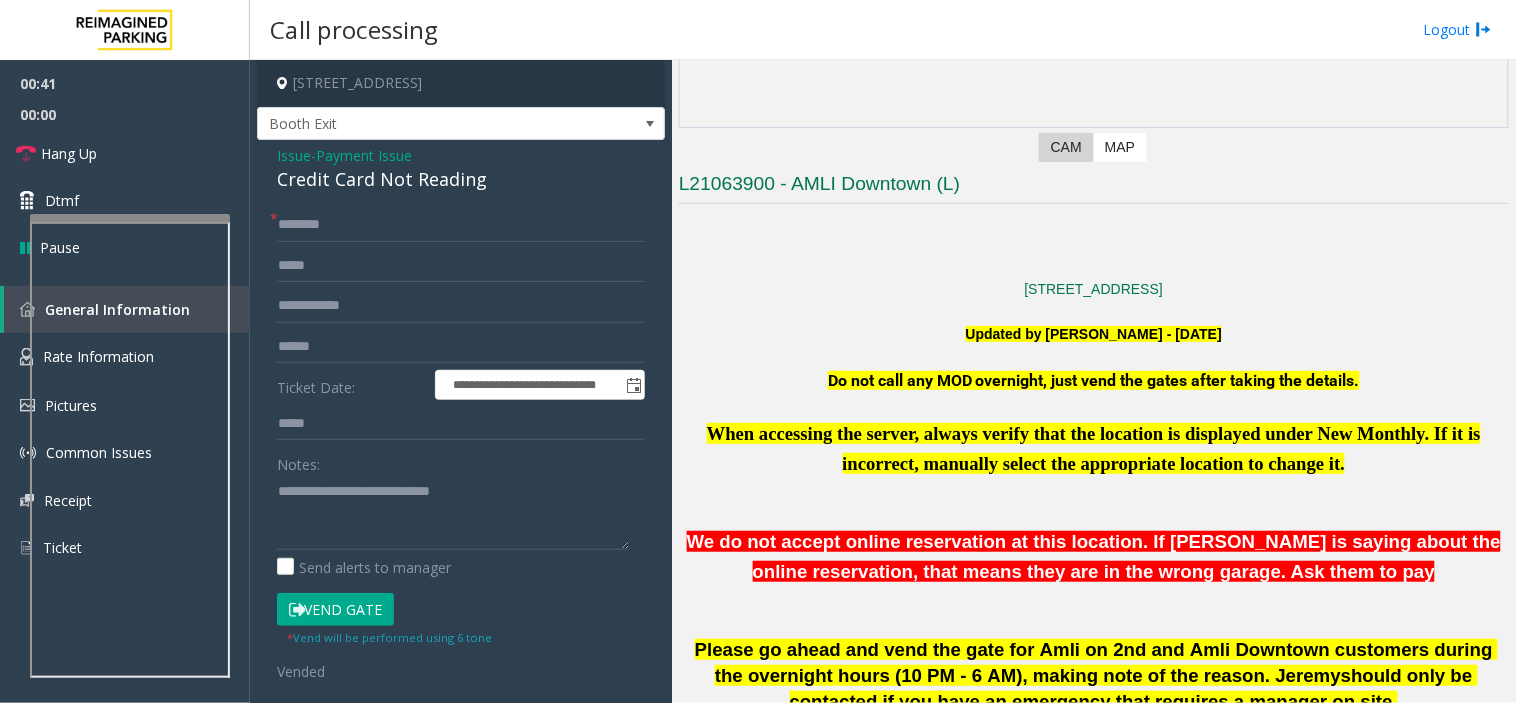 scroll, scrollTop: 0, scrollLeft: 0, axis: both 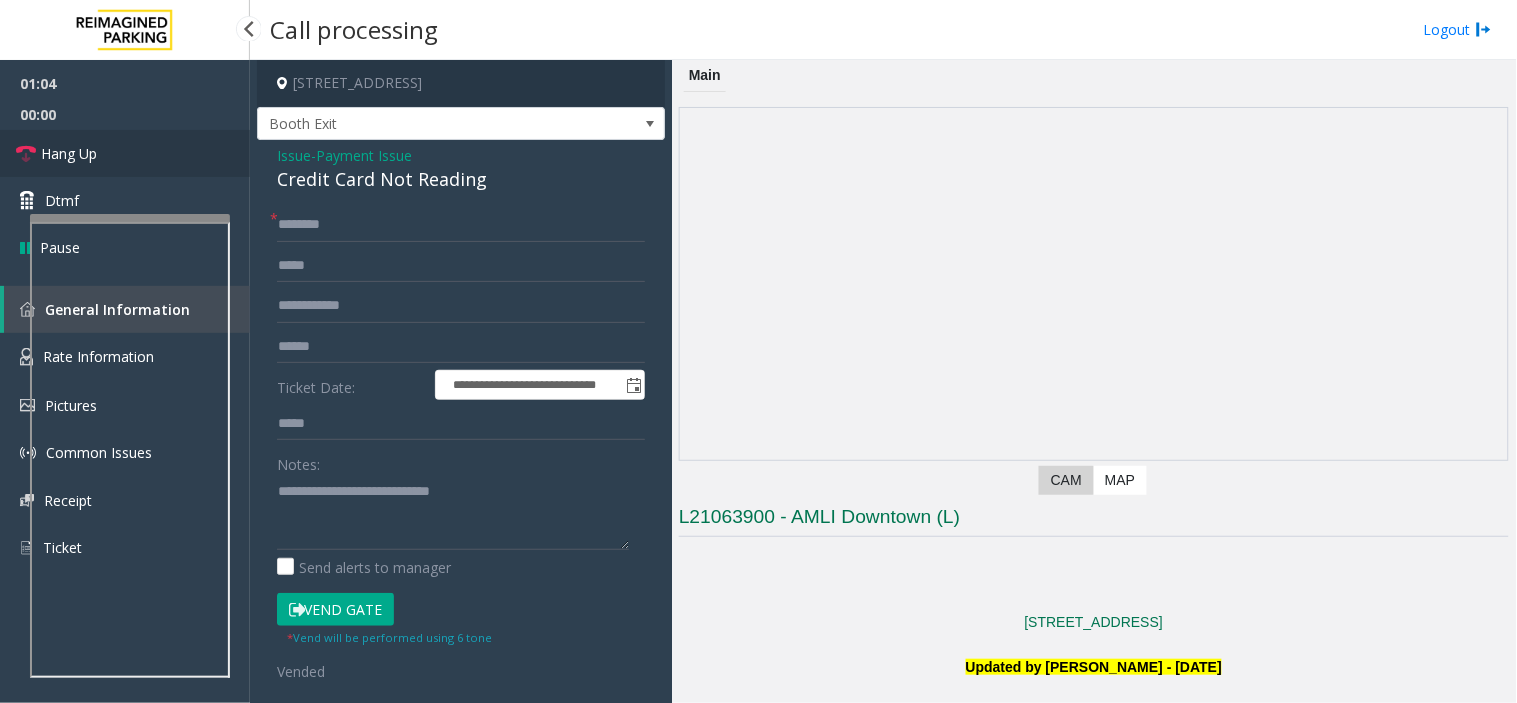 click on "Hang Up" at bounding box center (125, 153) 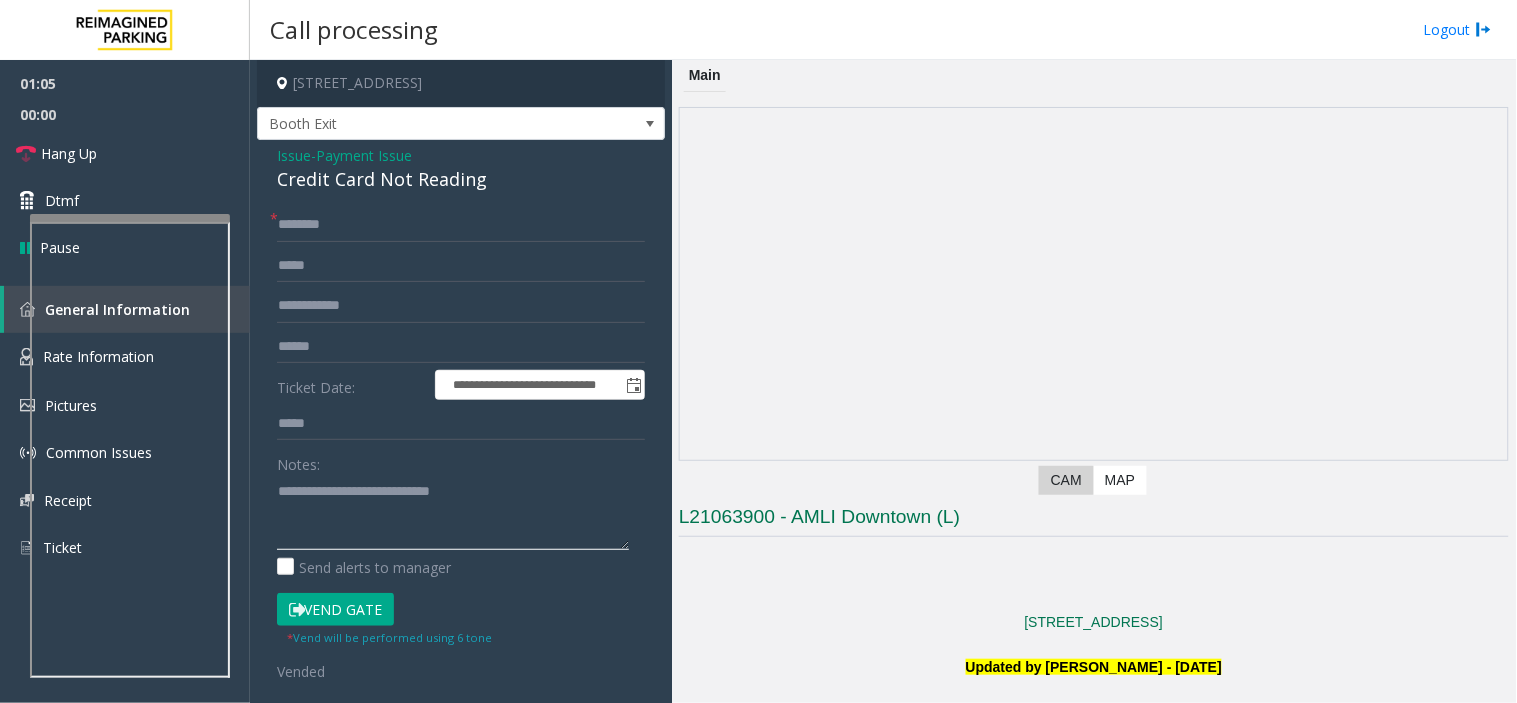 click 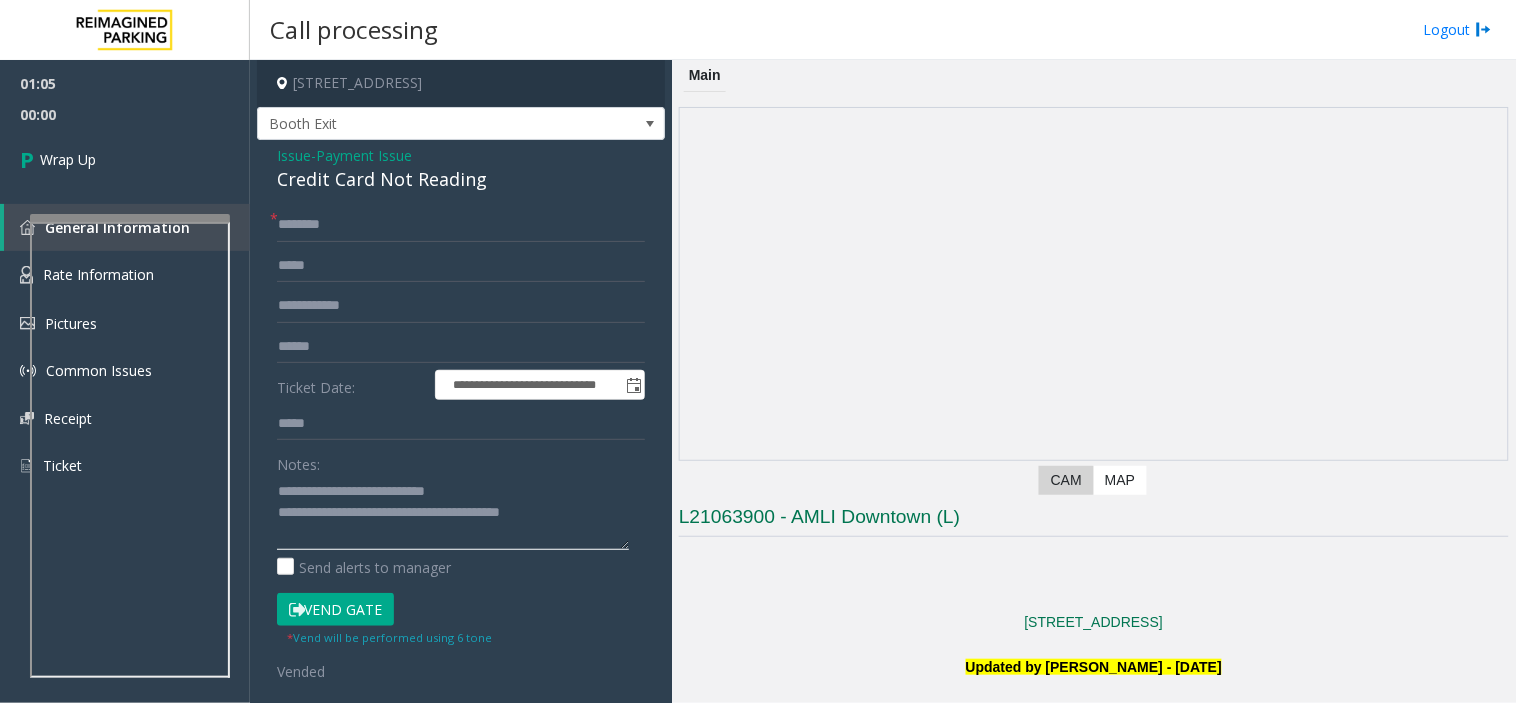 type on "**********" 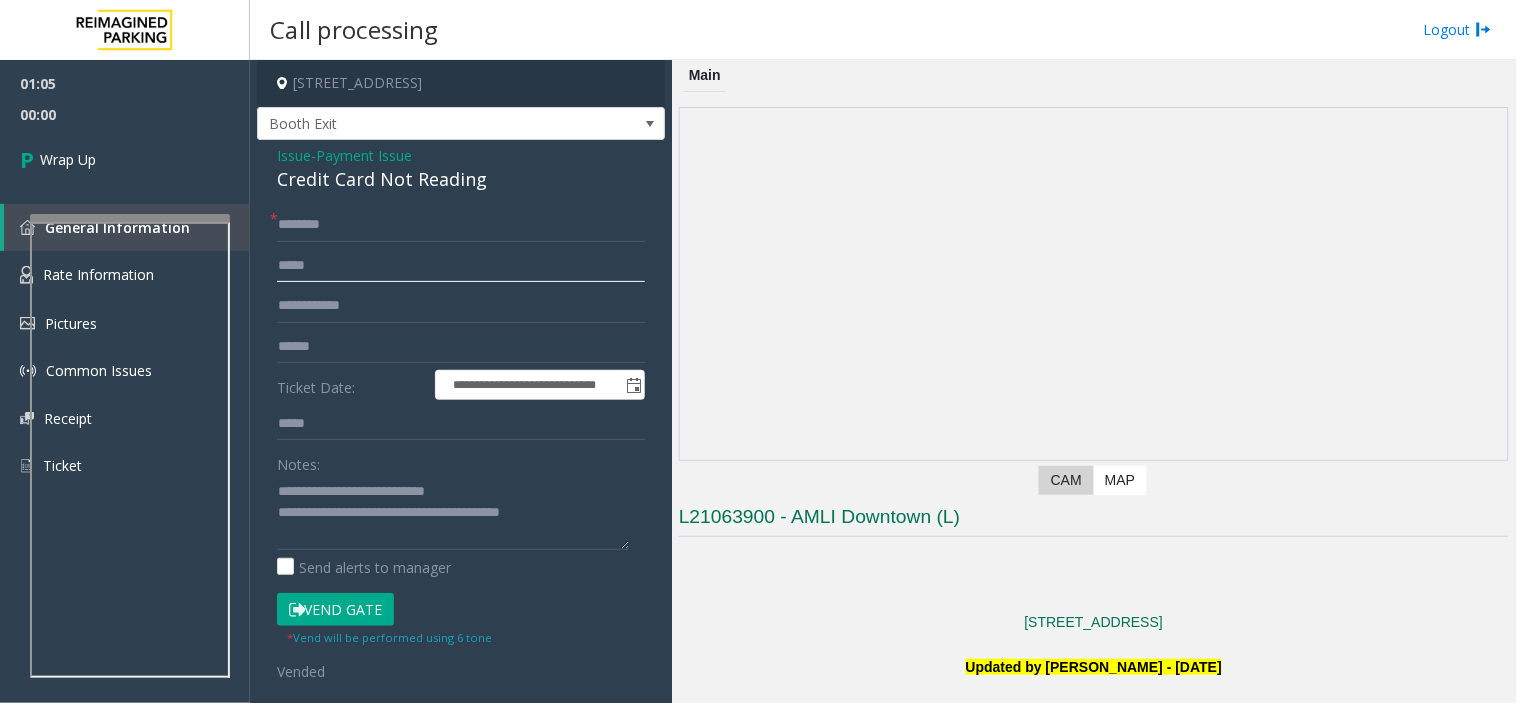 click 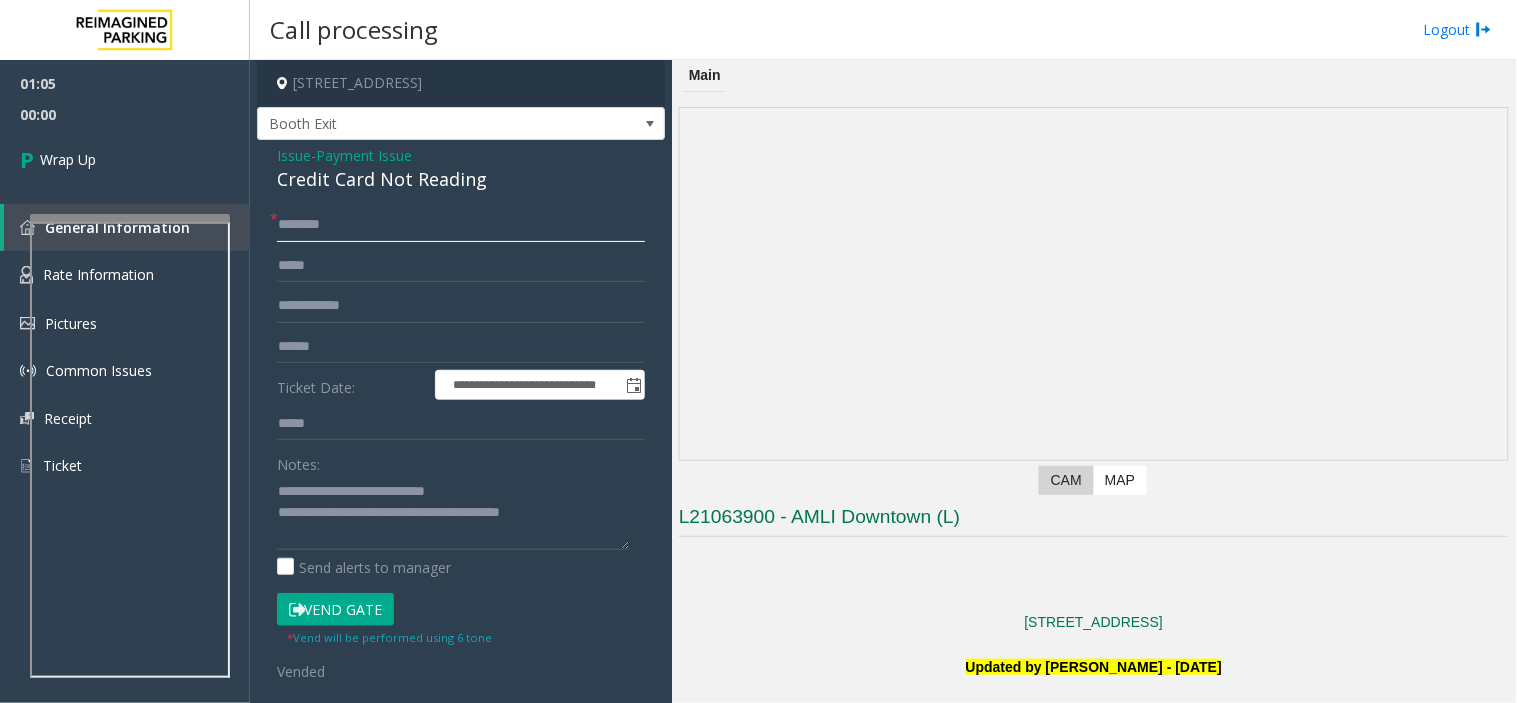 click 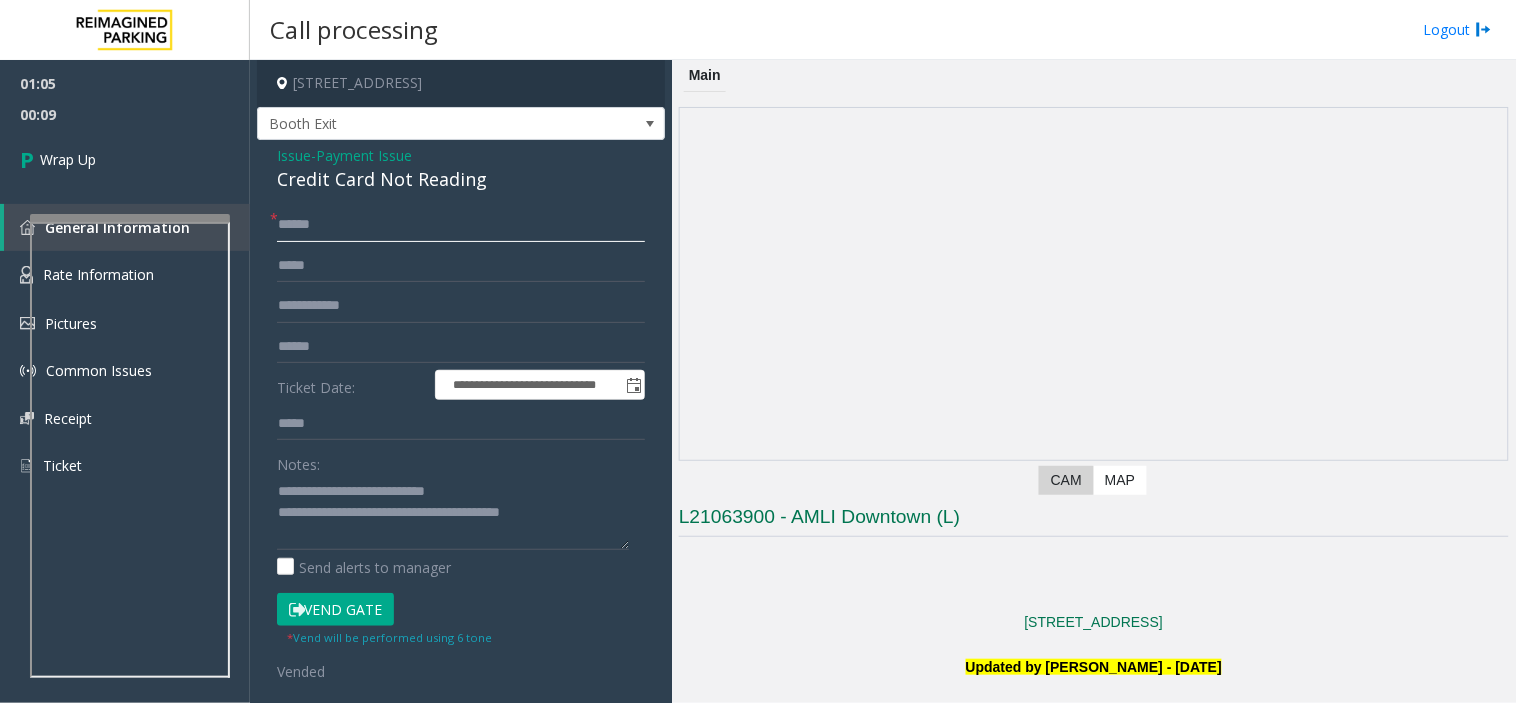 type on "*****" 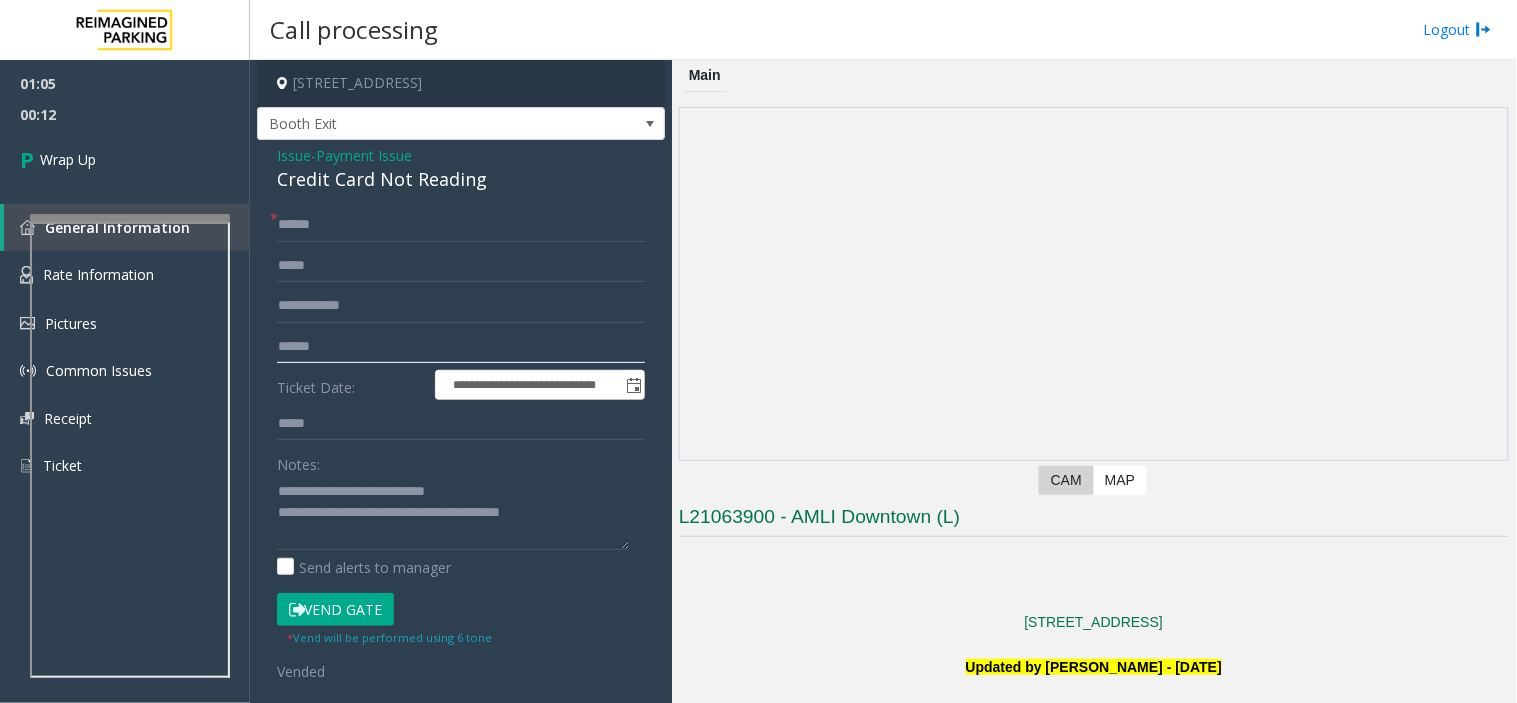 click 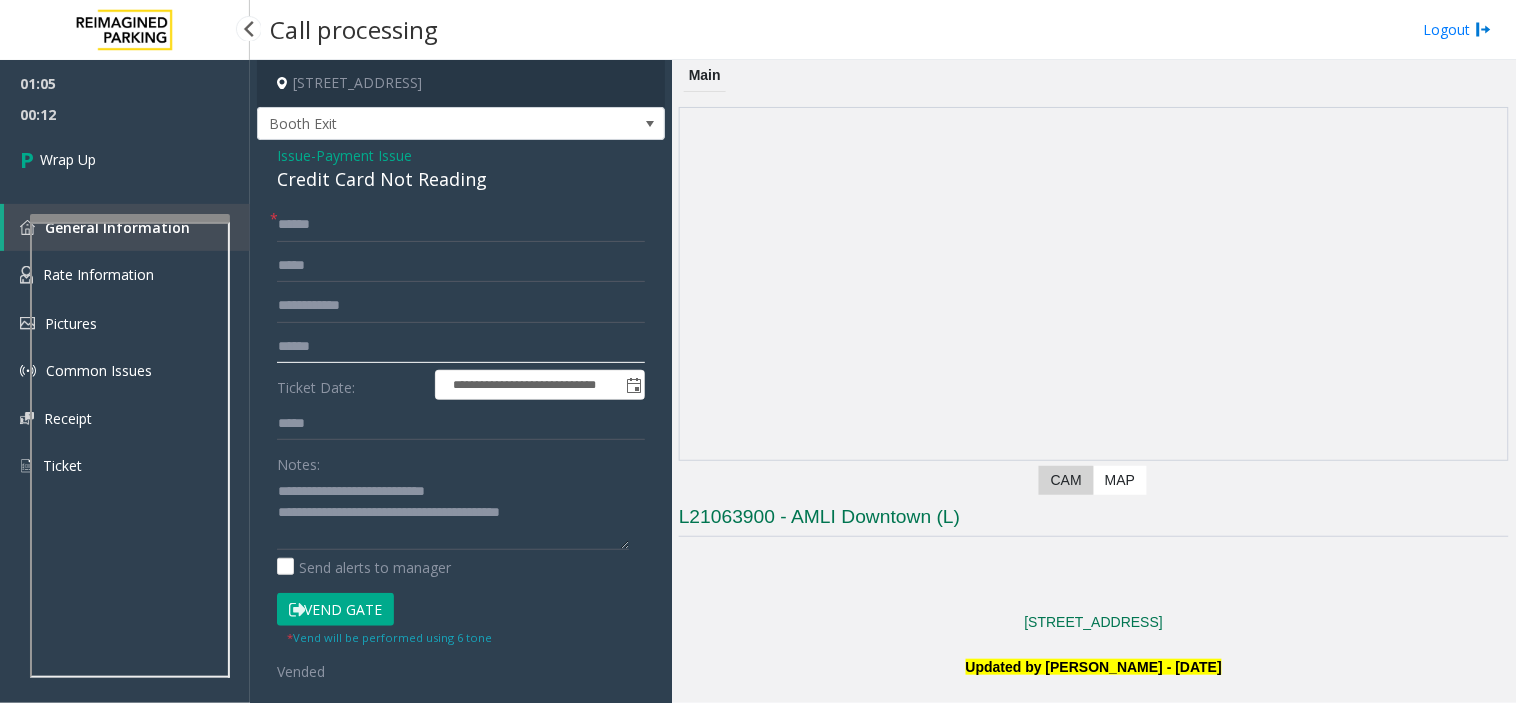 type on "******" 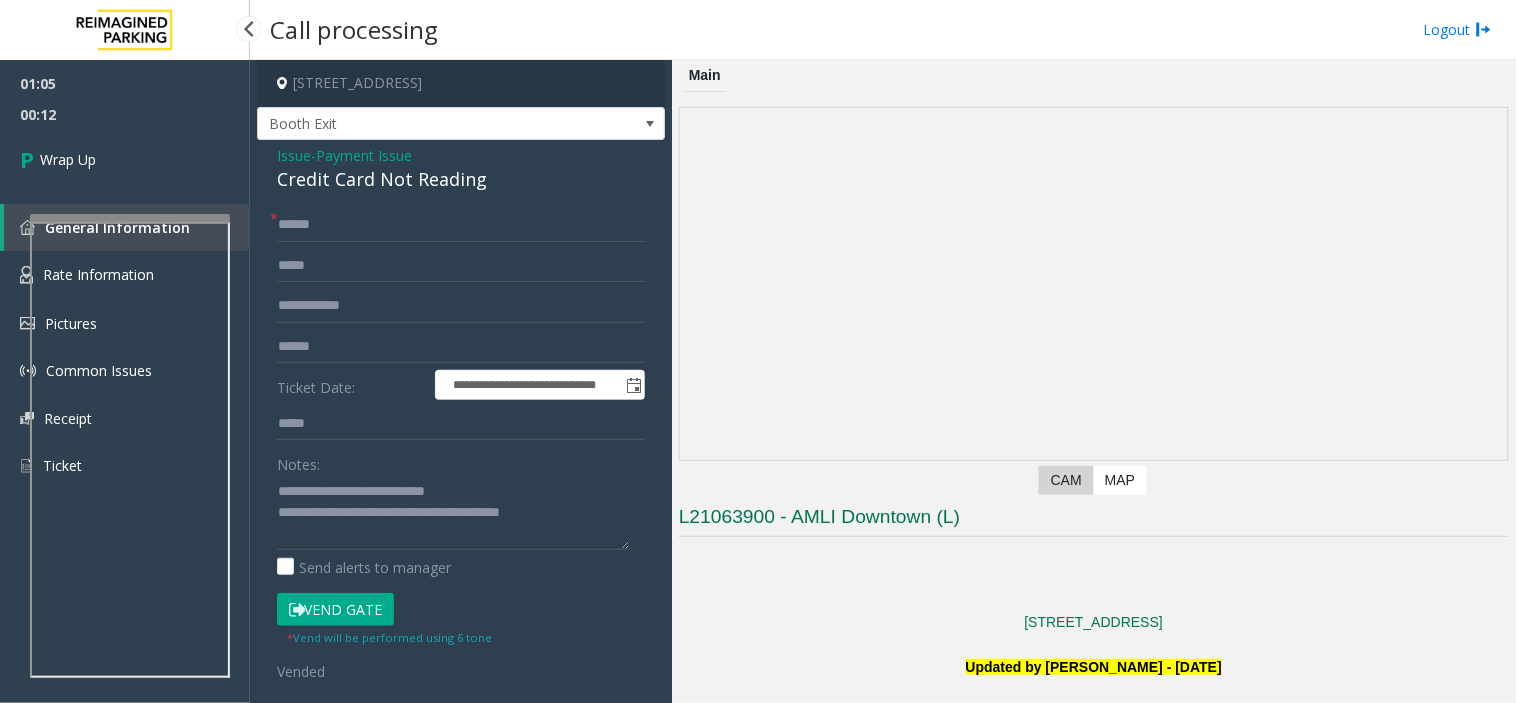 click on "01:05" at bounding box center (125, 83) 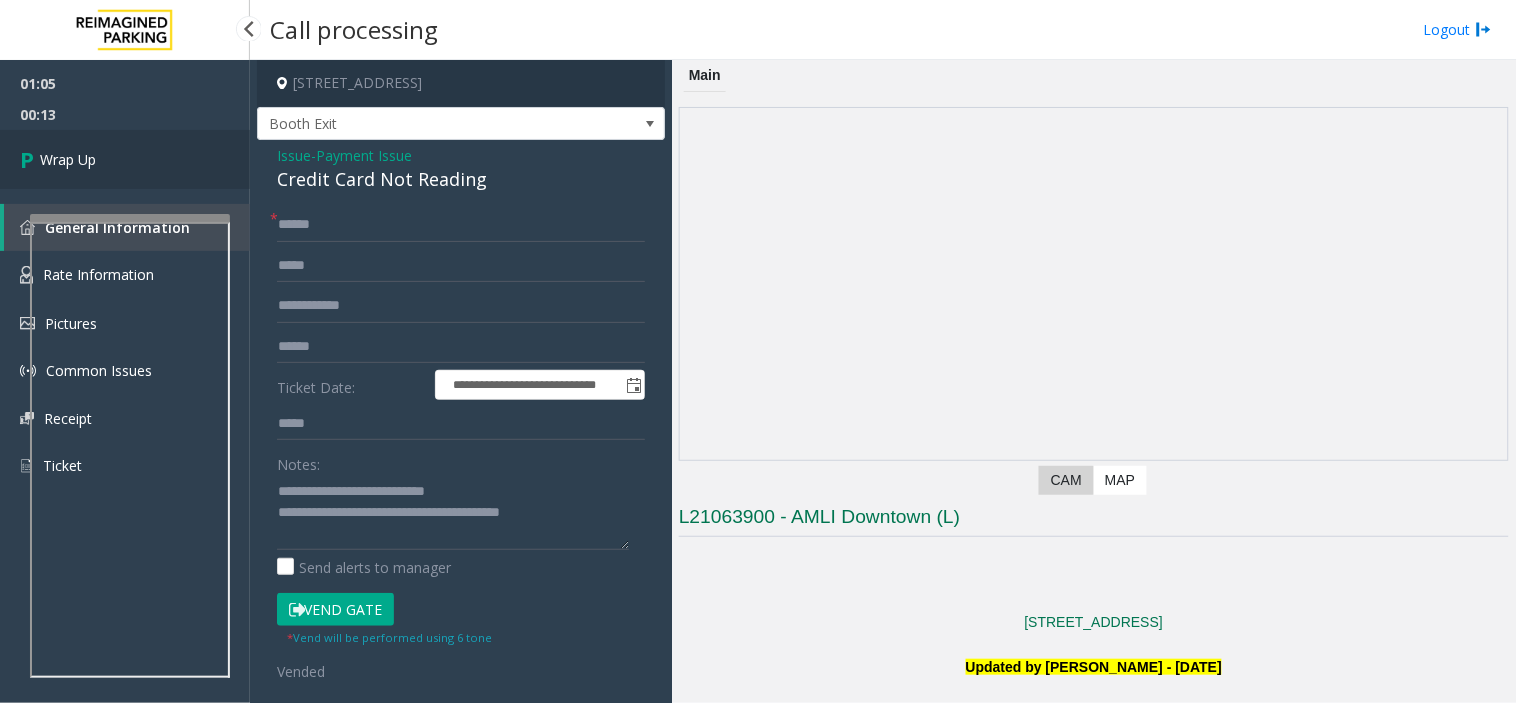 click on "Wrap Up" at bounding box center [125, 159] 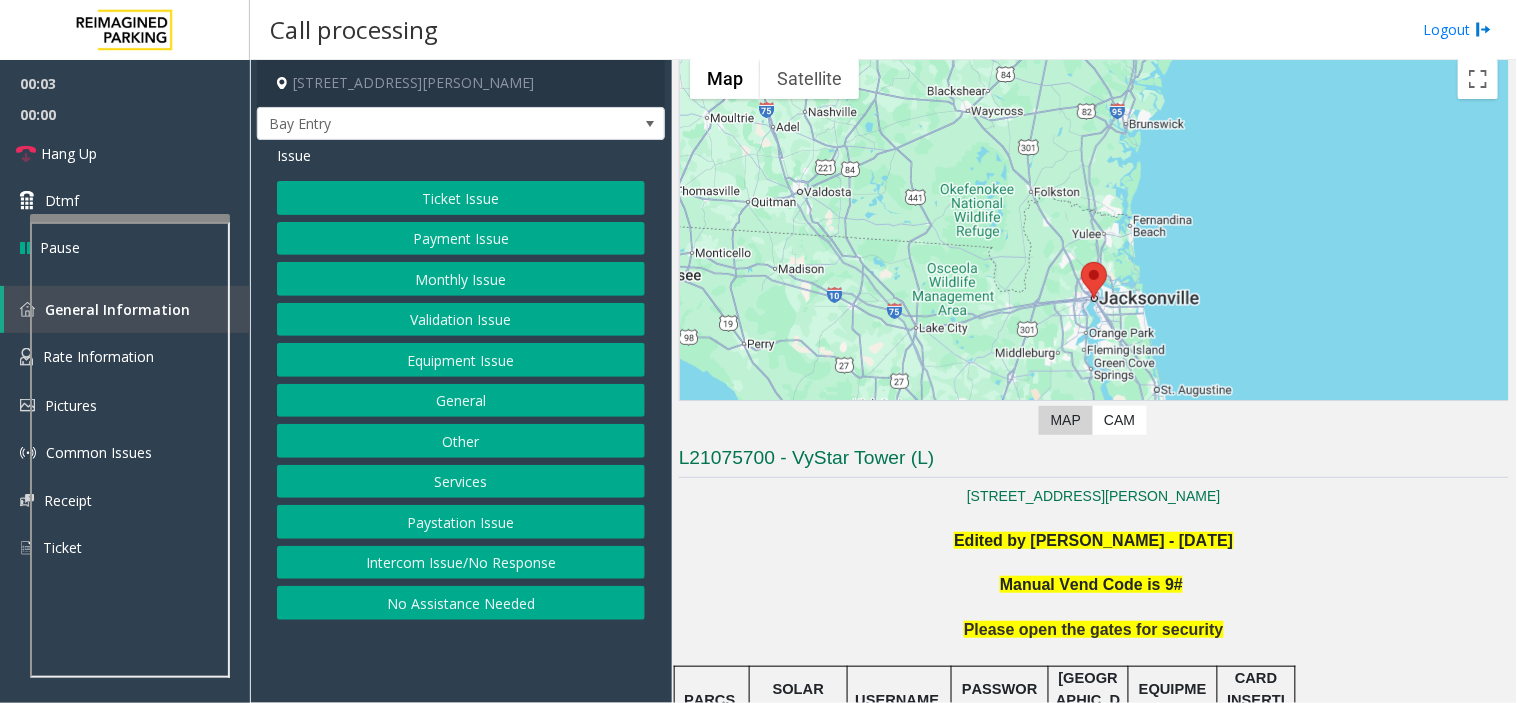 scroll, scrollTop: 444, scrollLeft: 0, axis: vertical 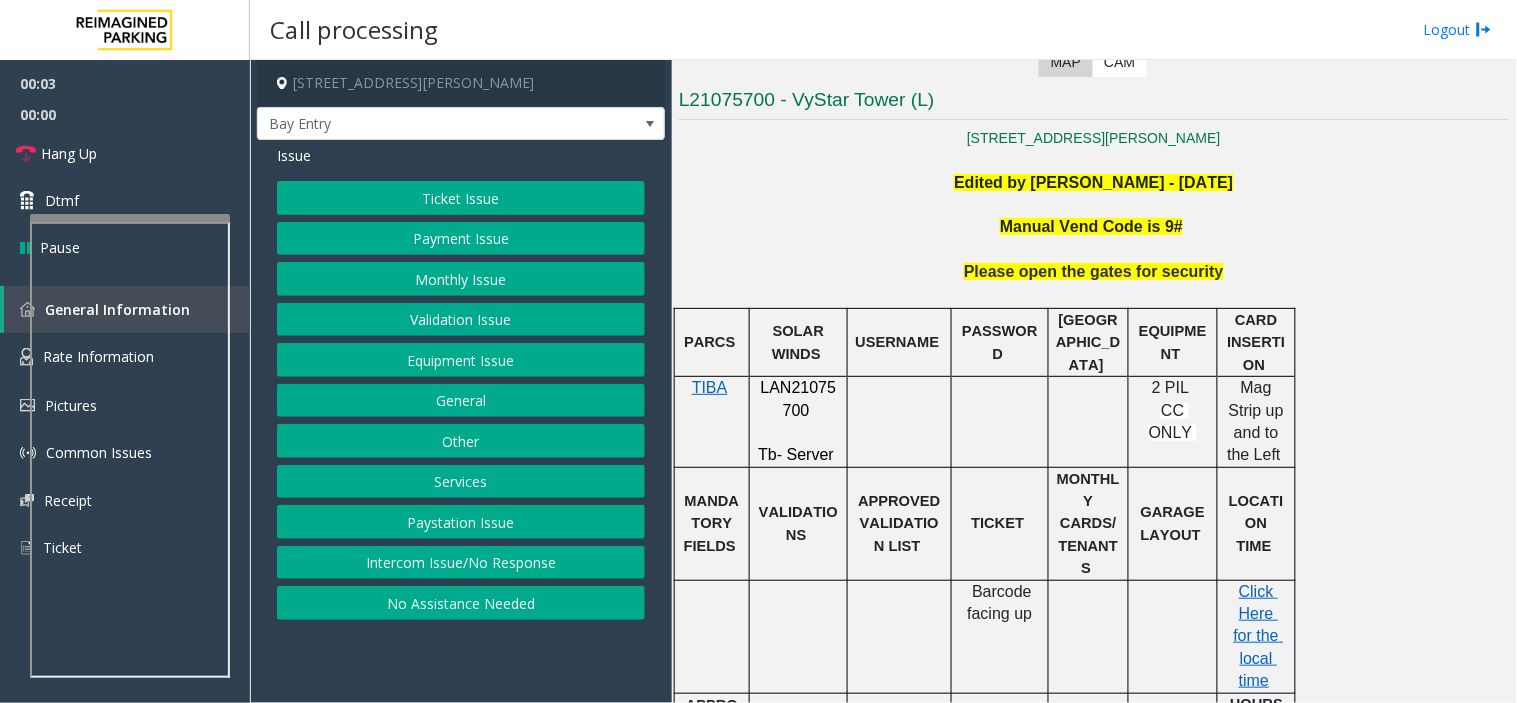click 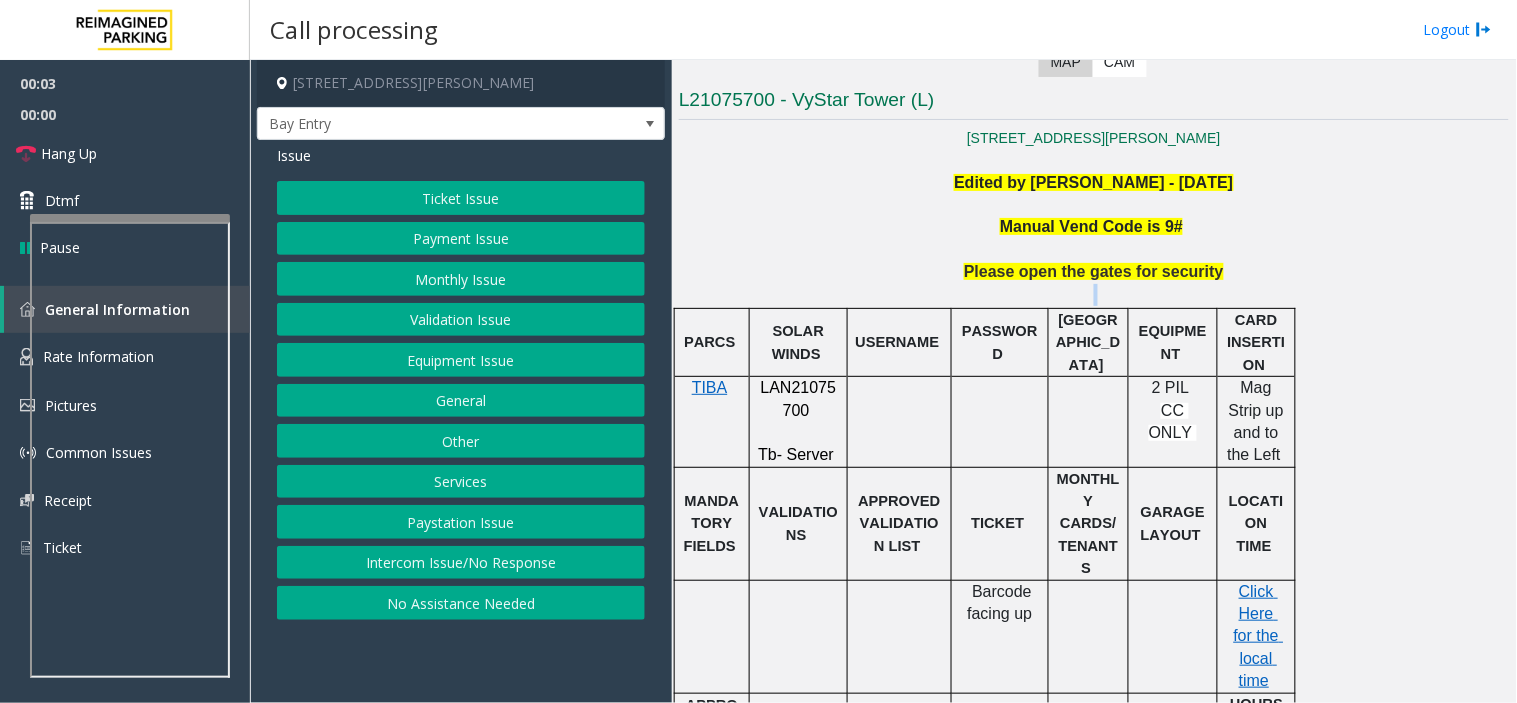 click 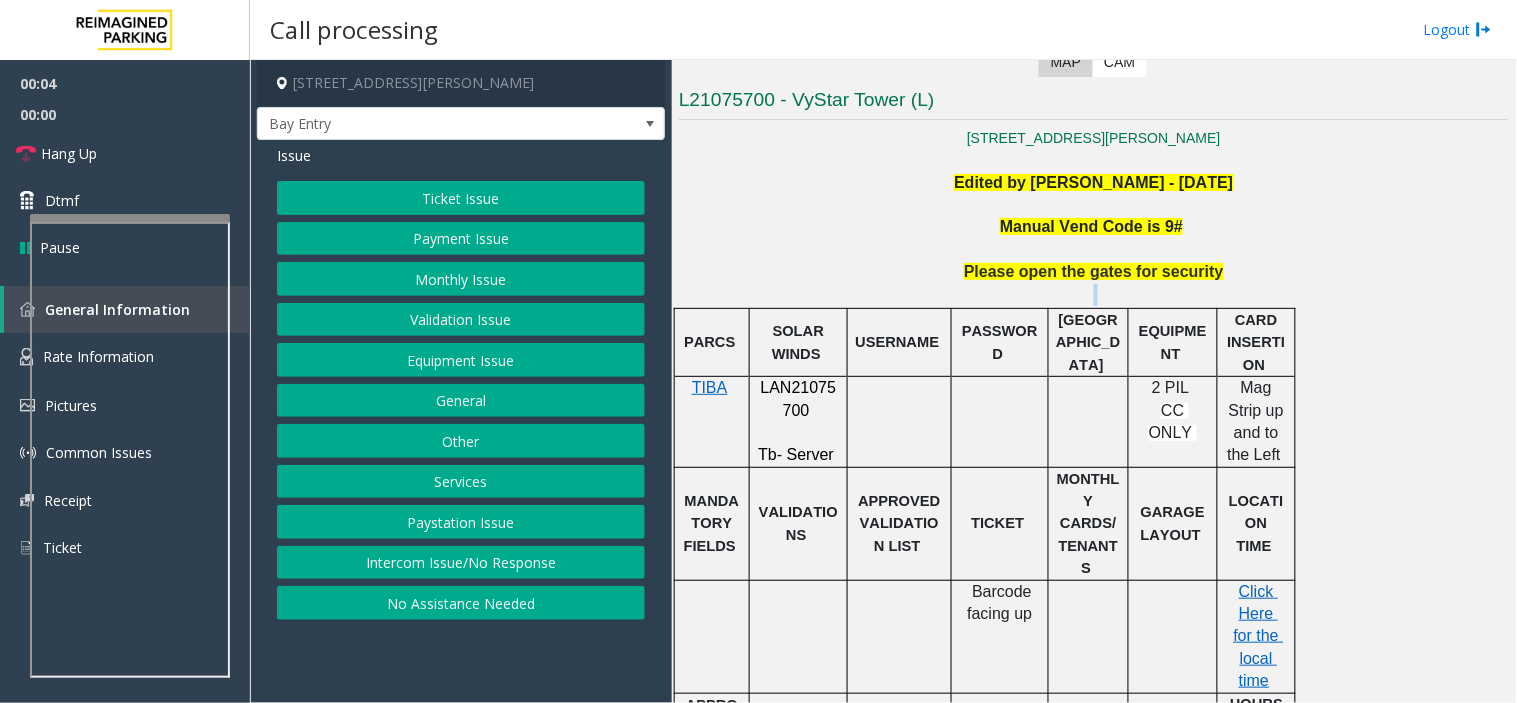 click 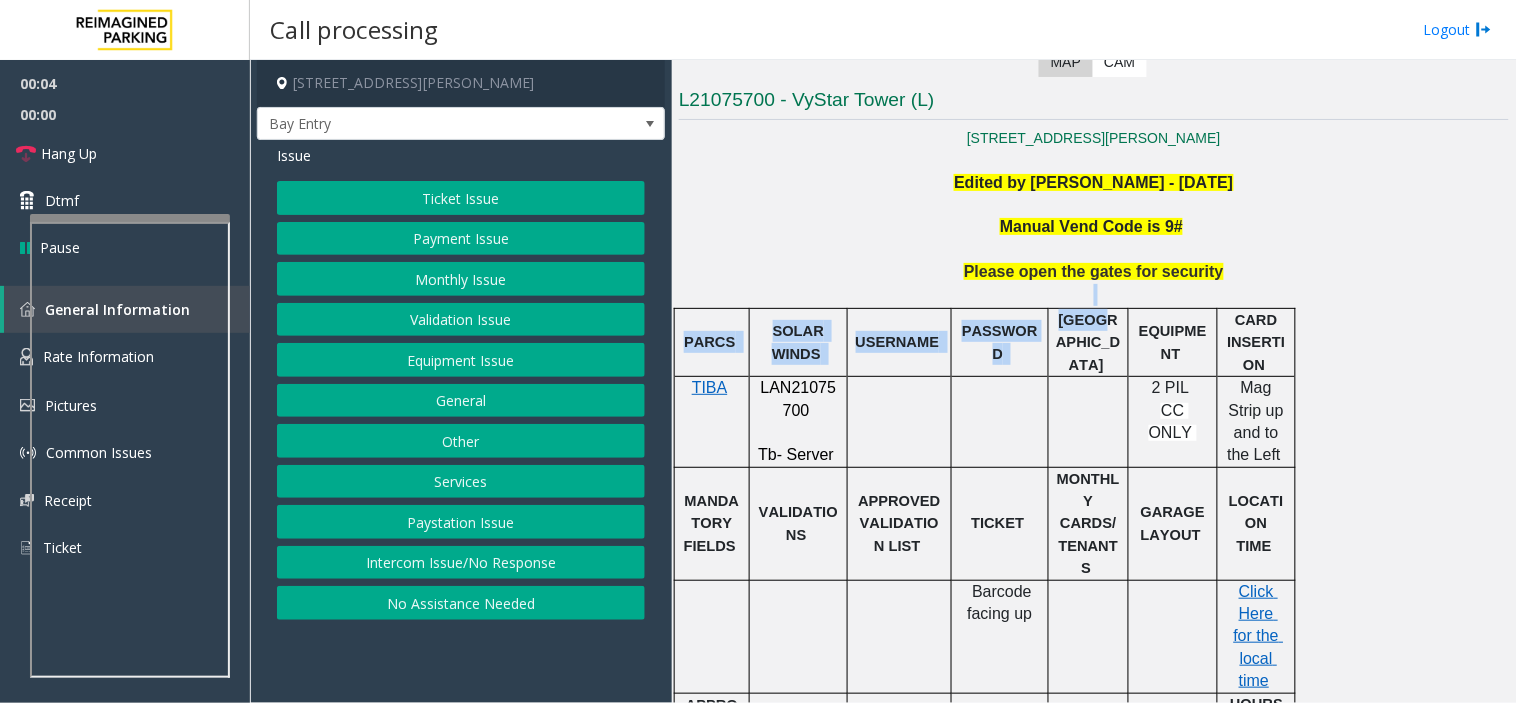 drag, startPoint x: 972, startPoint y: 284, endPoint x: 1062, endPoint y: 314, distance: 94.86833 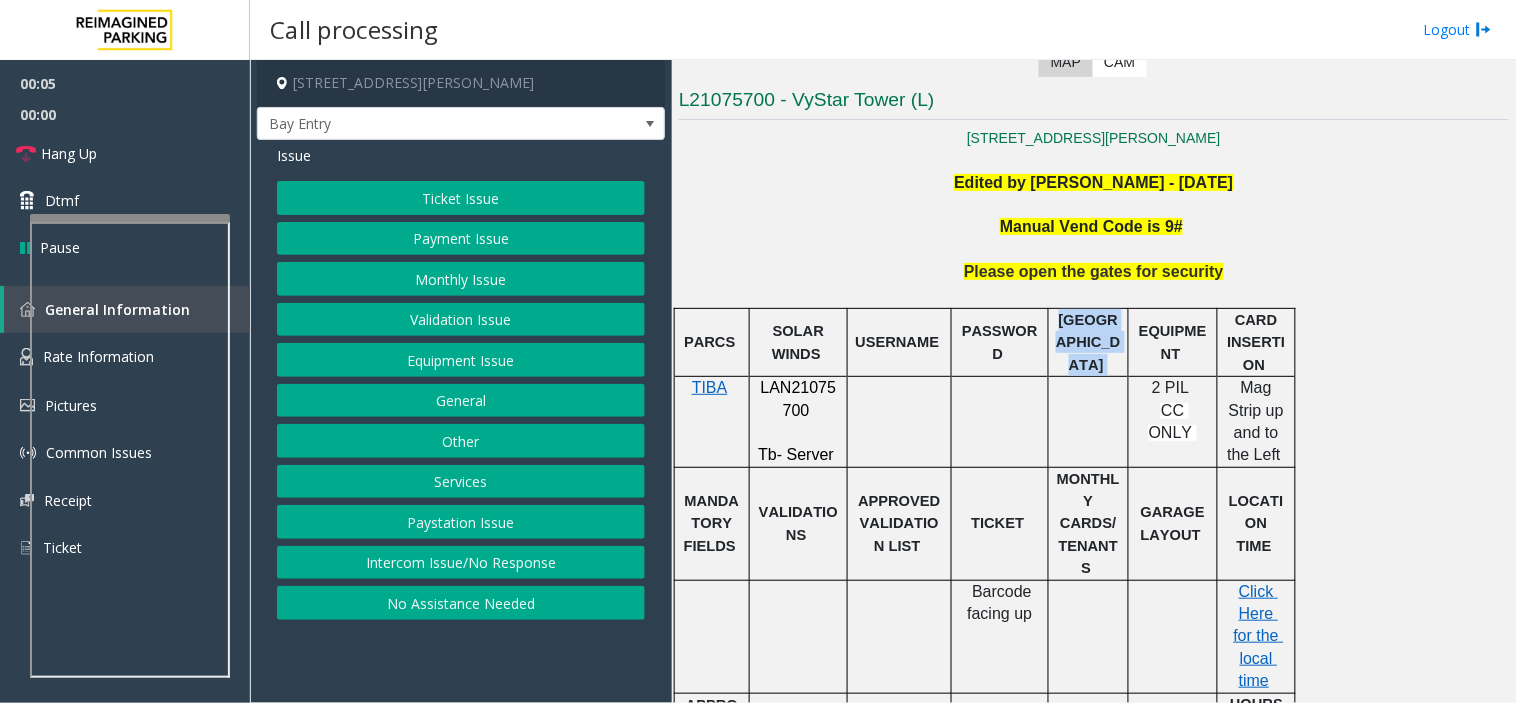 click on "[GEOGRAPHIC_DATA]" 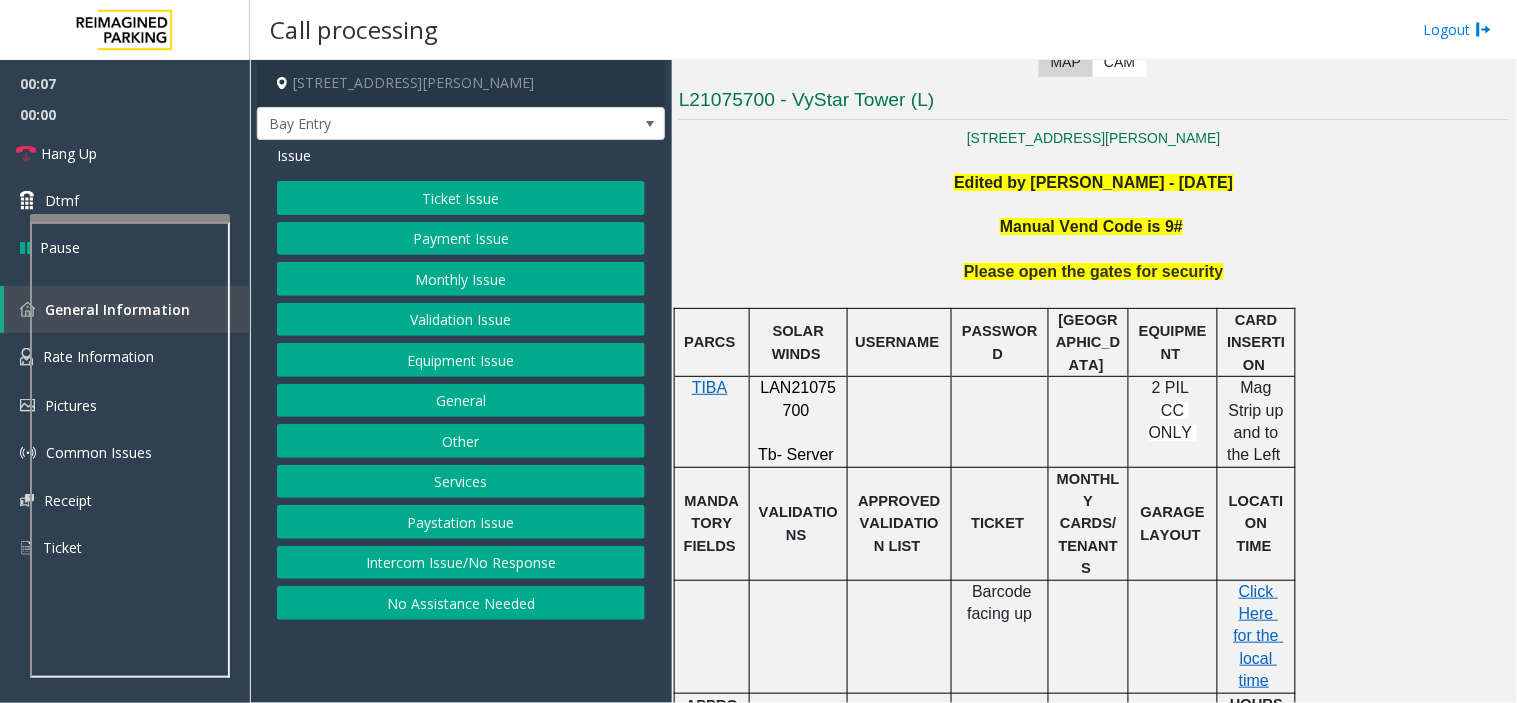 click on "LAN21075700" 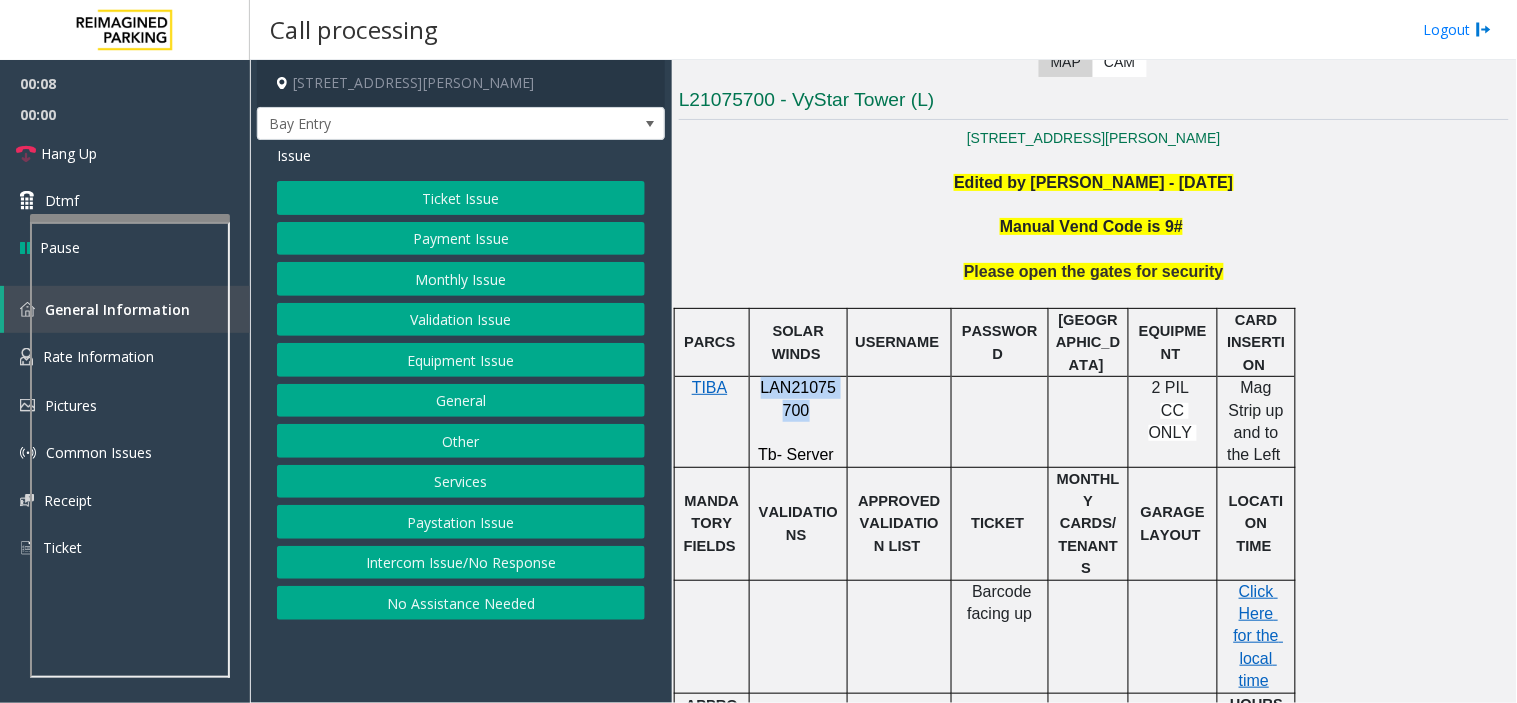 click on "LAN21075700" 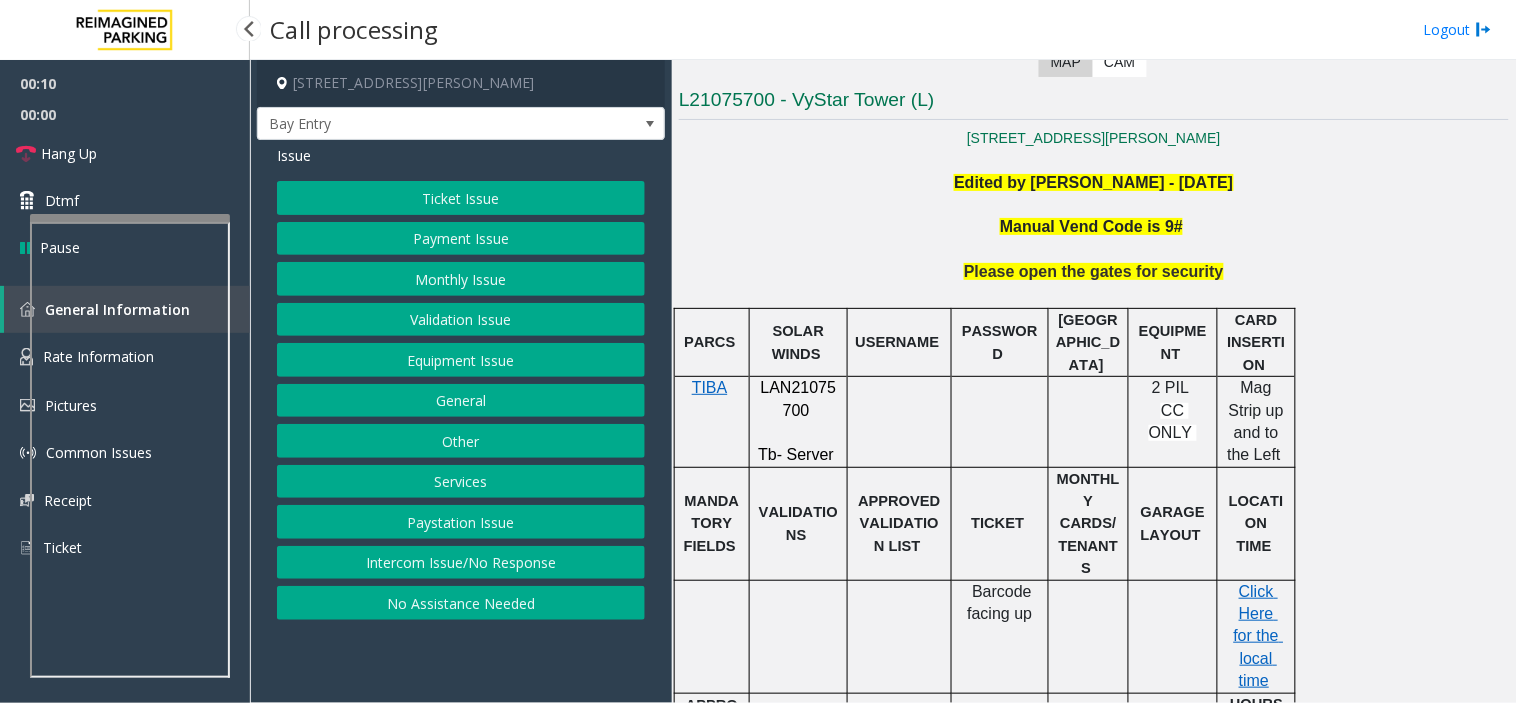 click on "00:10" at bounding box center (125, 83) 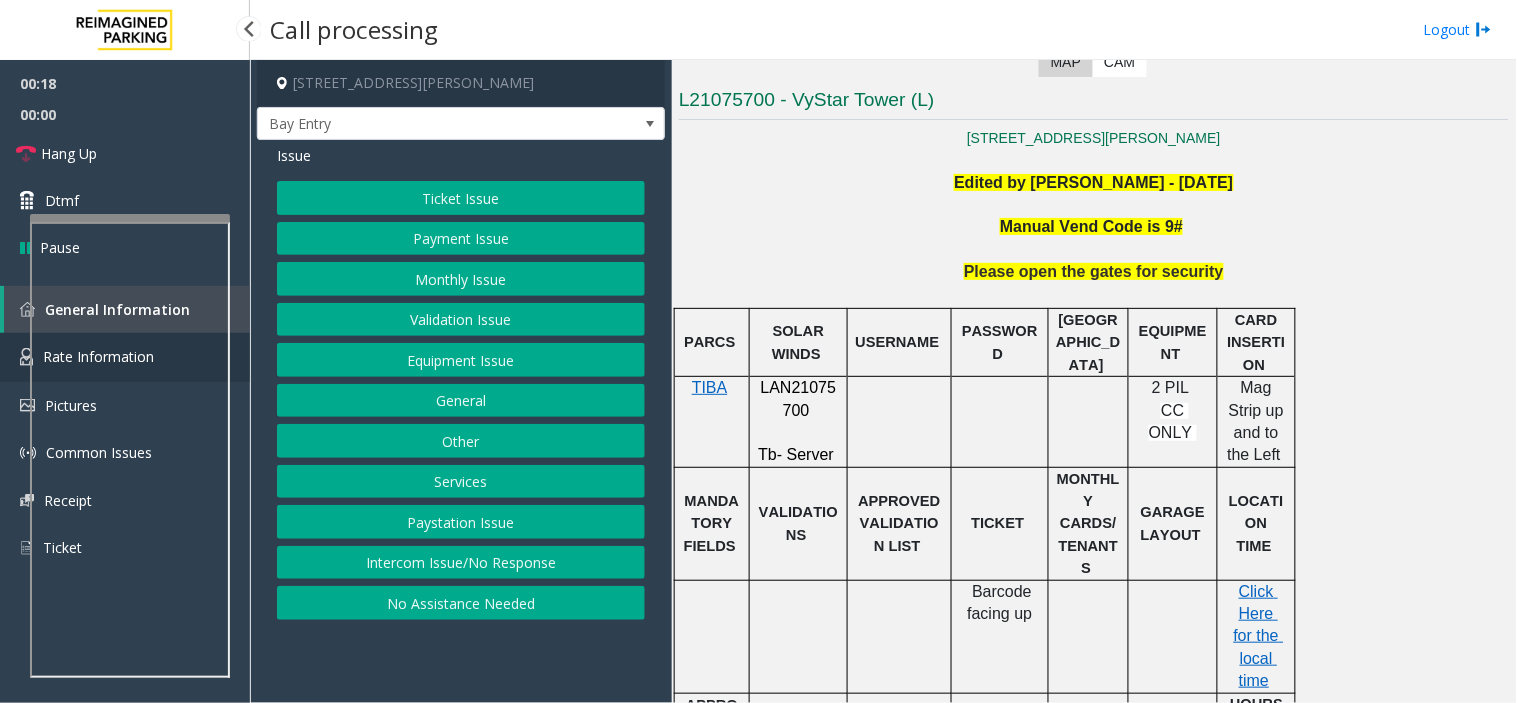 click at bounding box center (26, 357) 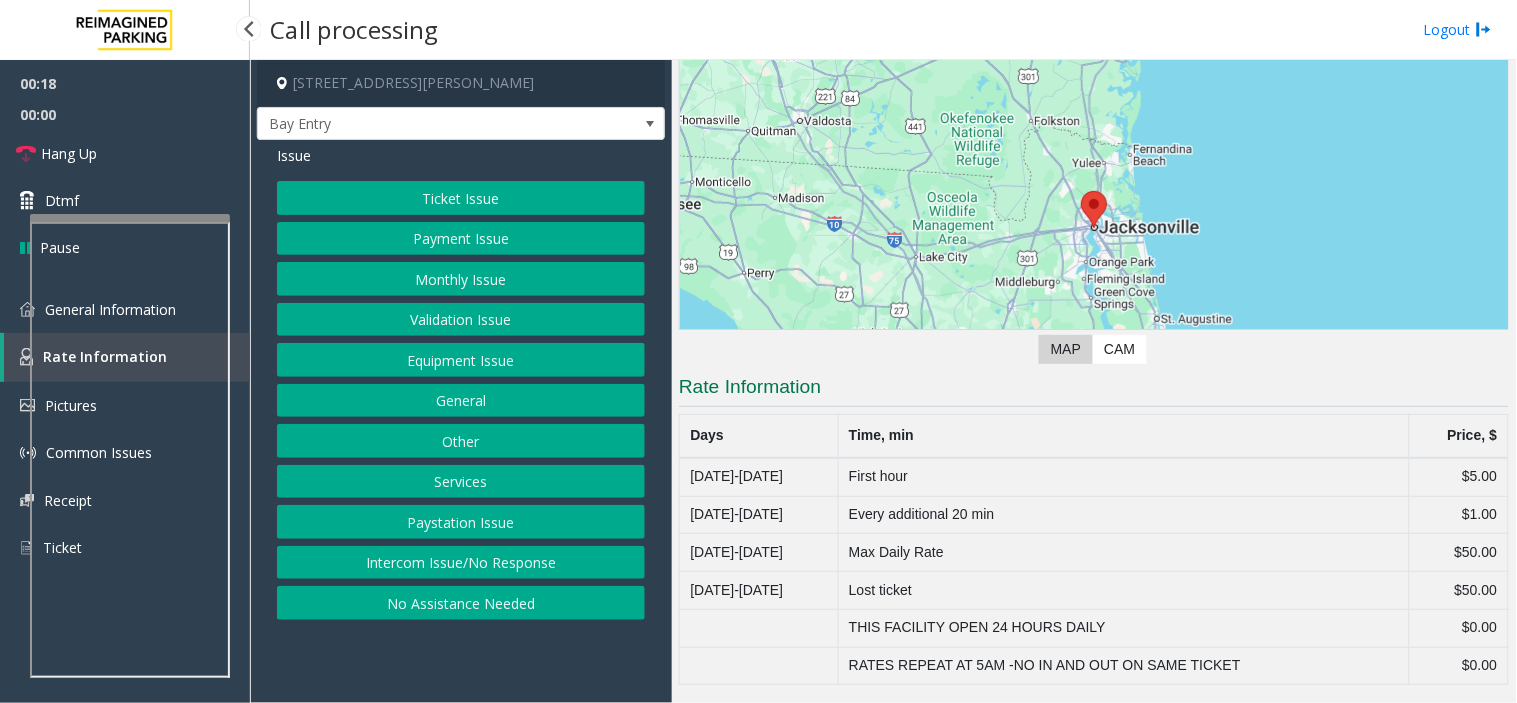 scroll, scrollTop: 156, scrollLeft: 0, axis: vertical 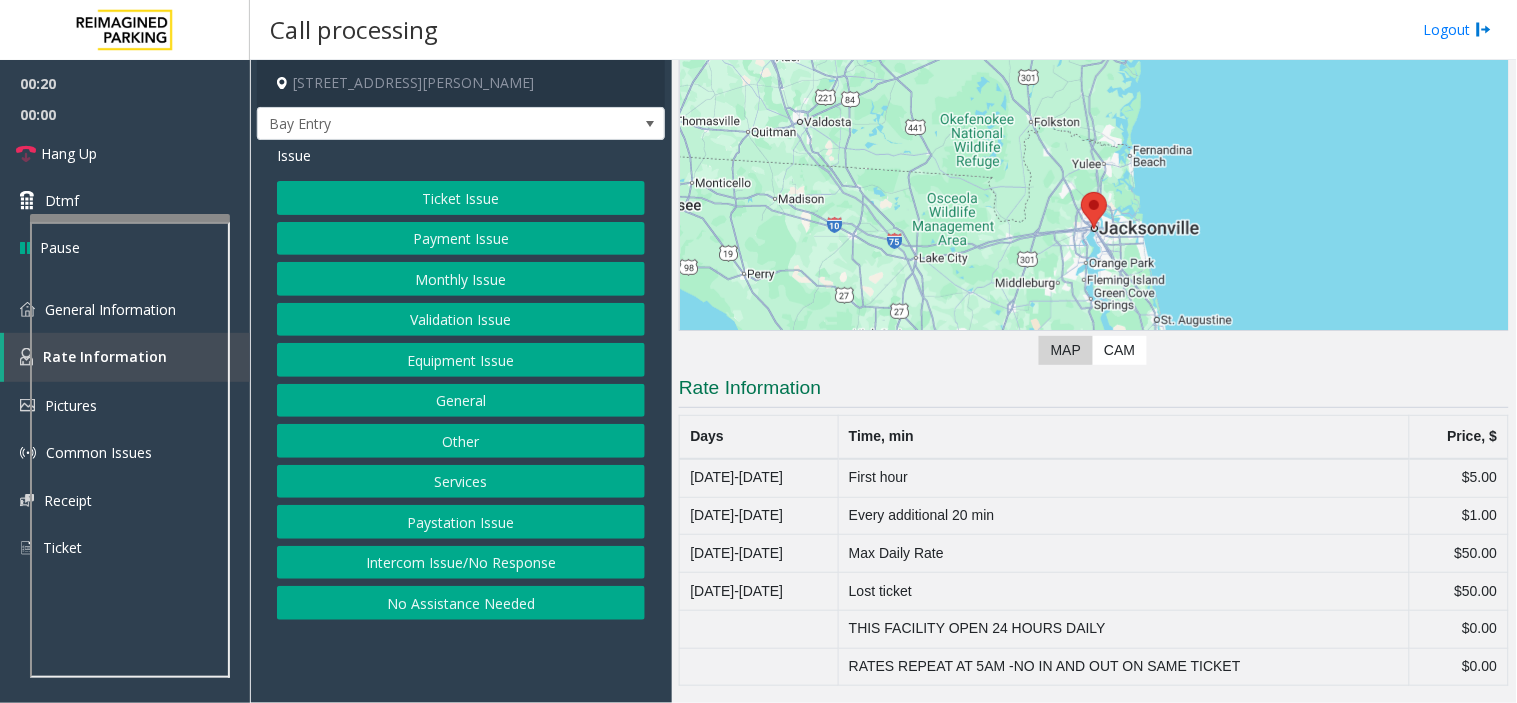 click on "RATES REPEAT AT 5AM -NO IN AND OUT ON SAME TICKET" 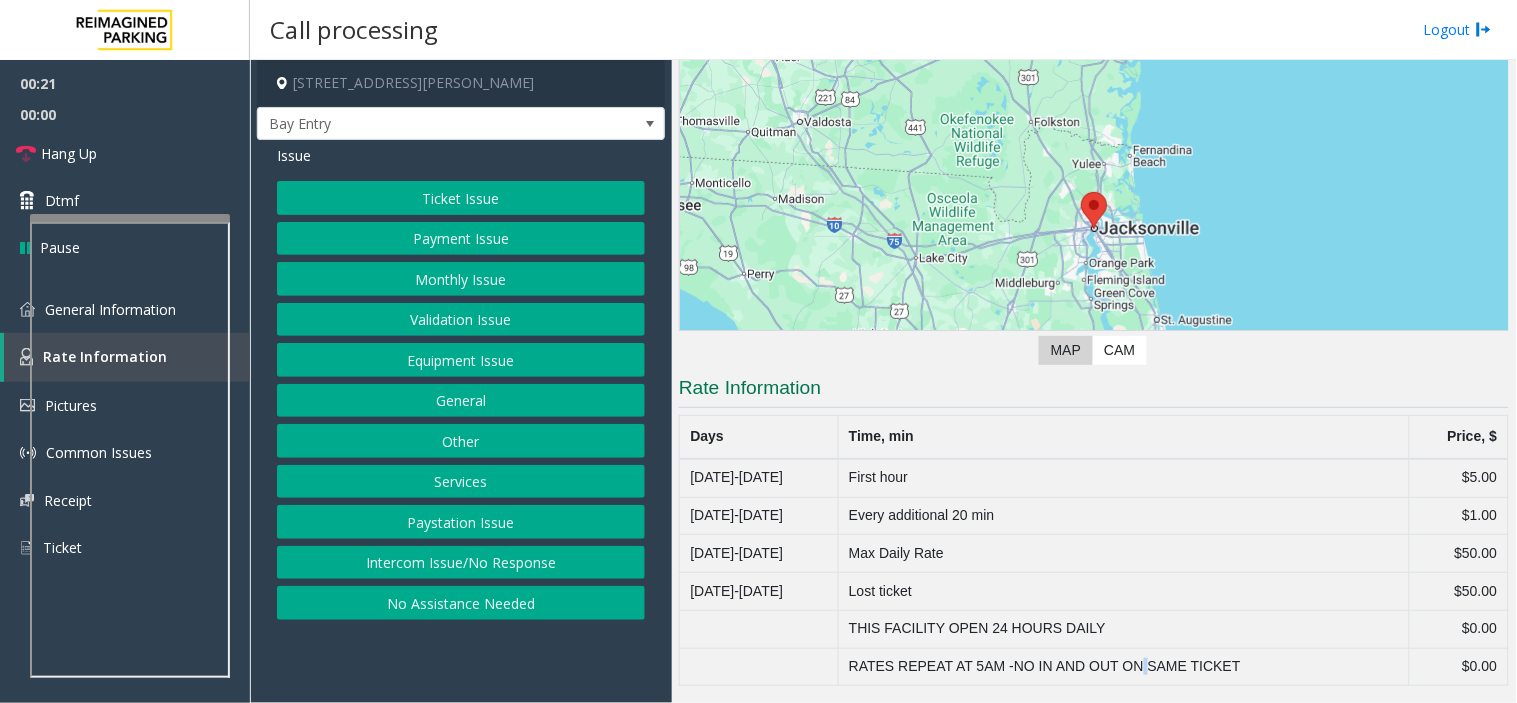 click on "RATES REPEAT AT 5AM -NO IN AND OUT ON SAME TICKET" 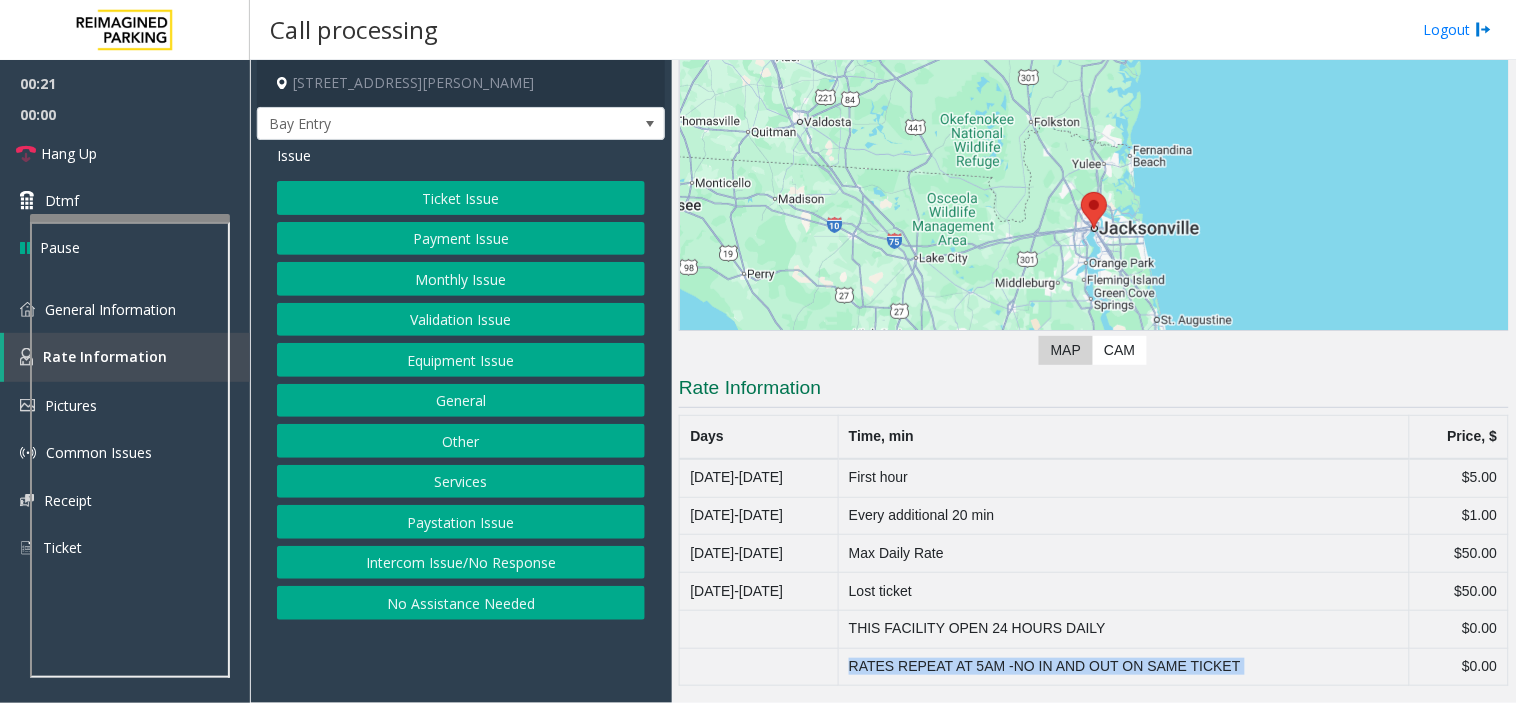 click on "RATES REPEAT AT 5AM -NO IN AND OUT ON SAME TICKET" 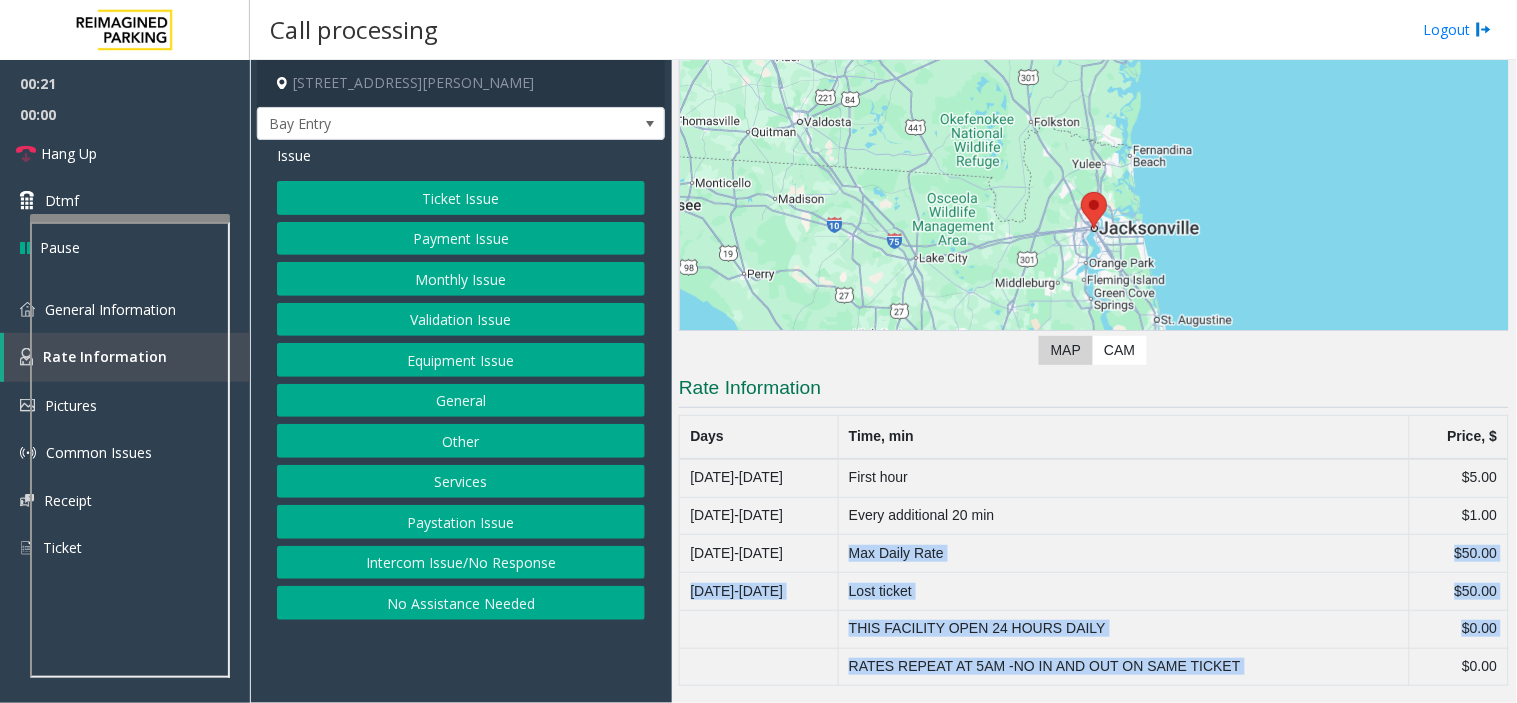 drag, startPoint x: 1137, startPoint y: 683, endPoint x: 1084, endPoint y: 551, distance: 142.24275 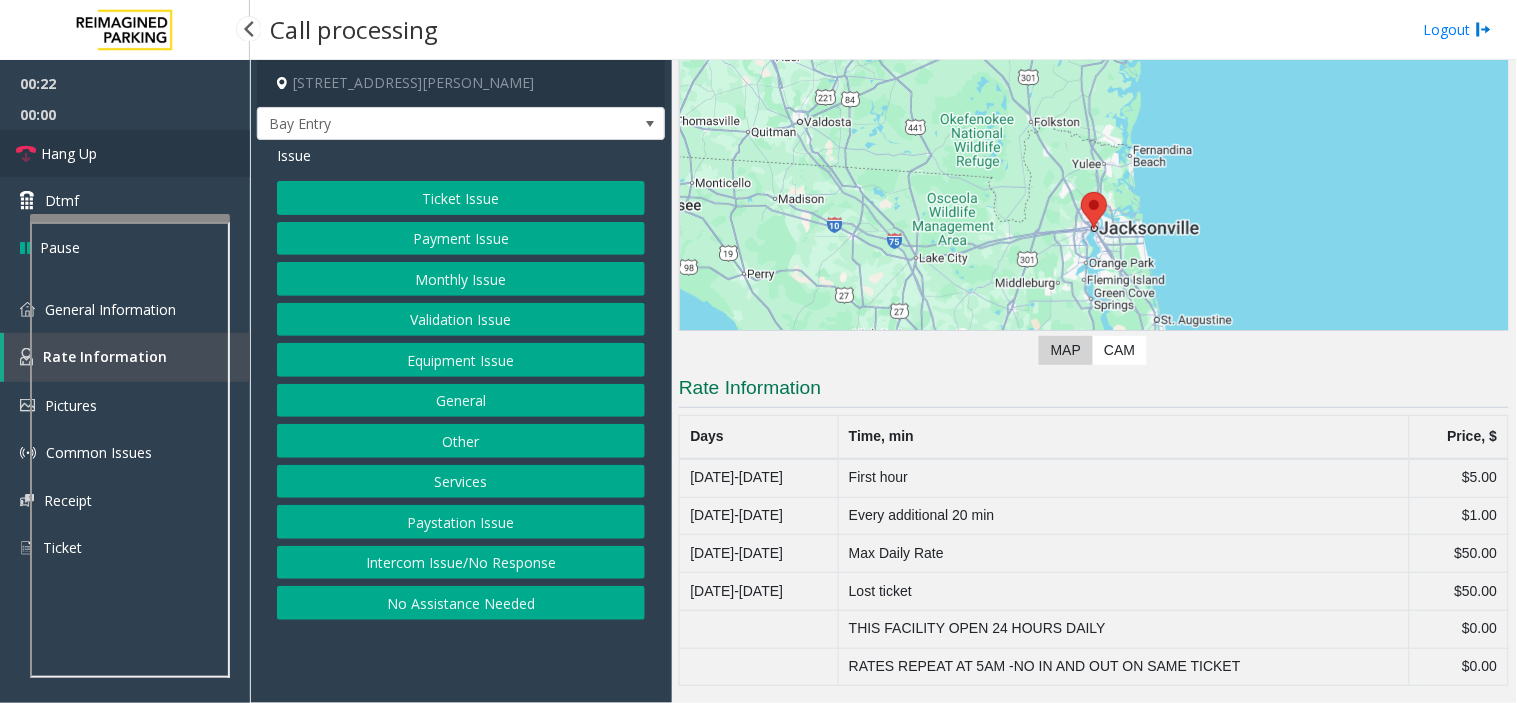 click on "Hang Up" at bounding box center [125, 153] 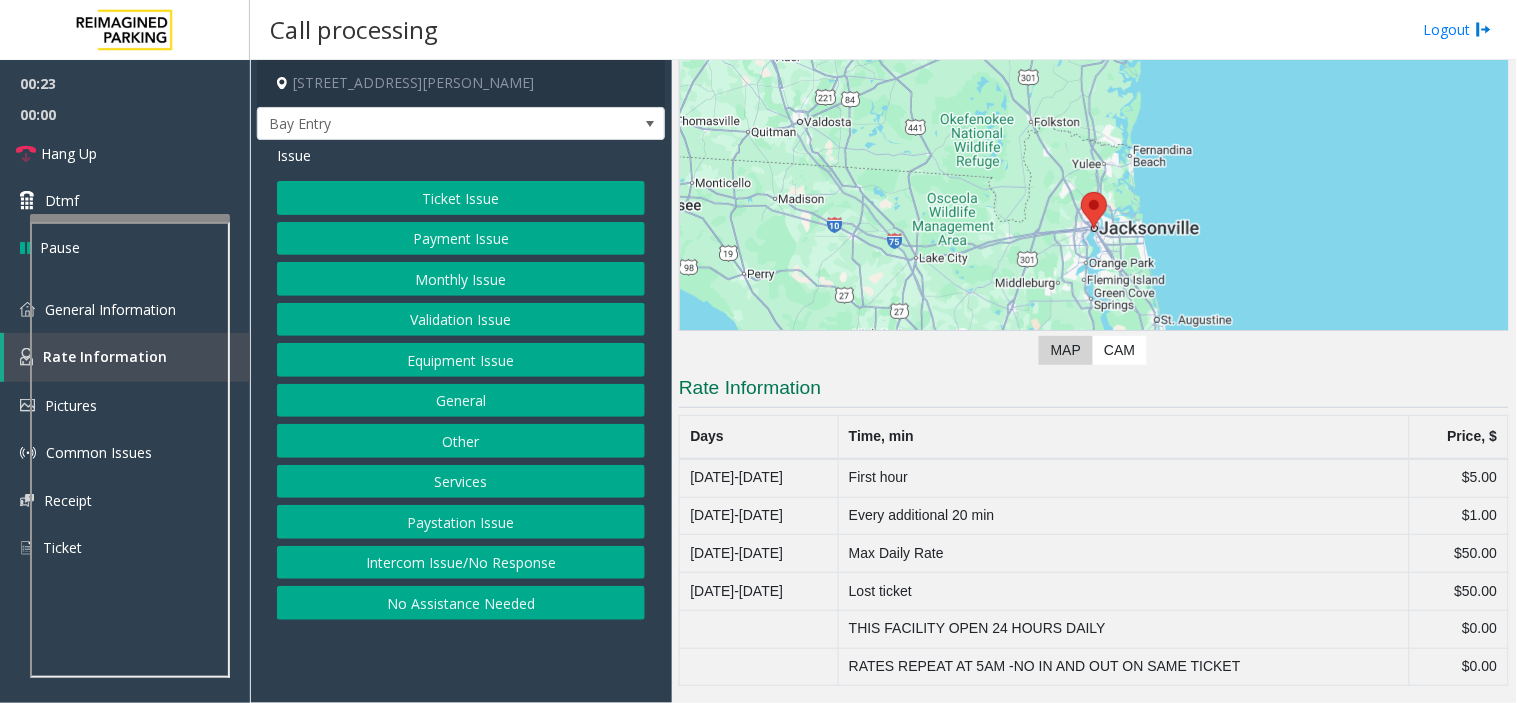 click on "Equipment Issue" 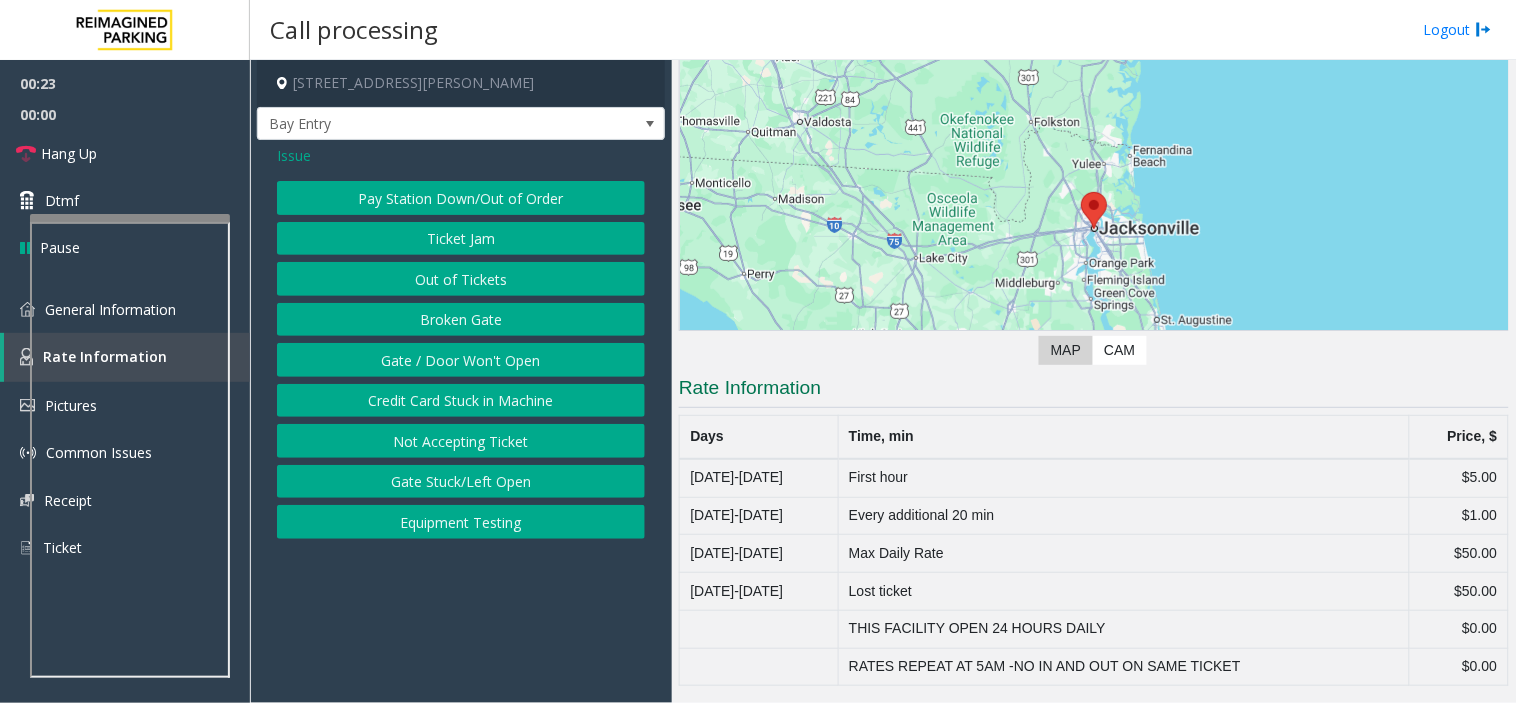 click on "Gate / Door Won't Open" 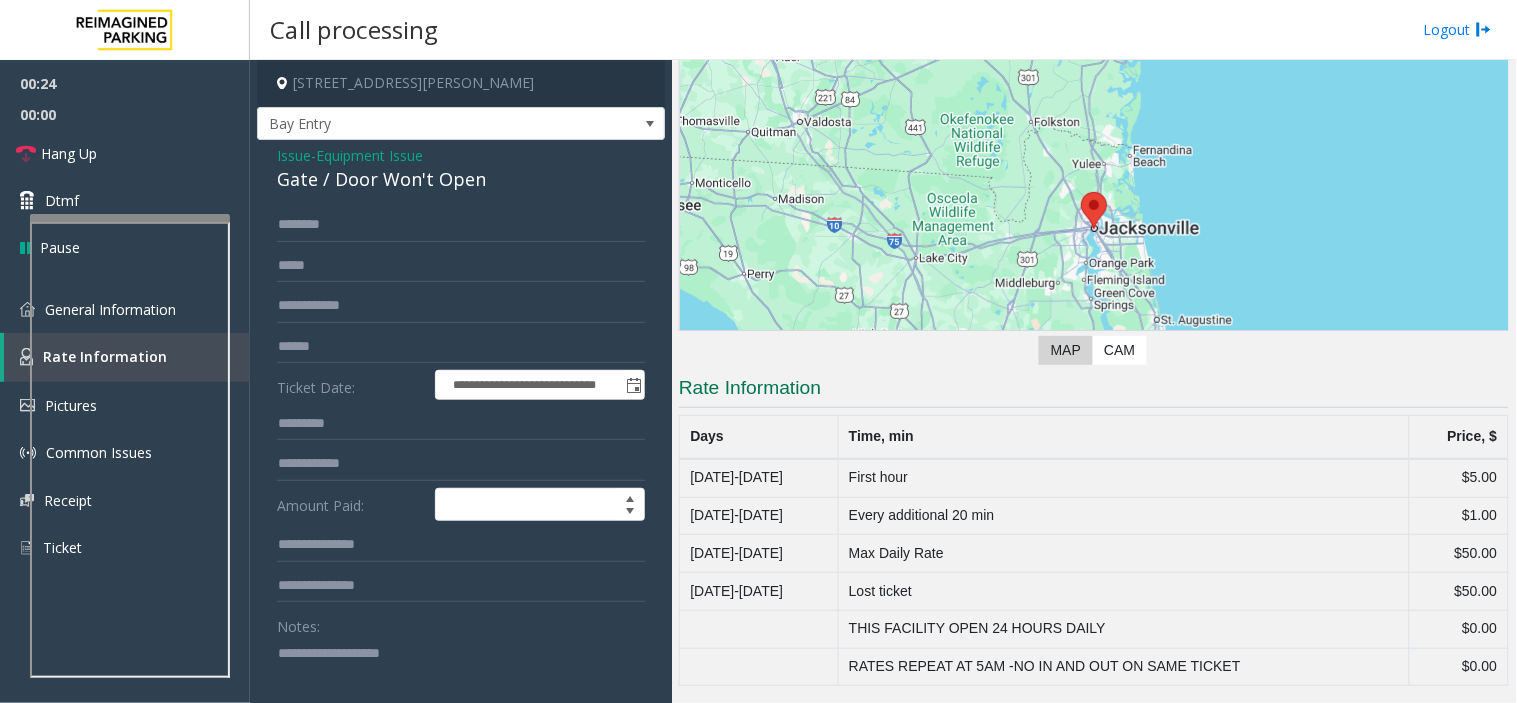 click on "Gate / Door Won't Open" 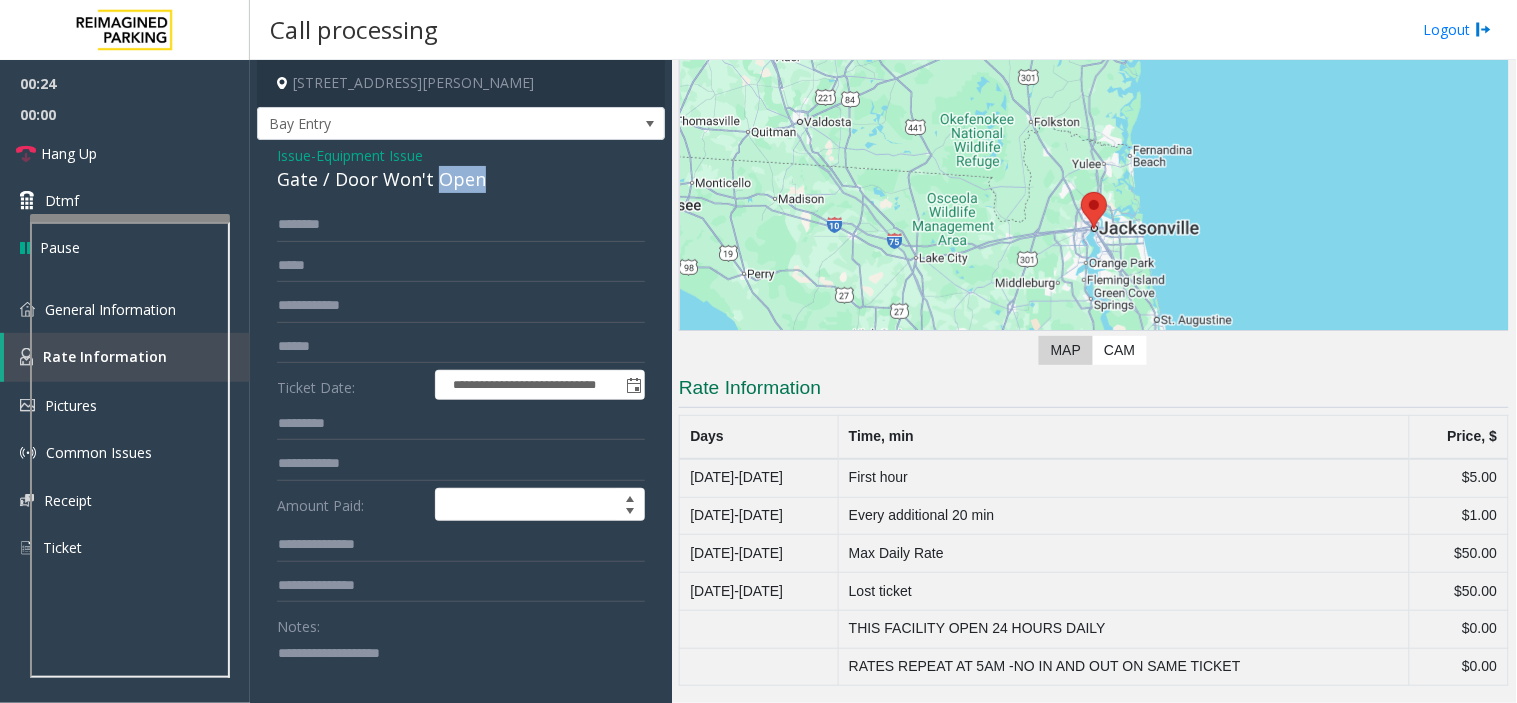 click on "Gate / Door Won't Open" 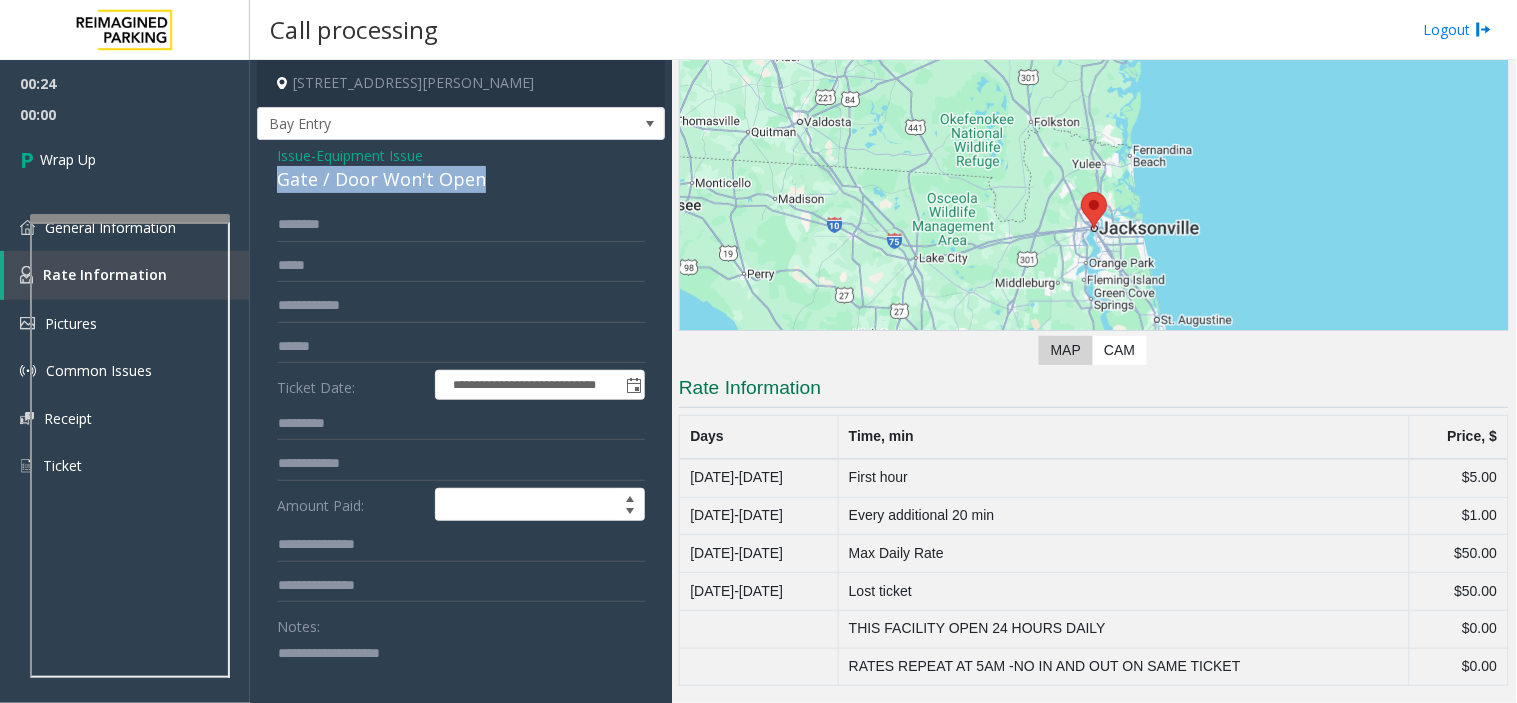 click on "Gate / Door Won't Open" 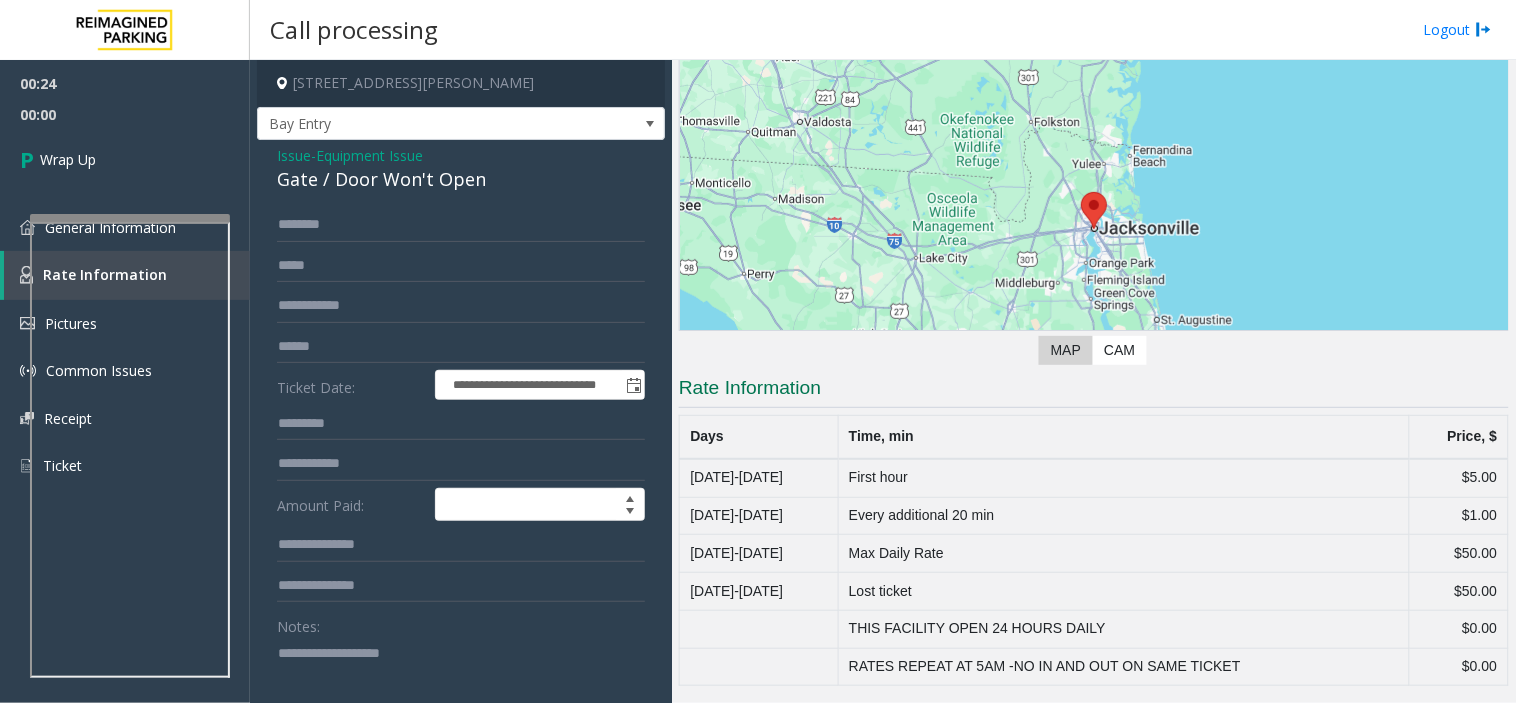 click 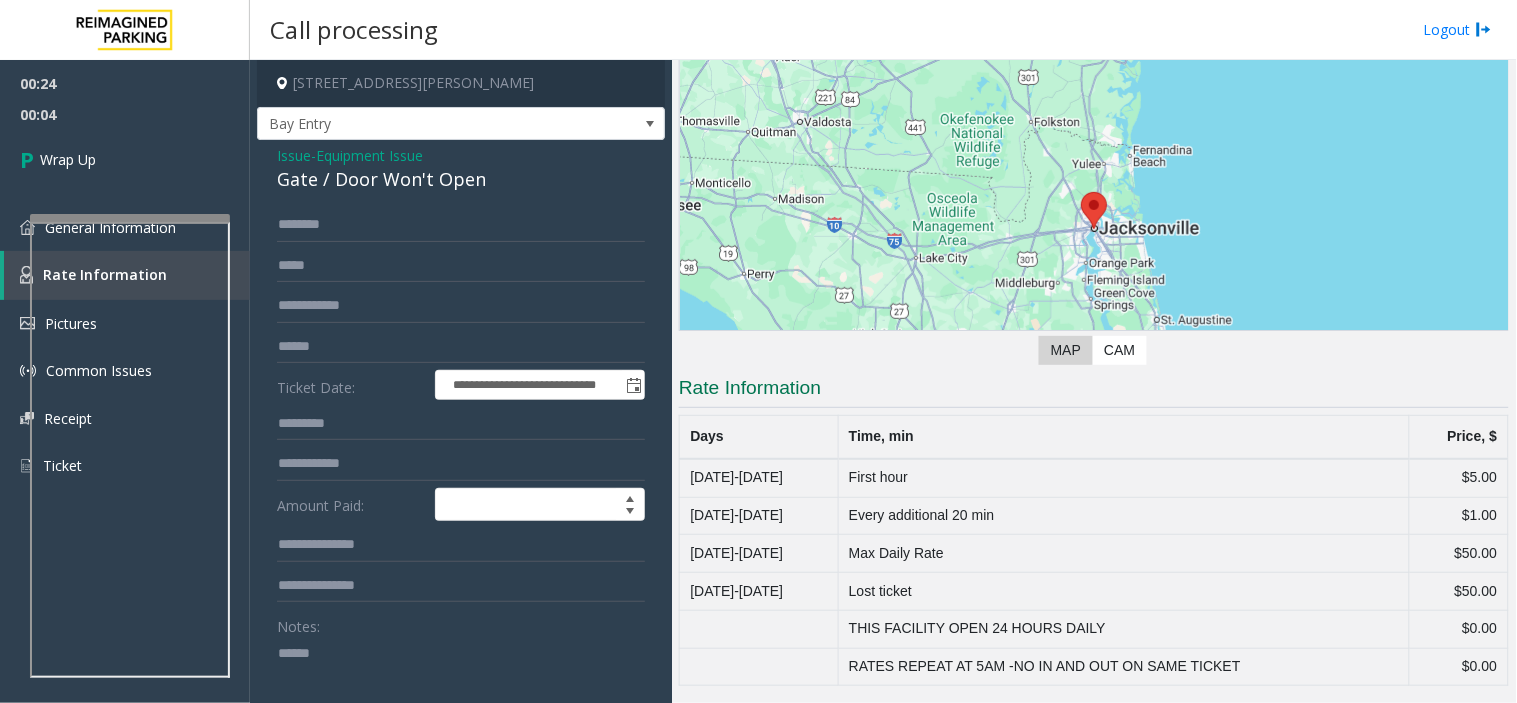 paste on "**********" 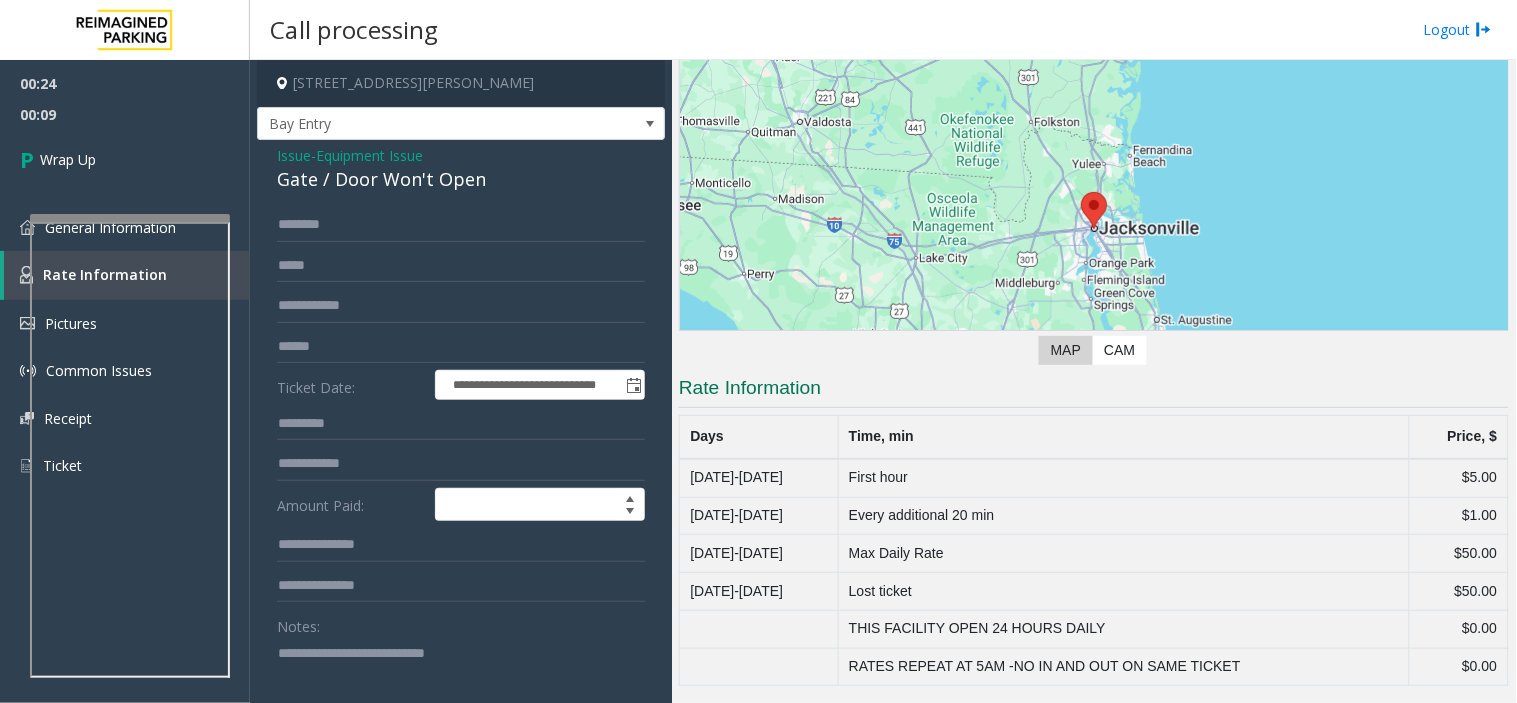 click 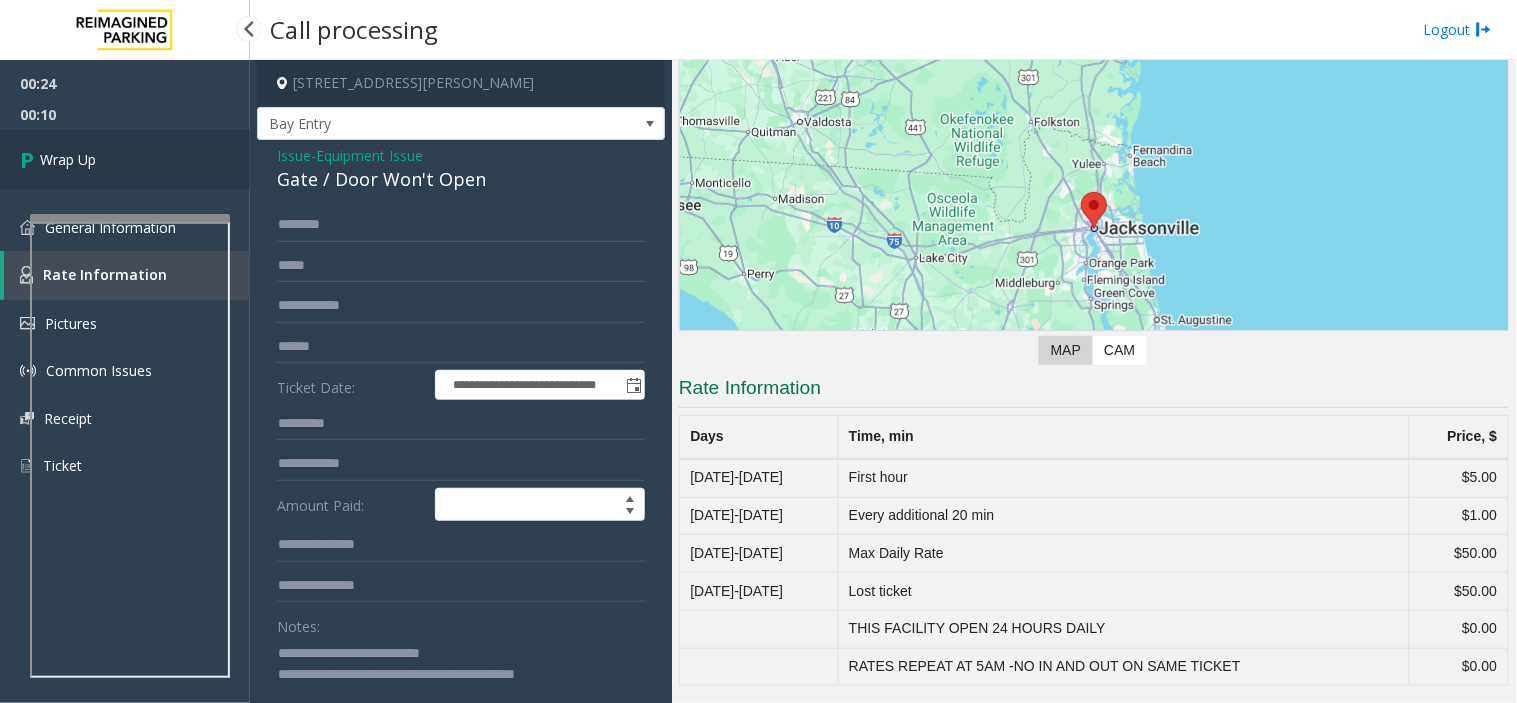 type on "**********" 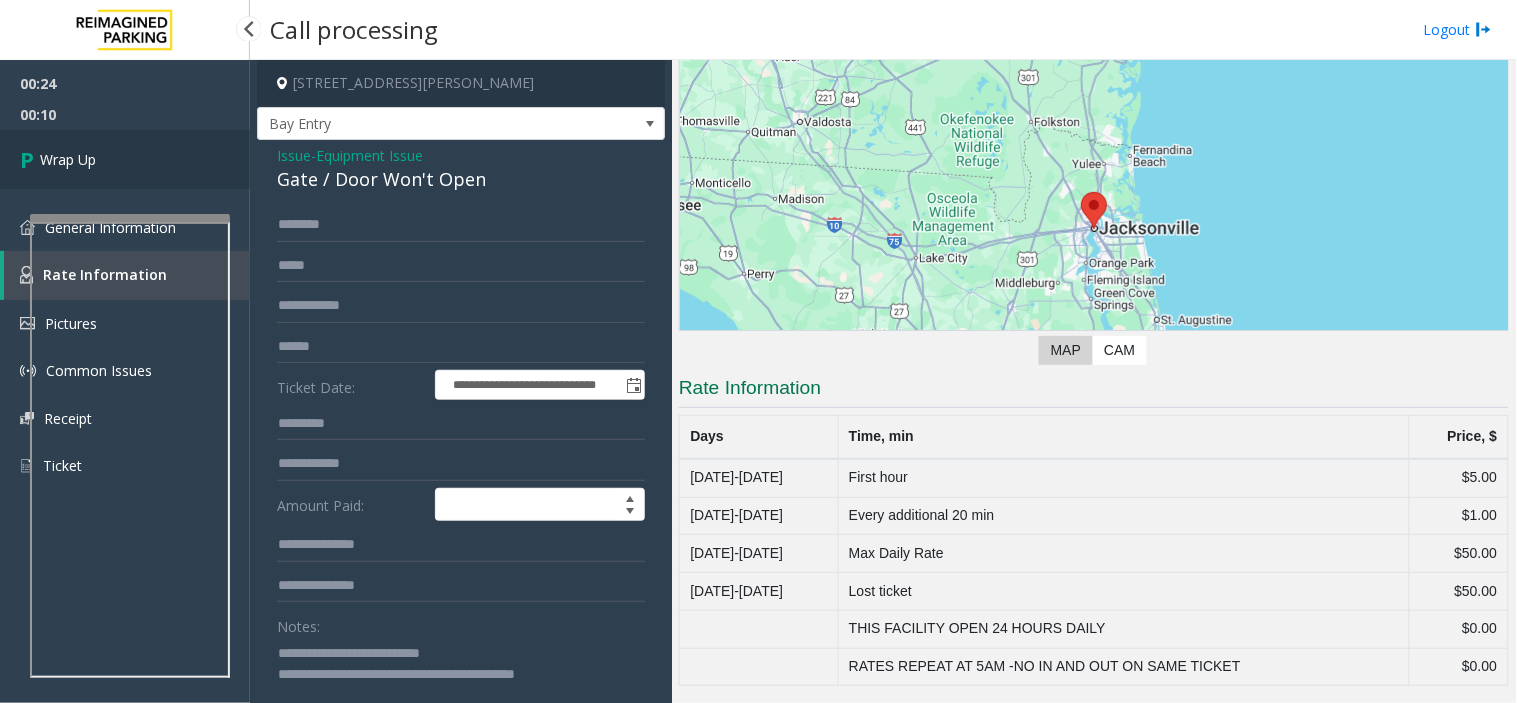 click on "Wrap Up" at bounding box center (125, 159) 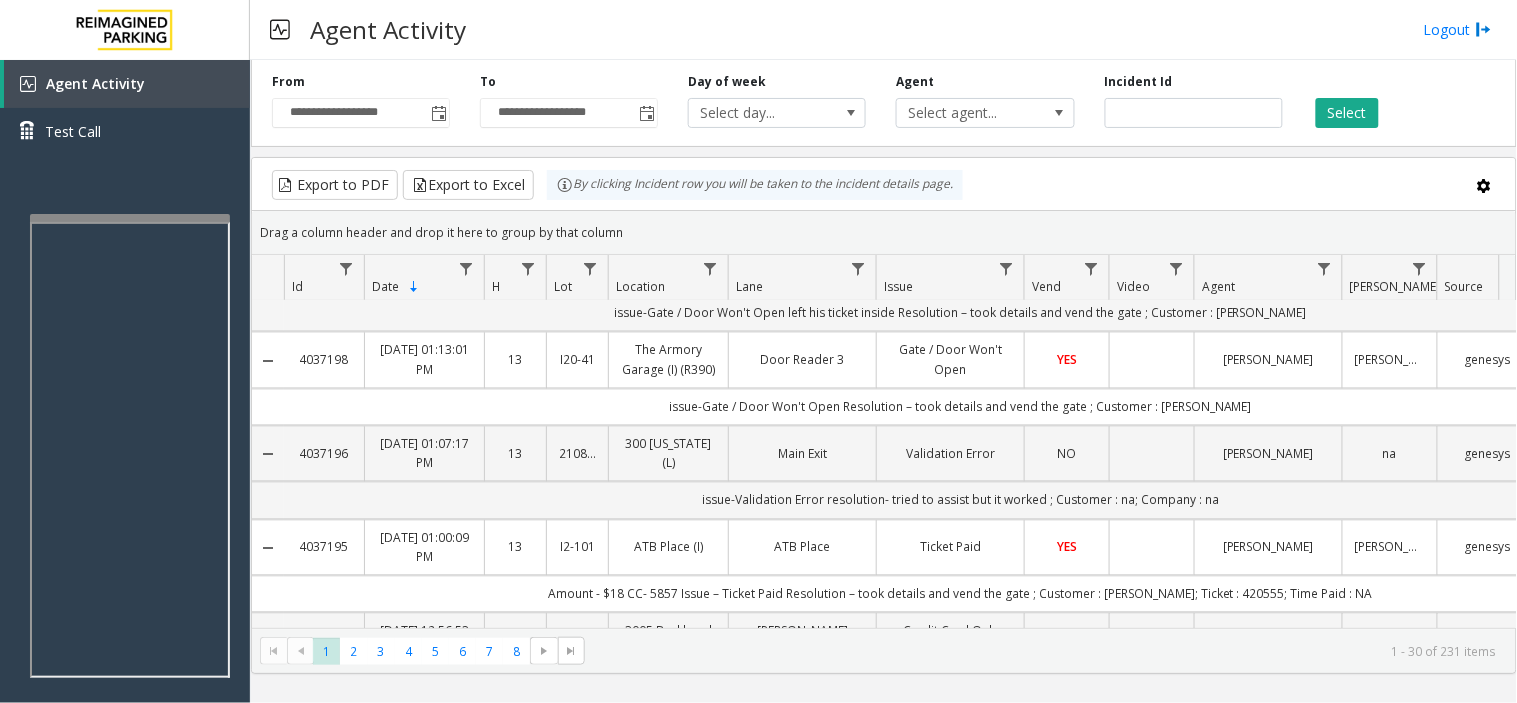 scroll, scrollTop: 888, scrollLeft: 0, axis: vertical 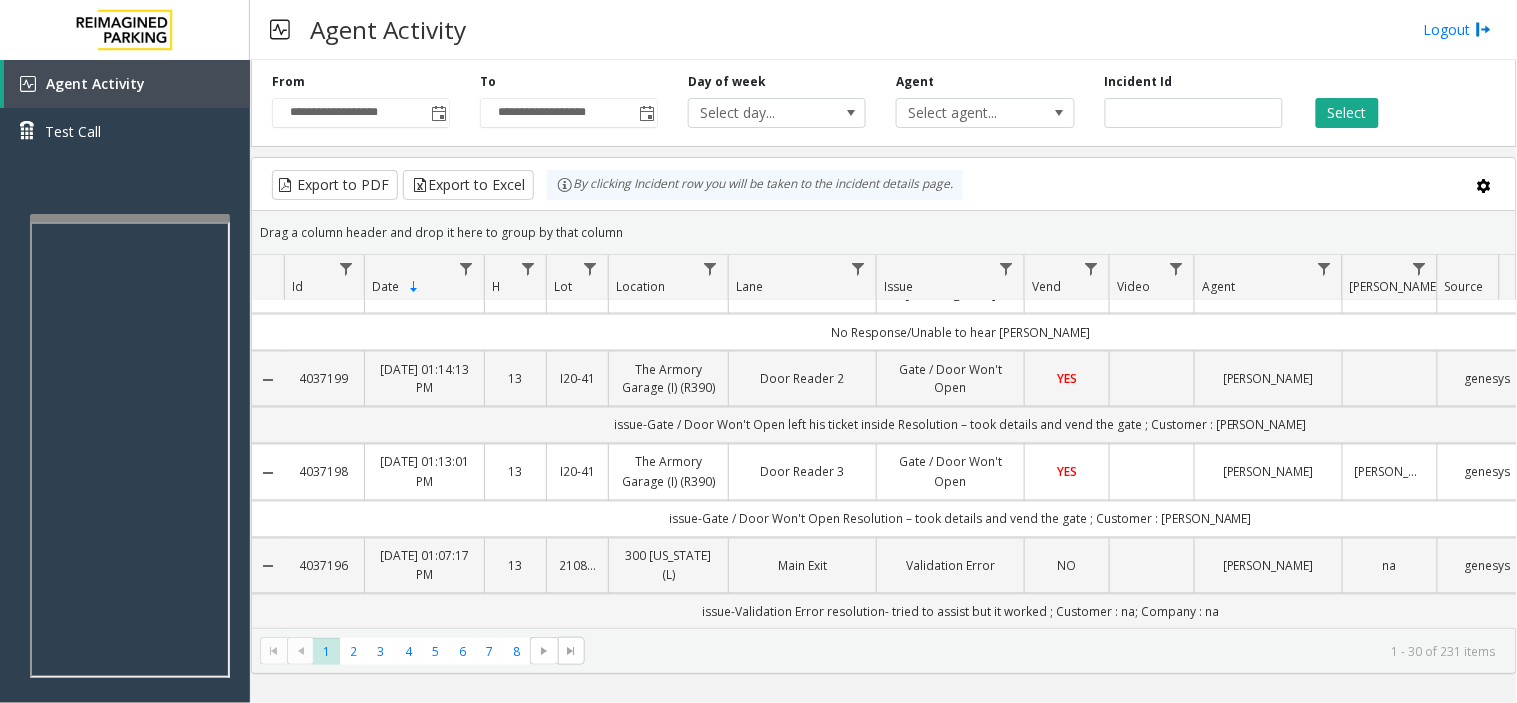 drag, startPoint x: 1270, startPoint y: 530, endPoint x: 684, endPoint y: 460, distance: 590.1661 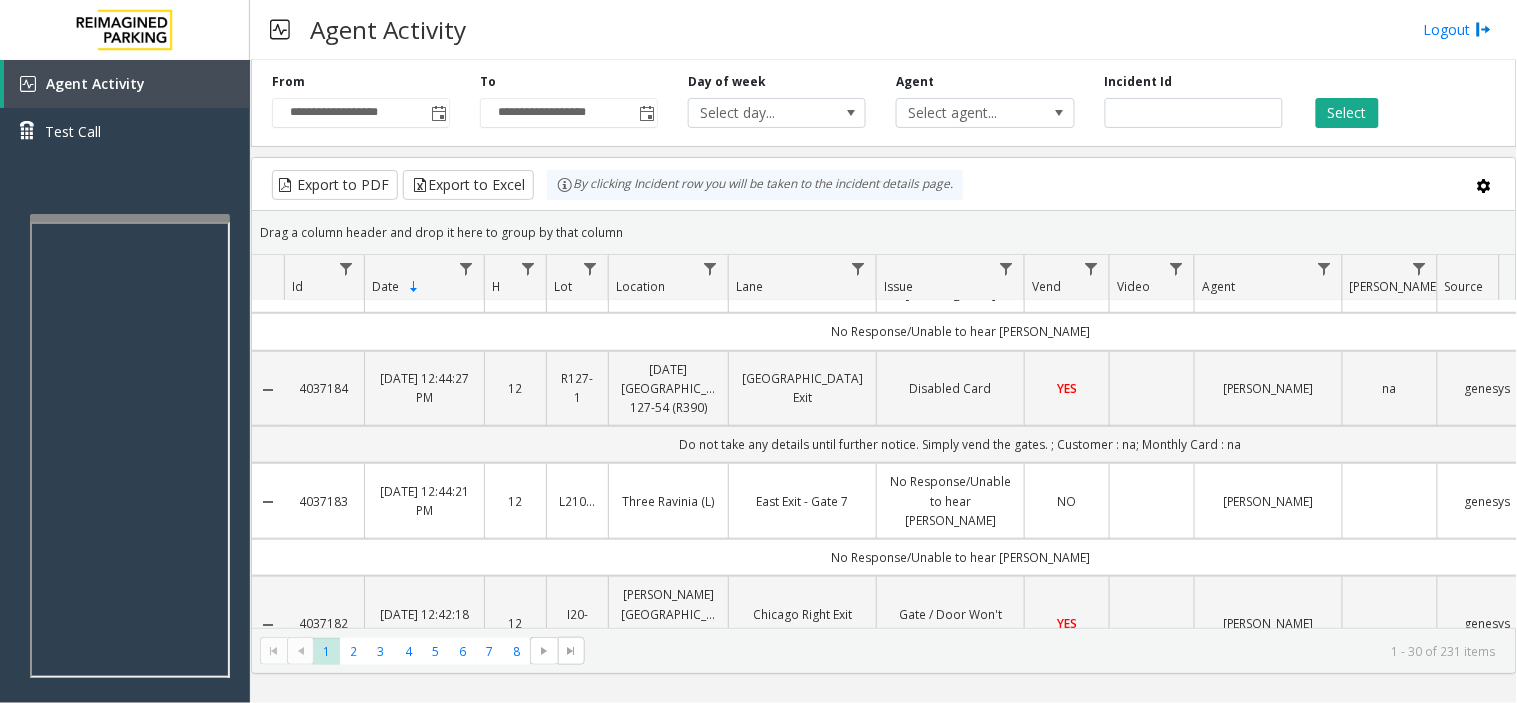 scroll, scrollTop: 2584, scrollLeft: 0, axis: vertical 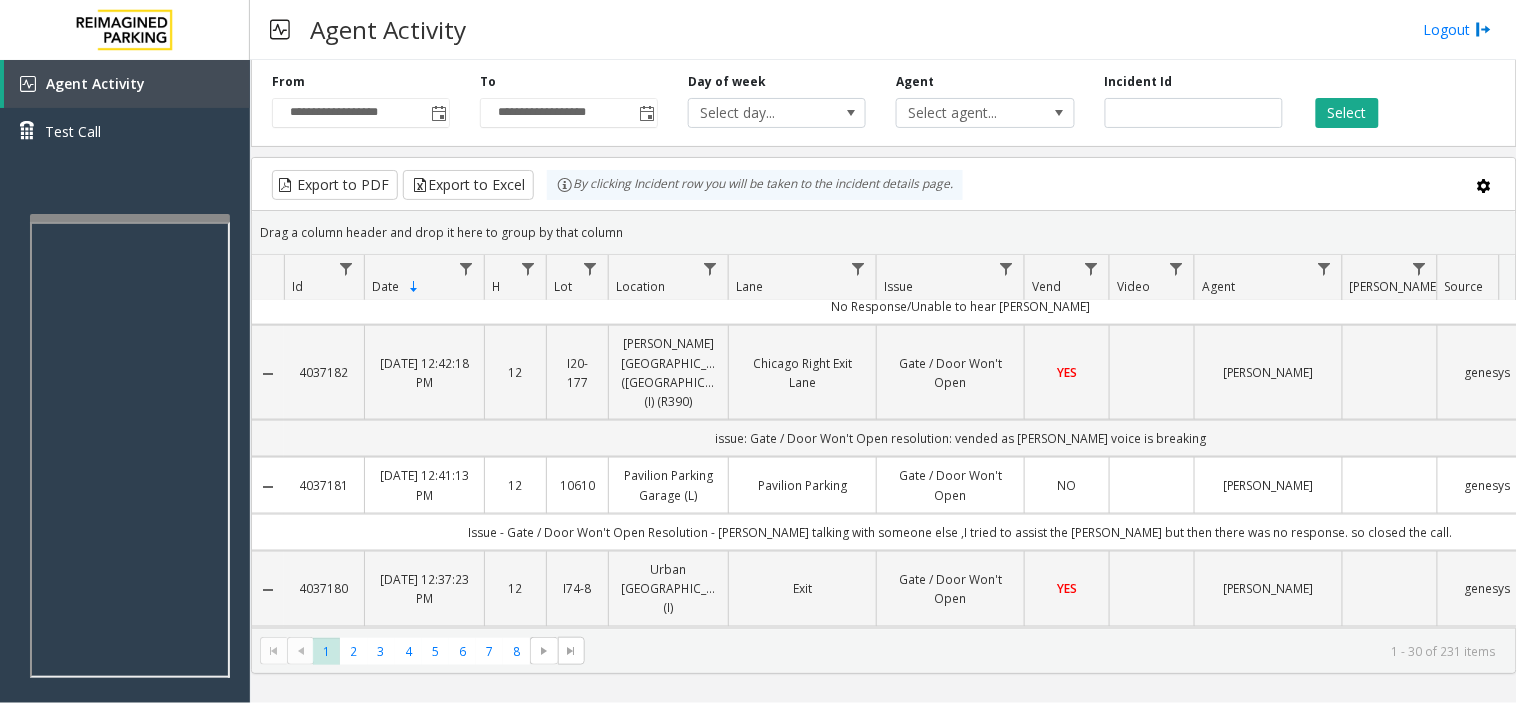 click on "Vend until further notice without asking any questions" 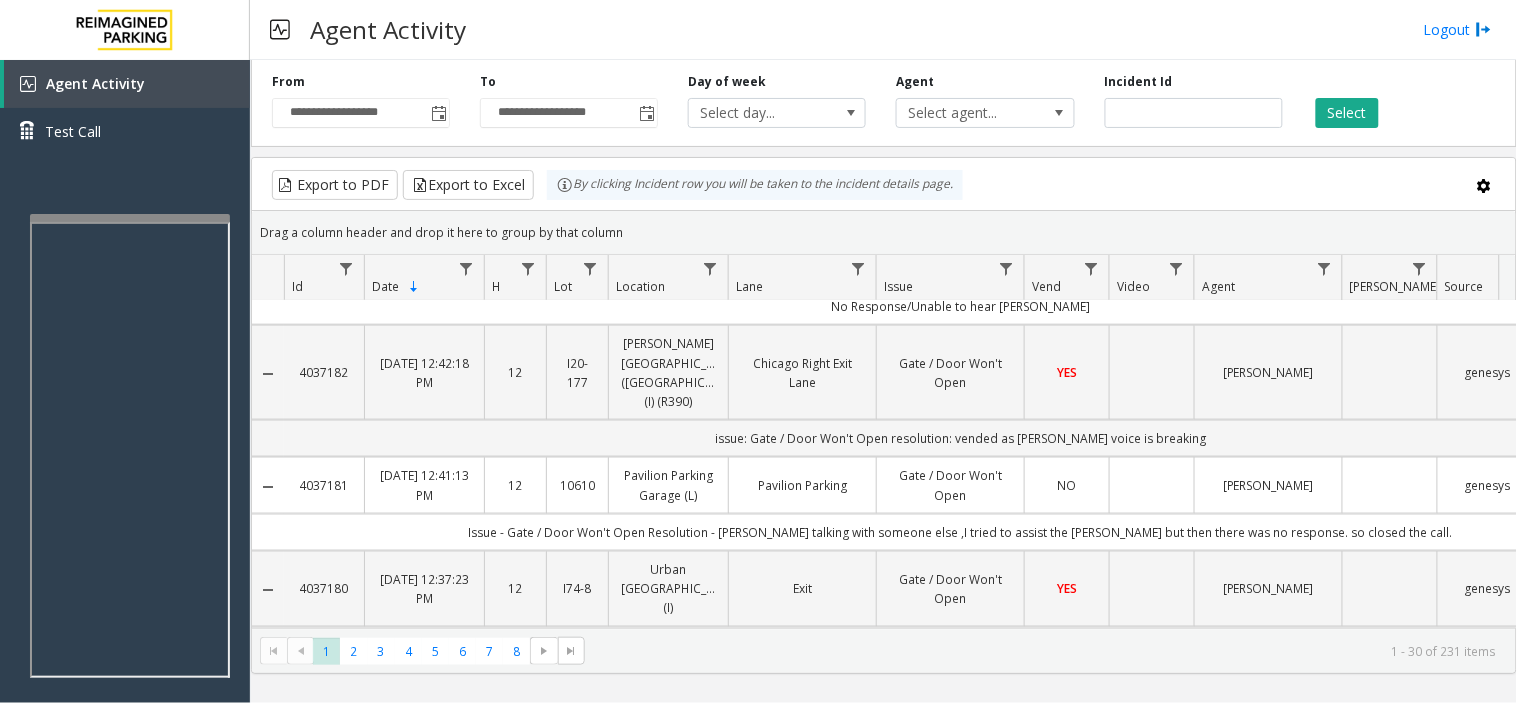 drag, startPoint x: 885, startPoint y: 405, endPoint x: 990, endPoint y: 520, distance: 155.72412 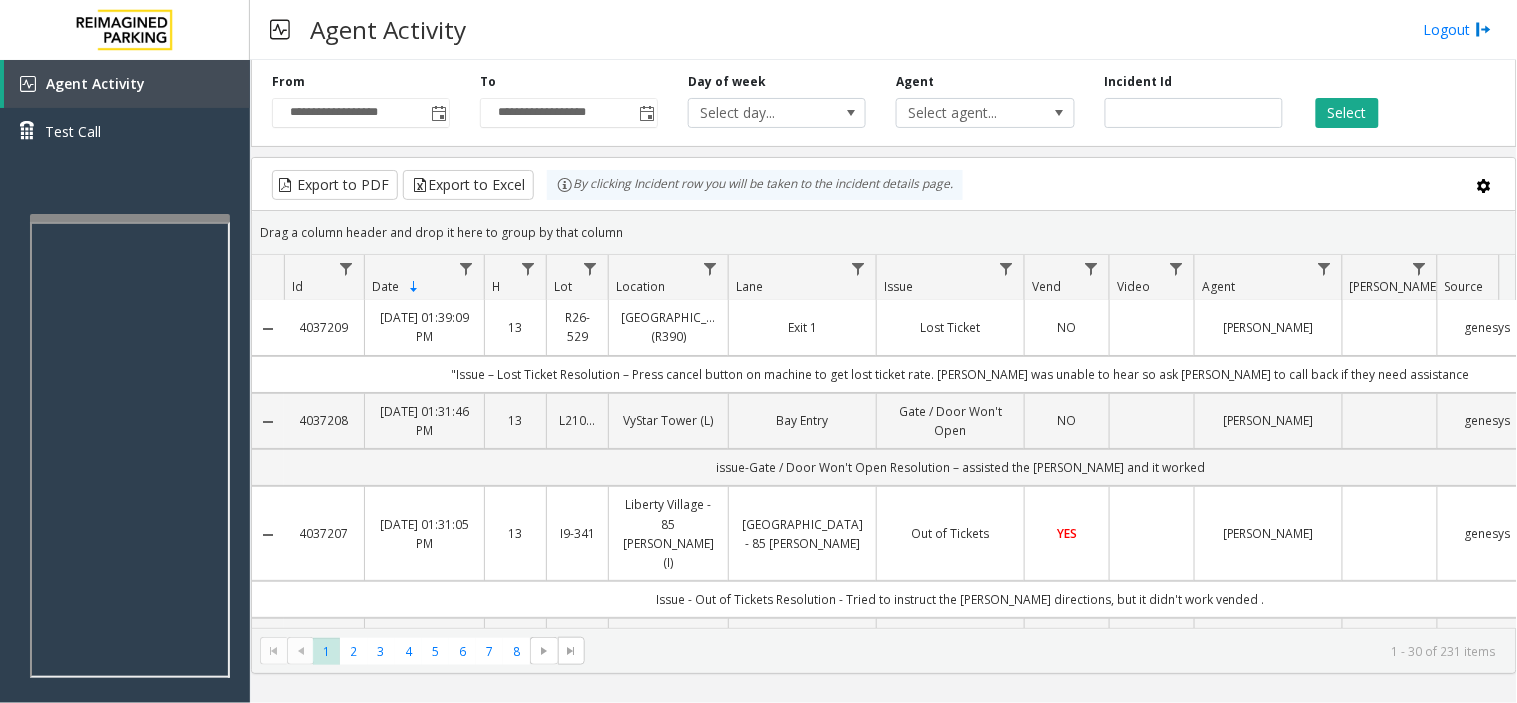 scroll, scrollTop: 0, scrollLeft: 0, axis: both 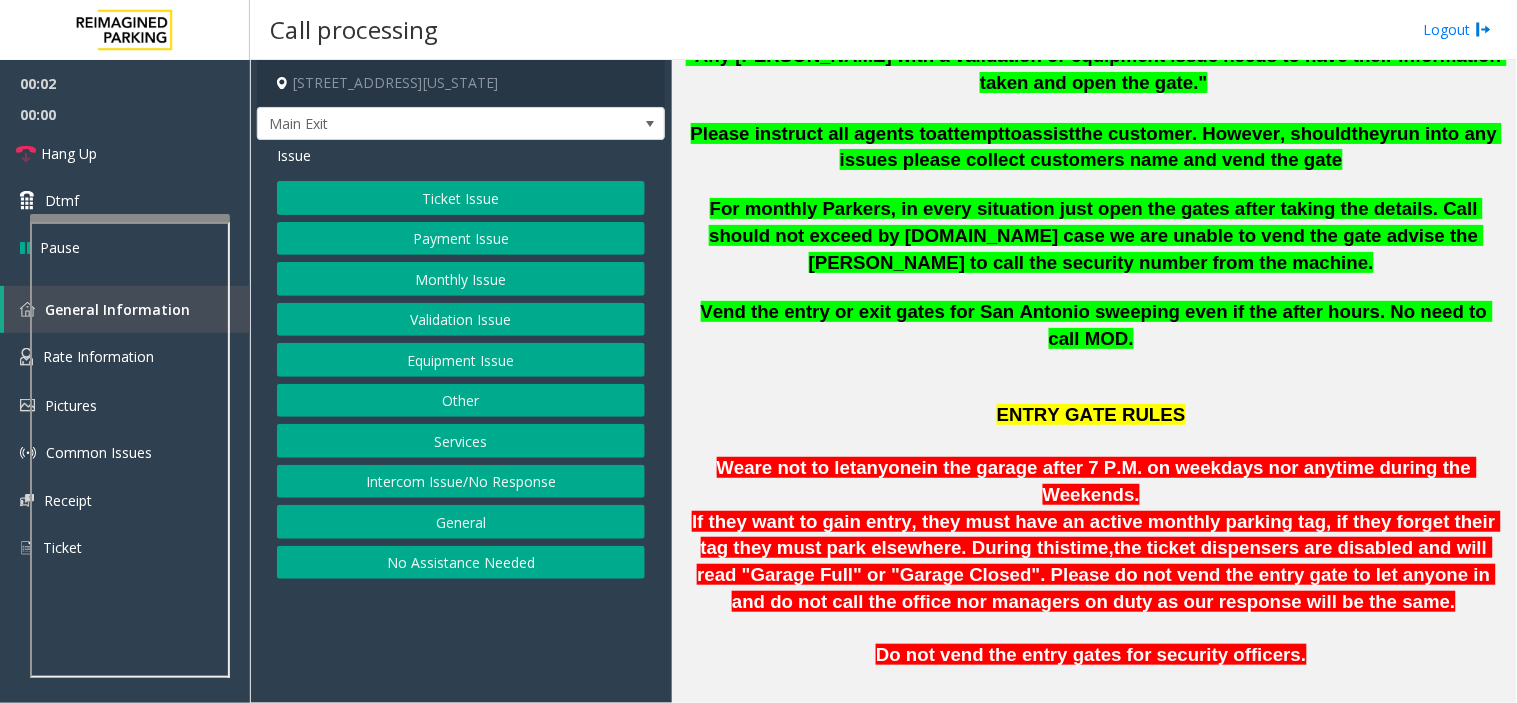 click on "attempt" 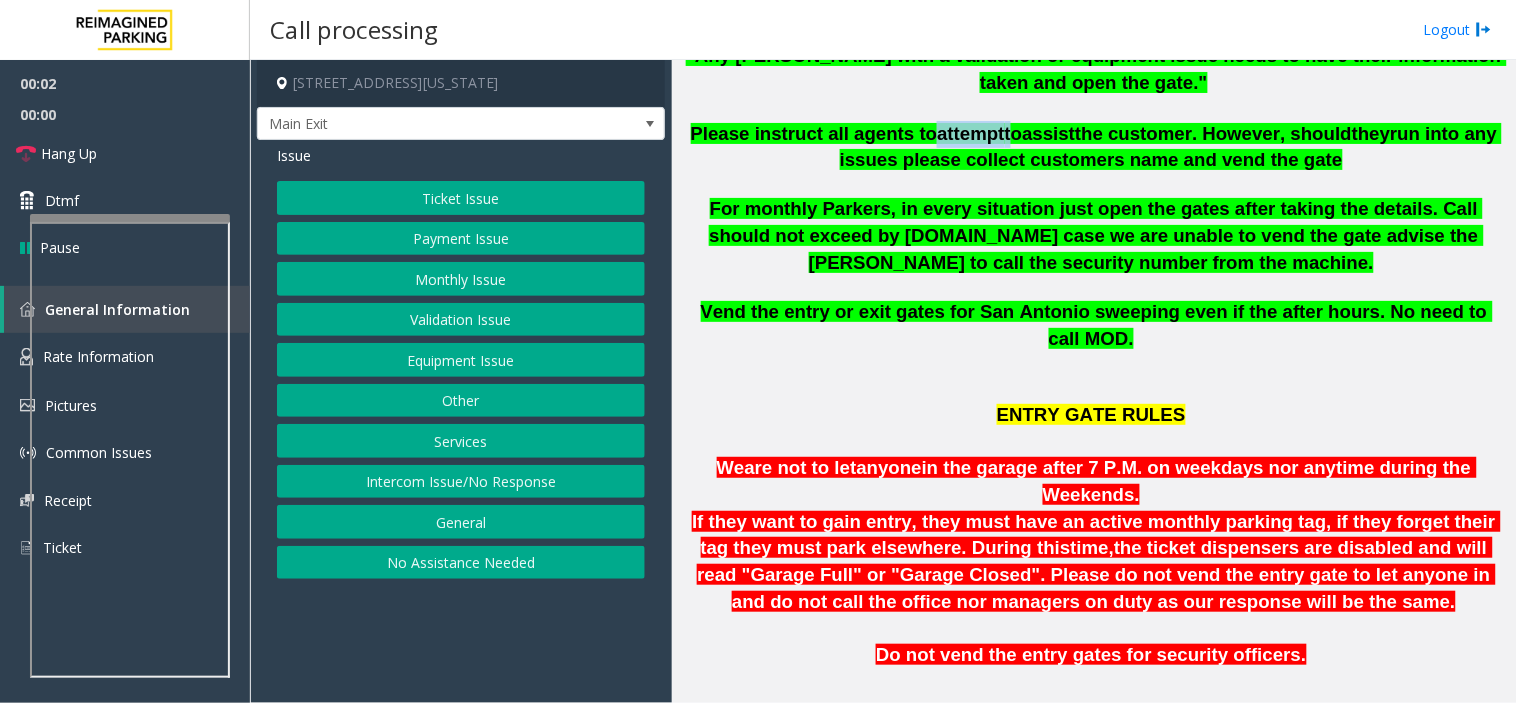 click on "attempt" 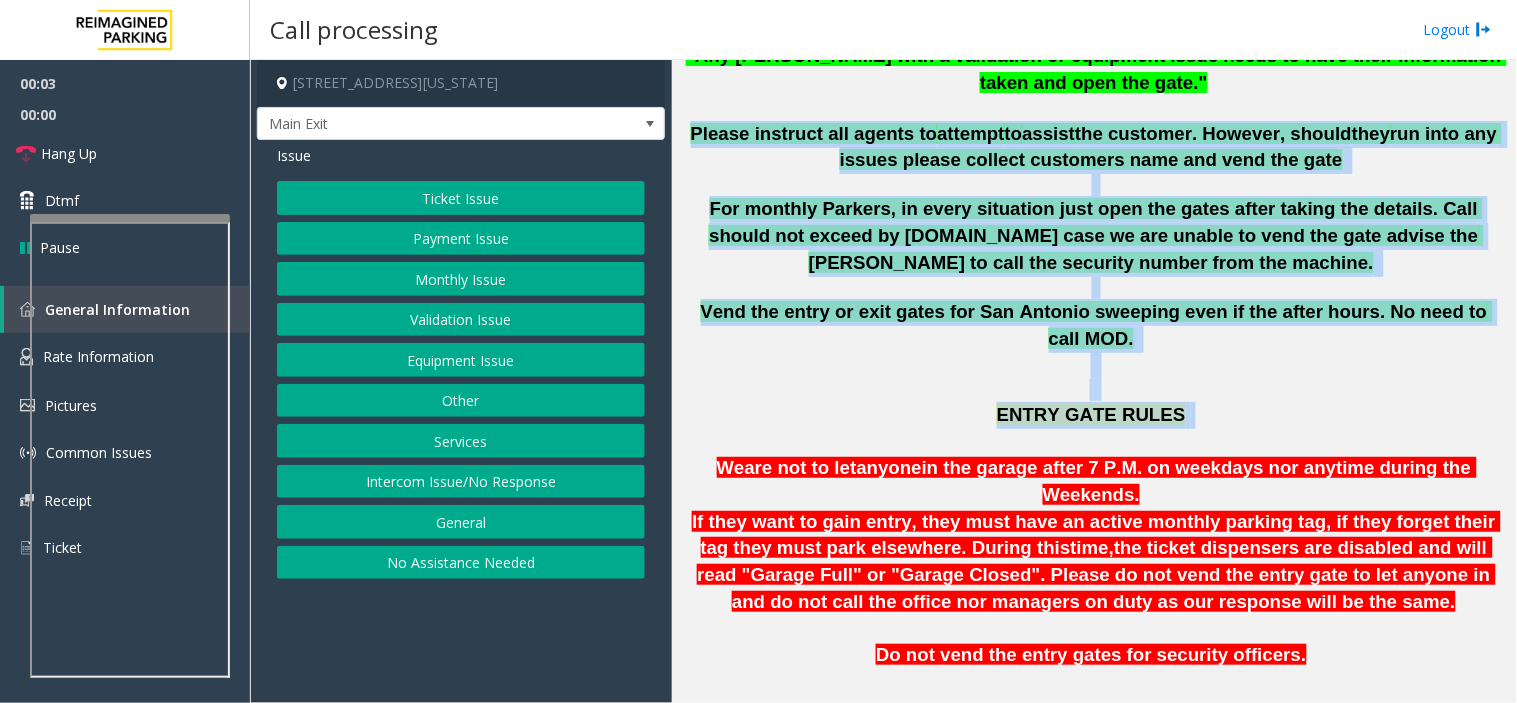 drag, startPoint x: 942, startPoint y: 144, endPoint x: 1094, endPoint y: 385, distance: 284.9298 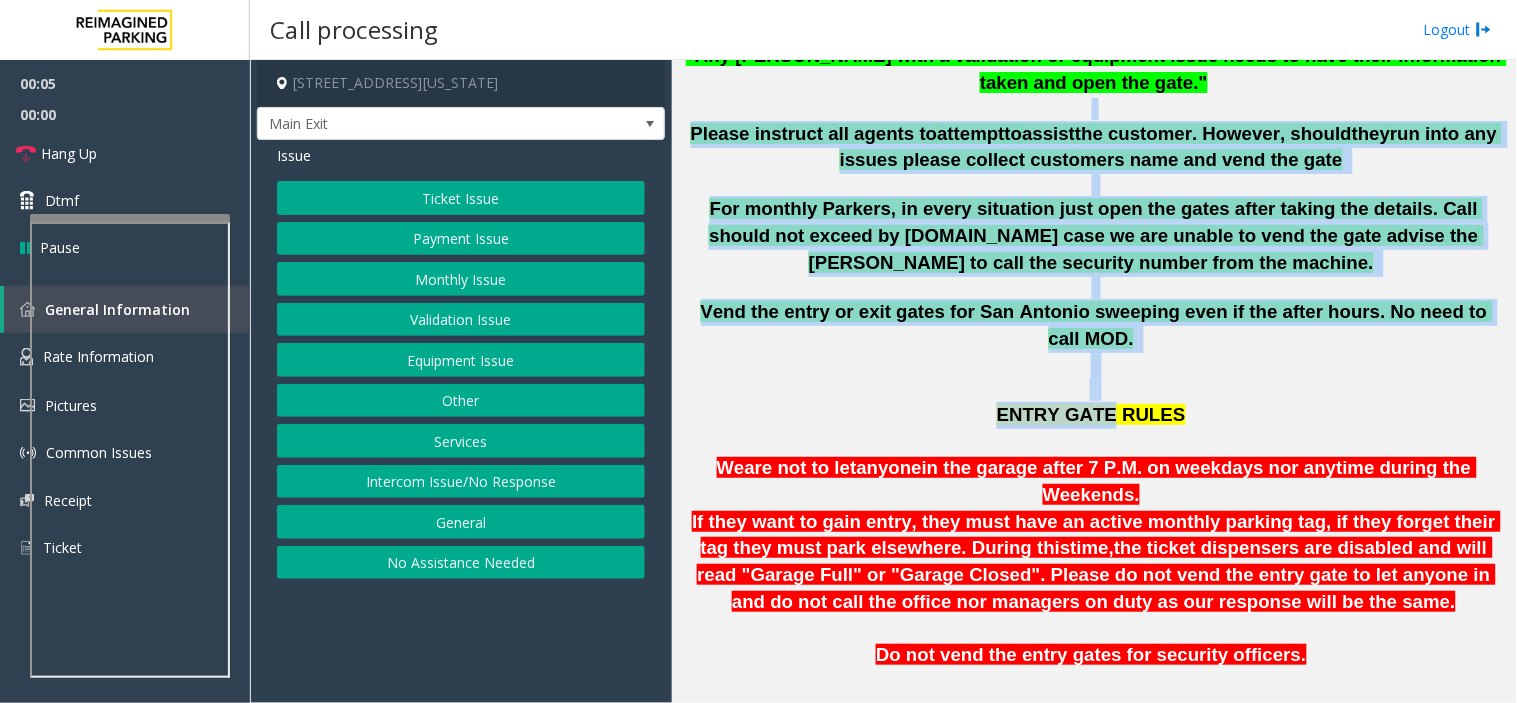 drag, startPoint x: 1094, startPoint y: 385, endPoint x: 768, endPoint y: 114, distance: 423.93042 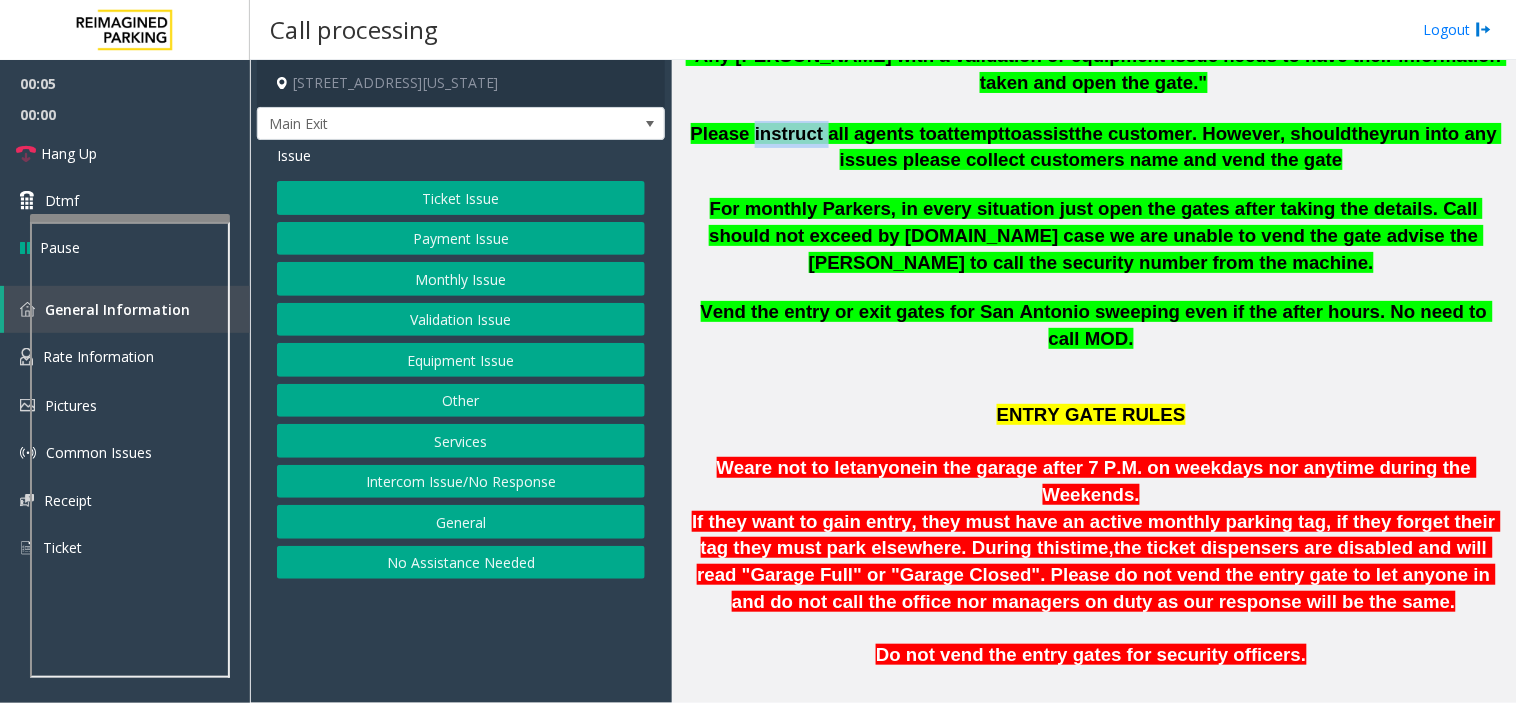 click on "Please instruct all agents to  attempt  to  assist  the customer. However, should  they  run into any issues please collect customers name and vend the gate" 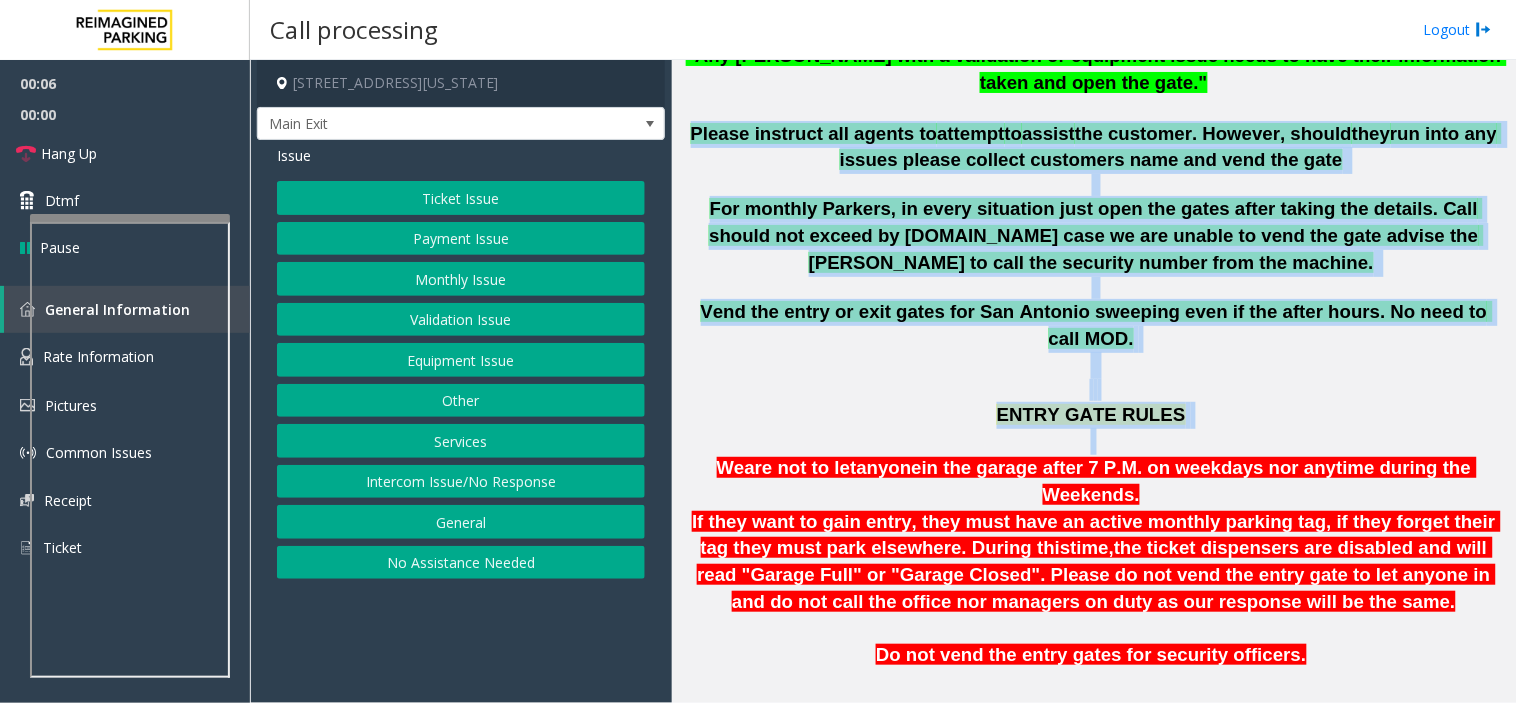 drag, startPoint x: 768, startPoint y: 120, endPoint x: 1191, endPoint y: 422, distance: 519.7432 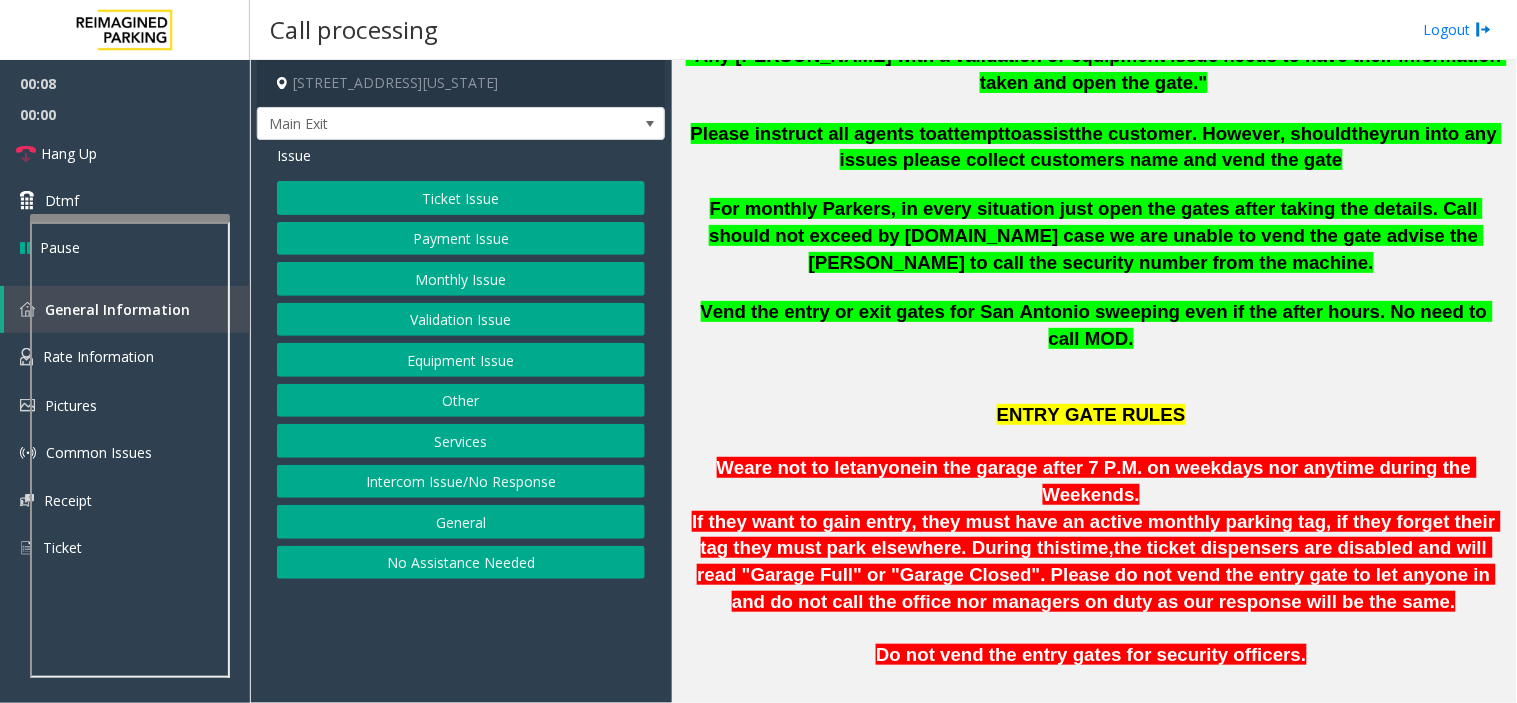 click on "Monthly Issue" 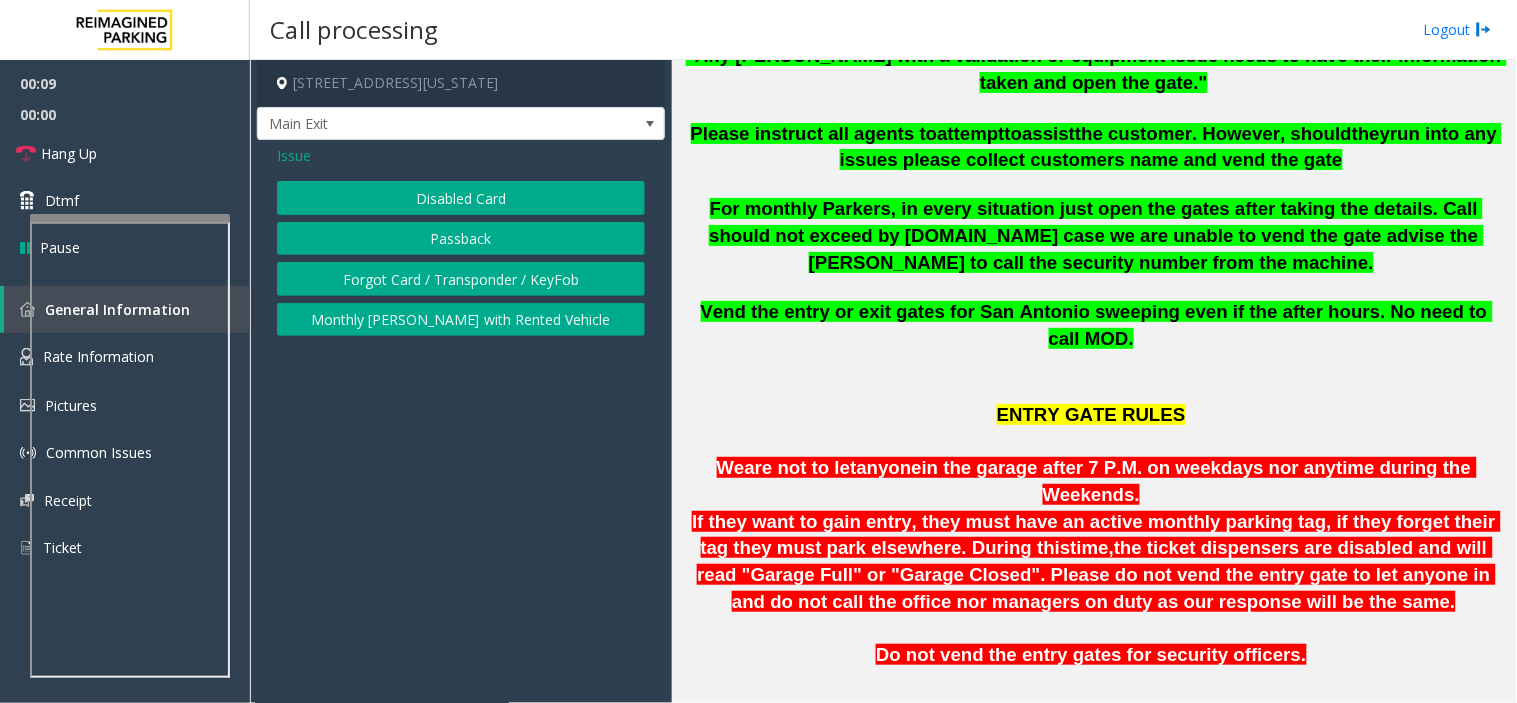 click on "Forgot Card / Transponder / KeyFob" 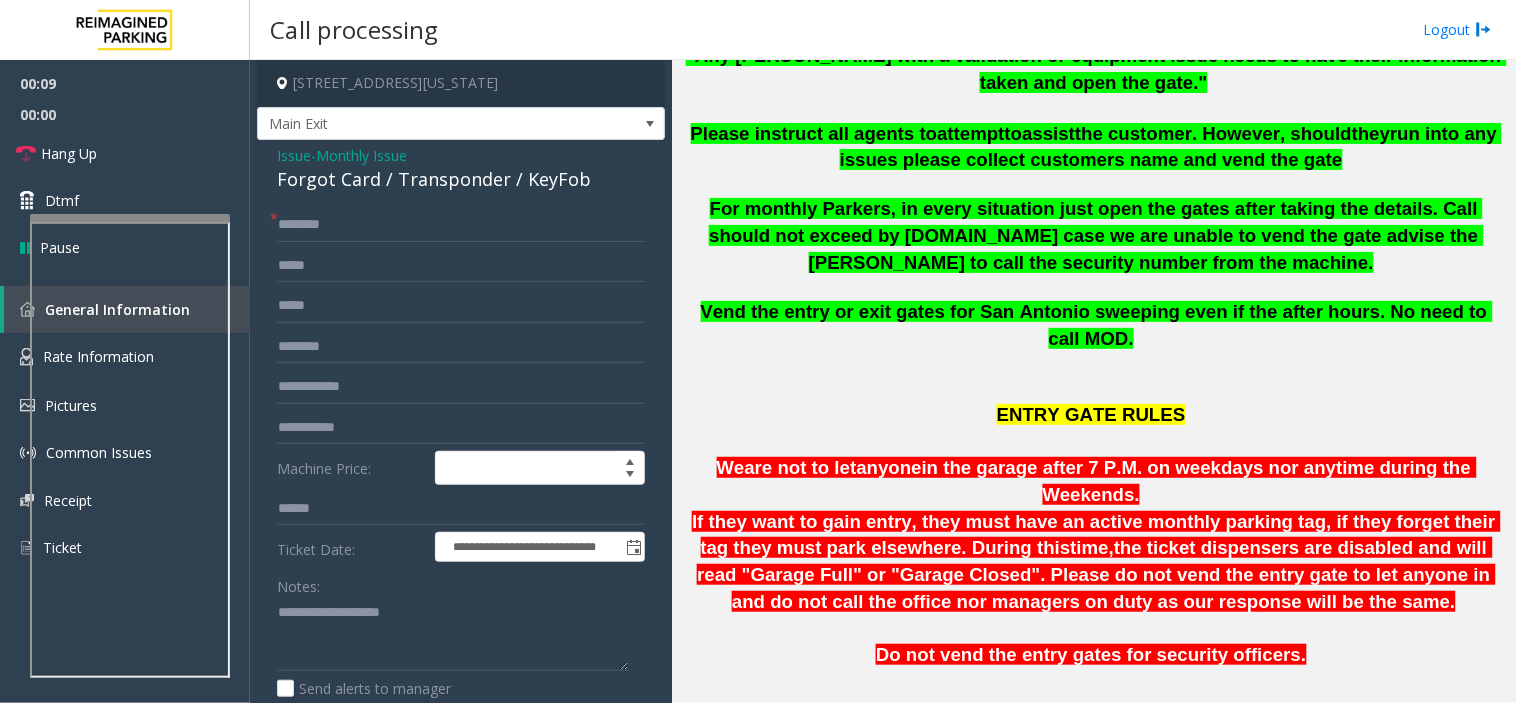 click on "Forgot Card / Transponder / KeyFob" 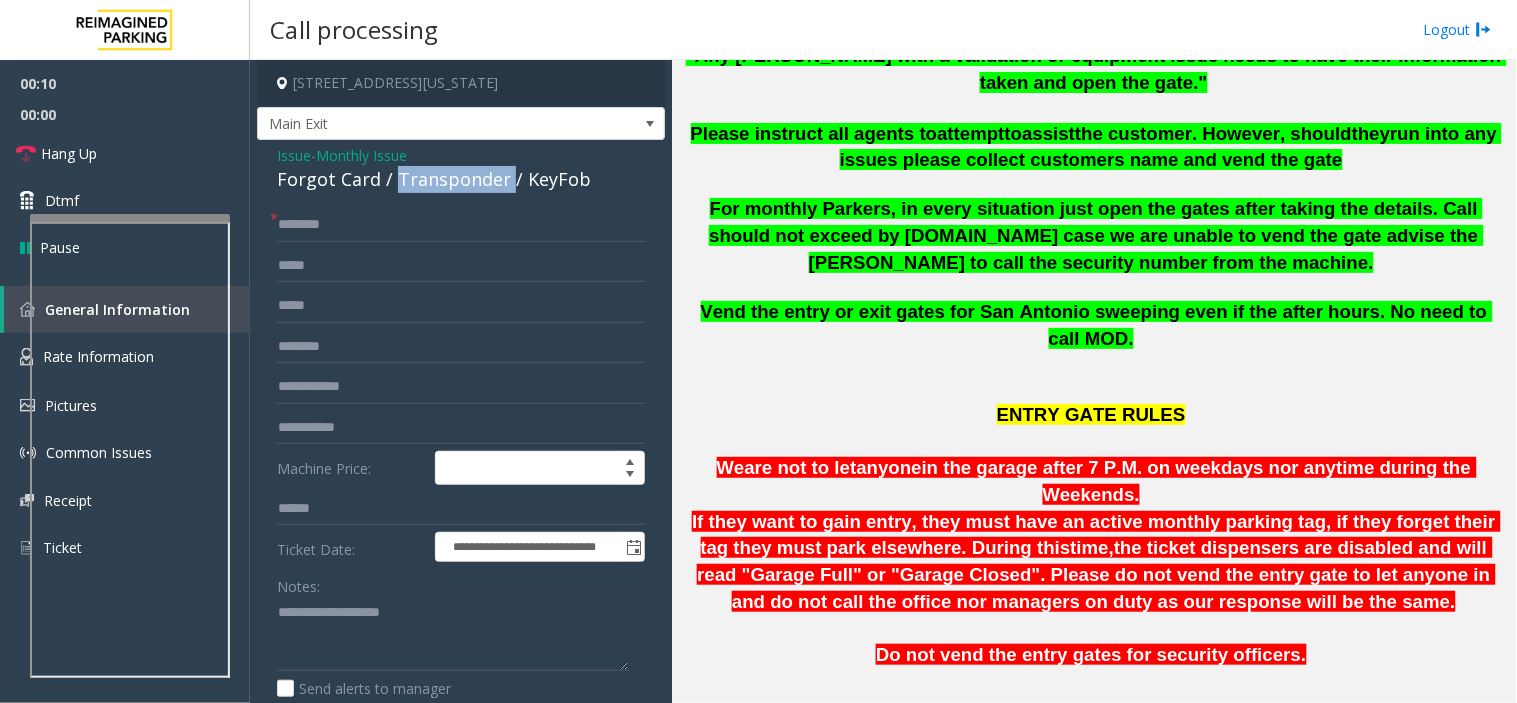 click on "Forgot Card / Transponder / KeyFob" 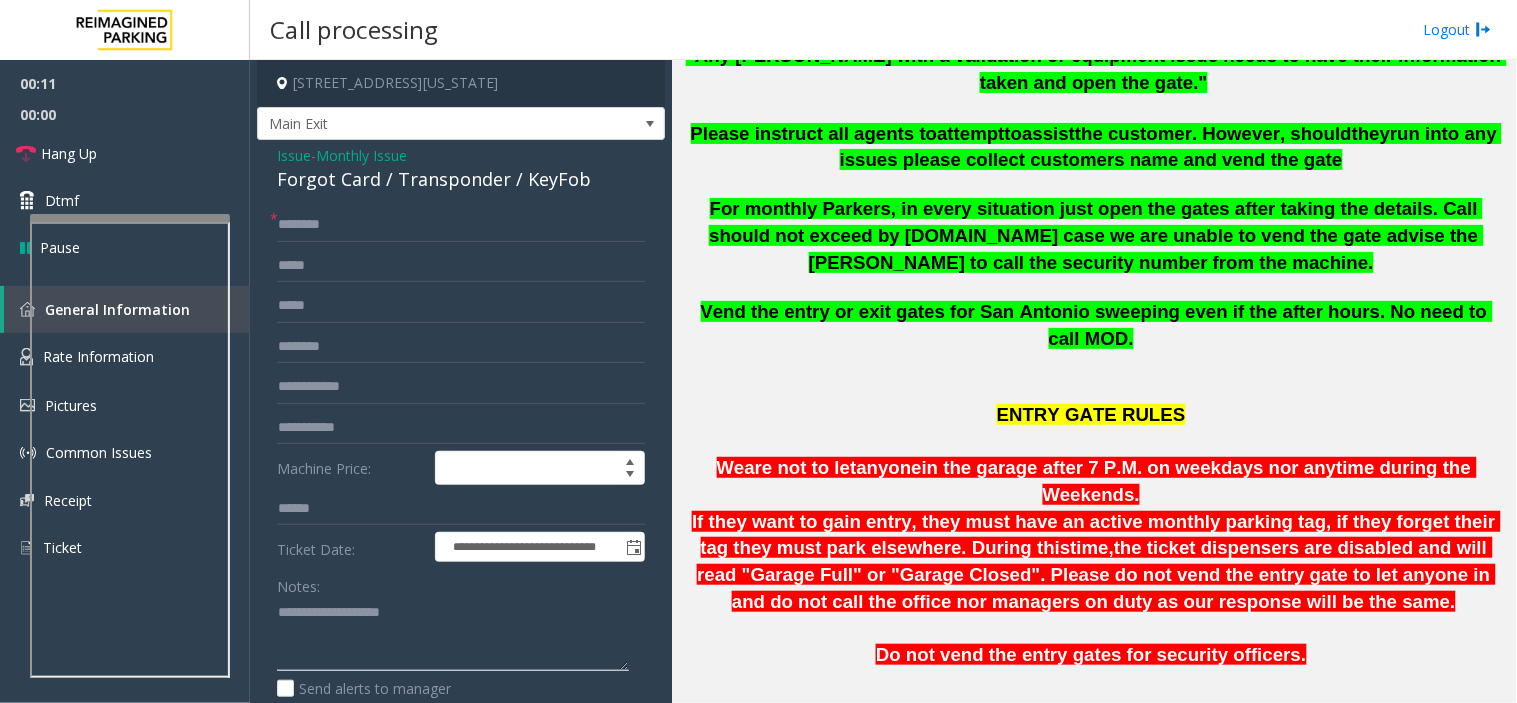 click 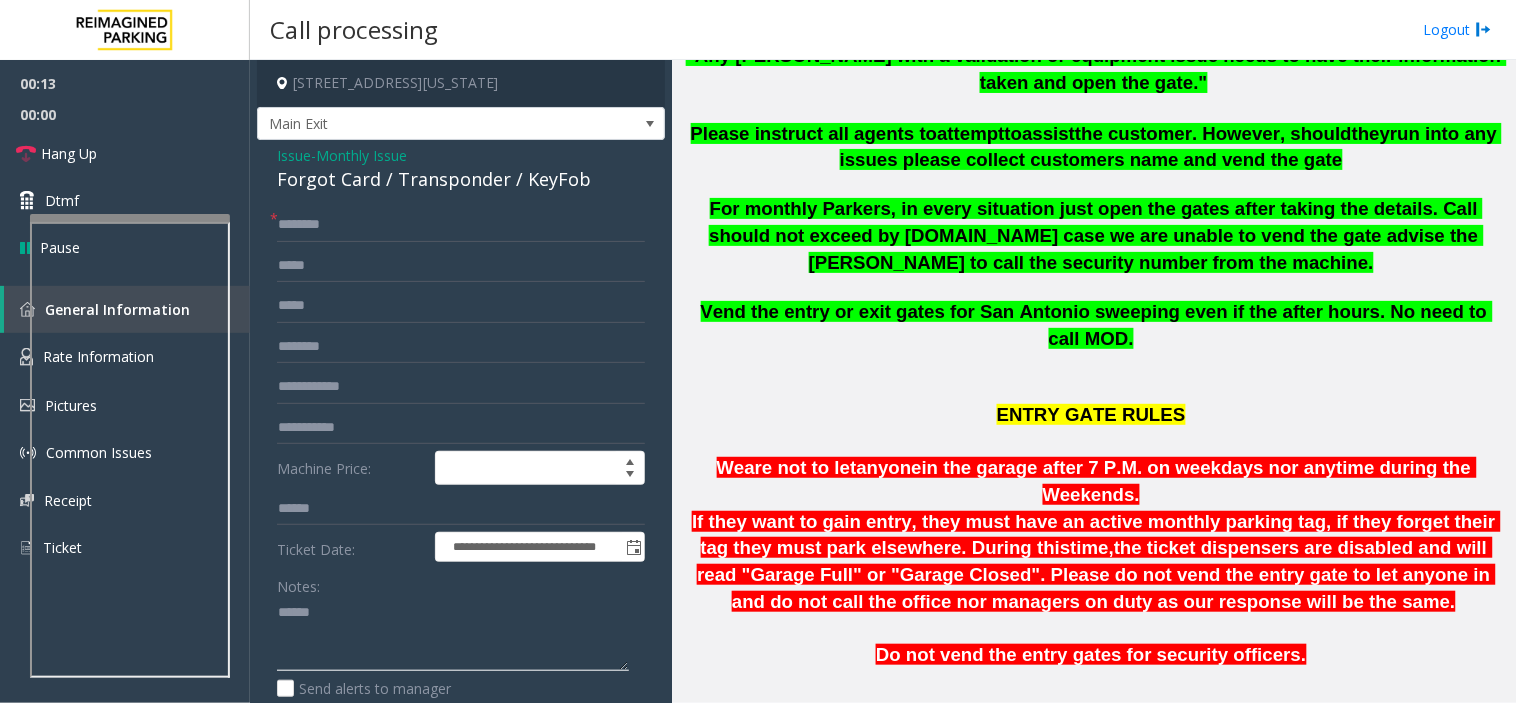 paste on "**********" 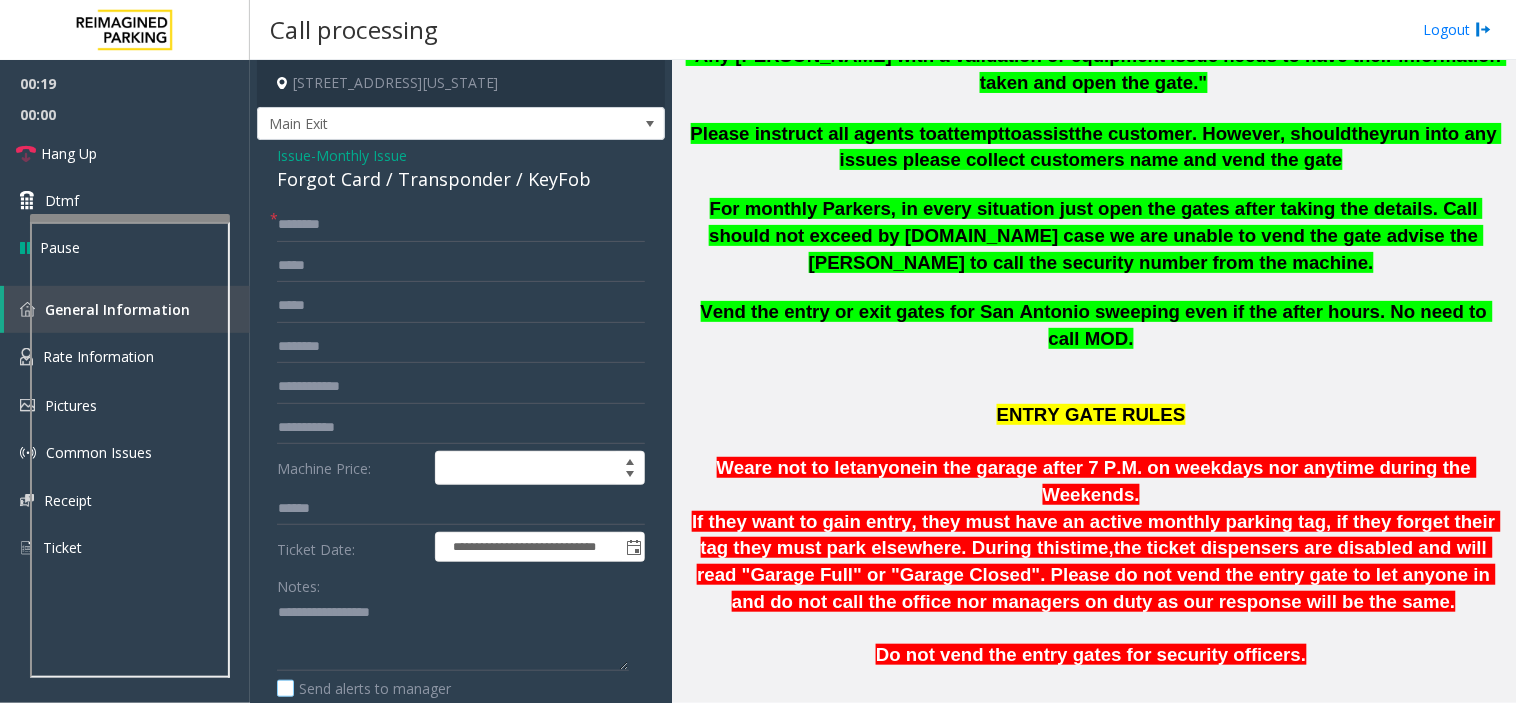 click on "Send alerts to manager" 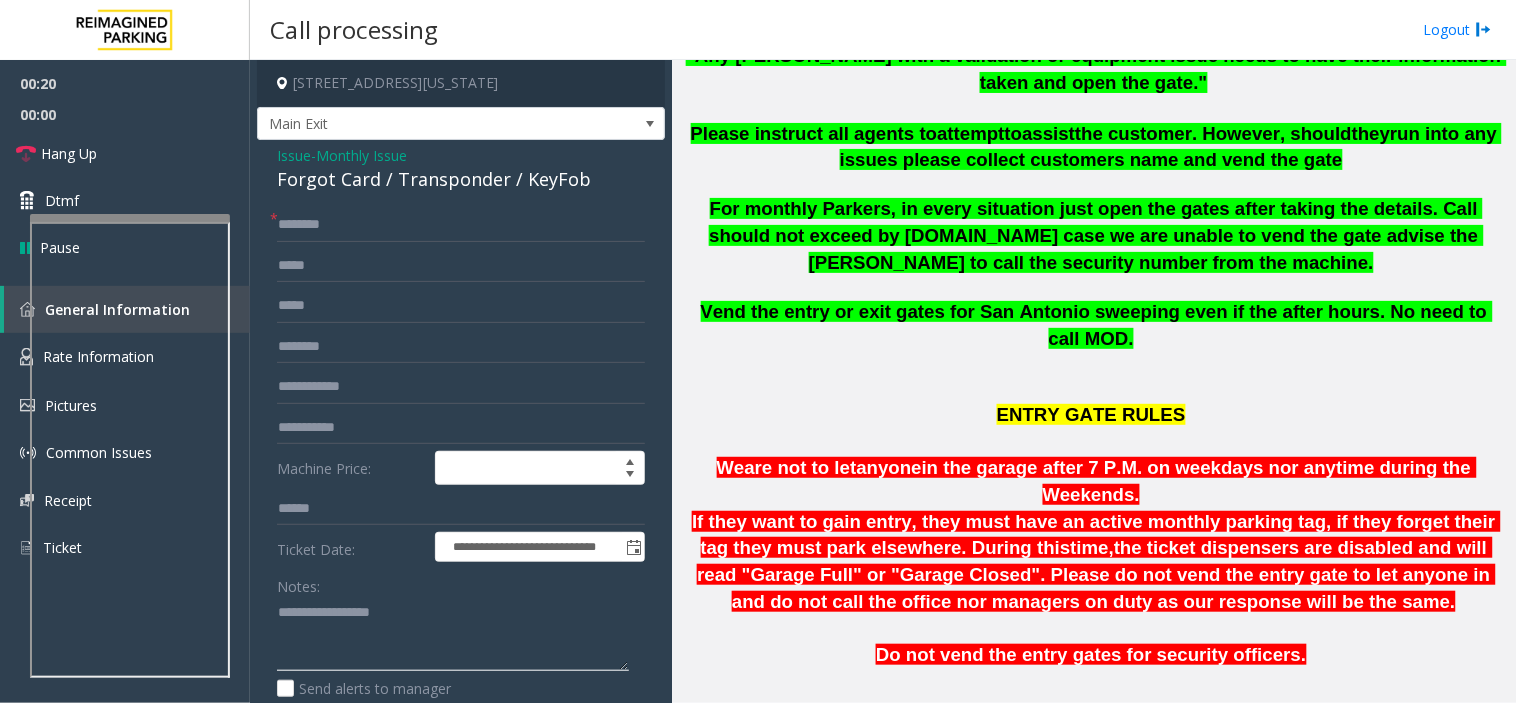 paste on "**********" 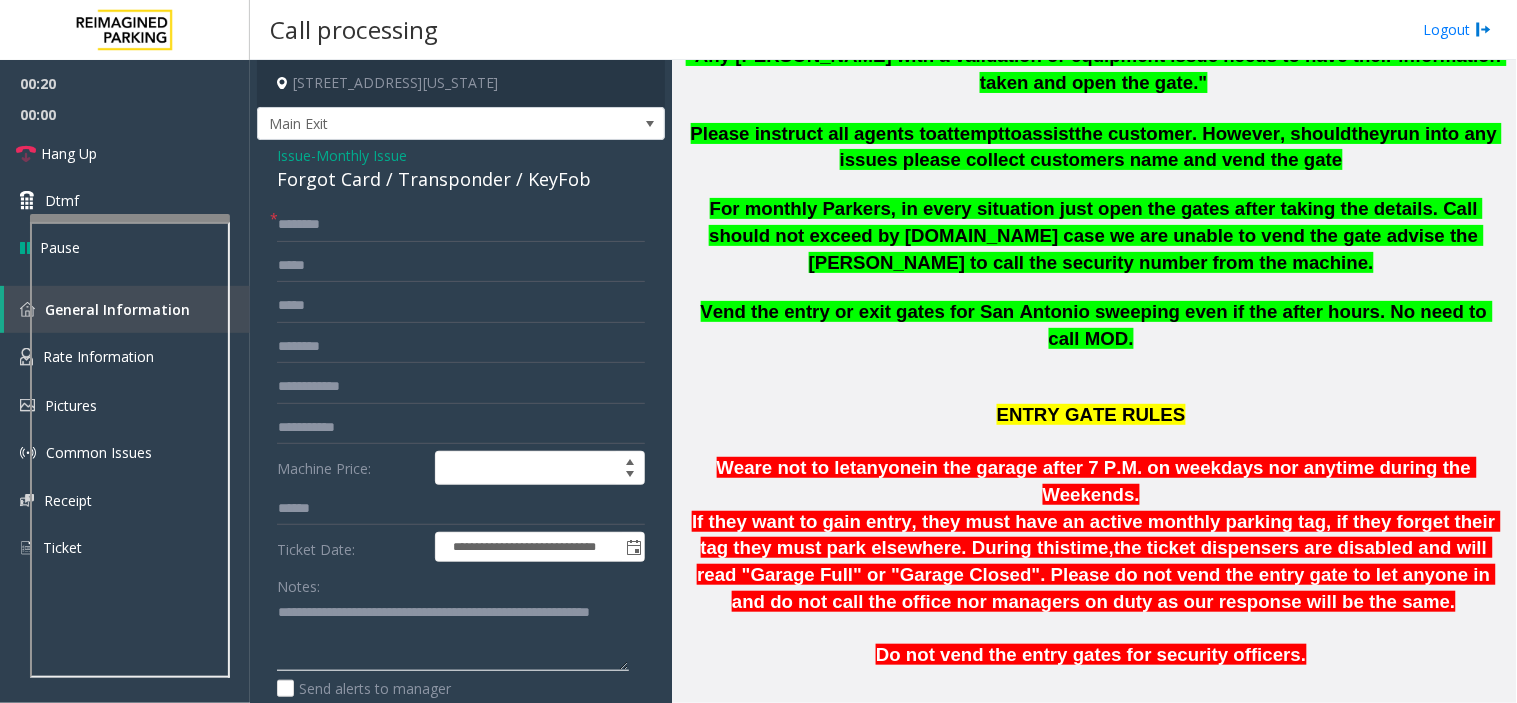 click 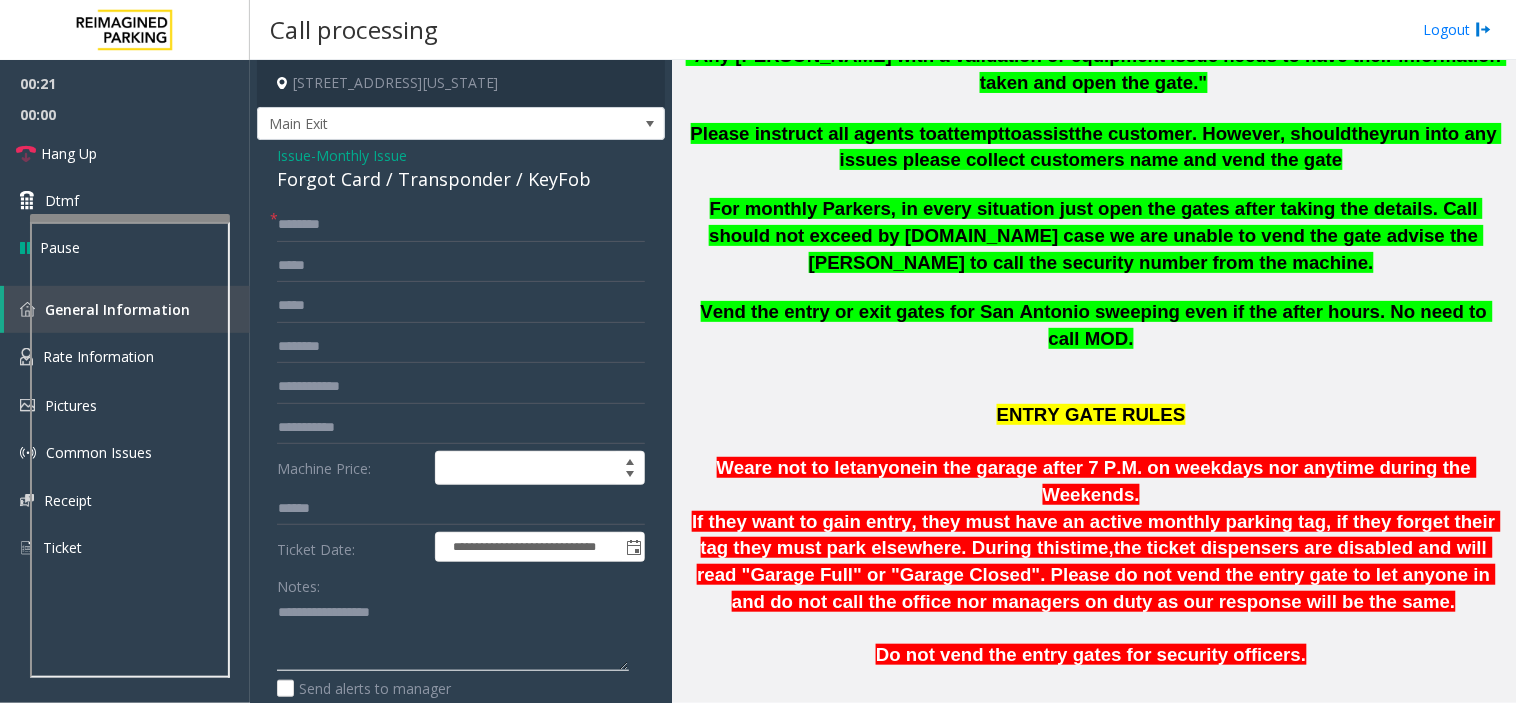 click 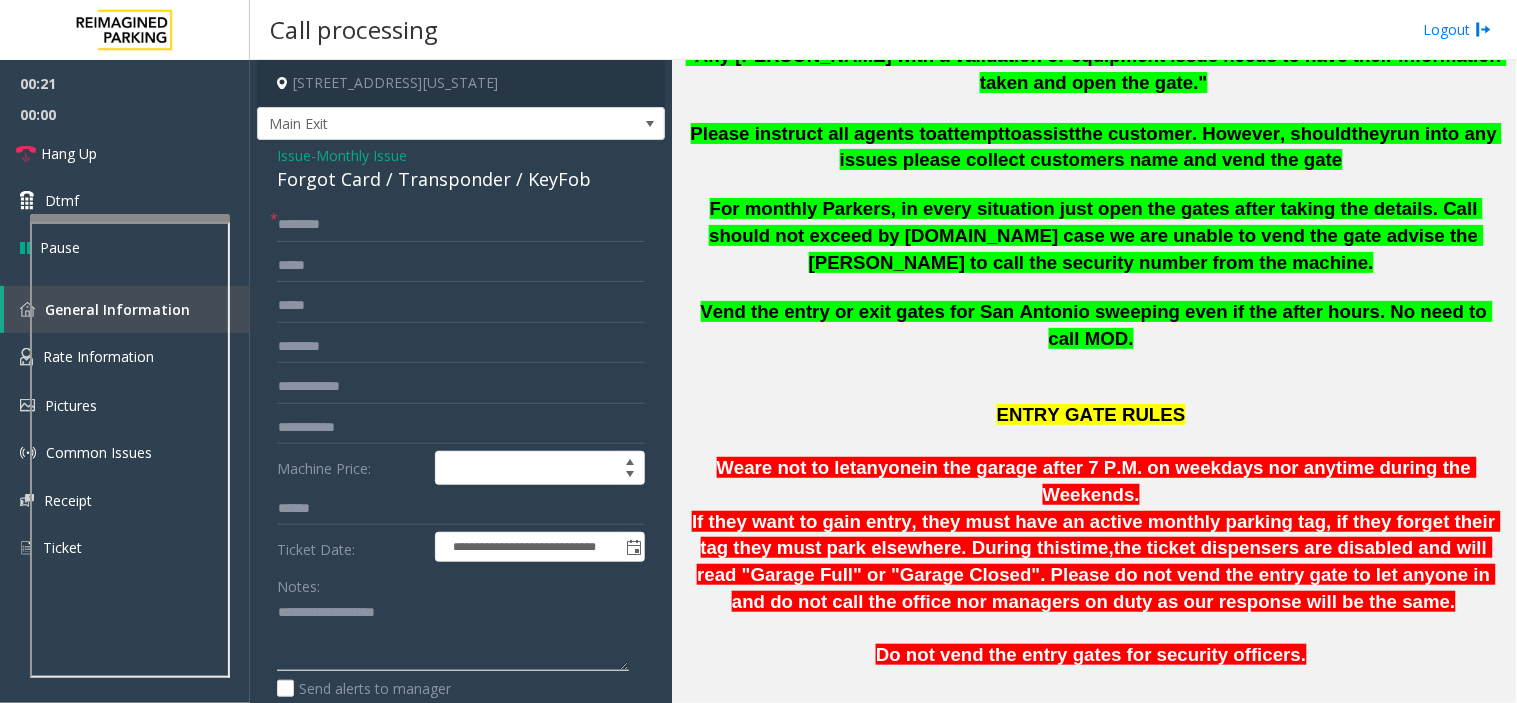 paste on "**********" 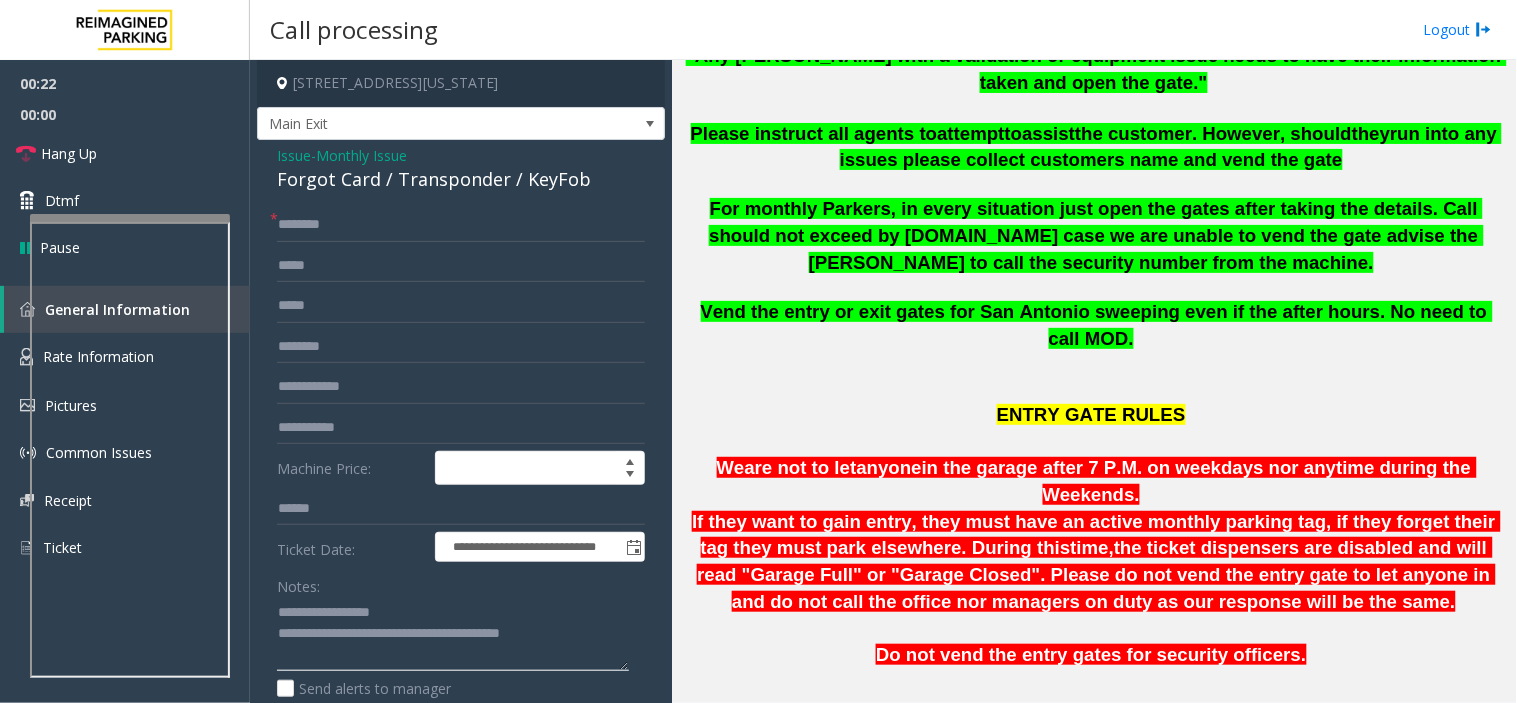 type on "**********" 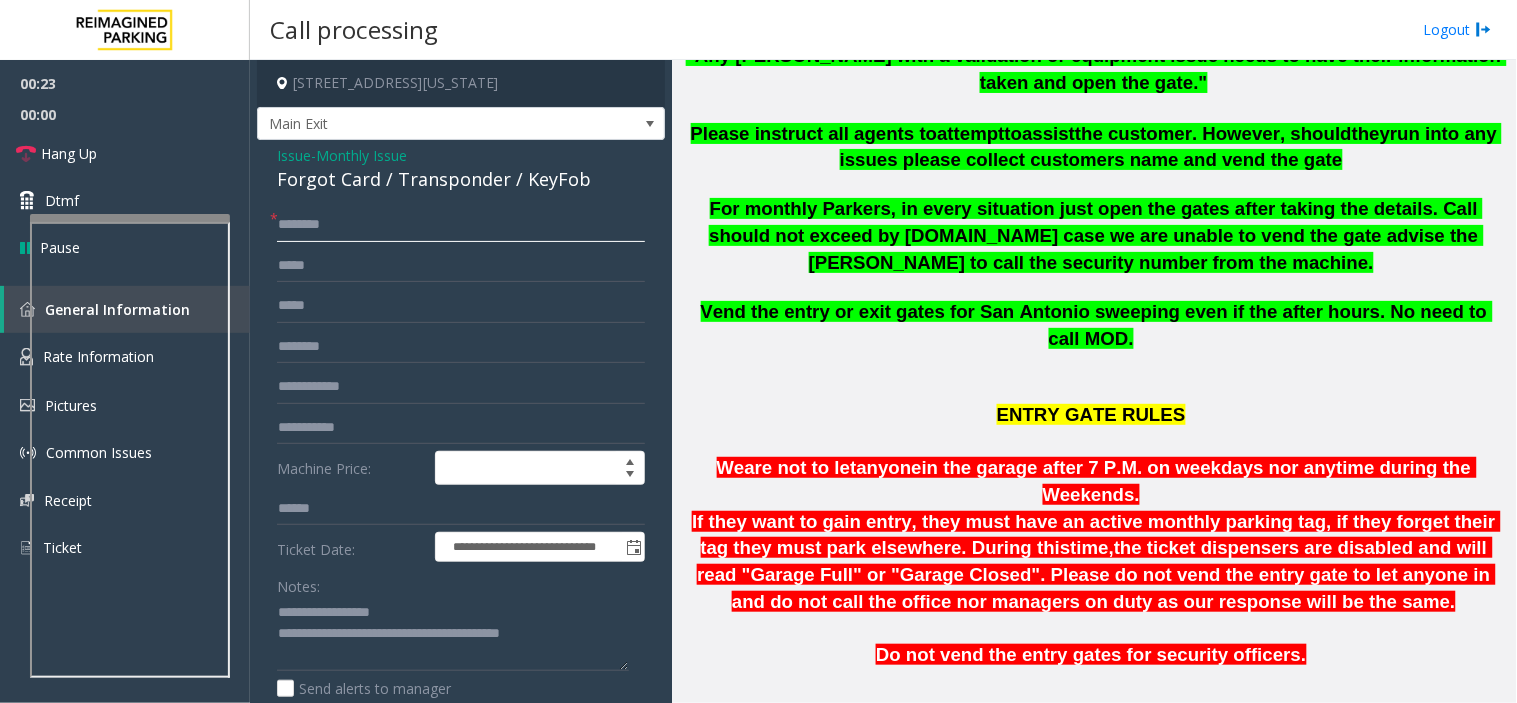 click 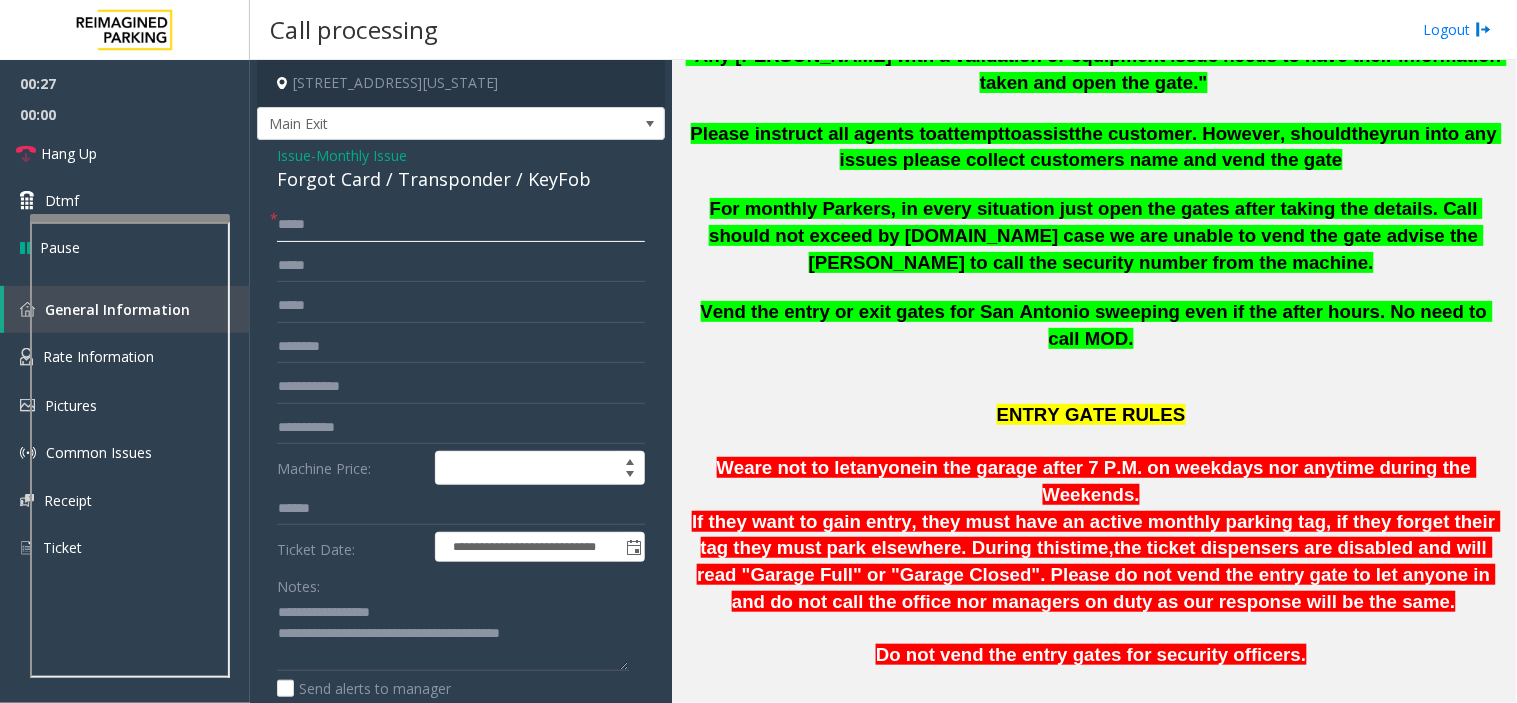 type on "****" 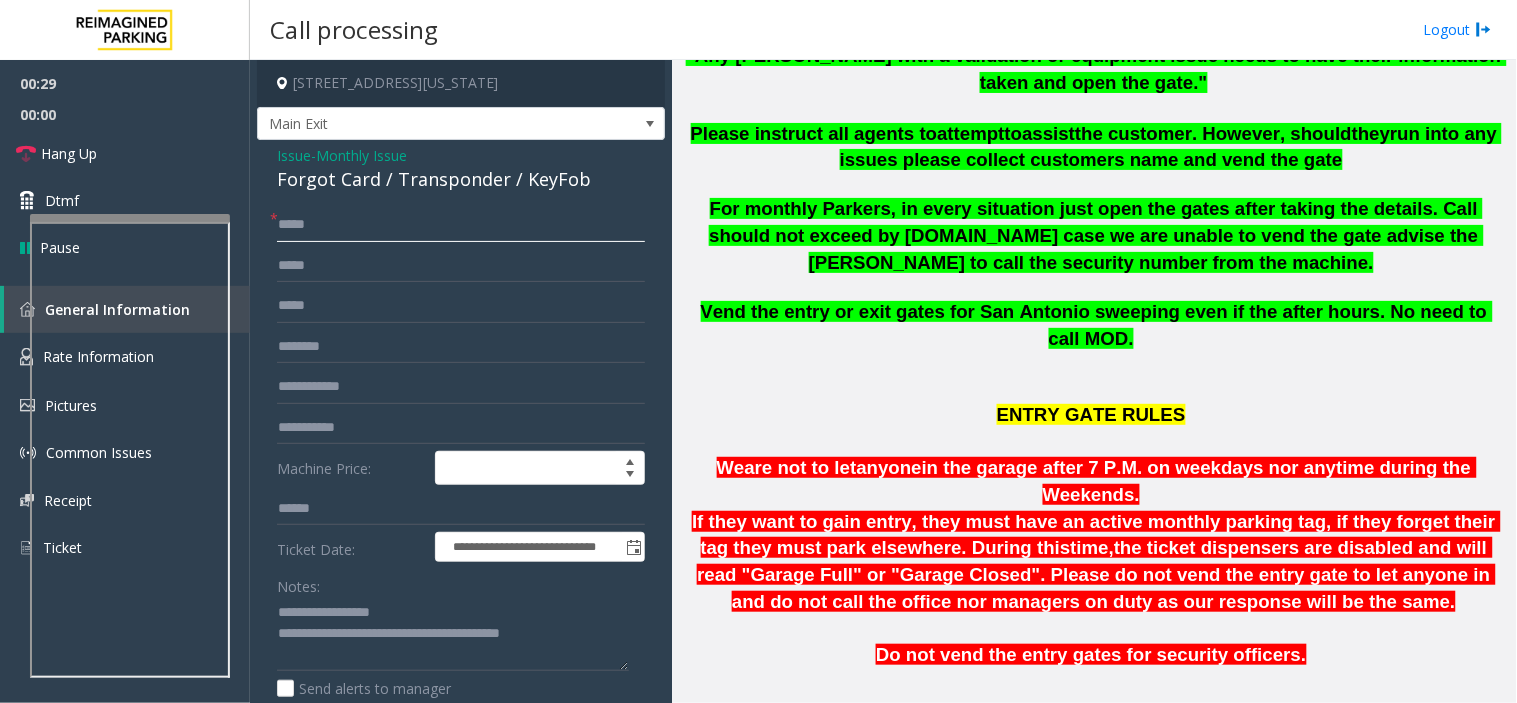 click on "****" 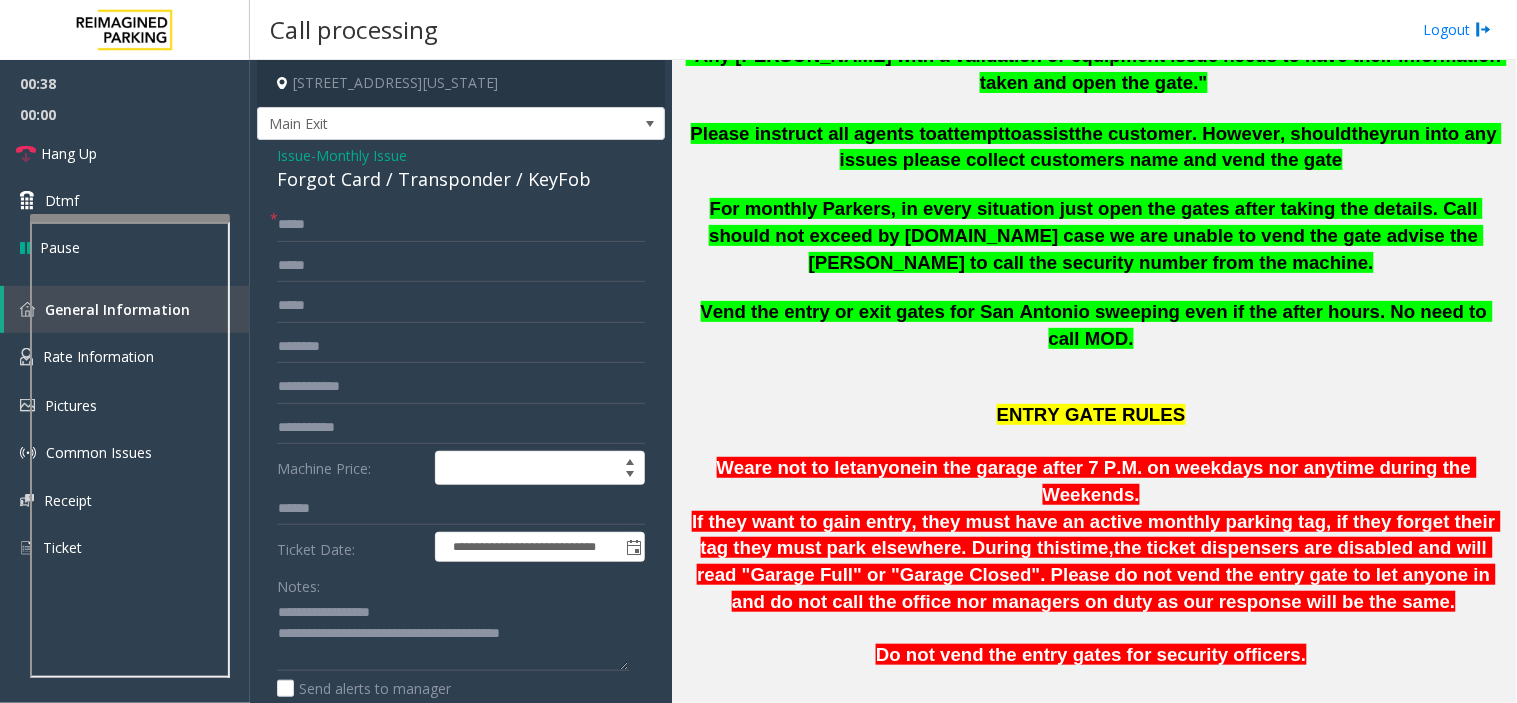 click on "Vend the entry or exit gates for San Antonio sweeping even if the after hours. No need to call MOD." 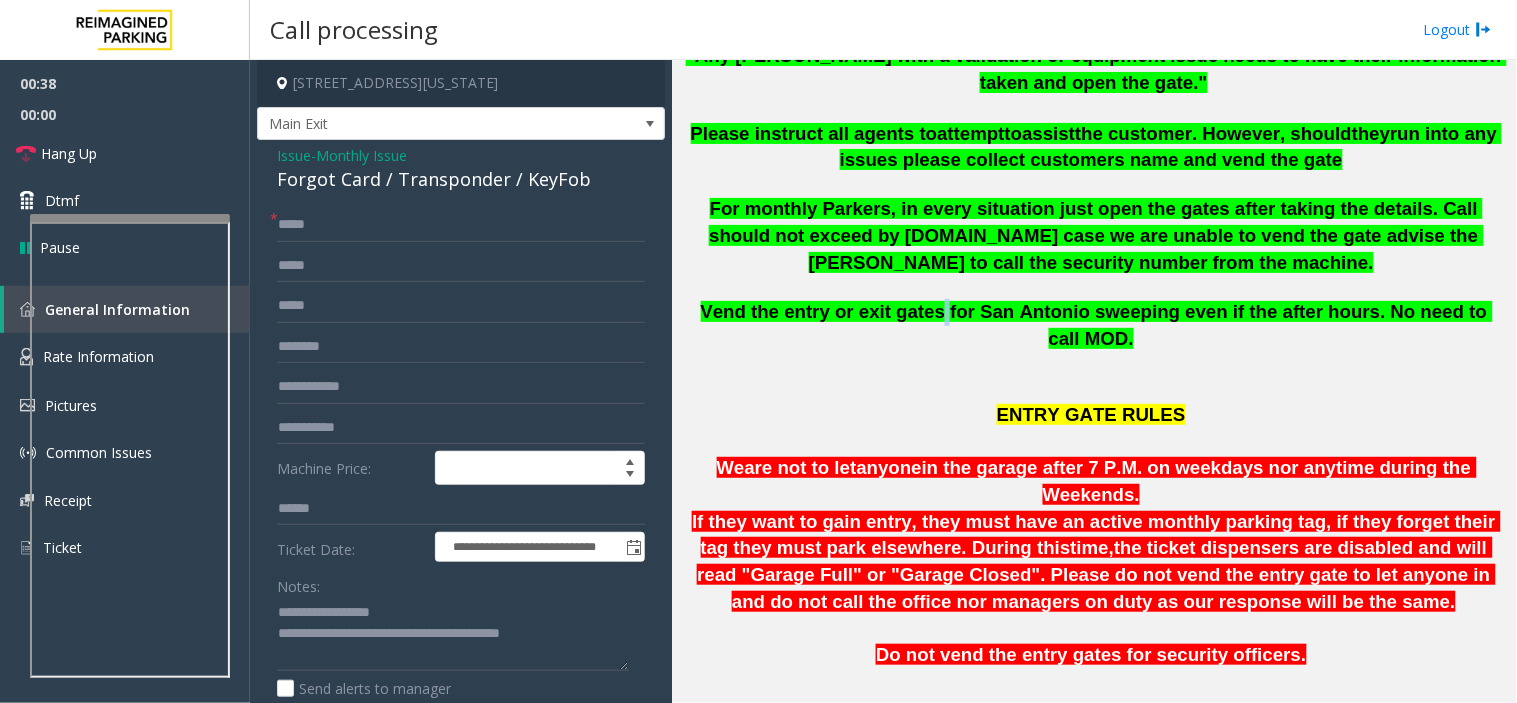 click on "Vend the entry or exit gates for San Antonio sweeping even if the after hours. No need to call MOD." 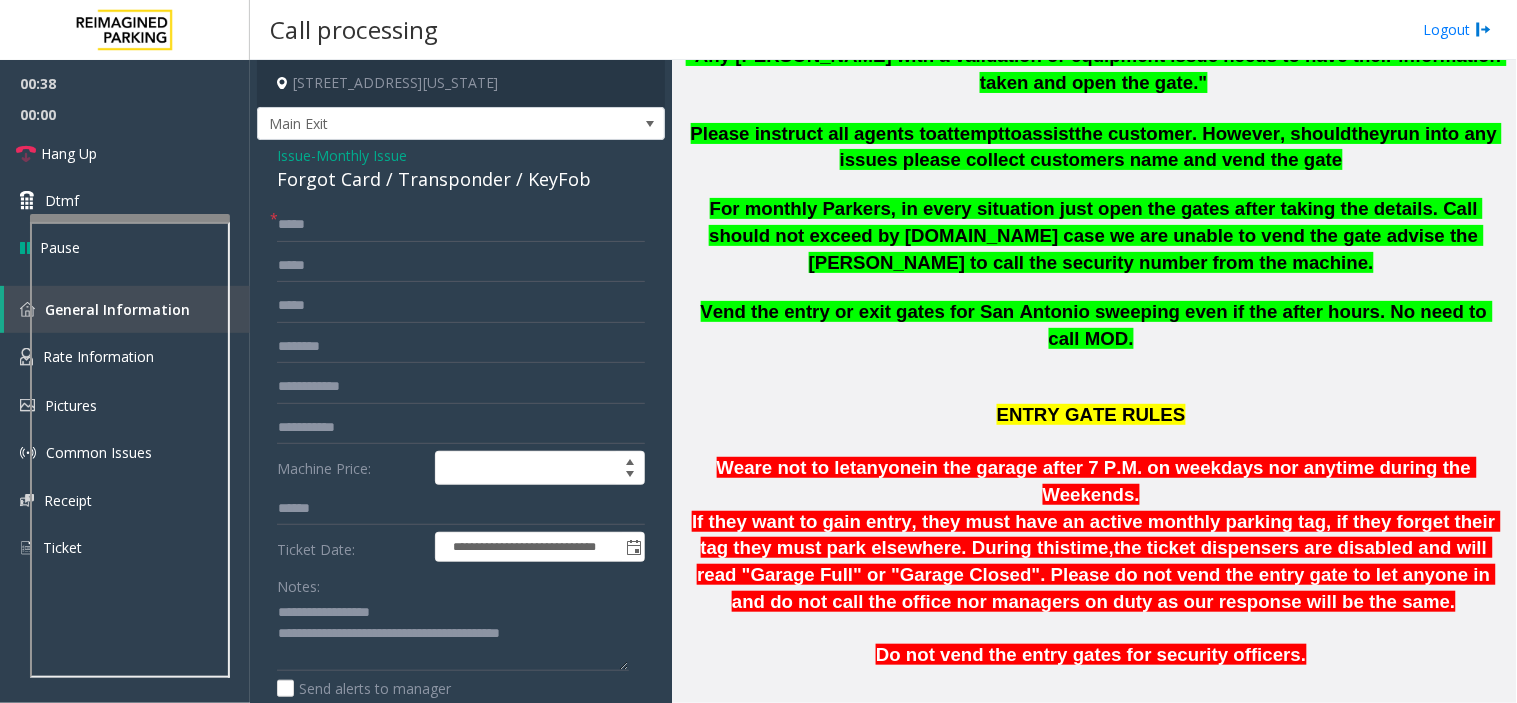 click on "Vend the entry or exit gates for San Antonio sweeping even if the after hours. No need to call MOD." 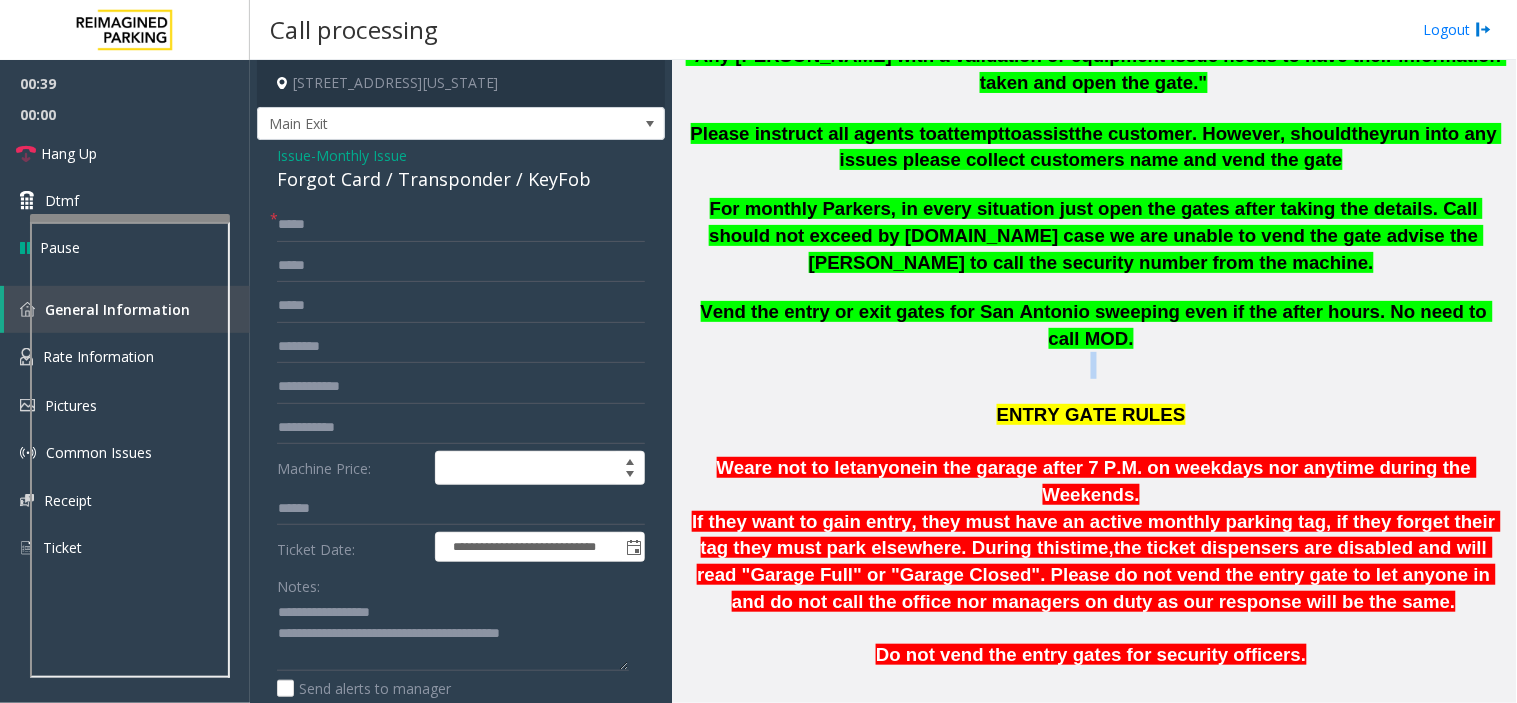 click on "Vend the entry or exit gates for San Antonio sweeping even if the after hours. No need to call MOD." 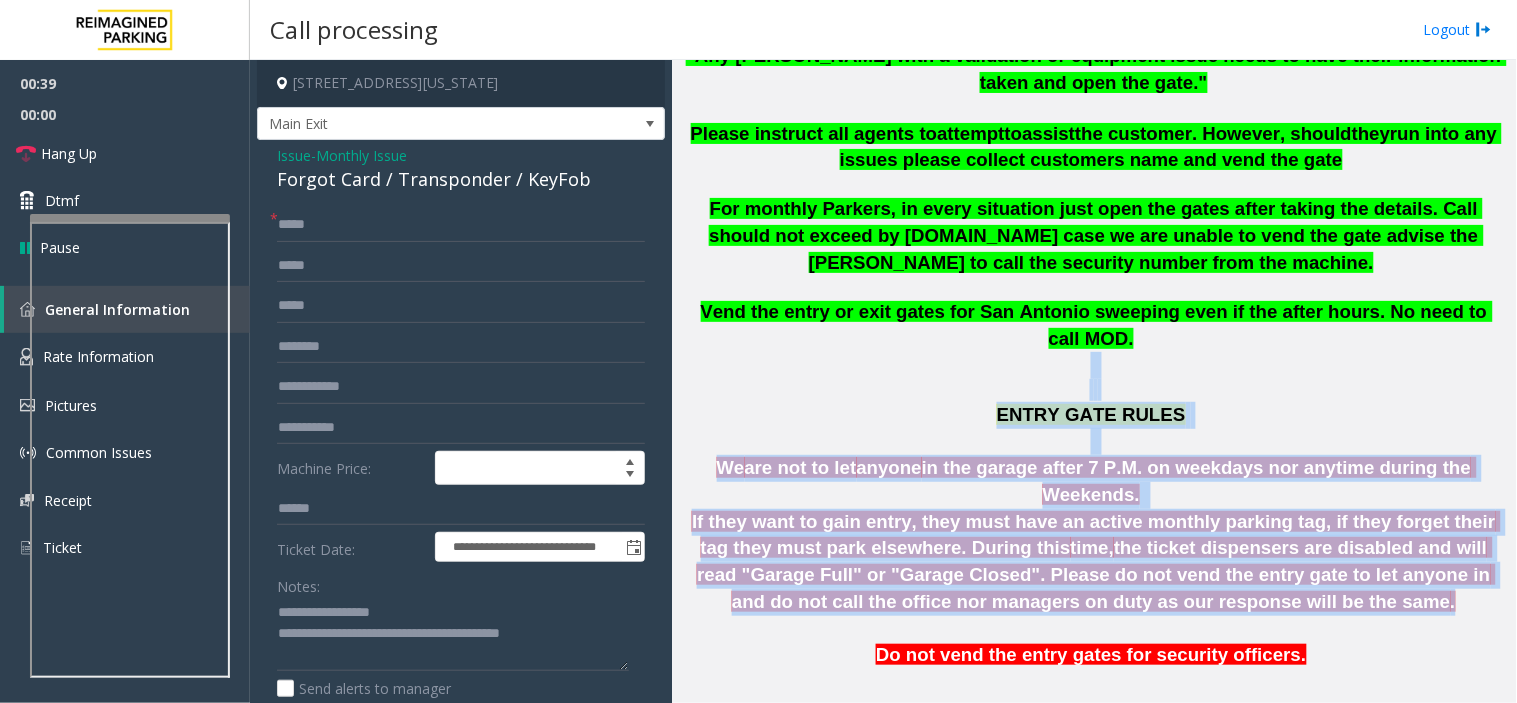 drag, startPoint x: 914, startPoint y: 335, endPoint x: 1137, endPoint y: 477, distance: 264.37283 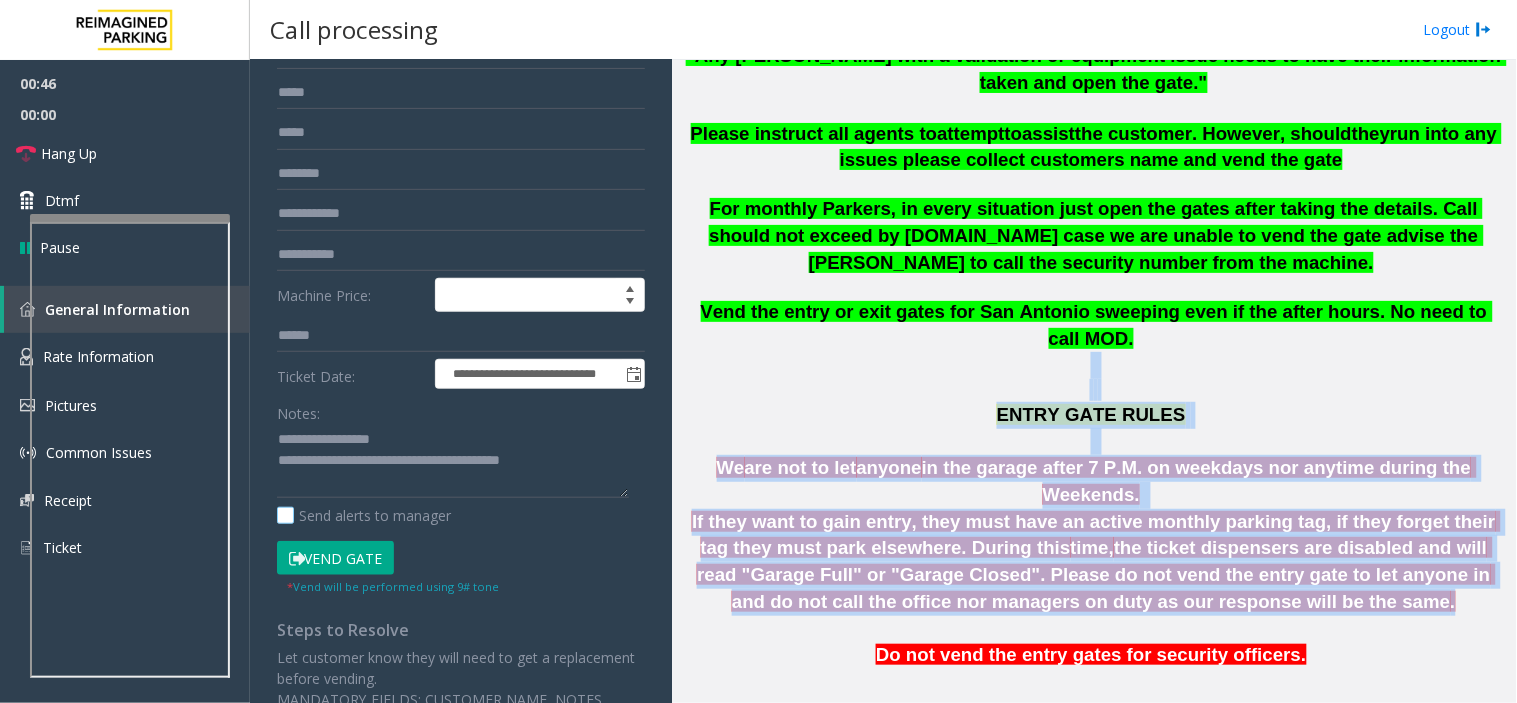 scroll, scrollTop: 200, scrollLeft: 0, axis: vertical 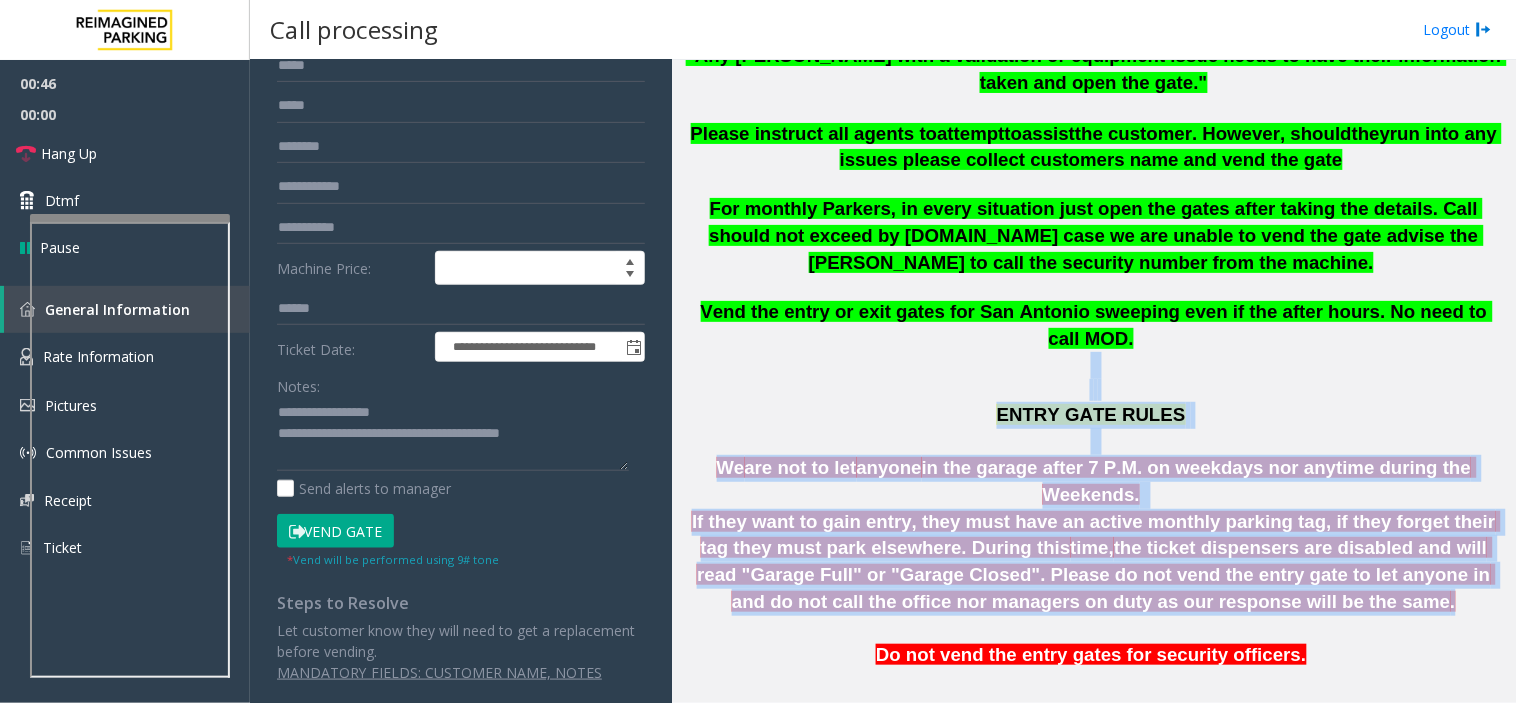 click on "Vend Gate" 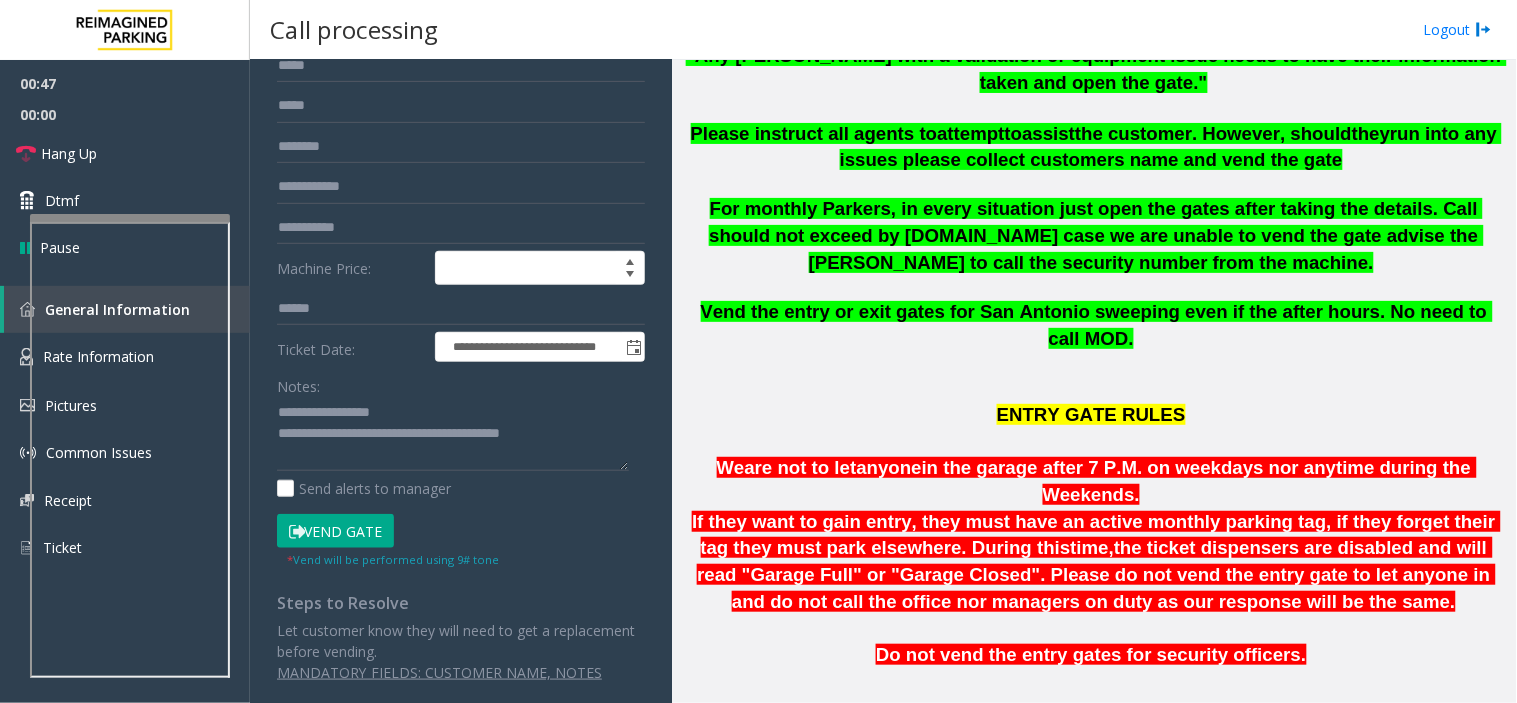 click on "For monthly Parkers, in every situation just open the gates after taking the details. Call should not exceed by [DOMAIN_NAME] case we are unable to vend the gate advise the [PERSON_NAME] to call the security number from the machine." 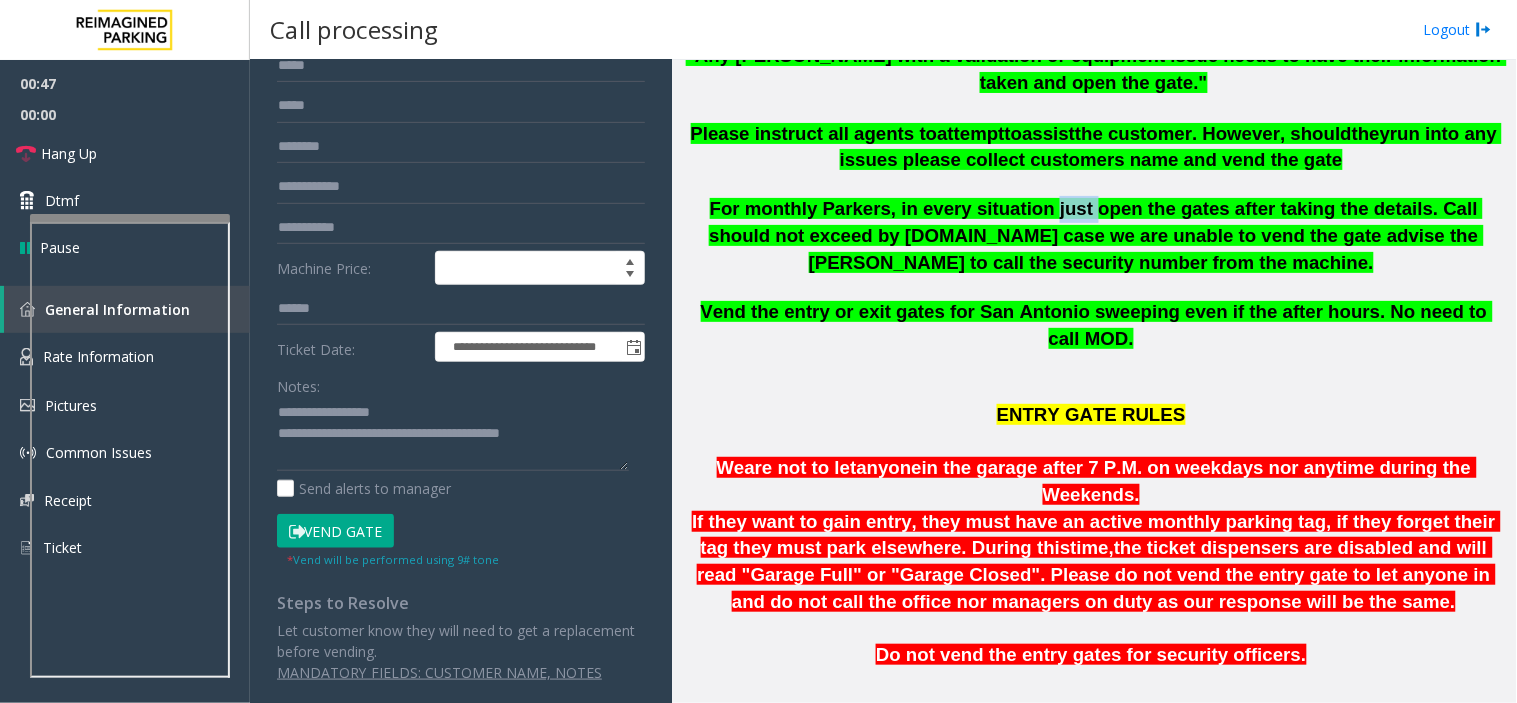click on "For monthly Parkers, in every situation just open the gates after taking the details. Call should not exceed by [DOMAIN_NAME] case we are unable to vend the gate advise the [PERSON_NAME] to call the security number from the machine." 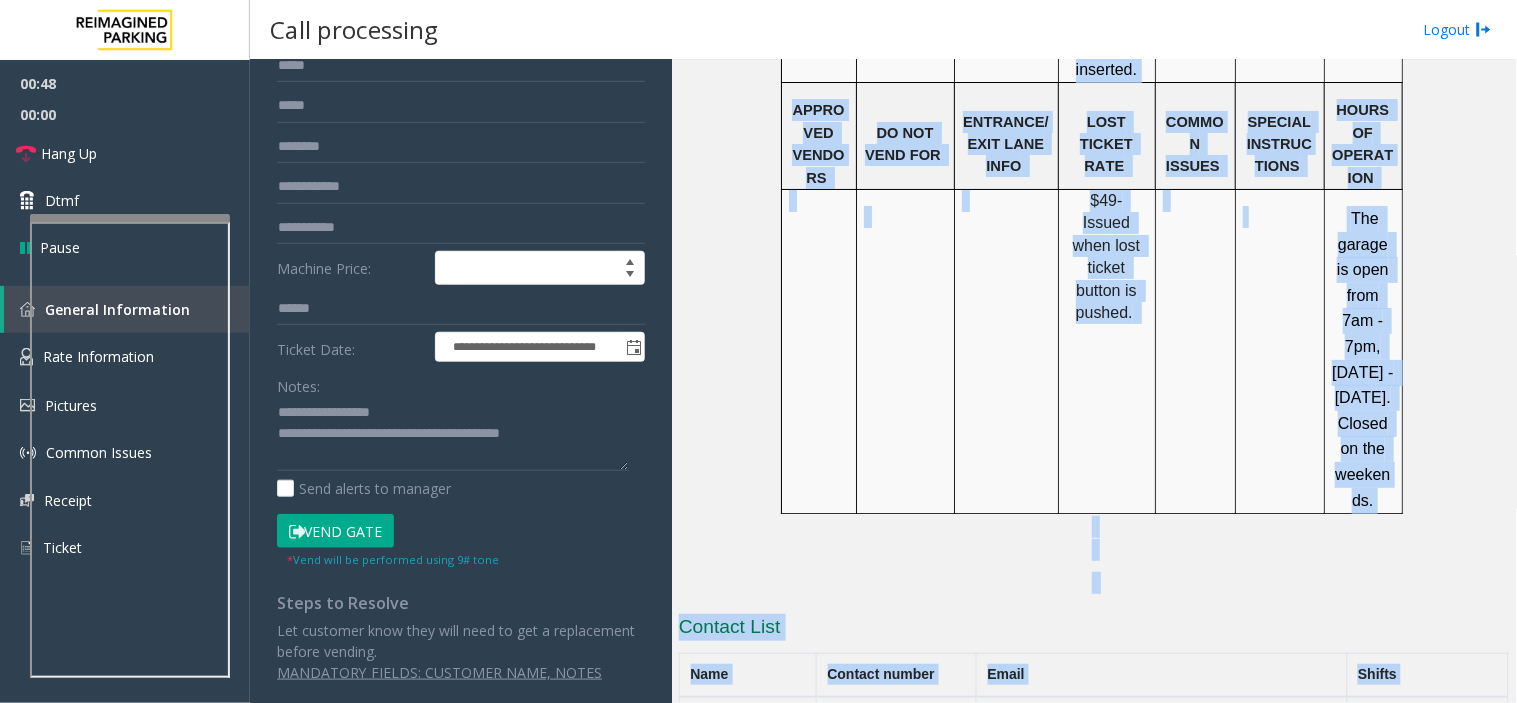 scroll, scrollTop: 2267, scrollLeft: 0, axis: vertical 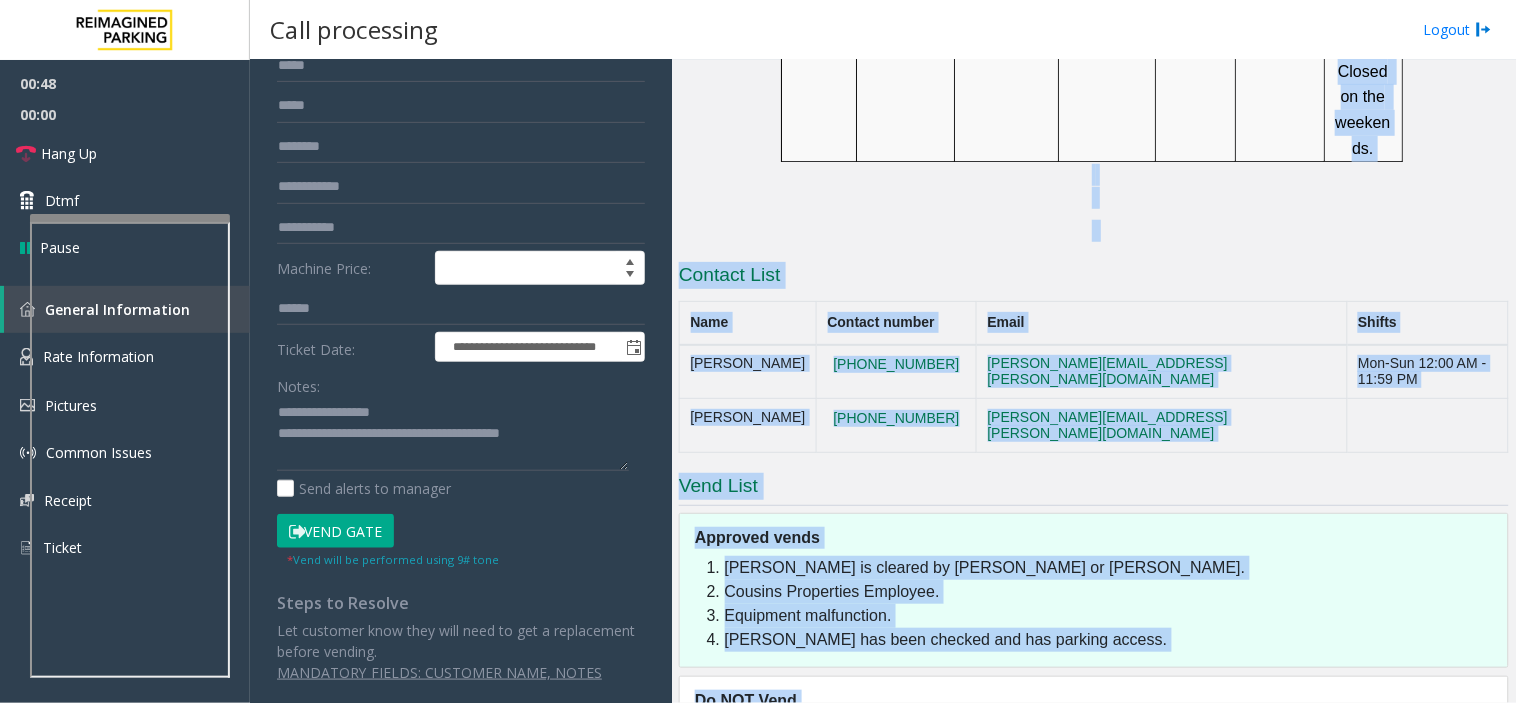 drag, startPoint x: 1032, startPoint y: 200, endPoint x: 1338, endPoint y: 755, distance: 633.76733 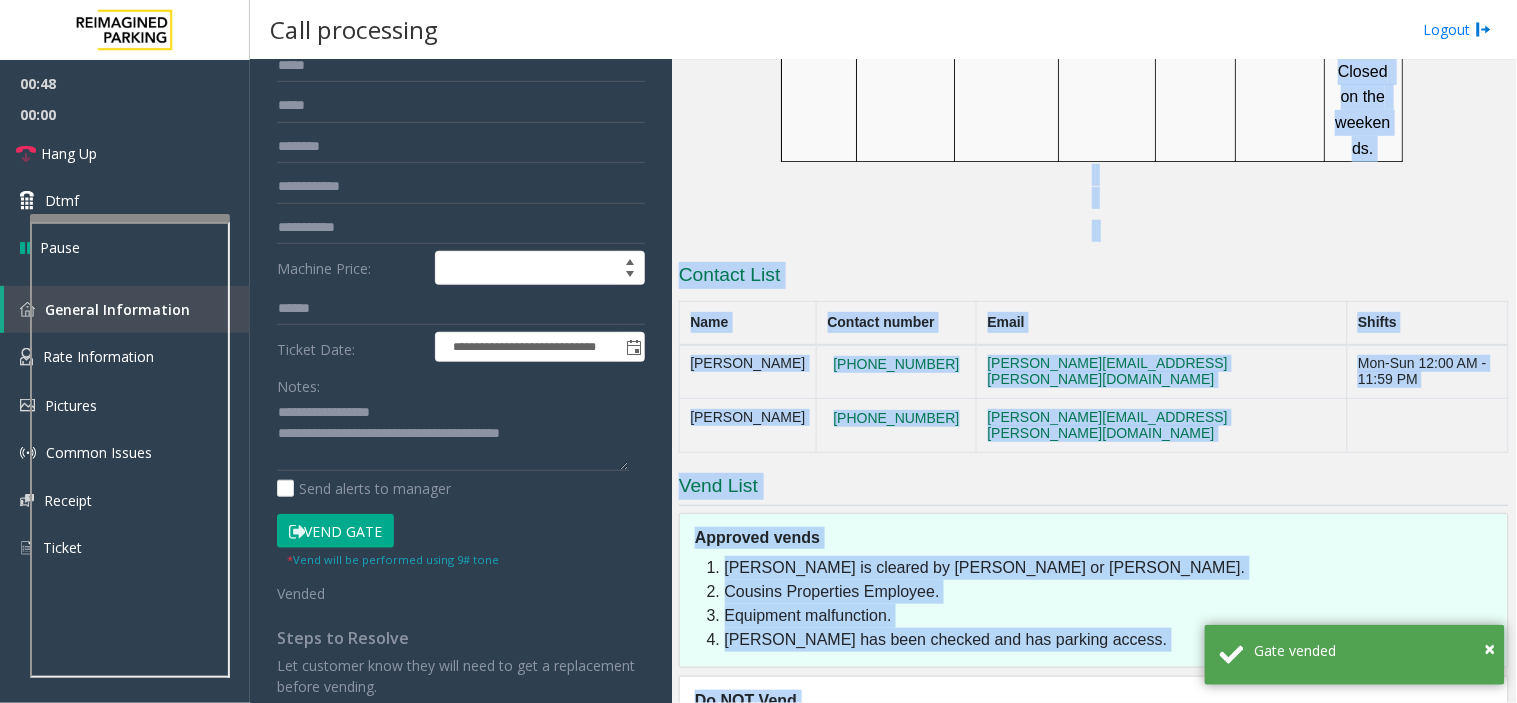click on "Approved vends" 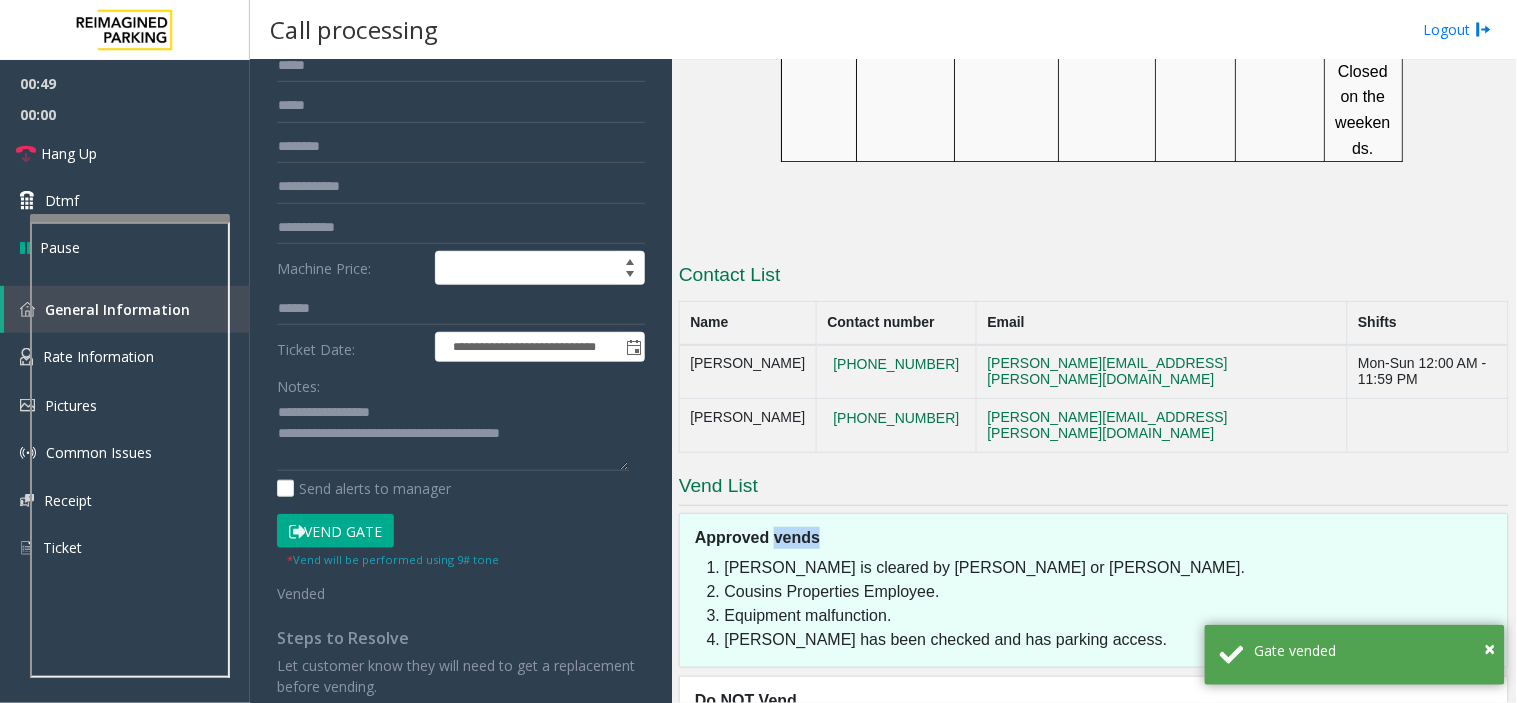 click on "Approved vends" 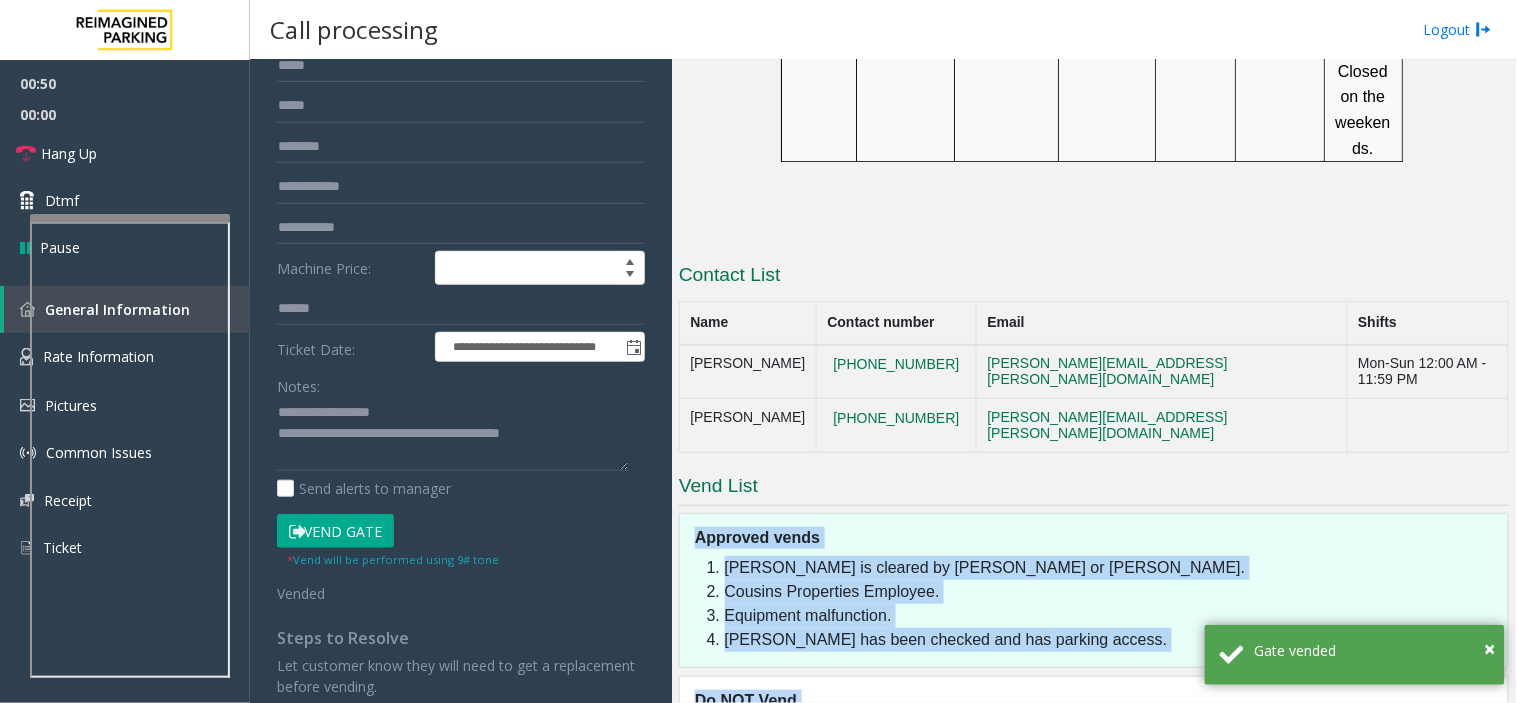 drag, startPoint x: 791, startPoint y: 383, endPoint x: 796, endPoint y: 710, distance: 327.03824 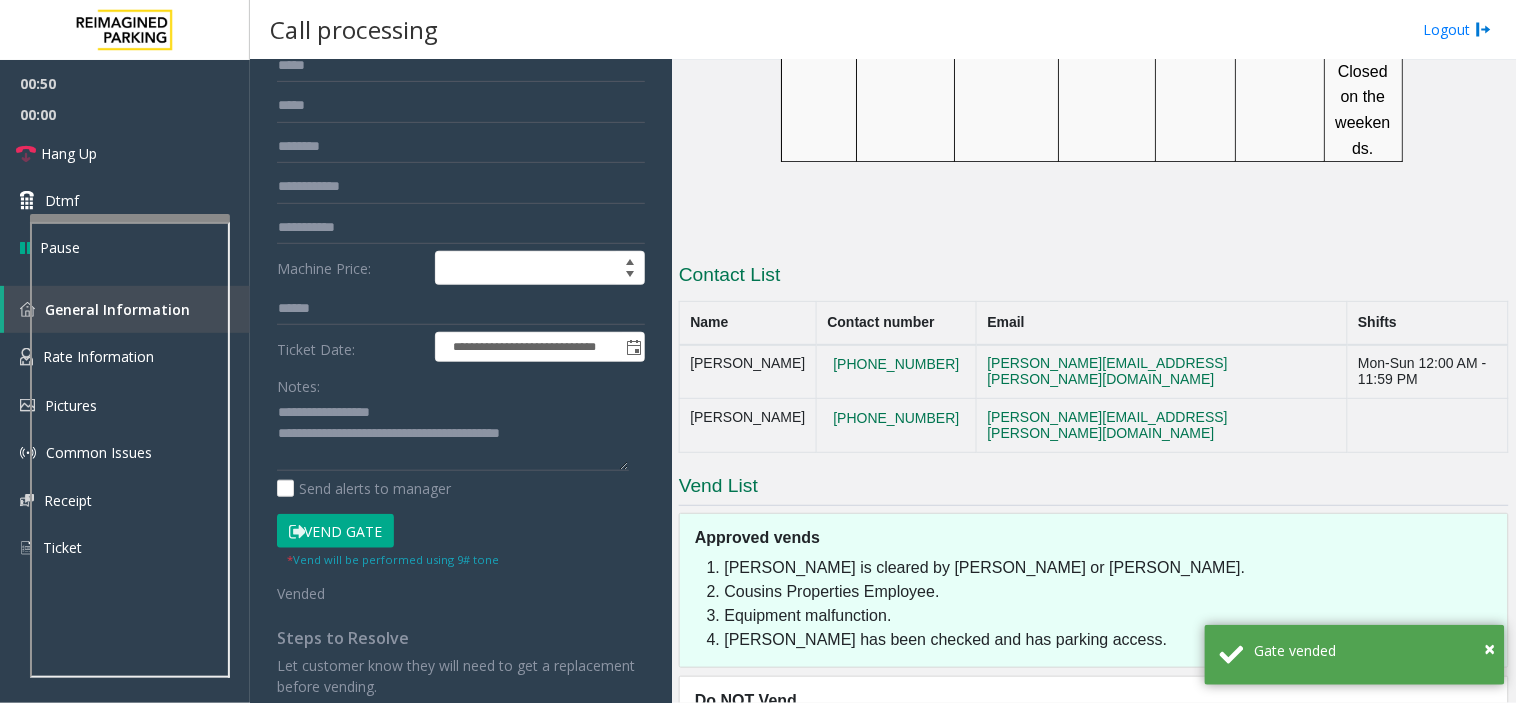 click on "Lost ticket." 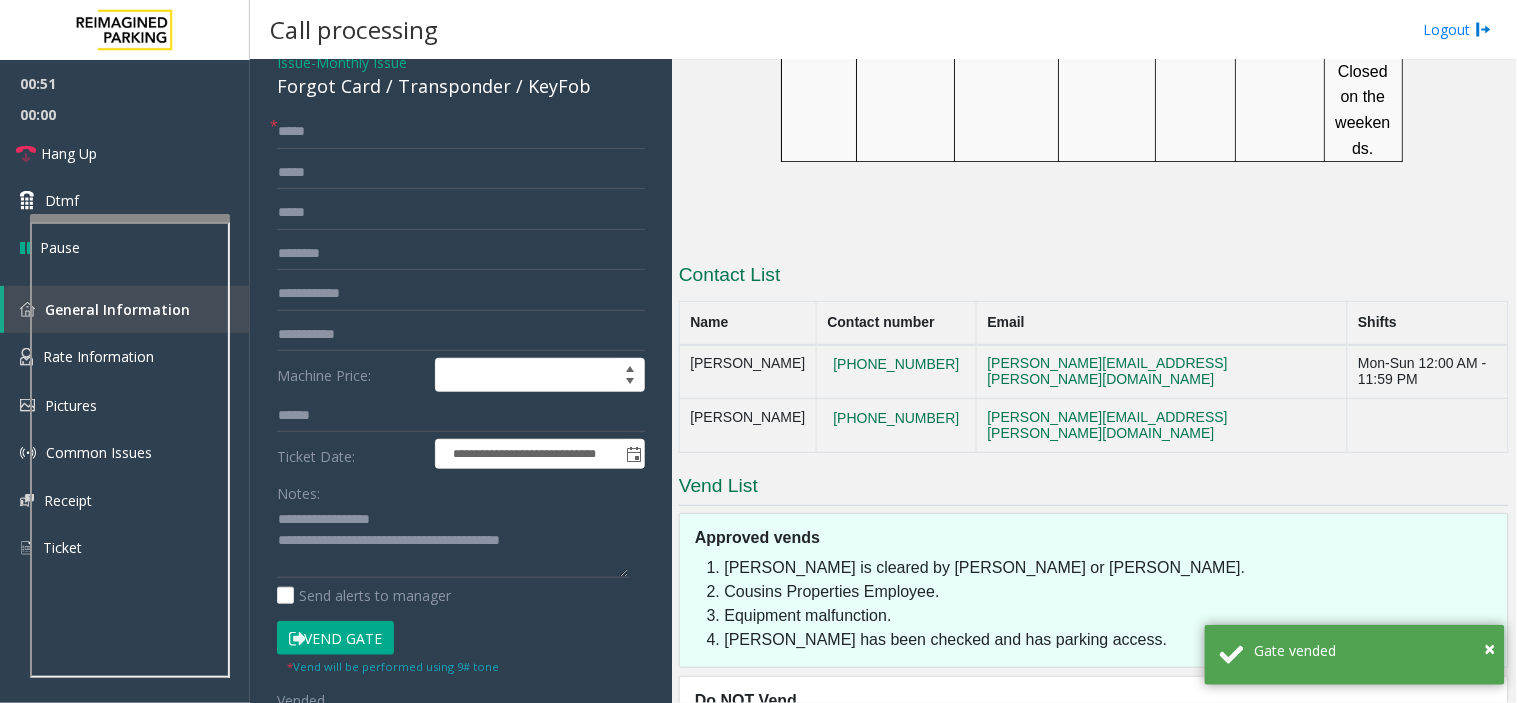 scroll, scrollTop: 0, scrollLeft: 0, axis: both 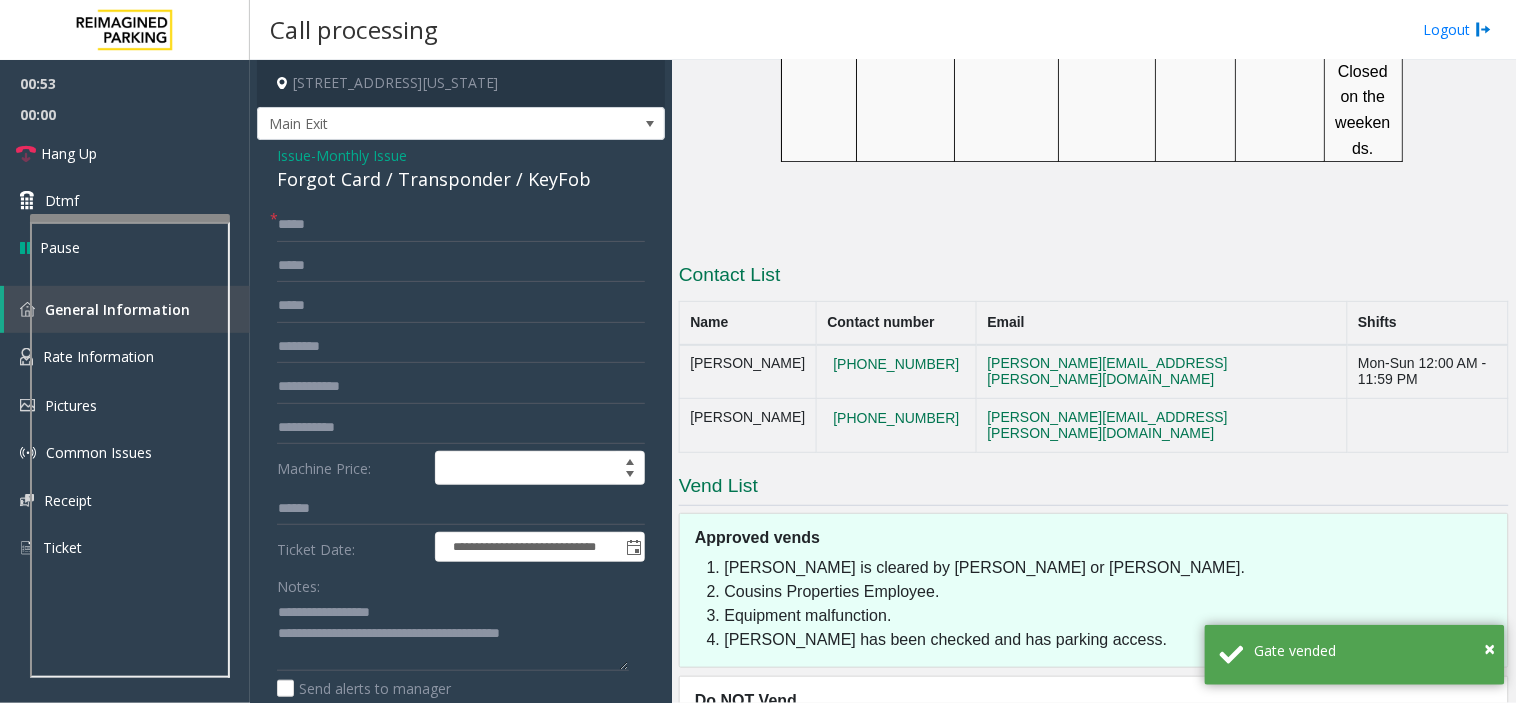 click on "Forgot Card / Transponder / KeyFob" 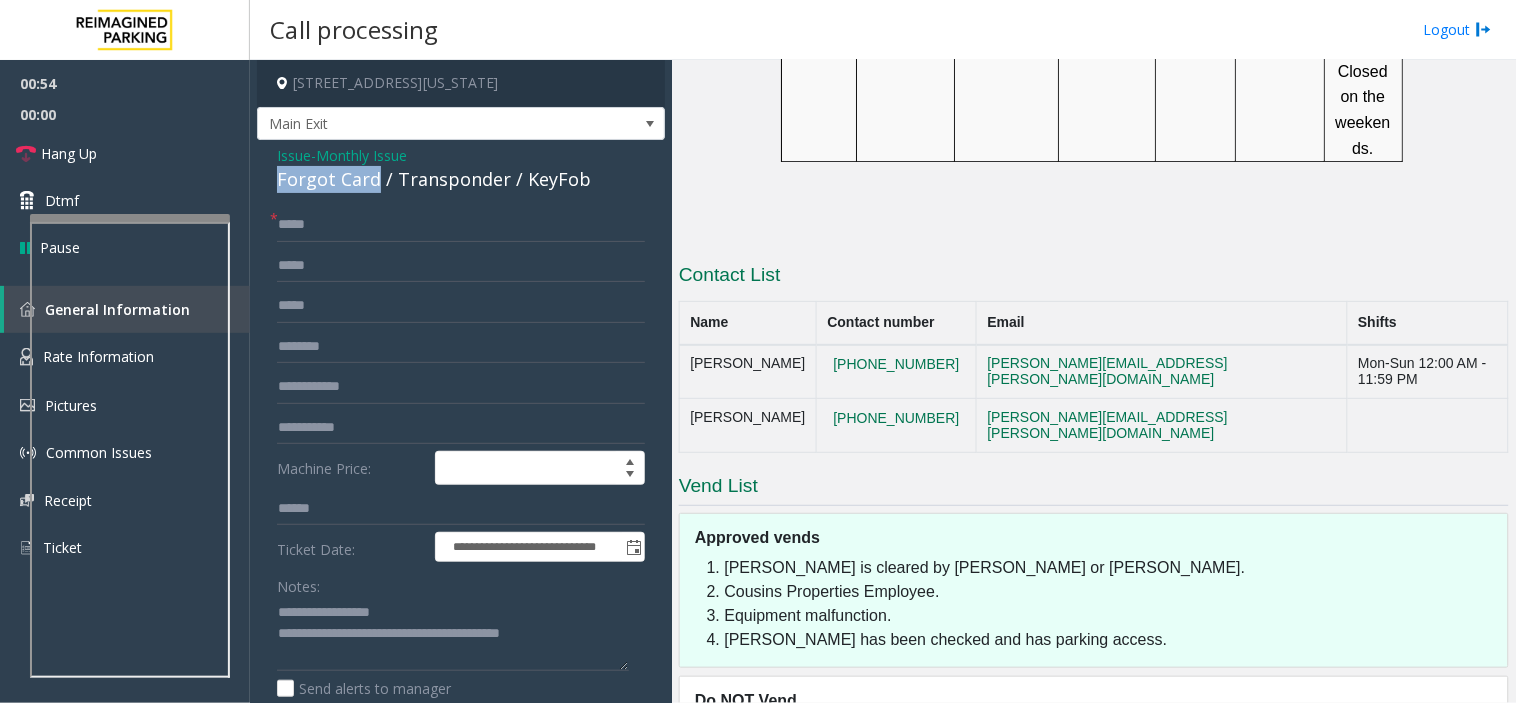 drag, startPoint x: 296, startPoint y: 177, endPoint x: 345, endPoint y: 176, distance: 49.010204 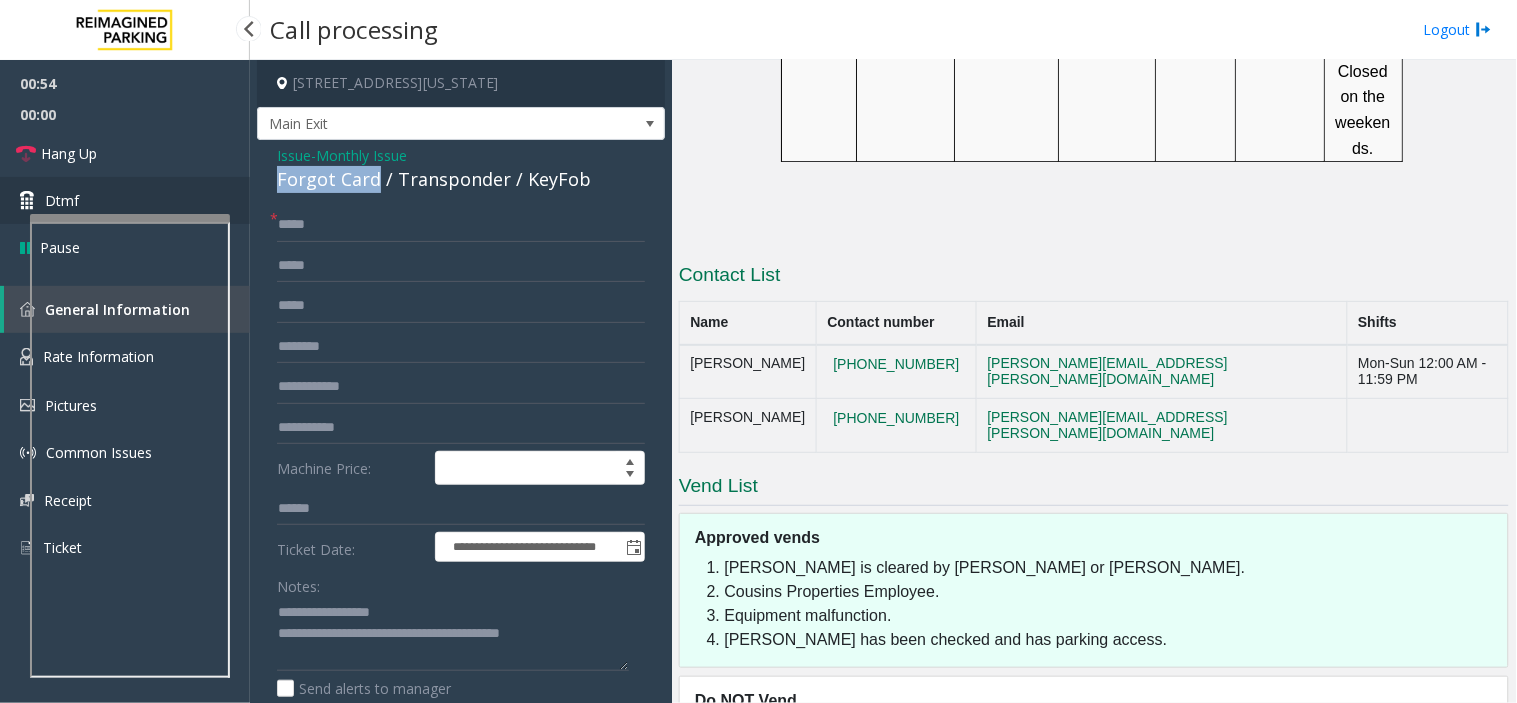 click on "Dtmf" at bounding box center (125, 200) 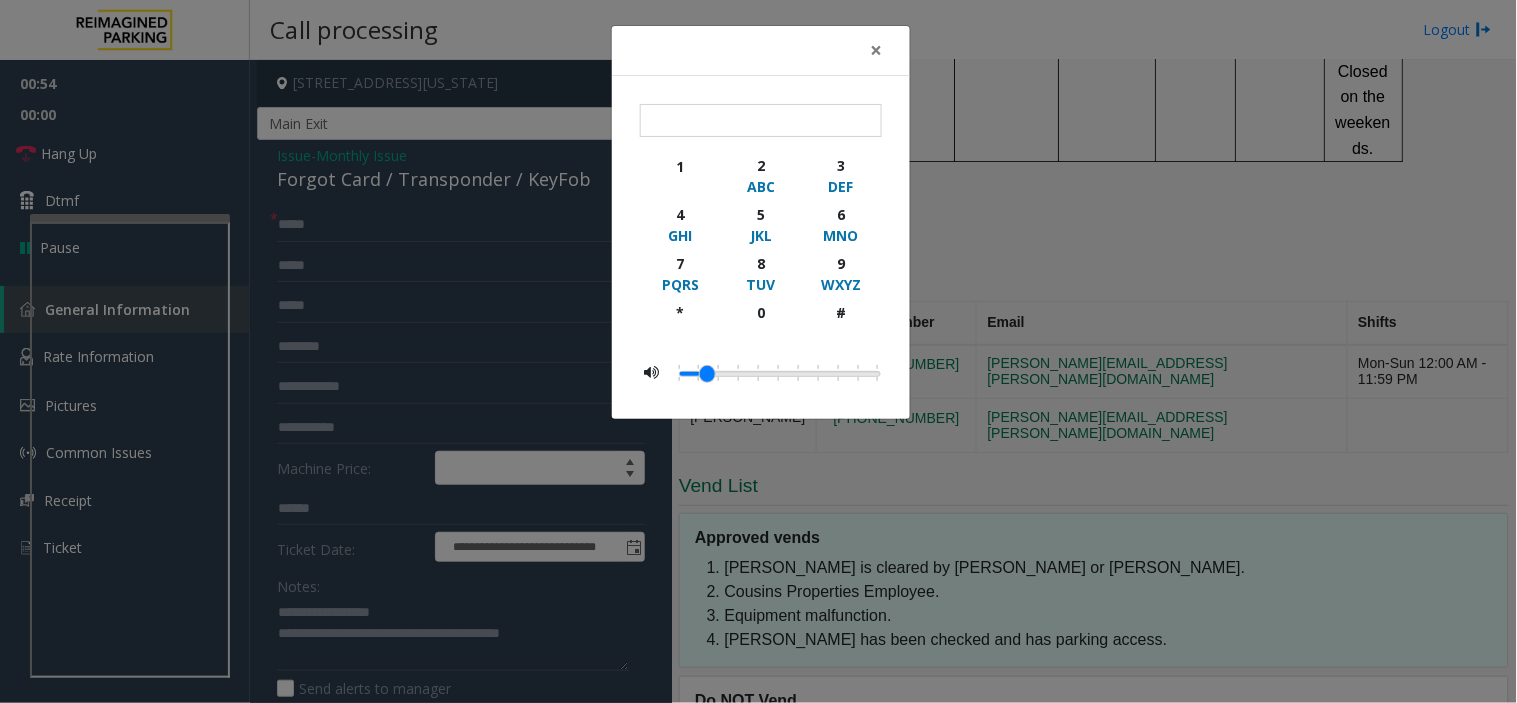 drag, startPoint x: 120, startPoint y: 187, endPoint x: 120, endPoint y: 154, distance: 33 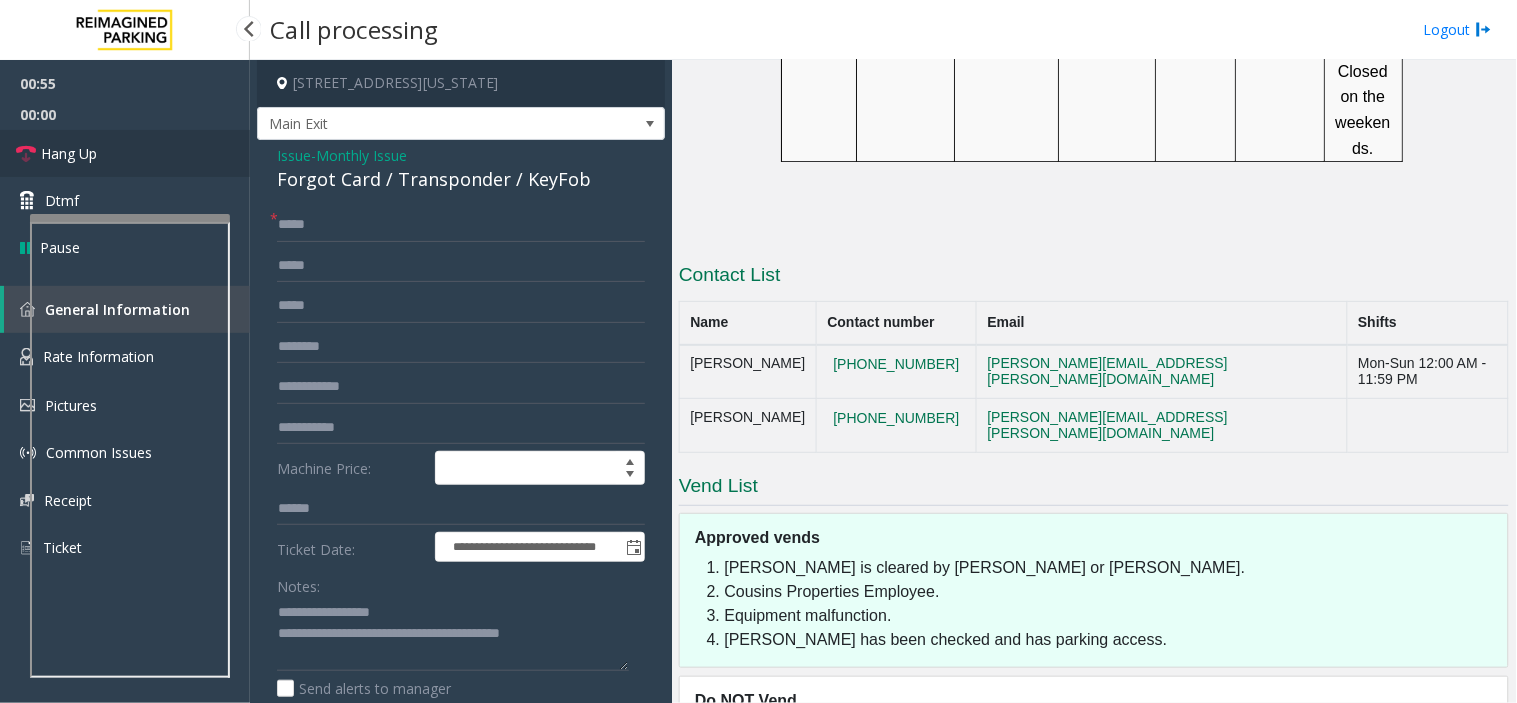 click on "Hang Up" at bounding box center (69, 153) 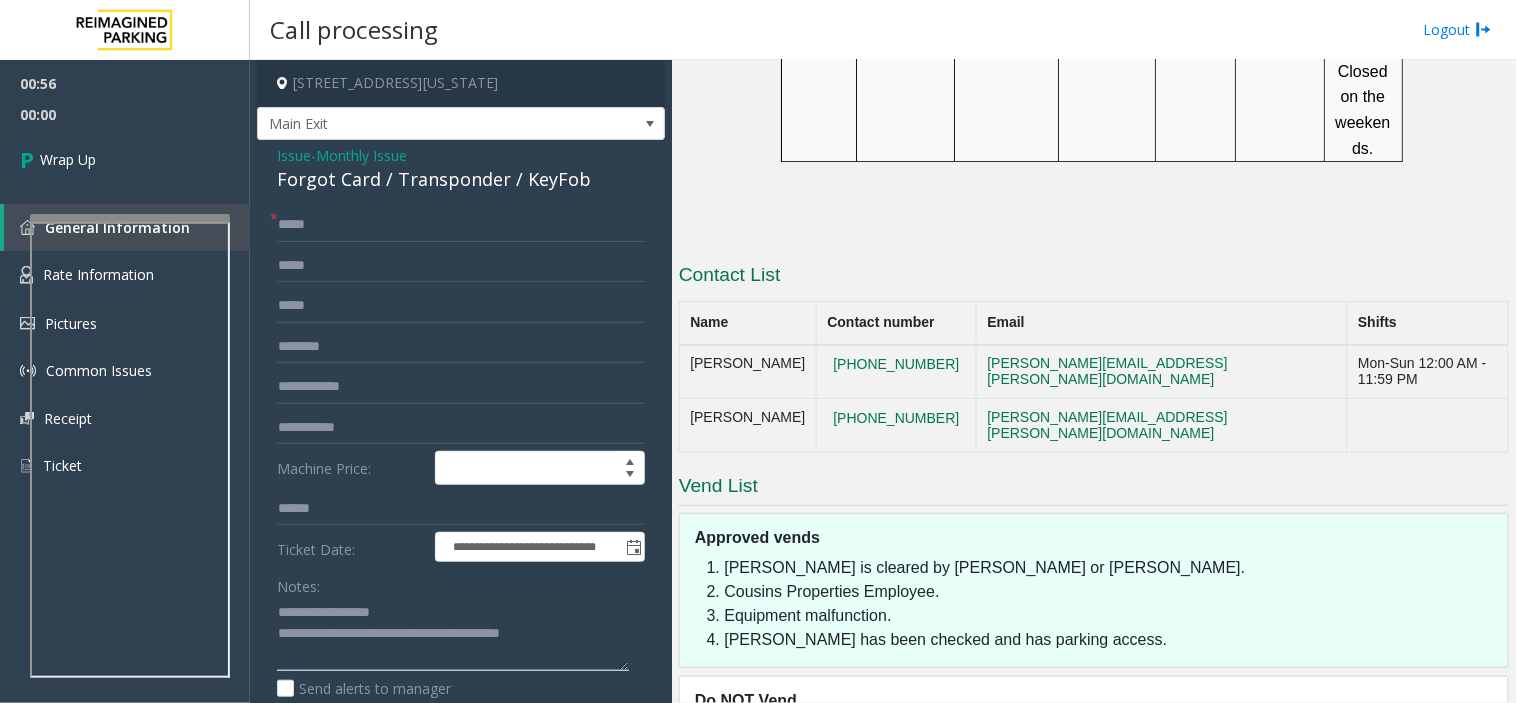 click 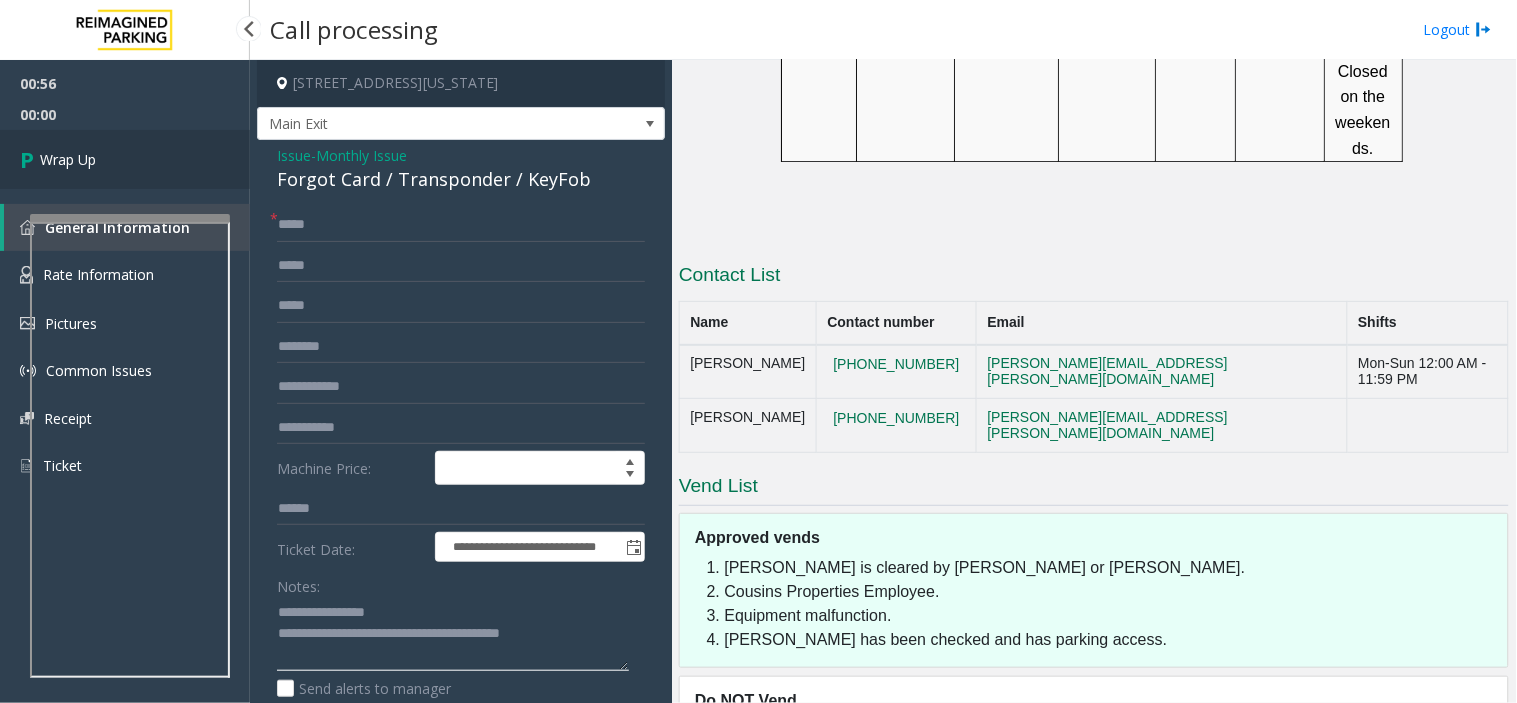 type on "**********" 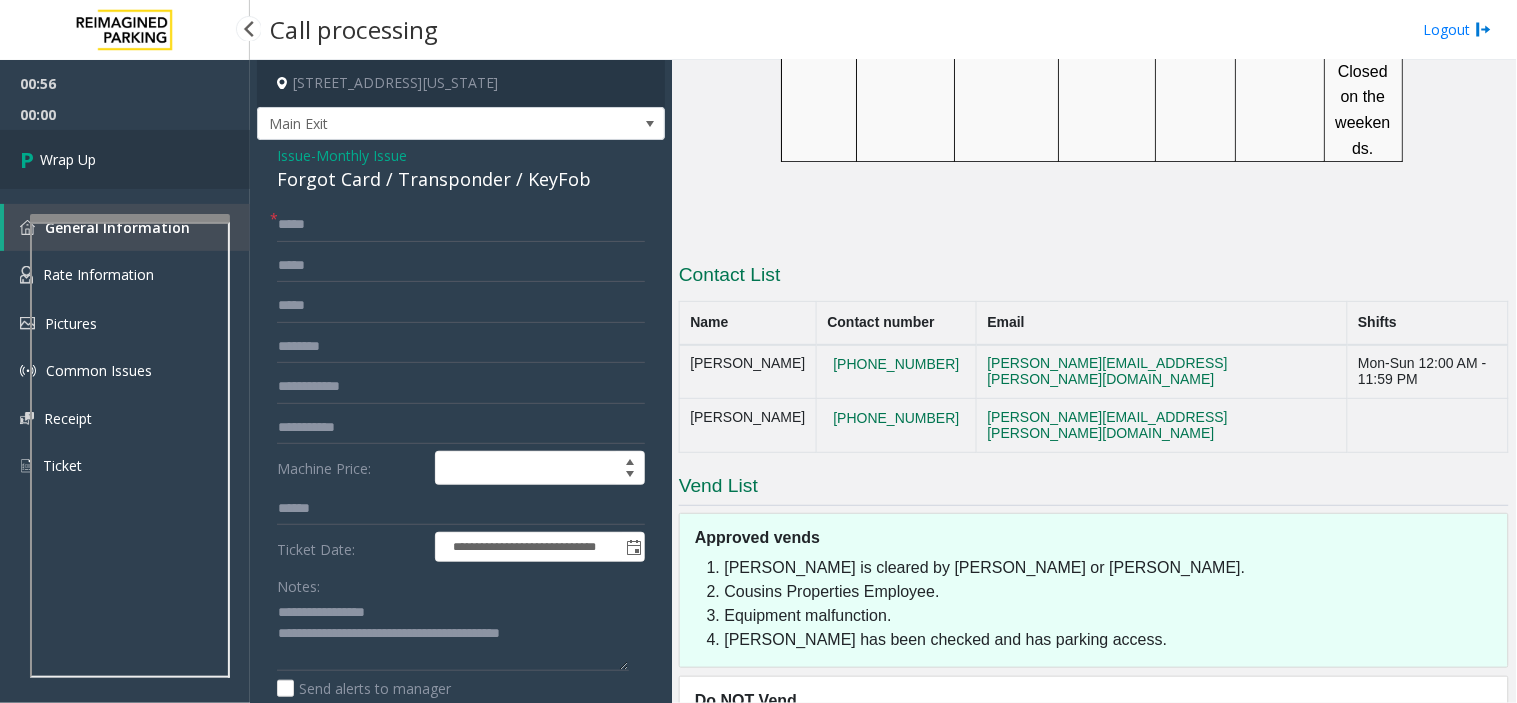 click on "Wrap Up" at bounding box center [125, 159] 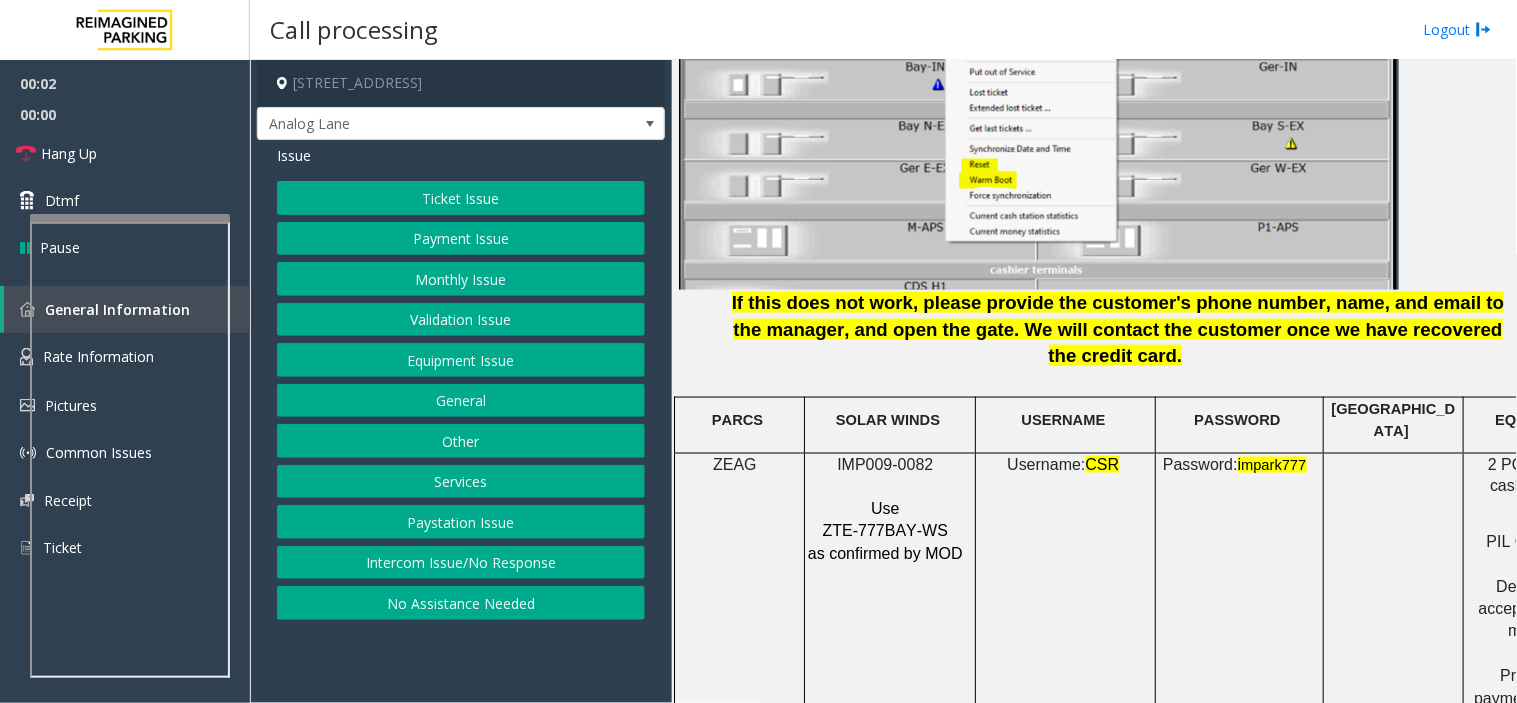 scroll, scrollTop: 2666, scrollLeft: 0, axis: vertical 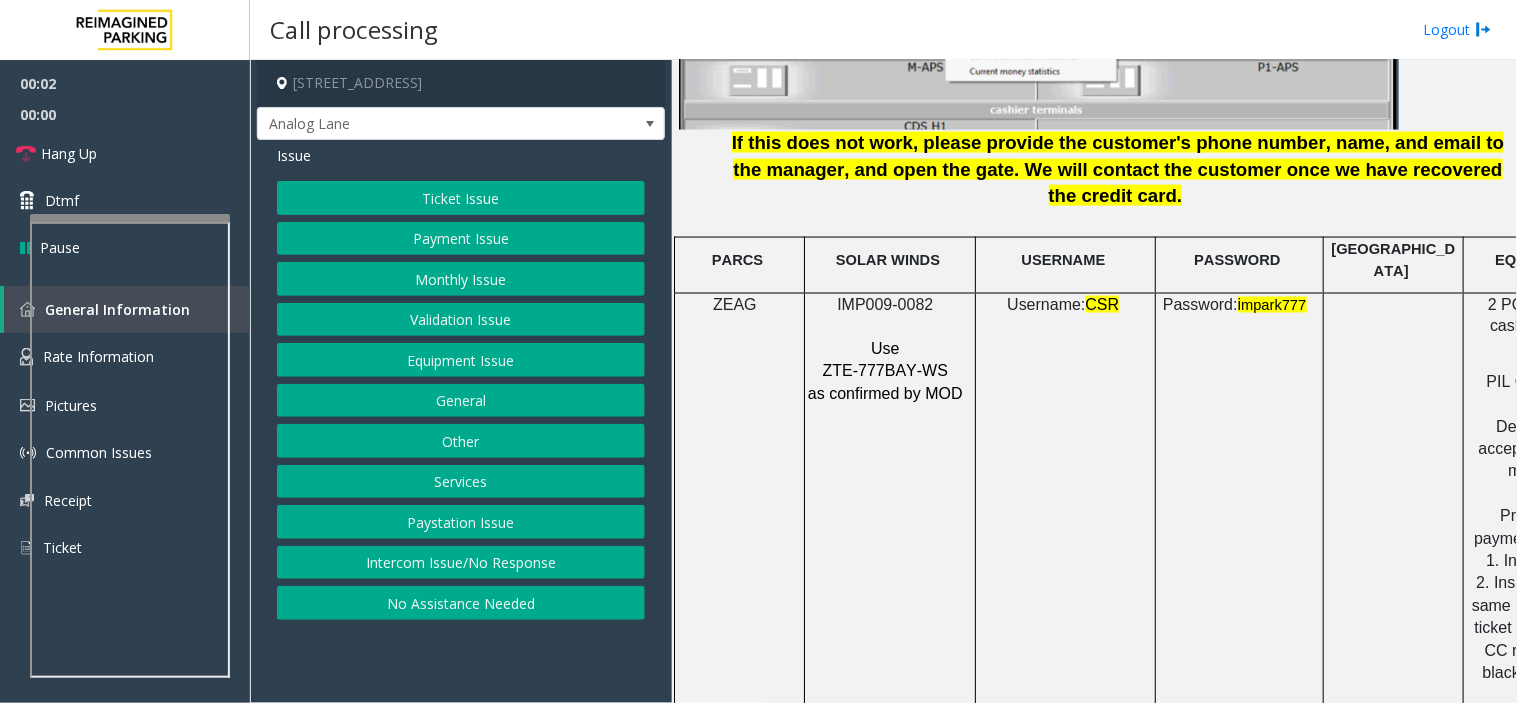 click on "IMP009-0082" 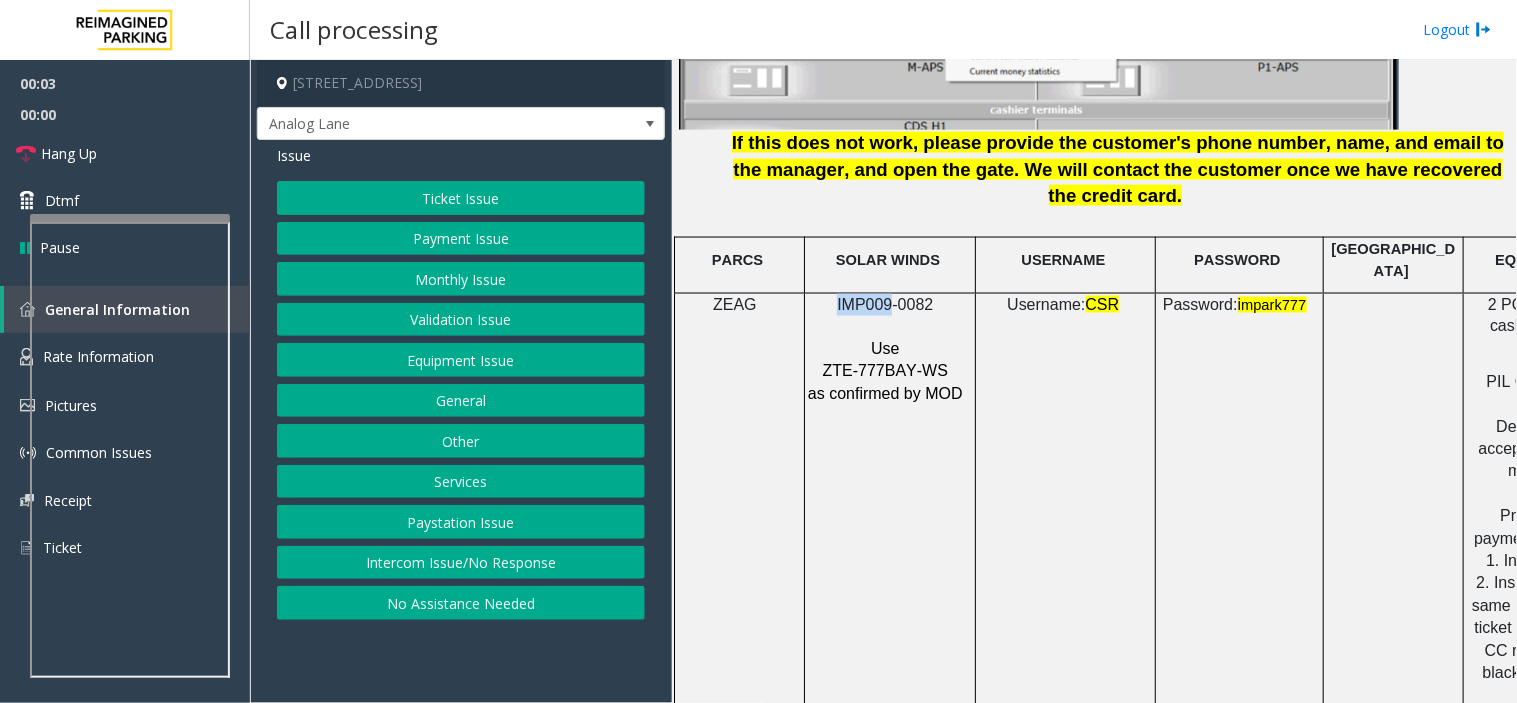 click on "IMP009-0082" 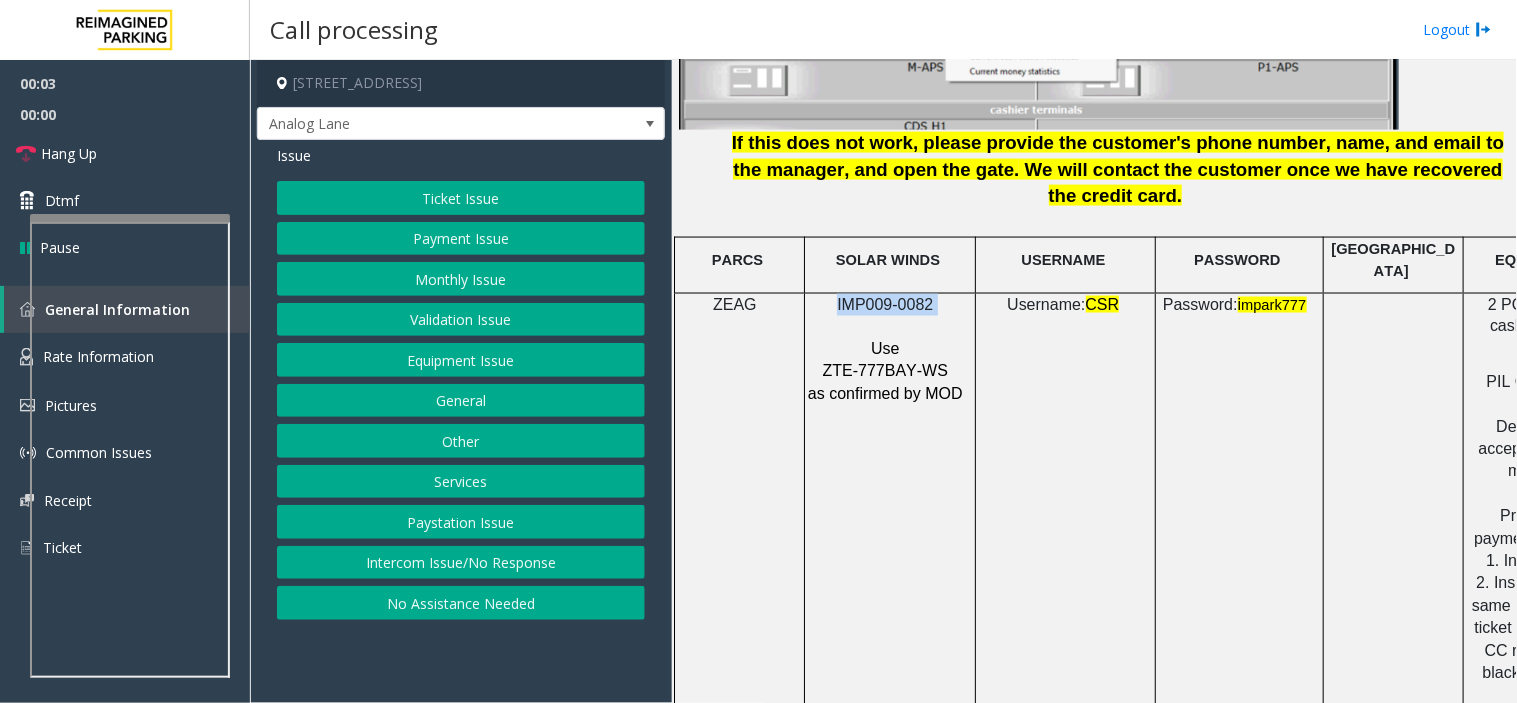 click on "IMP009-0082" 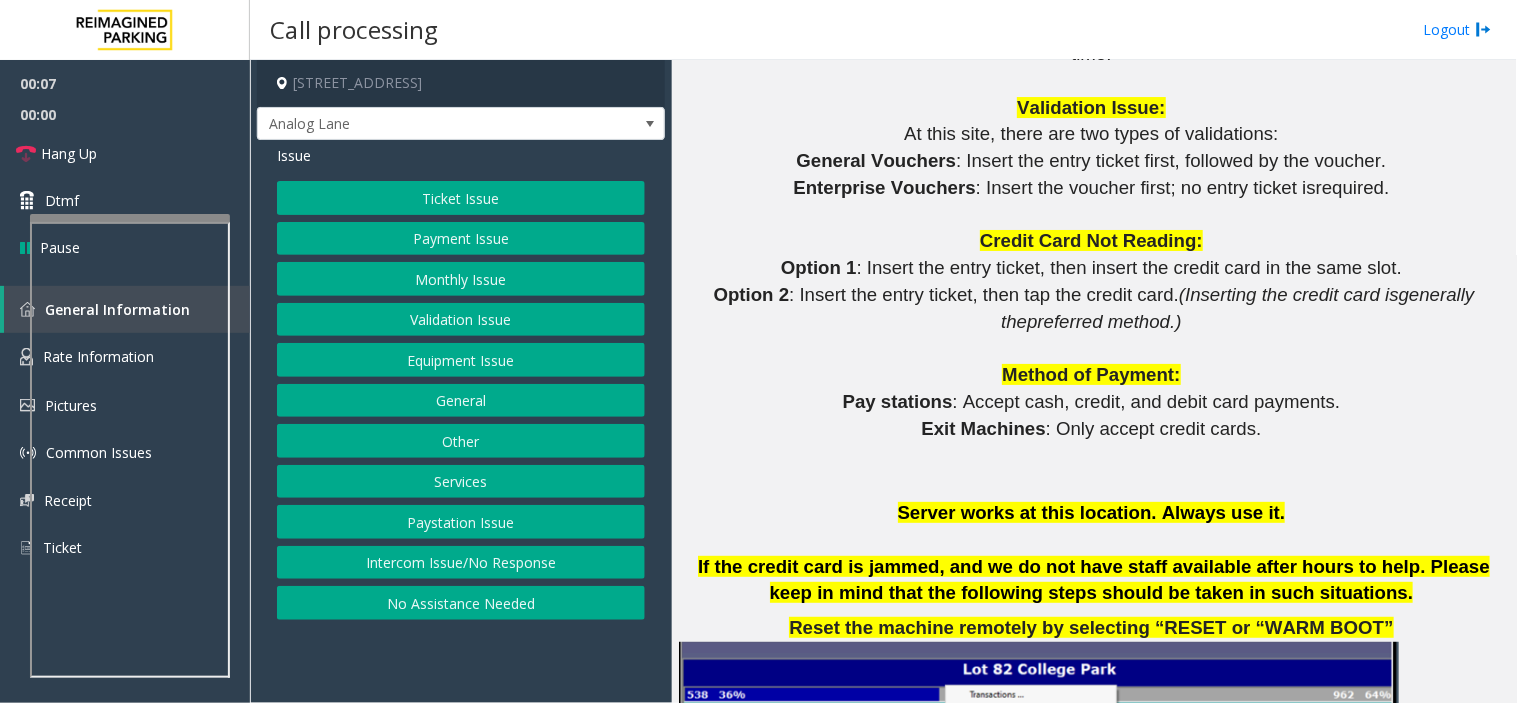 scroll, scrollTop: 1777, scrollLeft: 0, axis: vertical 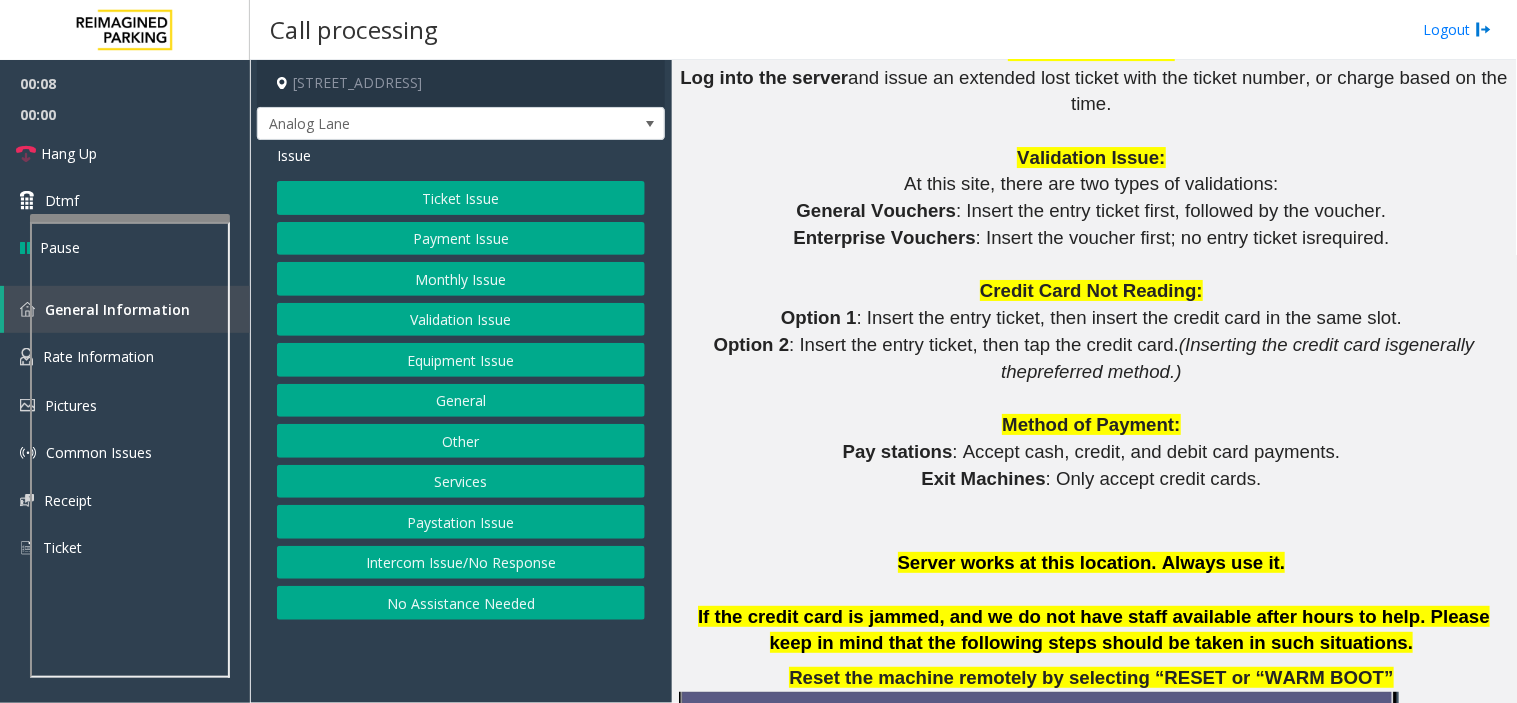 click on "Reset the machine remotely by selecting “RESET or “WARM BOOT”" 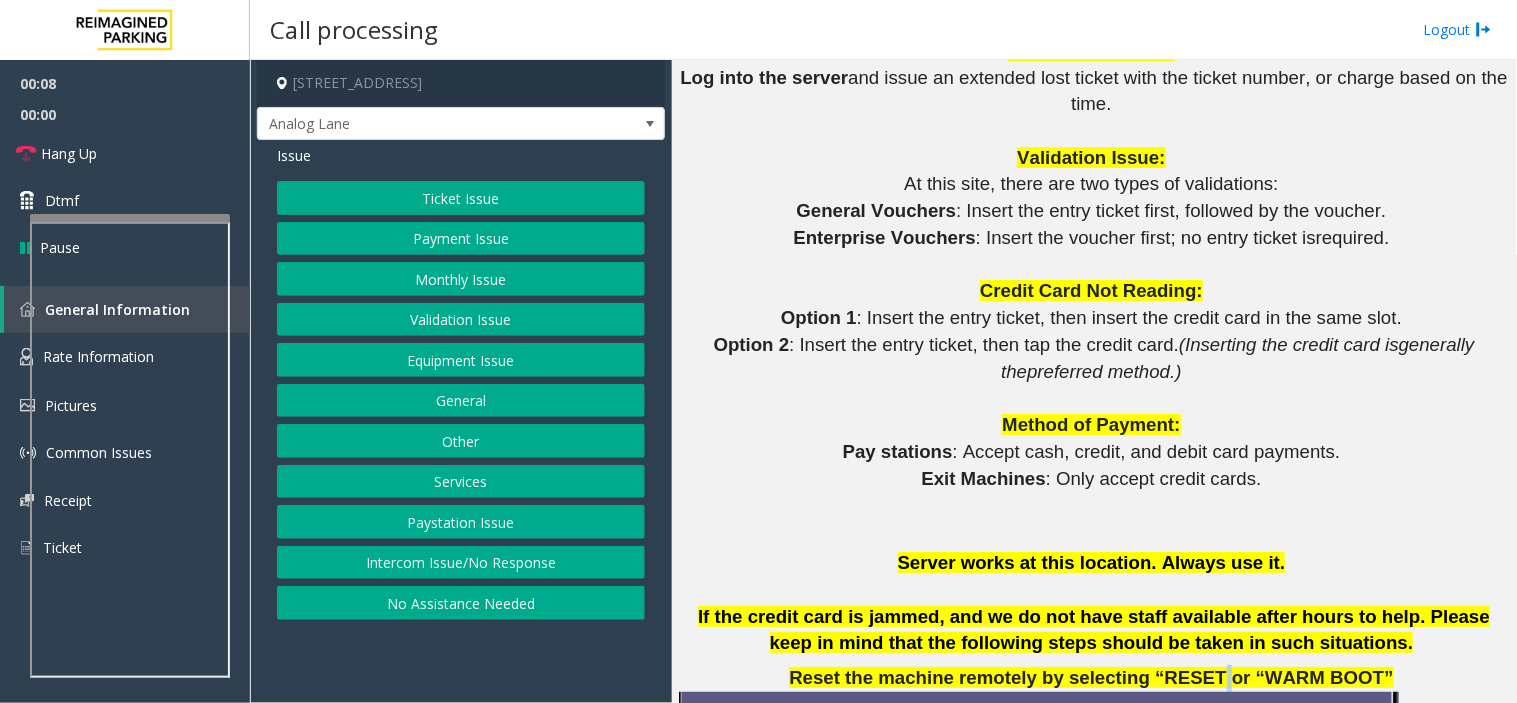 click on "Reset the machine remotely by selecting “RESET or “WARM BOOT”" 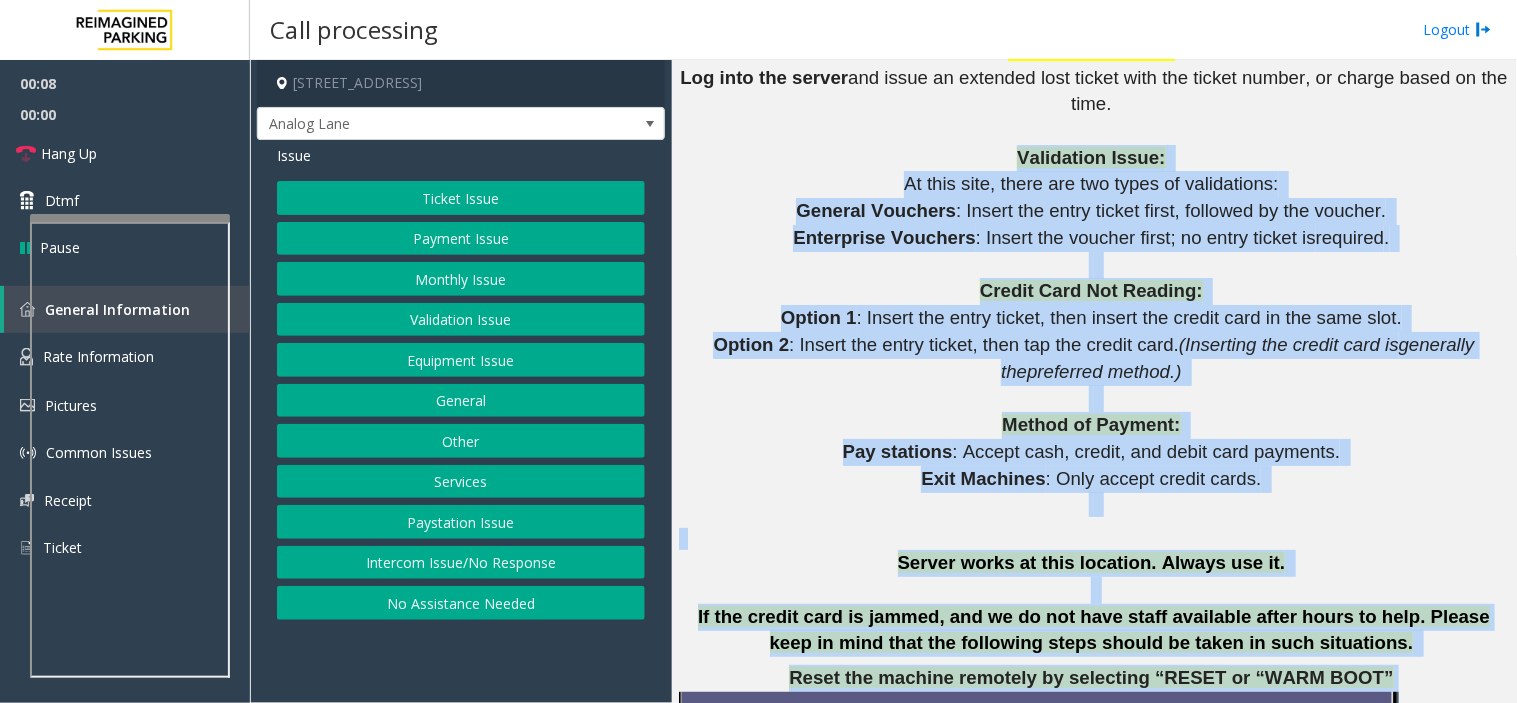 drag, startPoint x: 1196, startPoint y: 624, endPoint x: 895, endPoint y: 97, distance: 606.902 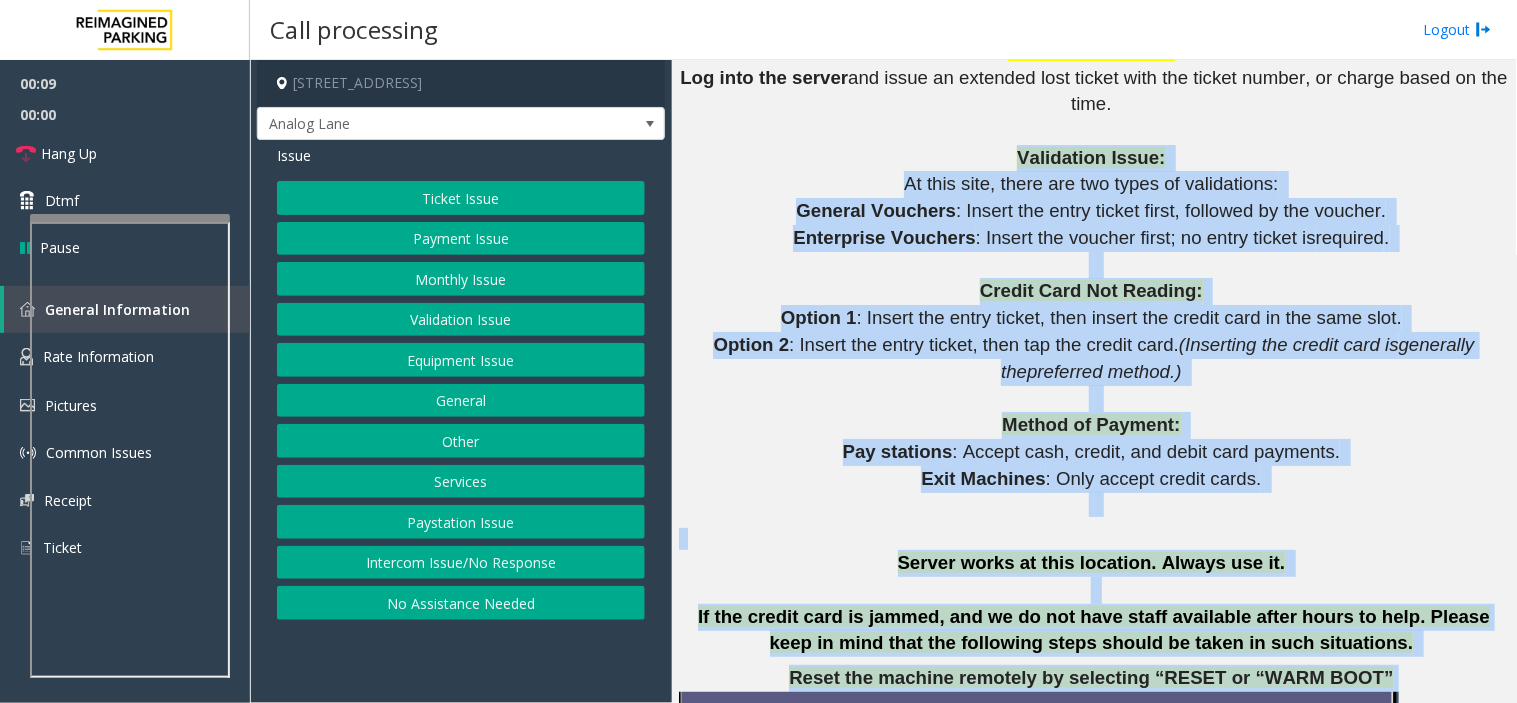 click on "Validation Issue:" 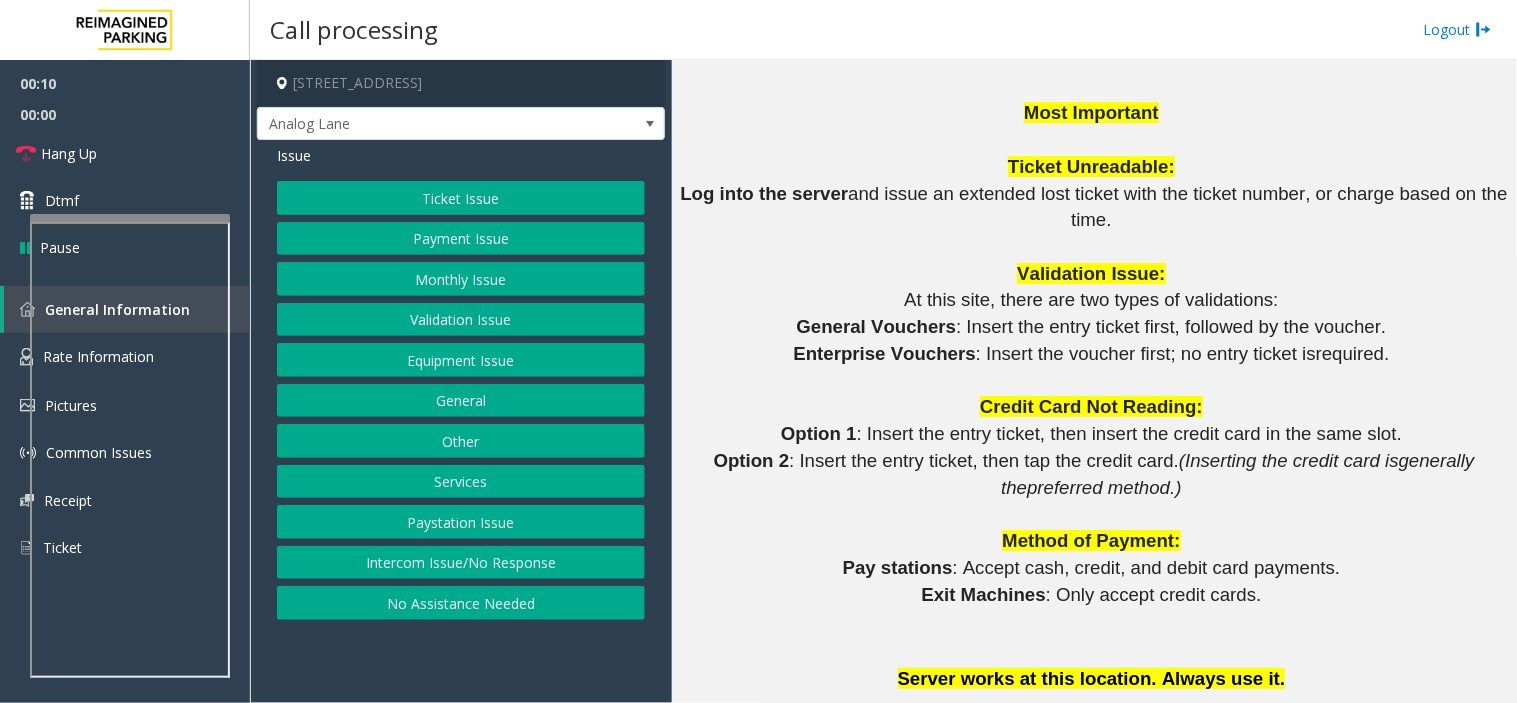 scroll, scrollTop: 1666, scrollLeft: 0, axis: vertical 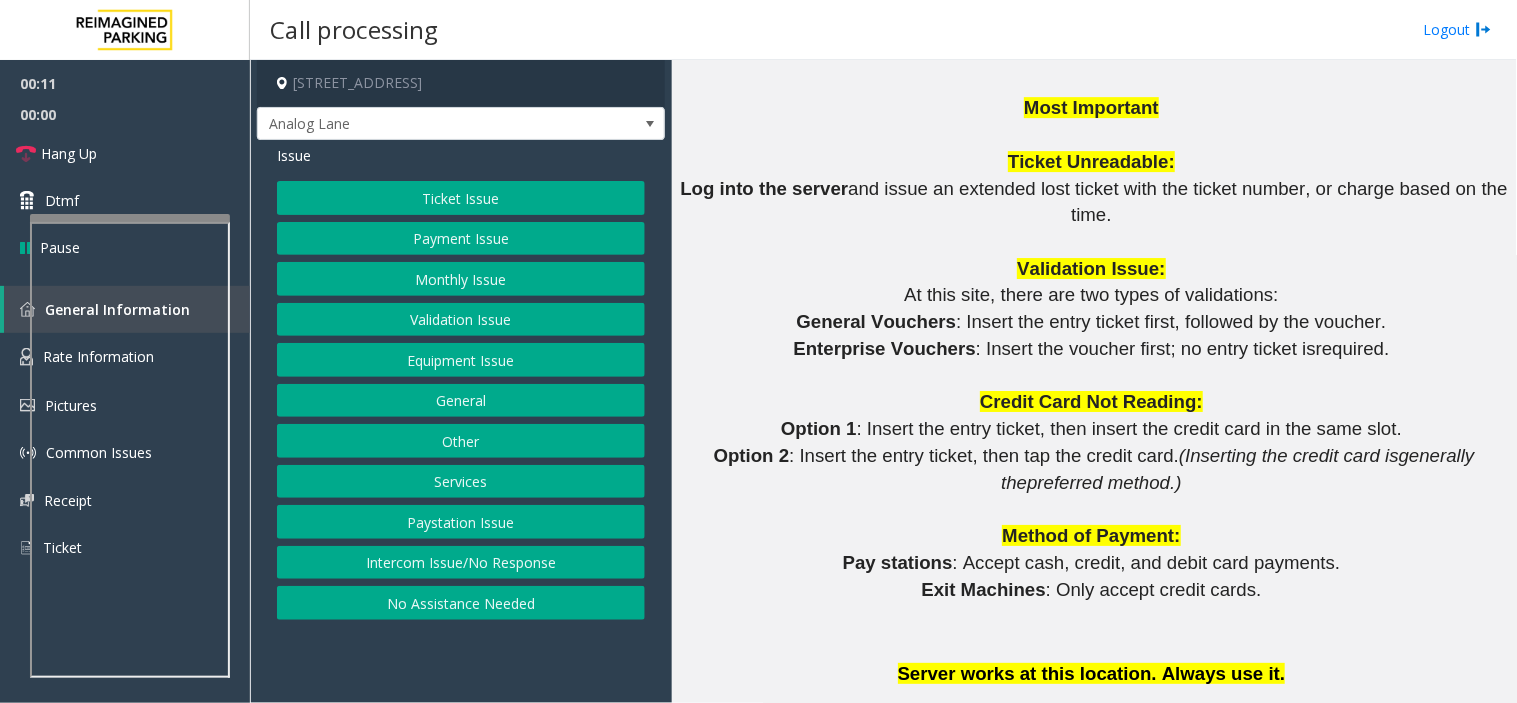 click on "Option 1 : Insert the entry ticket, then insert the credit card in the same slot." 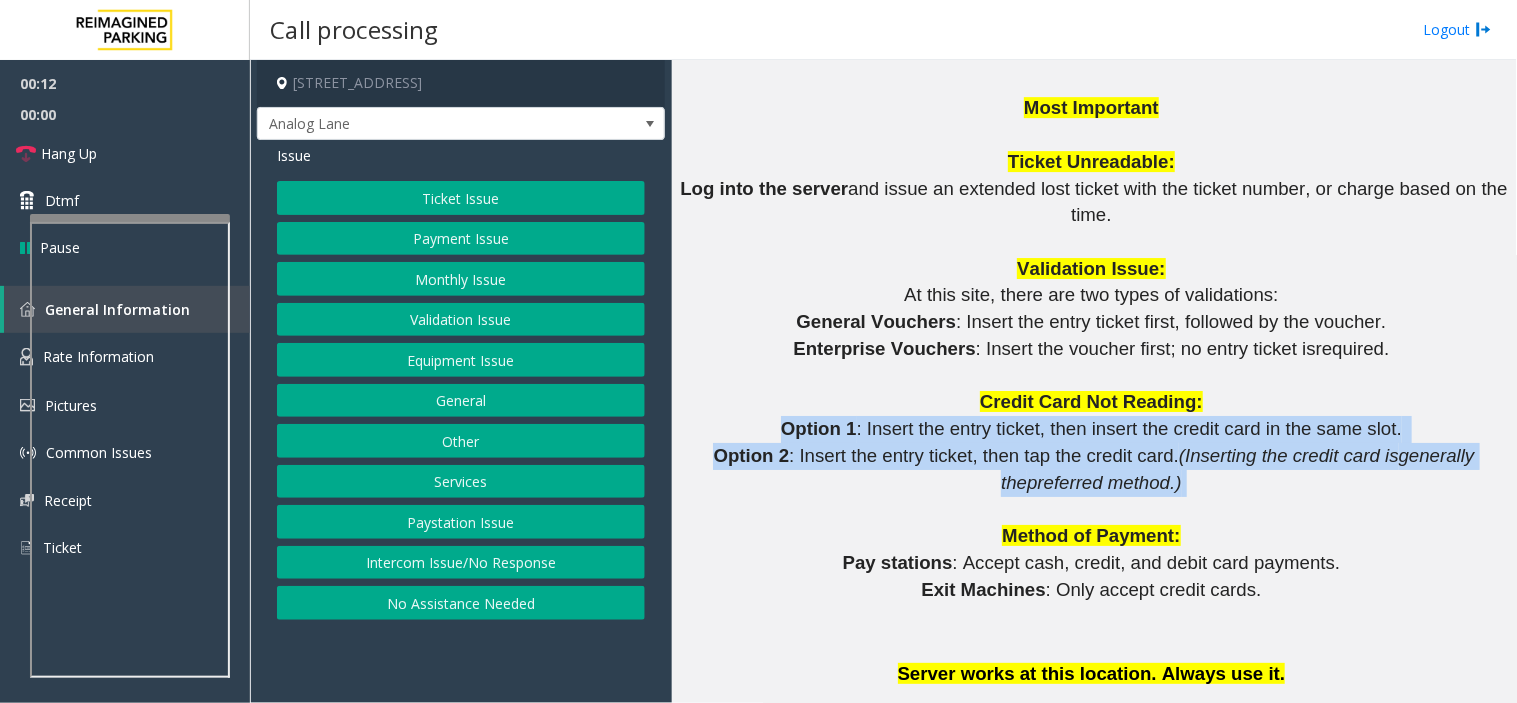 drag, startPoint x: 814, startPoint y: 374, endPoint x: 1228, endPoint y: 436, distance: 418.61676 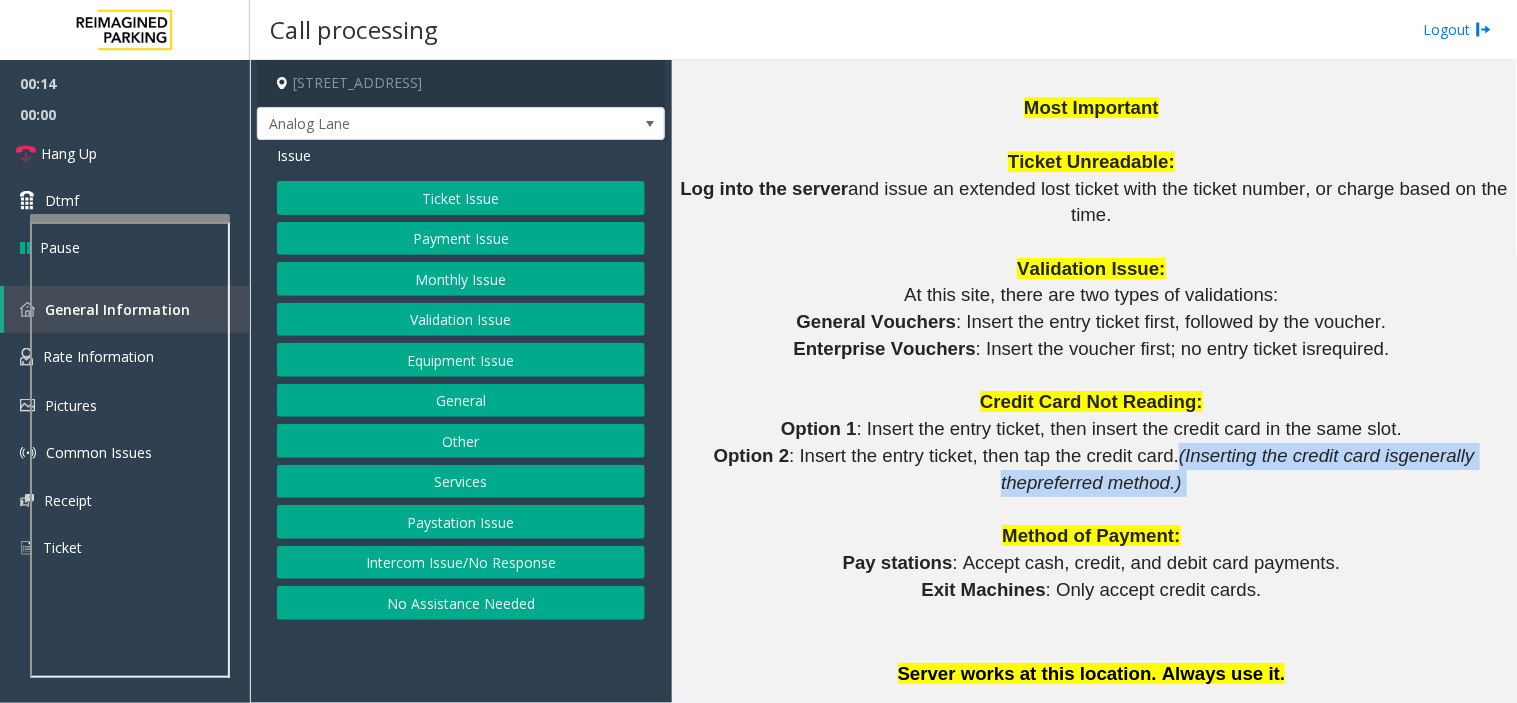drag, startPoint x: 1228, startPoint y: 436, endPoint x: 1150, endPoint y: 395, distance: 88.11924 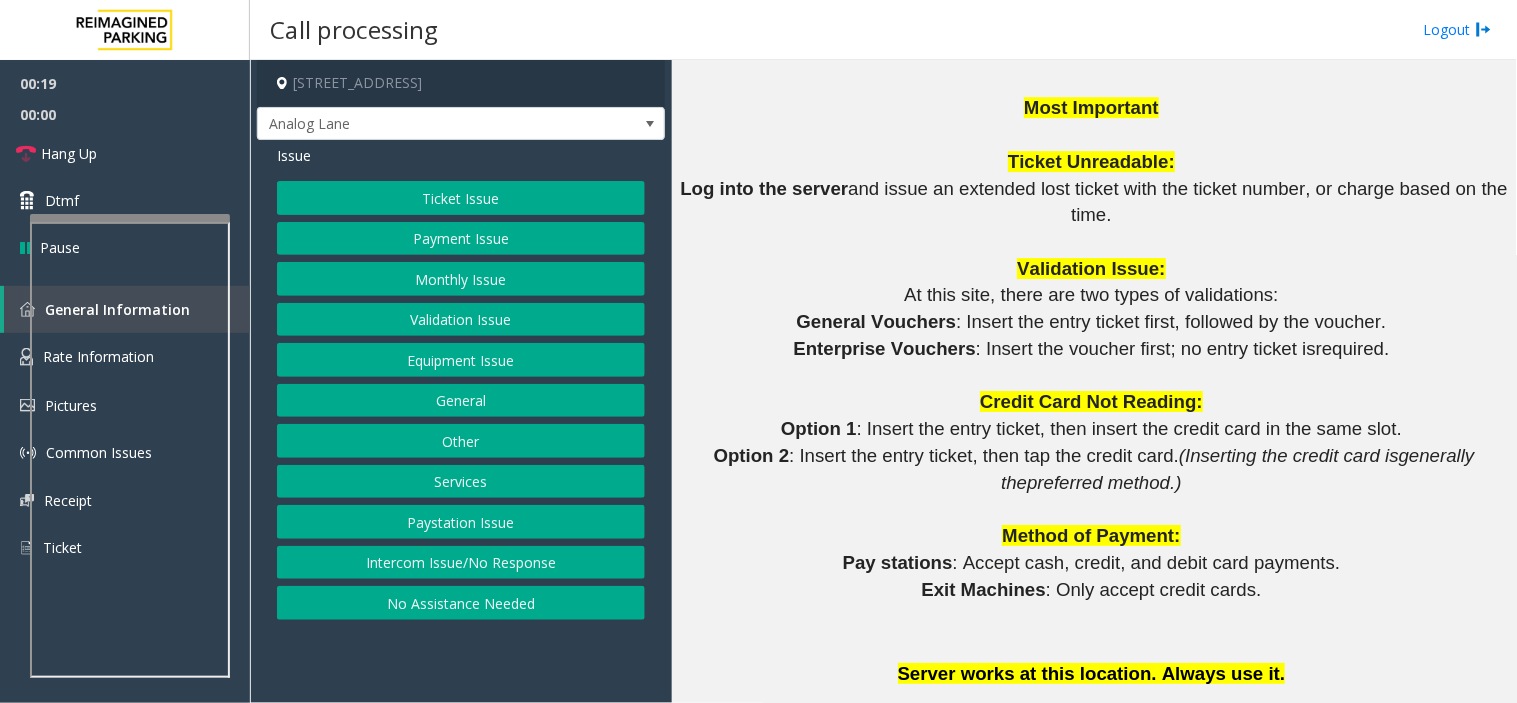 click on "Option 1 : Insert the entry ticket, then insert the credit card in the same slot." 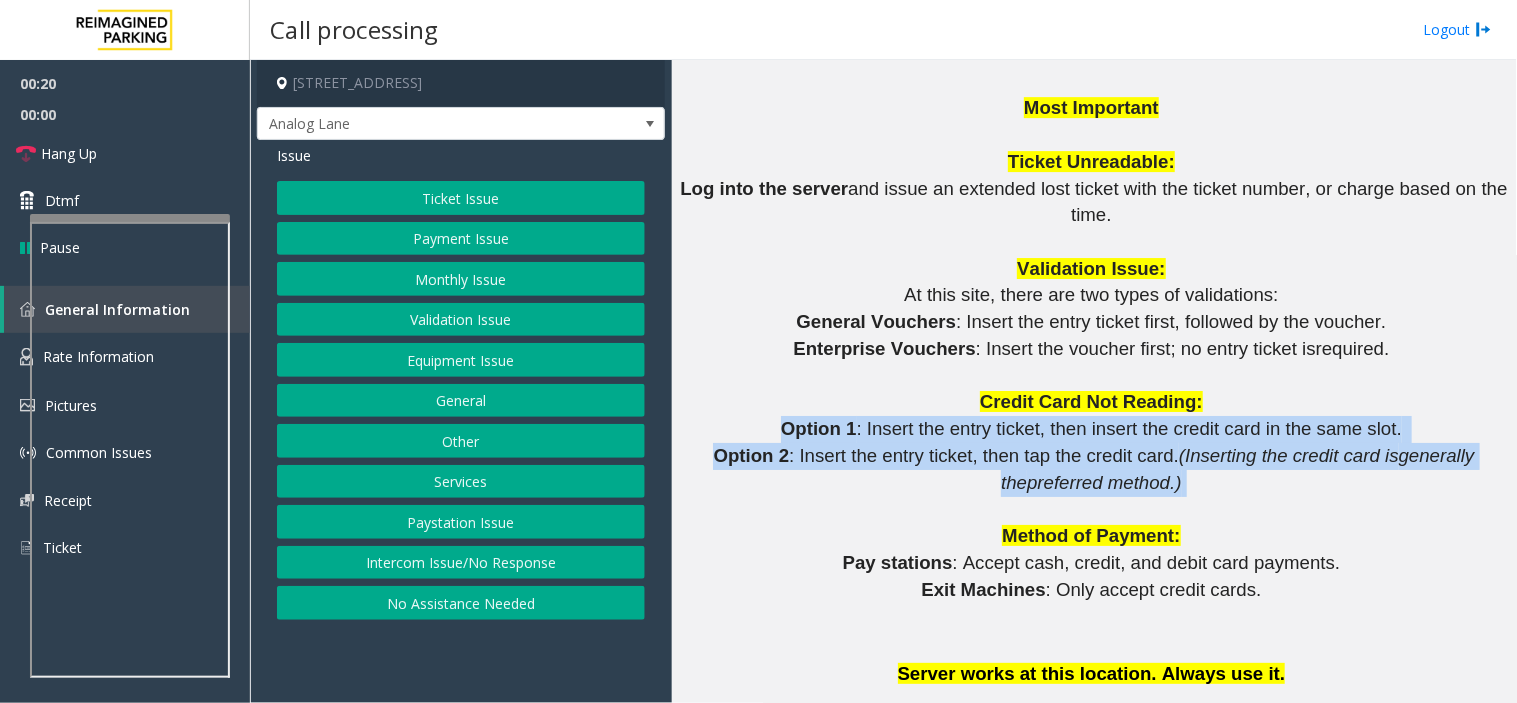 drag, startPoint x: 794, startPoint y: 370, endPoint x: 1234, endPoint y: 427, distance: 443.6767 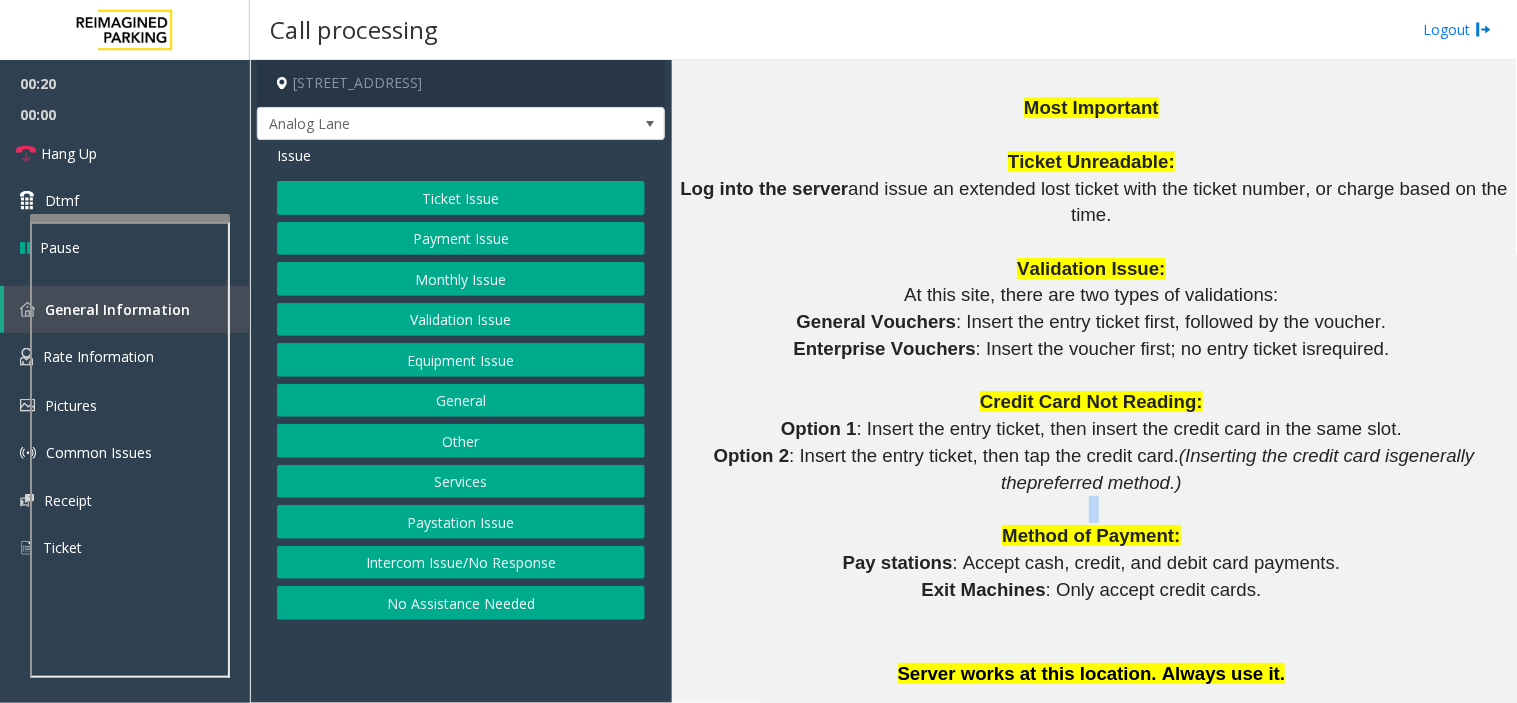 click on "Option 2 : Insert the entry ticket, then tap the credit card.  (Inserting the credit card is  generally the  preferred method.)" 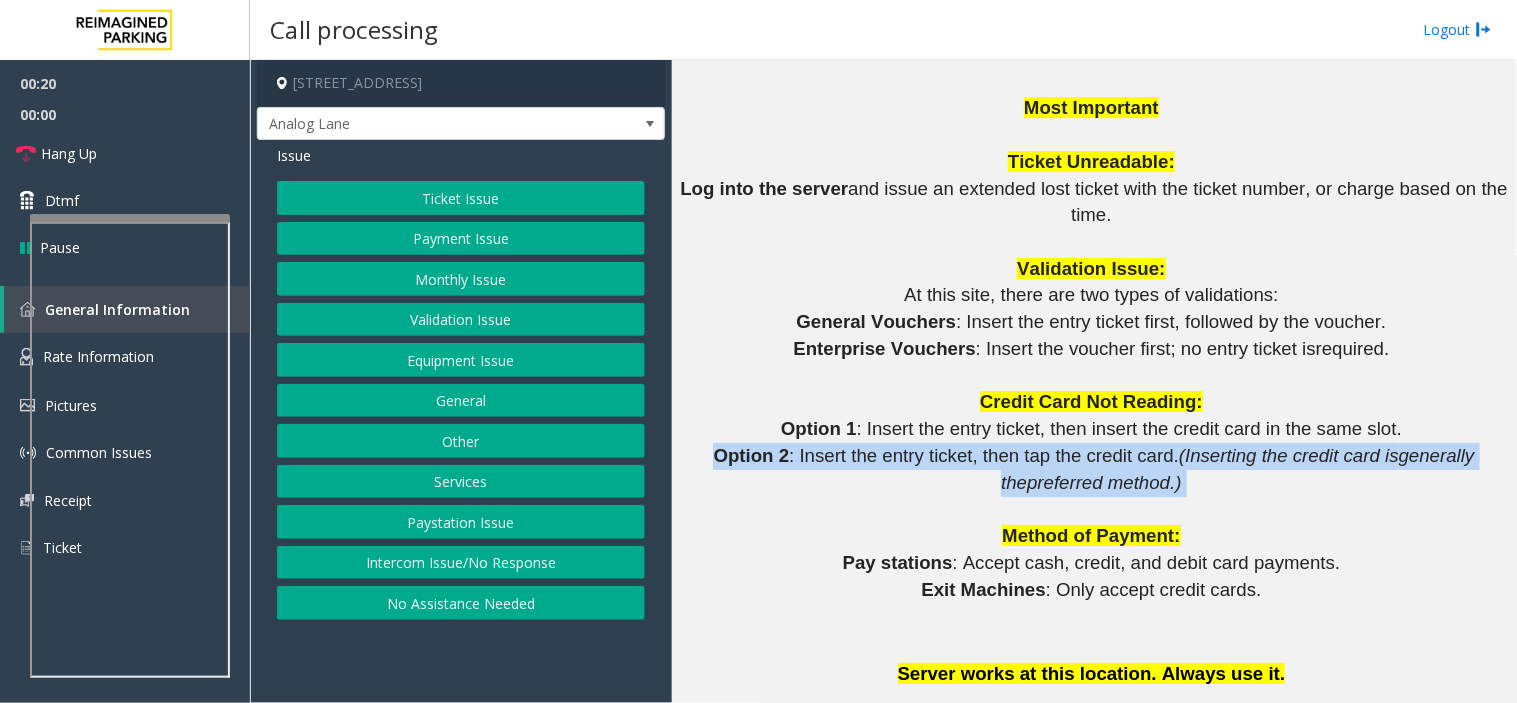 click on "Option 2 : Insert the entry ticket, then tap the credit card.  (Inserting the credit card is  generally the  preferred method.)" 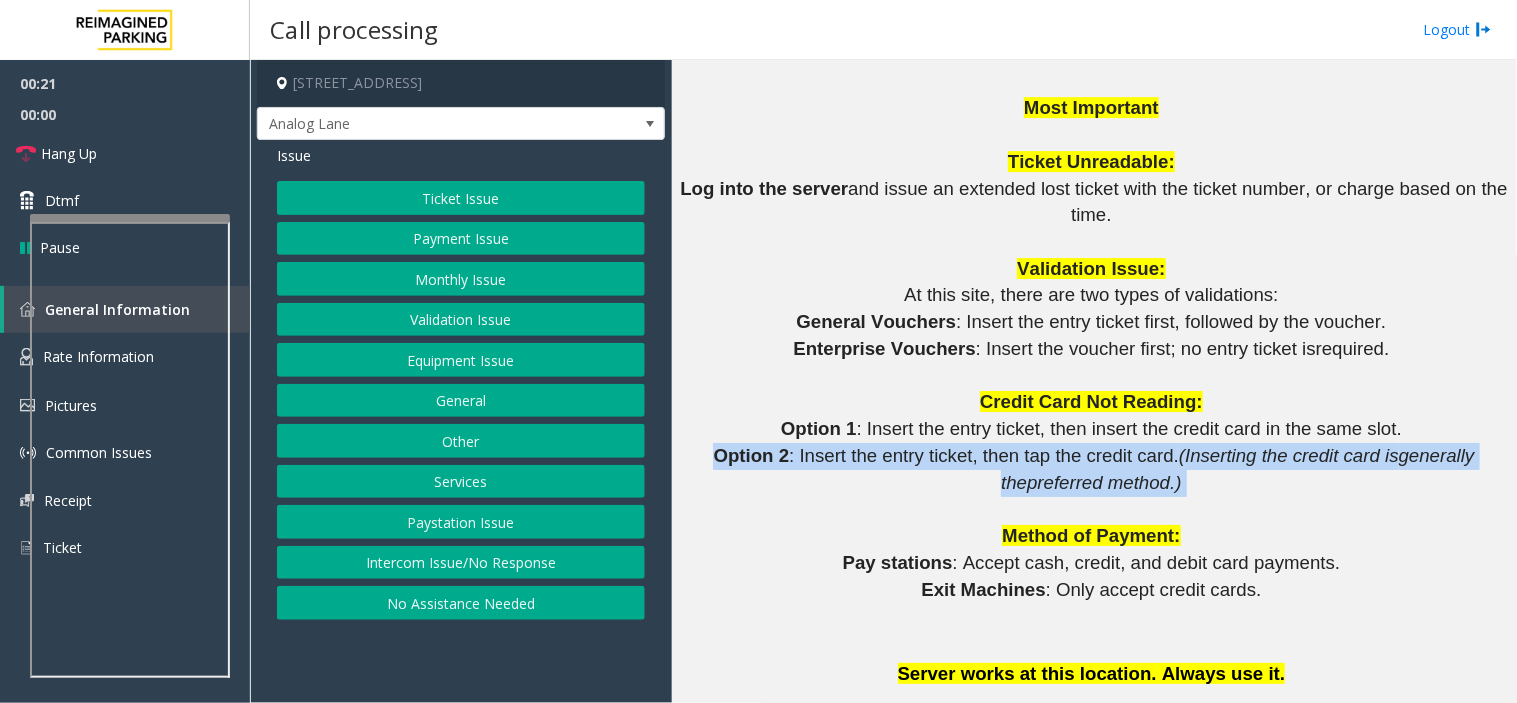 click on ": Insert the entry ticket, then tap the credit card." 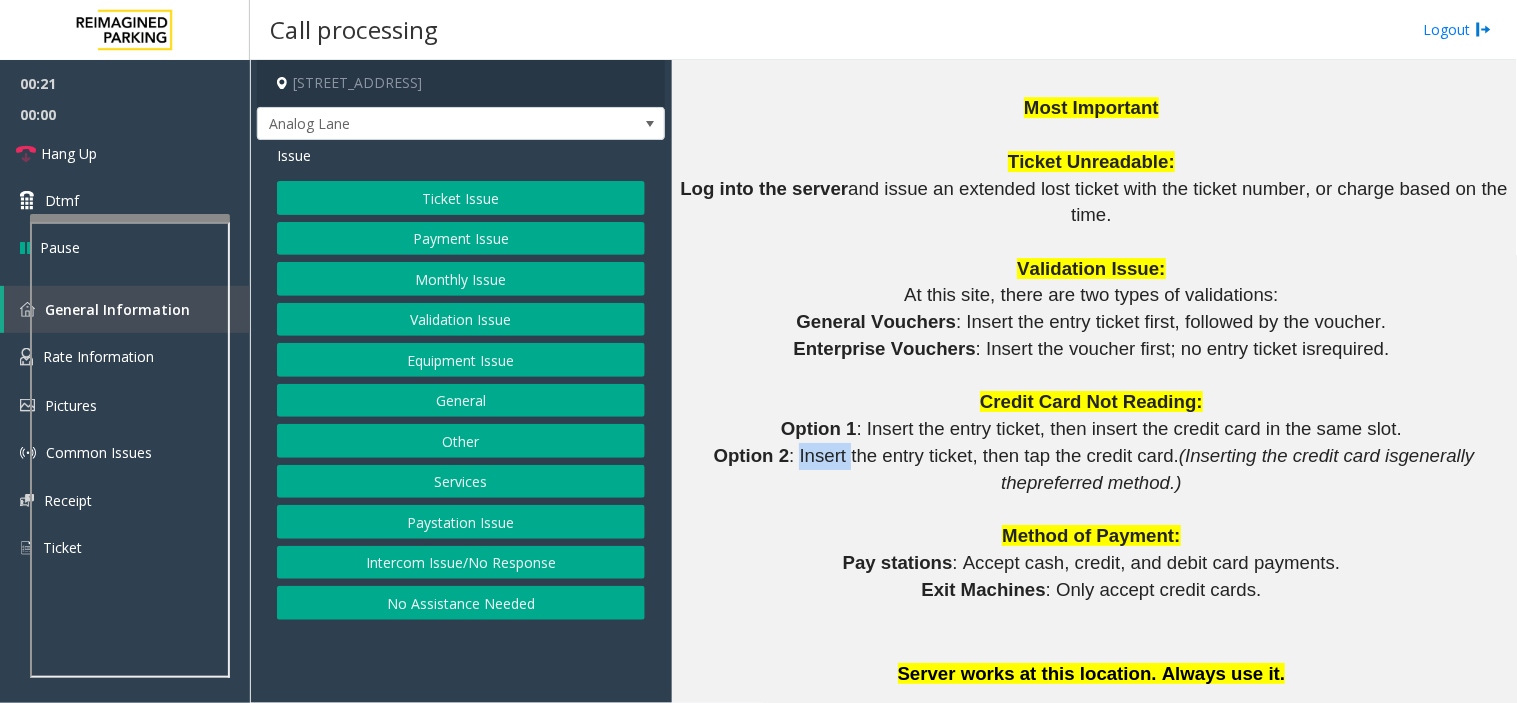 click on ": Insert the entry ticket, then tap the credit card." 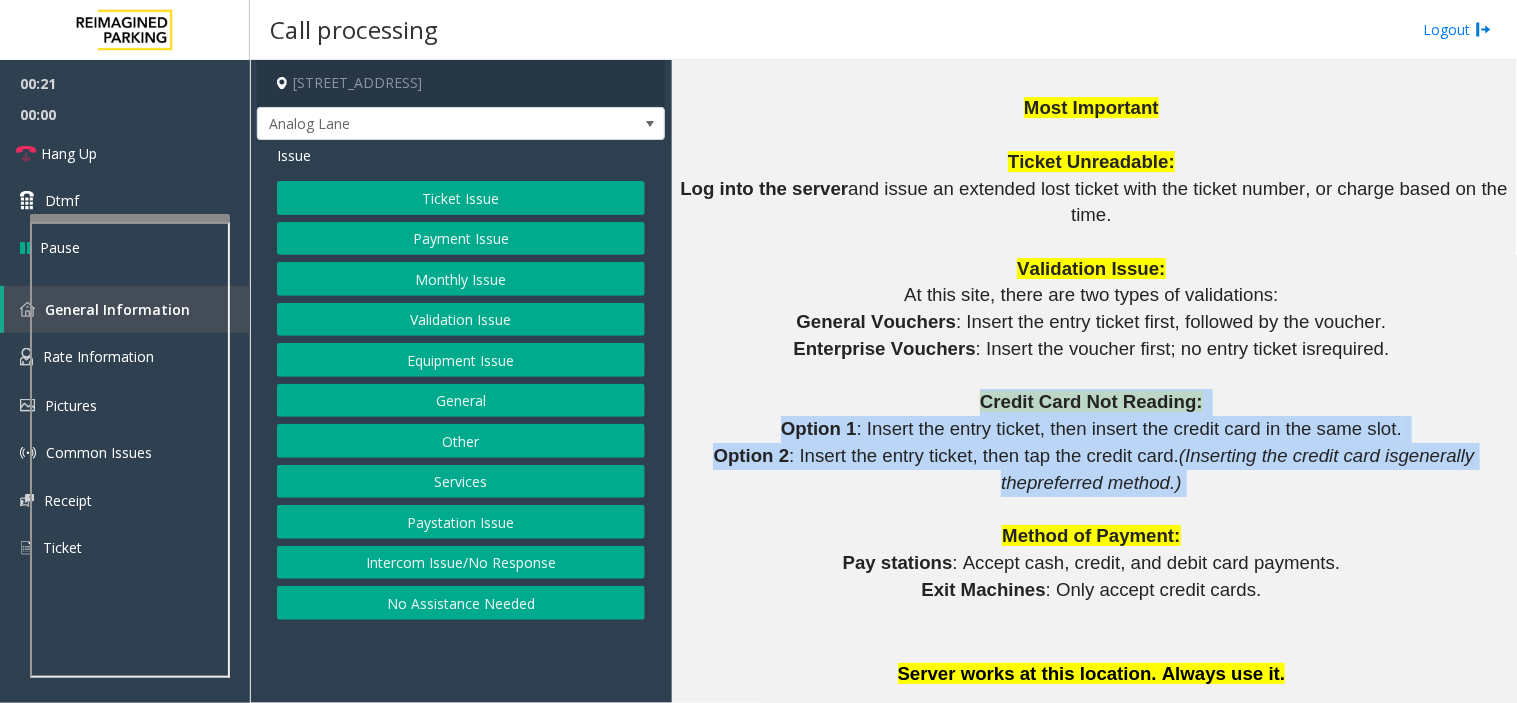 drag, startPoint x: 805, startPoint y: 406, endPoint x: 801, endPoint y: 360, distance: 46.173584 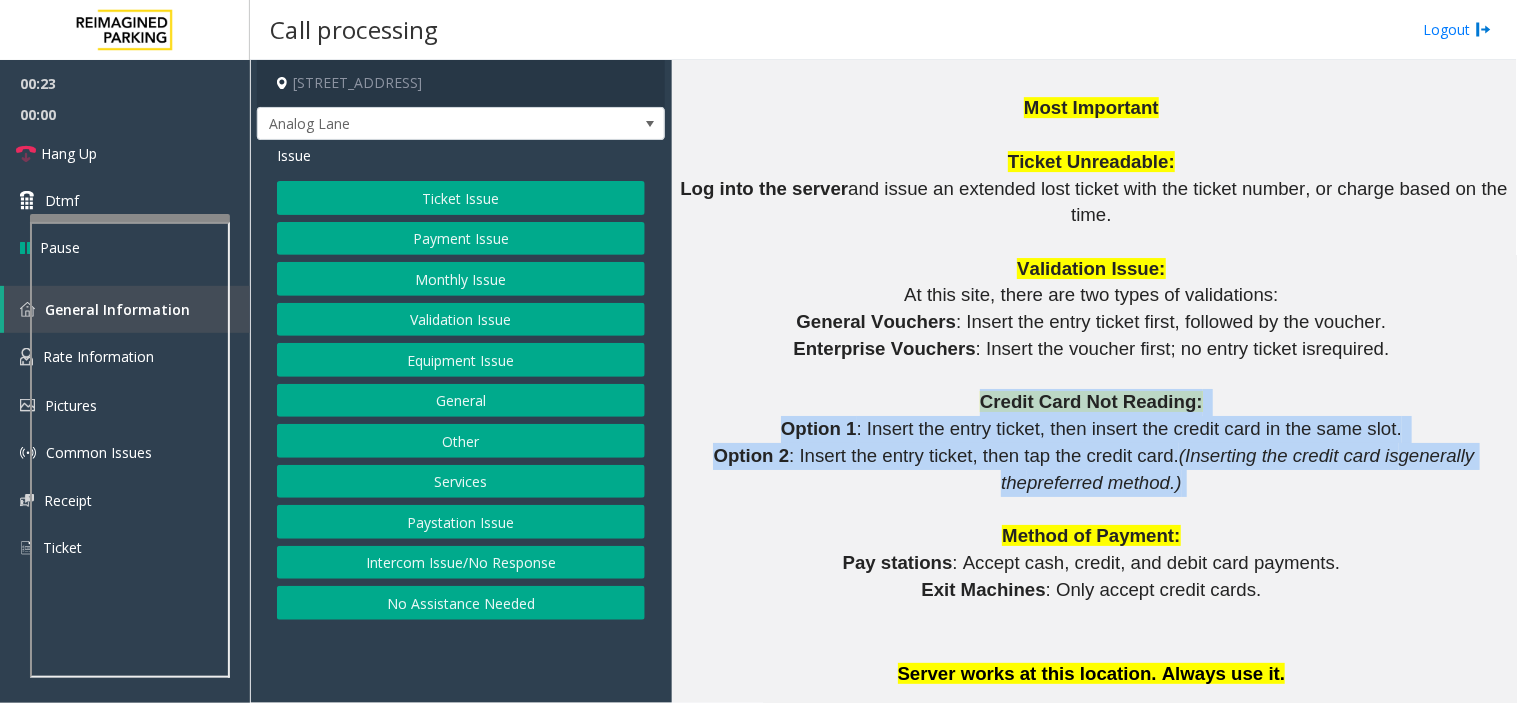 drag, startPoint x: 801, startPoint y: 360, endPoint x: 1163, endPoint y: 416, distance: 366.30588 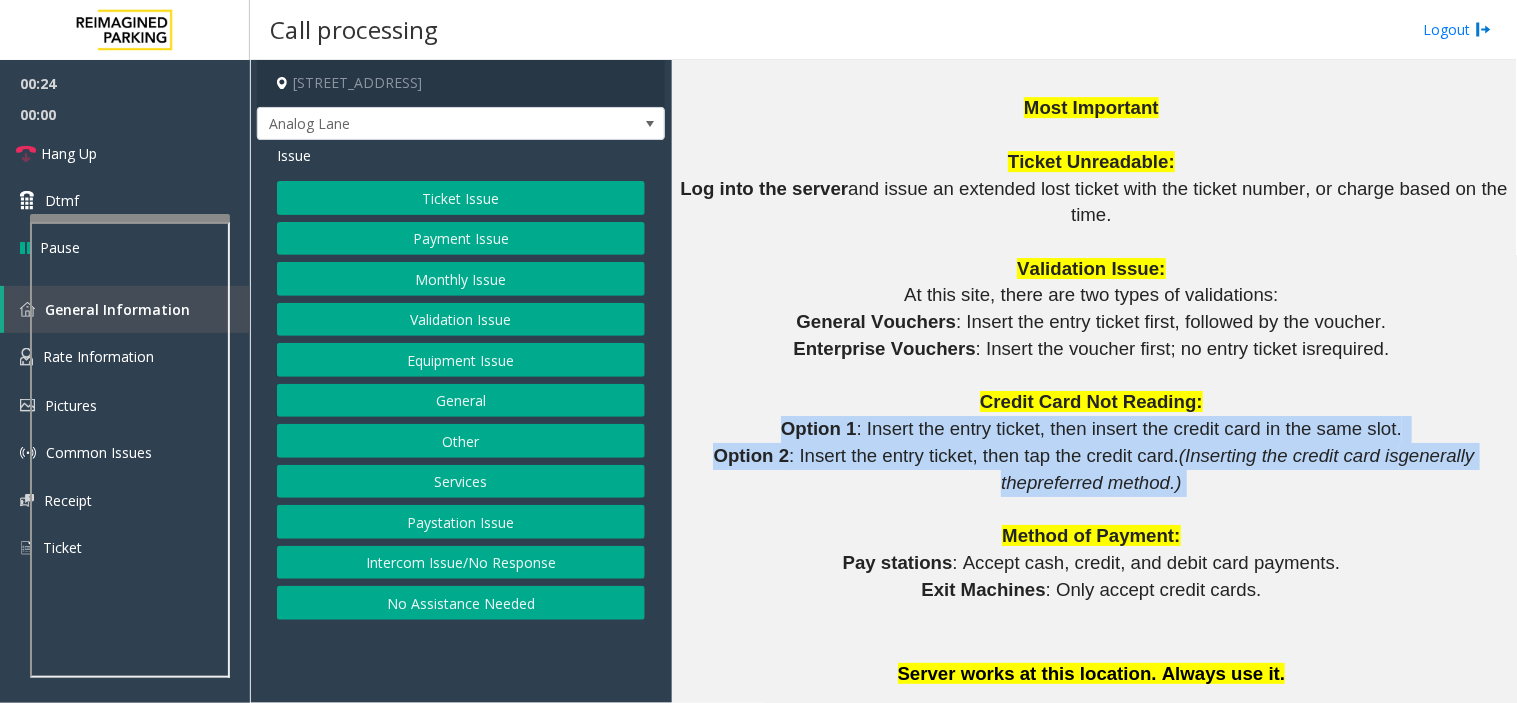 drag, startPoint x: 1163, startPoint y: 416, endPoint x: 822, endPoint y: 377, distance: 343.22296 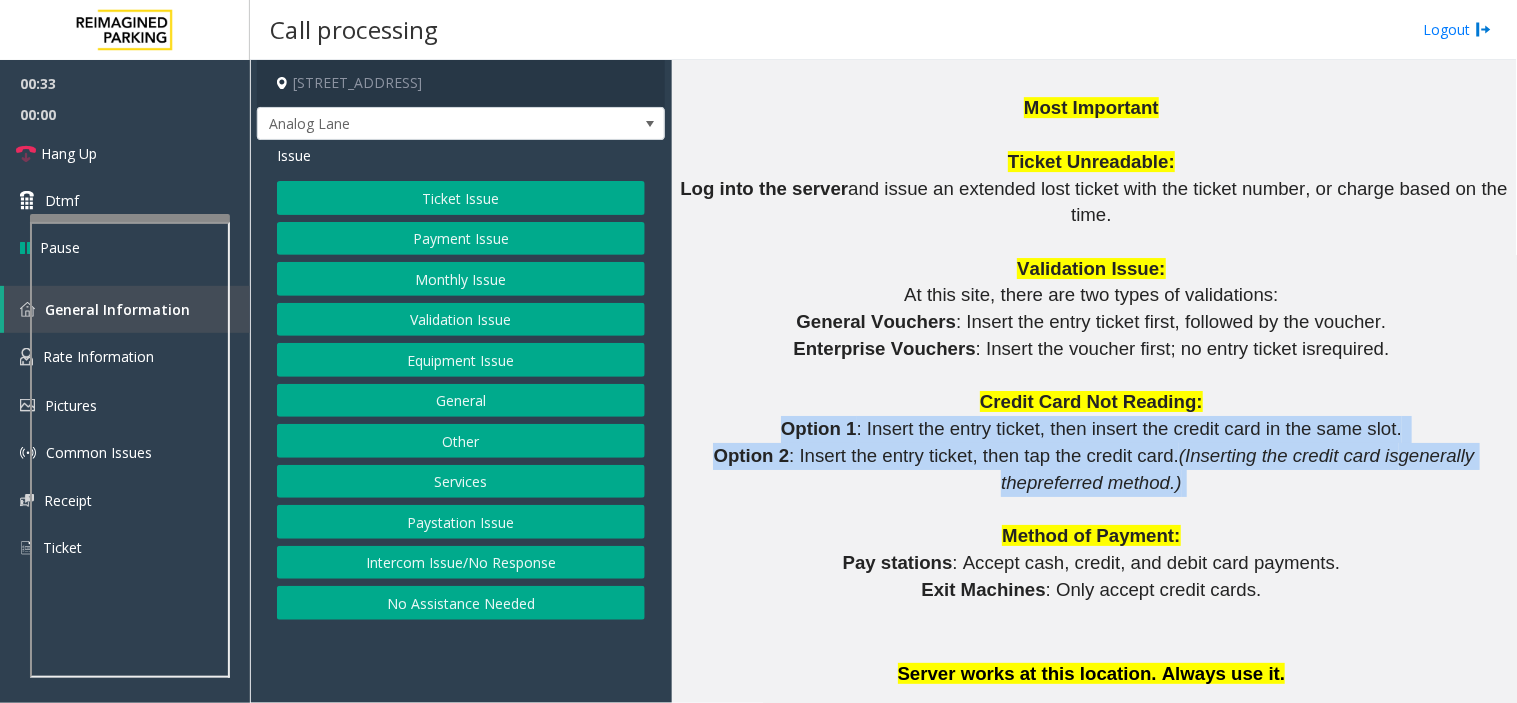 click on "Monthly Issue" 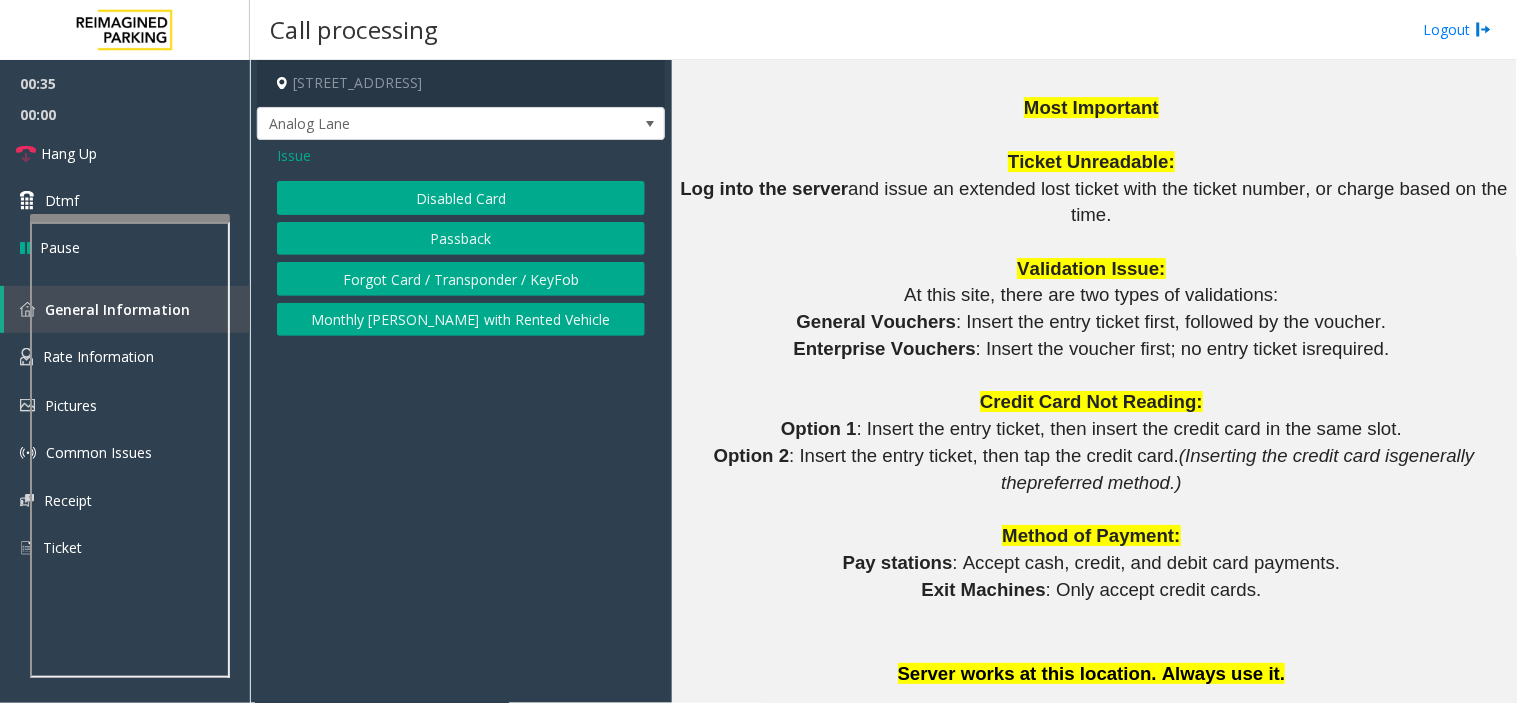 click on "Issue" 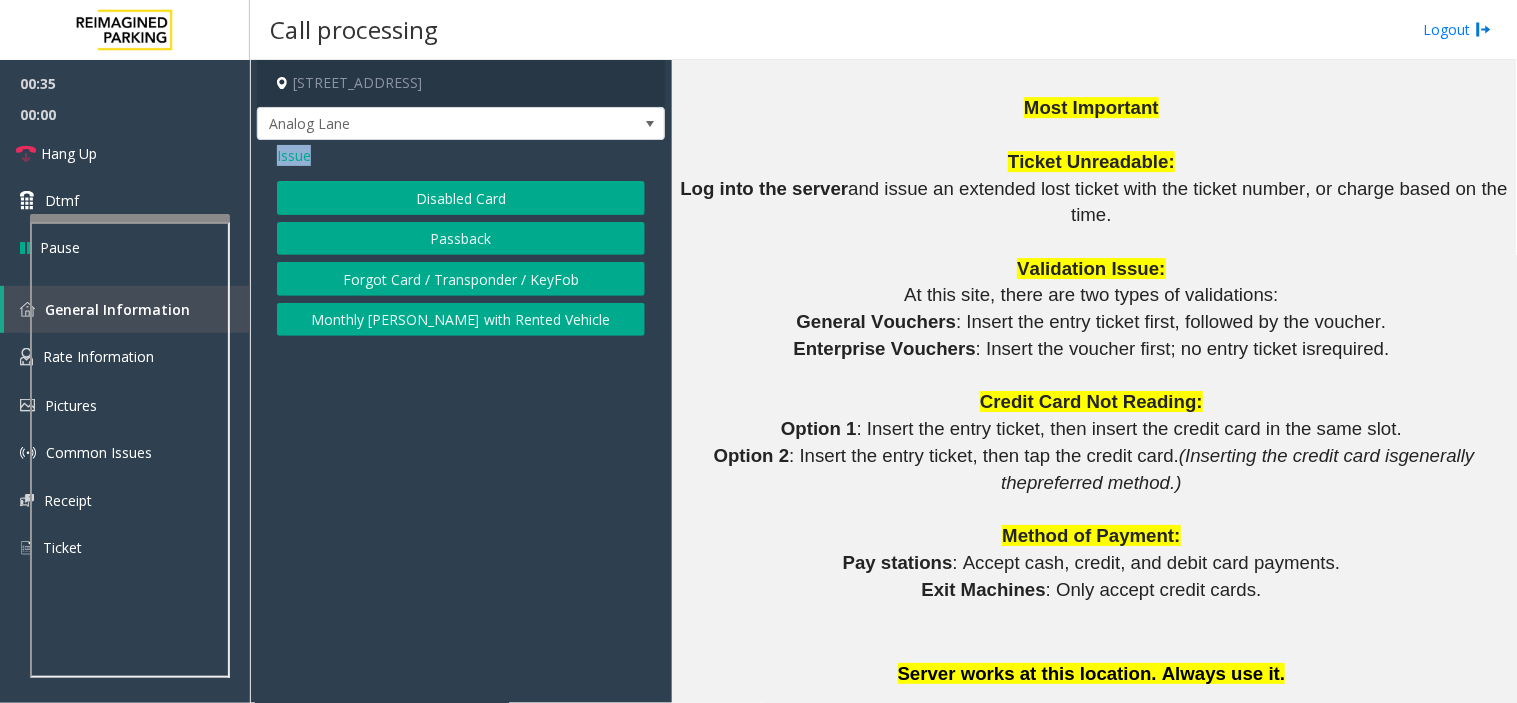 click on "Issue" 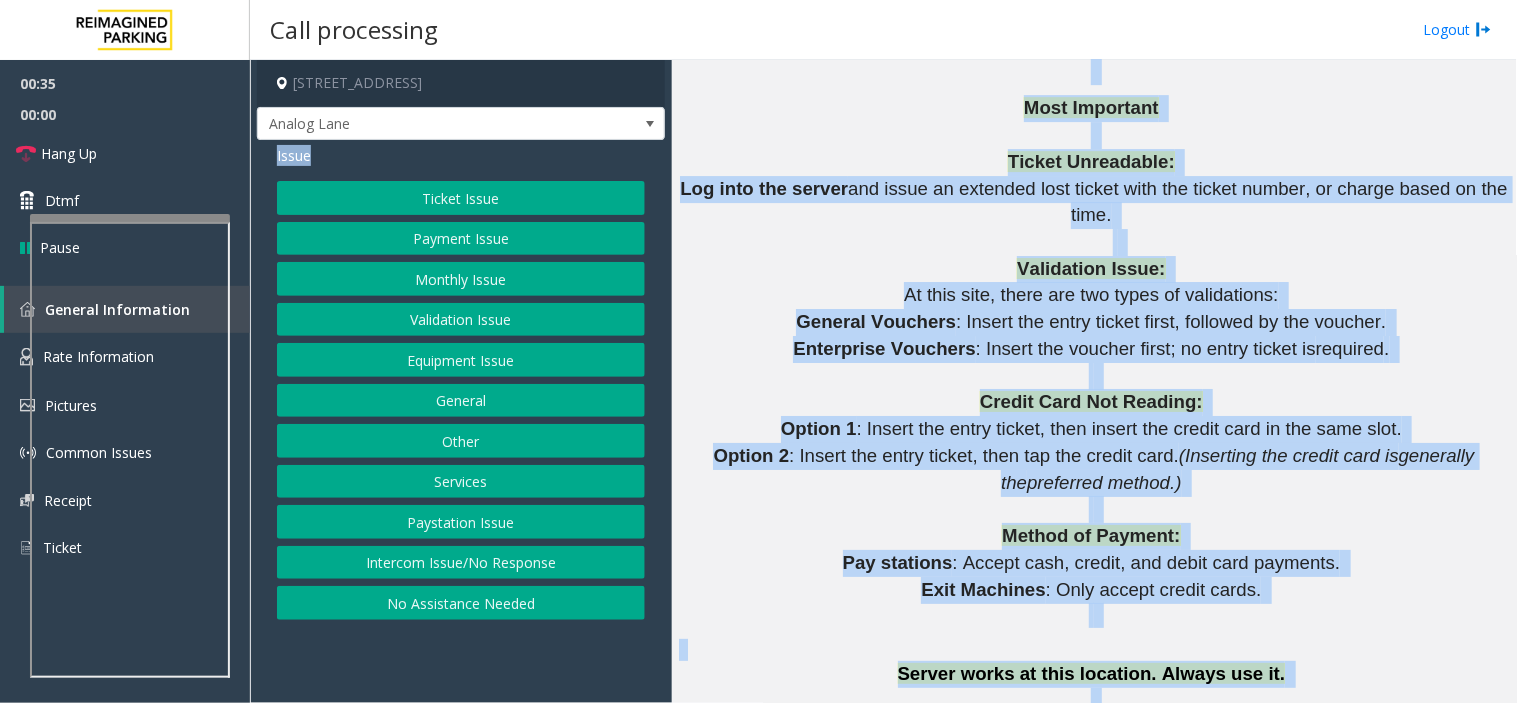 drag, startPoint x: 305, startPoint y: 154, endPoint x: 1297, endPoint y: 755, distance: 1159.8556 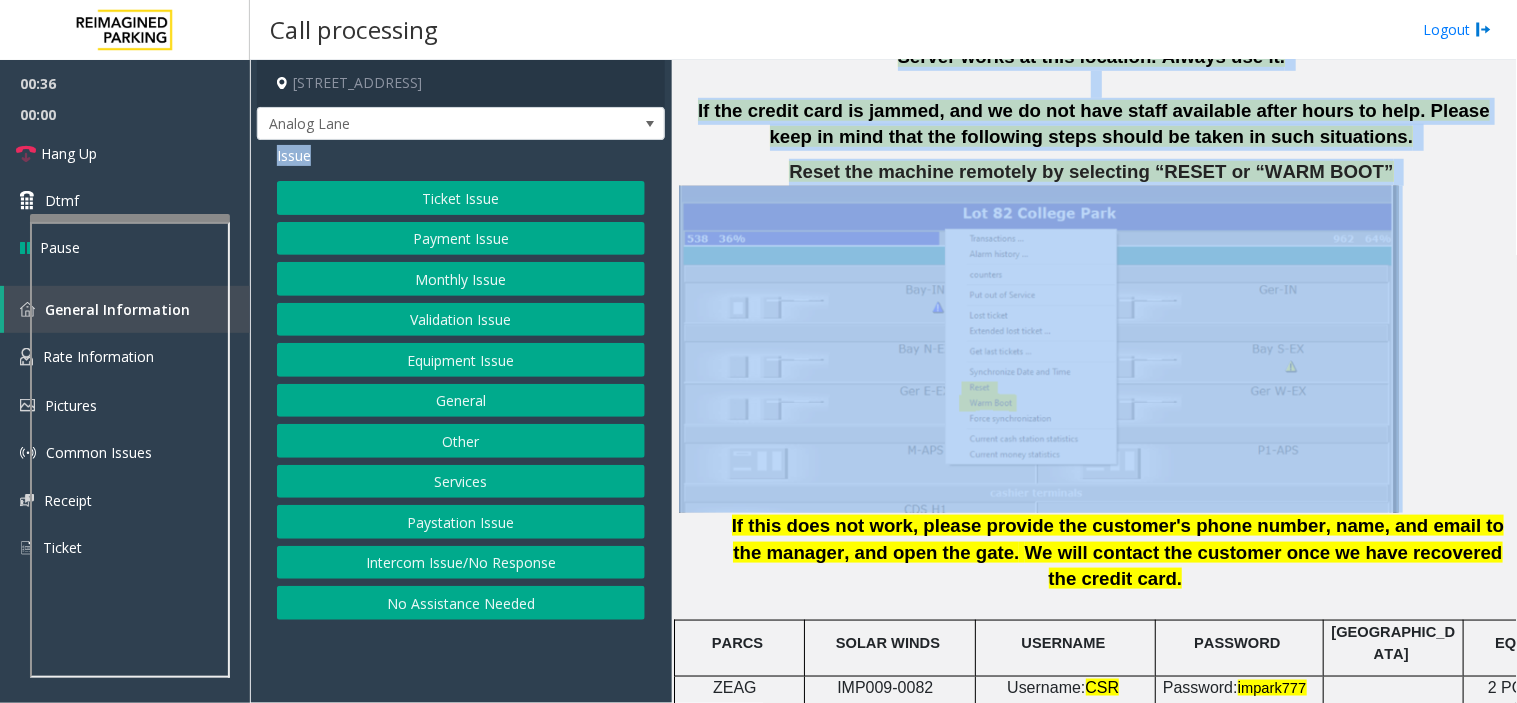 scroll, scrollTop: 2333, scrollLeft: 0, axis: vertical 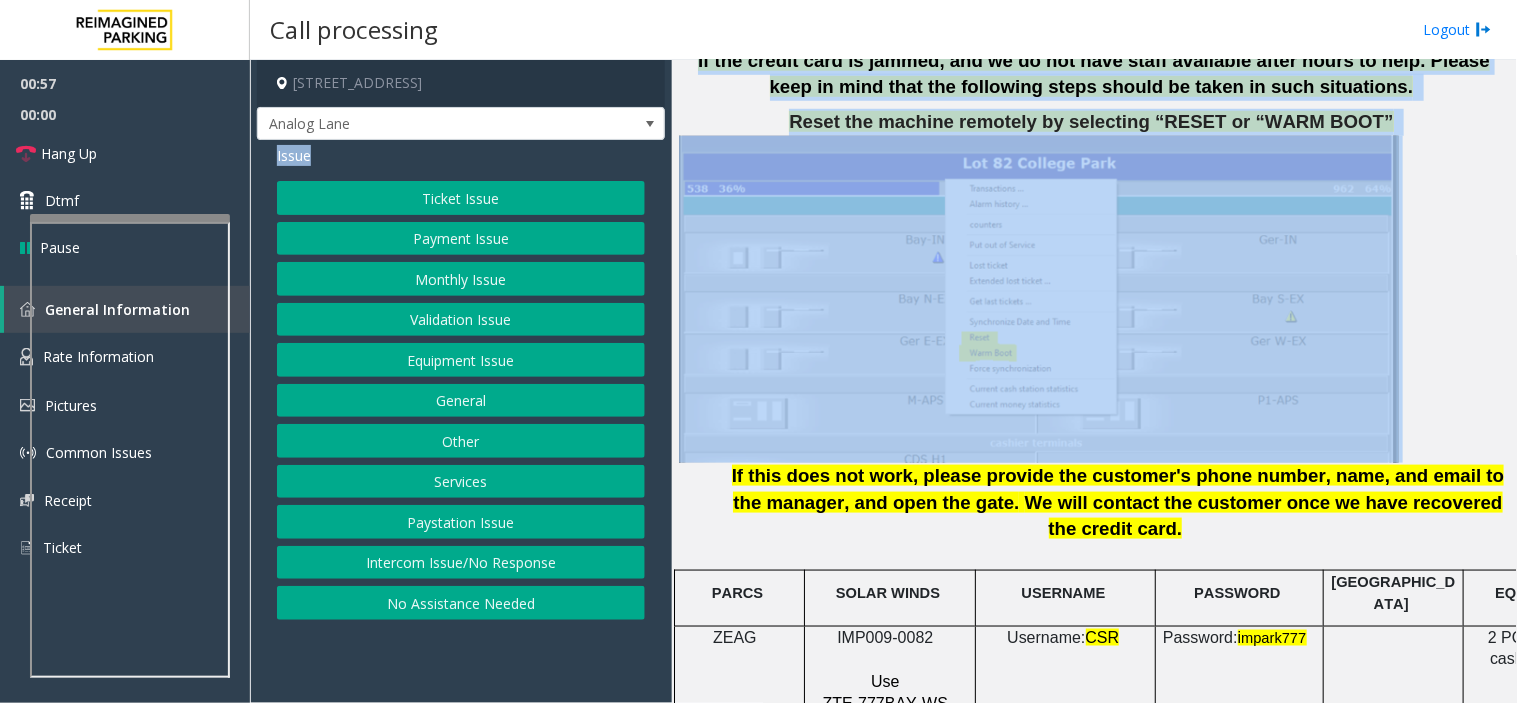 click on "Equipment Issue" 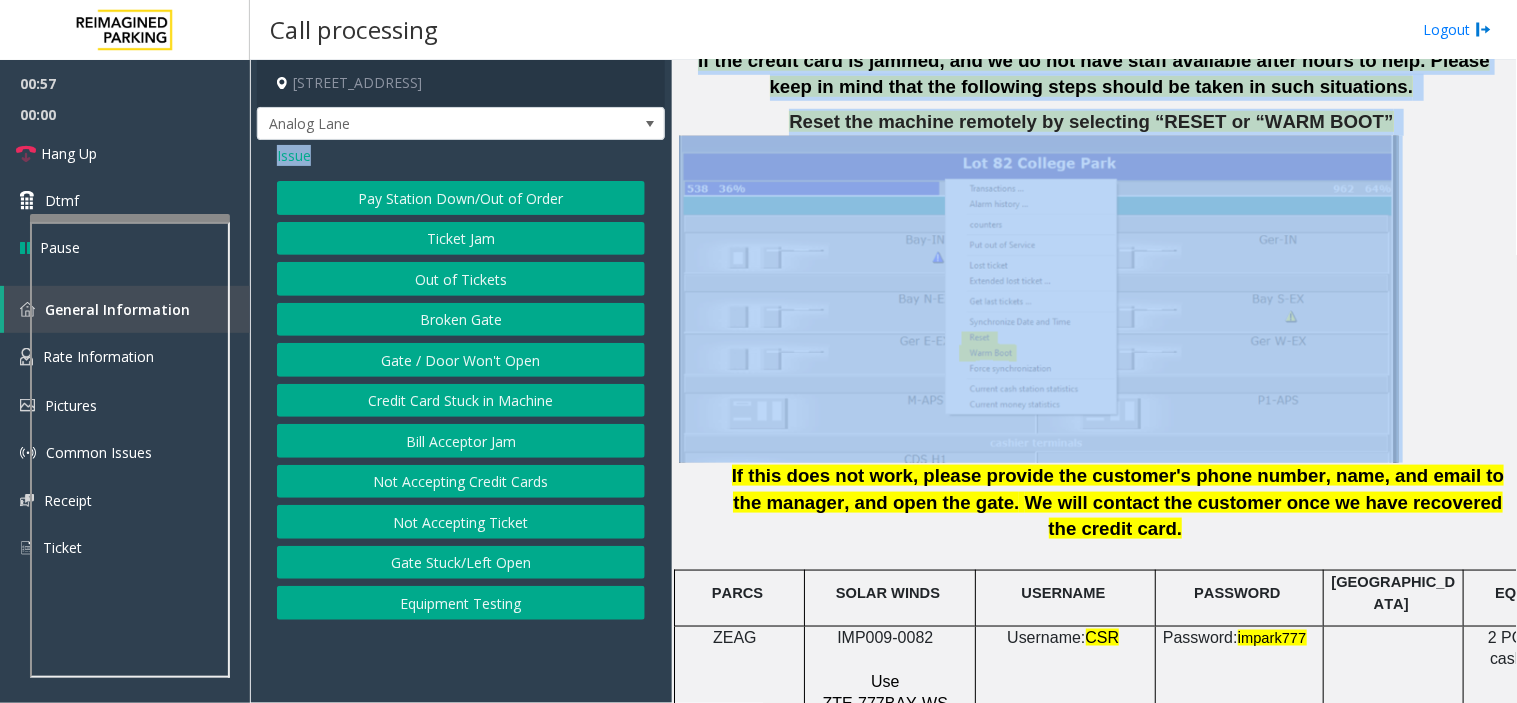 click on "Gate / Door Won't Open" 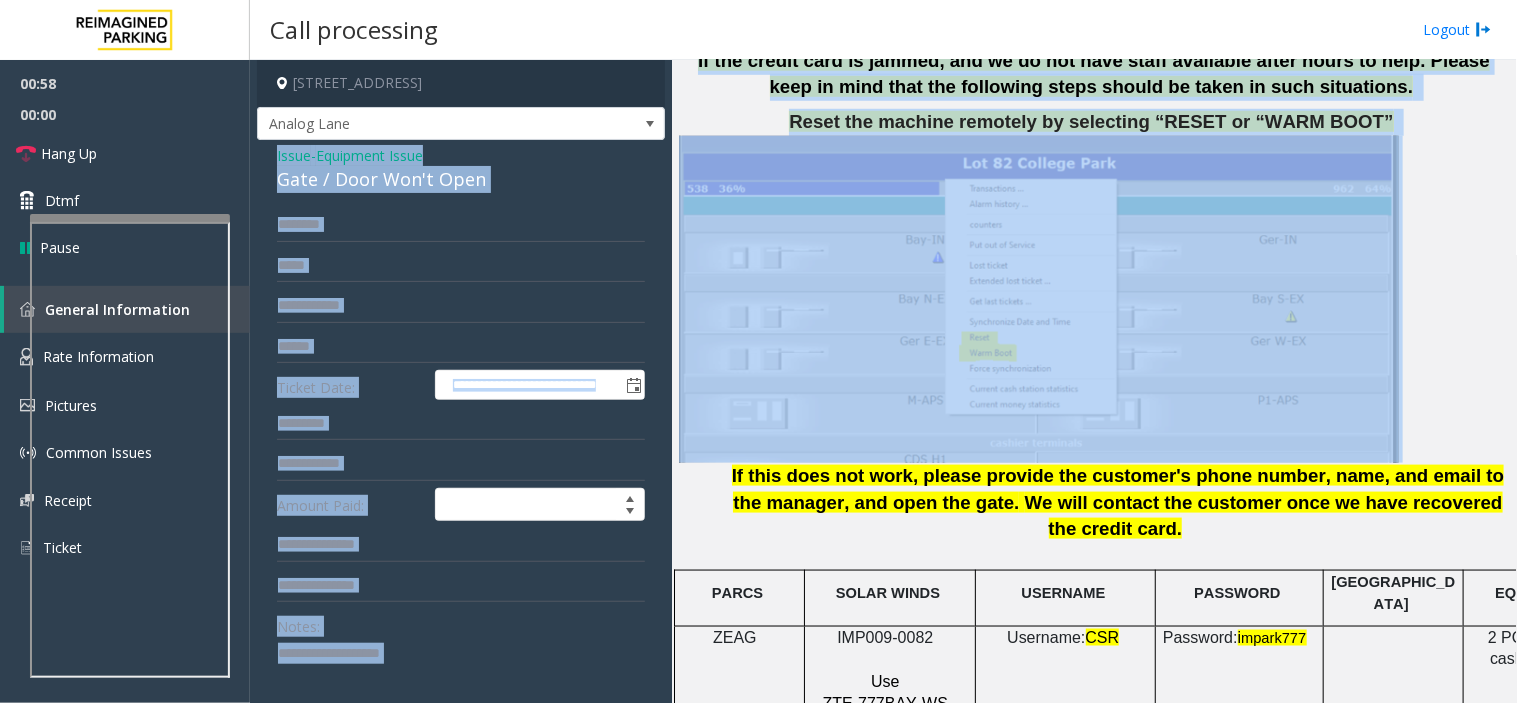 click on "Gate / Door Won't Open" 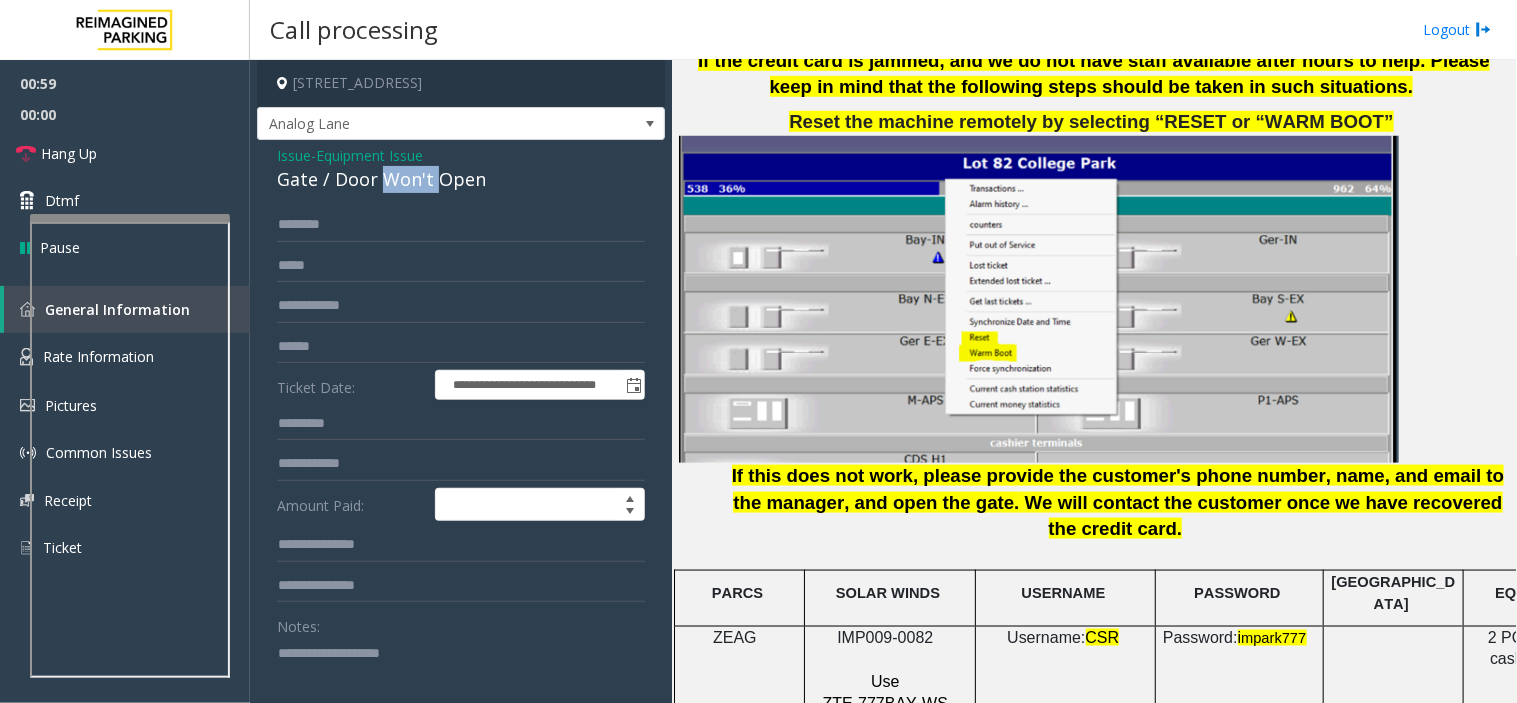 click on "Gate / Door Won't Open" 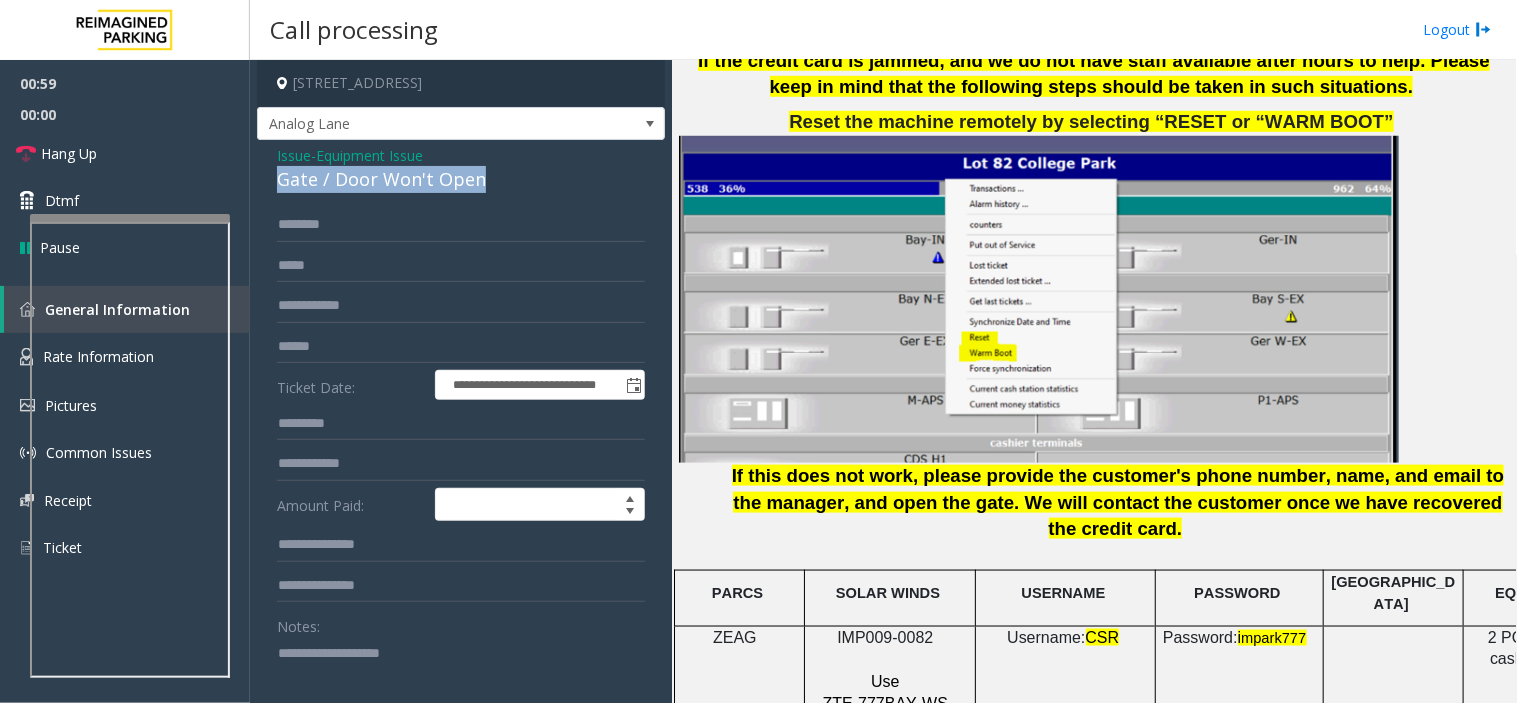 click on "Gate / Door Won't Open" 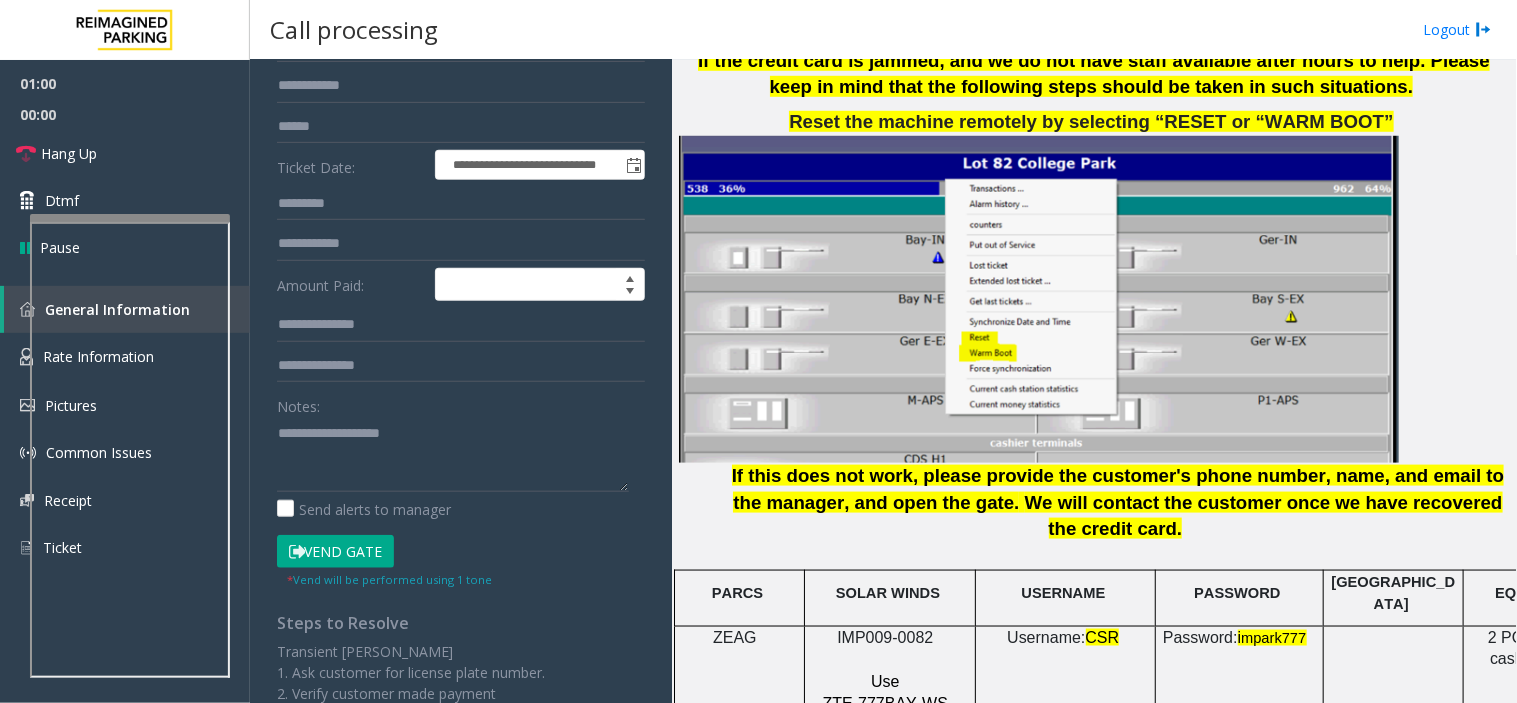 scroll, scrollTop: 222, scrollLeft: 0, axis: vertical 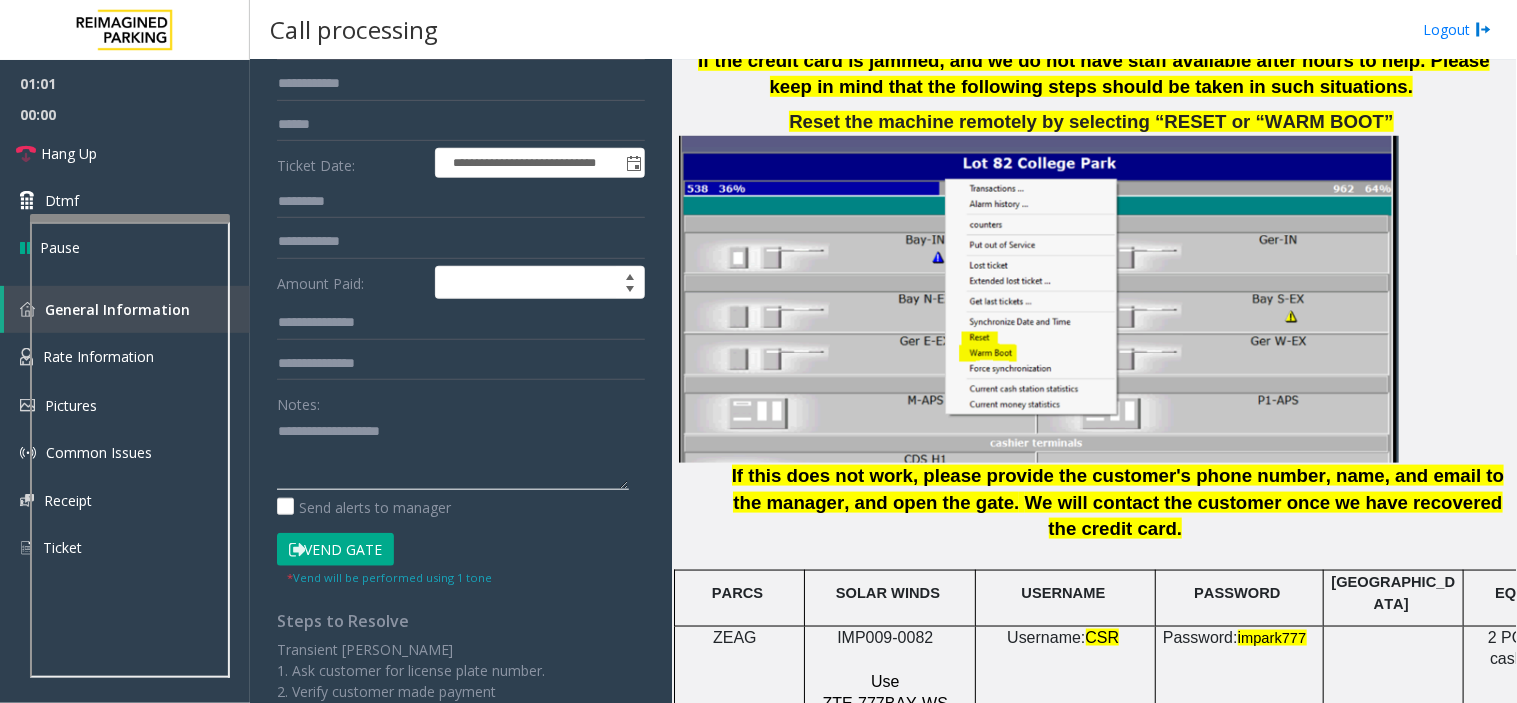 paste on "**********" 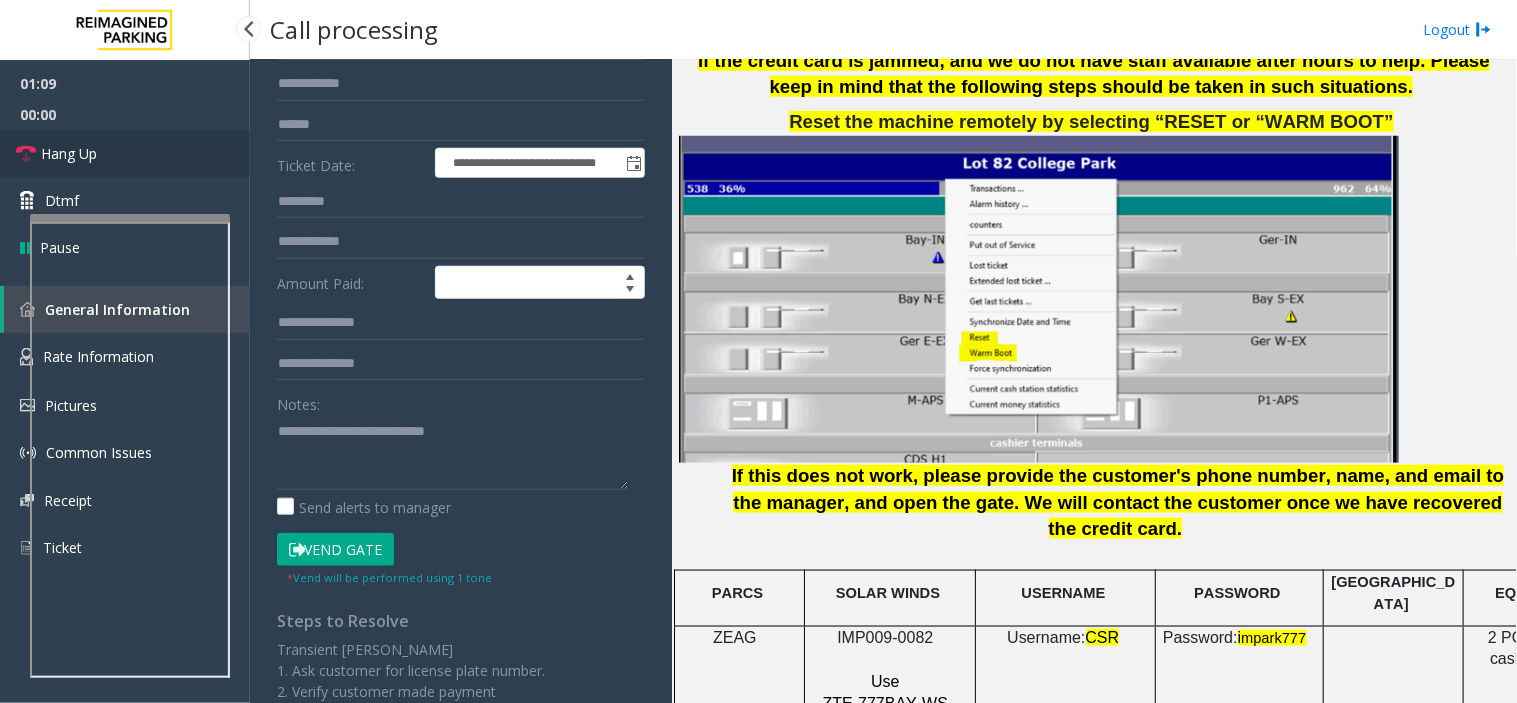 click on "Hang Up" at bounding box center (125, 153) 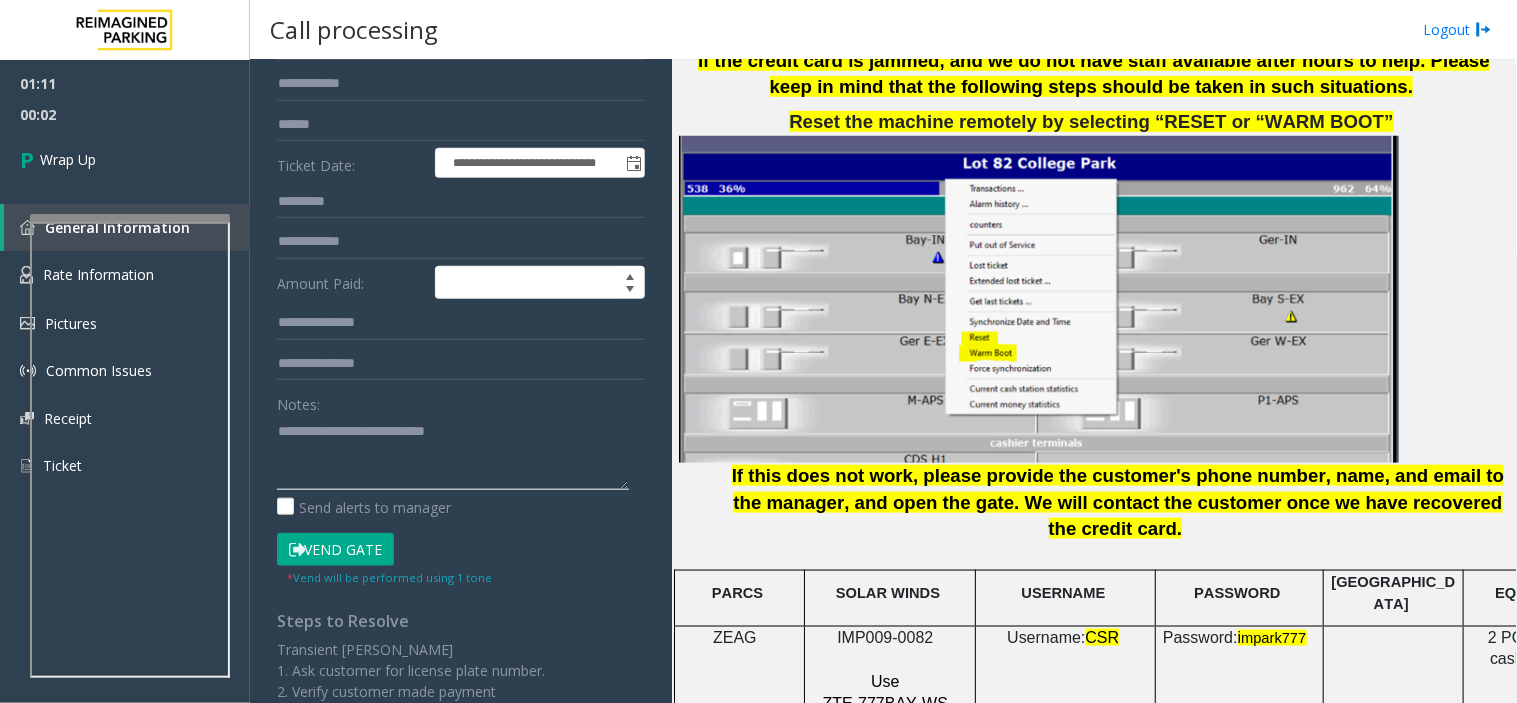 click 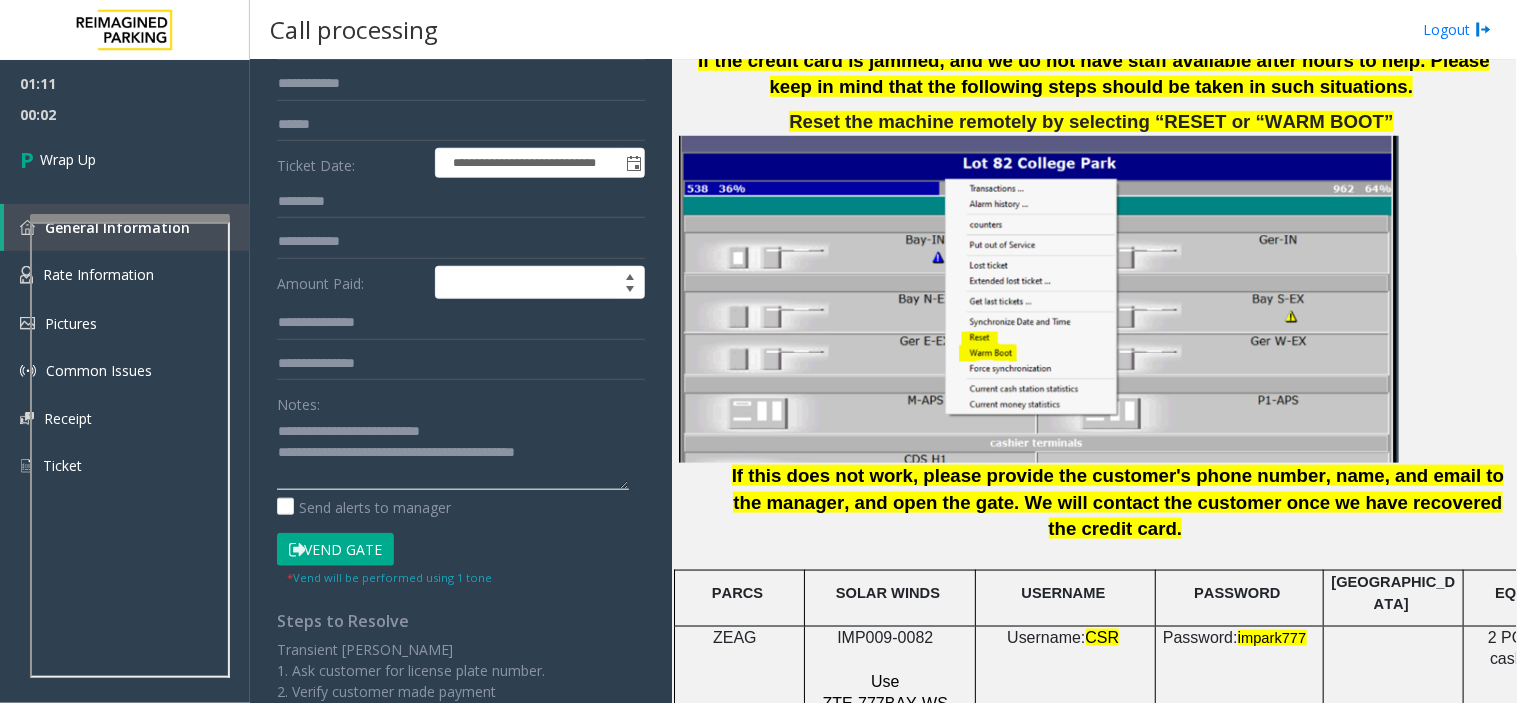 type on "**********" 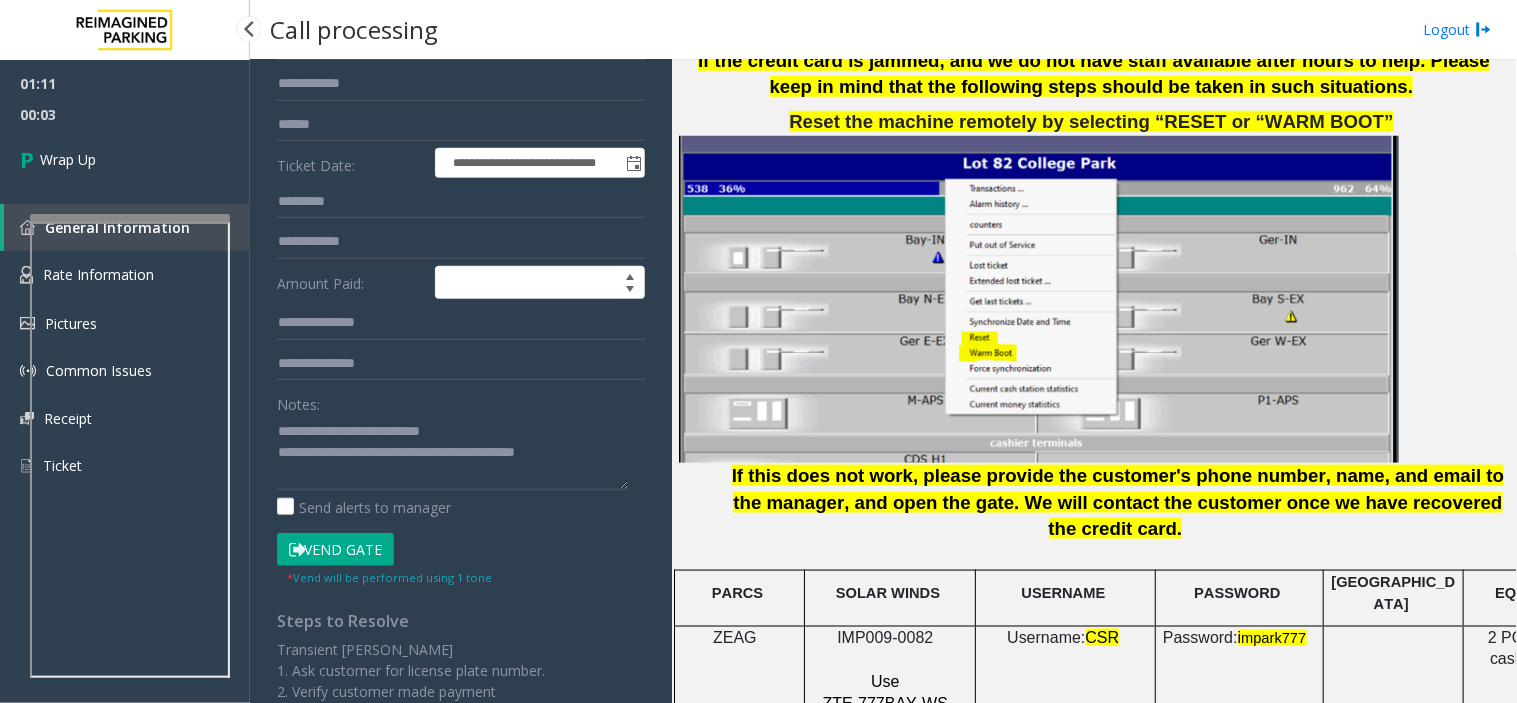 click on "00:03" at bounding box center (125, 114) 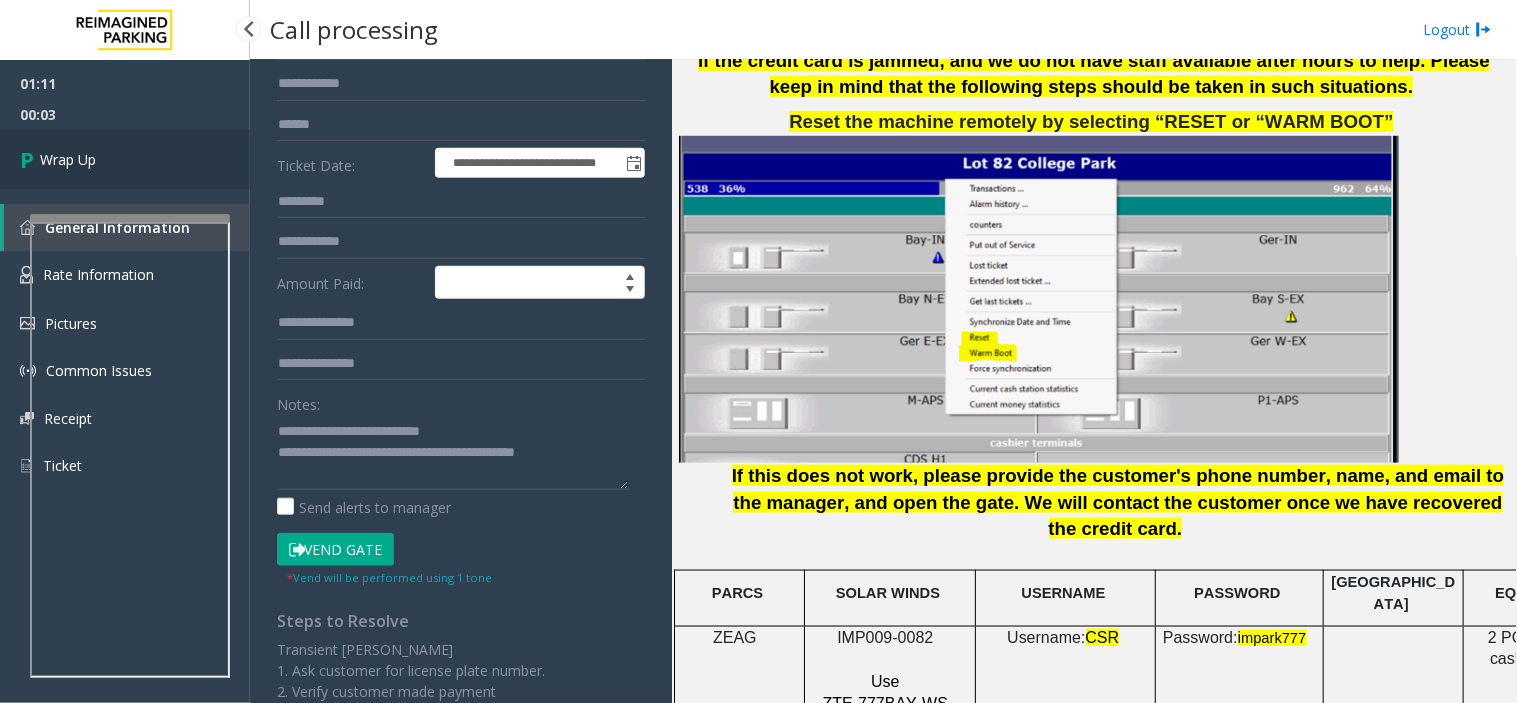 click on "Wrap Up" at bounding box center [125, 159] 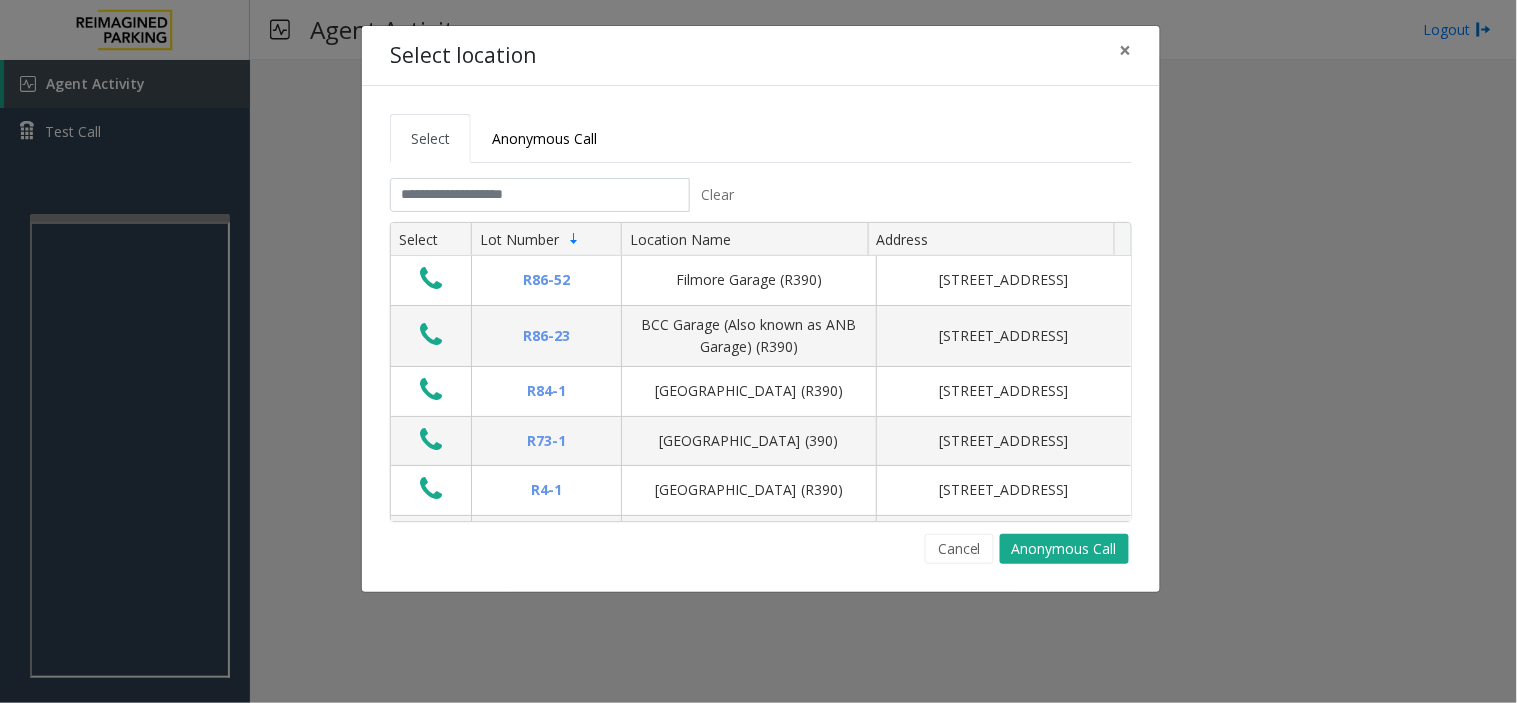 click on "Select location × Select Anonymous Call Clear Select Lot Number Location Name Address R86-[GEOGRAPHIC_DATA][STREET_ADDRESS] BCC Garage (Also known as ANB Garage) (R390)  [STREET_ADDRESS][GEOGRAPHIC_DATA] (R390) [STREET_ADDRESS][GEOGRAPHIC_DATA] (390) [STREET_ADDRESS]-[GEOGRAPHIC_DATA] (R390) [STREET_ADDRESS][GEOGRAPHIC_DATA] (R390) [STREET_ADDRESS][GEOGRAPHIC_DATA][STREET_ADDRESS][PERSON_NAME] (R390) [STREET_ADDRESS]-[GEOGRAPHIC_DATA] (MBC)(R390) [STREET_ADDRESS][GEOGRAPHIC_DATA]-[GEOGRAPHIC_DATA]) [STREET_ADDRESS] First ([GEOGRAPHIC_DATA][STREET_ADDRESS] G2 Garage (R390) [STREET_ADDRESS] Pacific Tower West Garage (R390) R30-20 R26-529 R26-509 2 1" 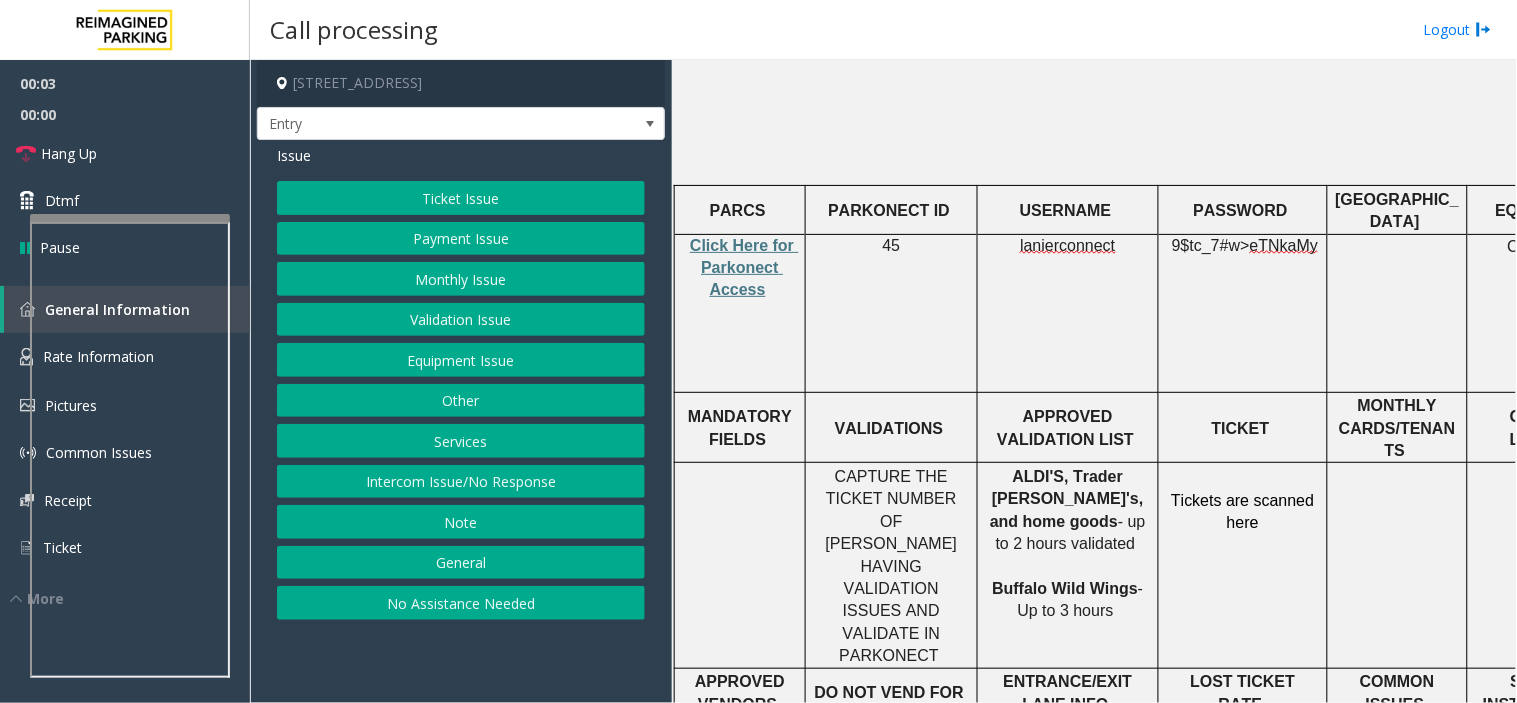 scroll, scrollTop: 222, scrollLeft: 0, axis: vertical 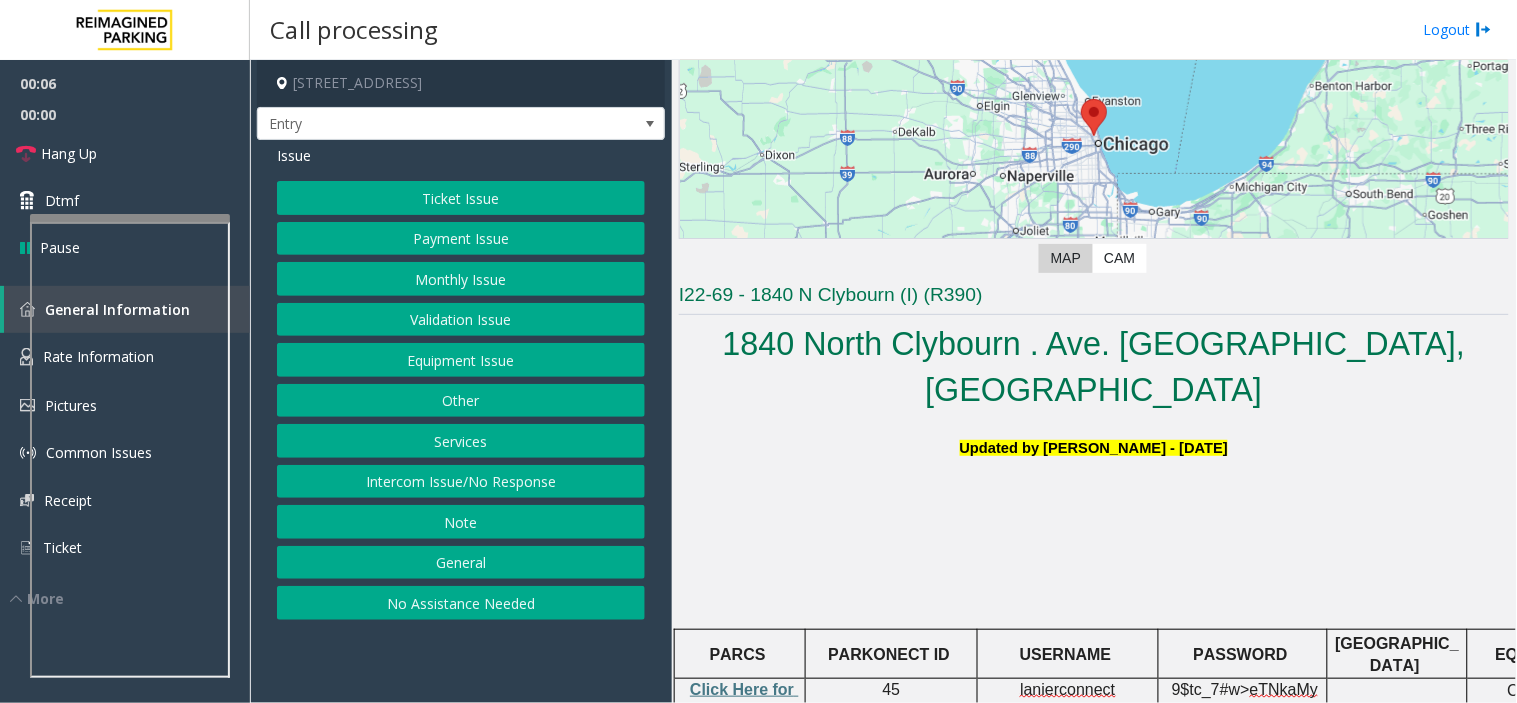 click on "Intercom Issue/No Response" 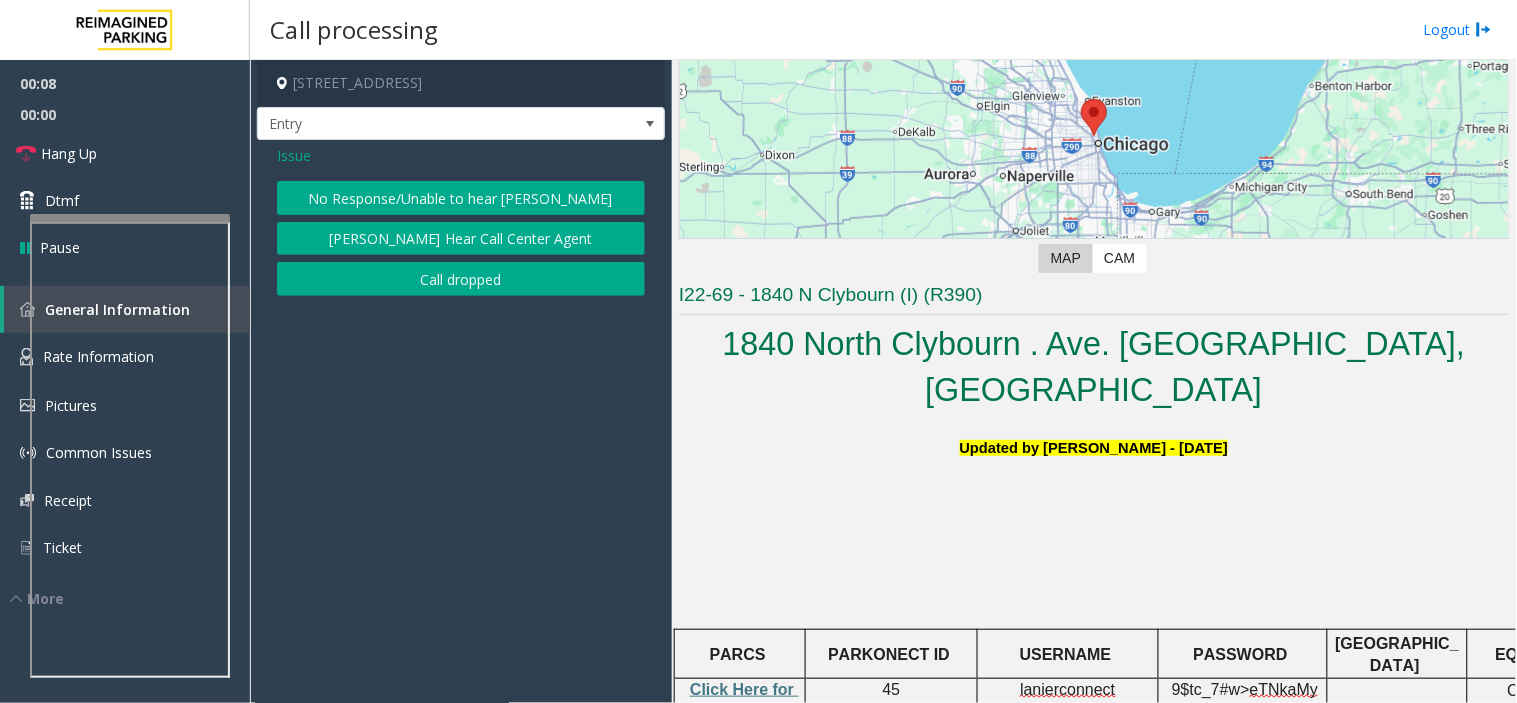 click on "No Response/Unable to hear [PERSON_NAME]" 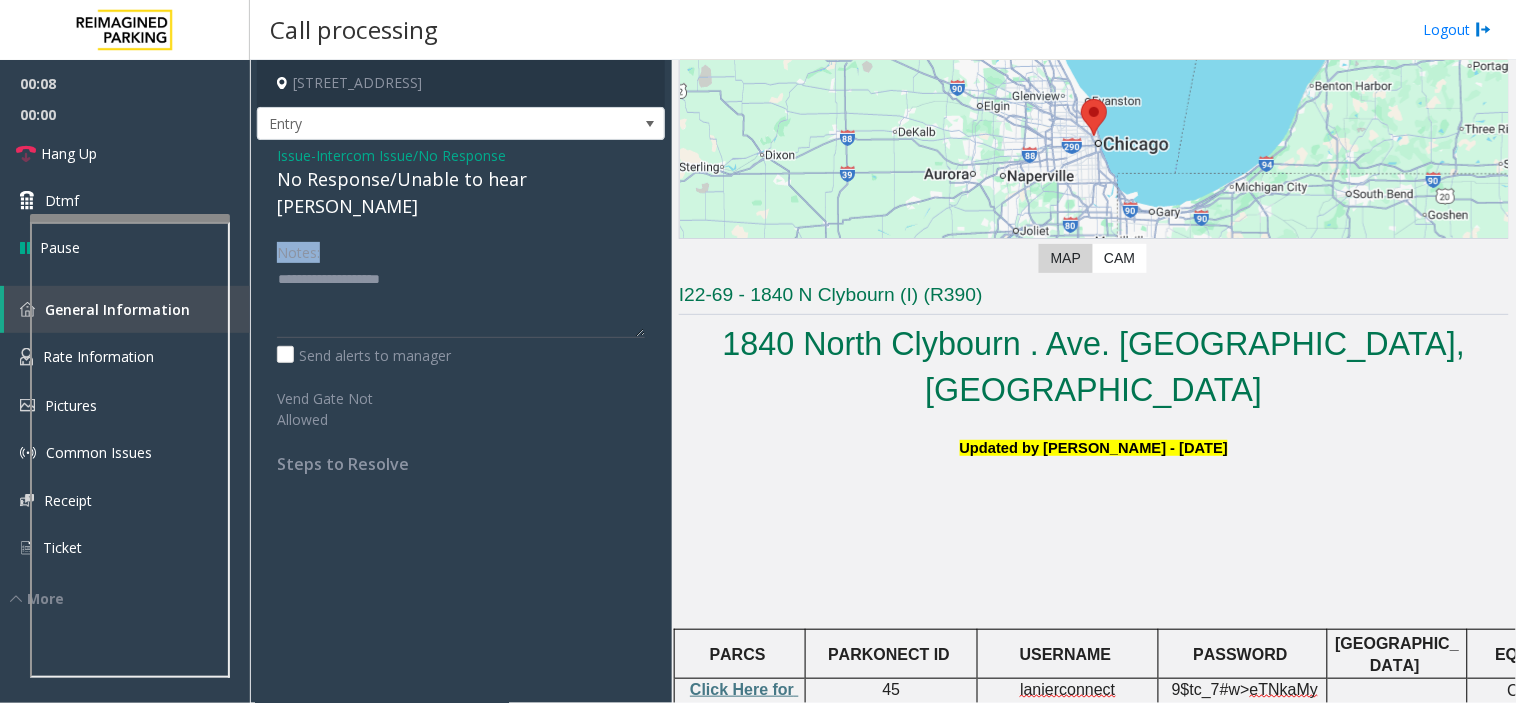 click on "Issue  -  Intercom Issue/No Response No Response/Unable to hear [PERSON_NAME] Notes:                      Send alerts to manager  Vend Gate Not Allowed  Steps to Resolve" 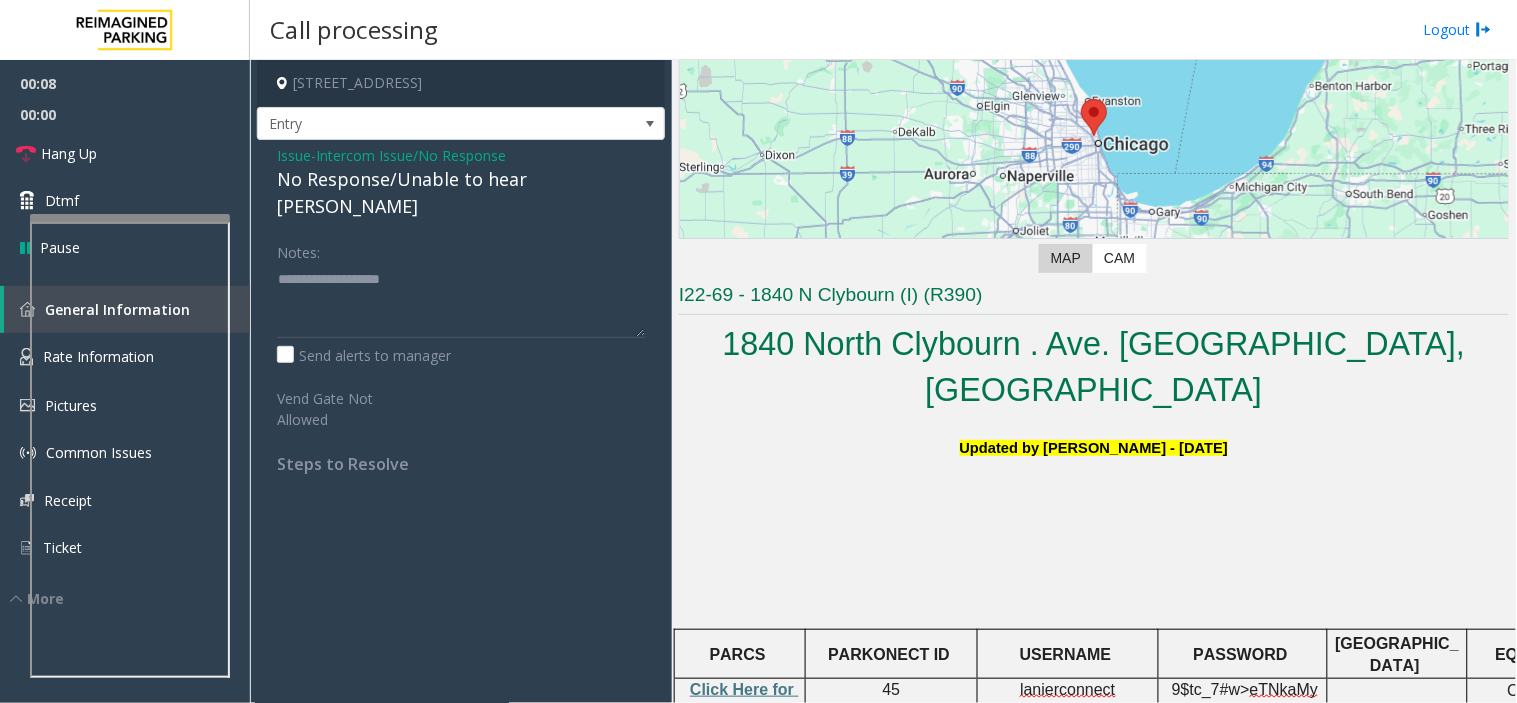 click on "No Response/Unable to hear [PERSON_NAME]" 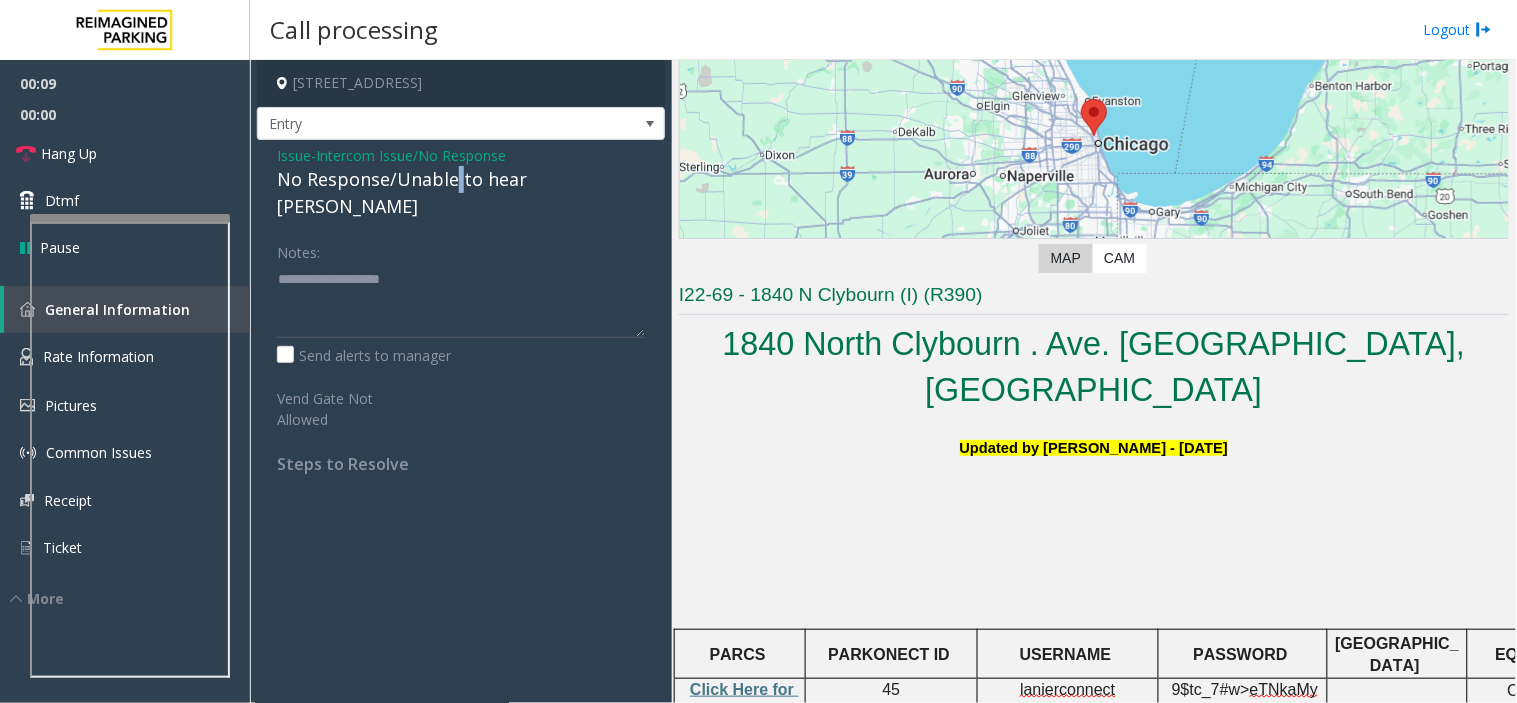 click on "No Response/Unable to hear [PERSON_NAME]" 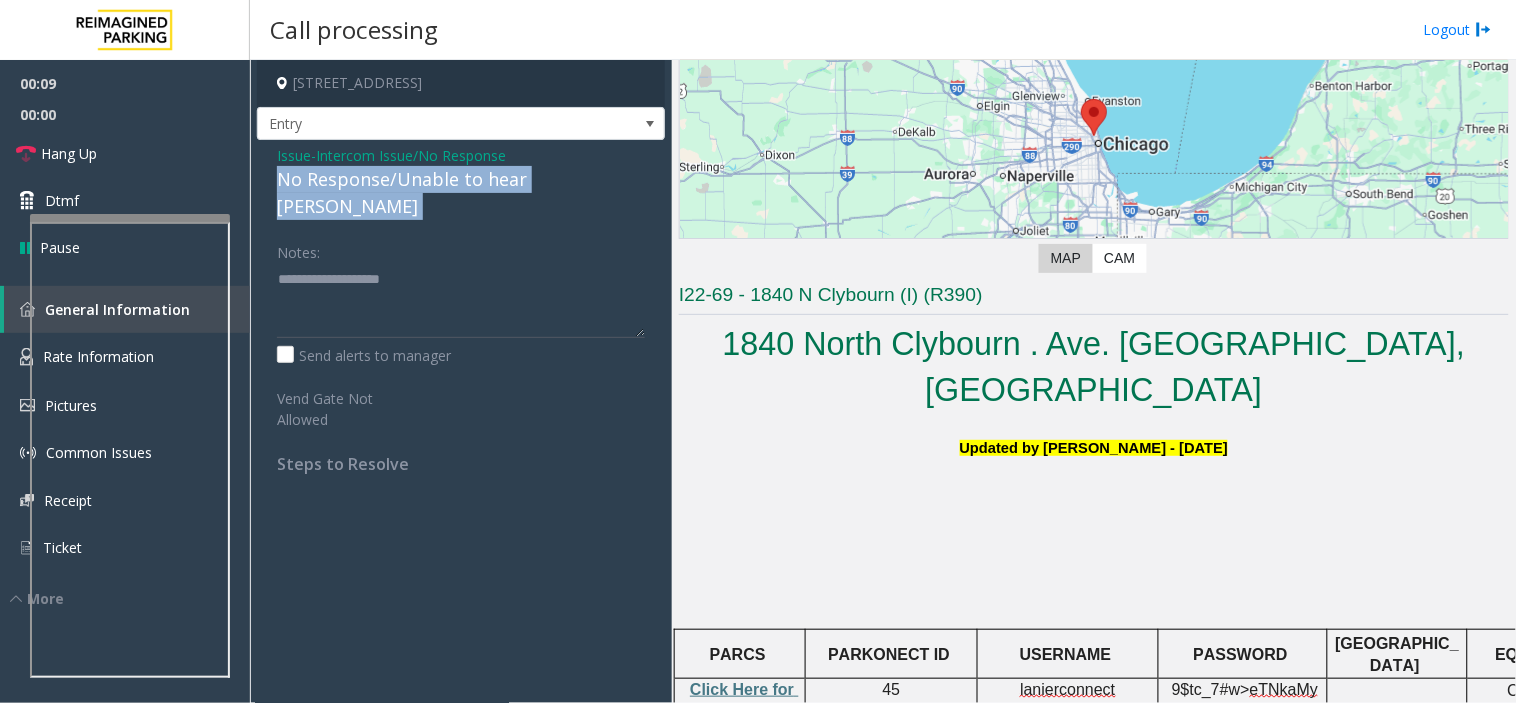 click on "No Response/Unable to hear [PERSON_NAME]" 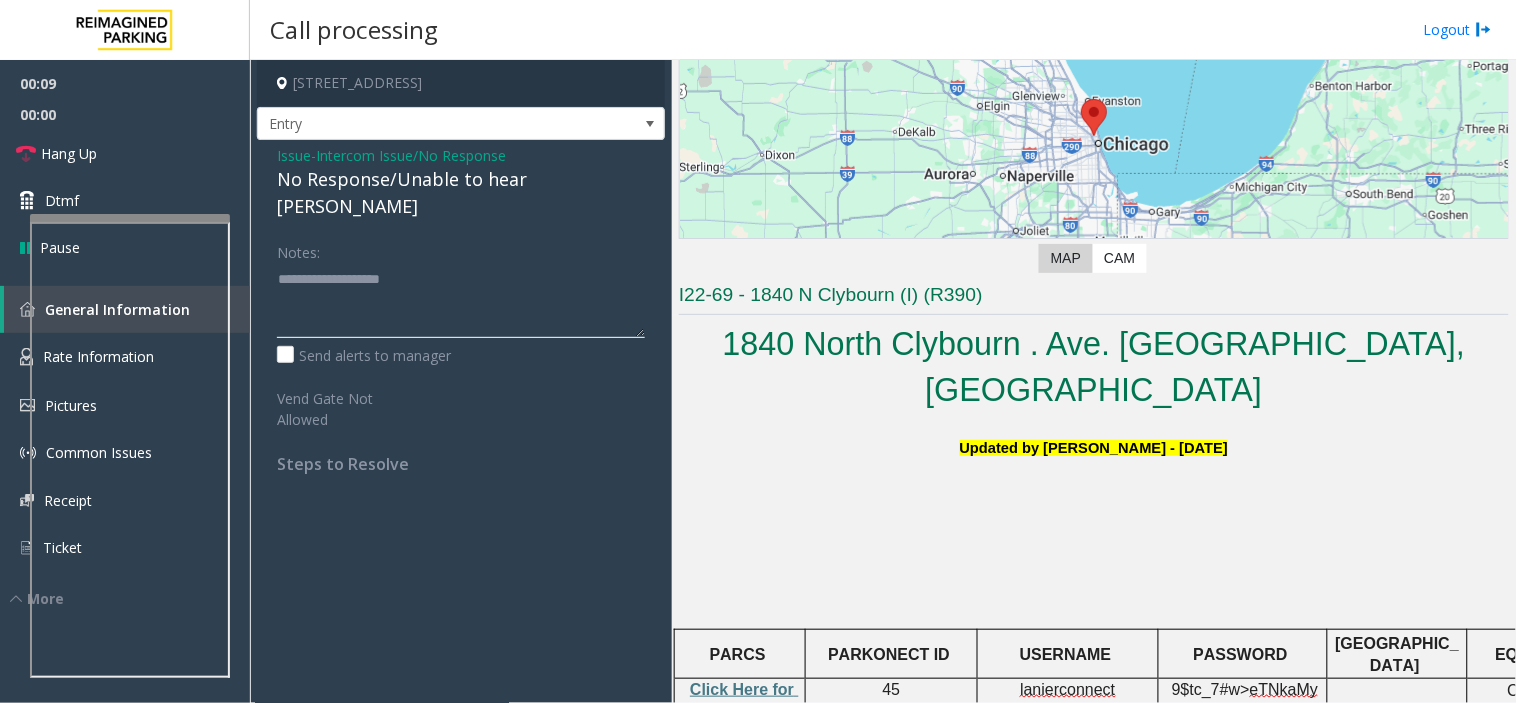click 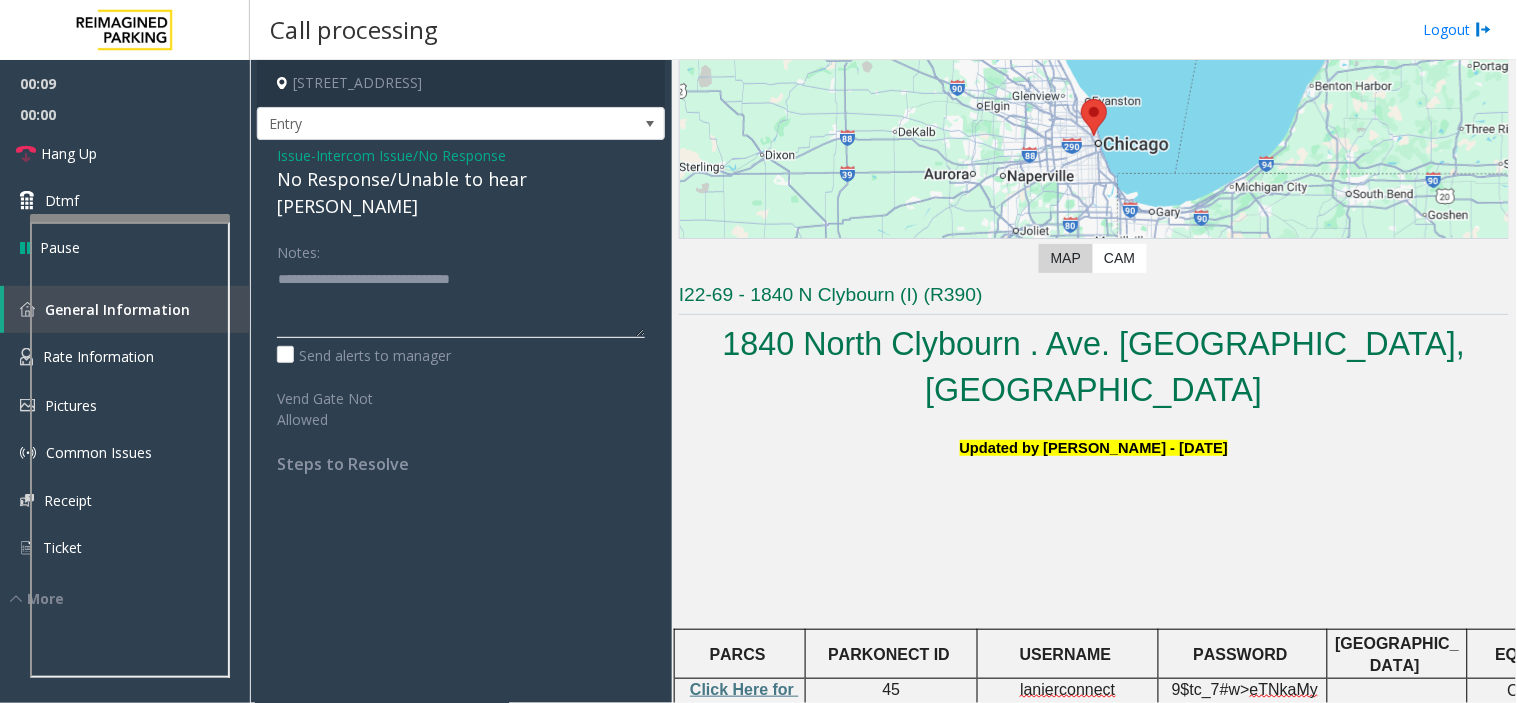 type on "**********" 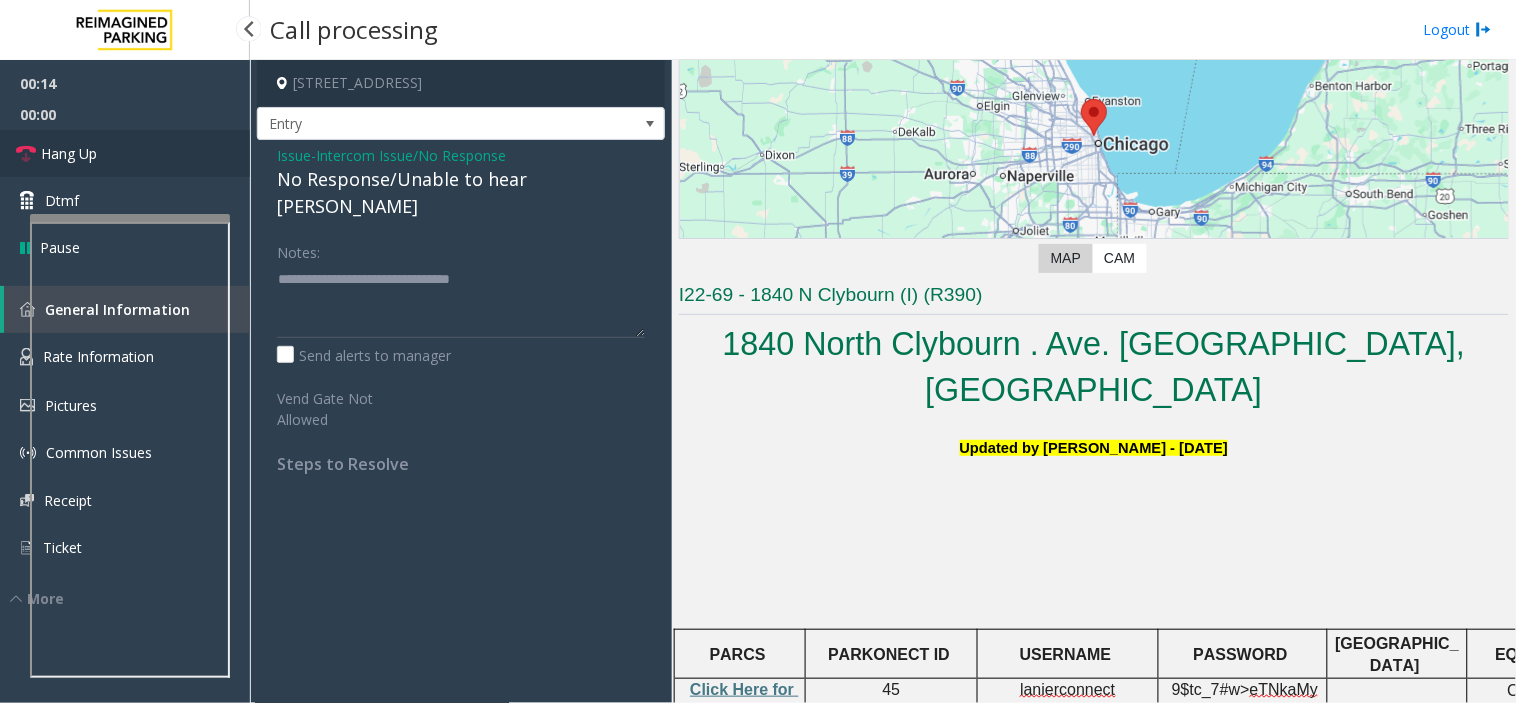 click on "Hang Up" at bounding box center [125, 153] 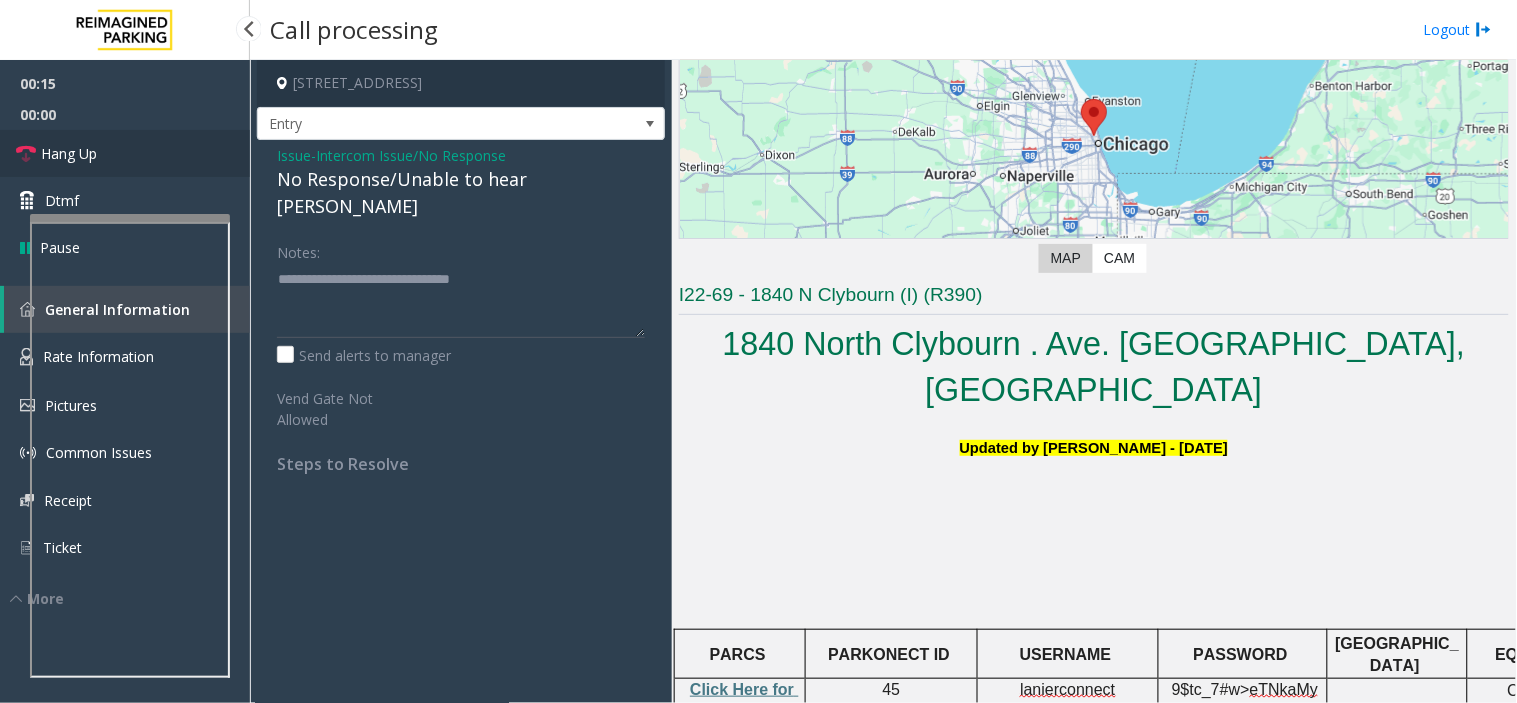 click on "Hang Up" at bounding box center (125, 153) 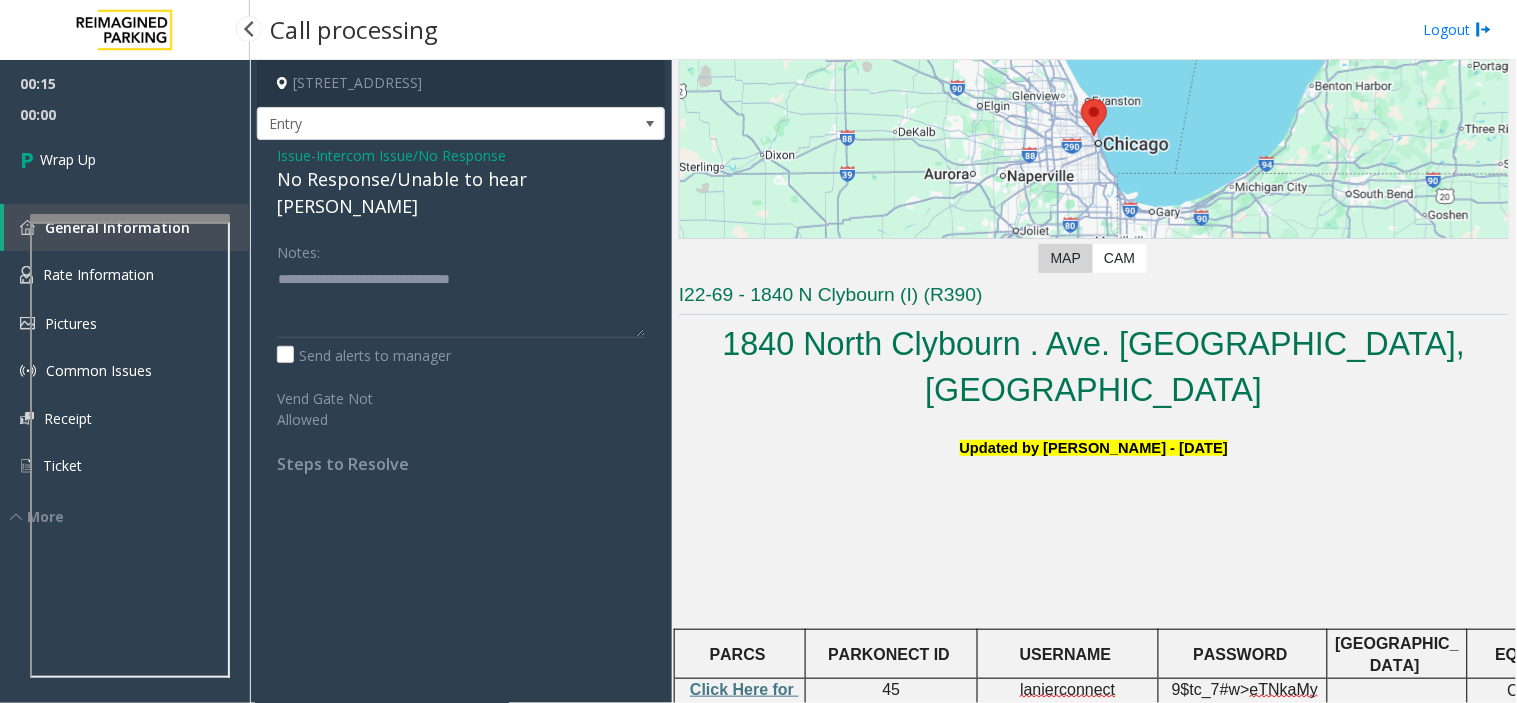 click on "Wrap Up" at bounding box center (125, 159) 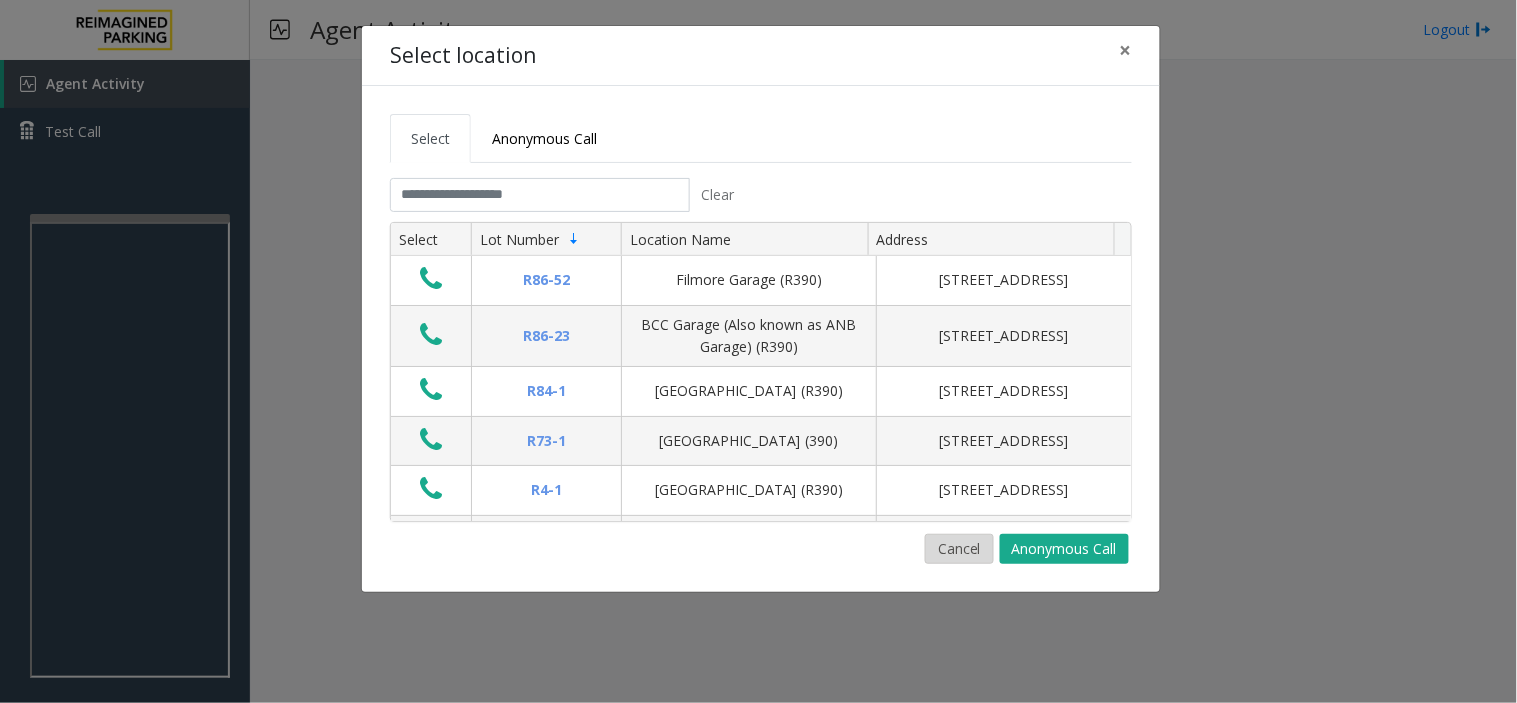 click on "Cancel" 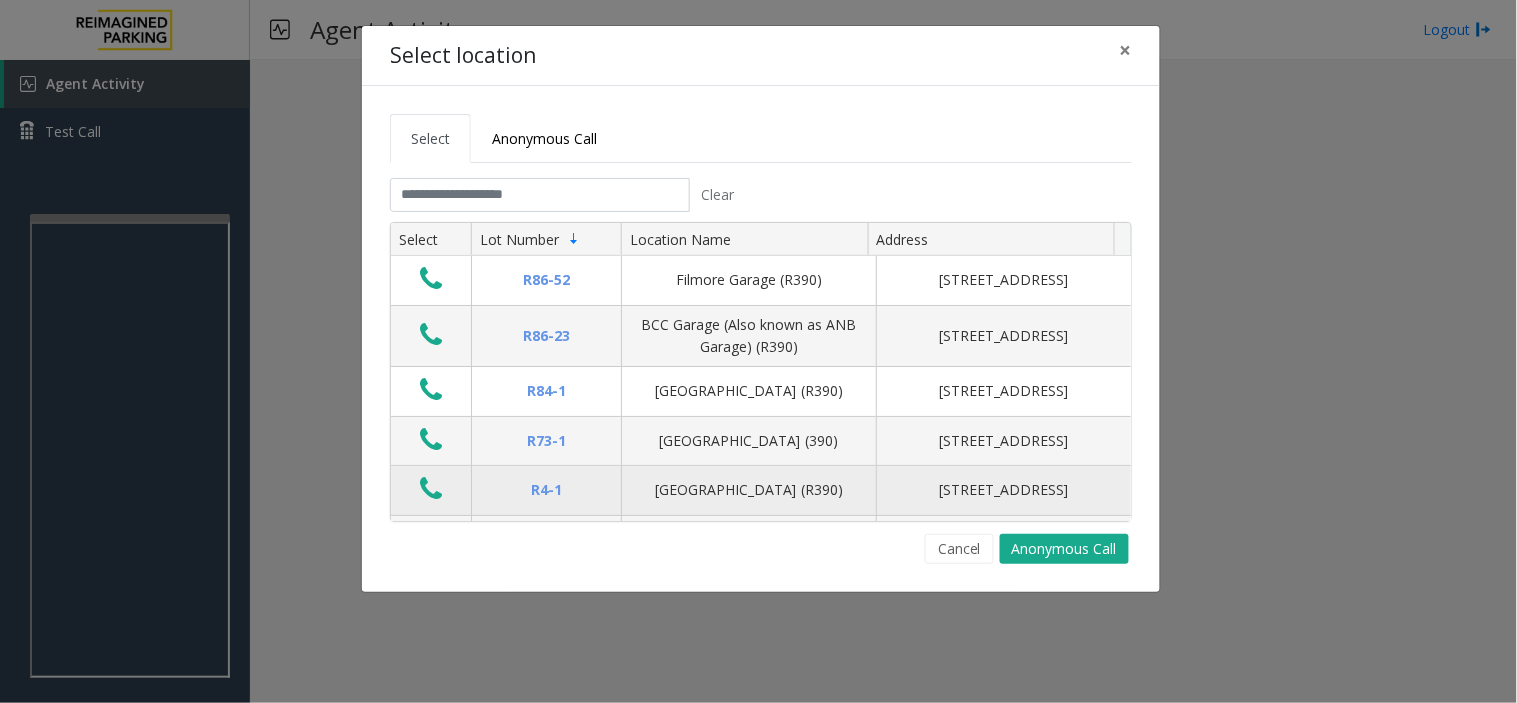 click on "[STREET_ADDRESS]" 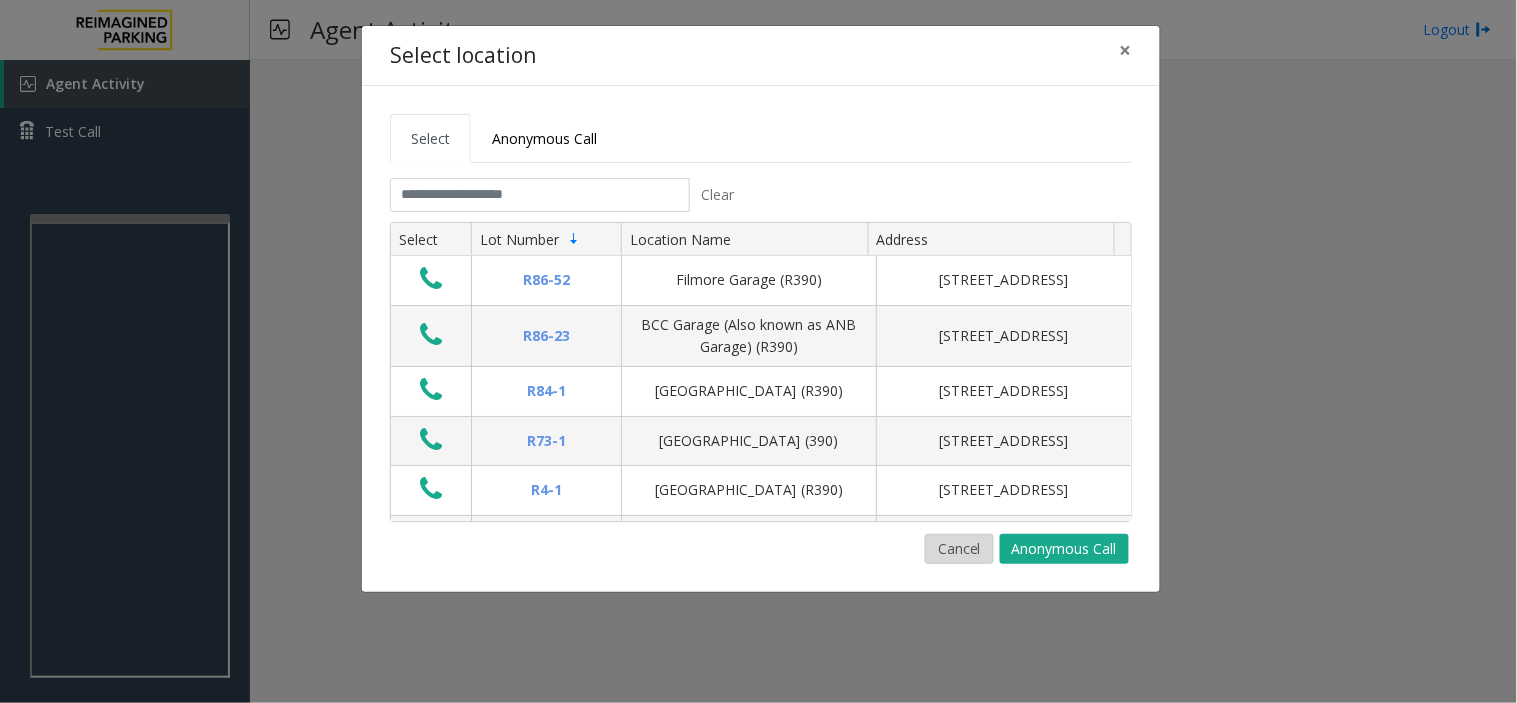 click on "Cancel" 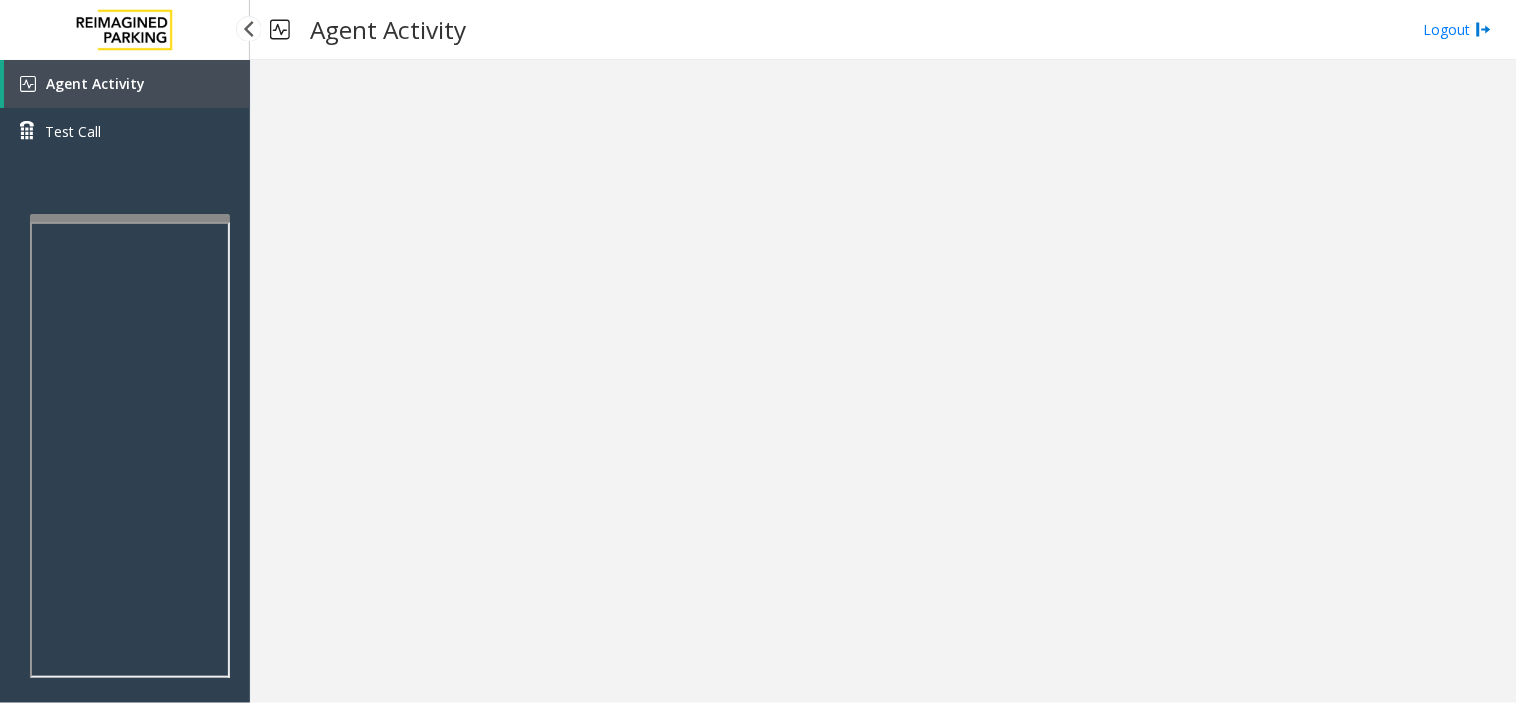 click on "Agent Activity" at bounding box center (127, 84) 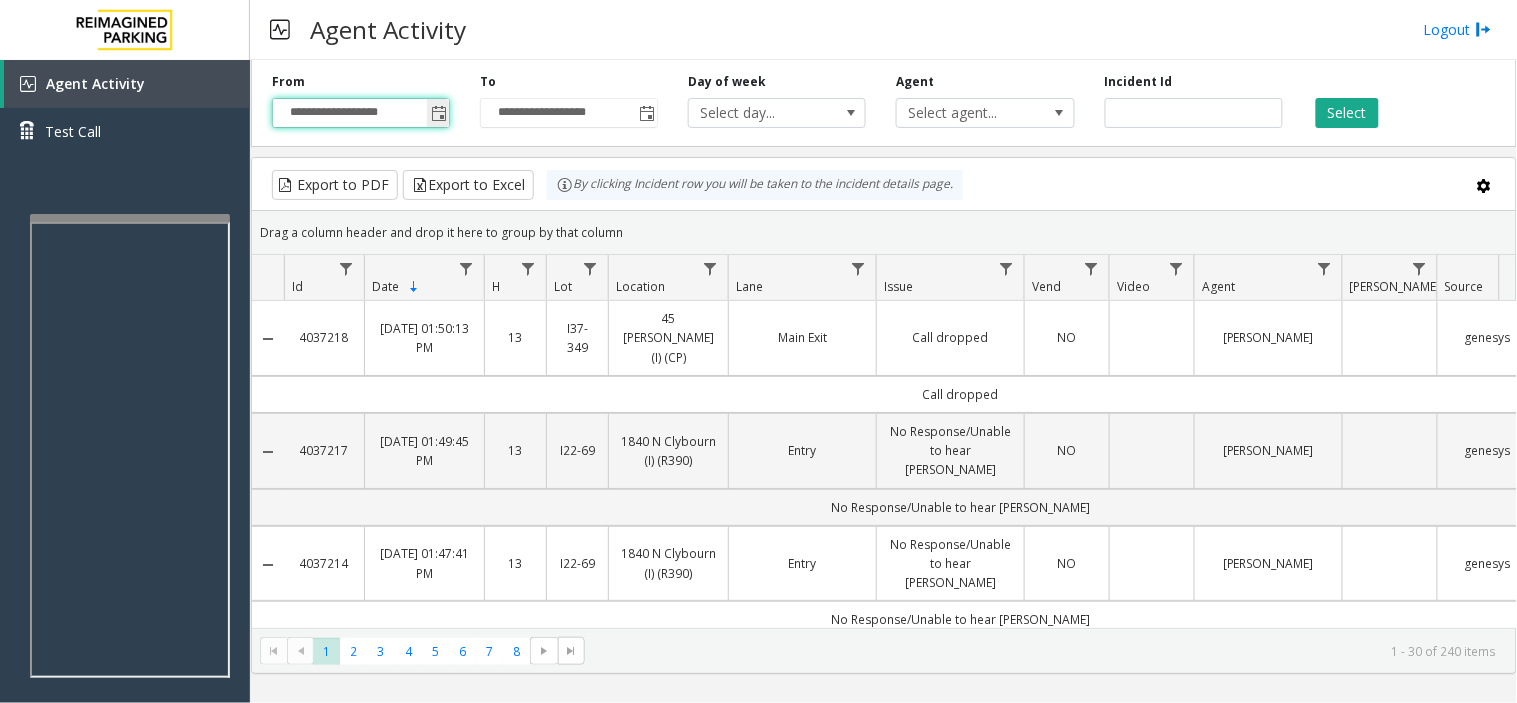click on "**********" at bounding box center [361, 113] 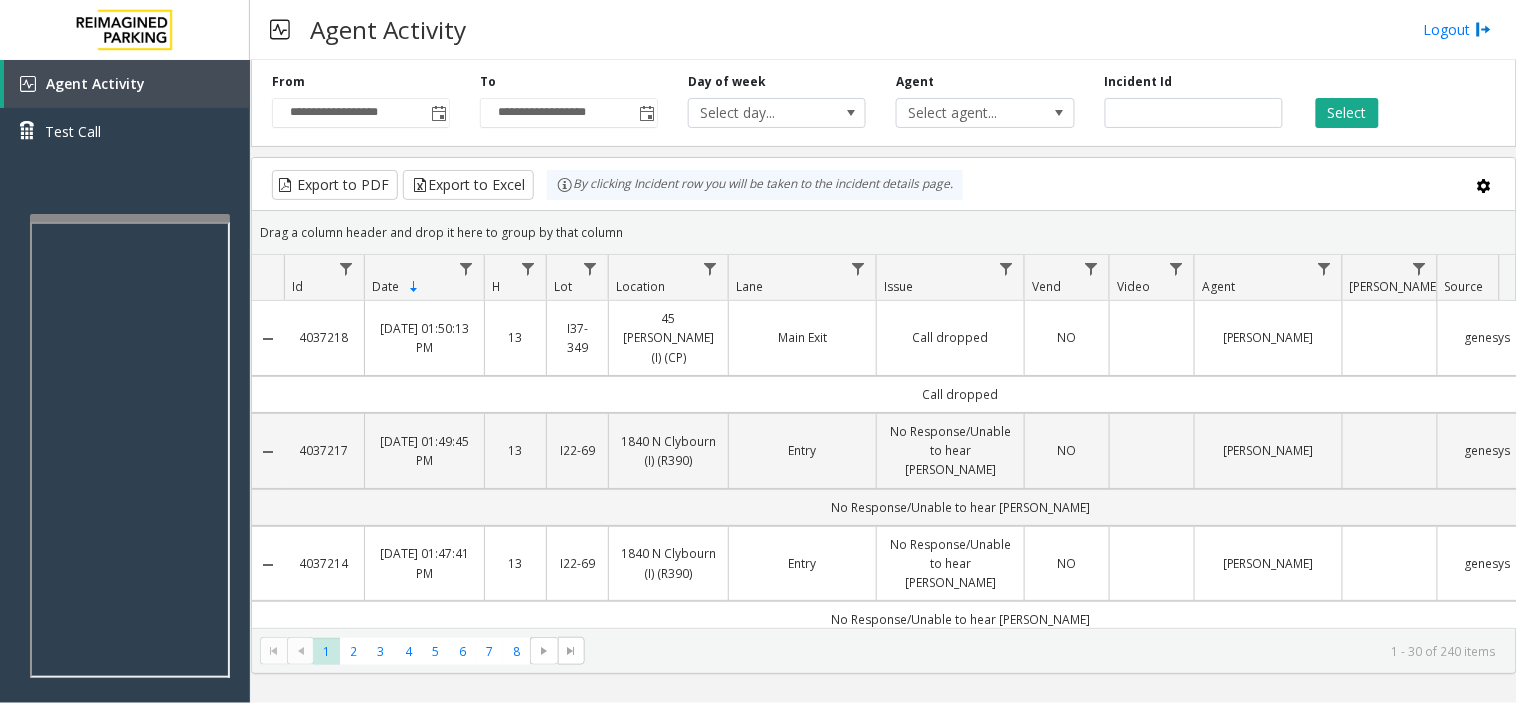 click on "**********" 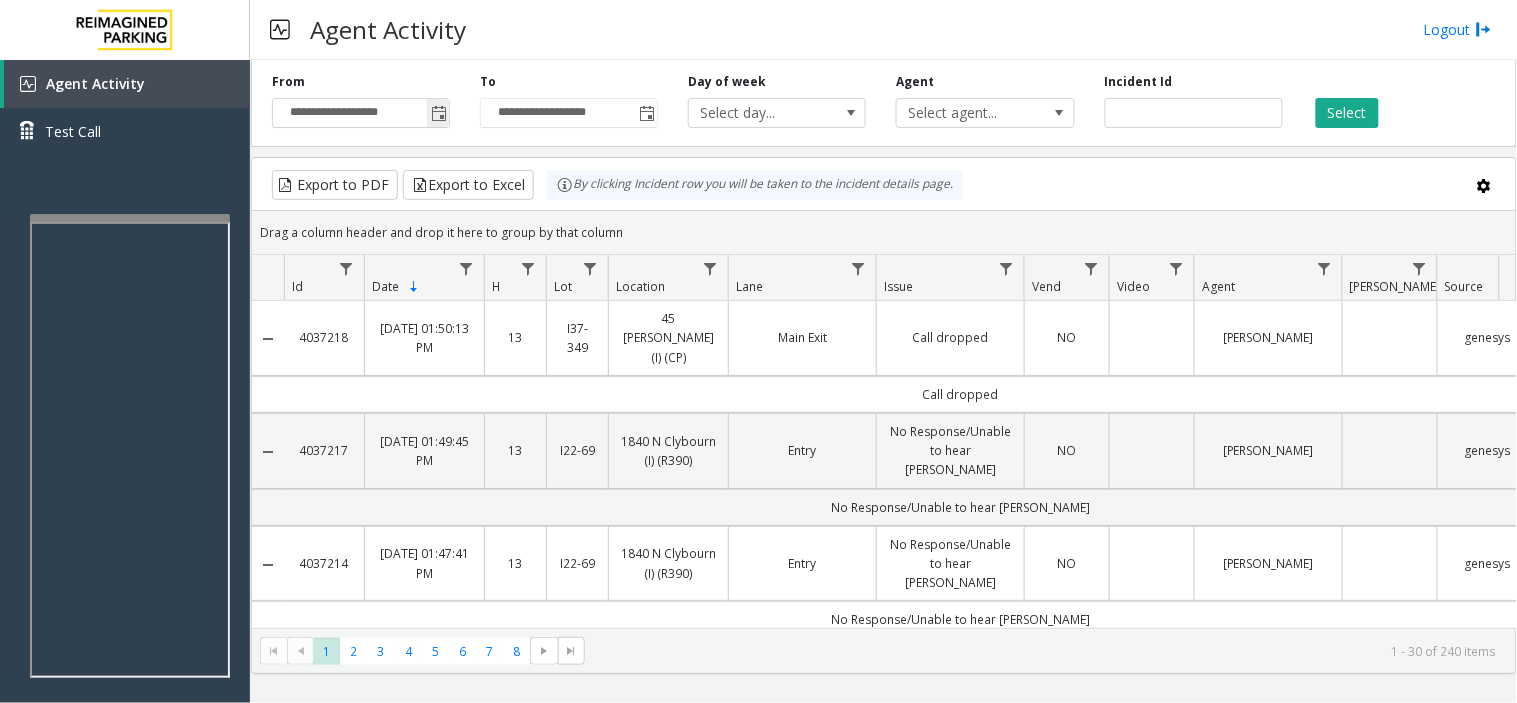 click 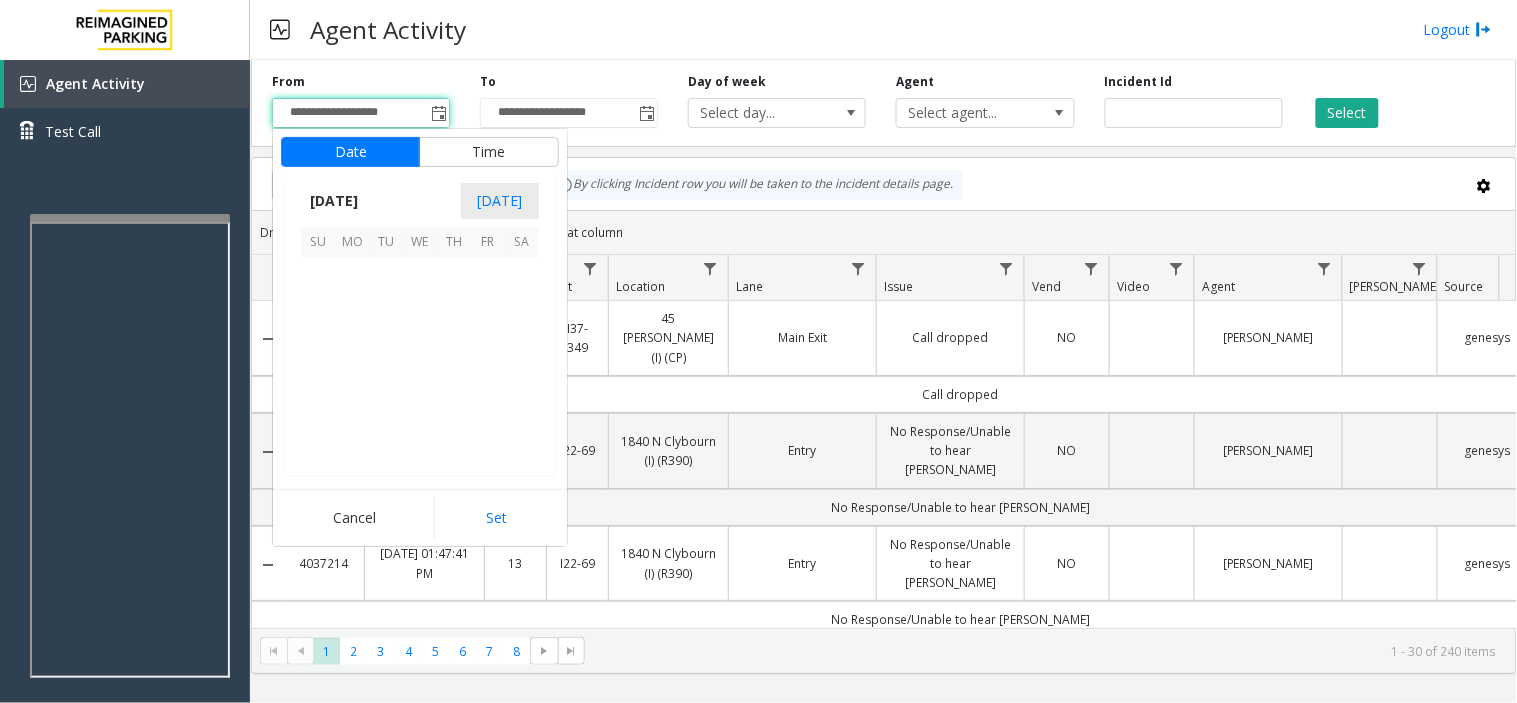 scroll, scrollTop: 358354, scrollLeft: 0, axis: vertical 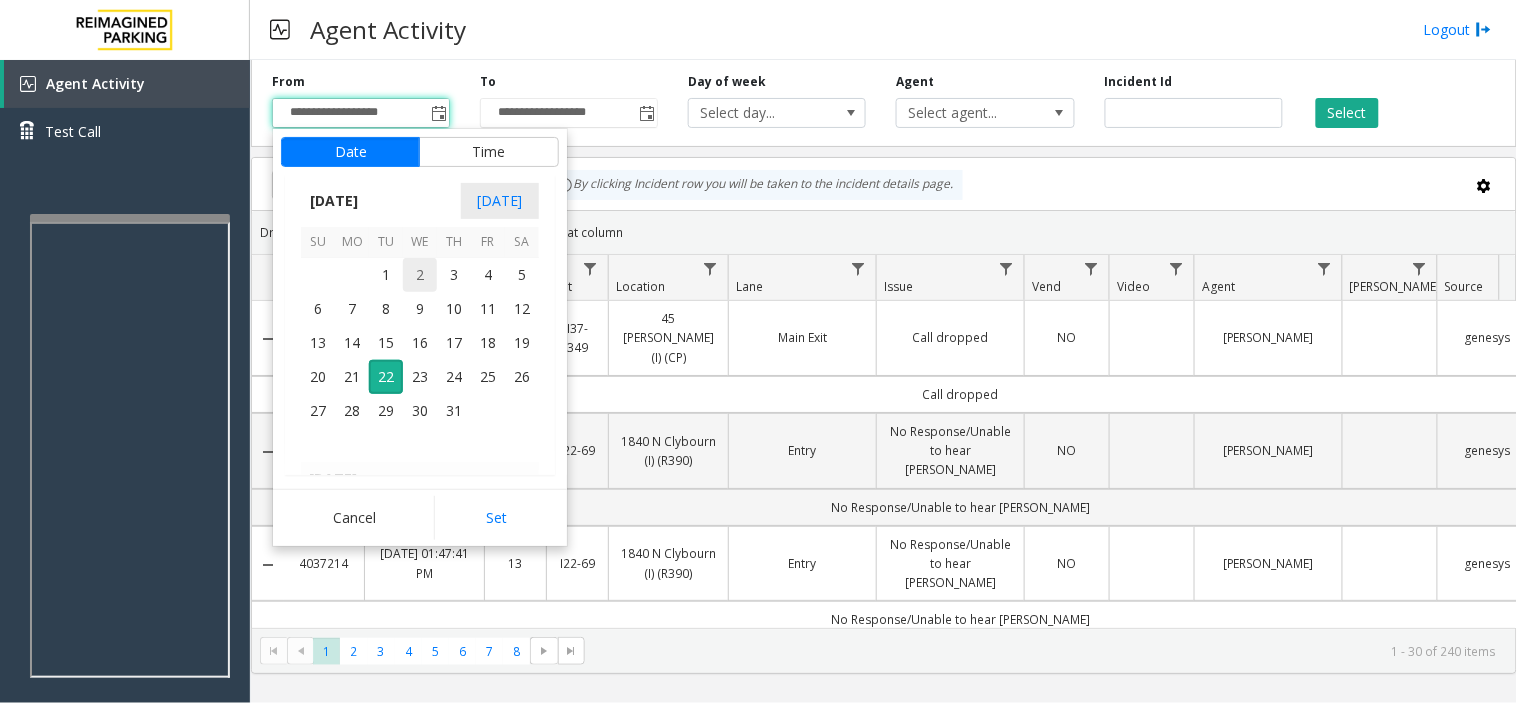 click on "2" at bounding box center [420, 275] 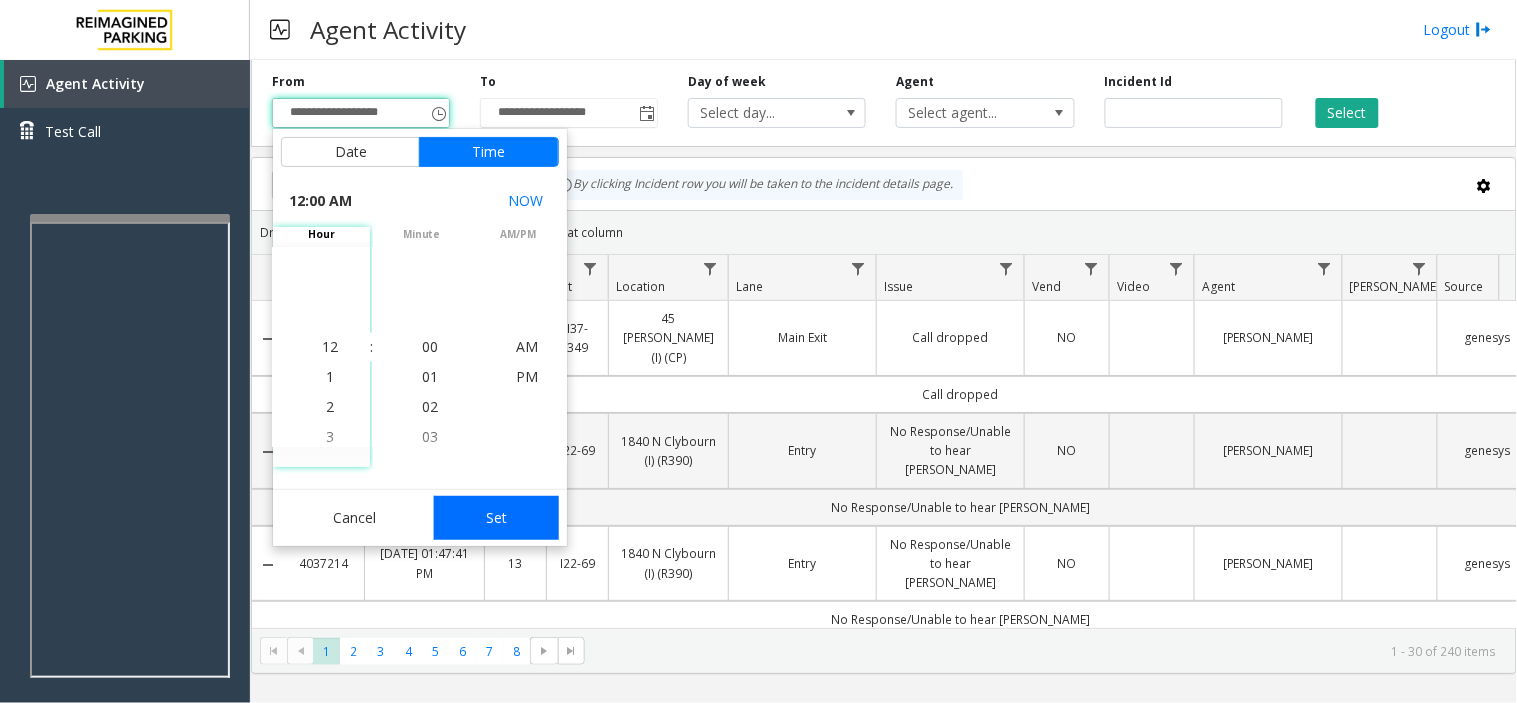 click on "Set" 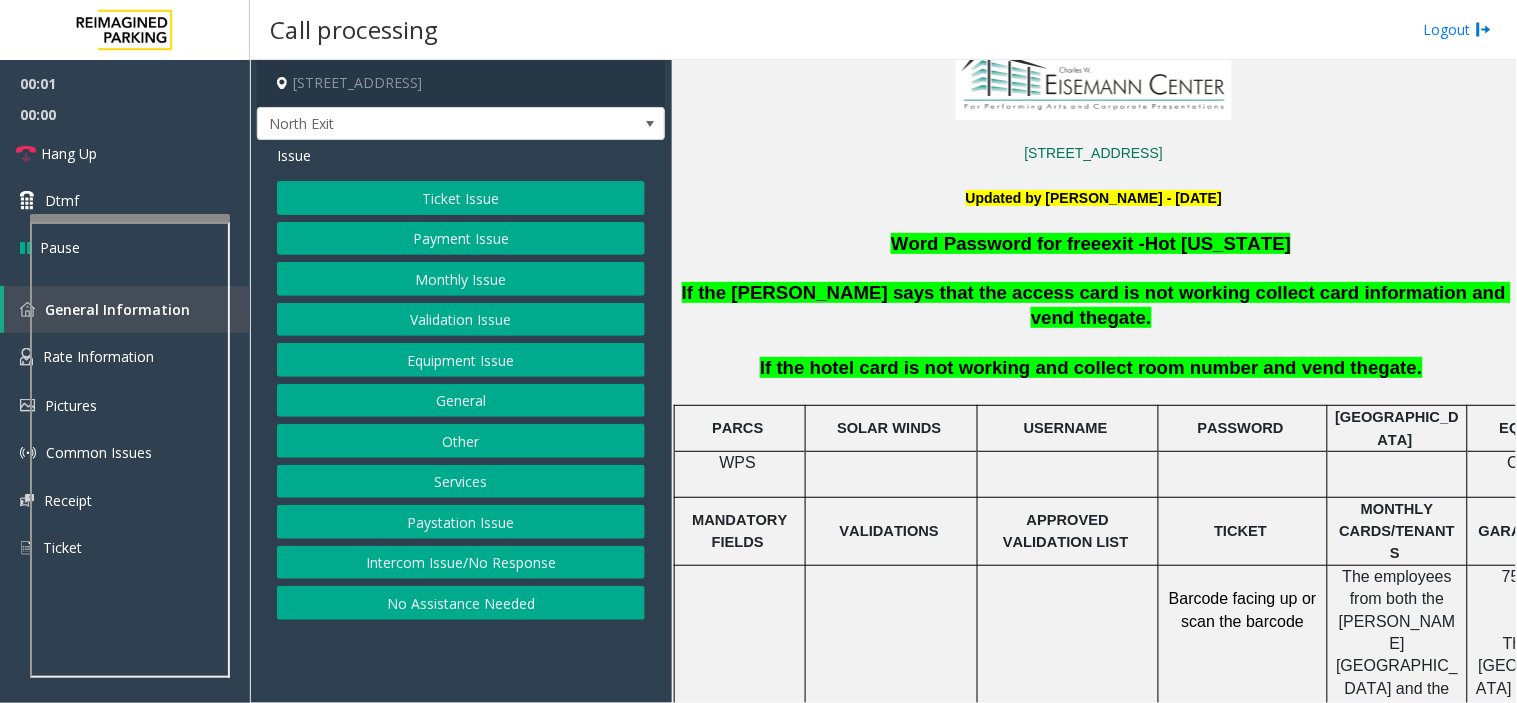 scroll, scrollTop: 555, scrollLeft: 0, axis: vertical 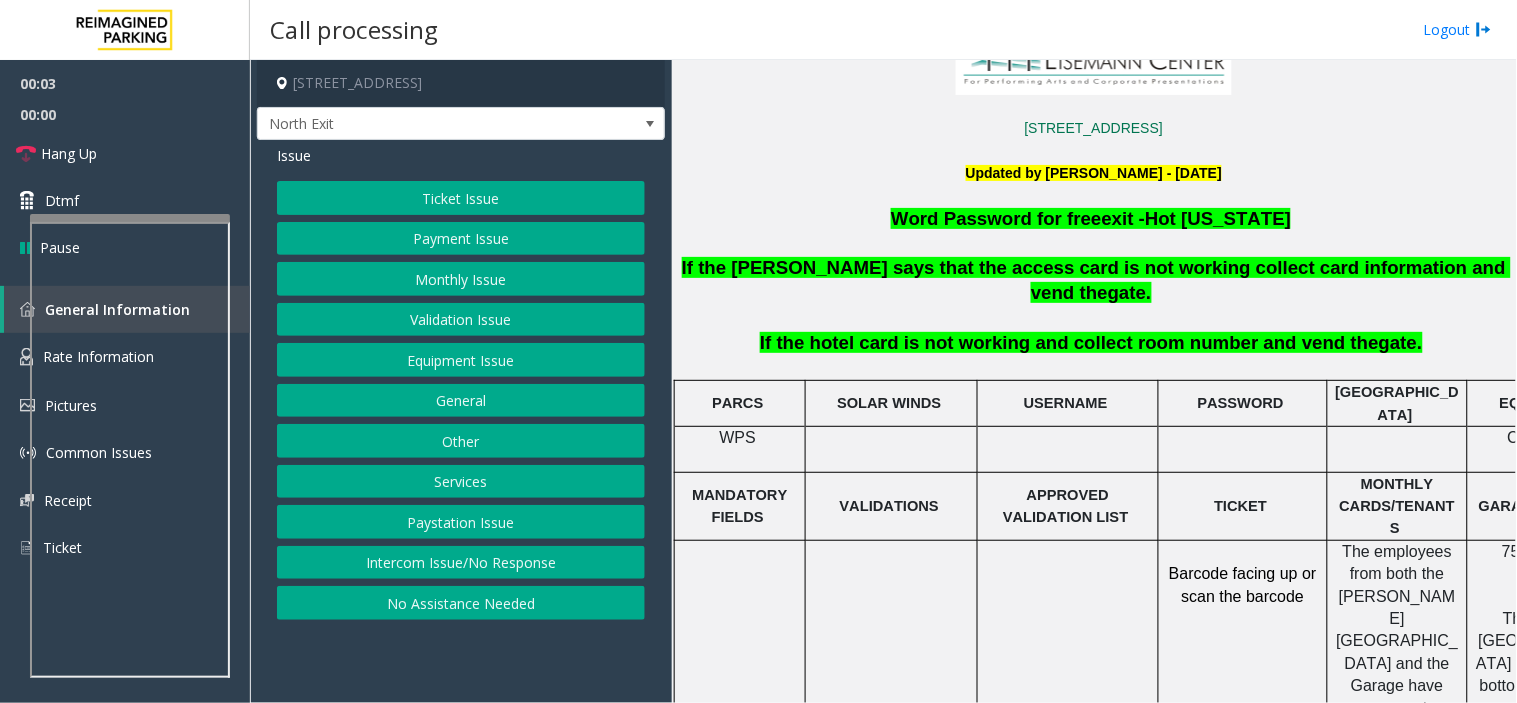 drag, startPoint x: 550, startPoint y: 551, endPoint x: 562, endPoint y: 635, distance: 84.85281 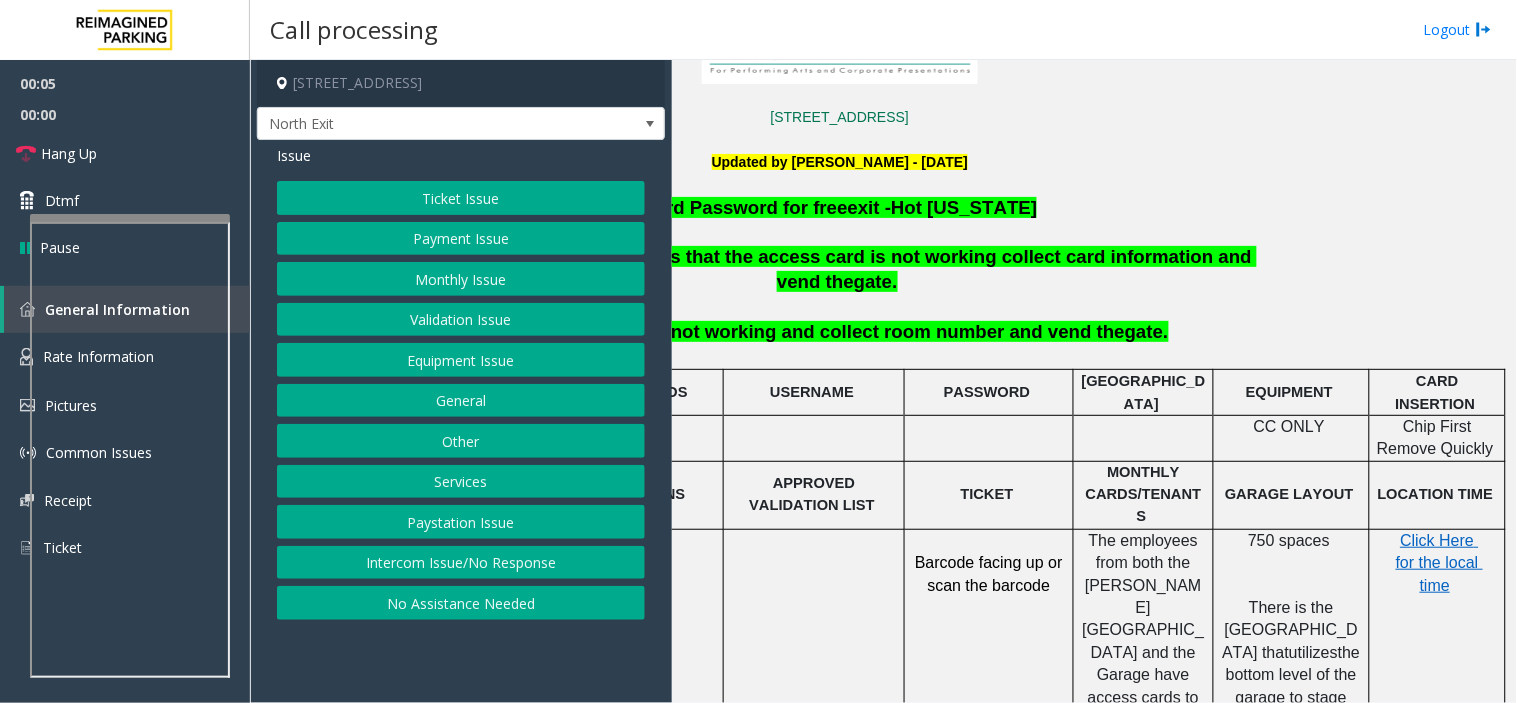 scroll, scrollTop: 576, scrollLeft: 270, axis: both 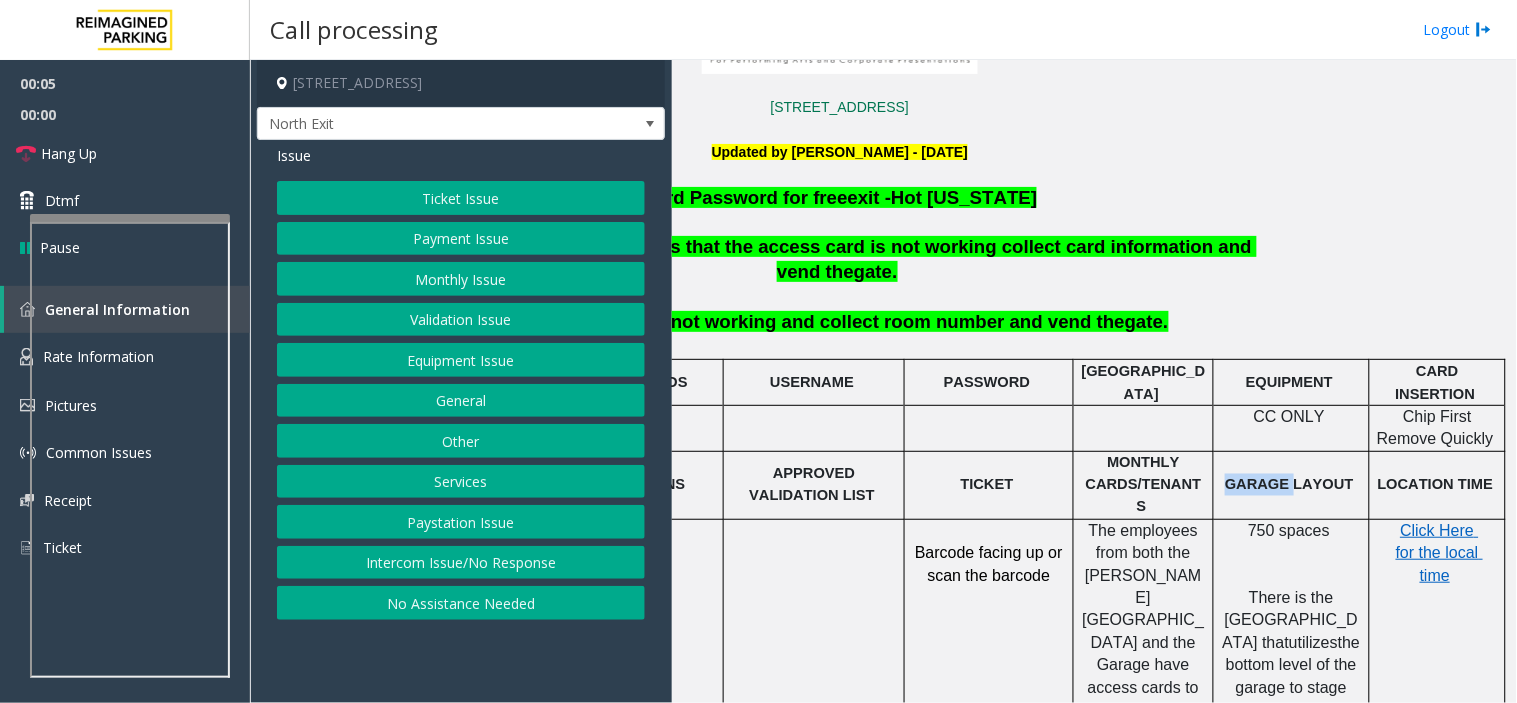 click on "GARAGE LAYOUT" 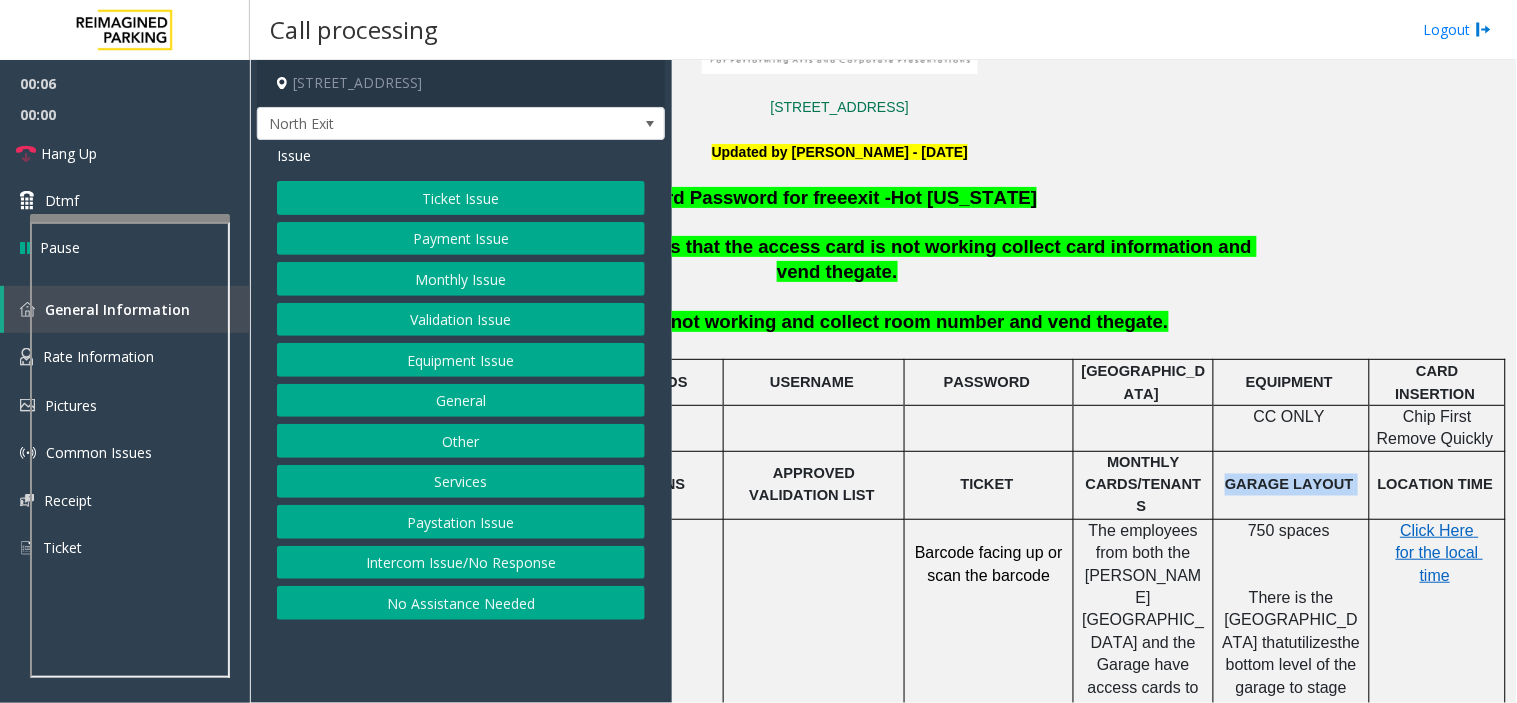 click on "GARAGE LAYOUT" 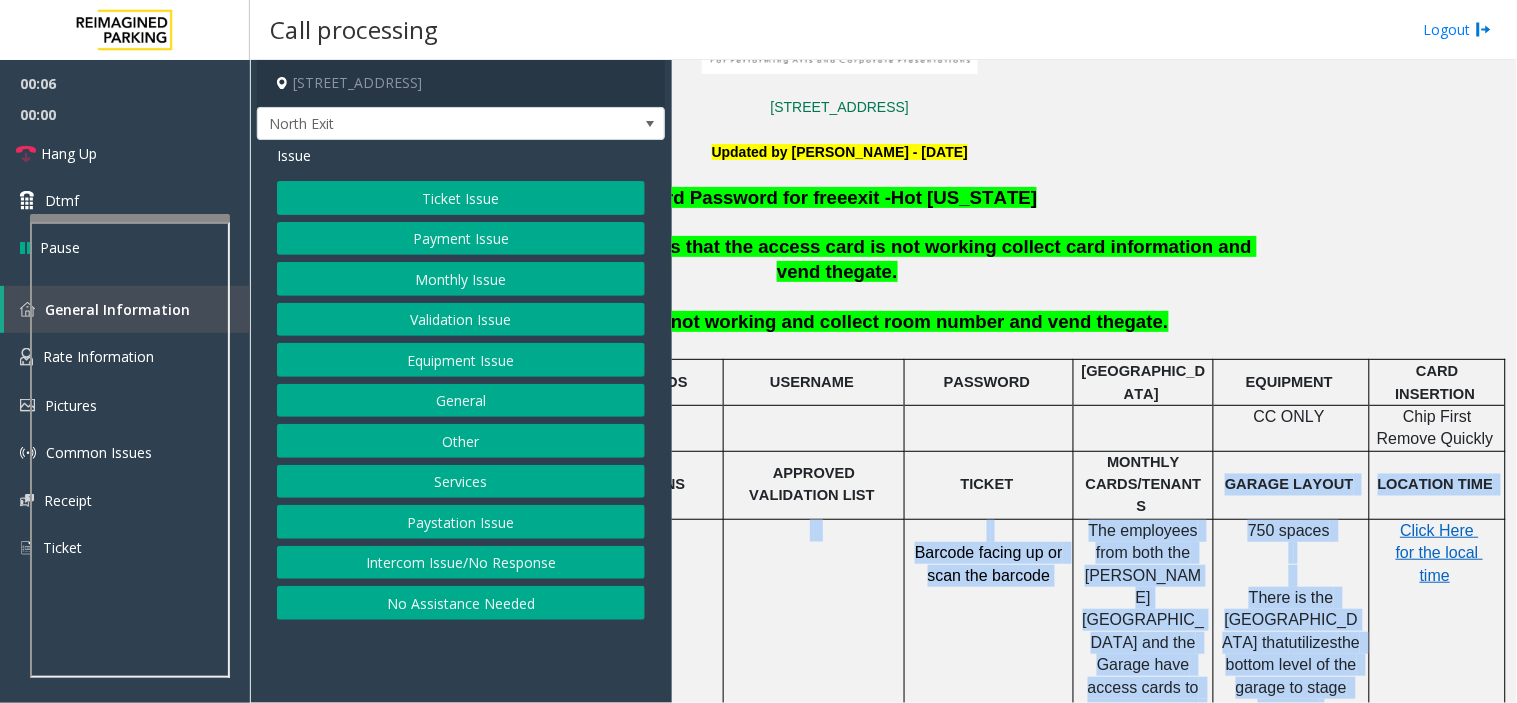 drag, startPoint x: 1217, startPoint y: 430, endPoint x: 1218, endPoint y: 558, distance: 128.0039 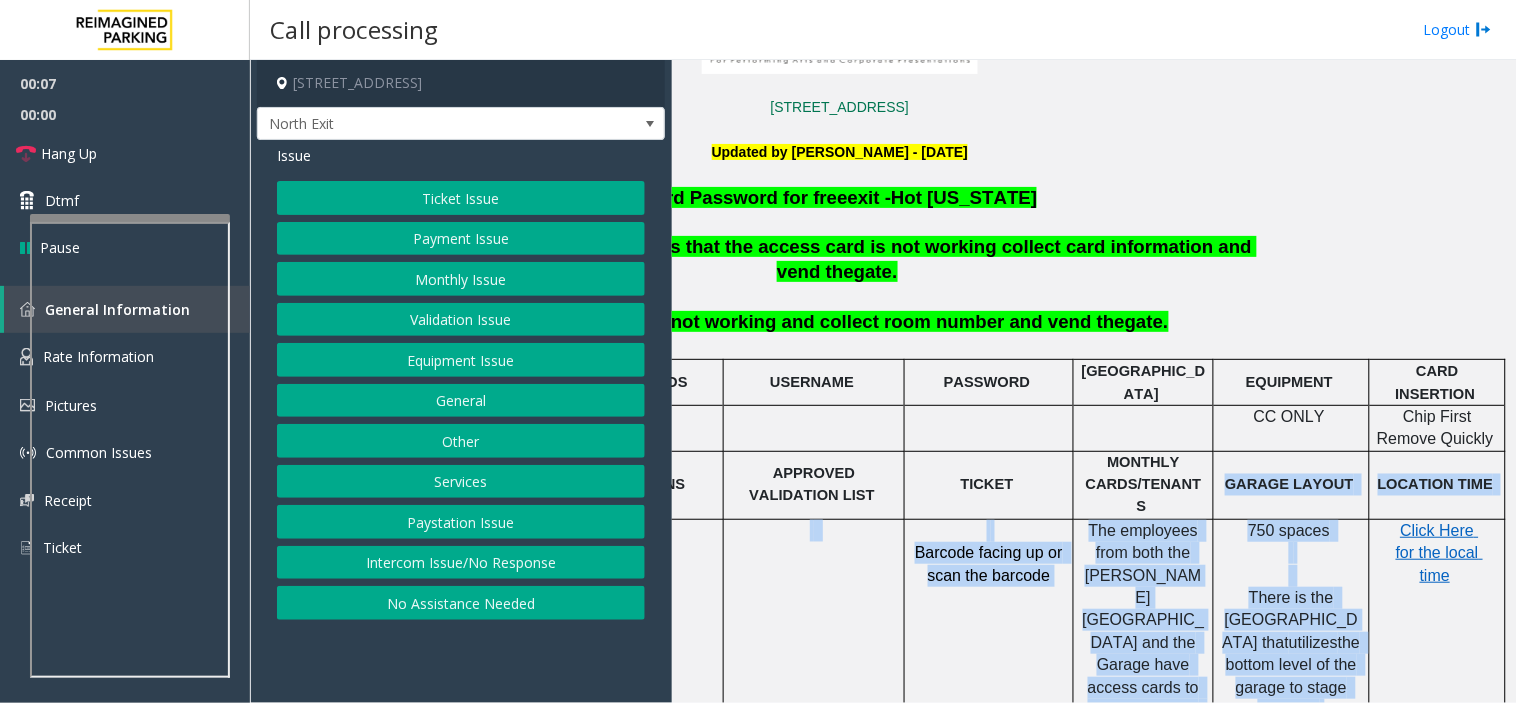 click on "No Assistance Needed" 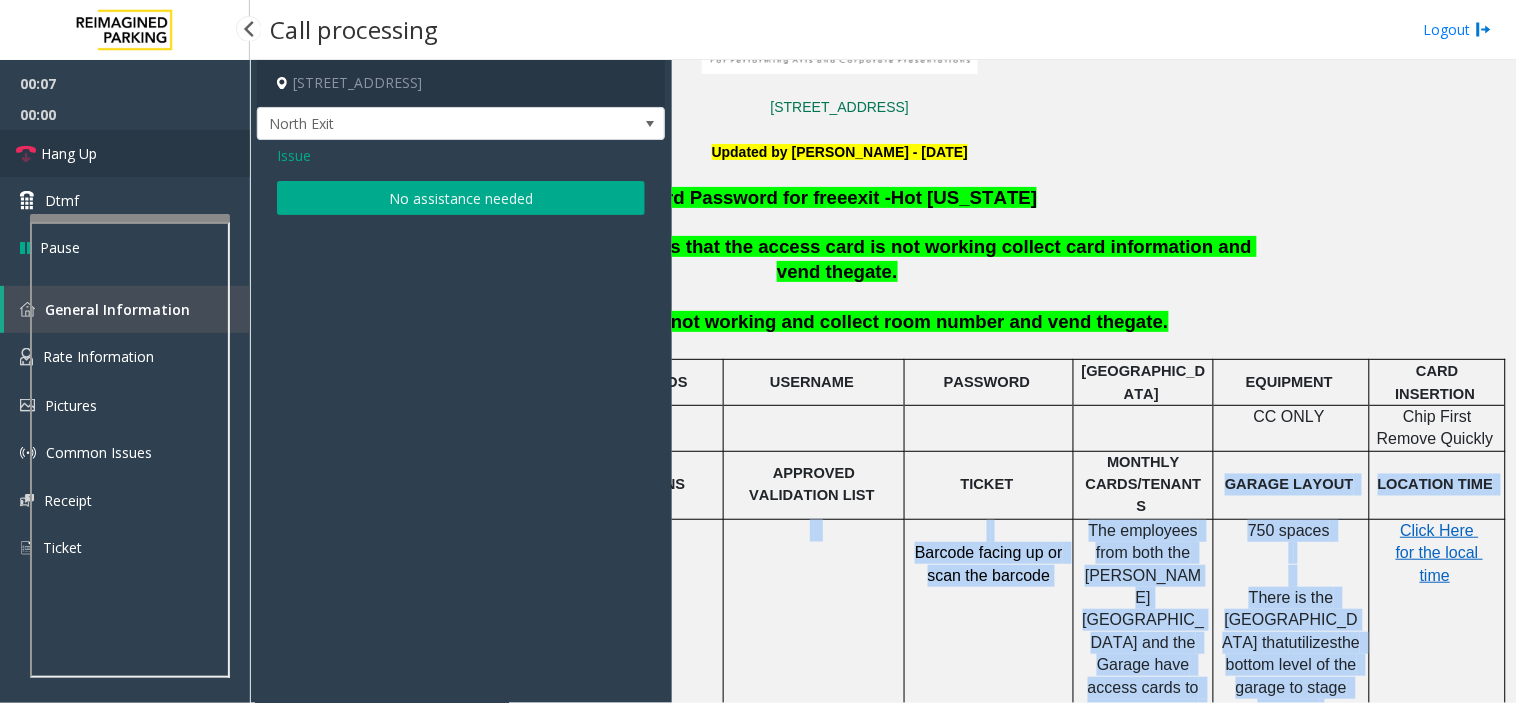click on "Hang Up" at bounding box center [125, 153] 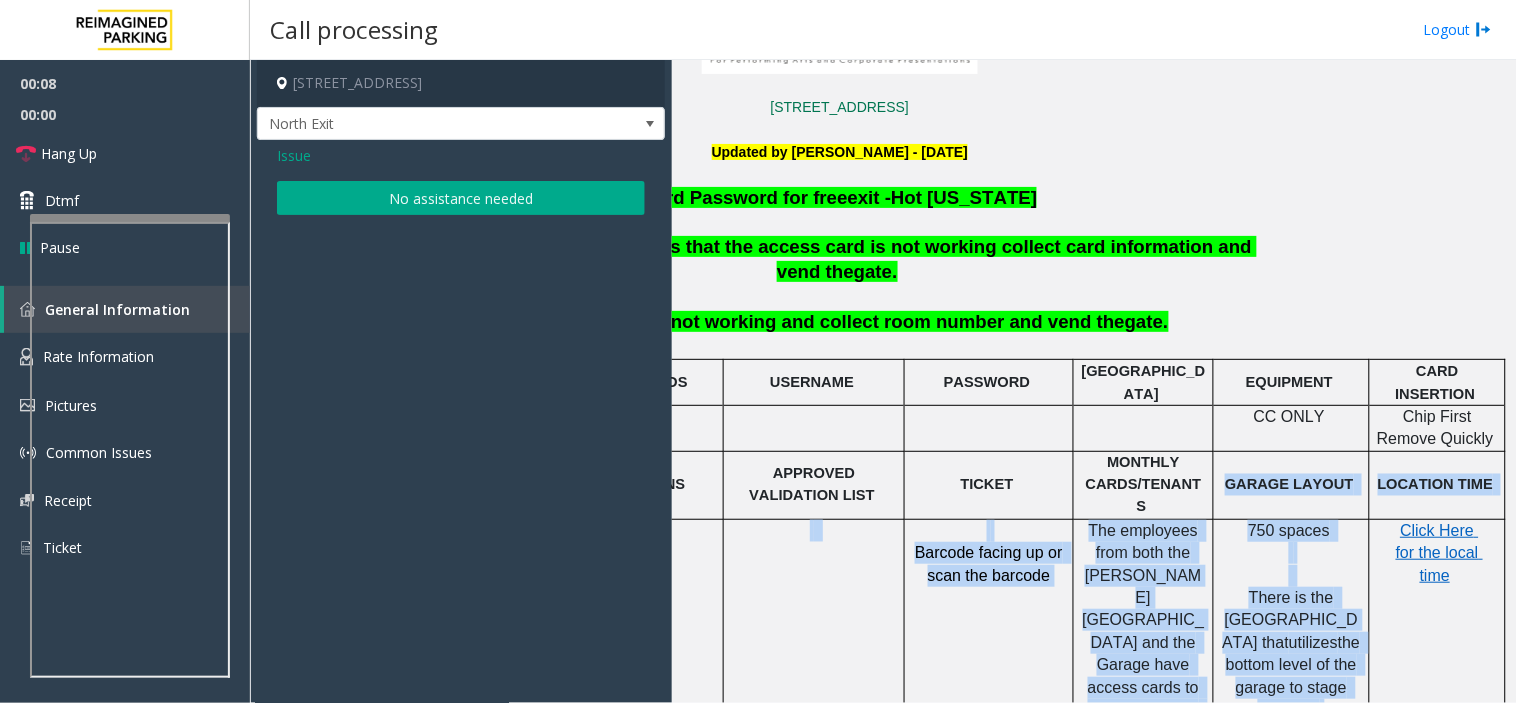 click on "No assistance needed" 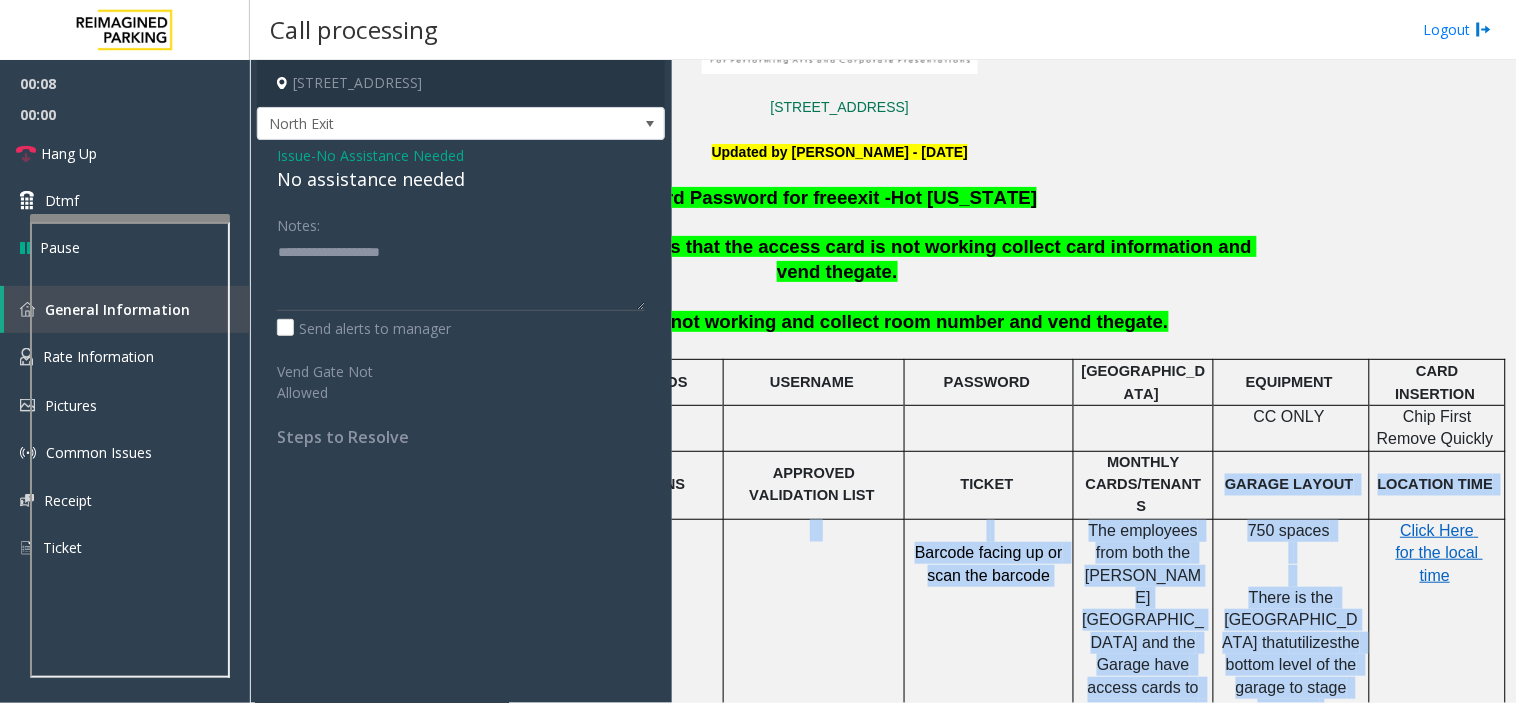 click on "No assistance needed" 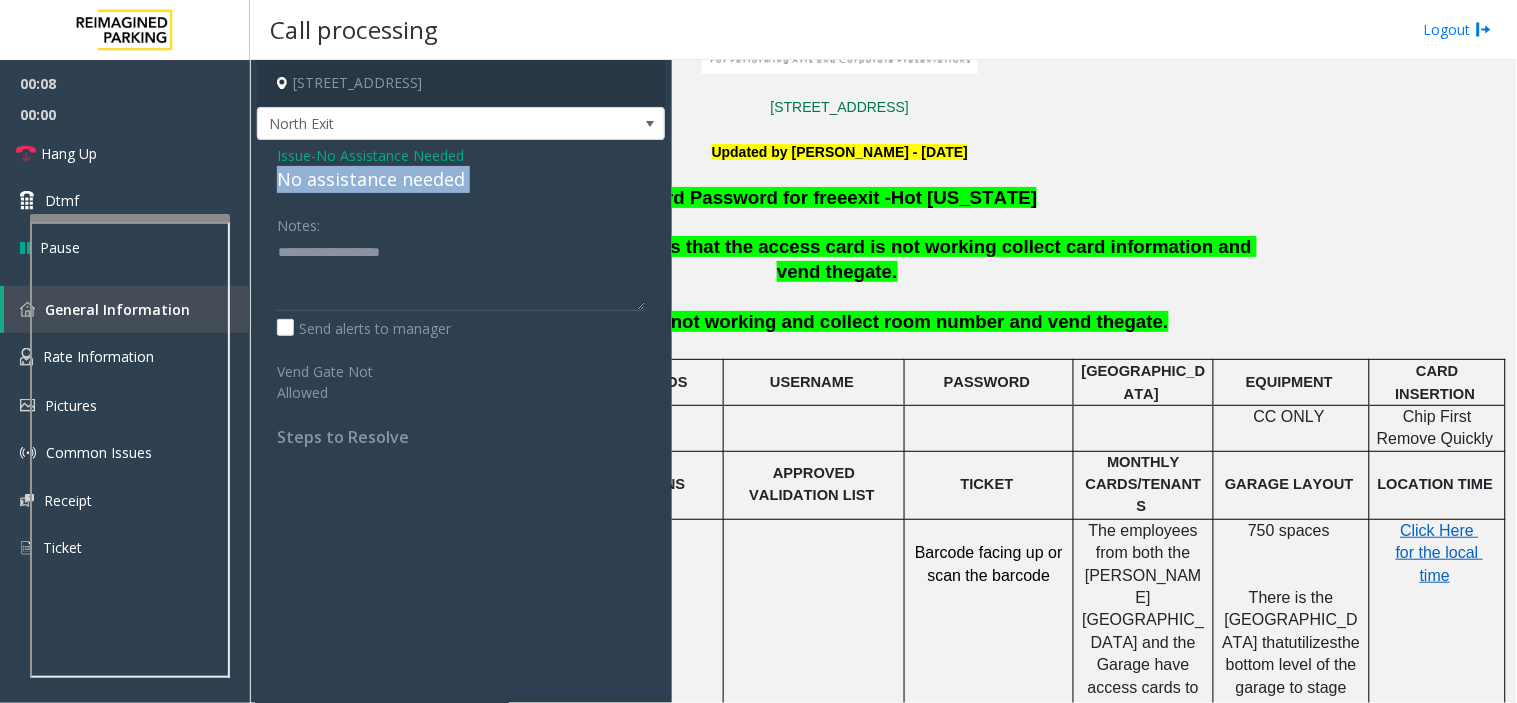 click on "No assistance needed" 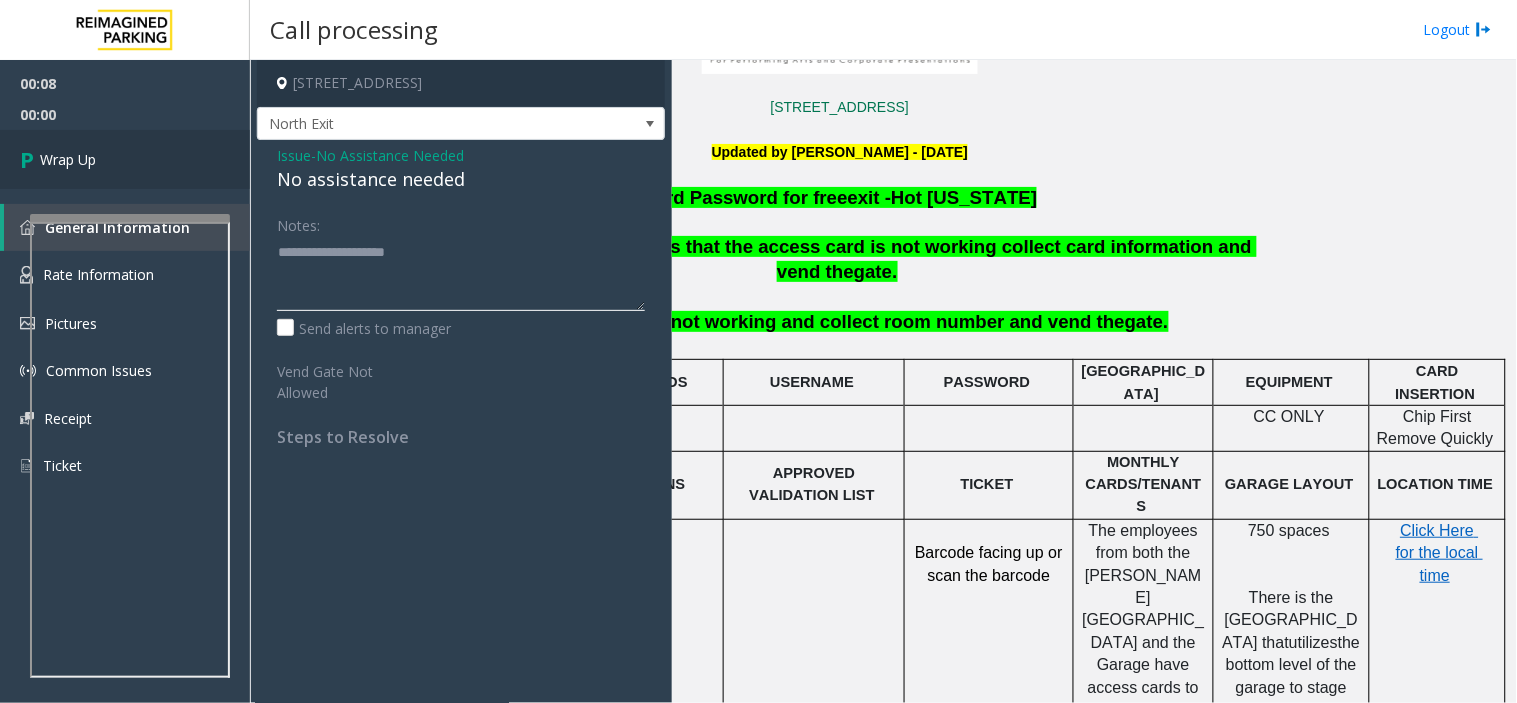 type on "**********" 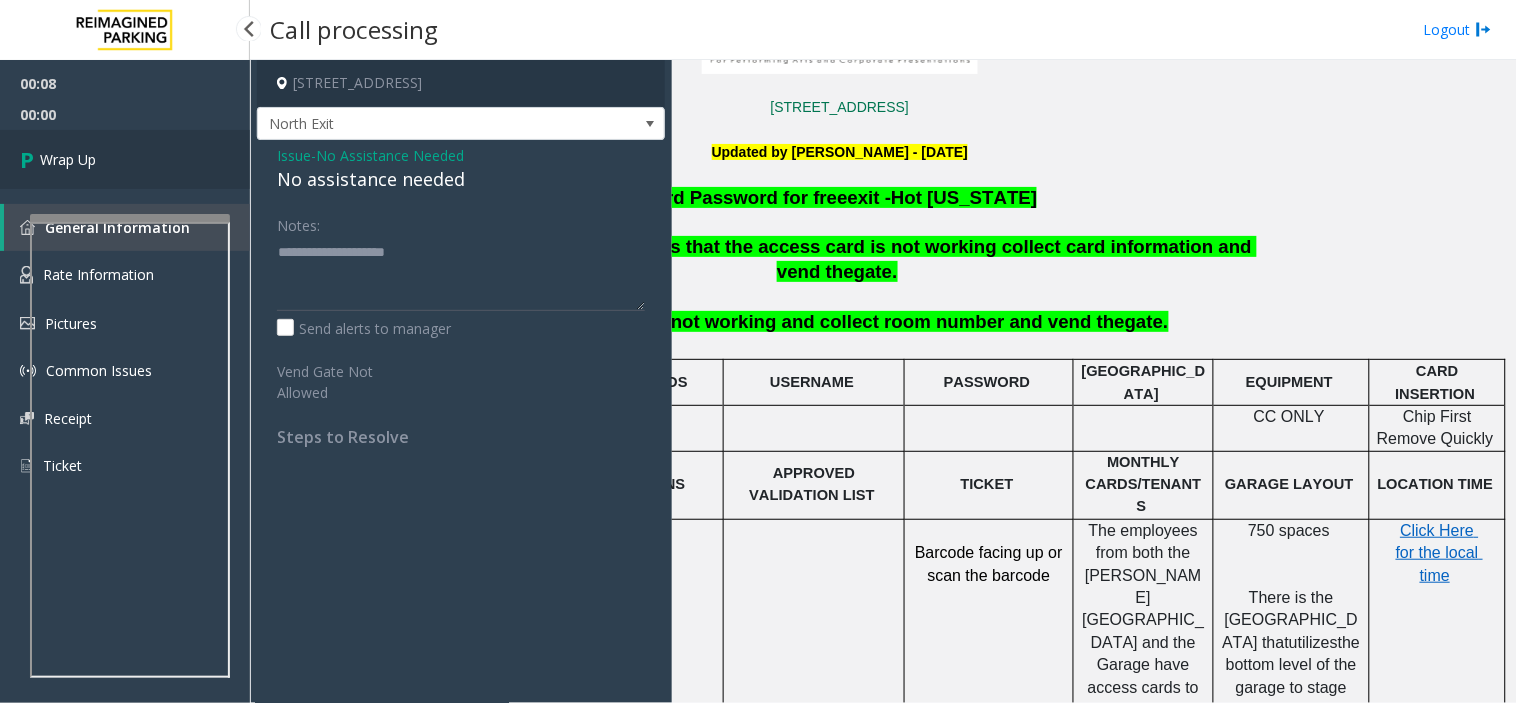 click on "Wrap Up" at bounding box center [125, 159] 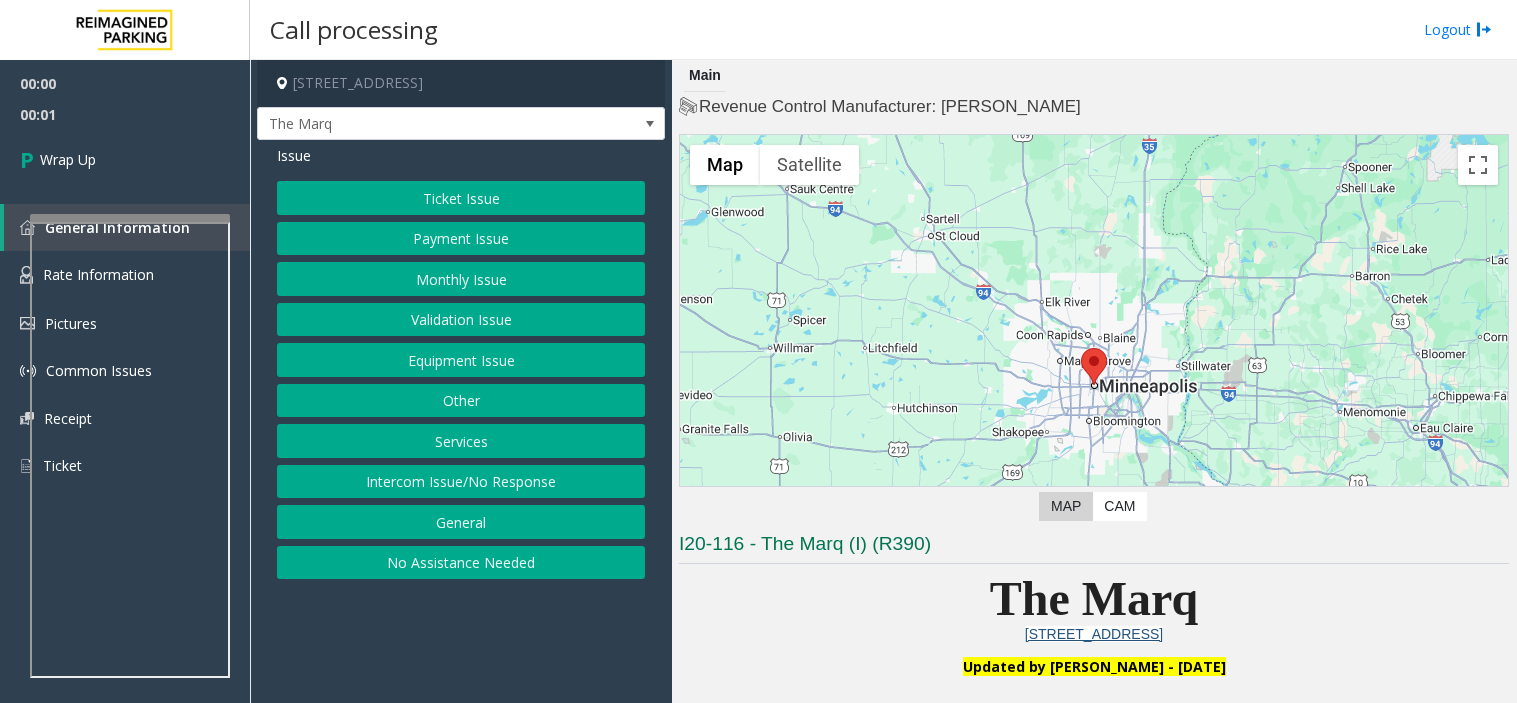 scroll, scrollTop: 0, scrollLeft: 0, axis: both 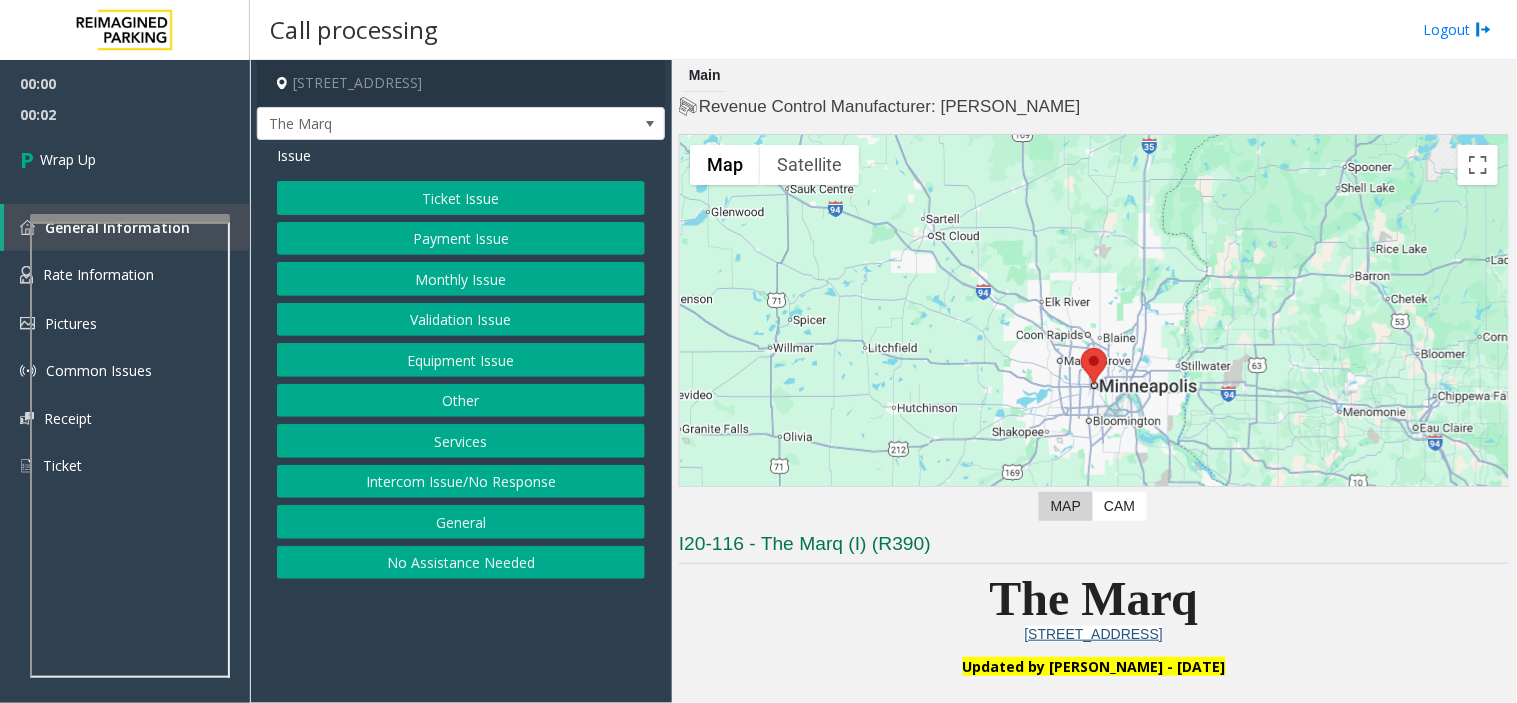 click on "Intercom Issue/No Response" 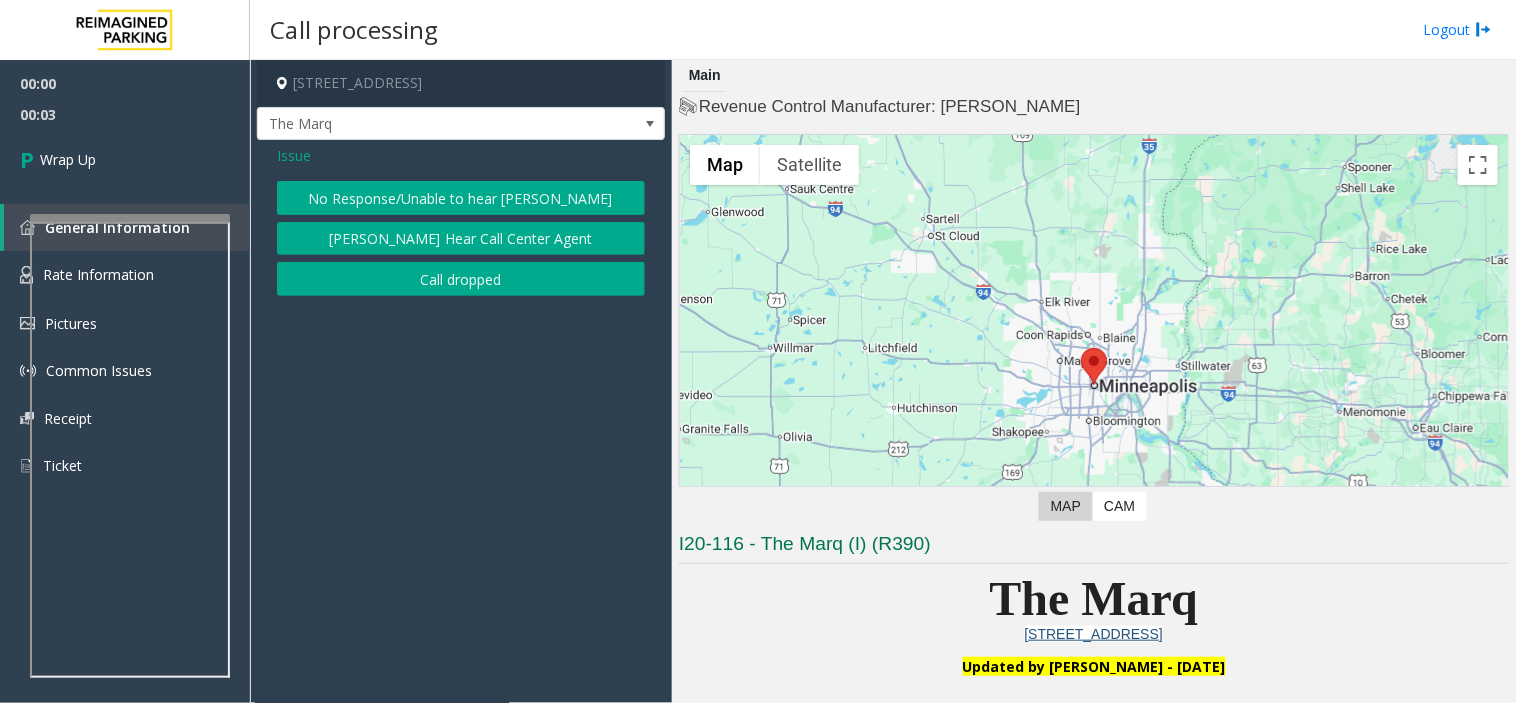 click on "Call dropped" 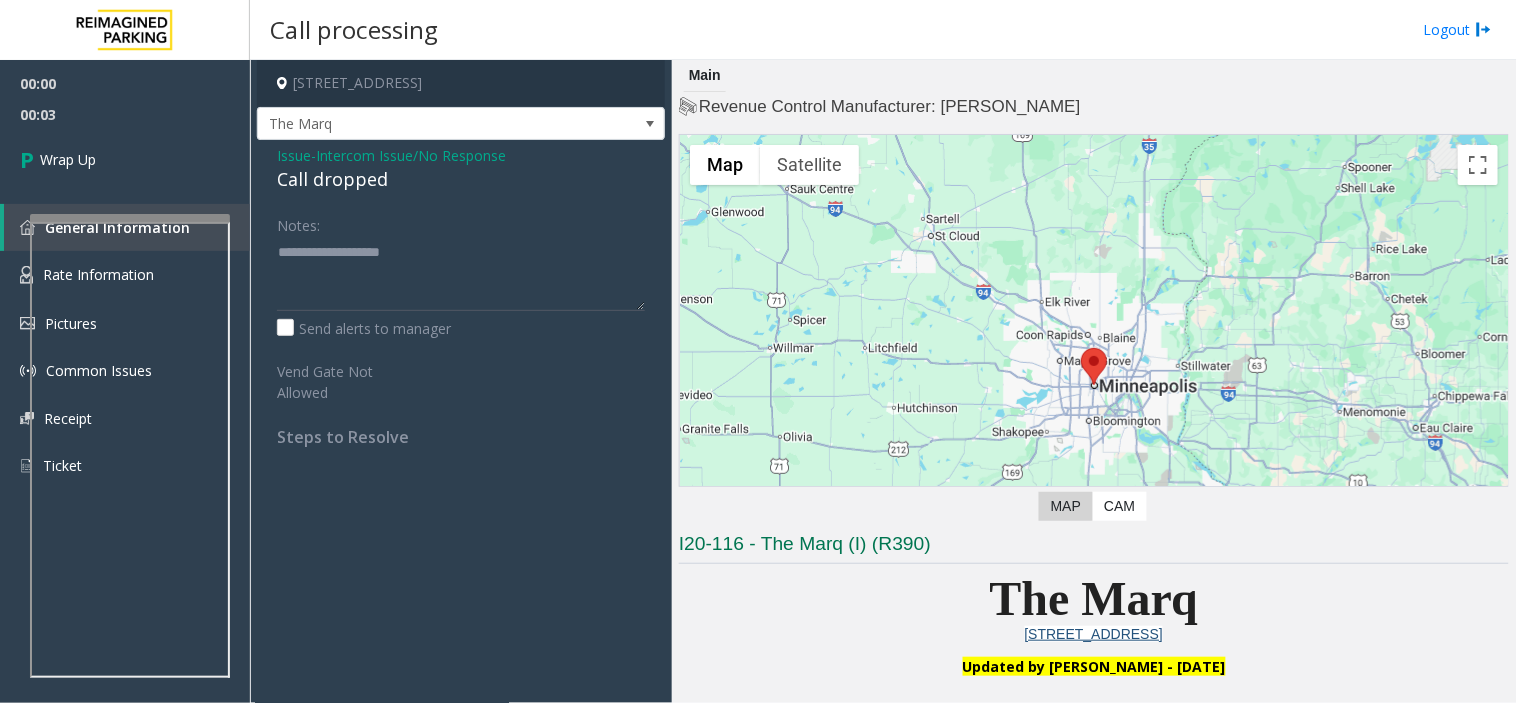 click on "Call dropped" 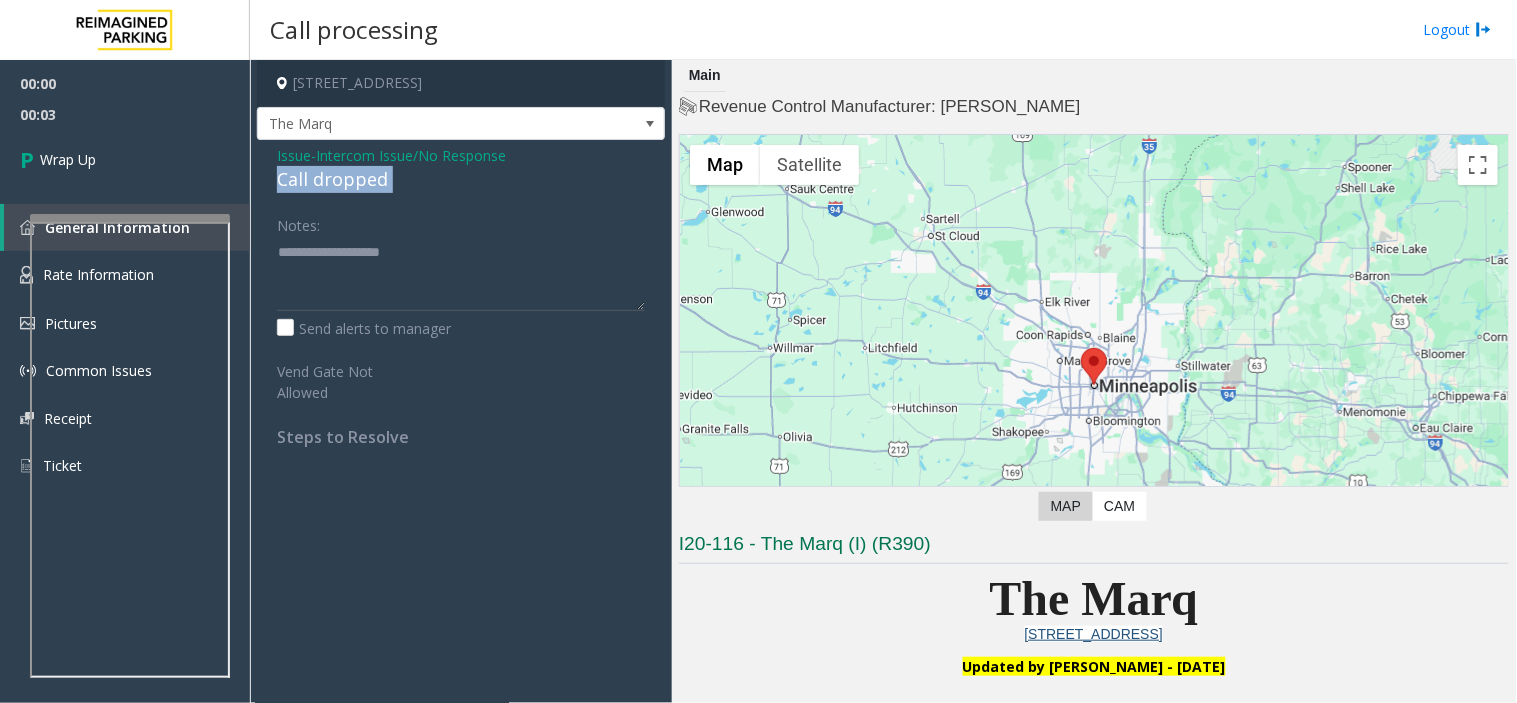 click on "Call dropped" 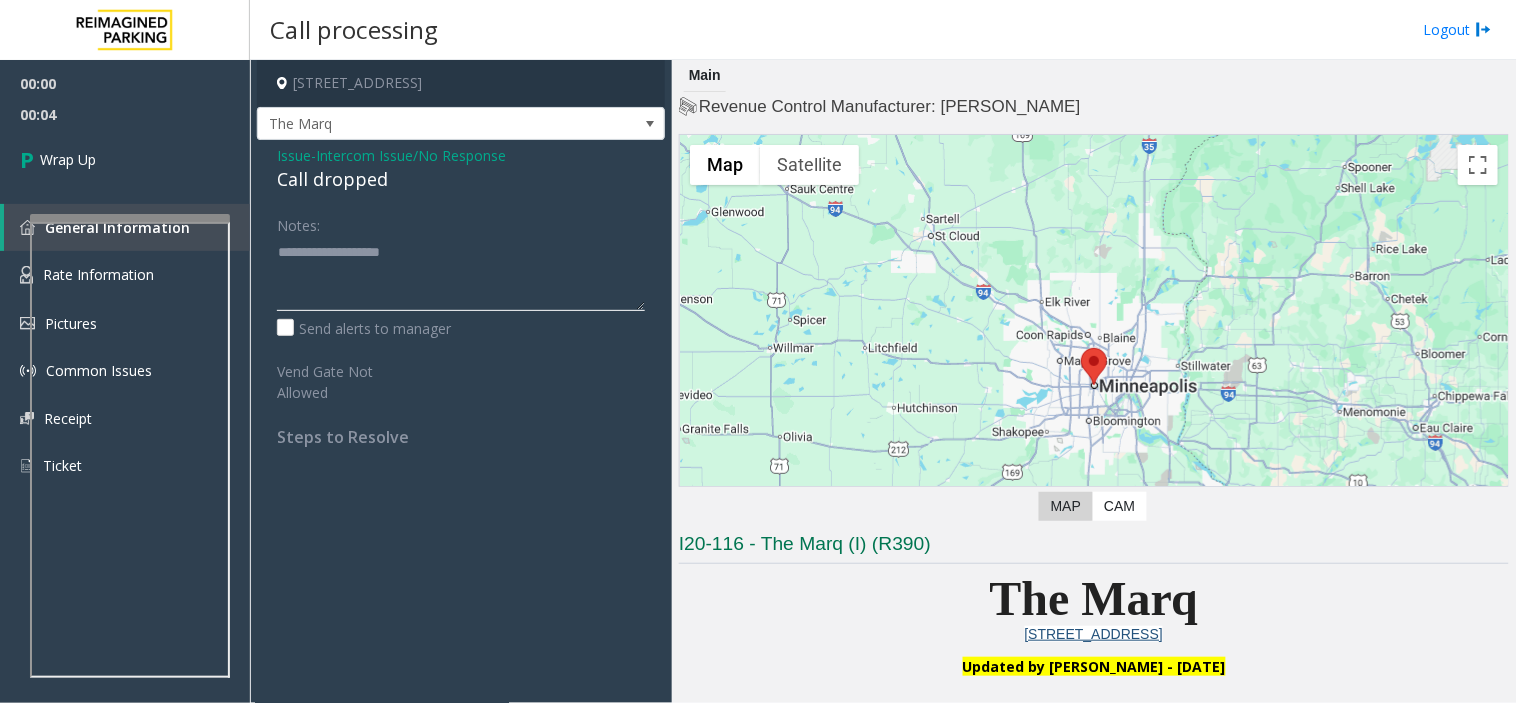 click 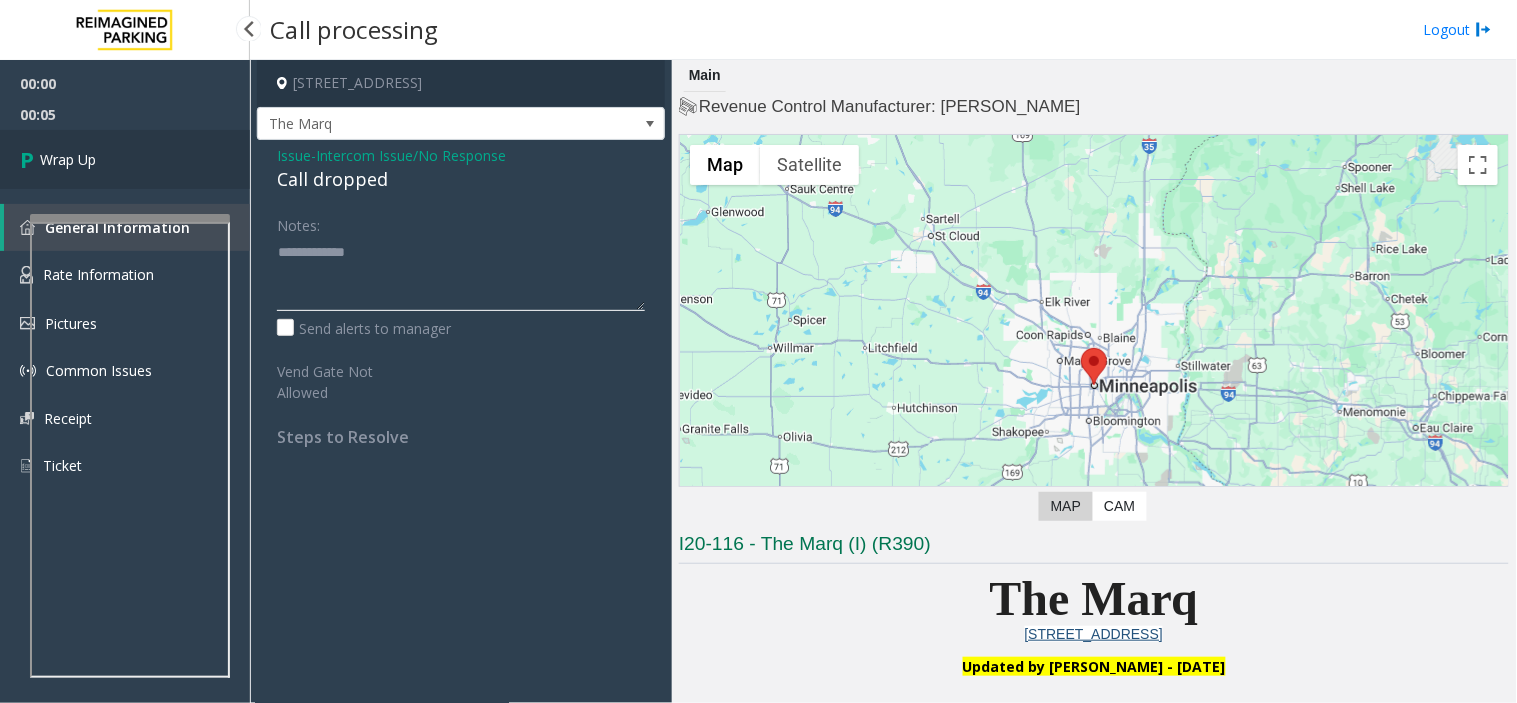 type on "**********" 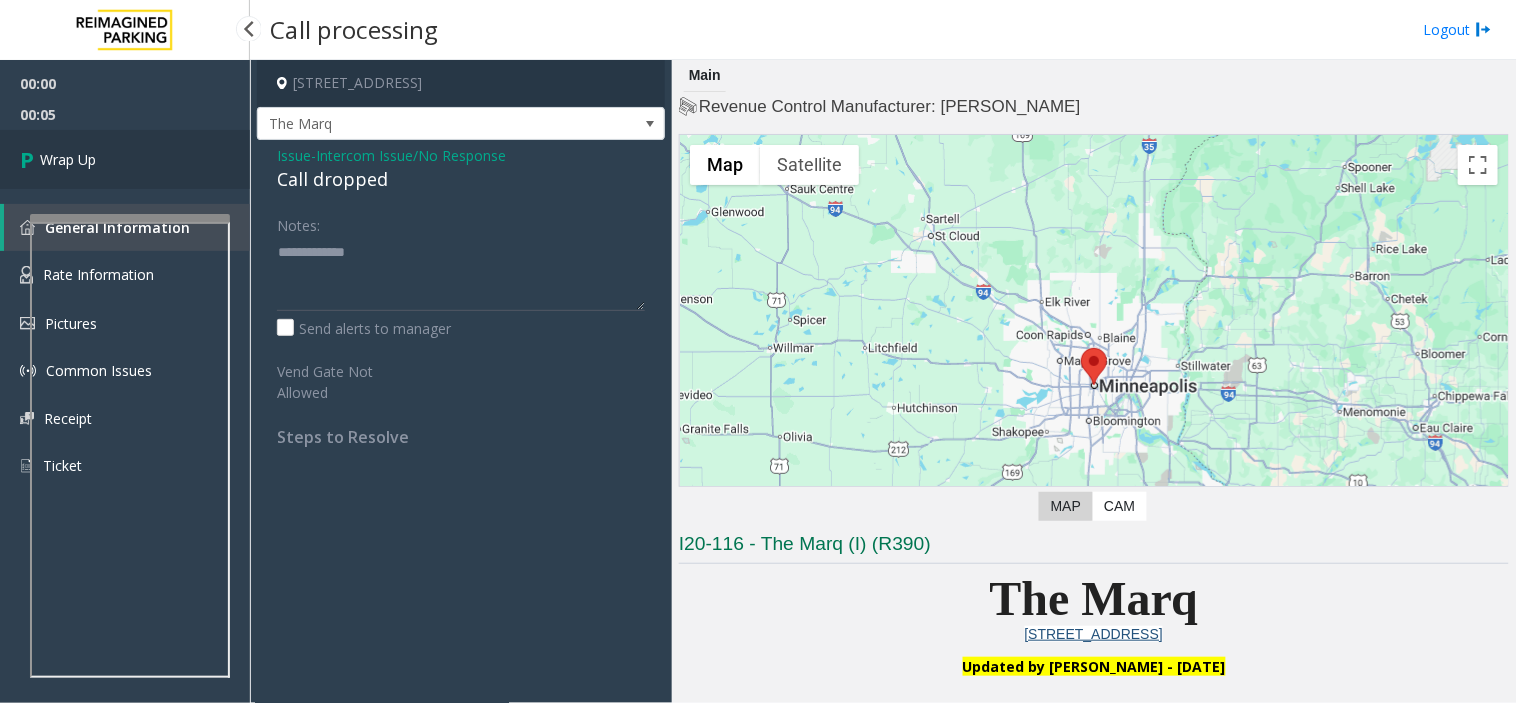 click on "Wrap Up" at bounding box center [125, 159] 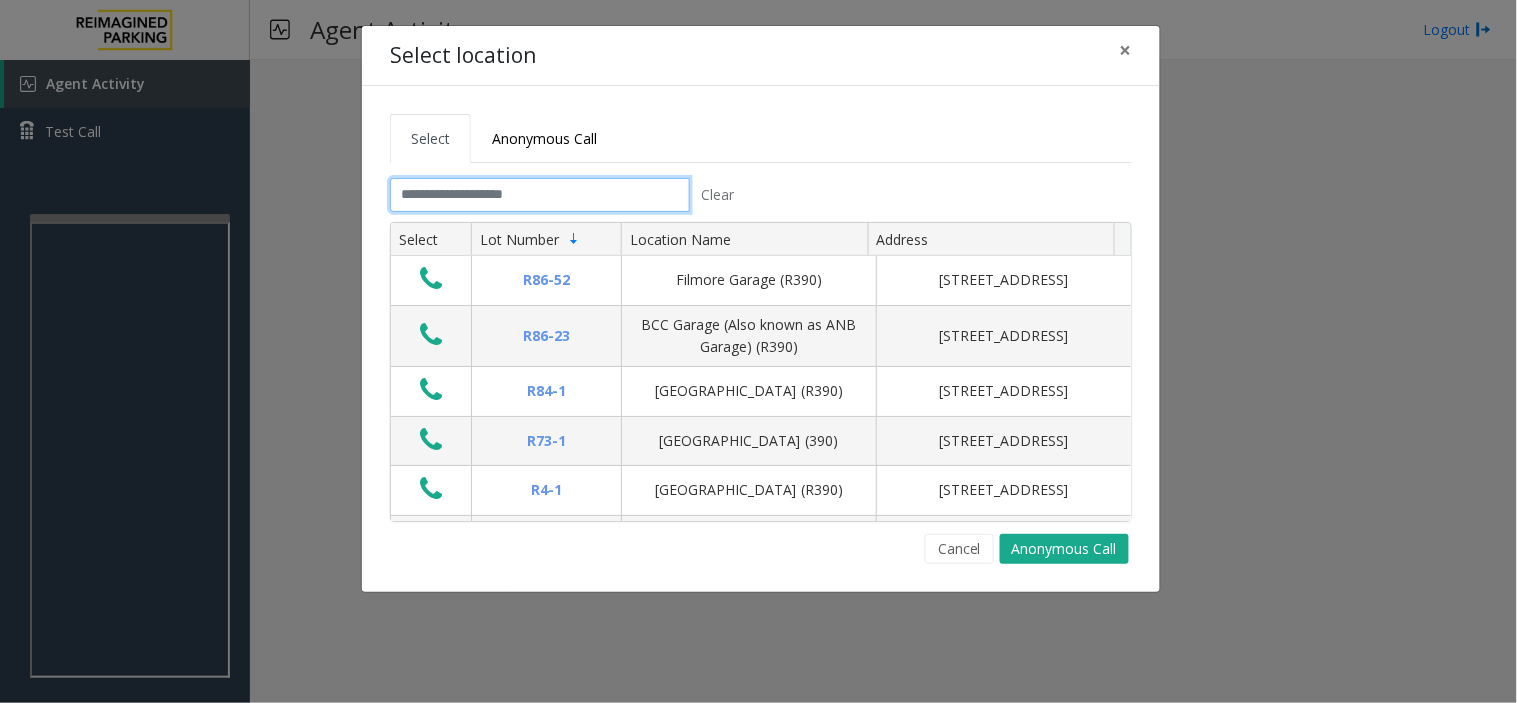 click 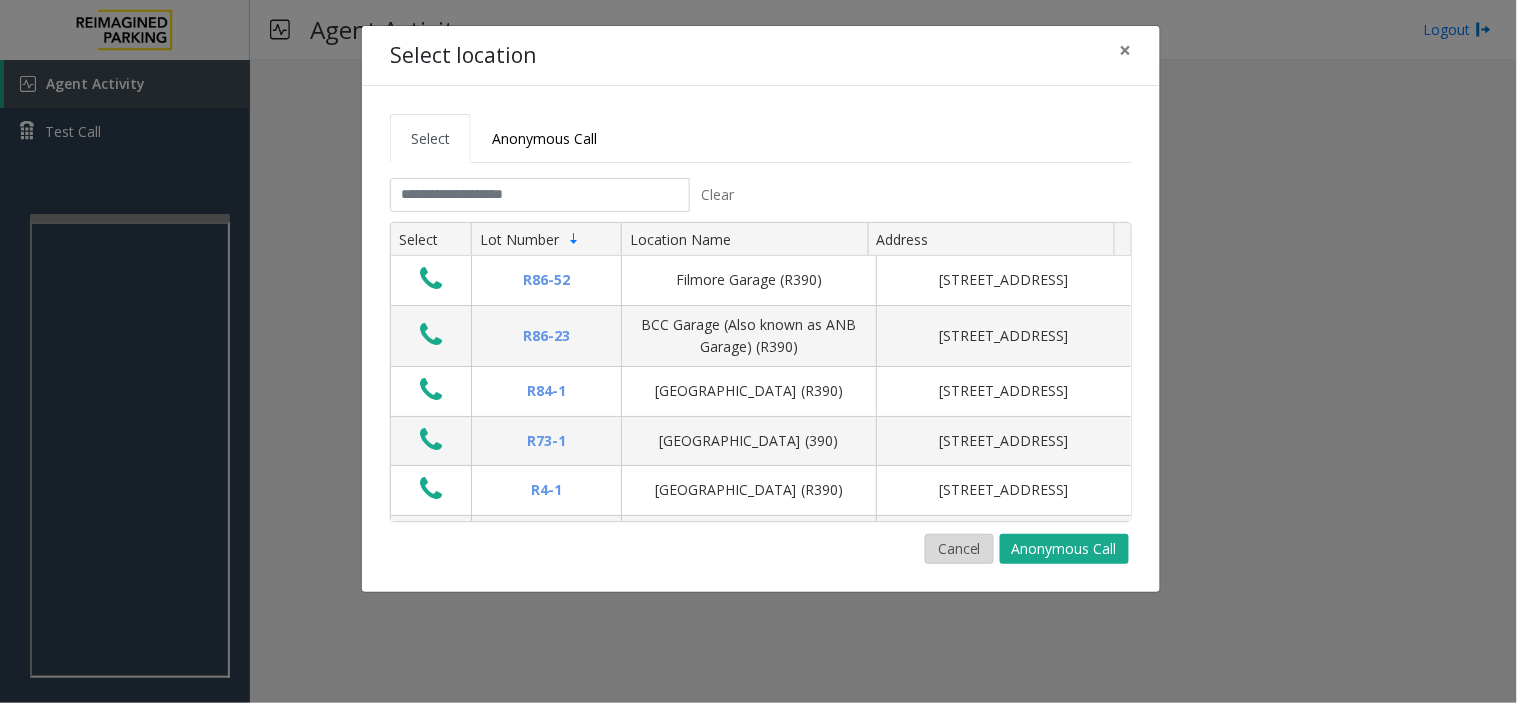 click on "Cancel" 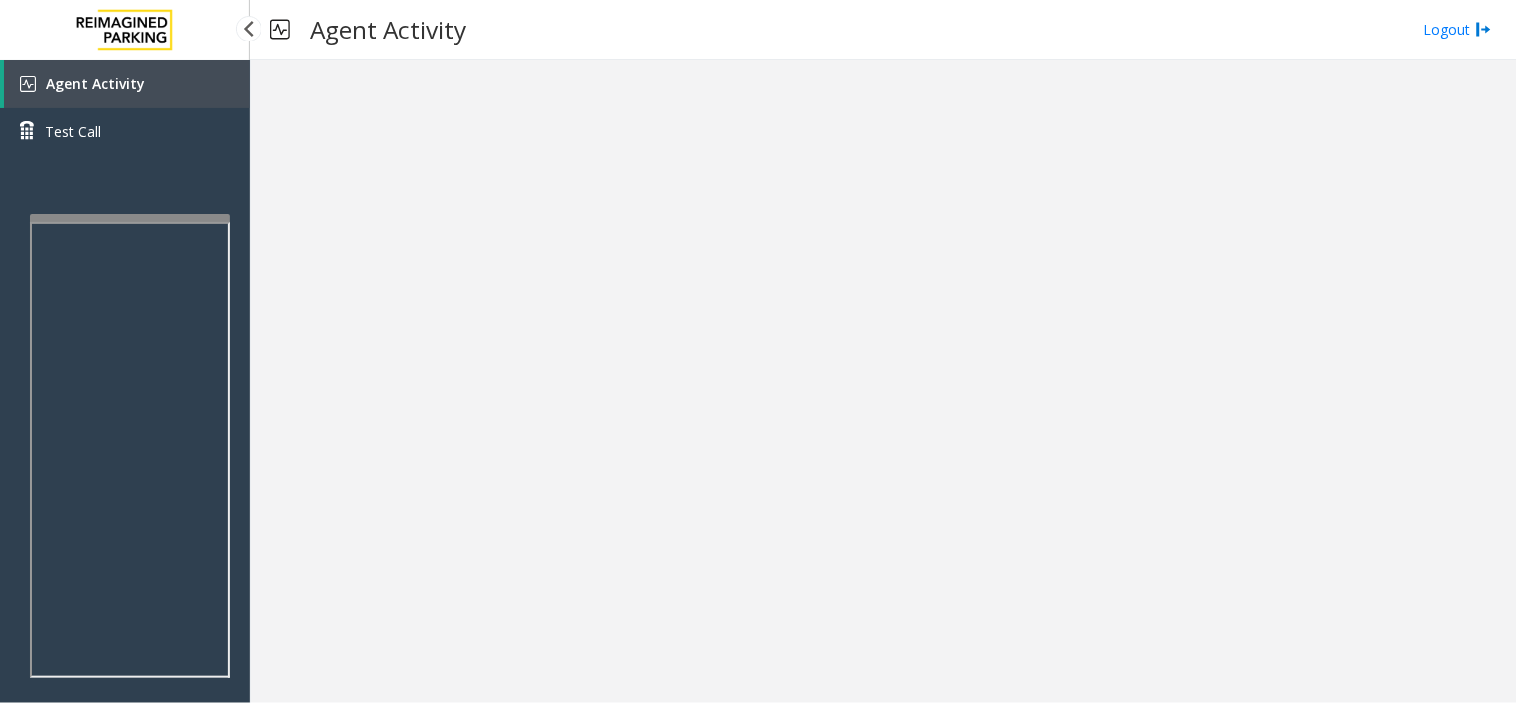 click on "Agent Activity" at bounding box center [127, 84] 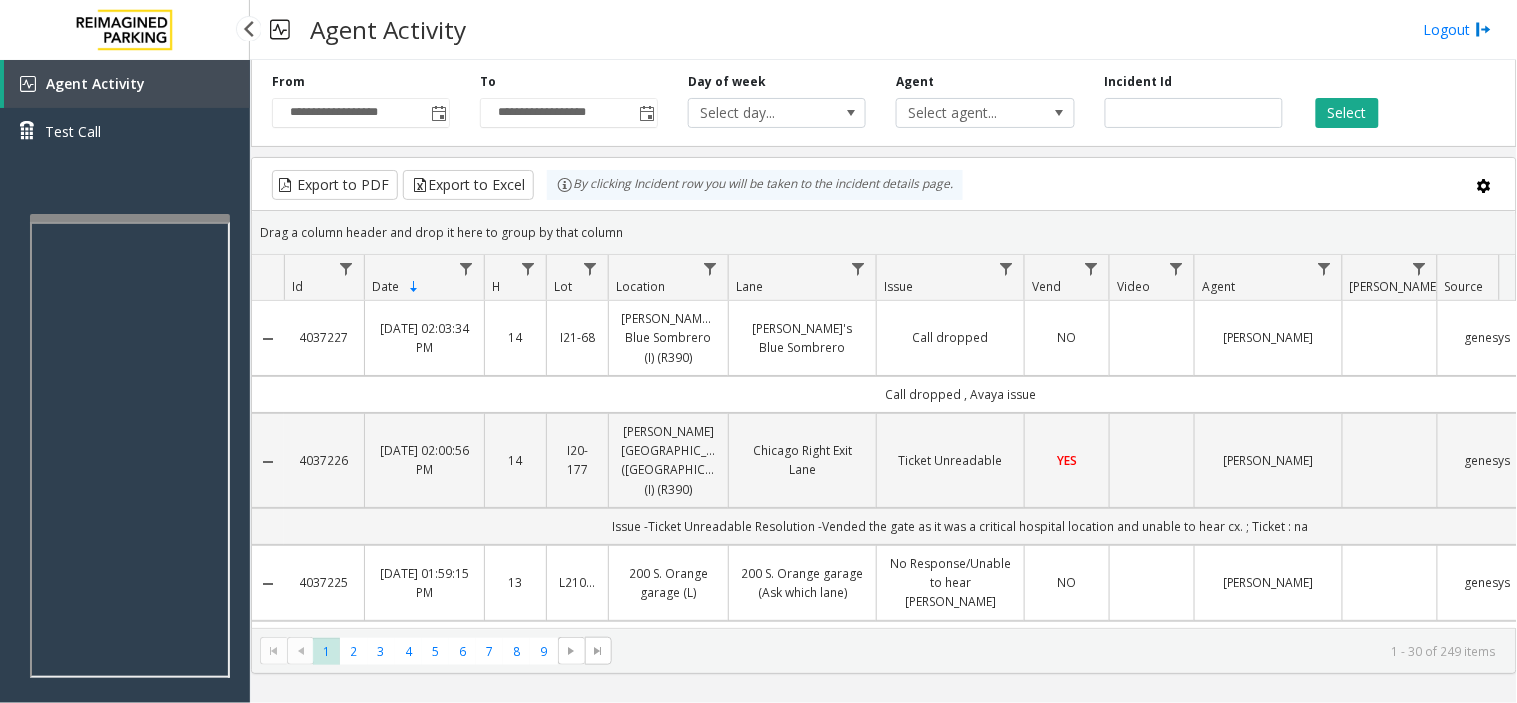 click on "Agent Activity Test Call" at bounding box center [125, 411] 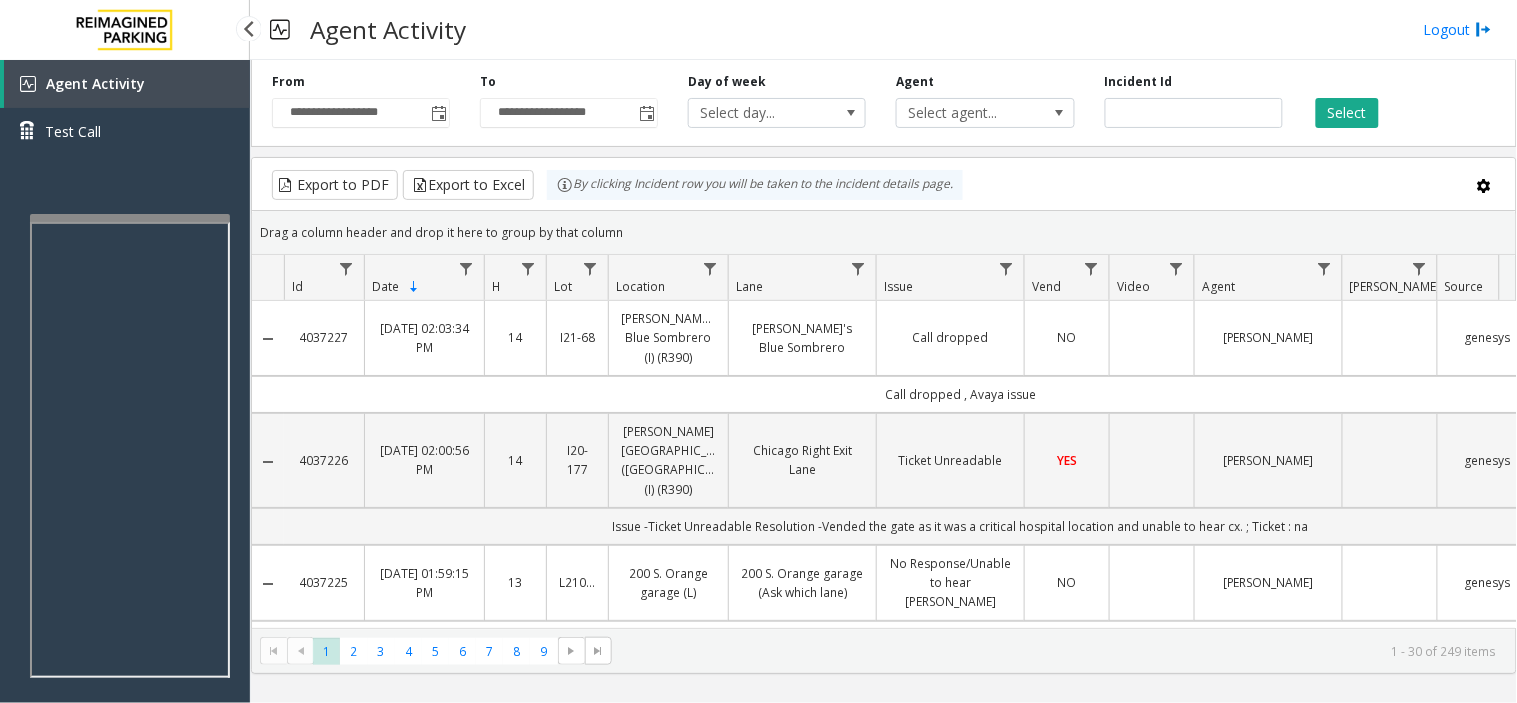 drag, startPoint x: 105, startPoint y: 12, endPoint x: 83, endPoint y: 15, distance: 22.203604 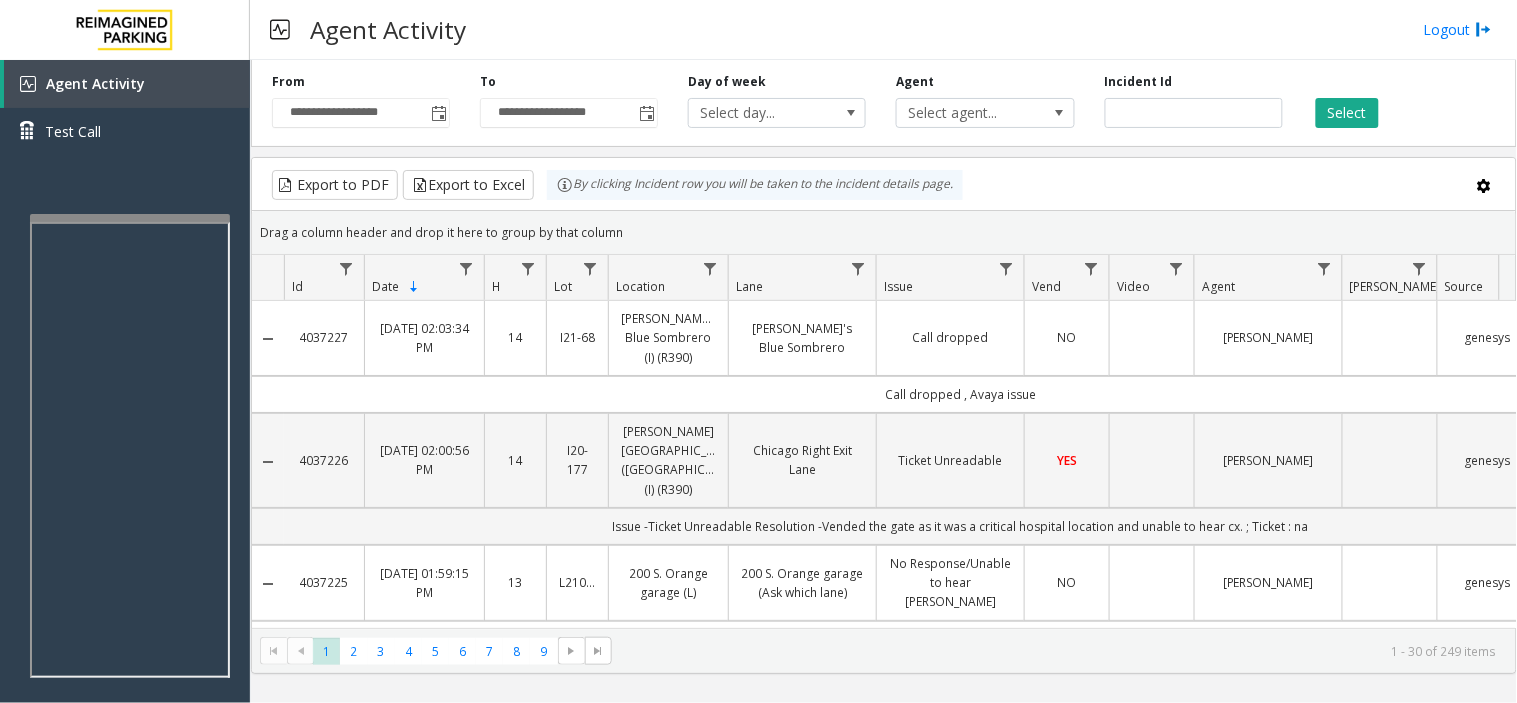 drag, startPoint x: 83, startPoint y: 15, endPoint x: 635, endPoint y: 17, distance: 552.0036 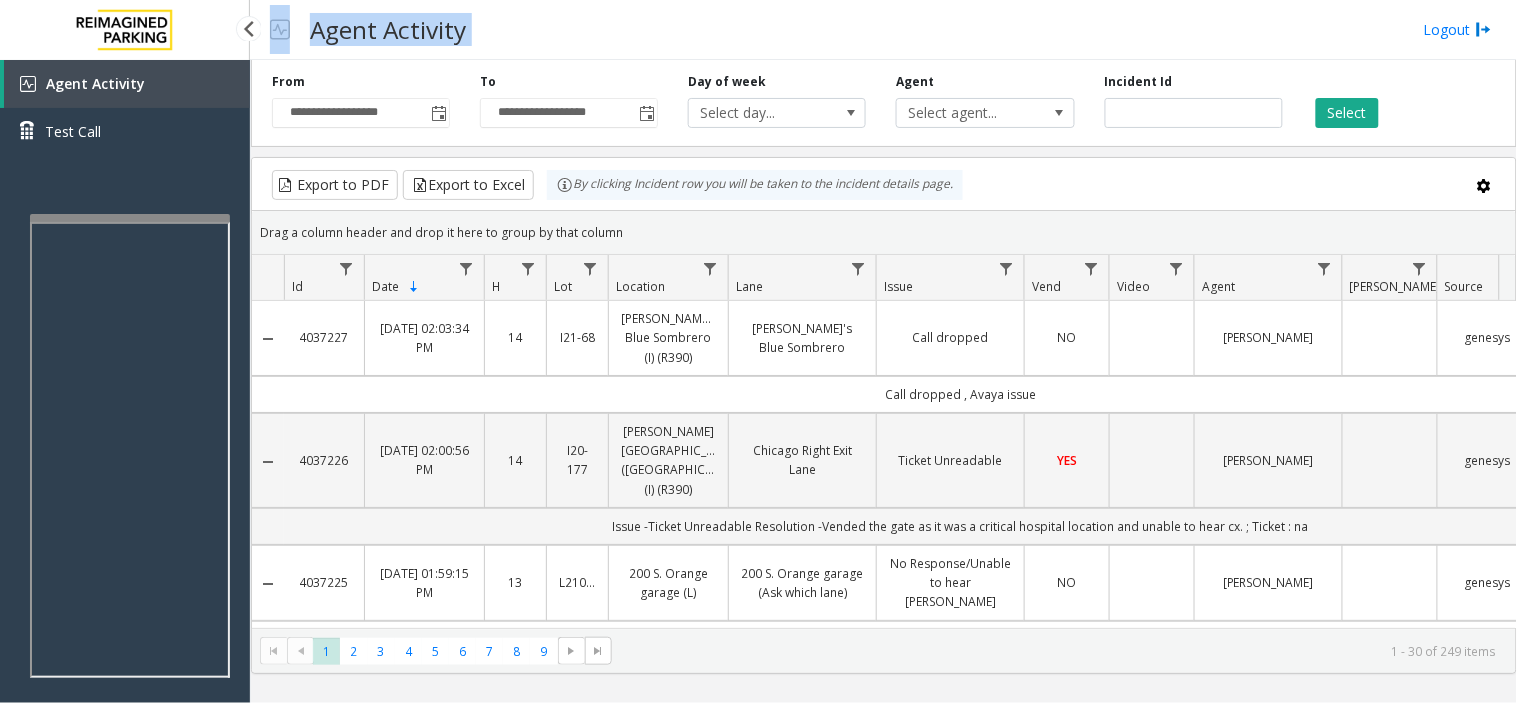 drag, startPoint x: 635, startPoint y: 17, endPoint x: 246, endPoint y: 21, distance: 389.02057 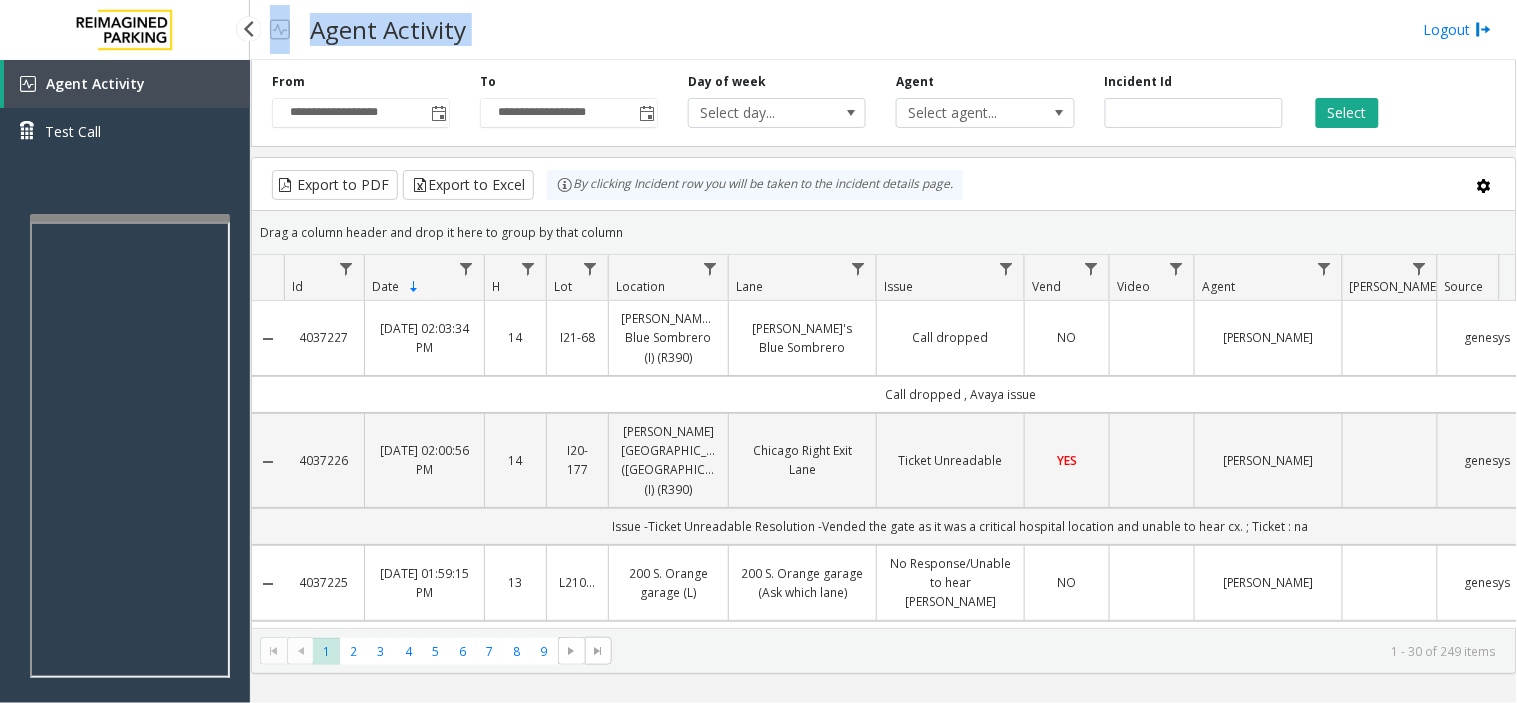 click on "Agent Activity" at bounding box center (388, 29) 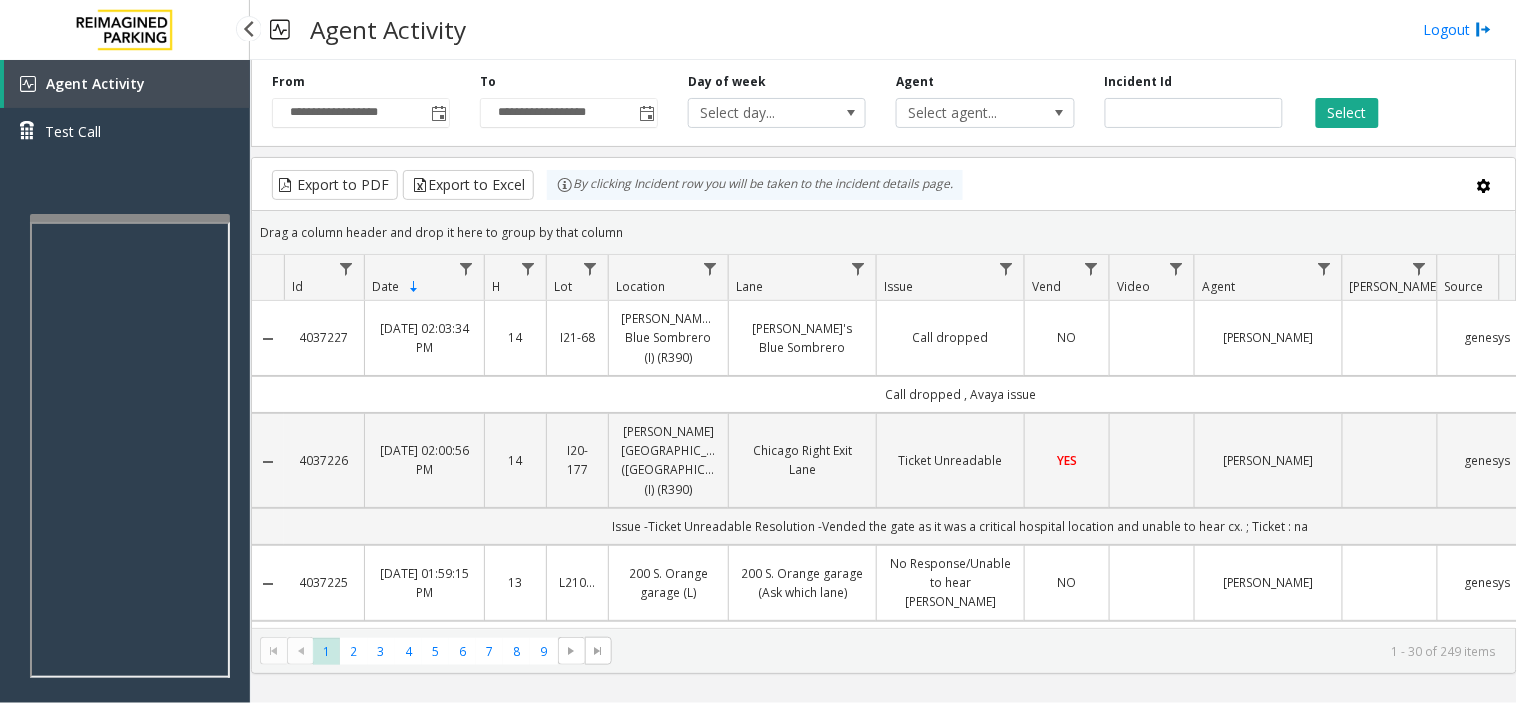 click on "Agent Activity" at bounding box center (388, 29) 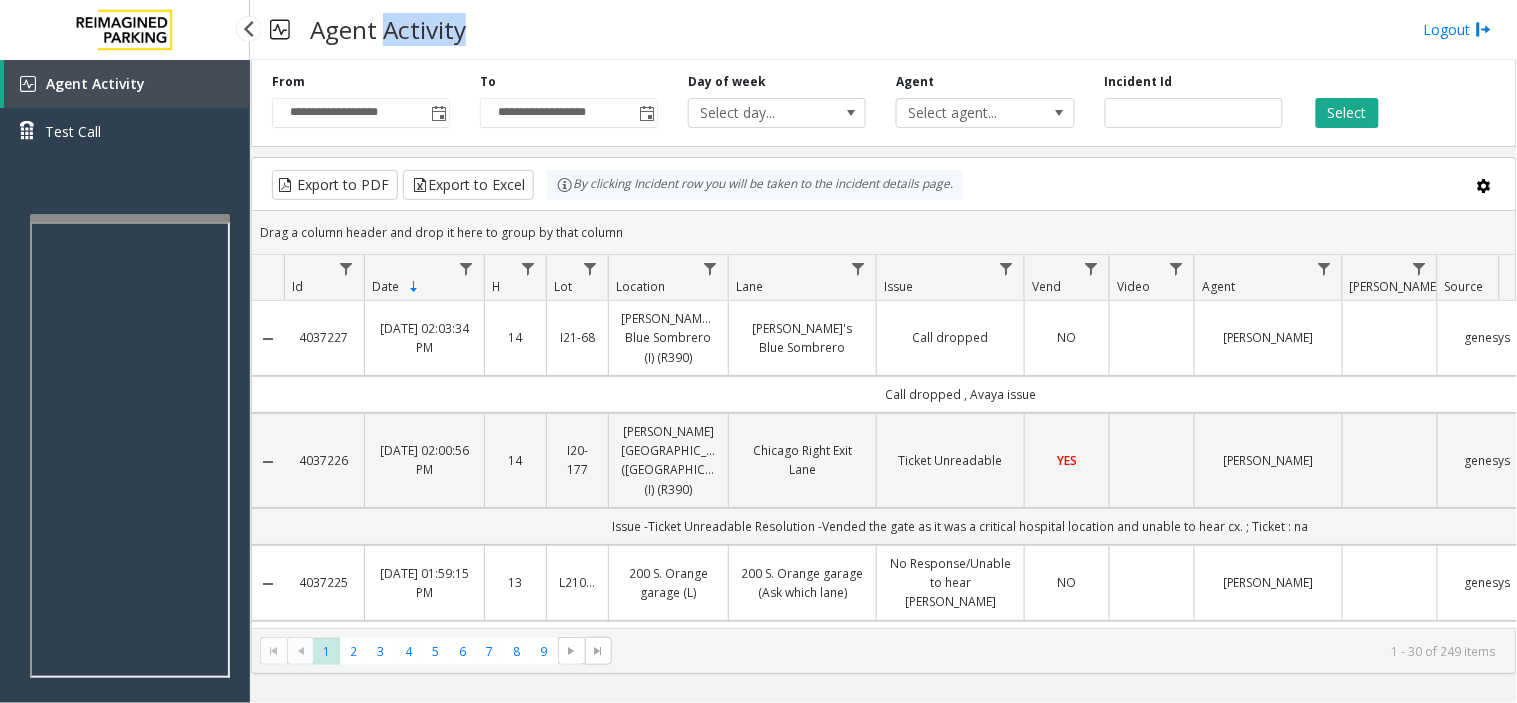 click on "Agent Activity" at bounding box center (388, 29) 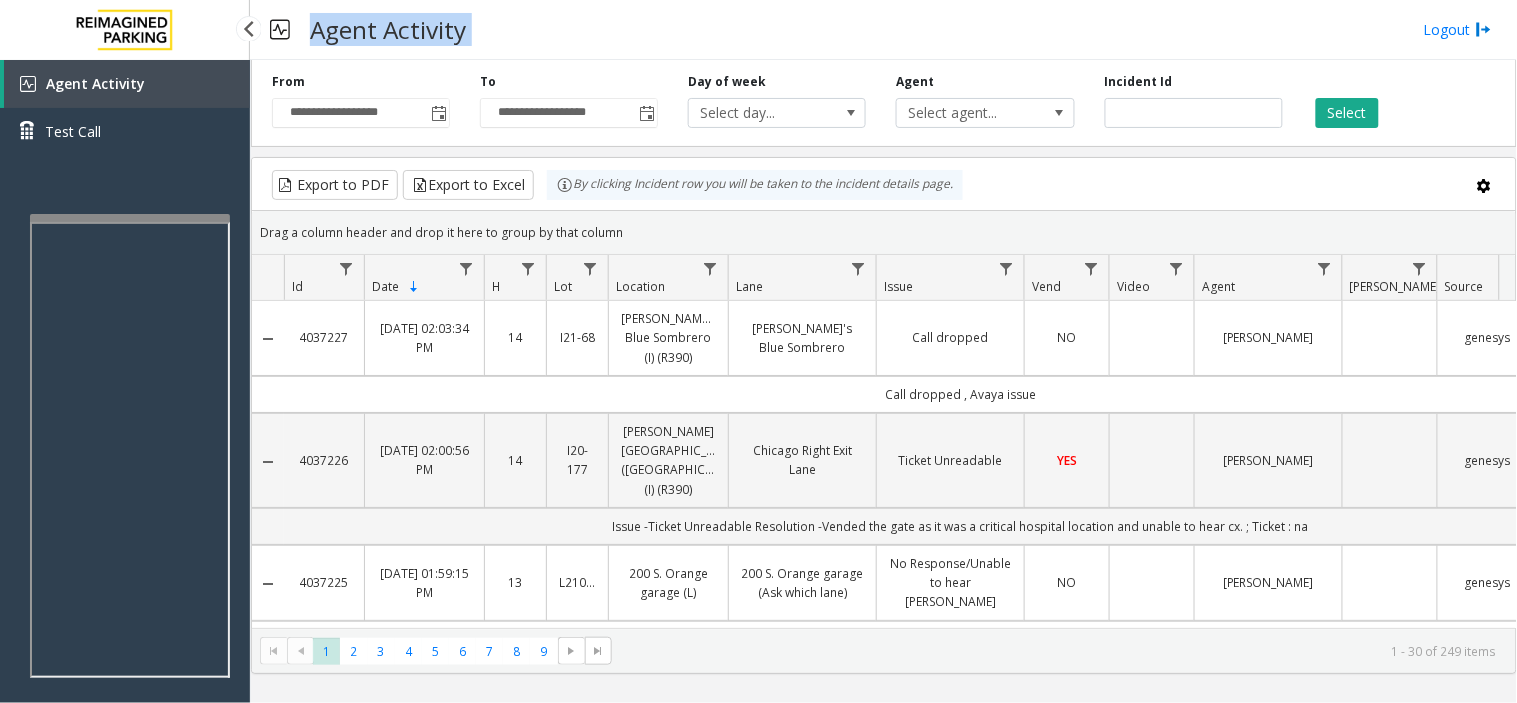 drag, startPoint x: 405, startPoint y: 18, endPoint x: 494, endPoint y: 22, distance: 89.08984 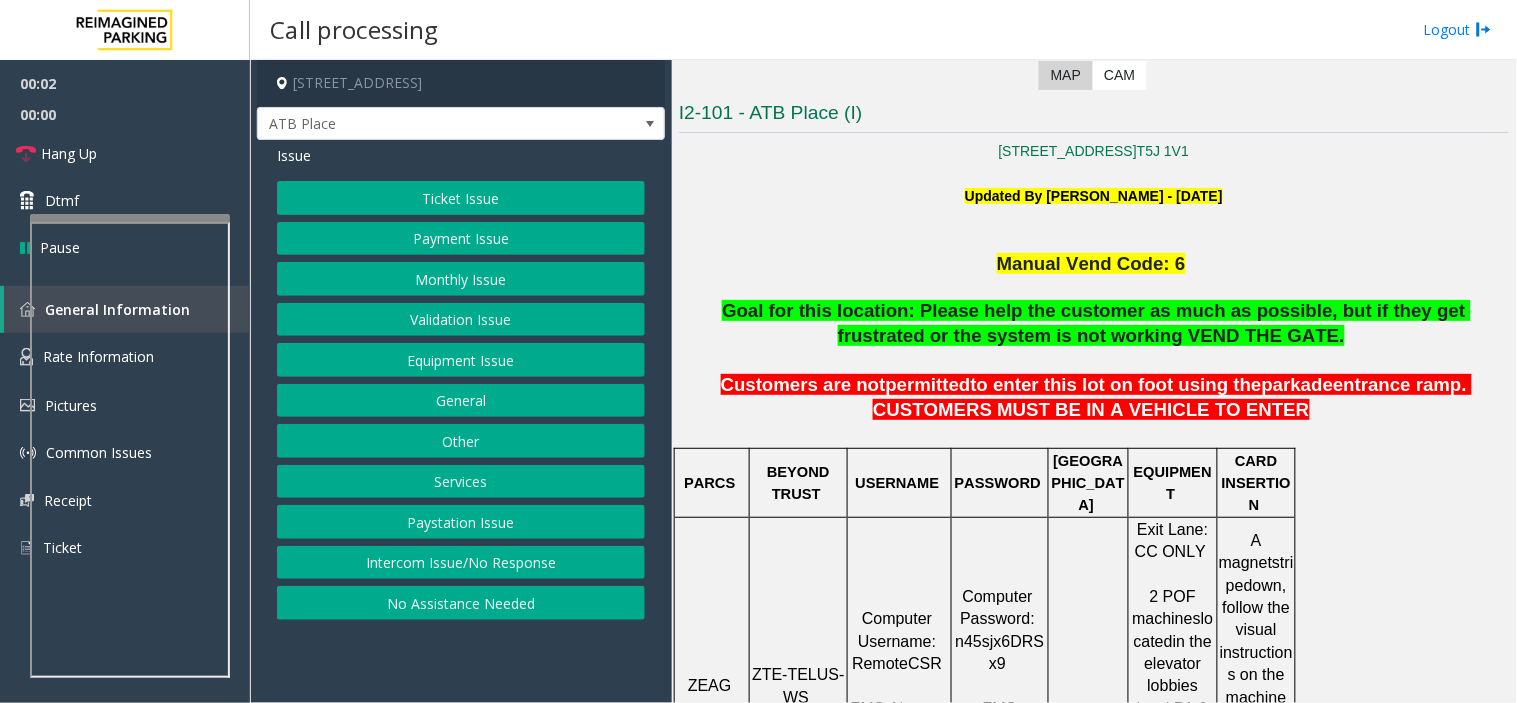 scroll, scrollTop: 444, scrollLeft: 0, axis: vertical 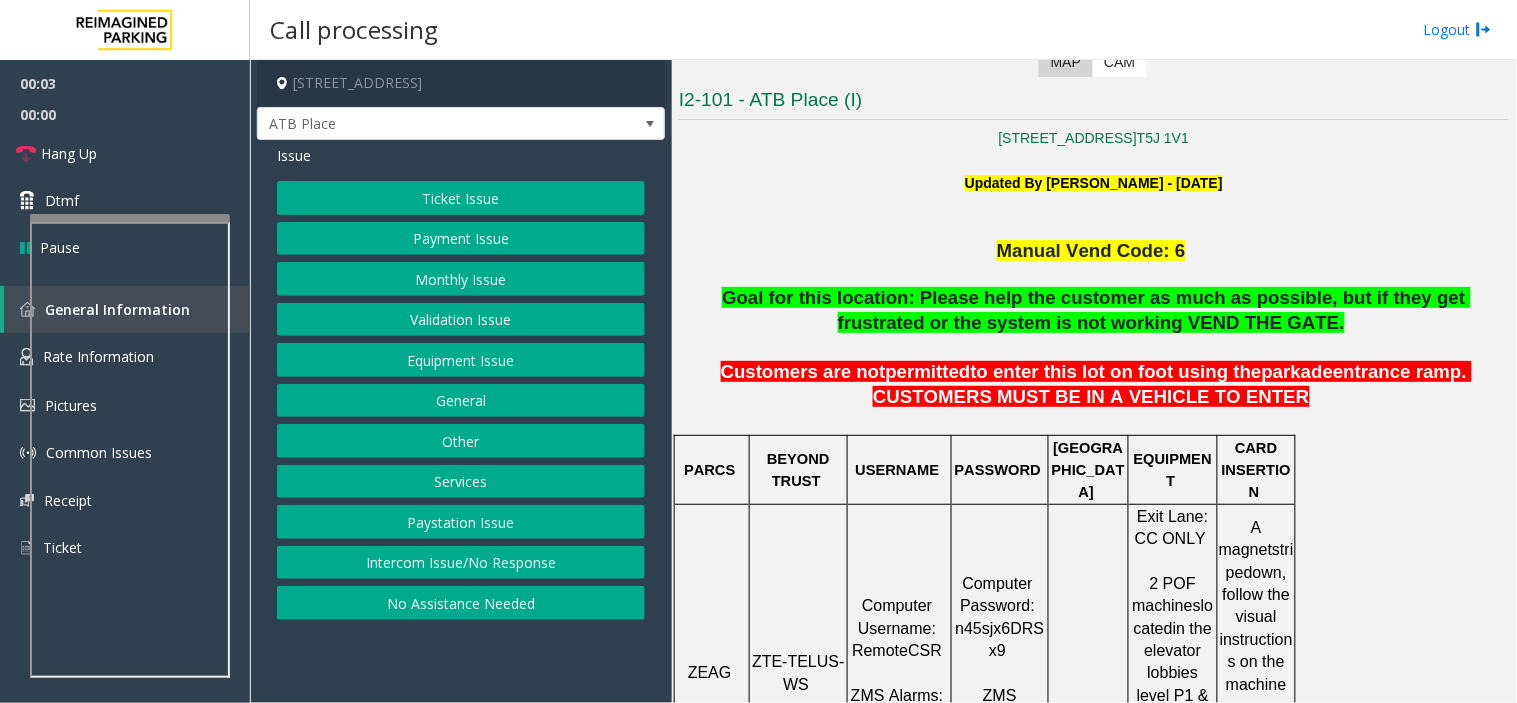 click on "Goal for this location: Please help the customer as much as possible, but if they get frustrated or the system is not working VEND THE GATE." 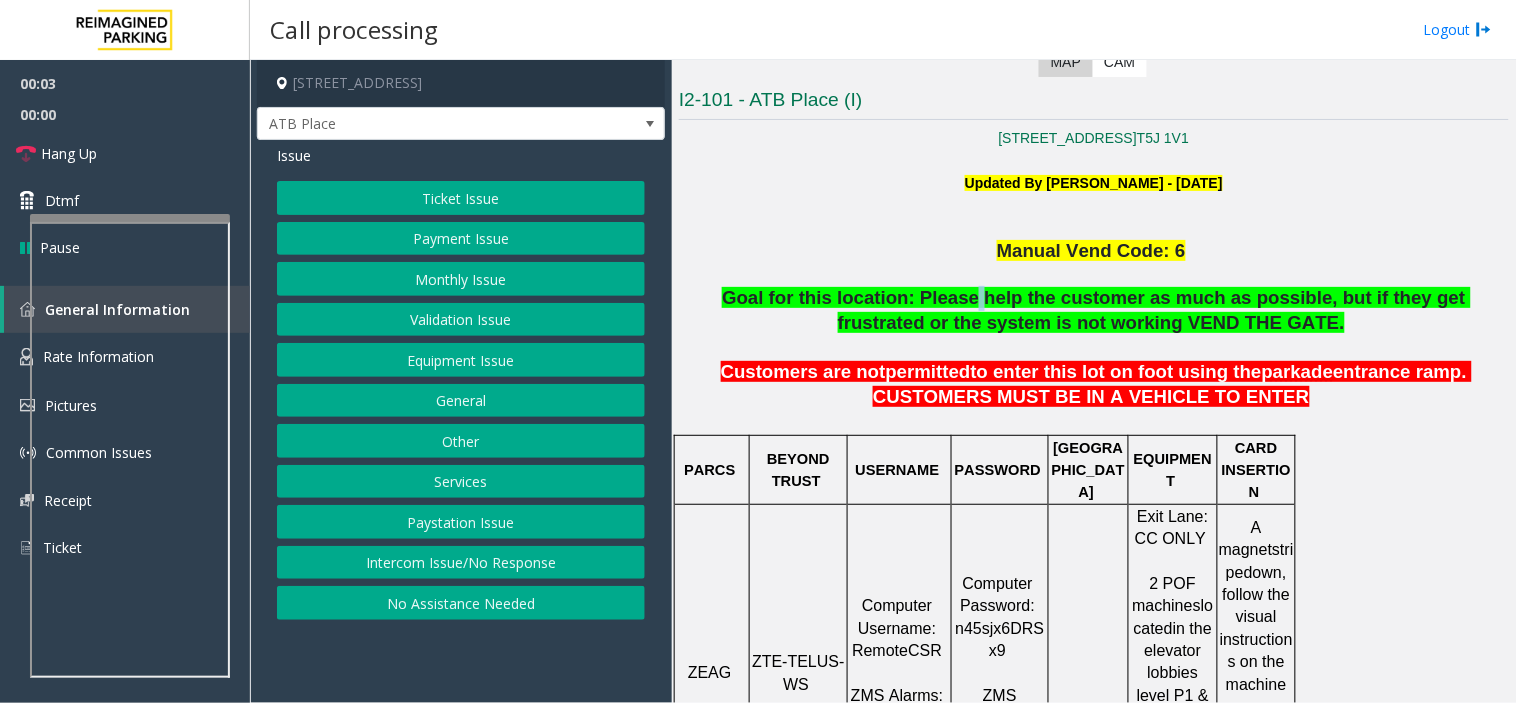 click on "Goal for this location: Please help the customer as much as possible, but if they get frustrated or the system is not working VEND THE GATE." 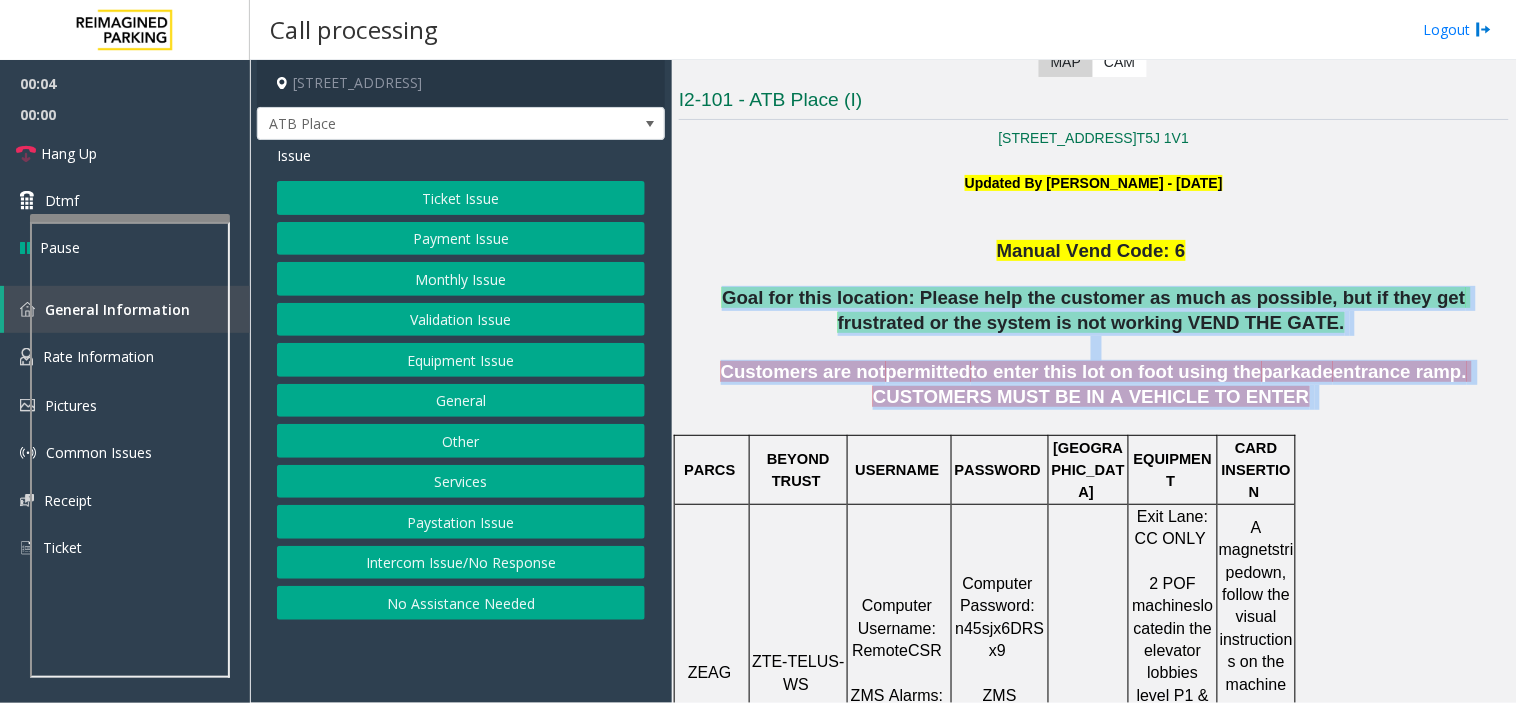 drag, startPoint x: 921, startPoint y: 306, endPoint x: 1114, endPoint y: 385, distance: 208.54256 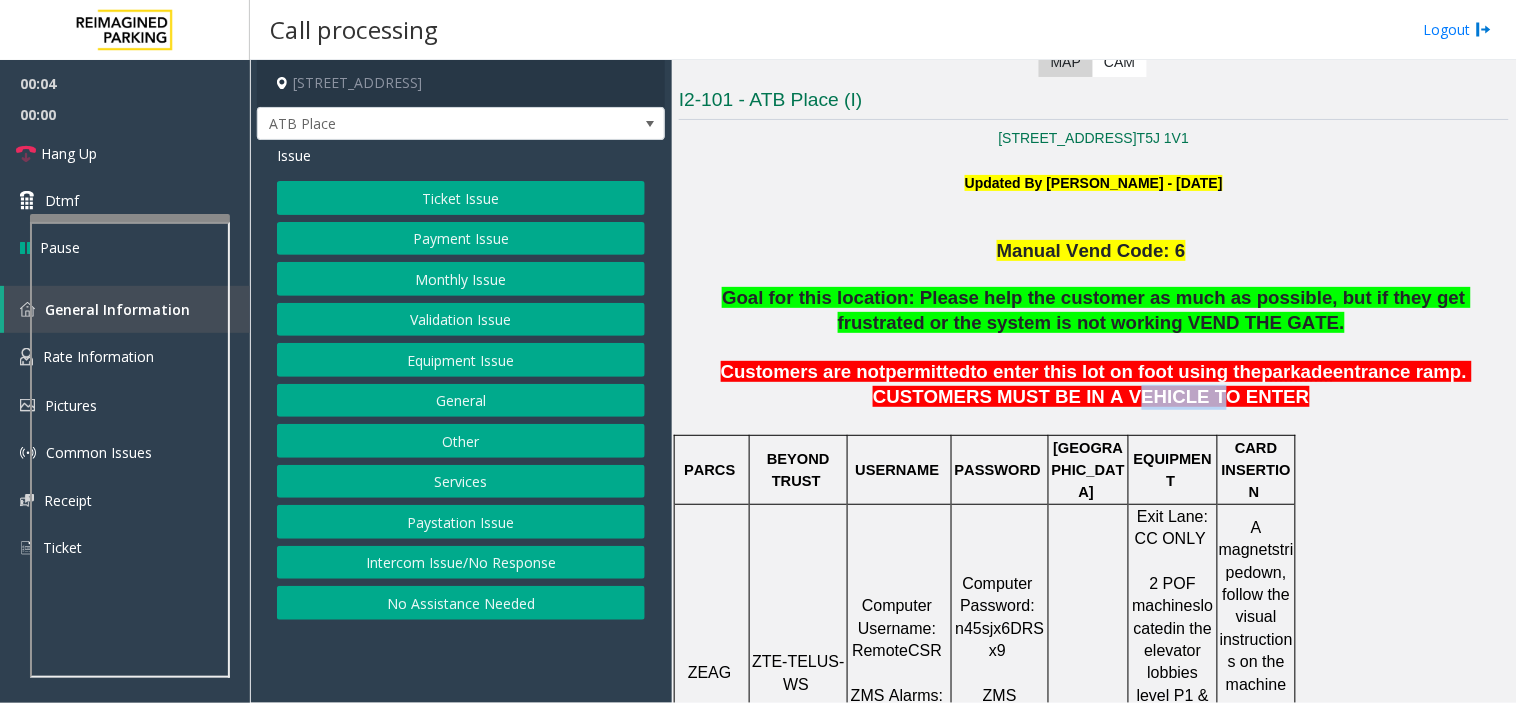 click on "entrance ramp. CUSTOMERS MUST BE IN A VEHICLE TO ENTER" 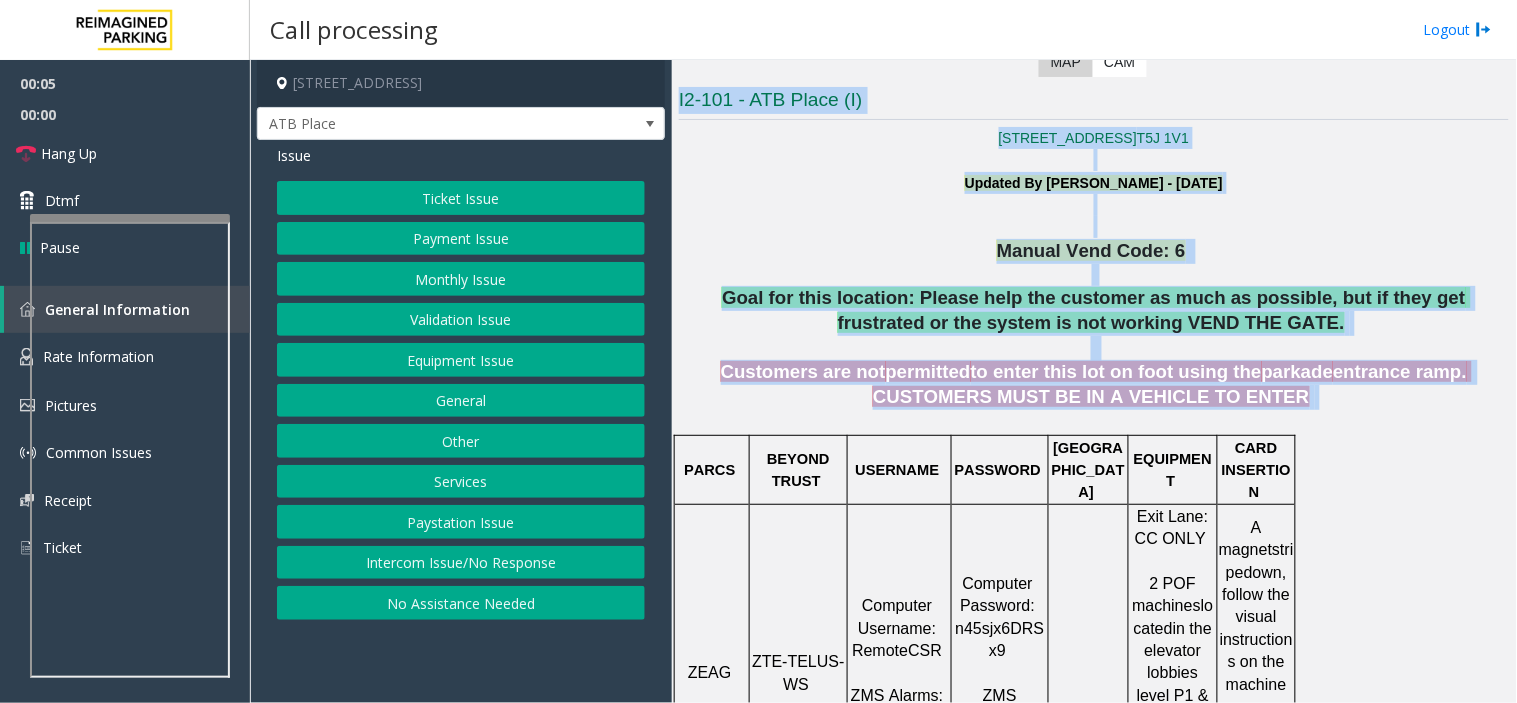 drag, startPoint x: 1114, startPoint y: 385, endPoint x: 813, endPoint y: 106, distance: 410.41687 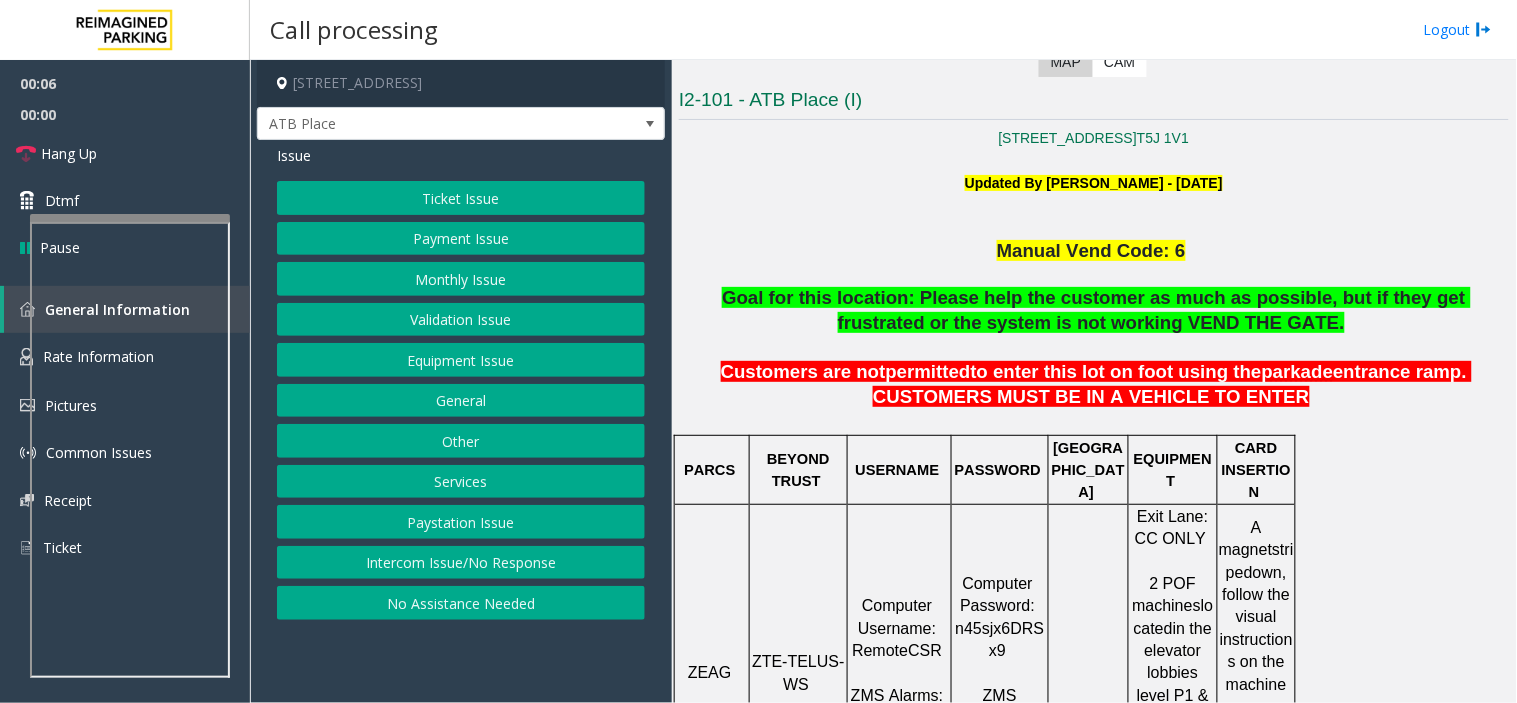 click on "Ticket Issue" 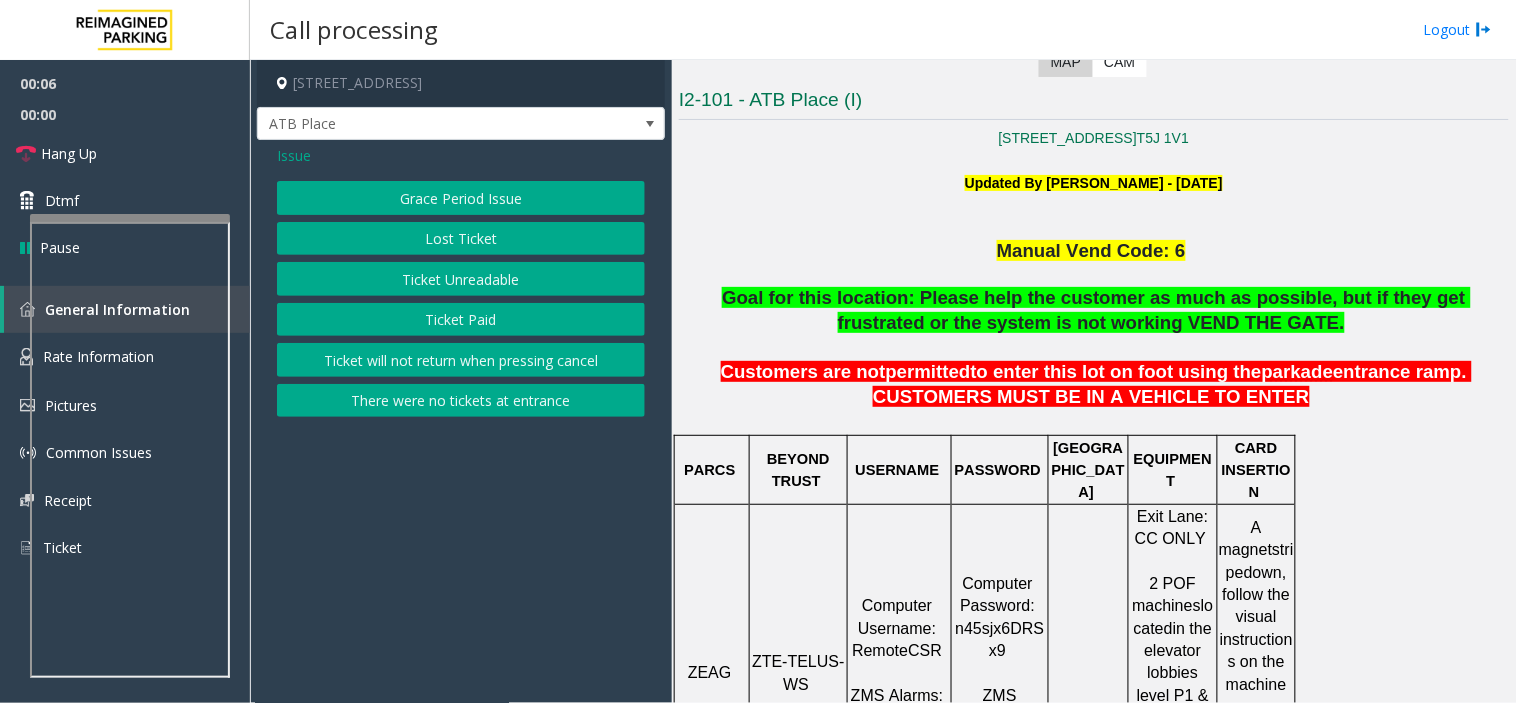 click on "Ticket Unreadable" 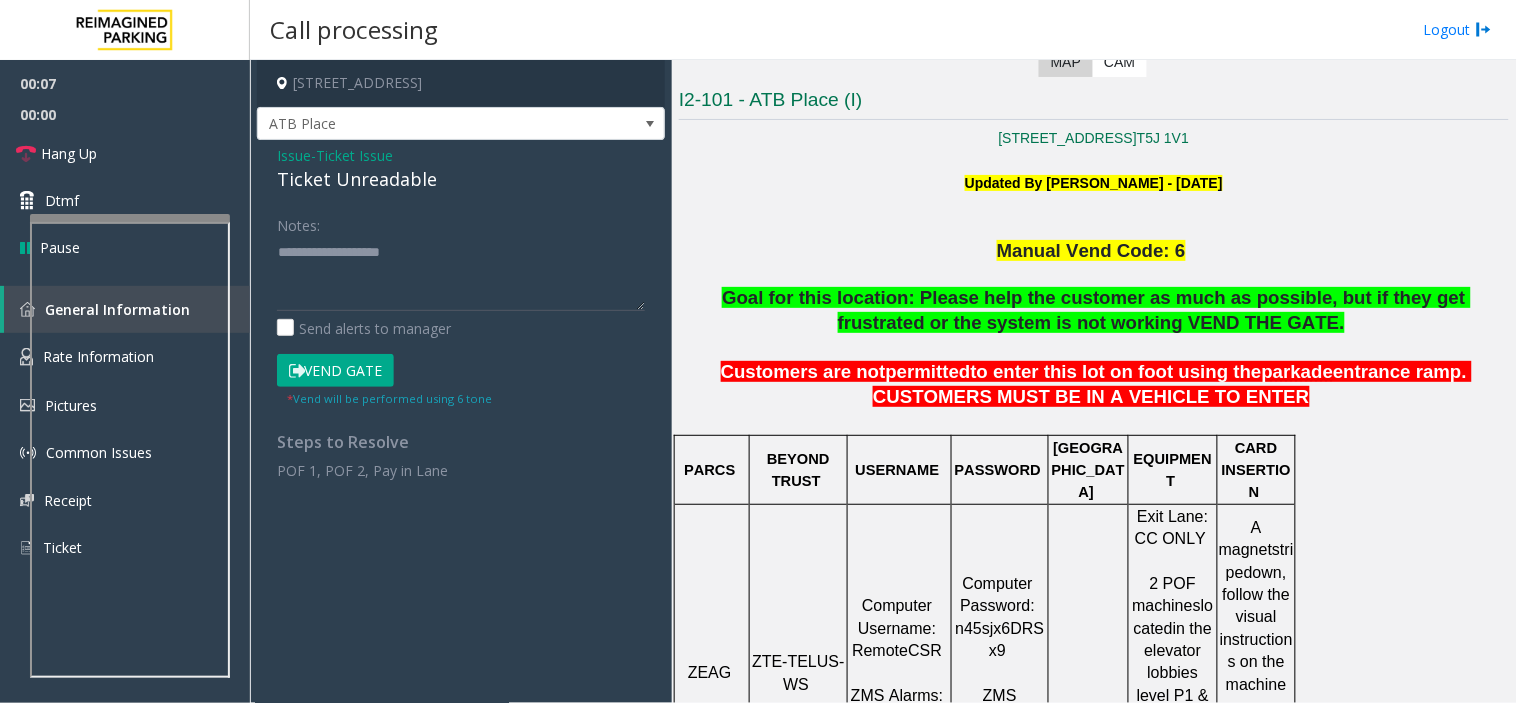 click on "Issue  -  Ticket Issue Ticket Unreadable" 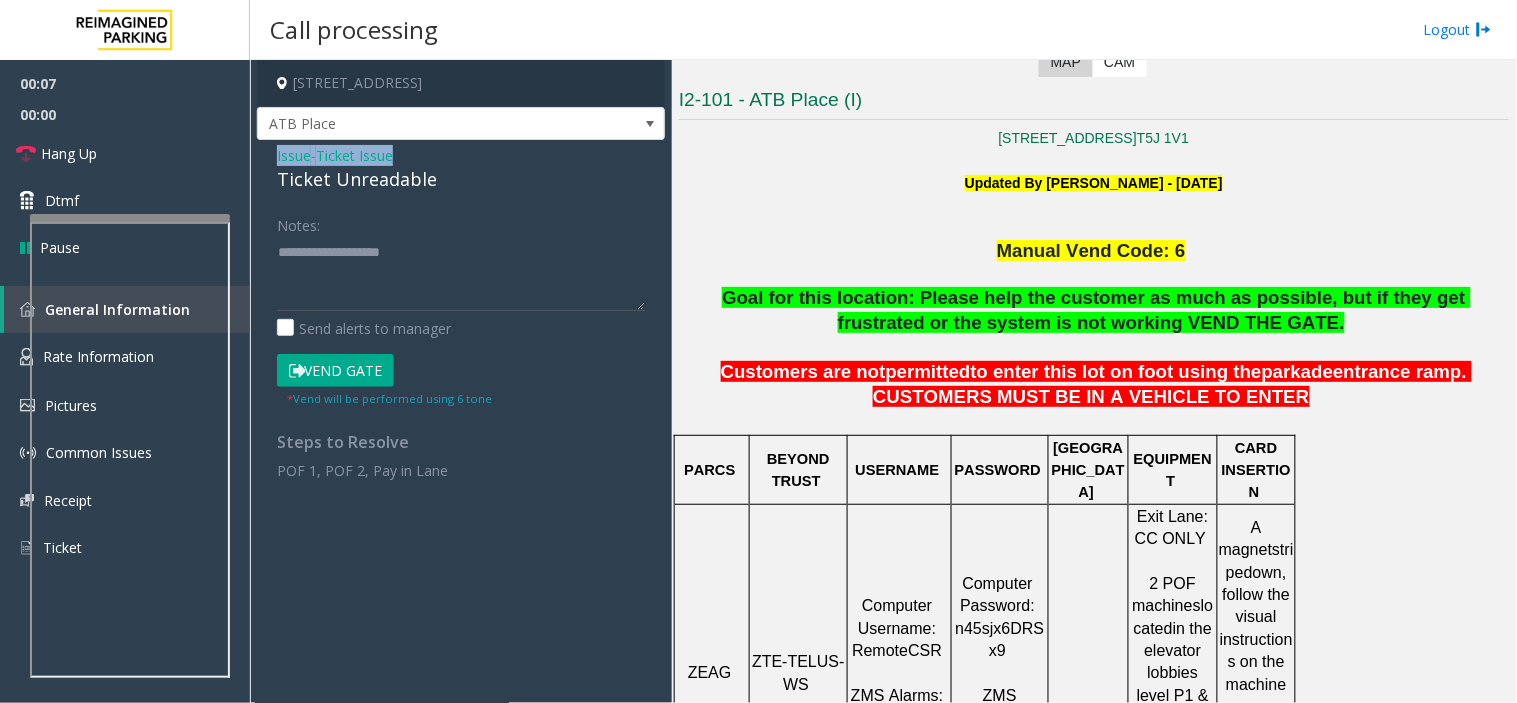 click on "Issue  -  Ticket Issue Ticket Unreadable" 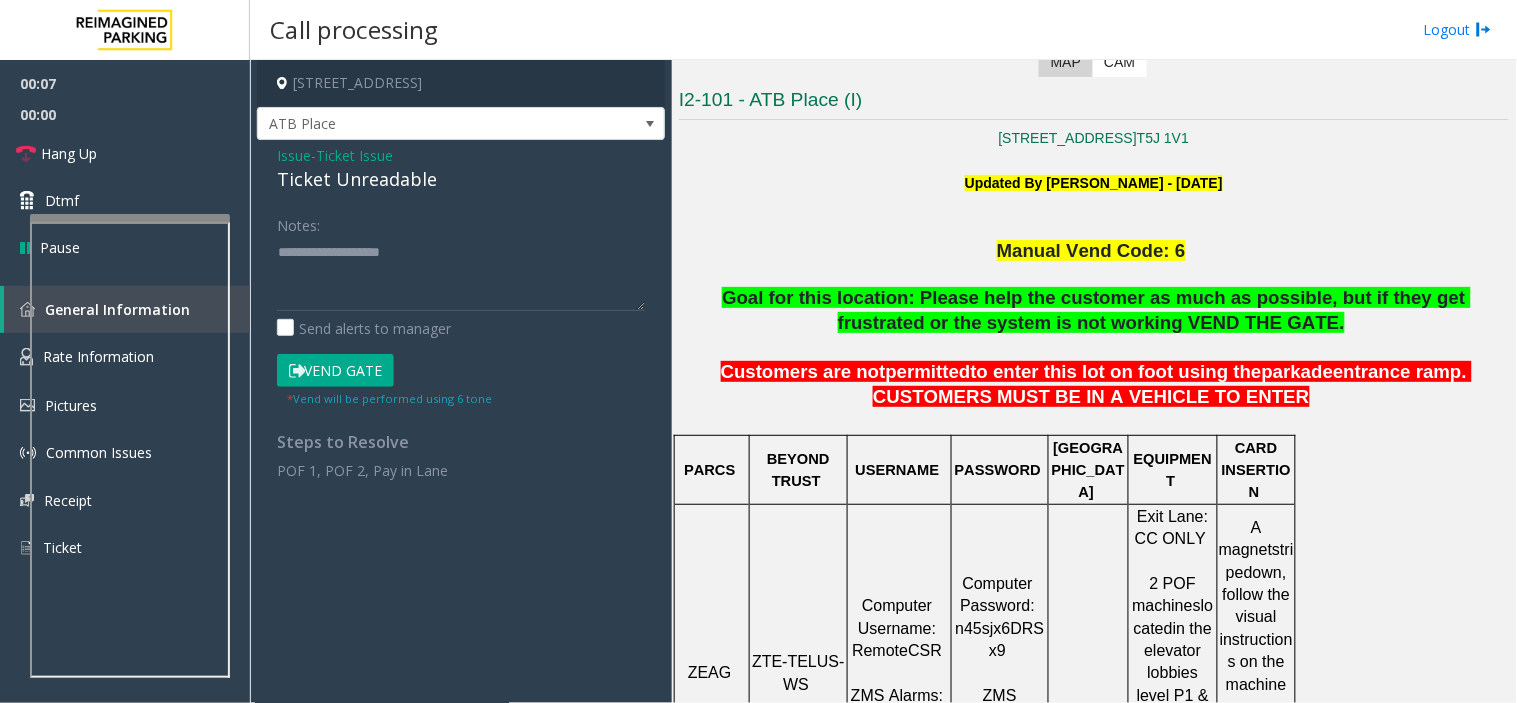 click on "Ticket Unreadable" 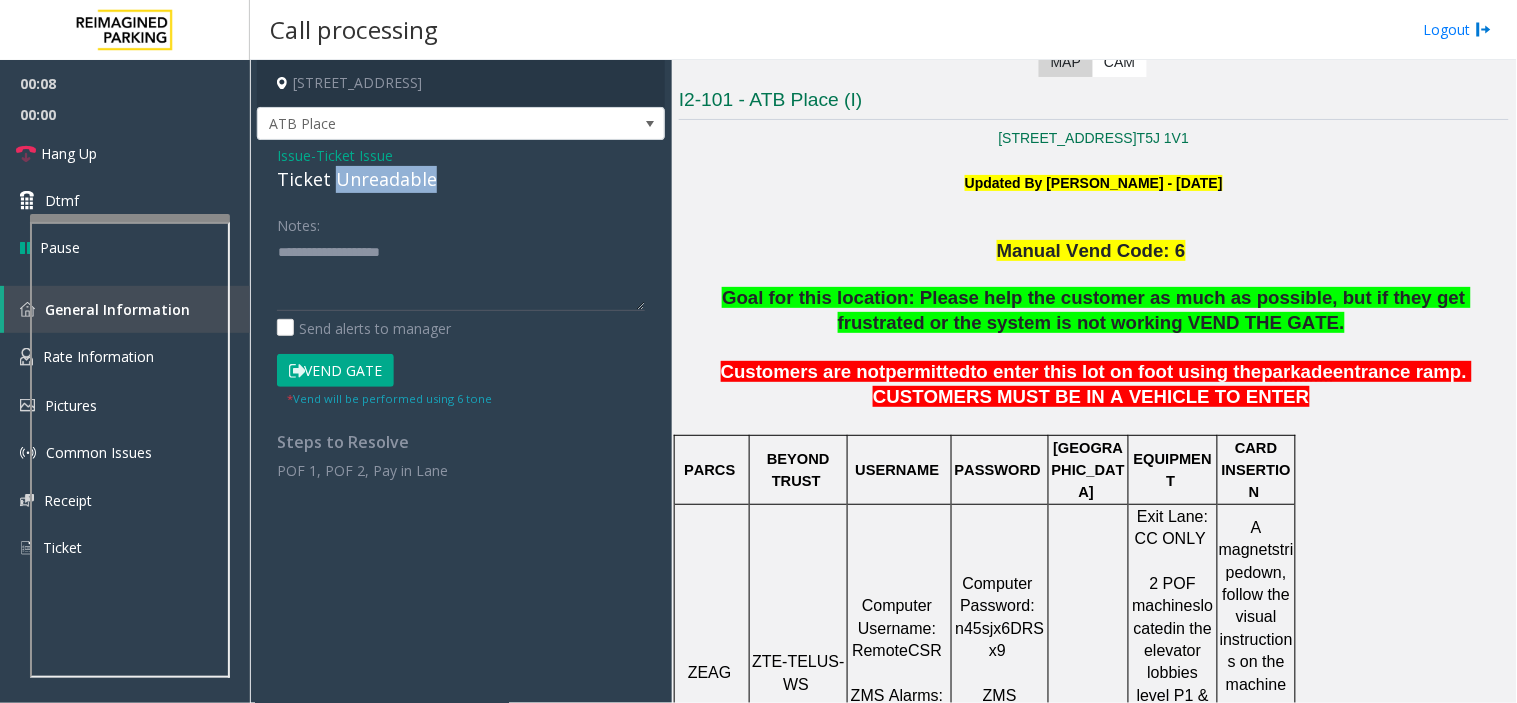 click on "Ticket Unreadable" 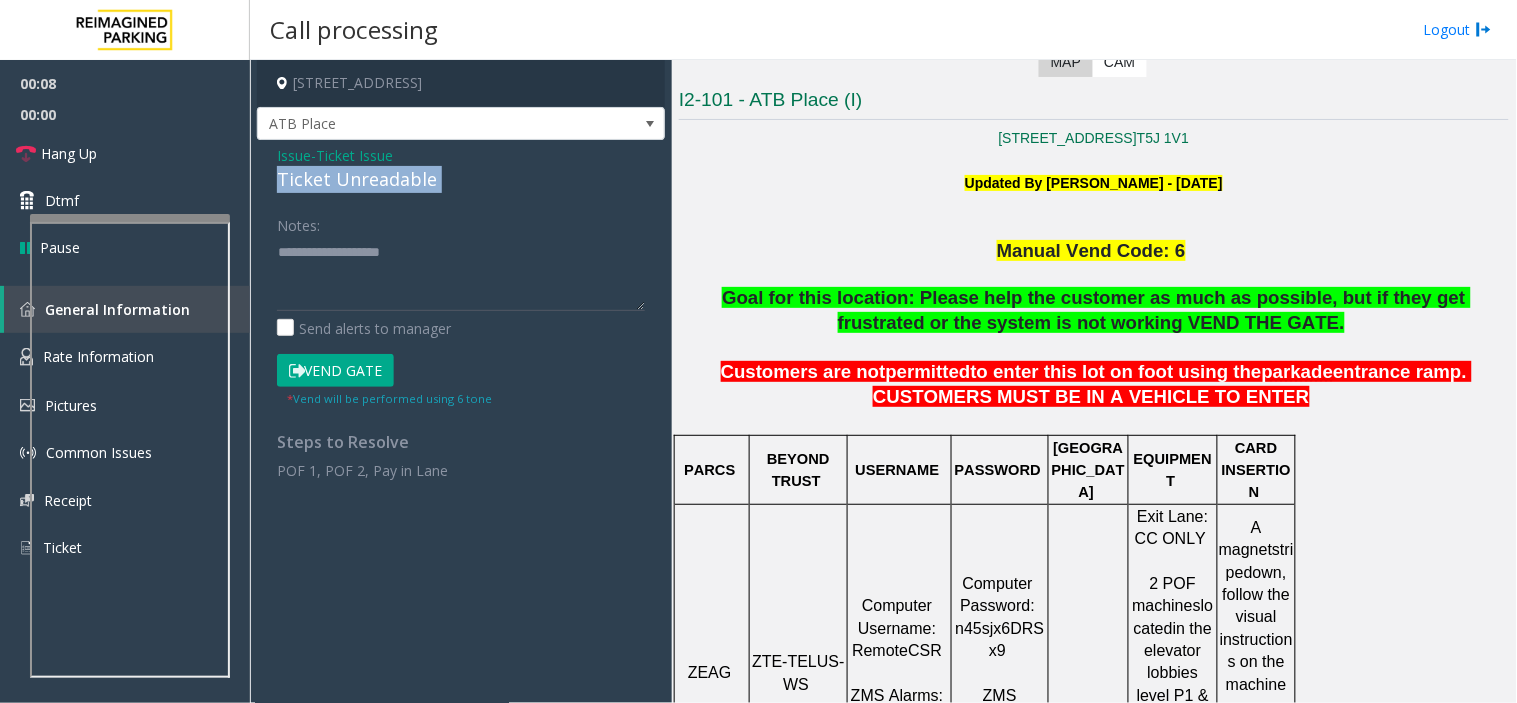 click on "Ticket Unreadable" 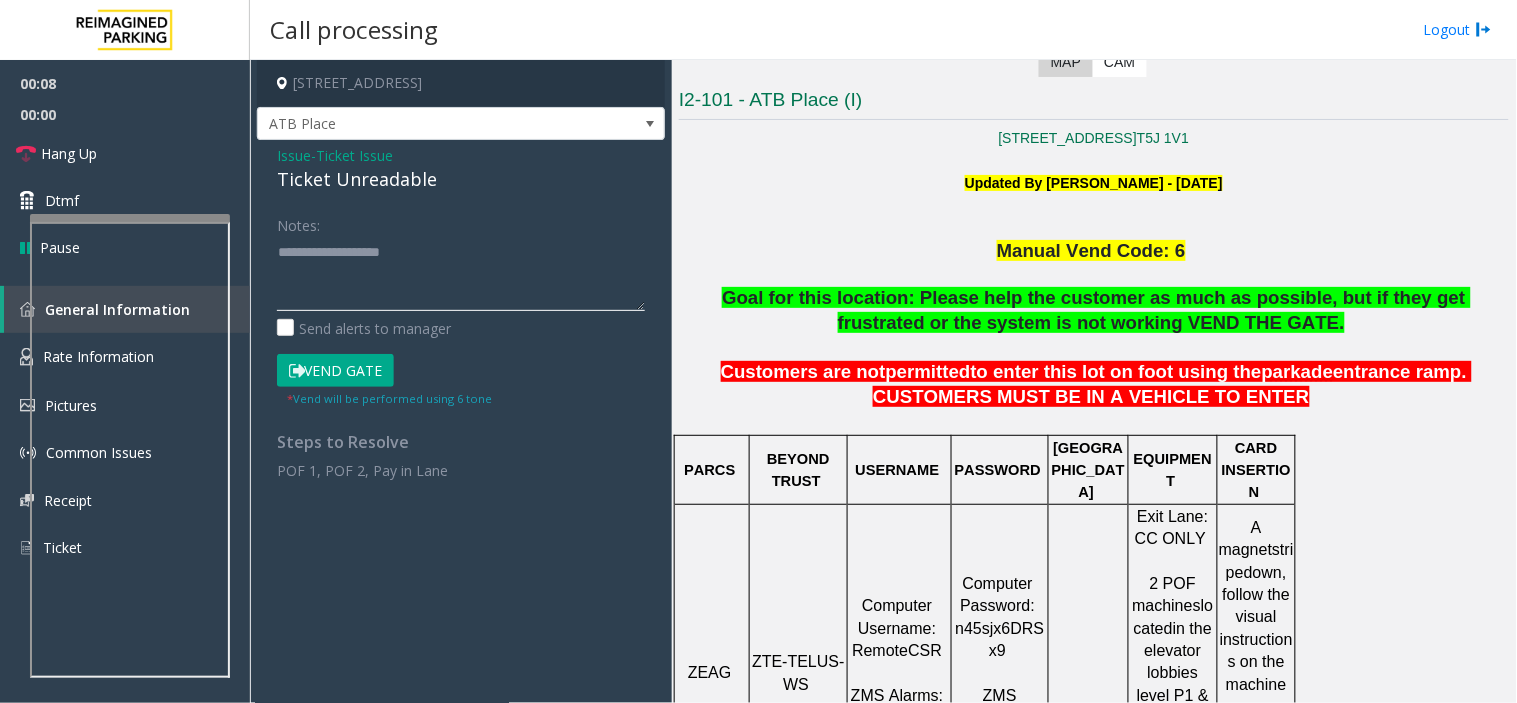 click 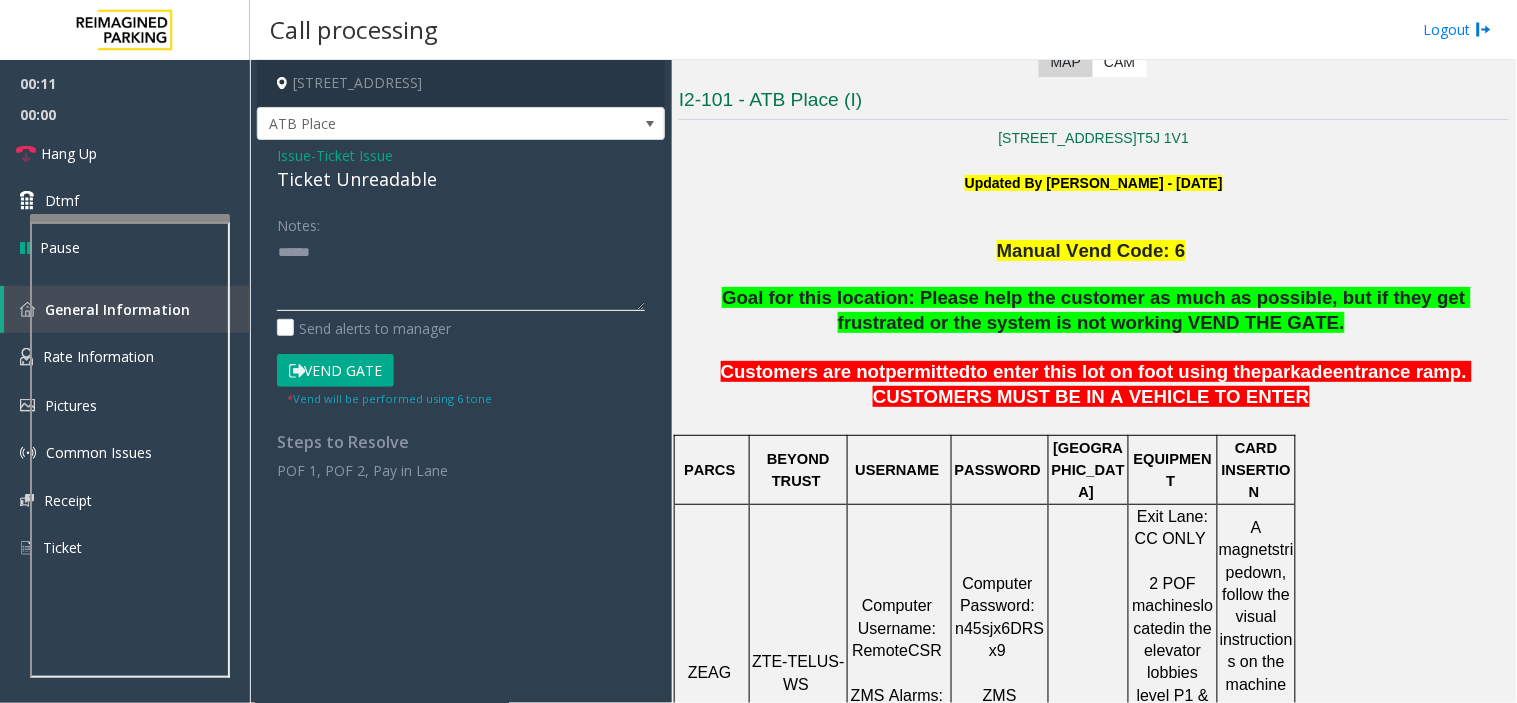 paste on "**********" 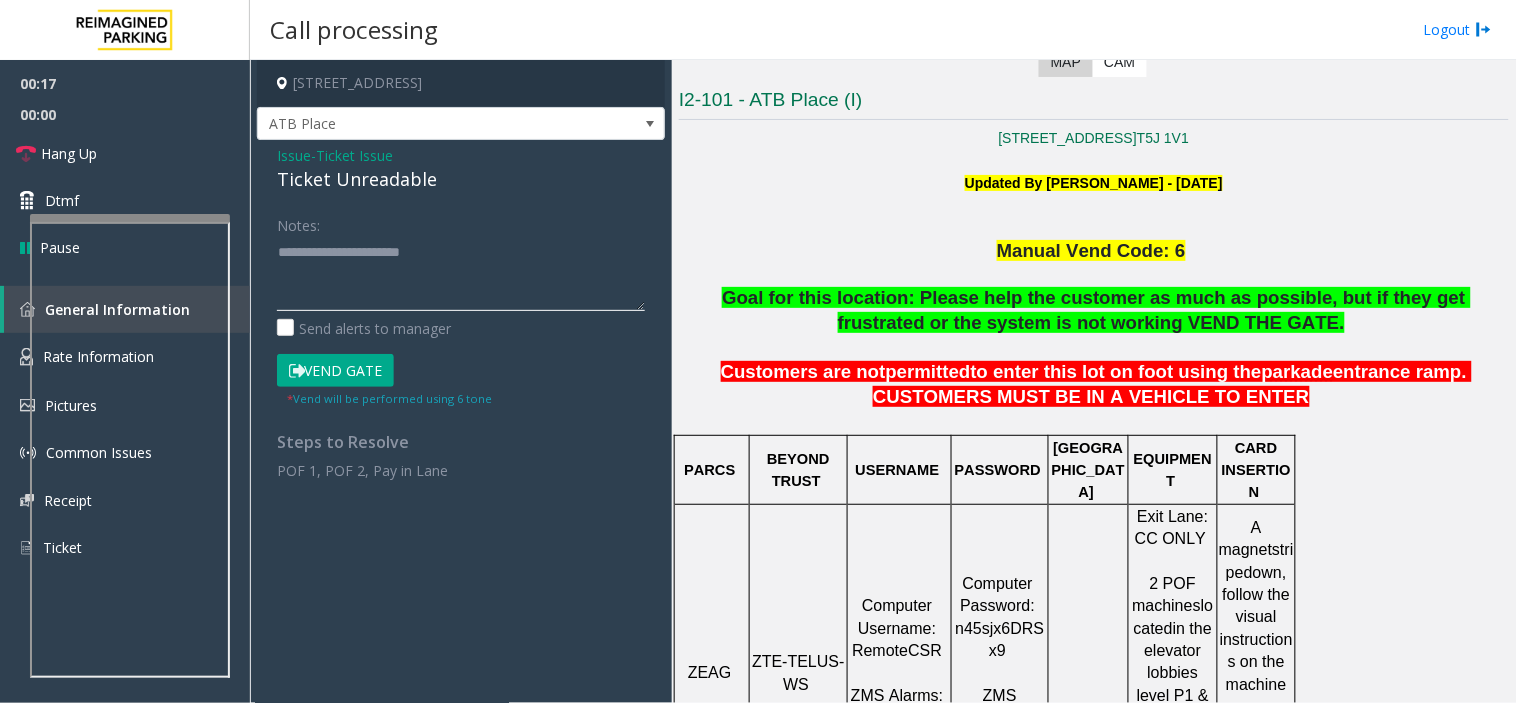 click 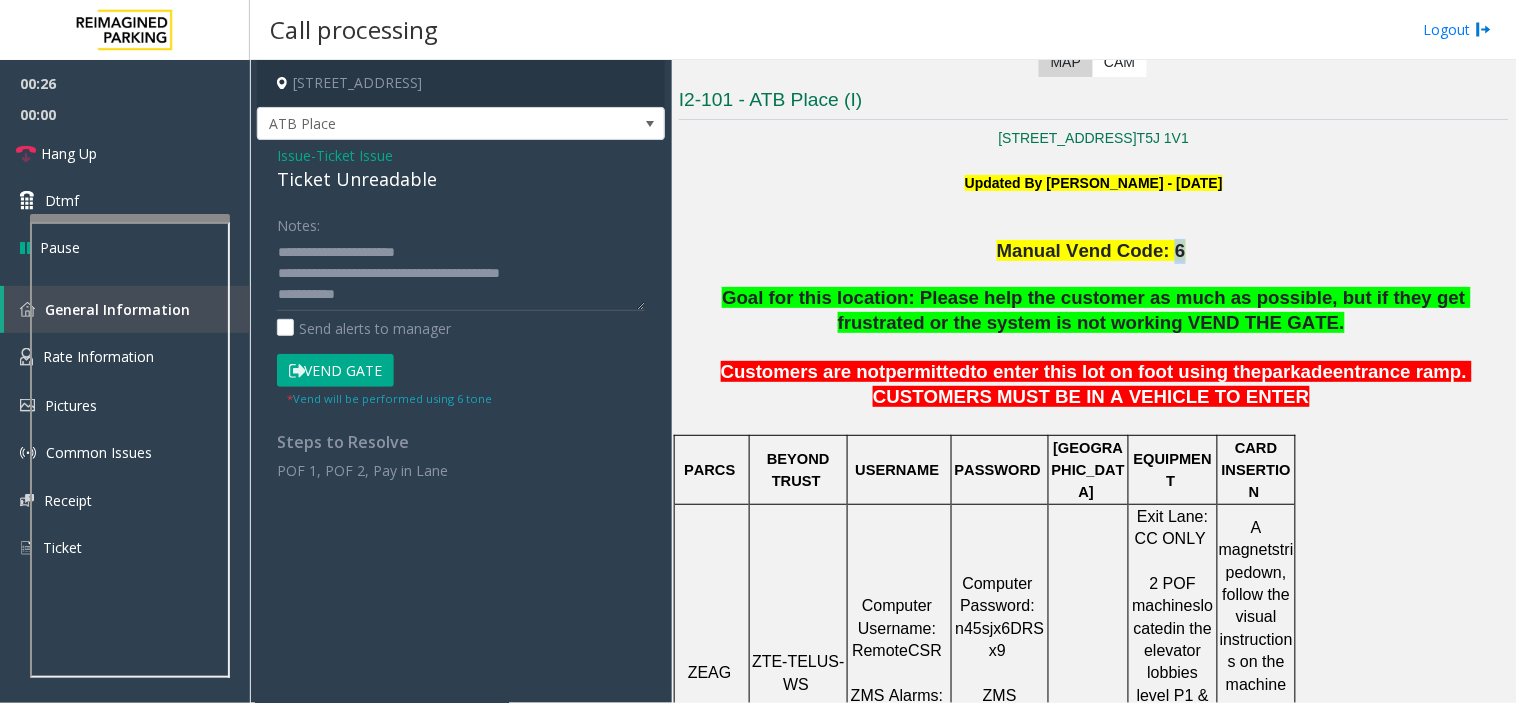 drag, startPoint x: 1156, startPoint y: 252, endPoint x: 1166, endPoint y: 248, distance: 10.770329 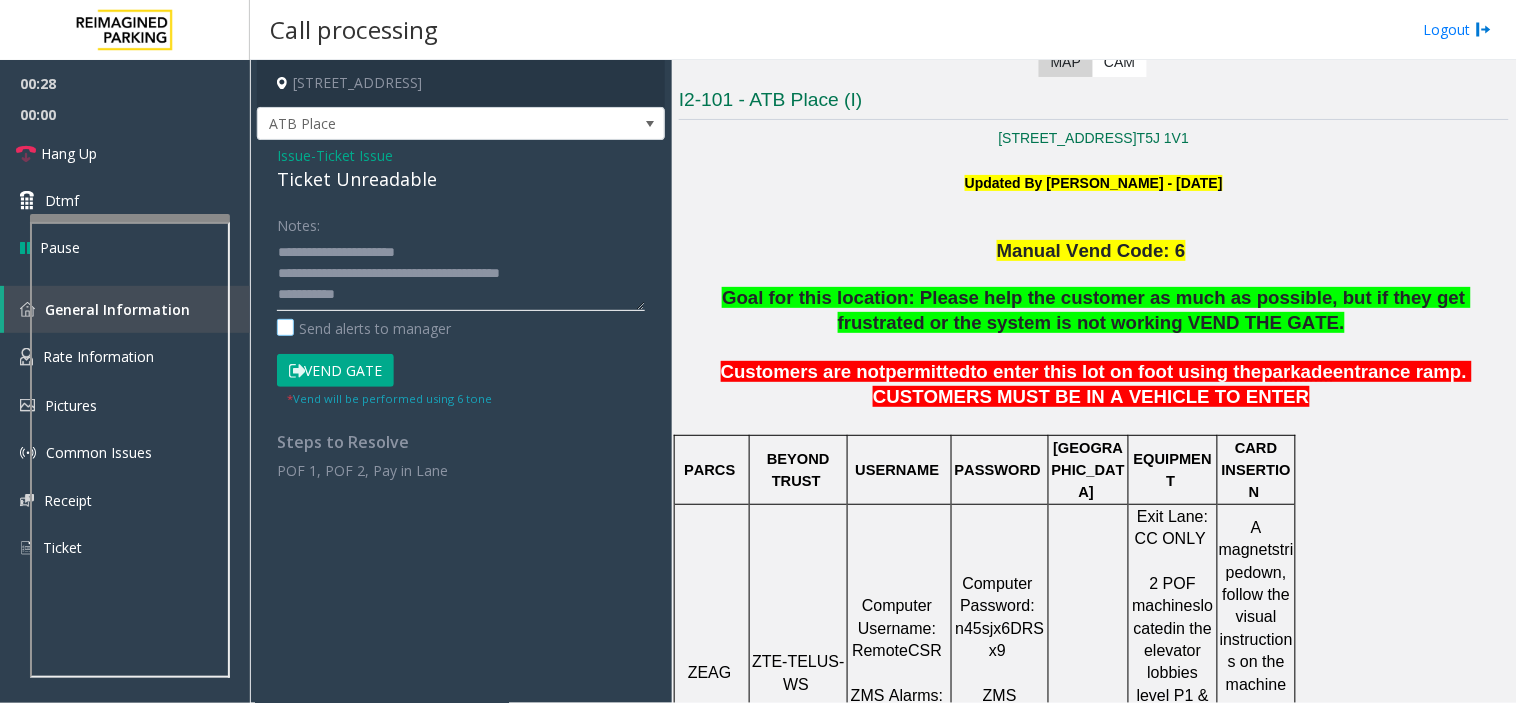 drag, startPoint x: 420, startPoint y: 290, endPoint x: 384, endPoint y: 334, distance: 56.85068 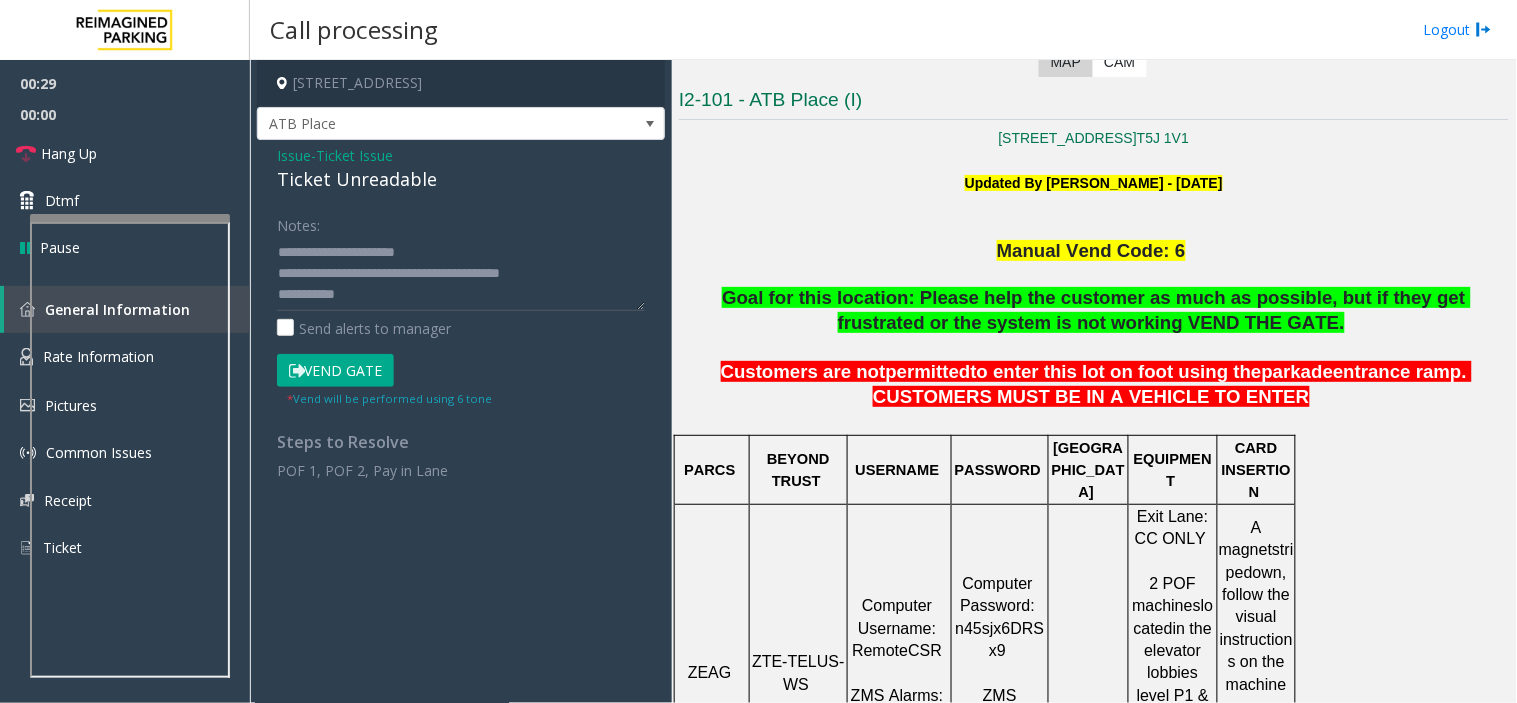 click on "Notes:                      Send alerts to manager" 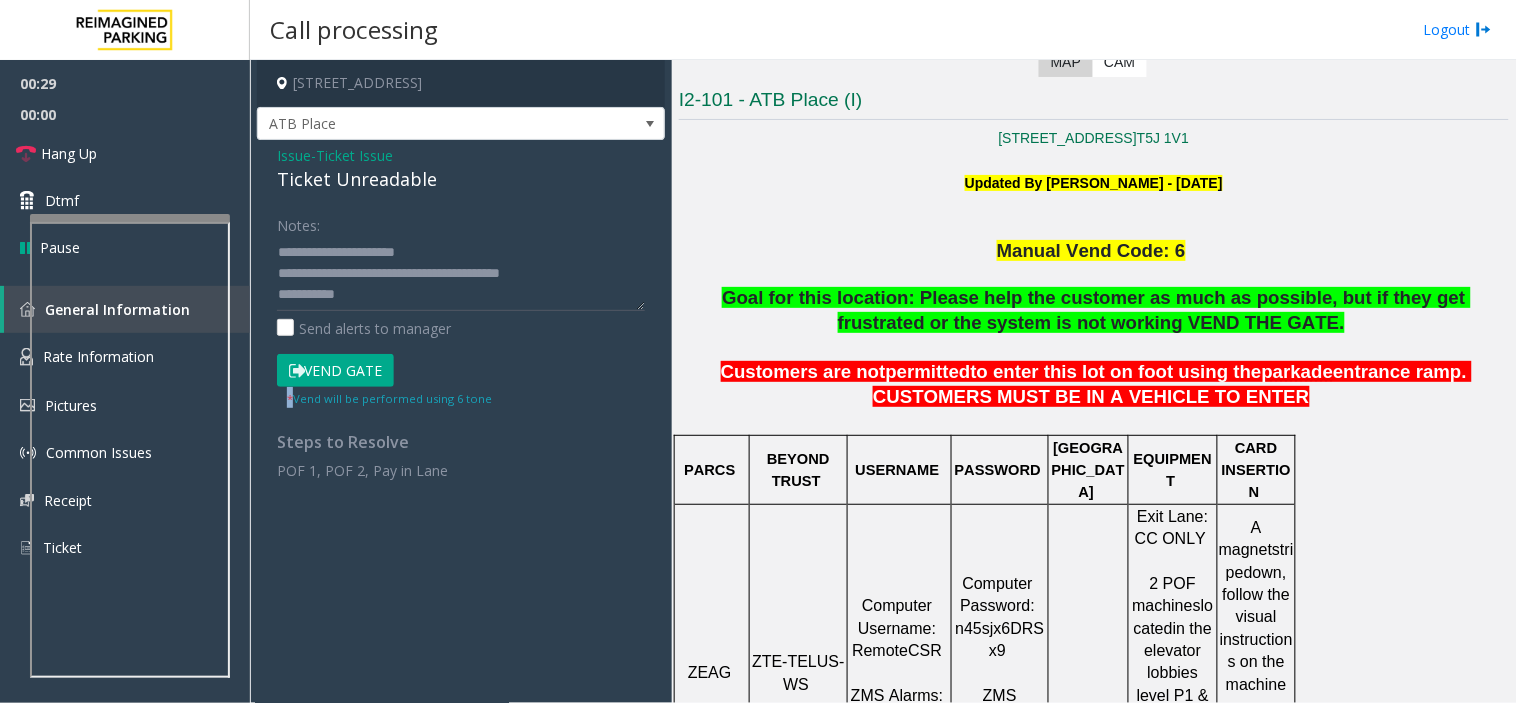 click on "Notes:                      Send alerts to manager" 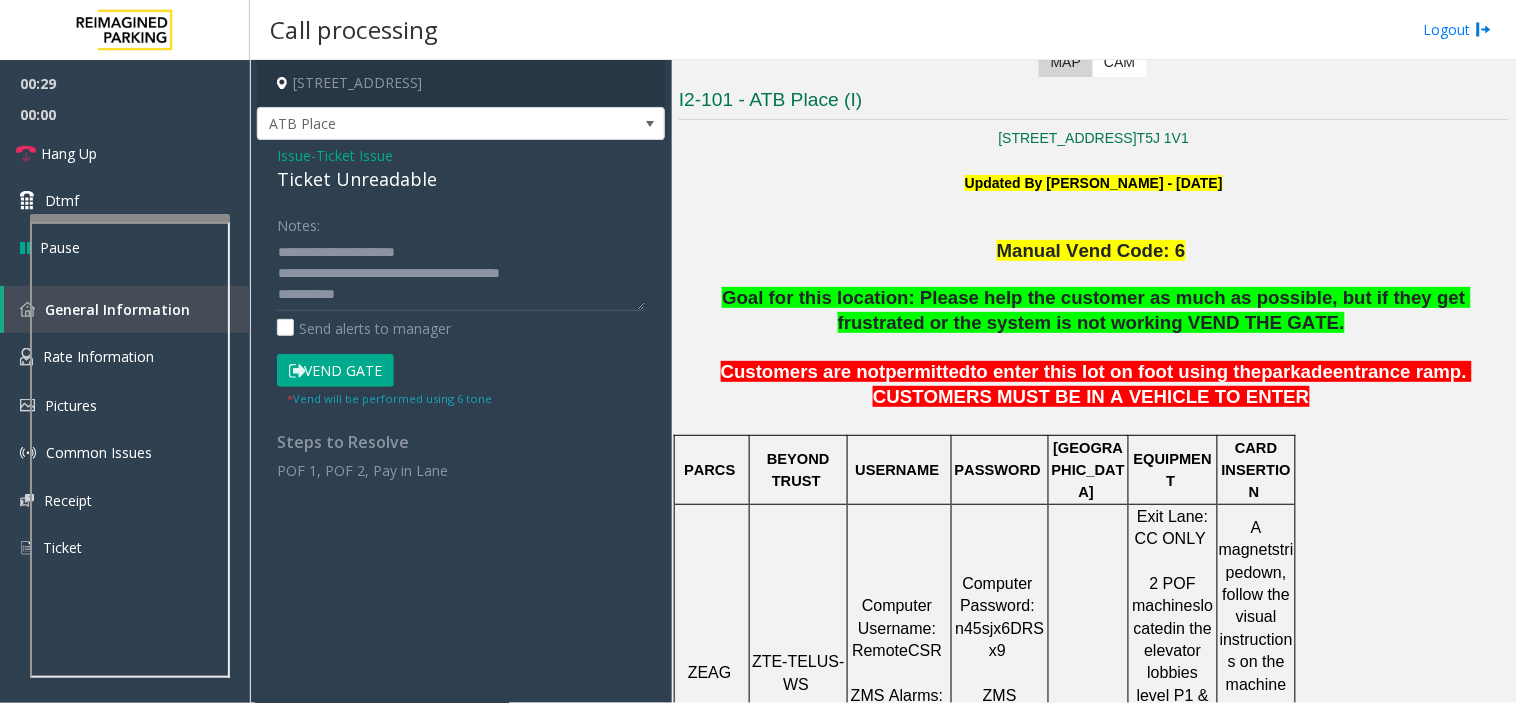 click on "Notes:                      Send alerts to manager" 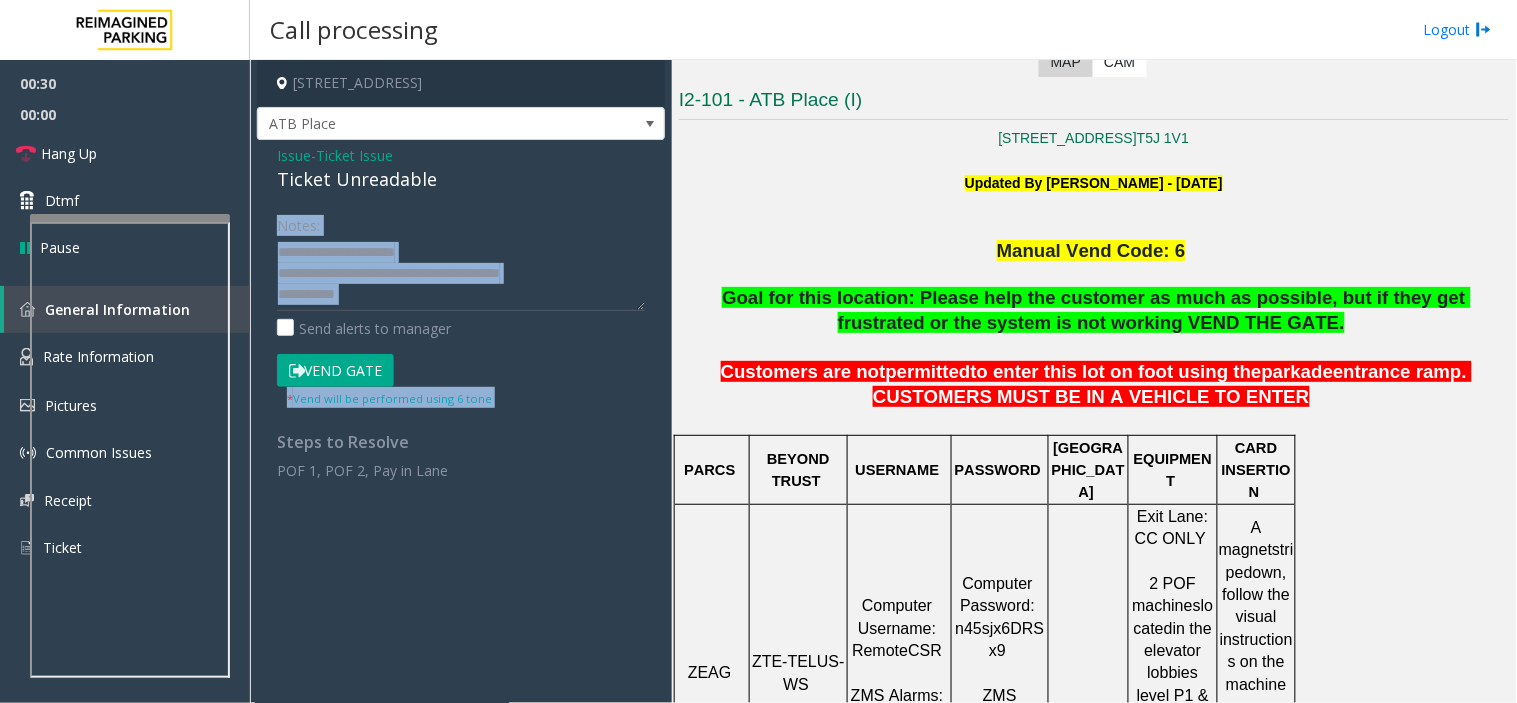 drag, startPoint x: 377, startPoint y: 312, endPoint x: 314, endPoint y: 238, distance: 97.18539 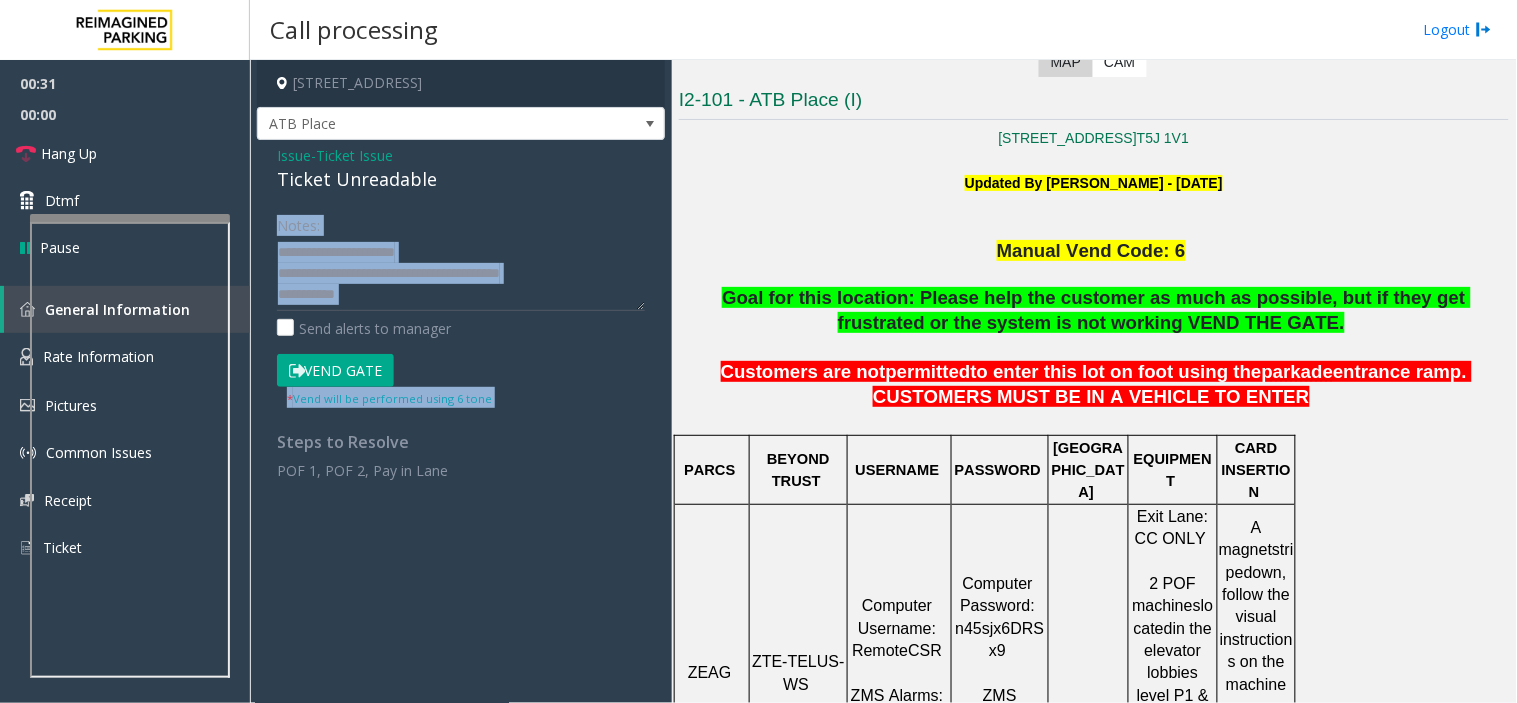 click on "Vend Gate" 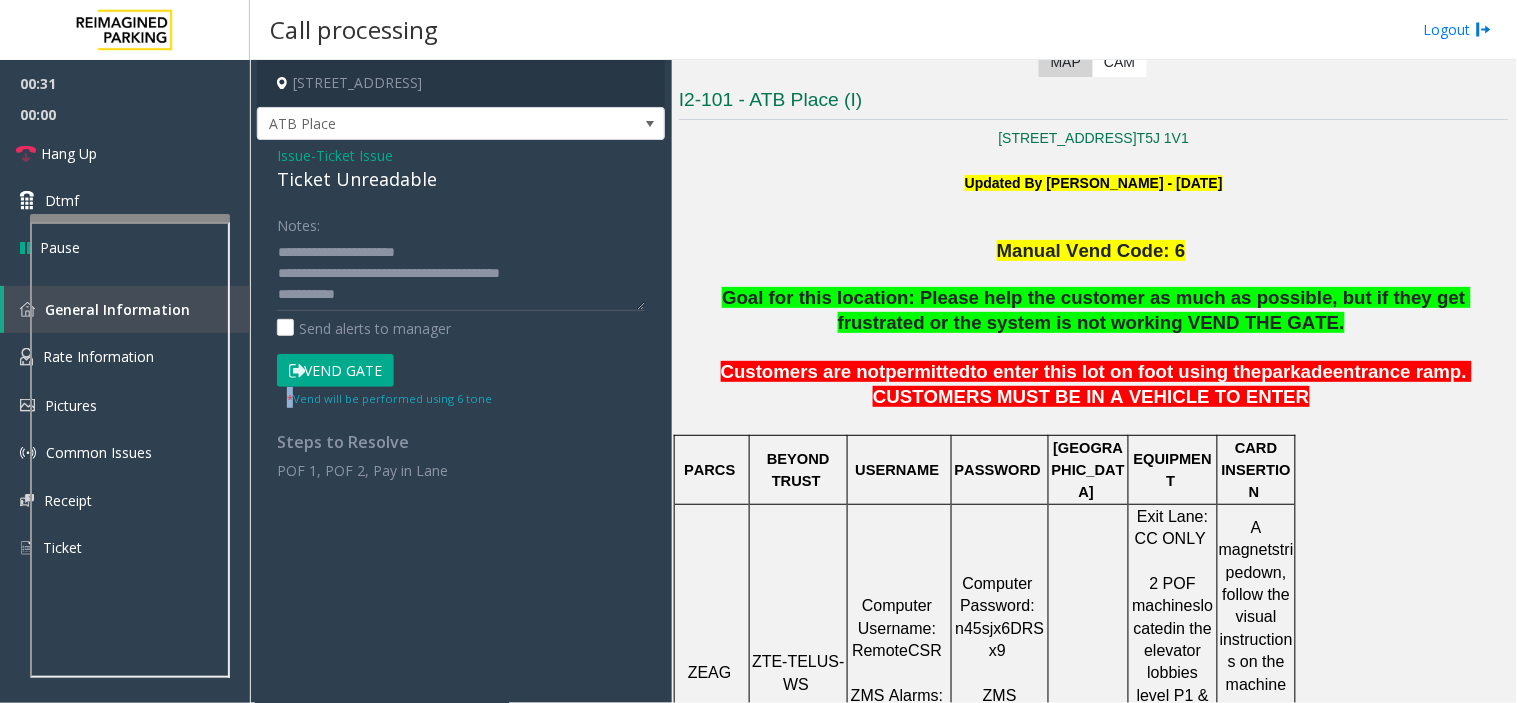 click on "Vend Gate" 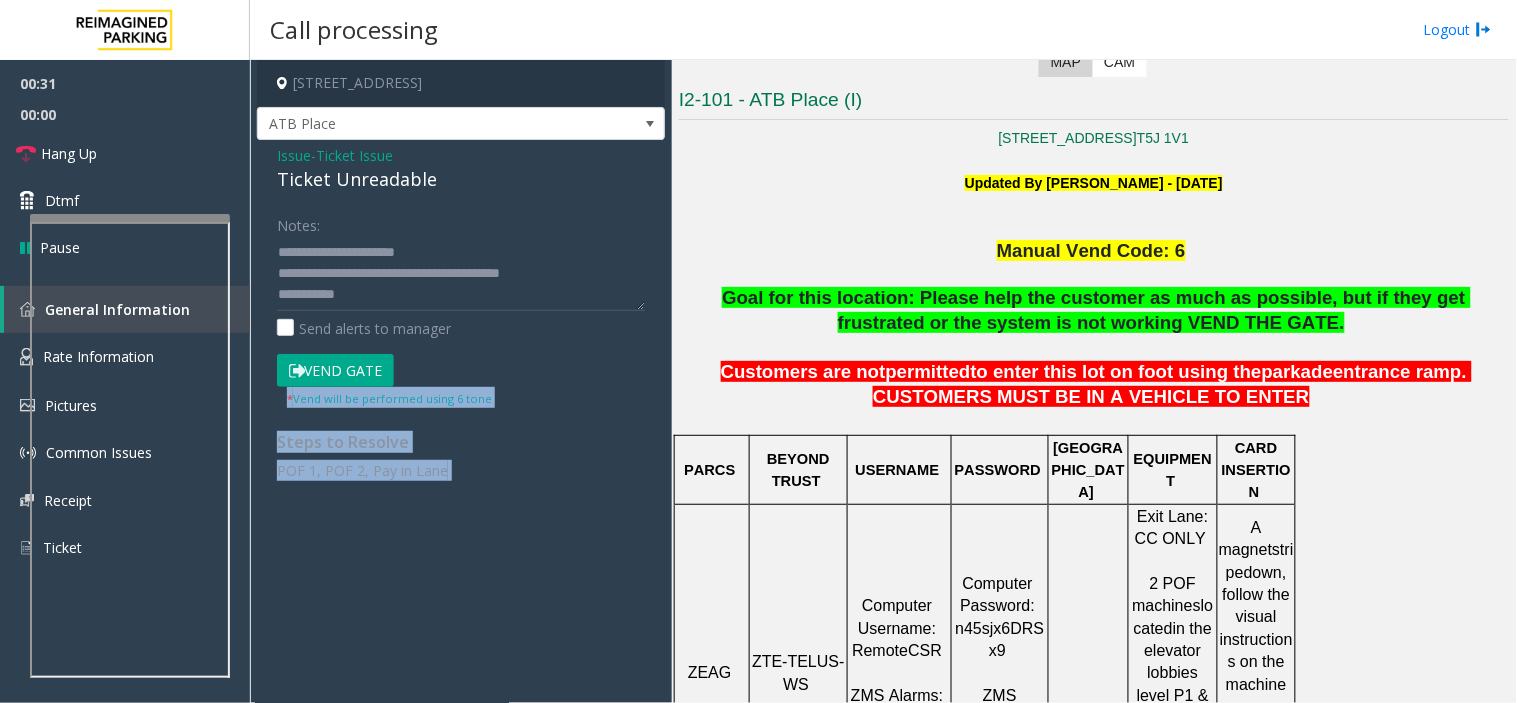 drag, startPoint x: 446, startPoint y: 378, endPoint x: 498, endPoint y: 516, distance: 147.47203 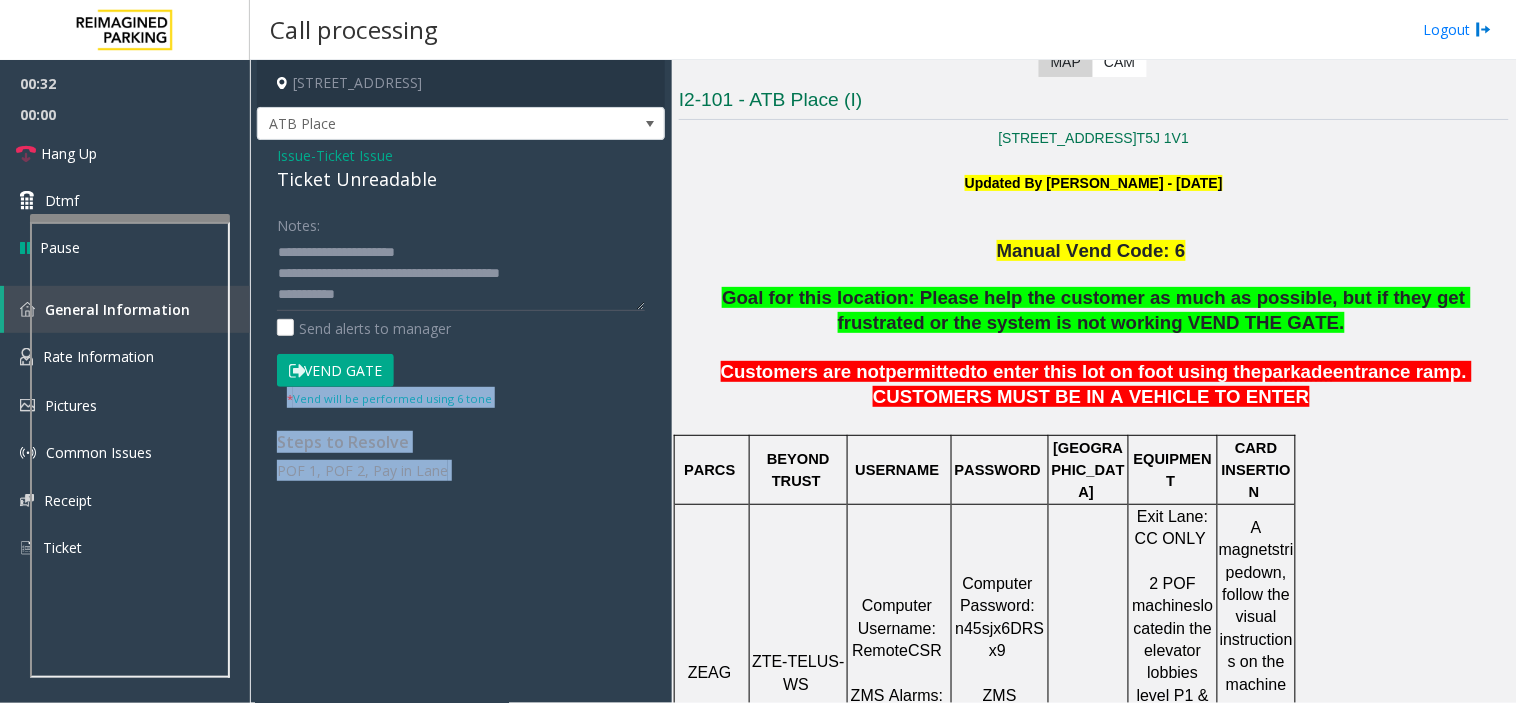 click on "POF 1, POF 2, Pay in Lane" 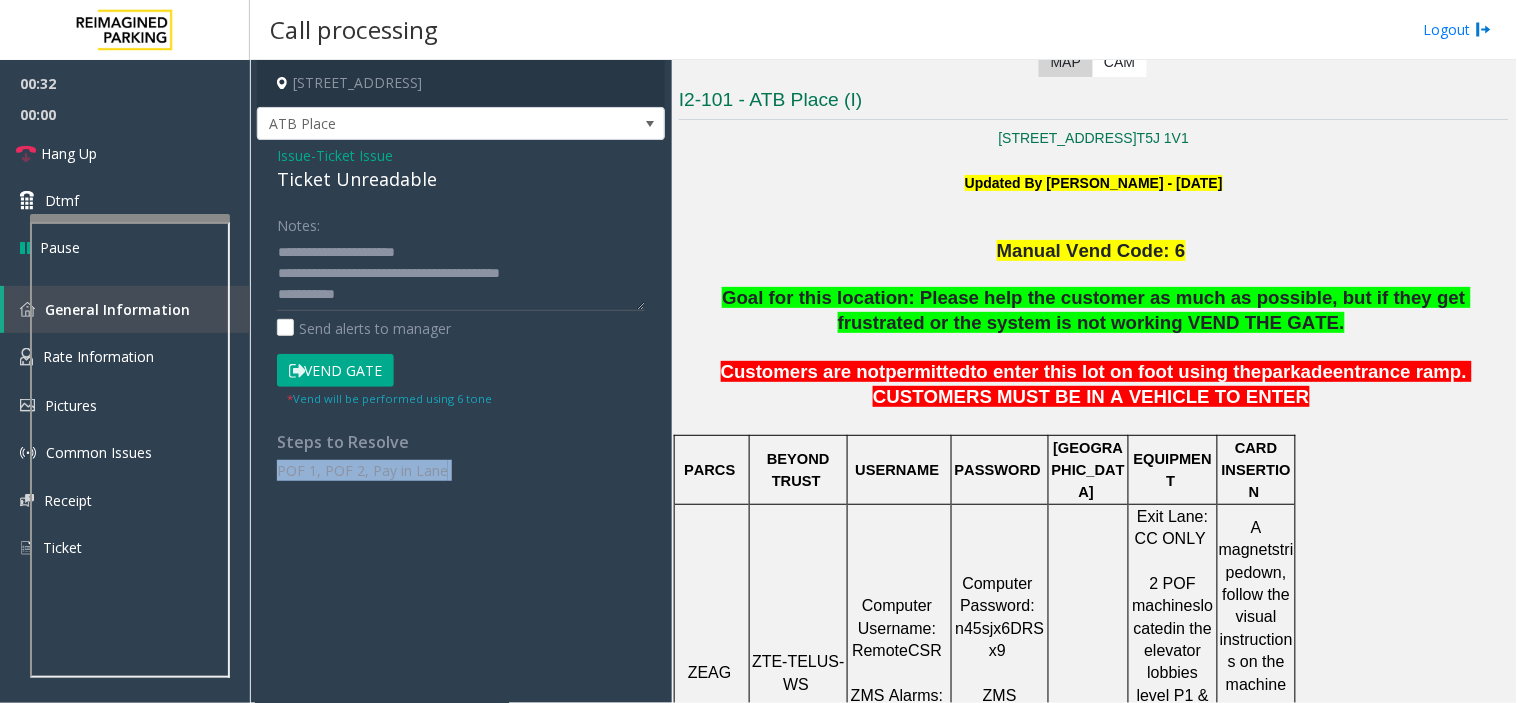 click on "POF 1, POF 2, Pay in Lane" 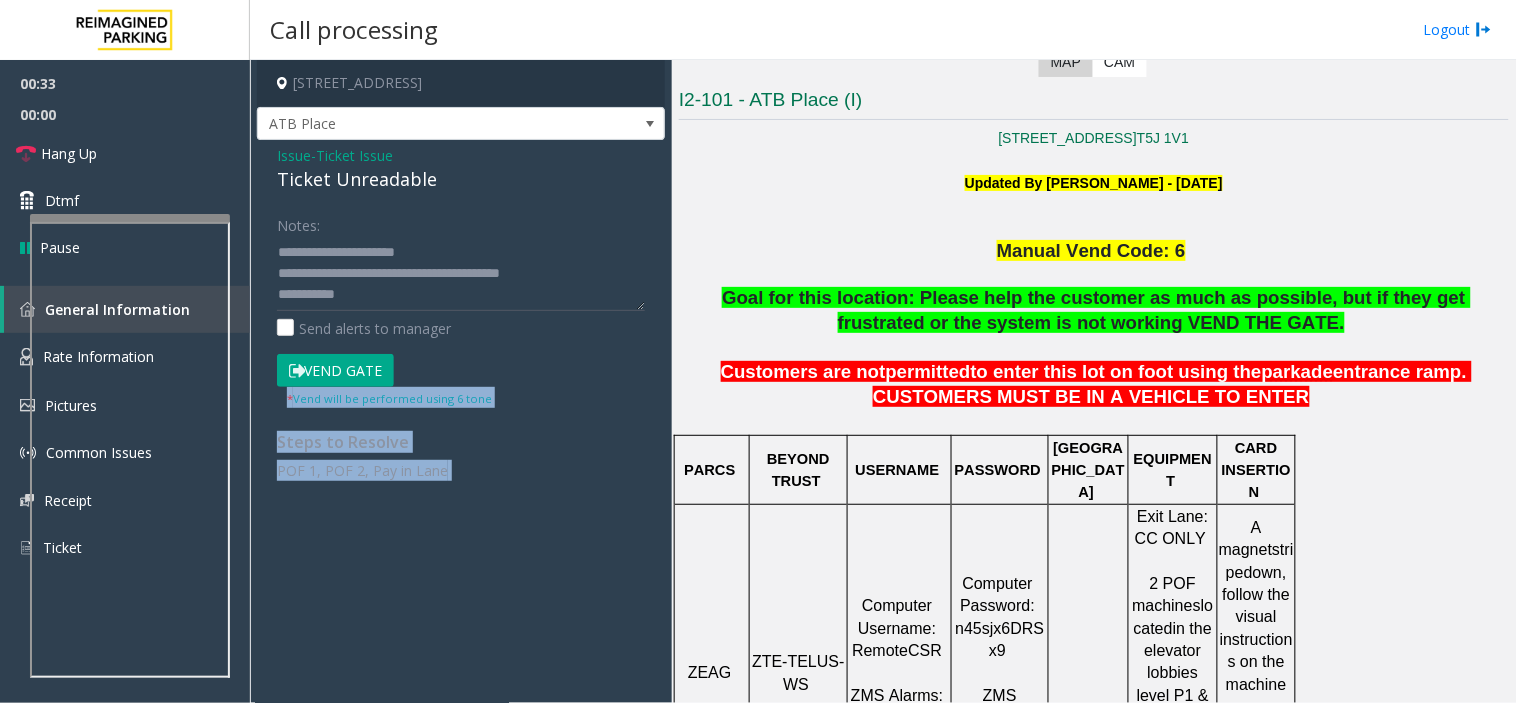 drag, startPoint x: 456, startPoint y: 472, endPoint x: 271, endPoint y: 396, distance: 200.0025 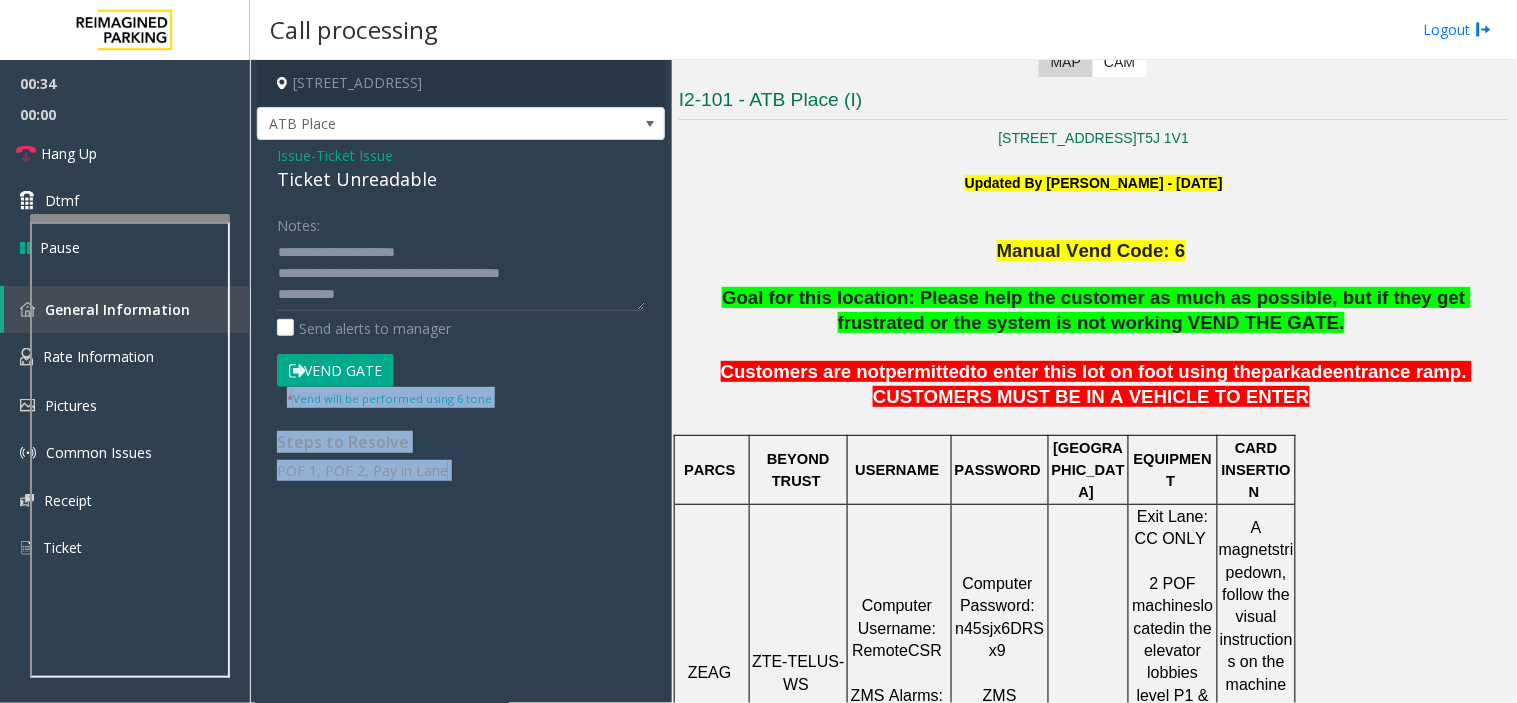 click on "Vend Gate  * Vend will be performed using 6 tone" 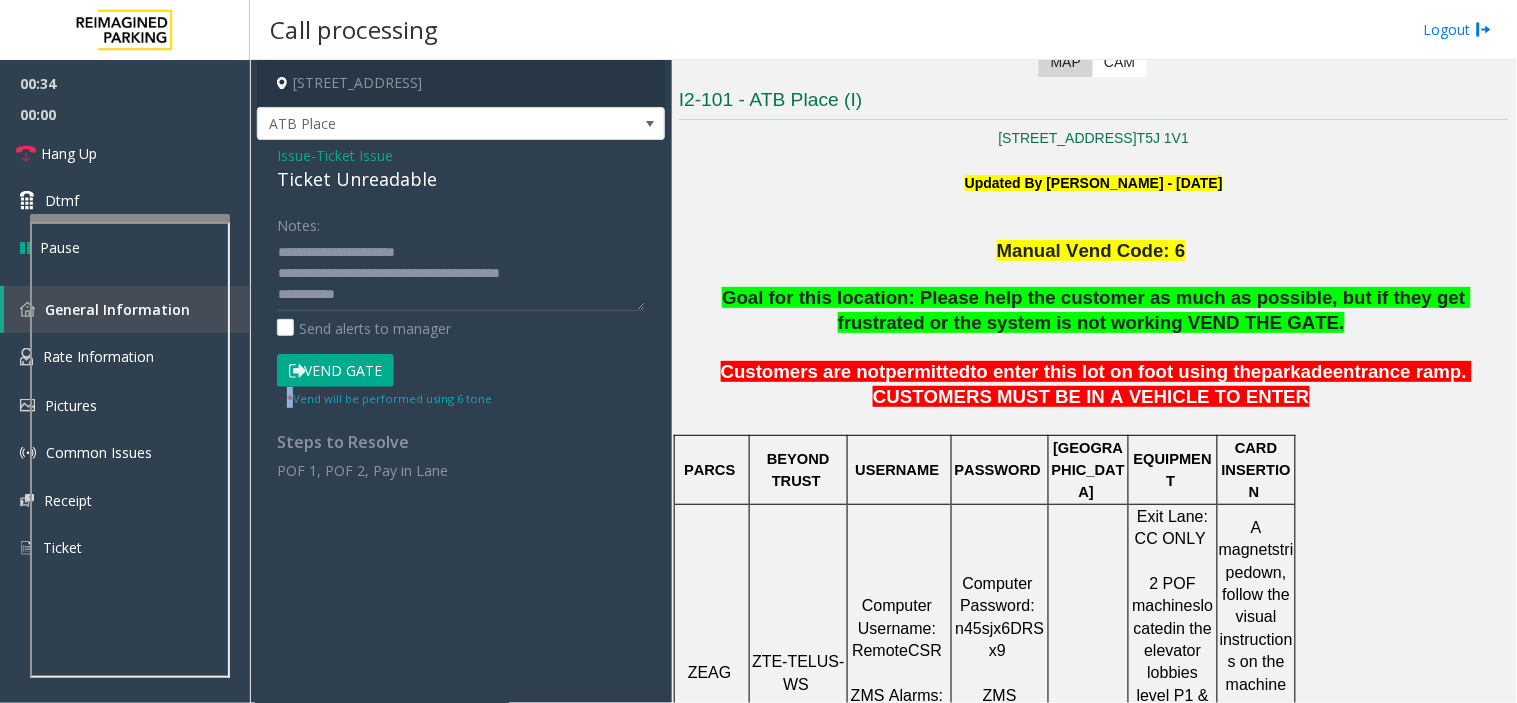 click on "Vend Gate  * Vend will be performed using 6 tone" 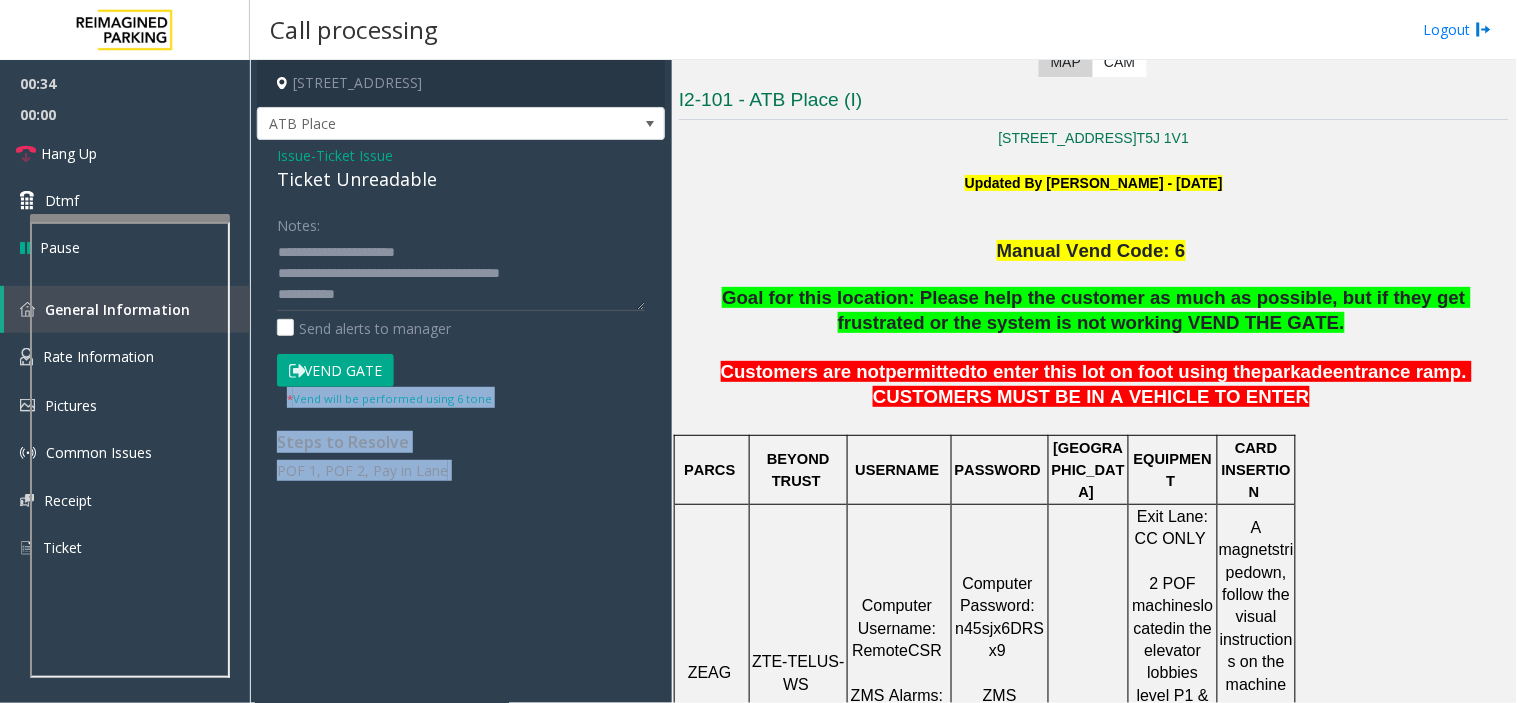 drag, startPoint x: 284, startPoint y: 396, endPoint x: 431, endPoint y: 482, distance: 170.30855 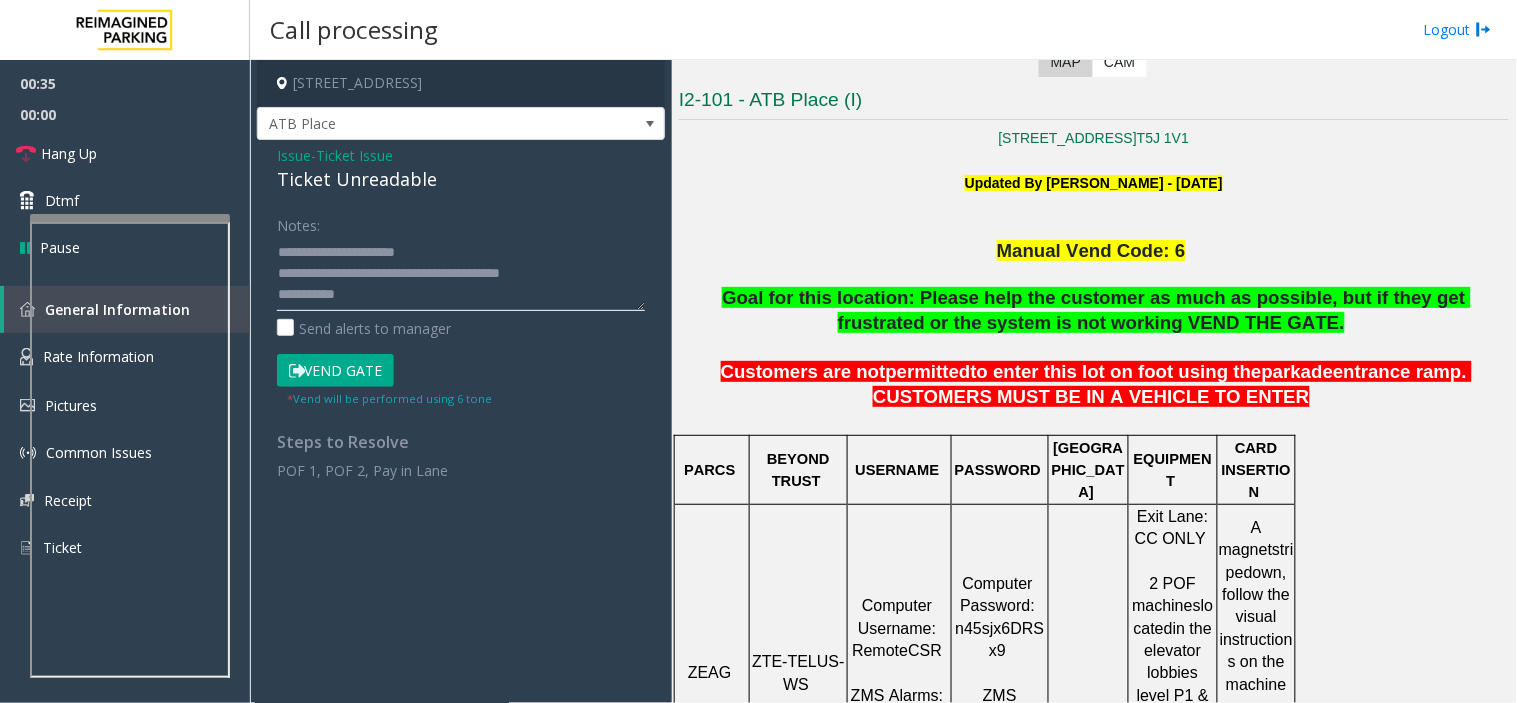 click 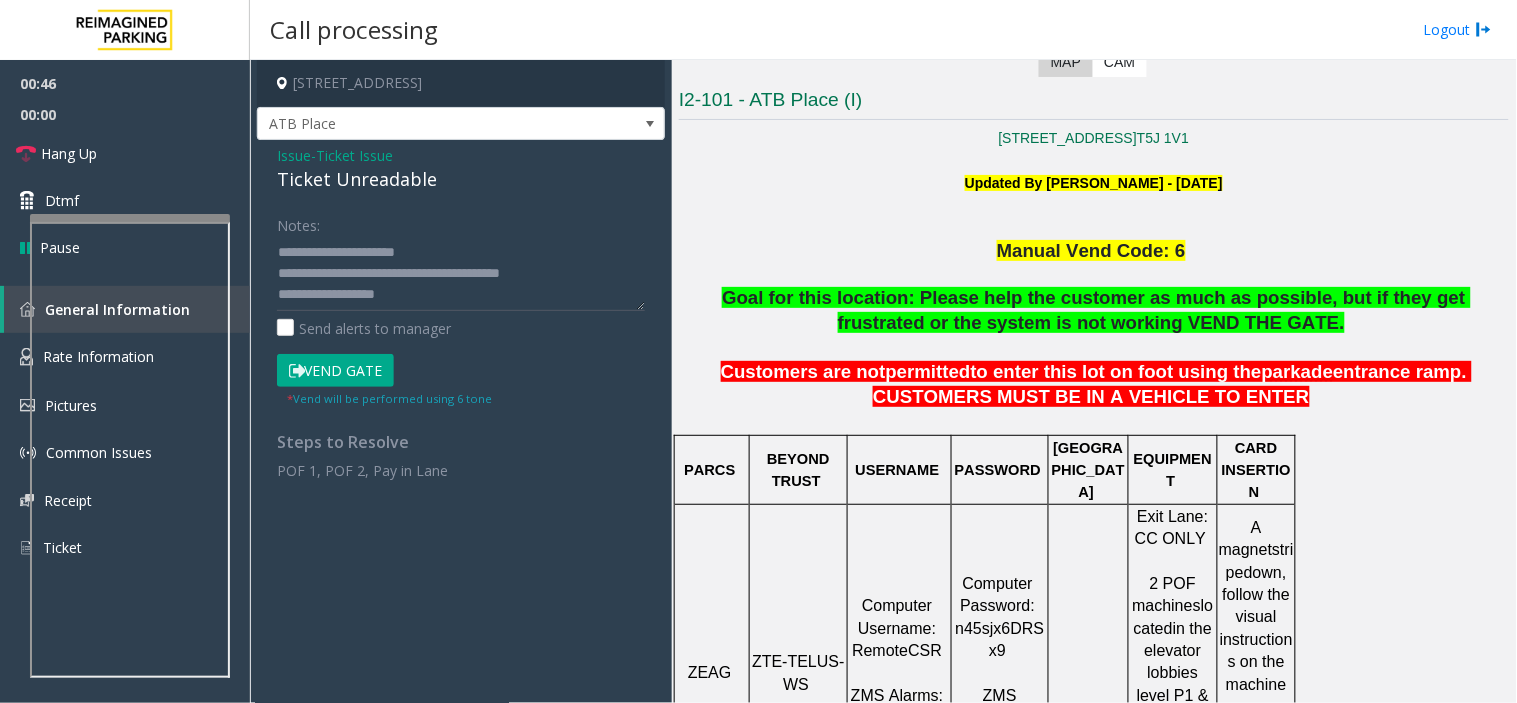click on "Vend Gate" 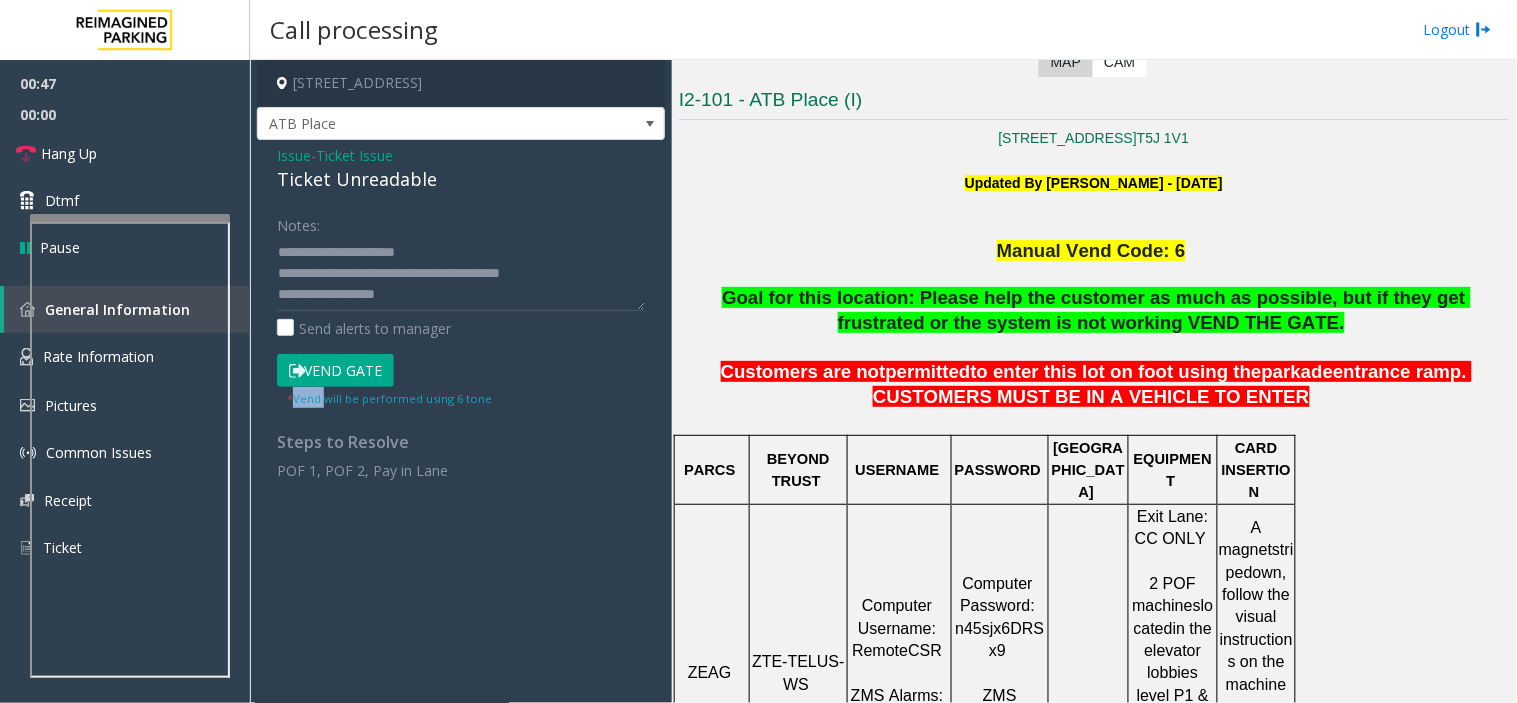 click on "* Vend will be performed using 6 tone" 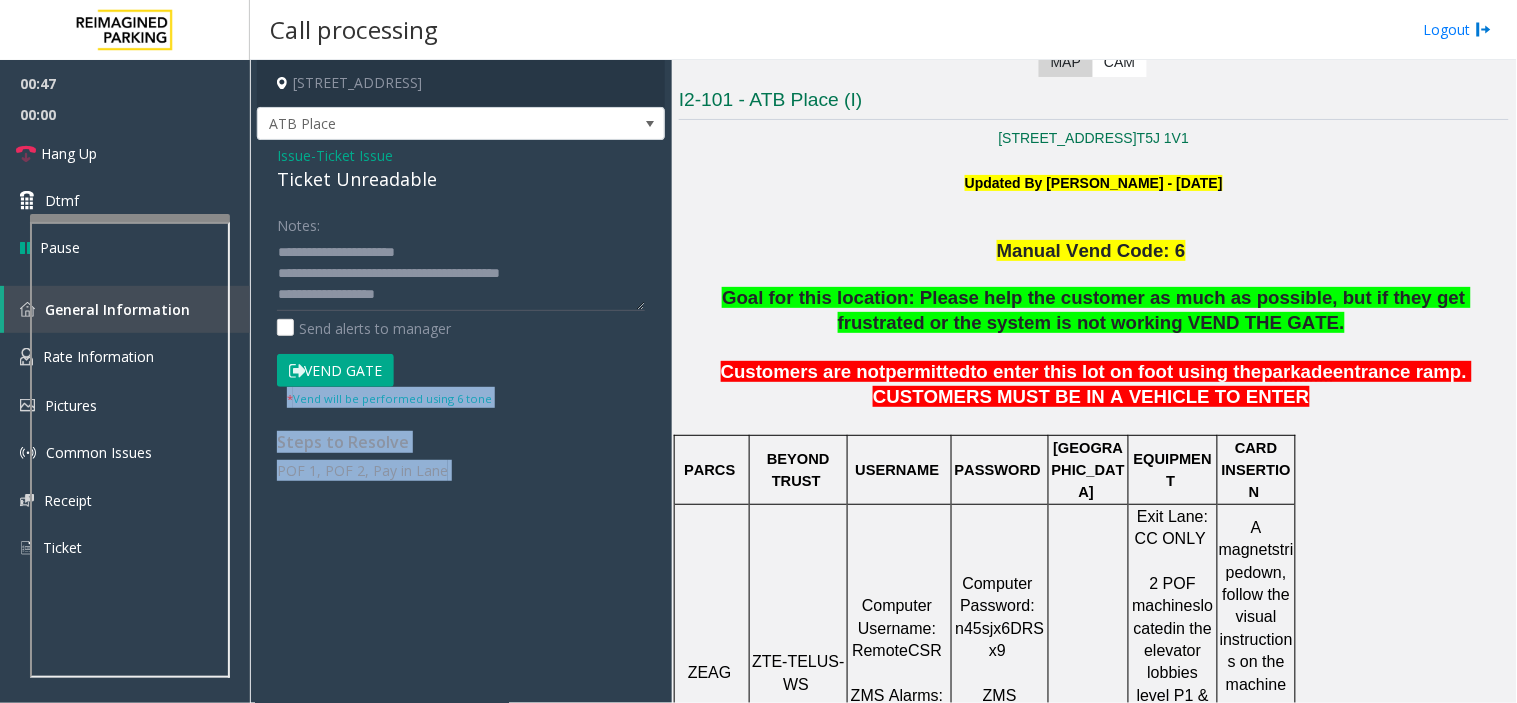 drag, startPoint x: 303, startPoint y: 394, endPoint x: 485, endPoint y: 491, distance: 206.2353 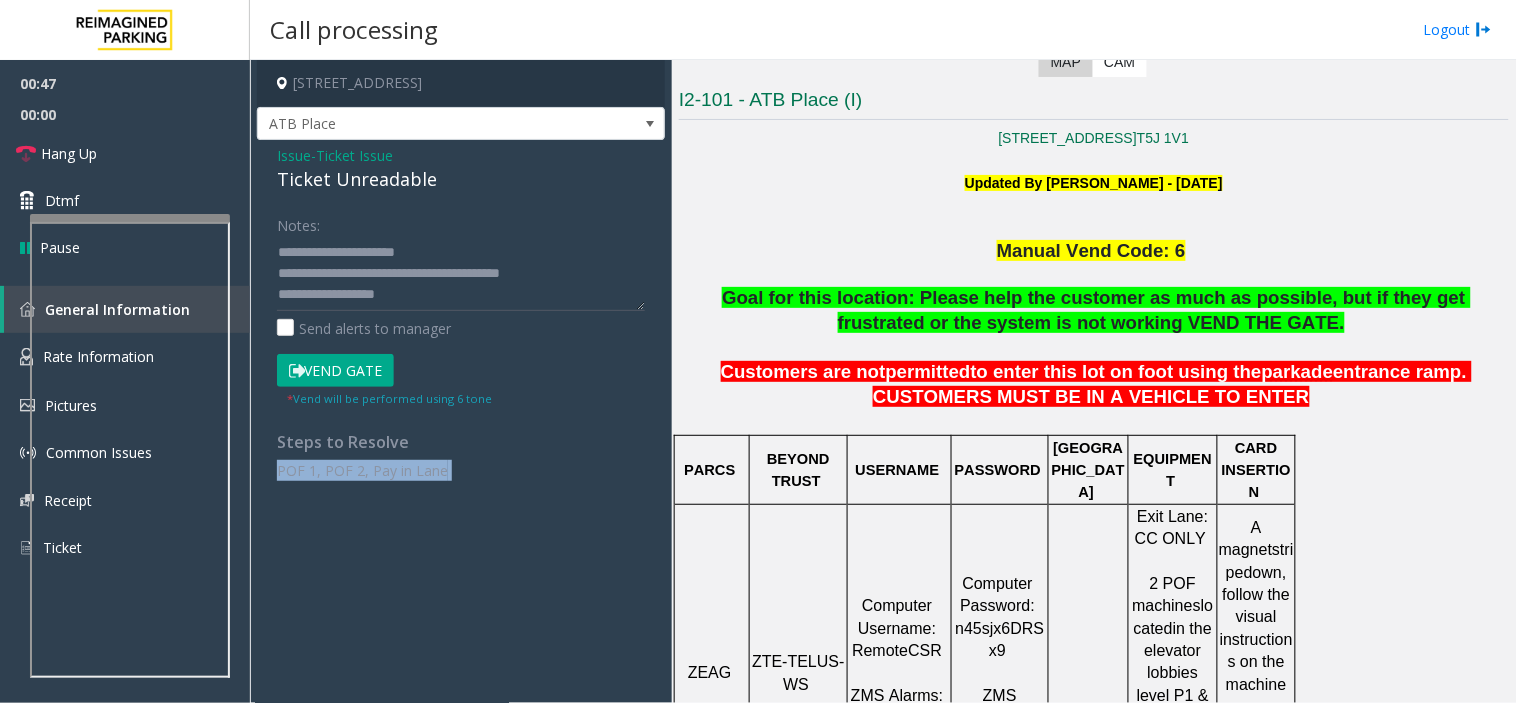 click on "Issue  -  Ticket Issue Ticket Unreadable Notes:                      Send alerts to manager  Vend Gate  * Vend will be performed using 6 tone  Steps to Resolve POF 1, POF 2, Pay in Lane" 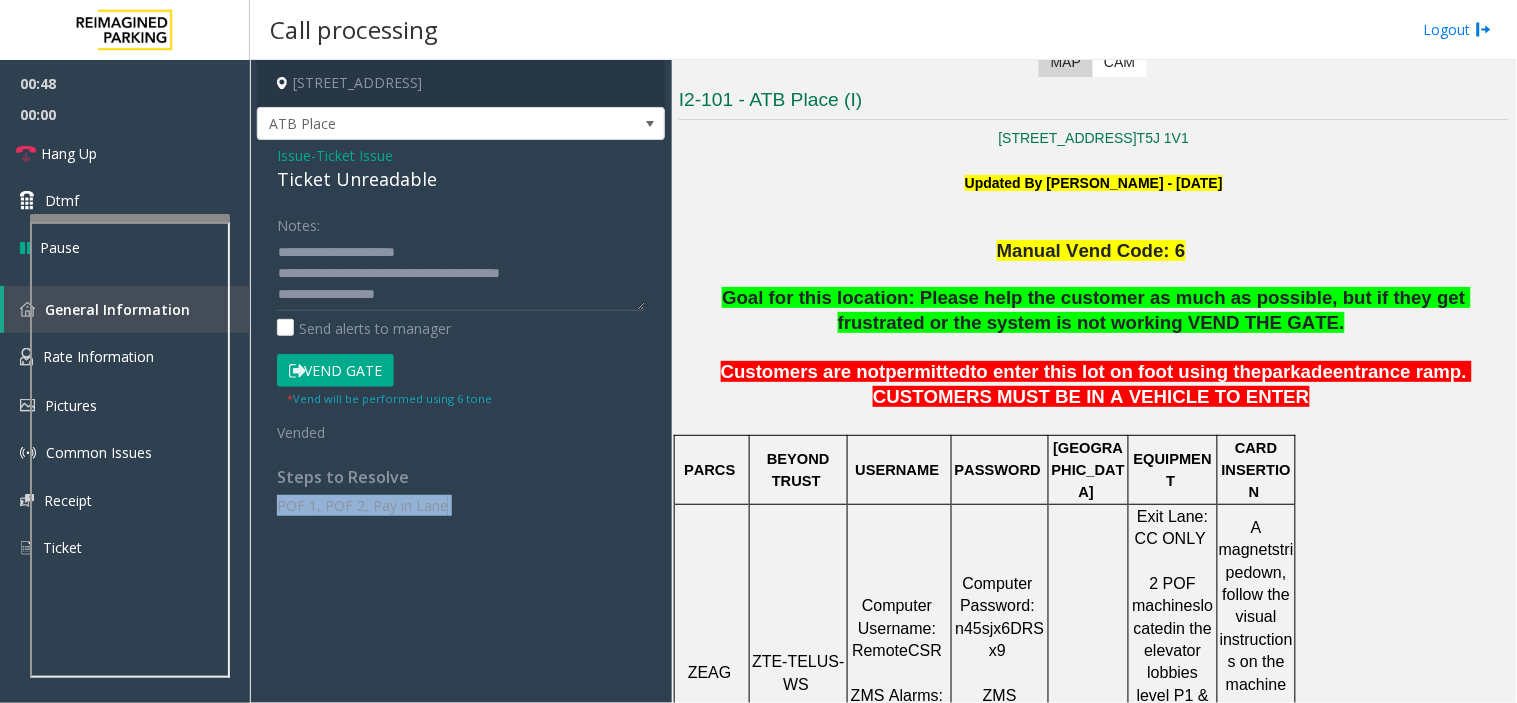 click on "Steps to Resolve POF 1, POF 2, Pay in Lane" 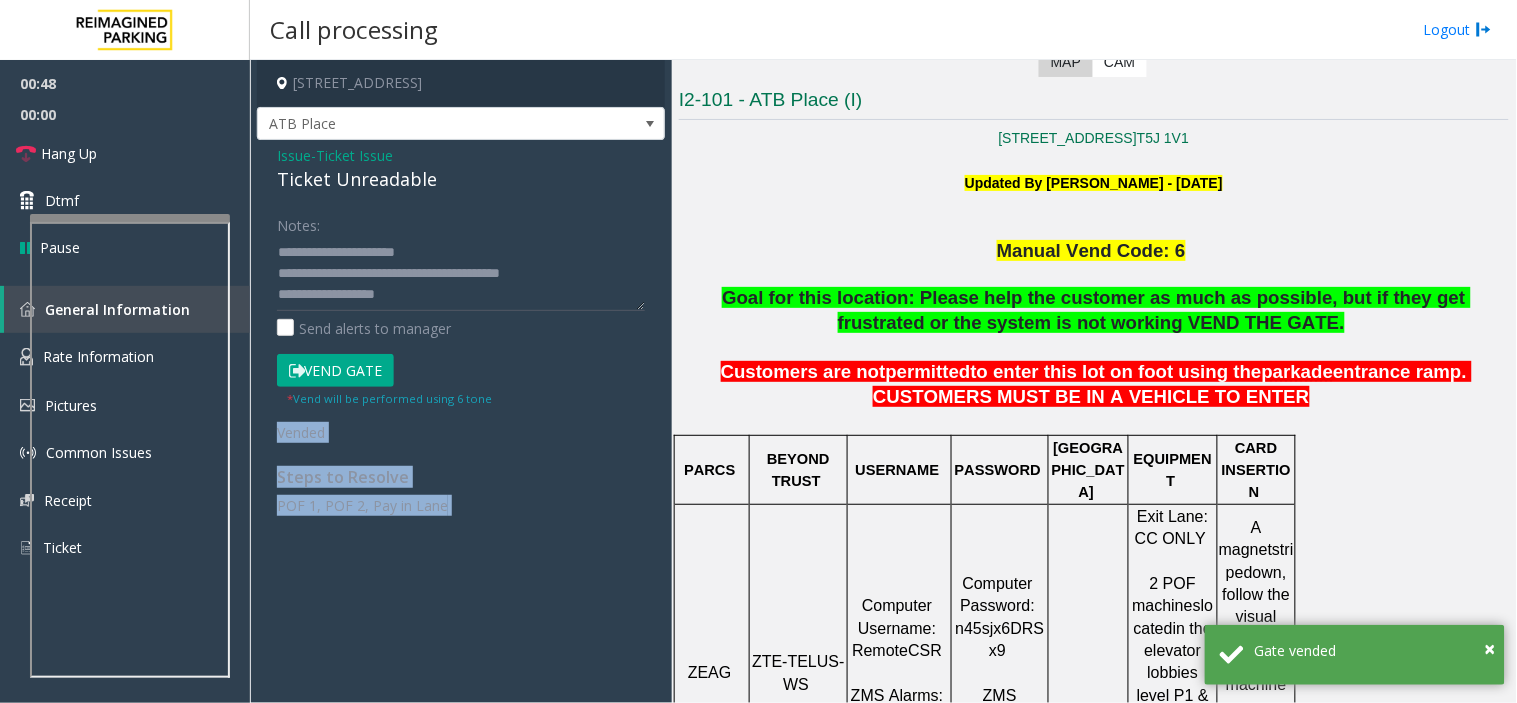 drag, startPoint x: 485, startPoint y: 491, endPoint x: 287, endPoint y: 425, distance: 208.71033 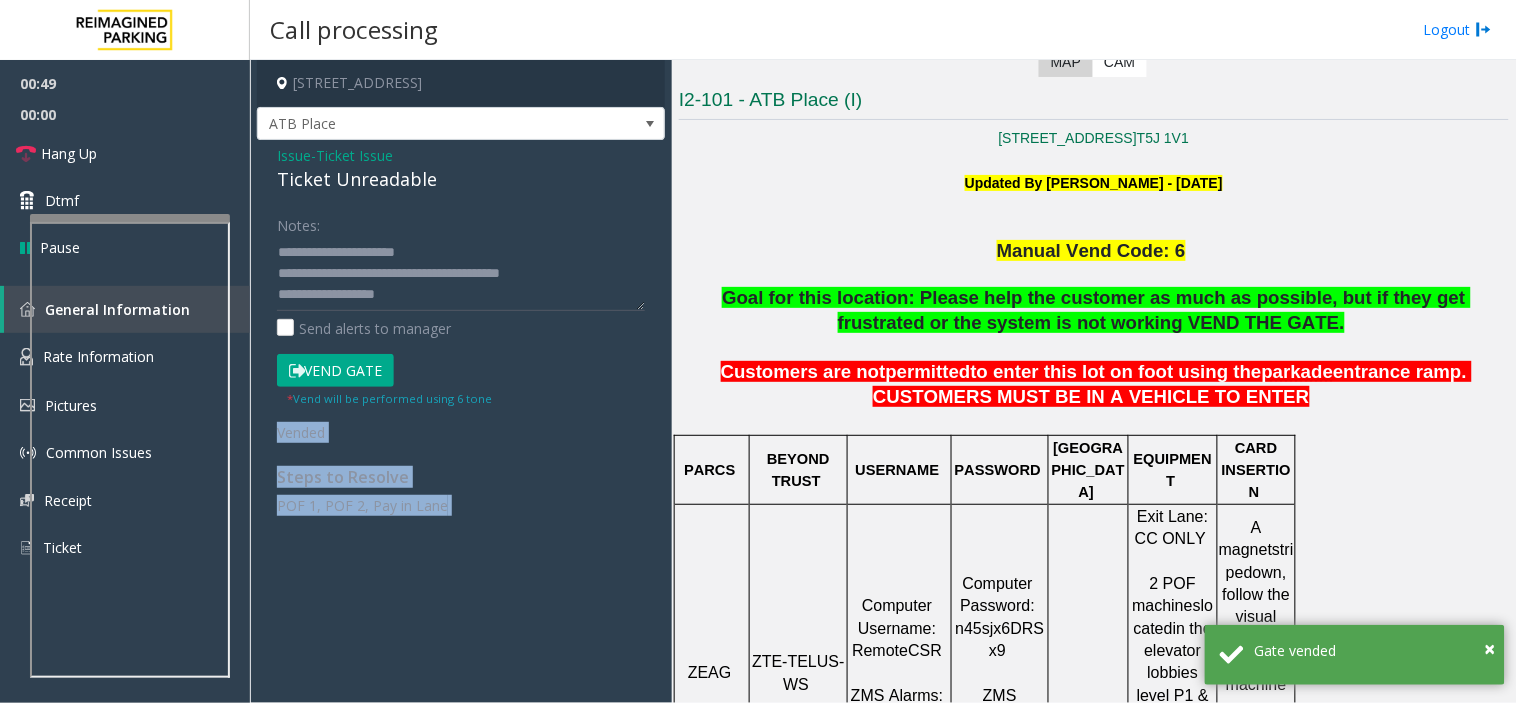 click on "Vended" 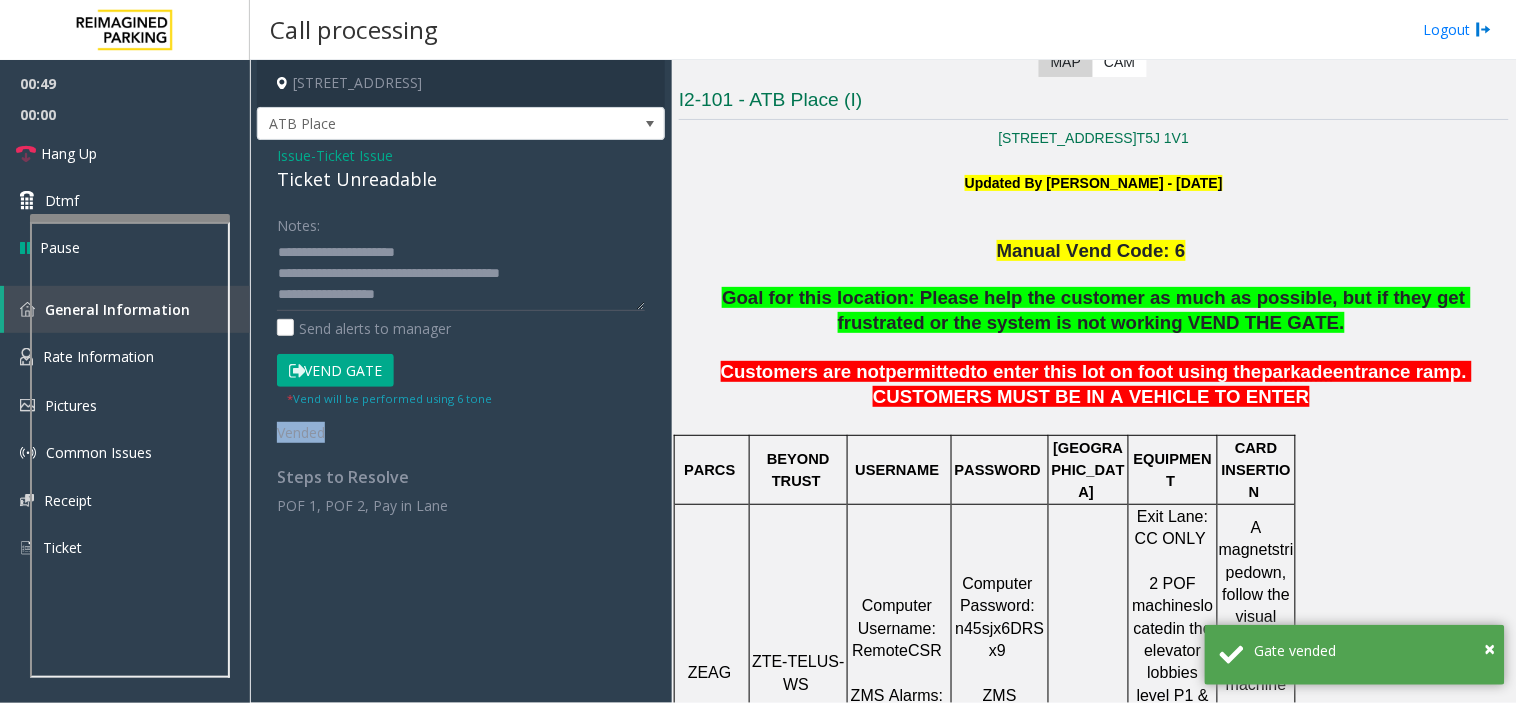 click on "Vended" 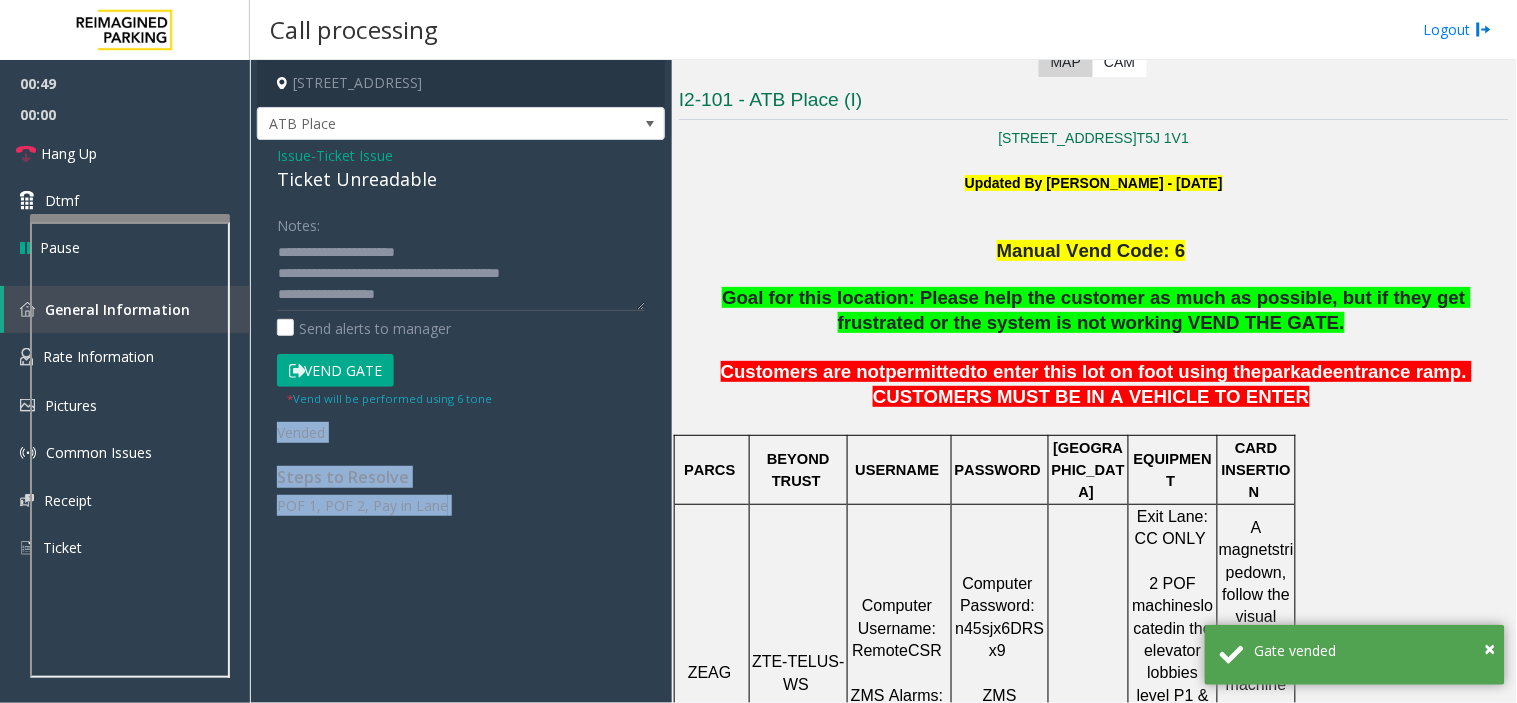 drag, startPoint x: 287, startPoint y: 425, endPoint x: 487, endPoint y: 506, distance: 215.77998 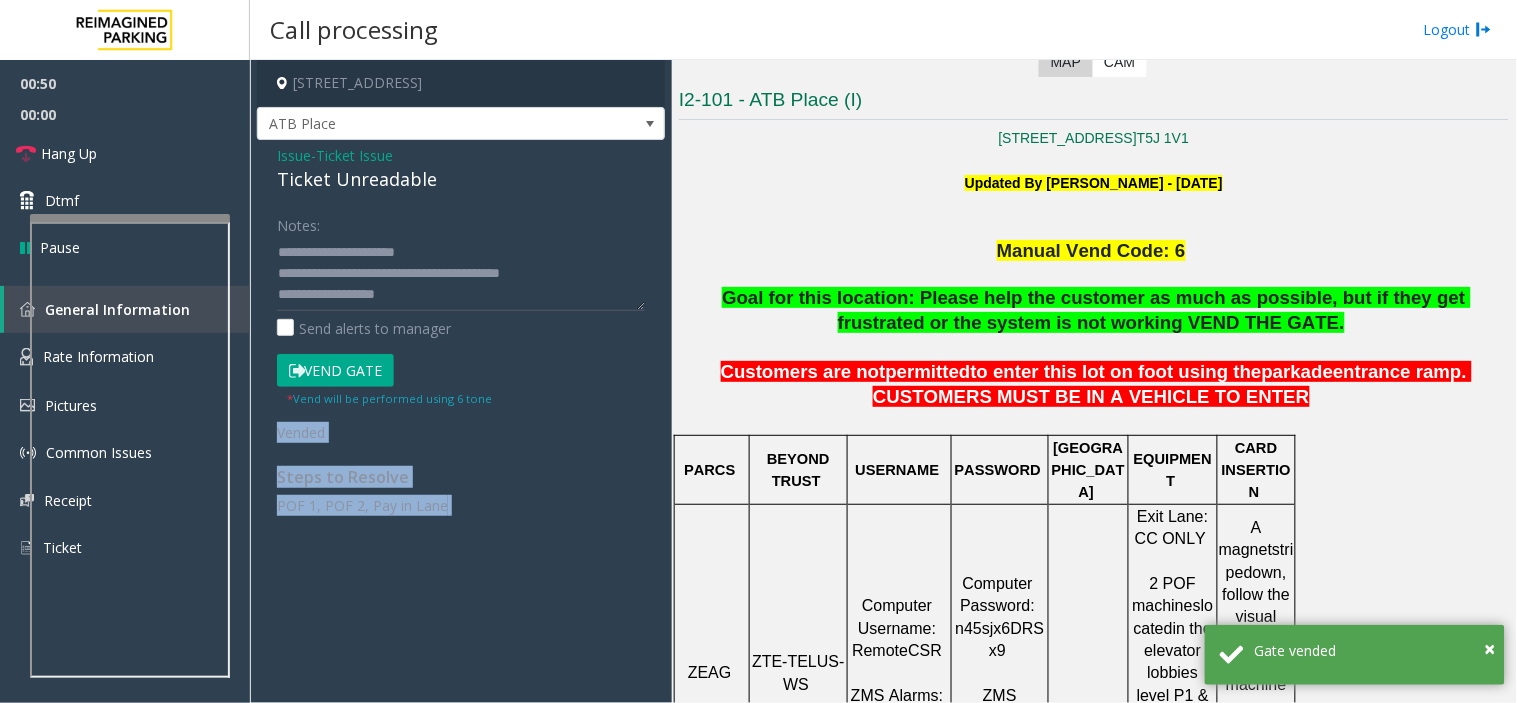 click on "POF 1, POF 2, Pay in Lane" 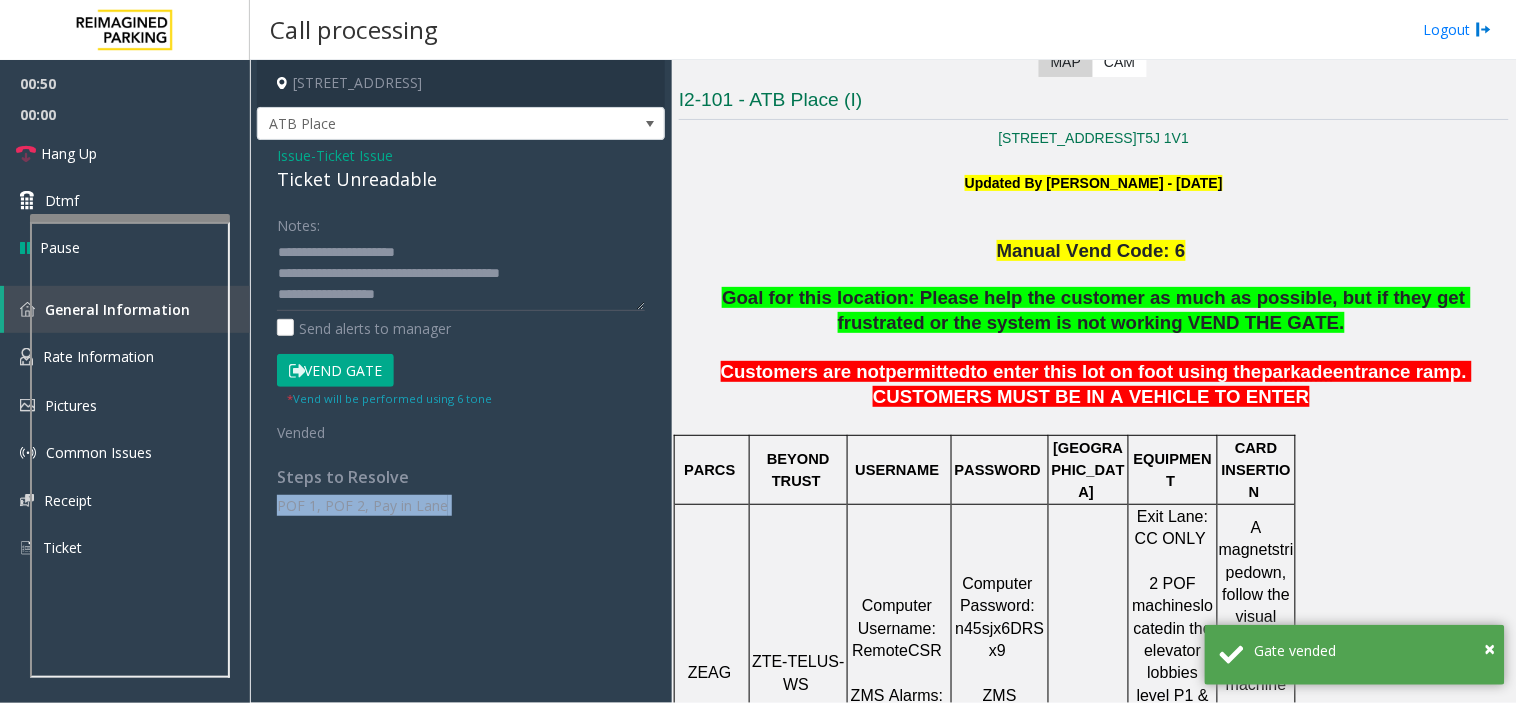 click on "POF 1, POF 2, Pay in Lane" 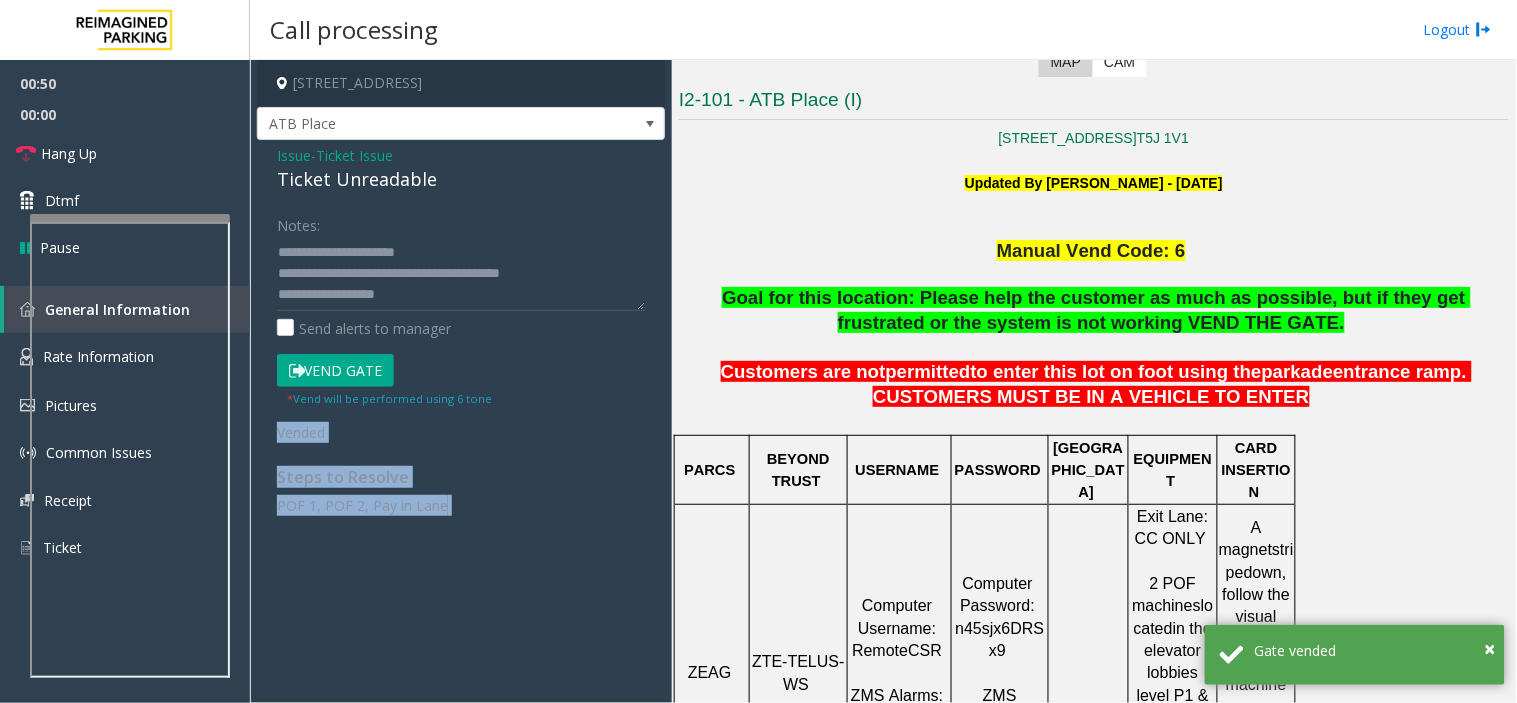 drag, startPoint x: 487, startPoint y: 506, endPoint x: 287, endPoint y: 417, distance: 218.90866 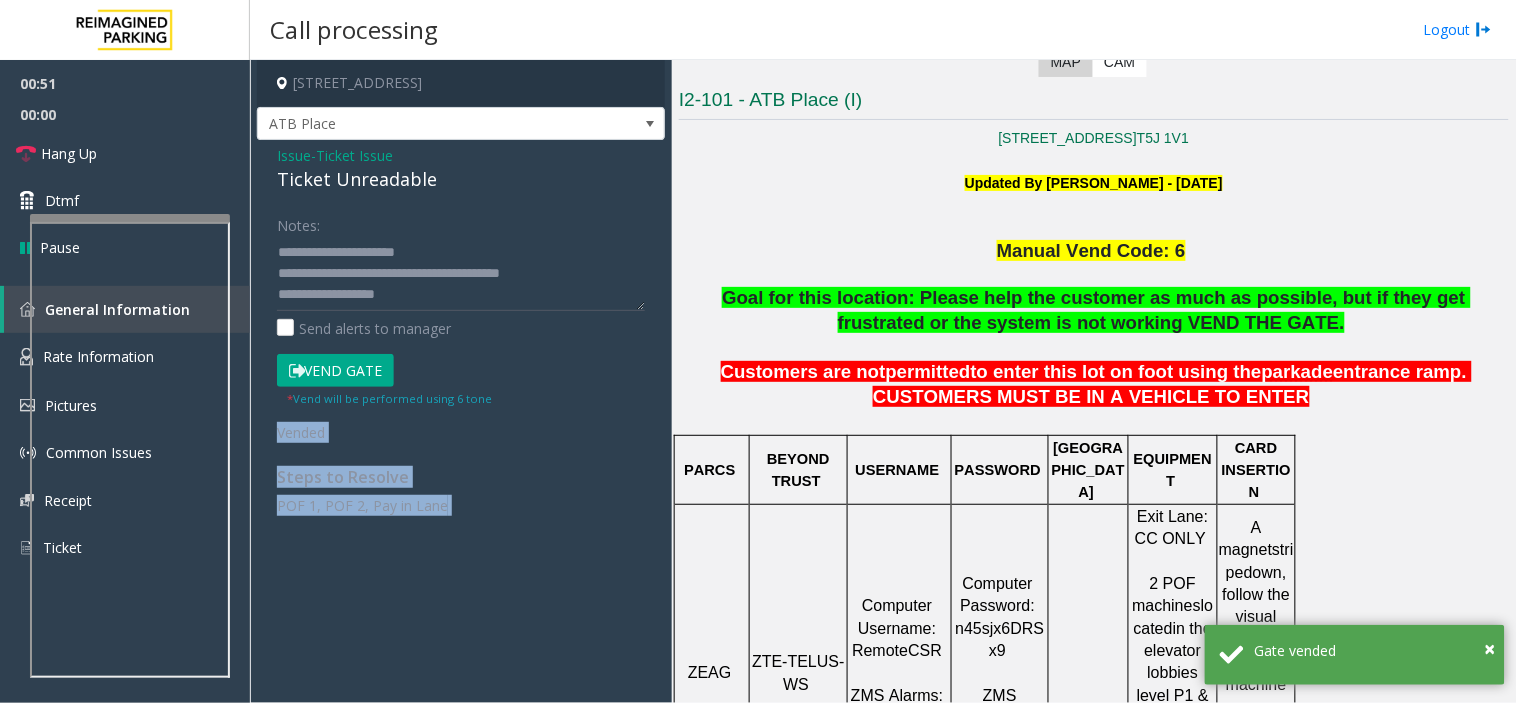 click on "Vended" 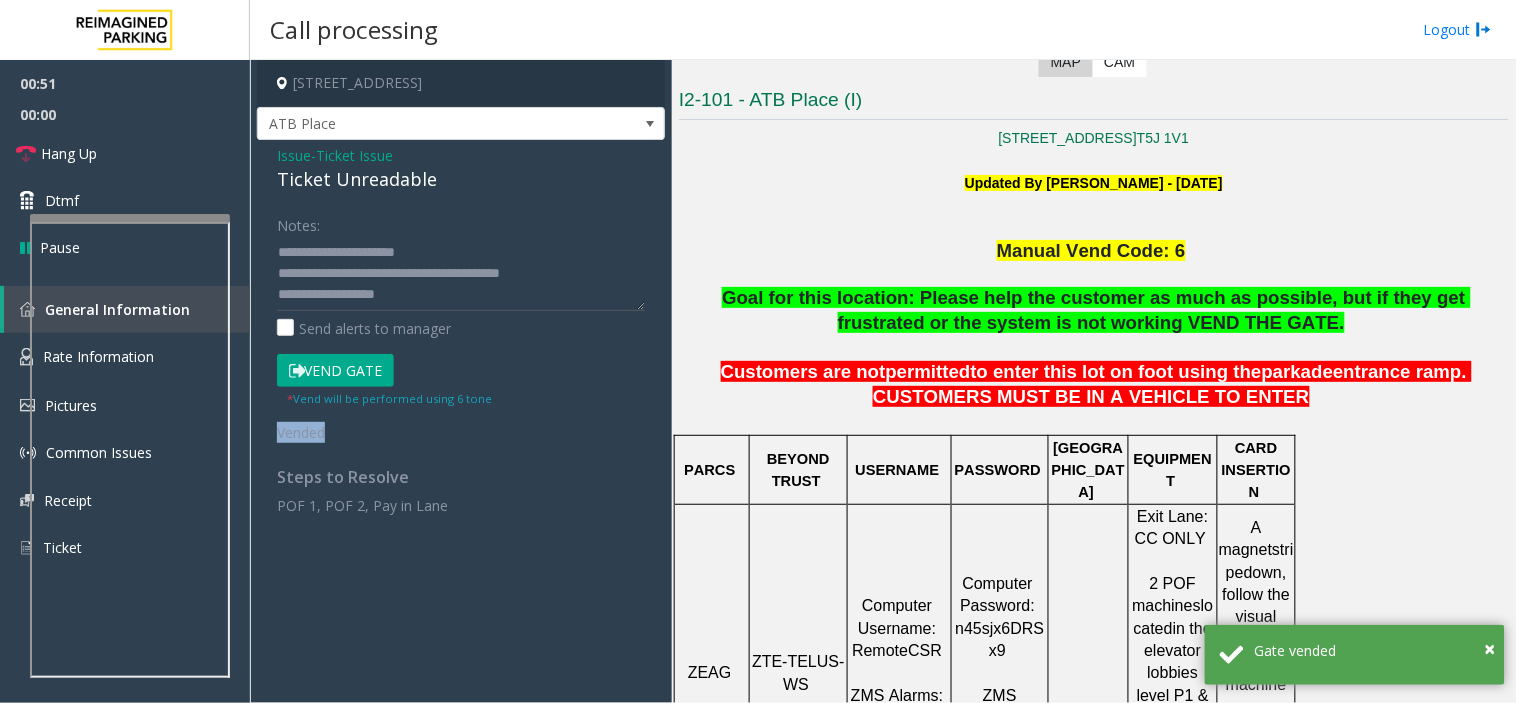click on "Vended" 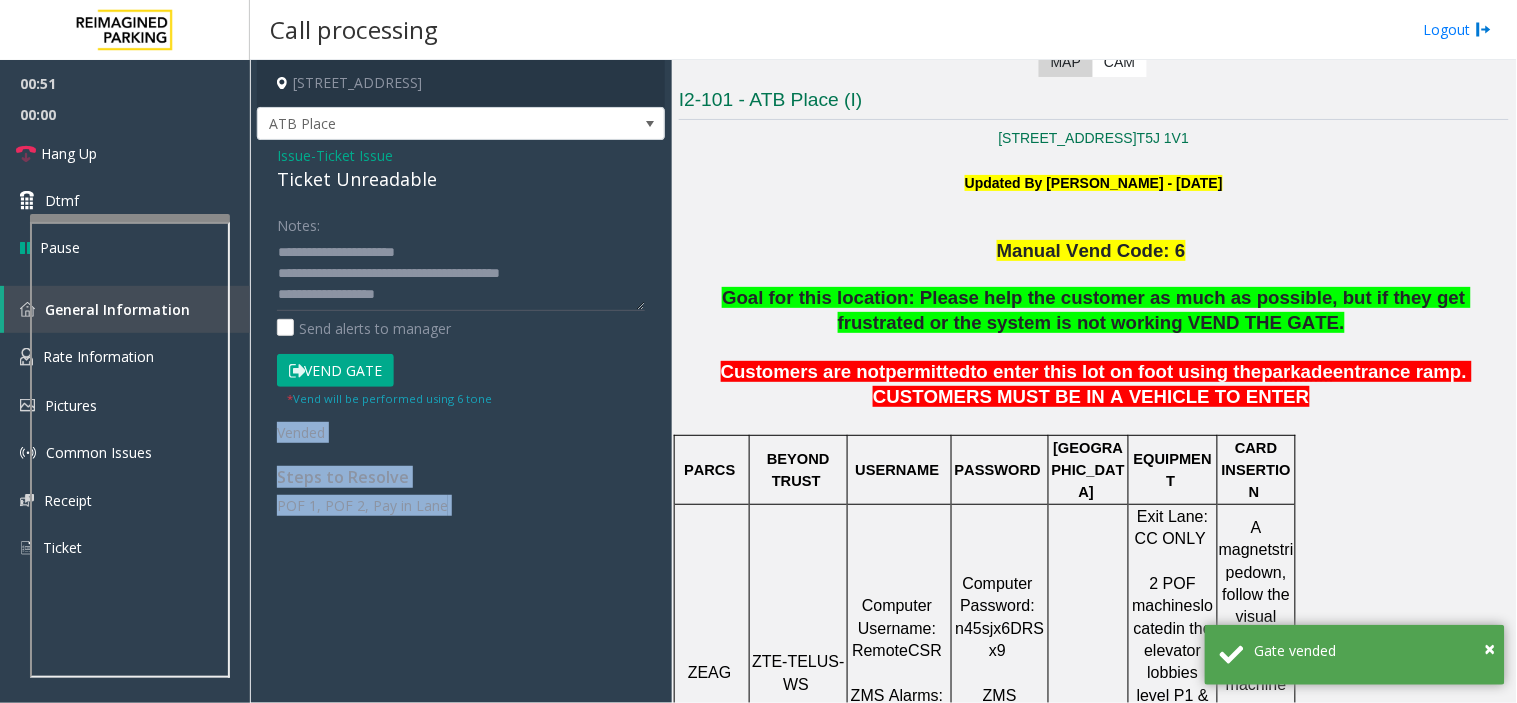 click on "10025 Jasper Avenue, Edmonton, AB ATB Place Issue  -  Ticket Issue Ticket Unreadable Notes:                      Send alerts to manager  Vend Gate  * Vend will be performed using 6 tone  Vended Steps to Resolve POF 1, POF 2, Pay in Lane" 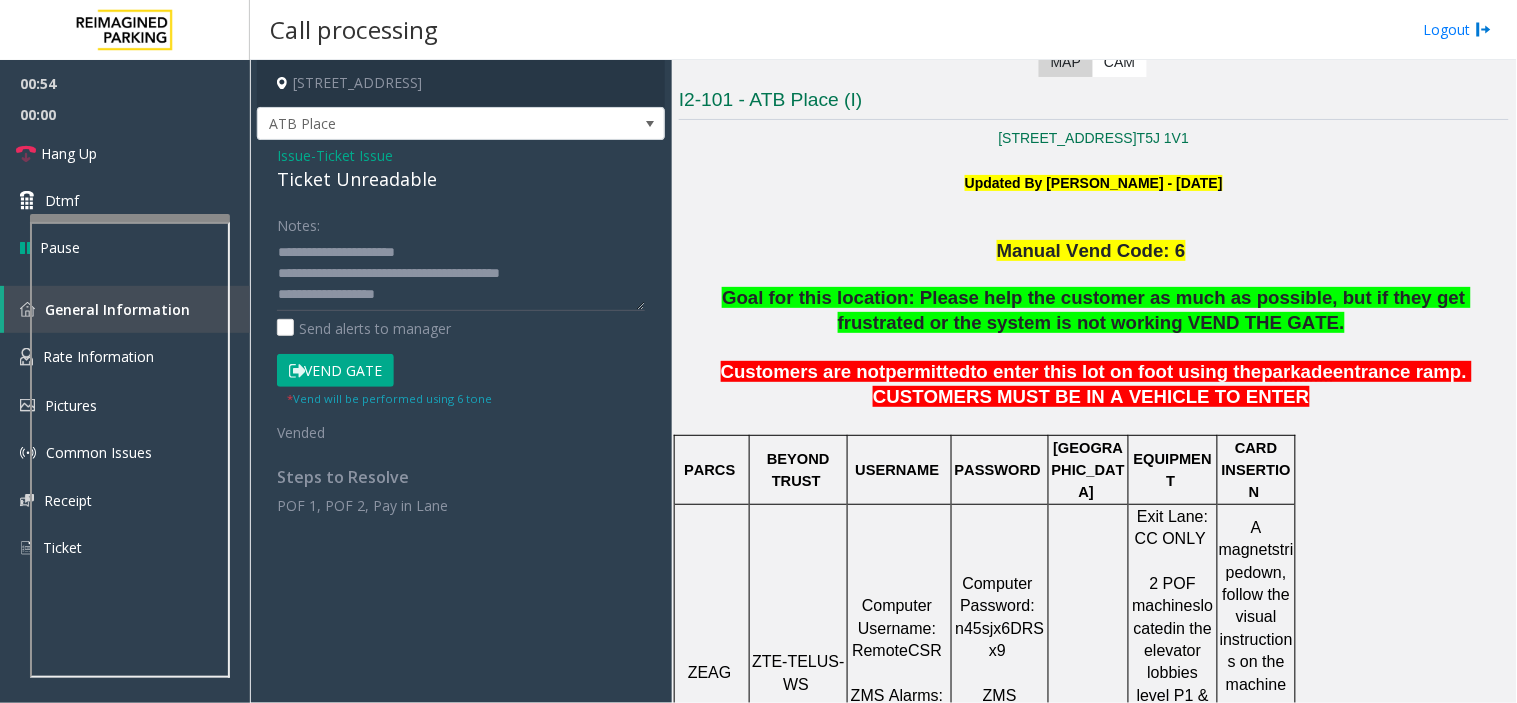 click on "10025 Jasper Avenue, Edmonton, AB ATB Place Issue  -  Ticket Issue Ticket Unreadable Notes:                      Send alerts to manager  Vend Gate  * Vend will be performed using 6 tone  Vended Steps to Resolve POF 1, POF 2, Pay in Lane" 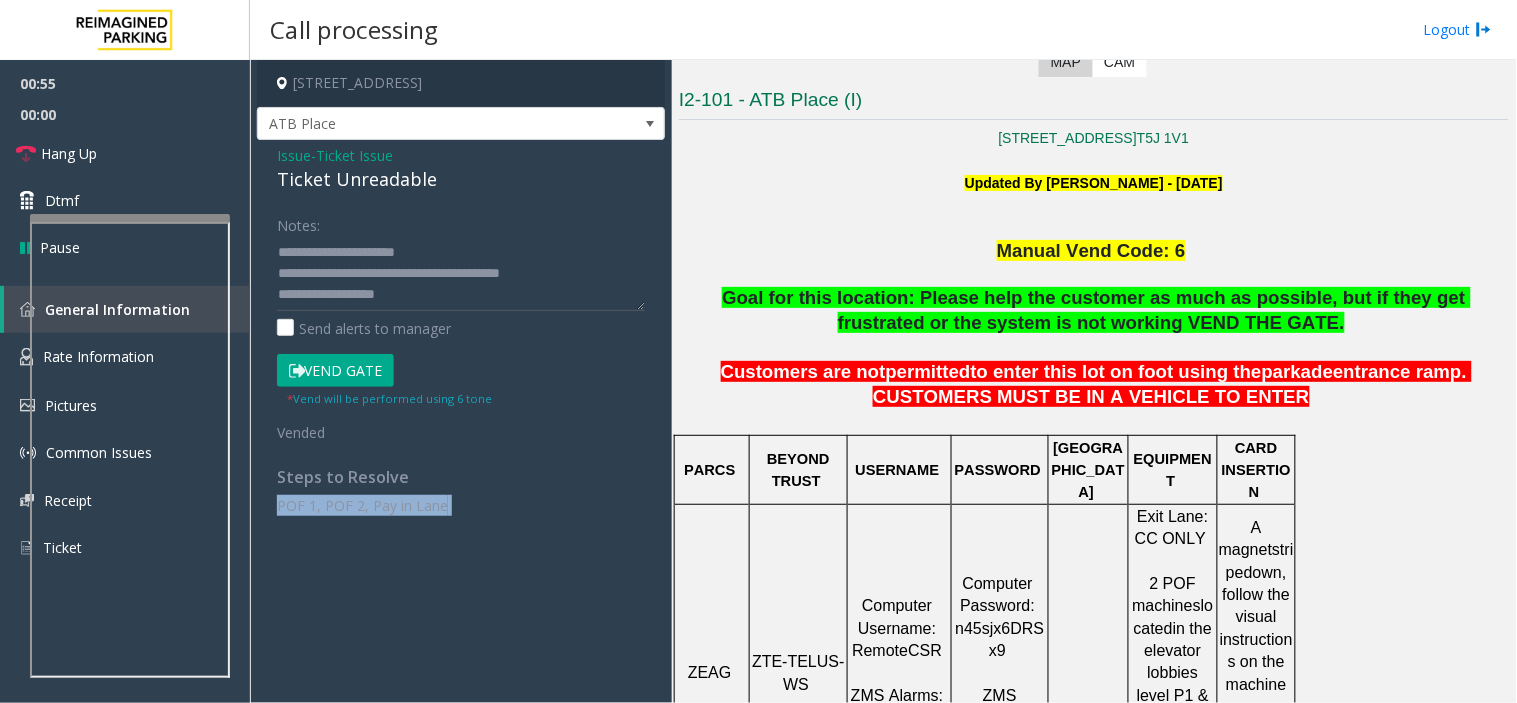 click on "10025 Jasper Avenue, Edmonton, AB ATB Place Issue  -  Ticket Issue Ticket Unreadable Notes:                      Send alerts to manager  Vend Gate  * Vend will be performed using 6 tone  Vended Steps to Resolve POF 1, POF 2, Pay in Lane" 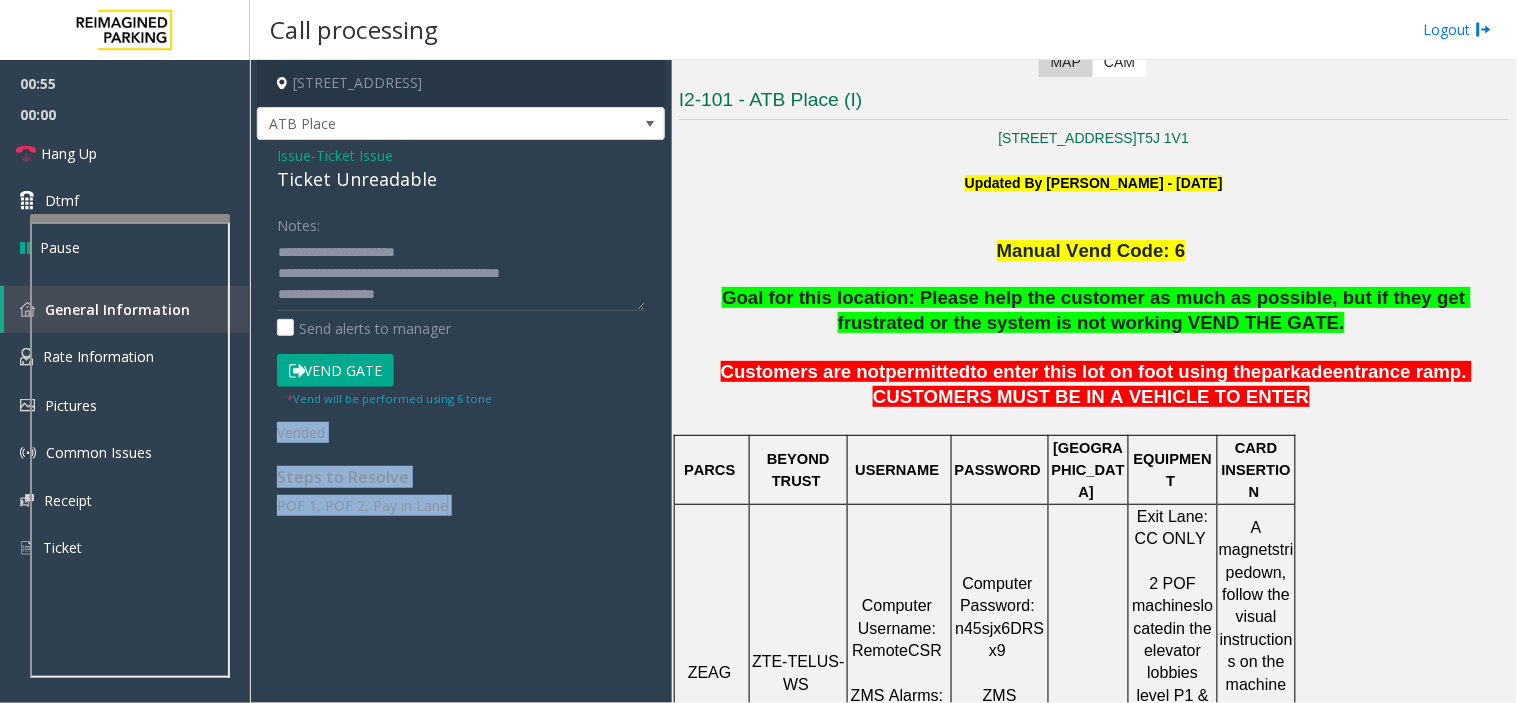 drag, startPoint x: 536, startPoint y: 562, endPoint x: 290, endPoint y: 432, distance: 278.2373 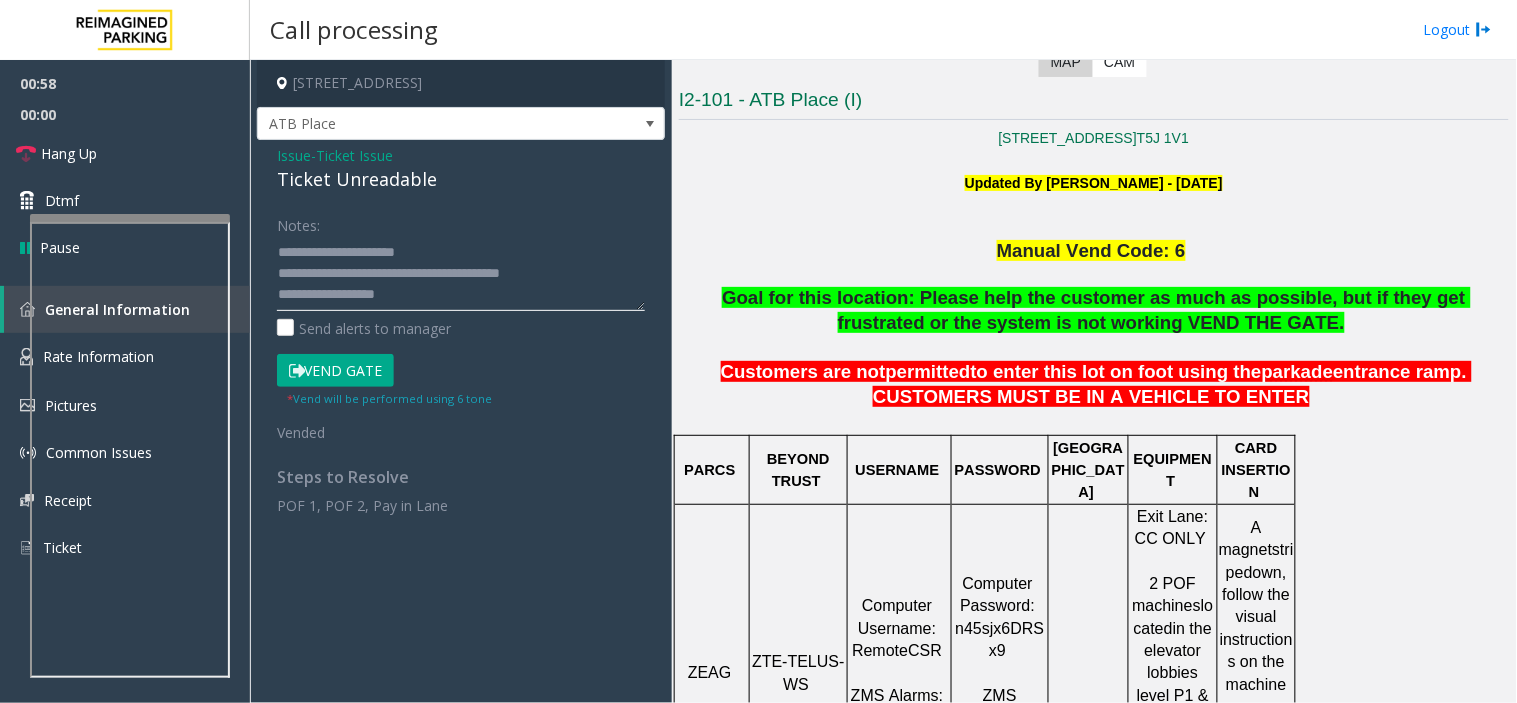 click 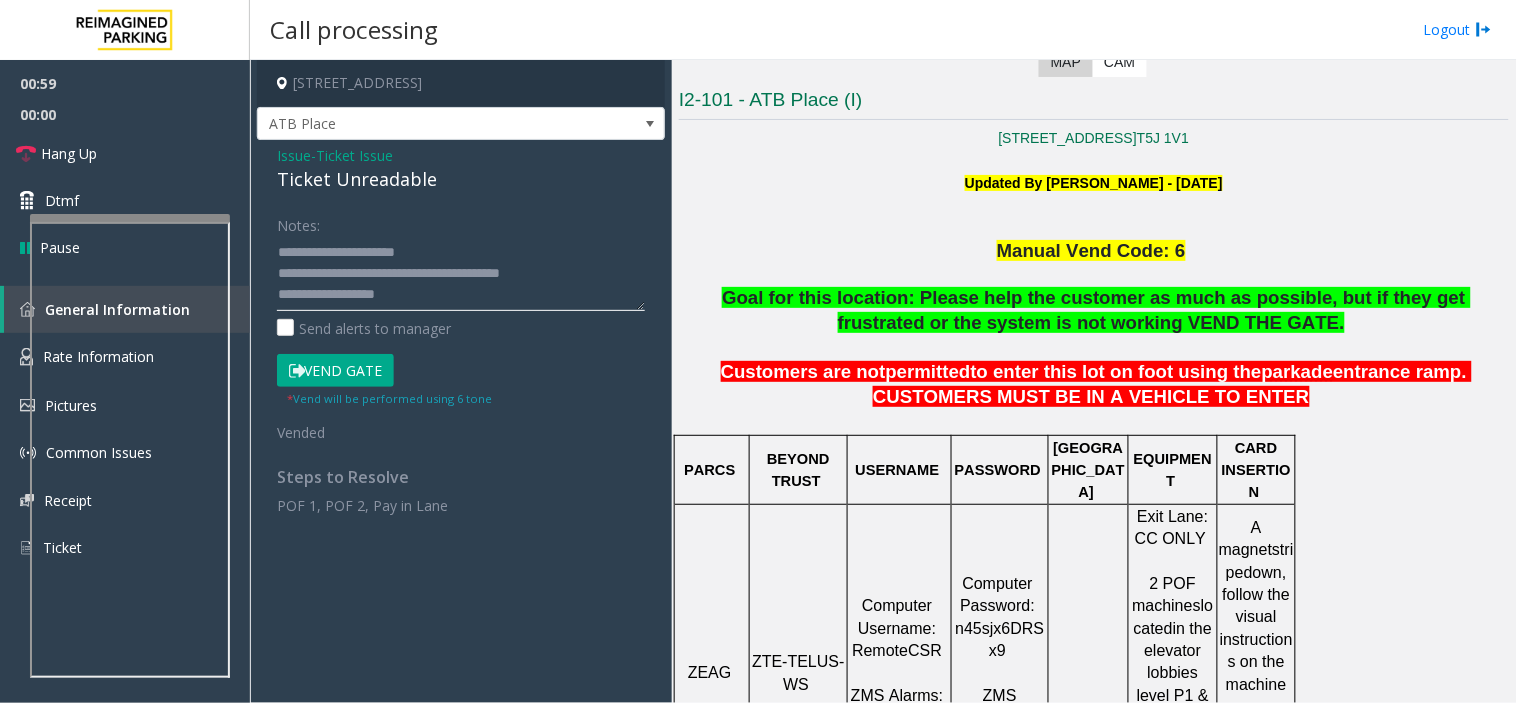drag, startPoint x: 358, startPoint y: 264, endPoint x: 598, endPoint y: 292, distance: 241.6278 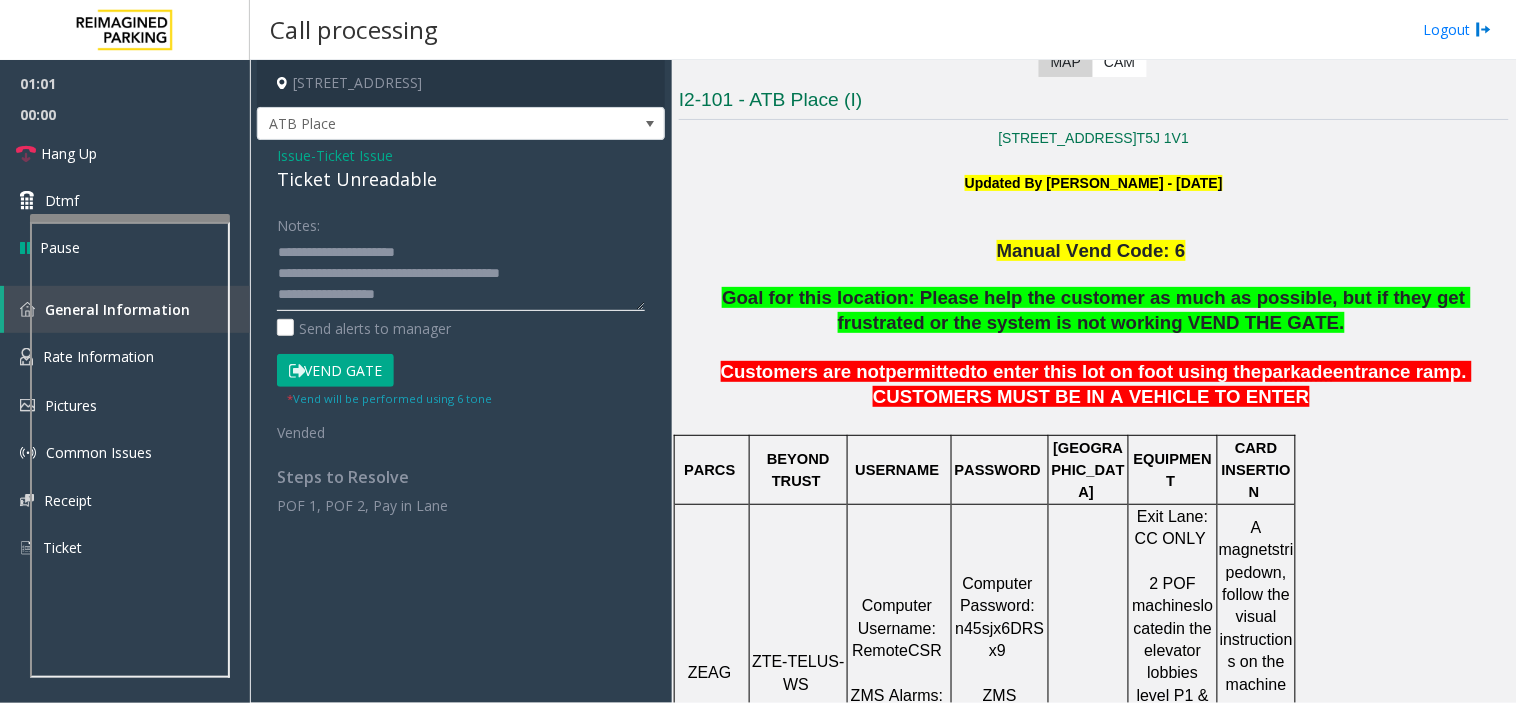 drag, startPoint x: 492, startPoint y: 260, endPoint x: 364, endPoint y: 267, distance: 128.19127 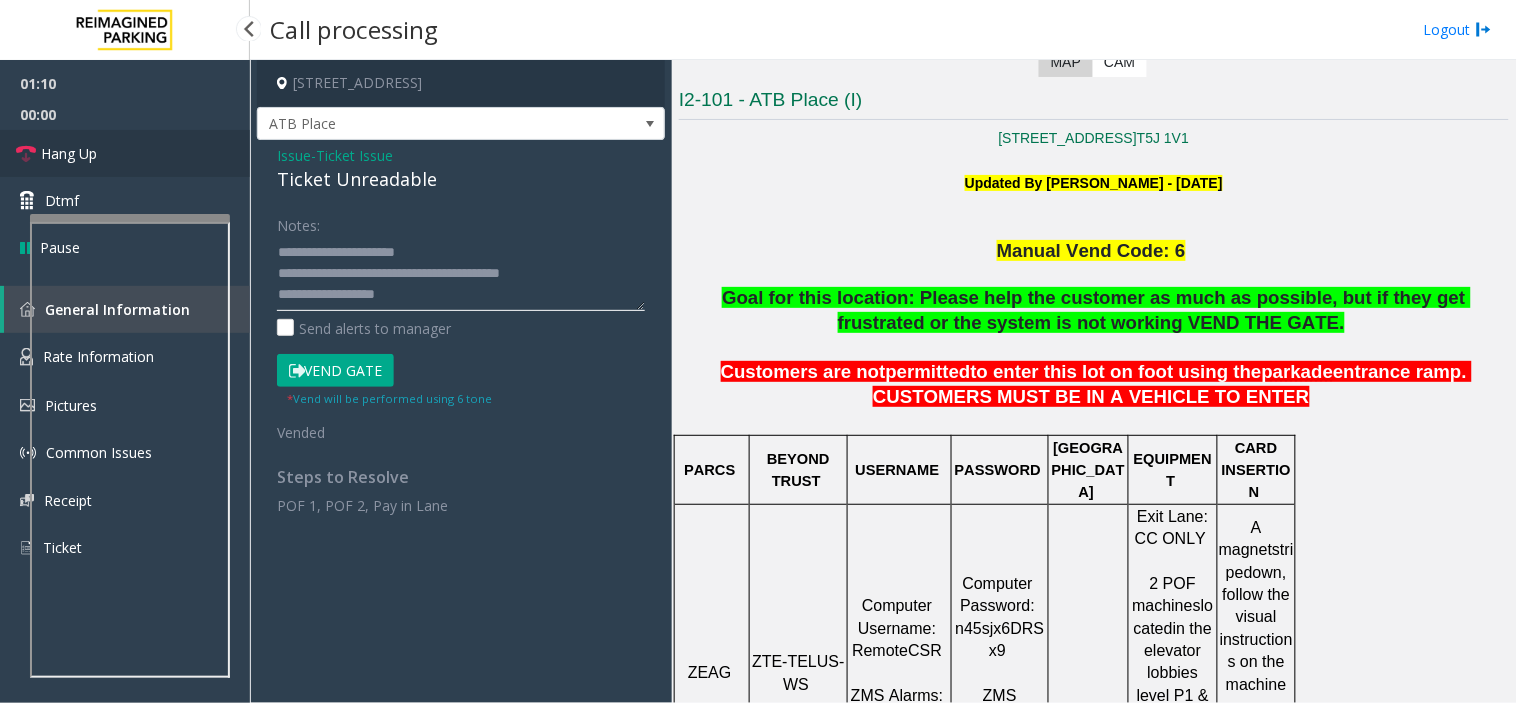 type on "**********" 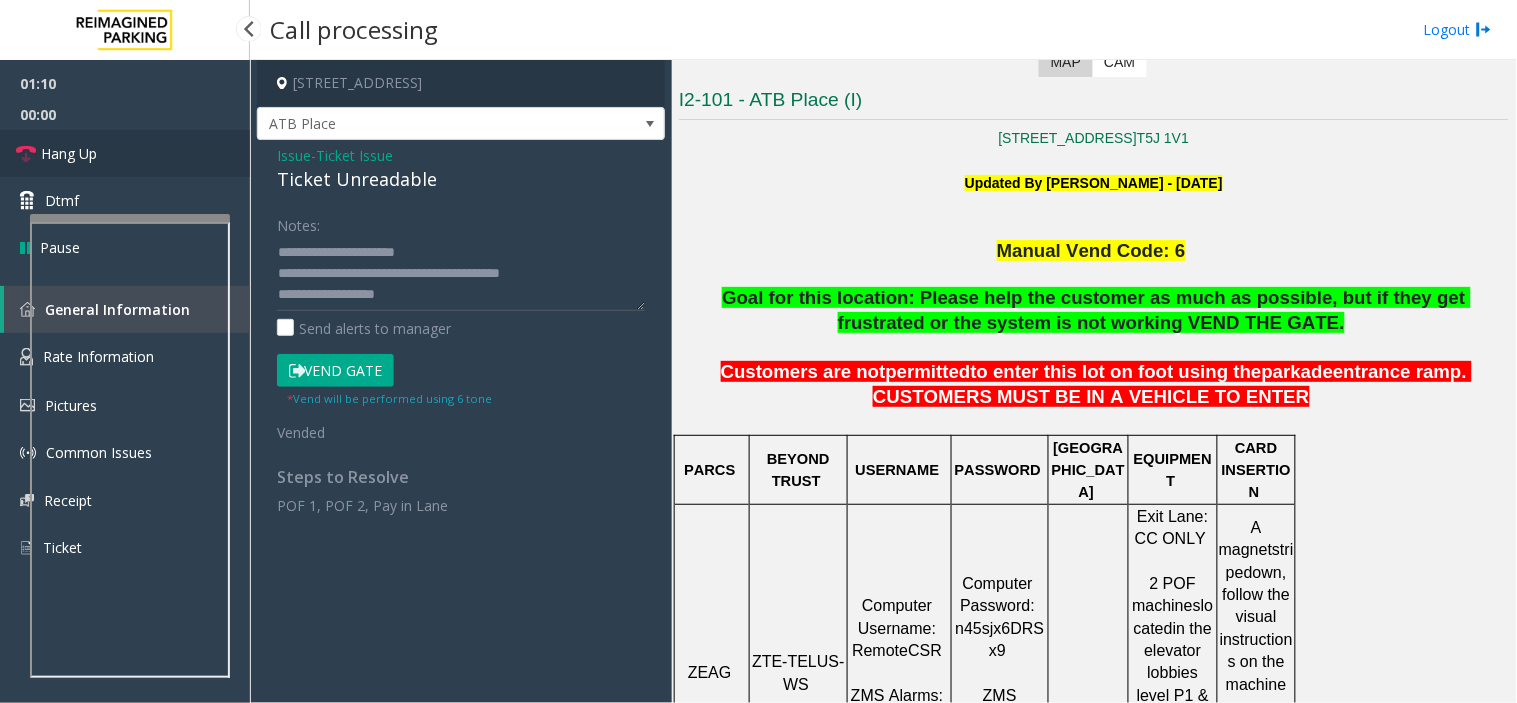 click on "Hang Up" at bounding box center (125, 153) 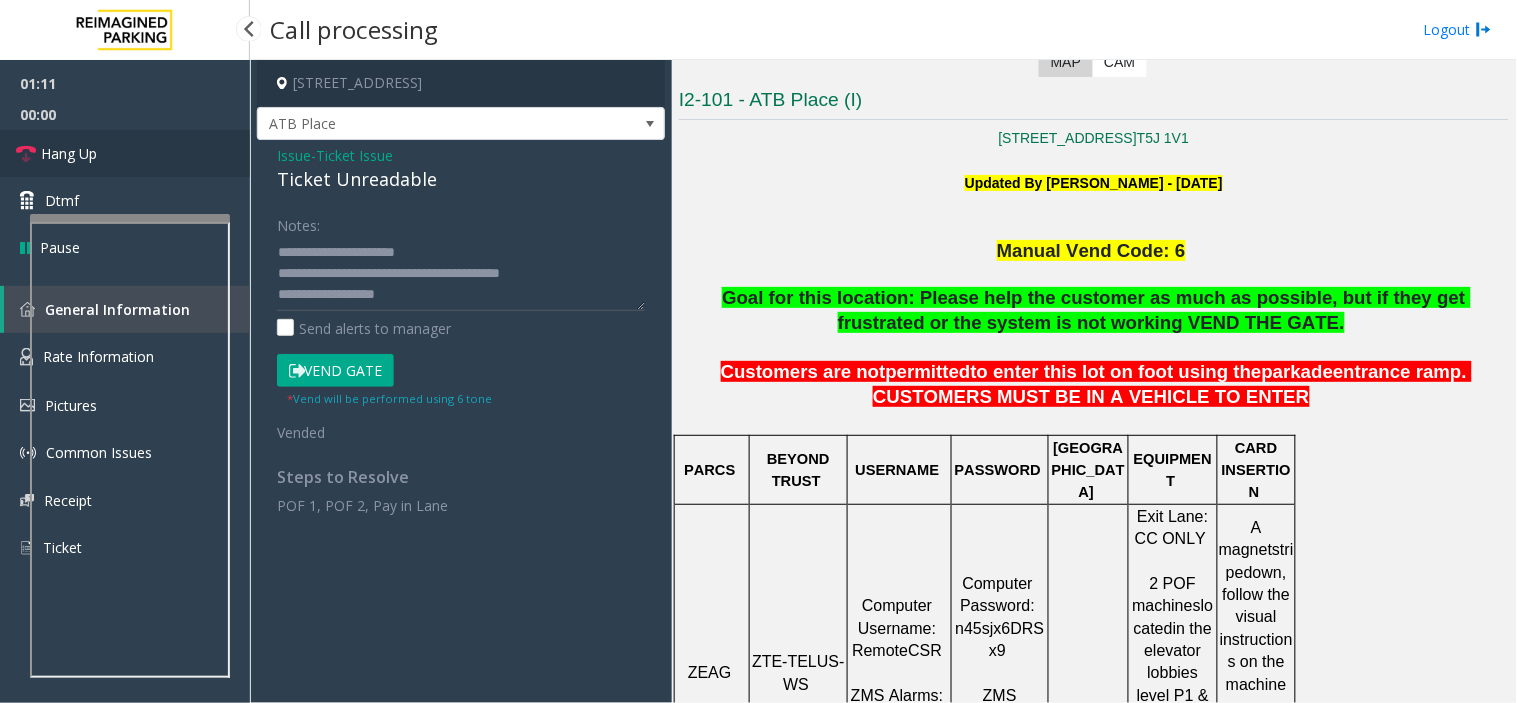 click on "Hang Up" at bounding box center (125, 153) 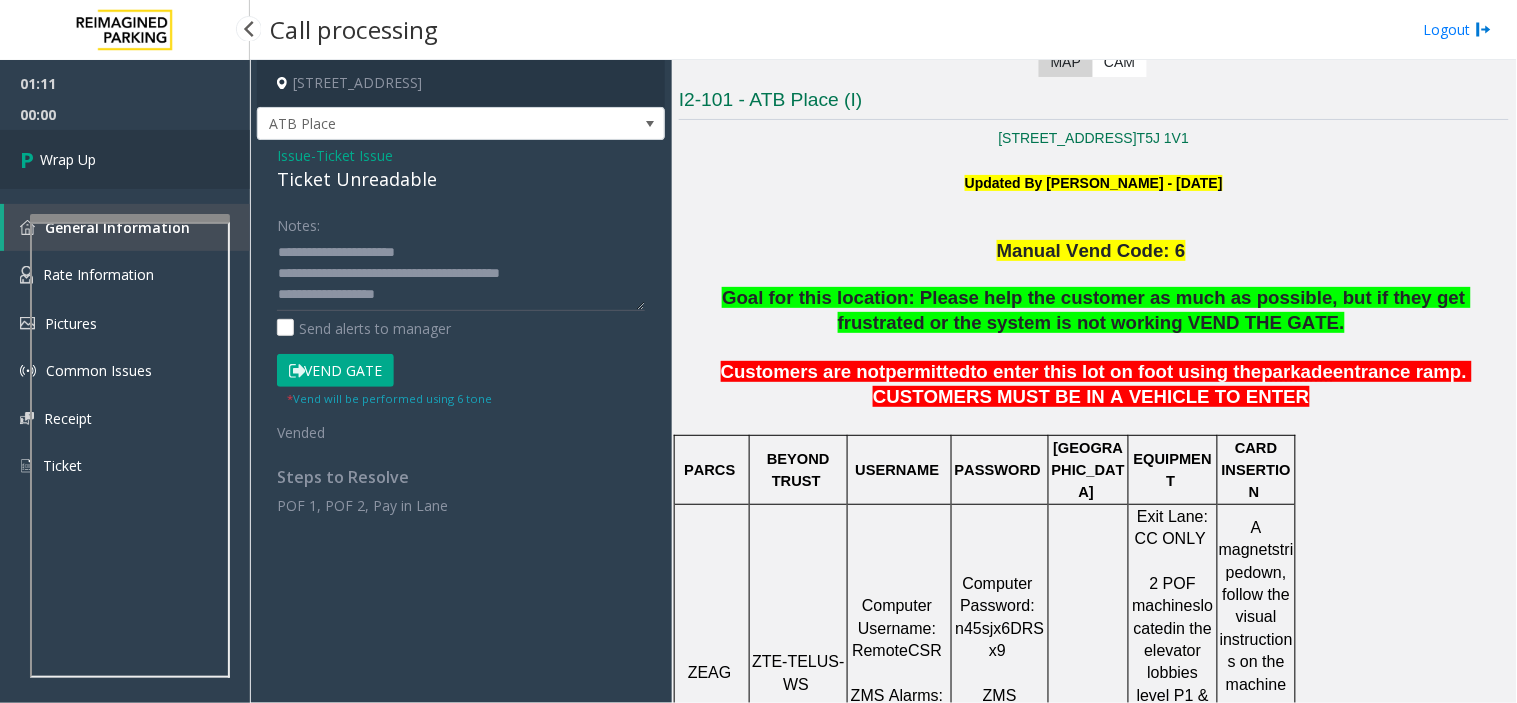 click on "Wrap Up" at bounding box center [125, 159] 